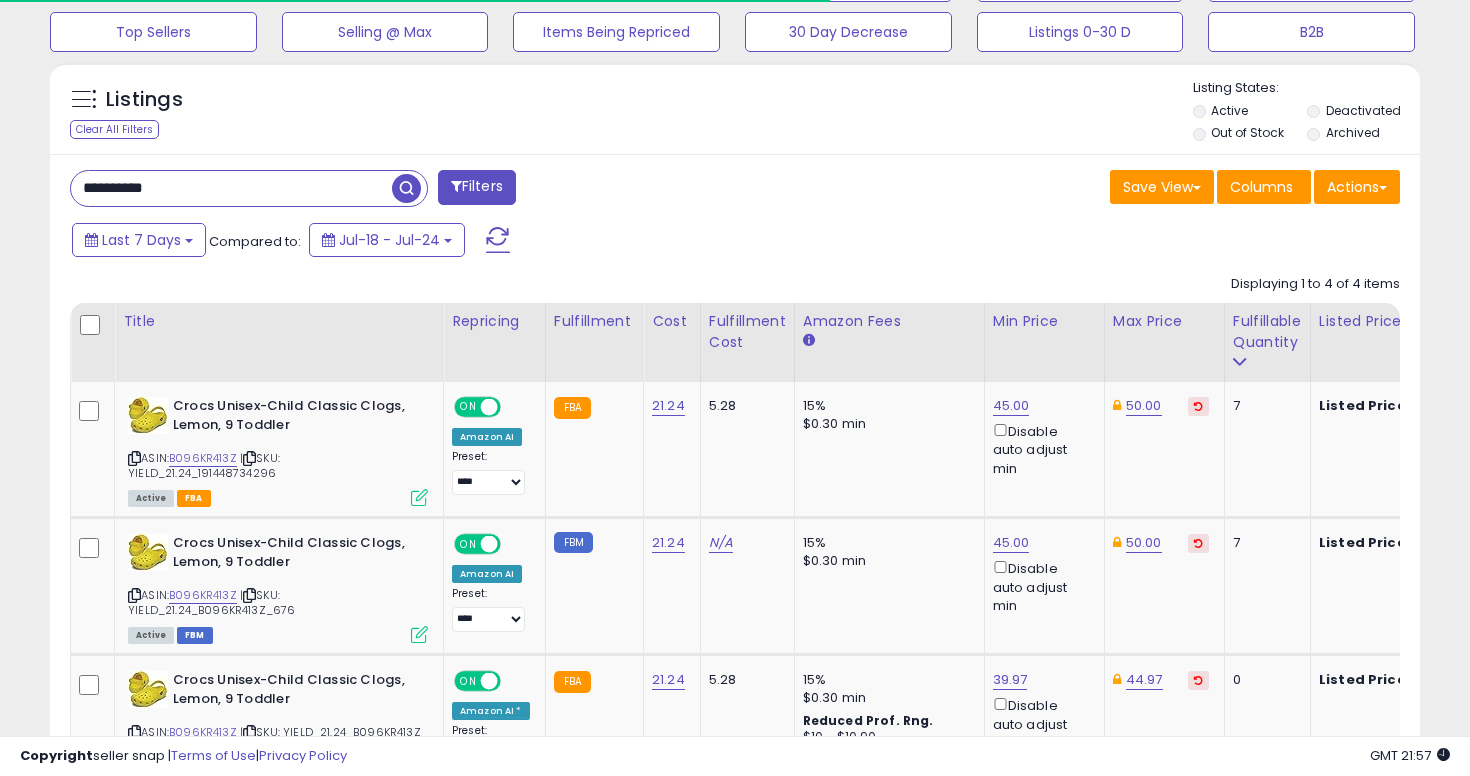 scroll, scrollTop: 668, scrollLeft: 0, axis: vertical 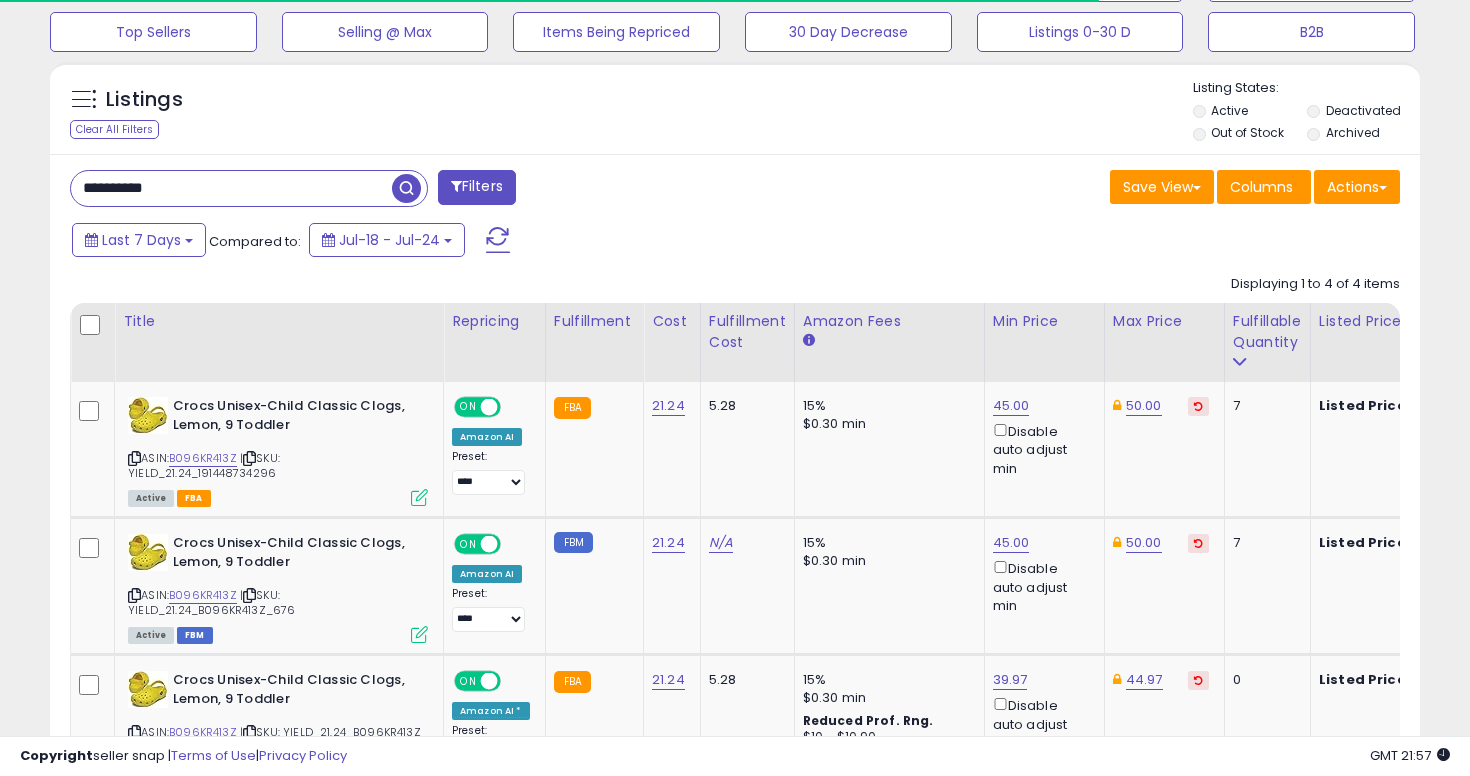 click on "**********" at bounding box center (231, 188) 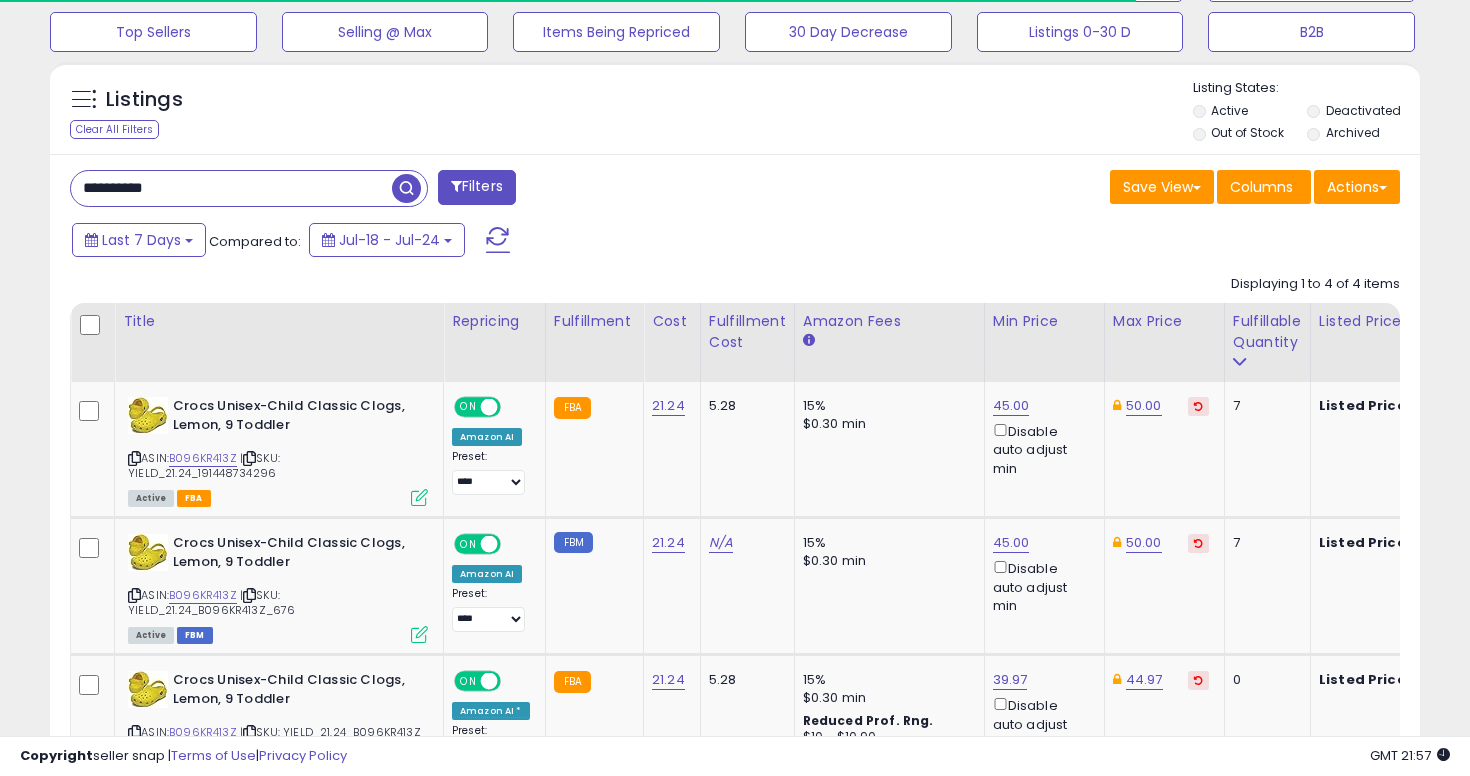 click on "**********" at bounding box center (231, 188) 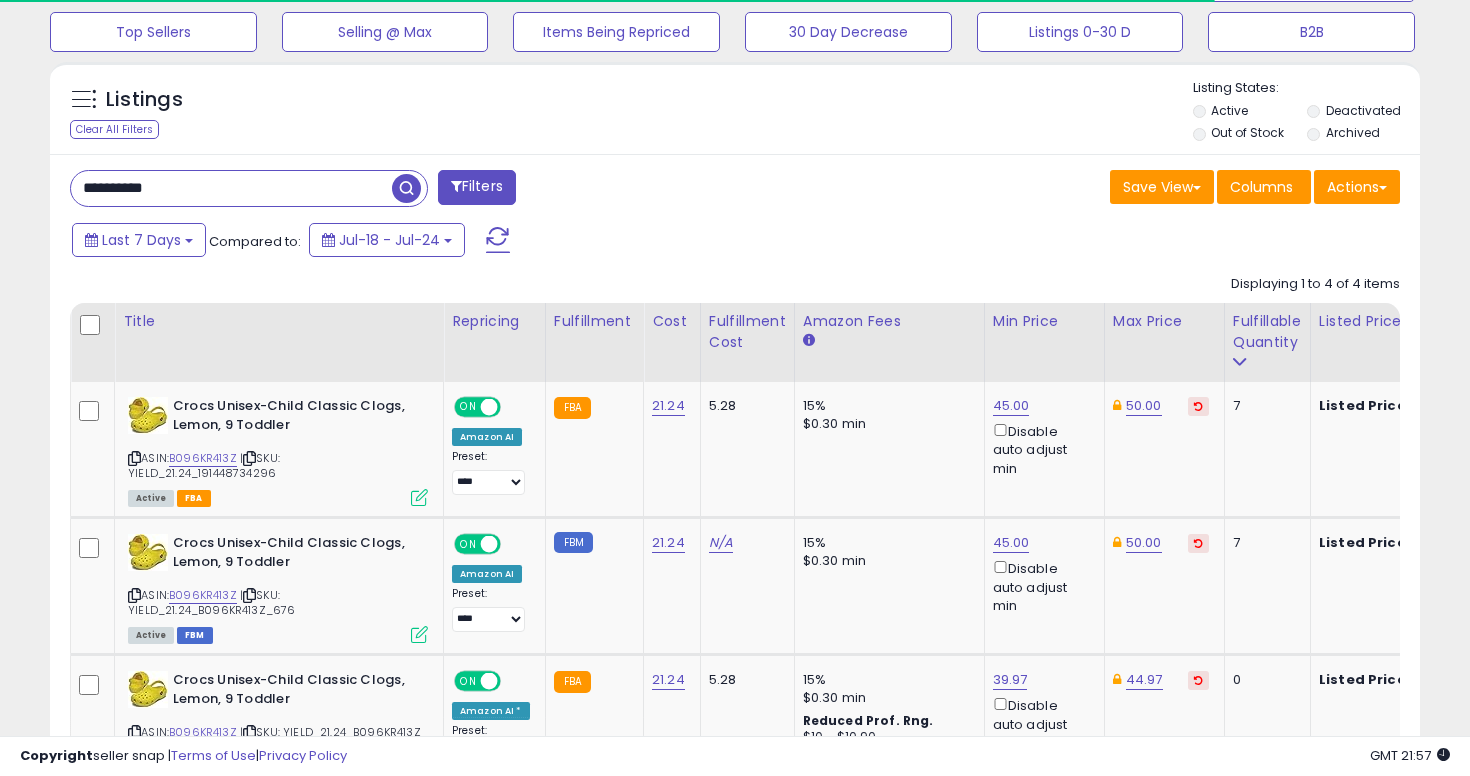 click at bounding box center [406, 188] 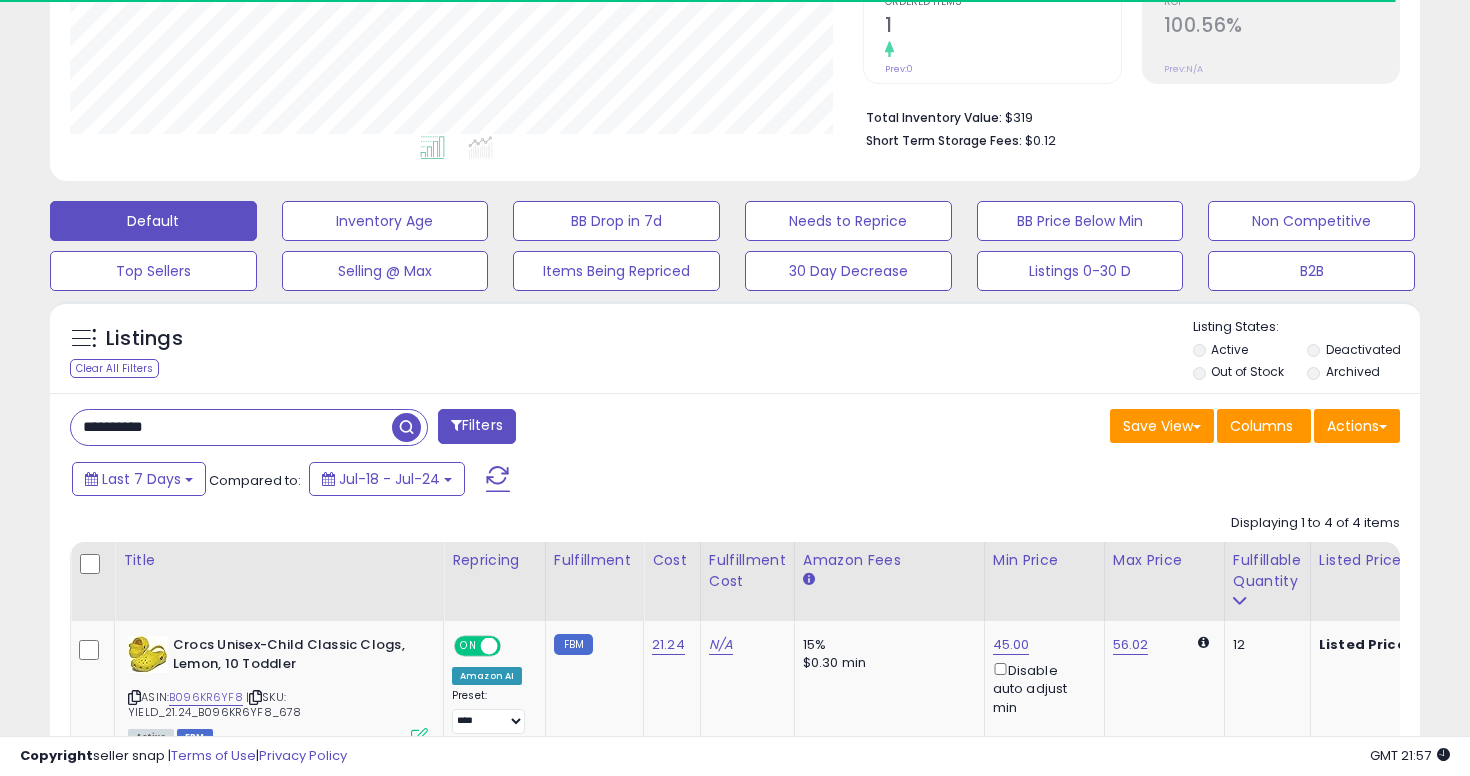scroll, scrollTop: 668, scrollLeft: 0, axis: vertical 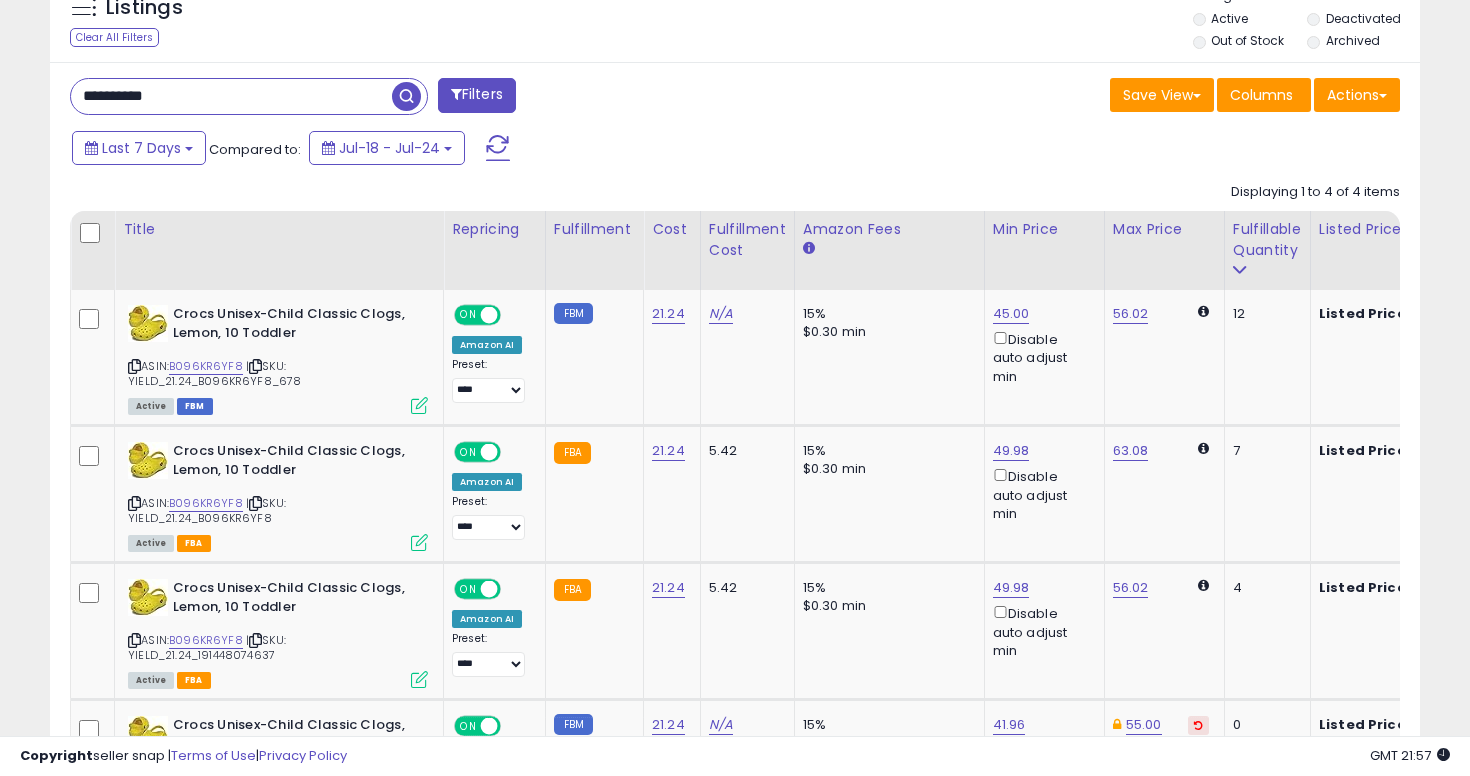 click on "**********" at bounding box center (231, 96) 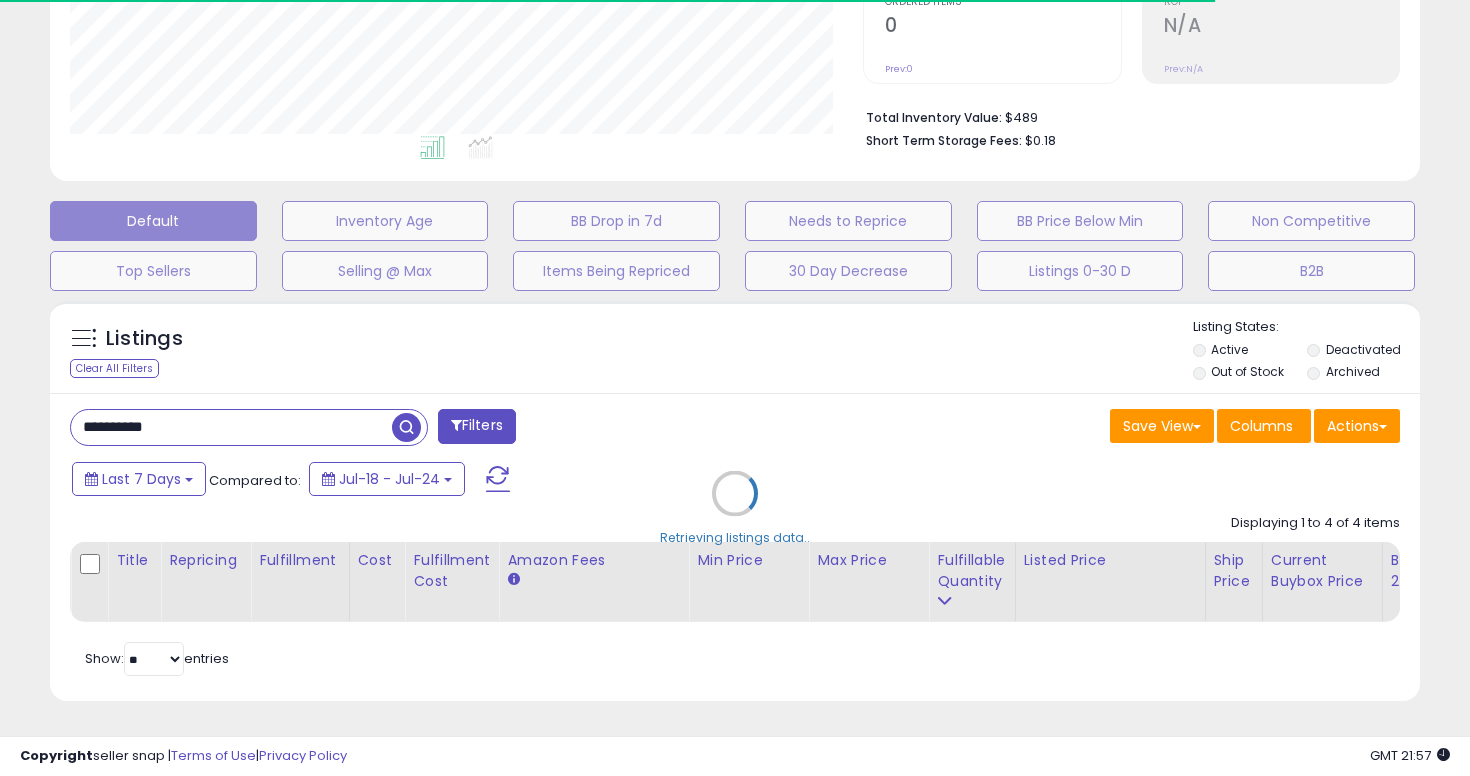 scroll, scrollTop: 760, scrollLeft: 0, axis: vertical 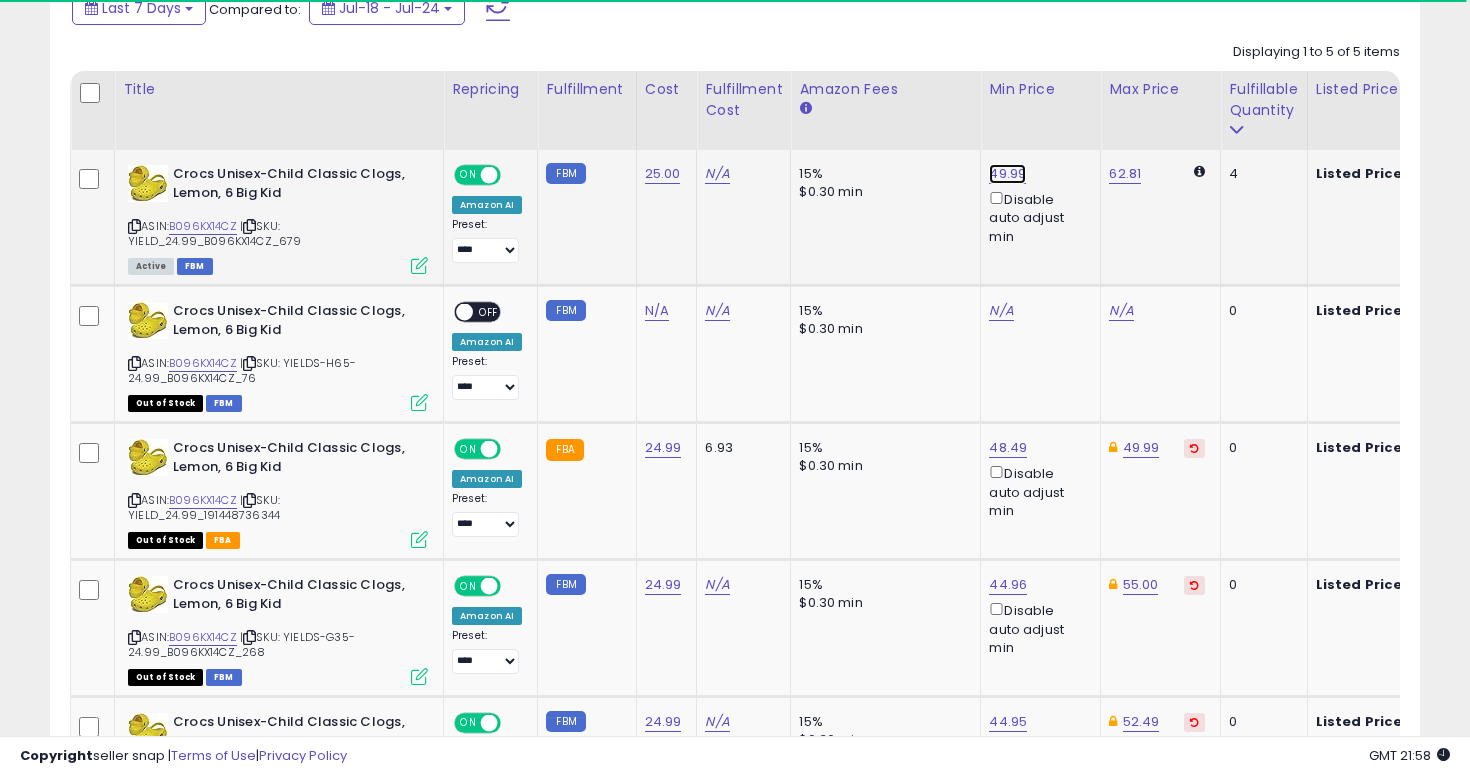 click on "49.99" at bounding box center (1007, 174) 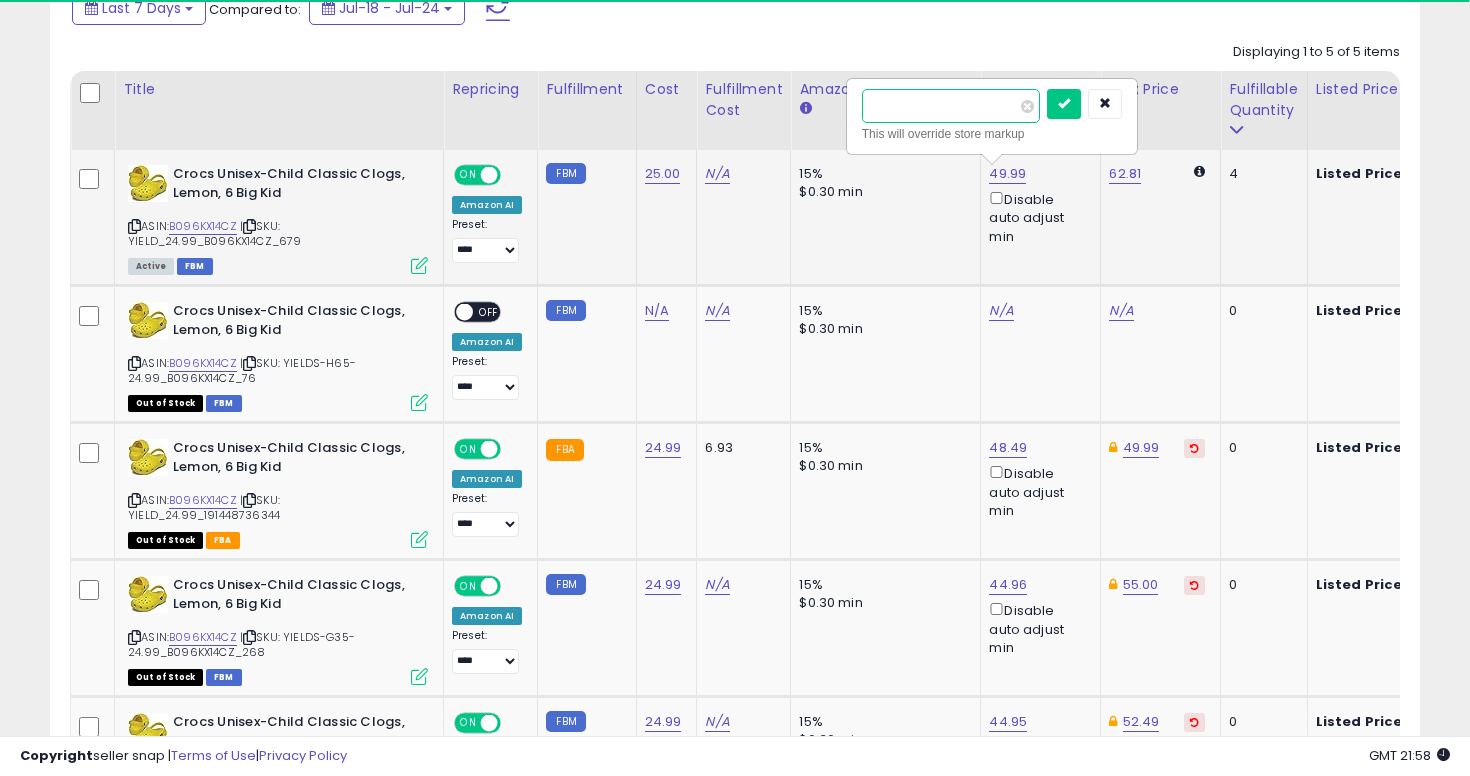 click on "*****" at bounding box center (951, 106) 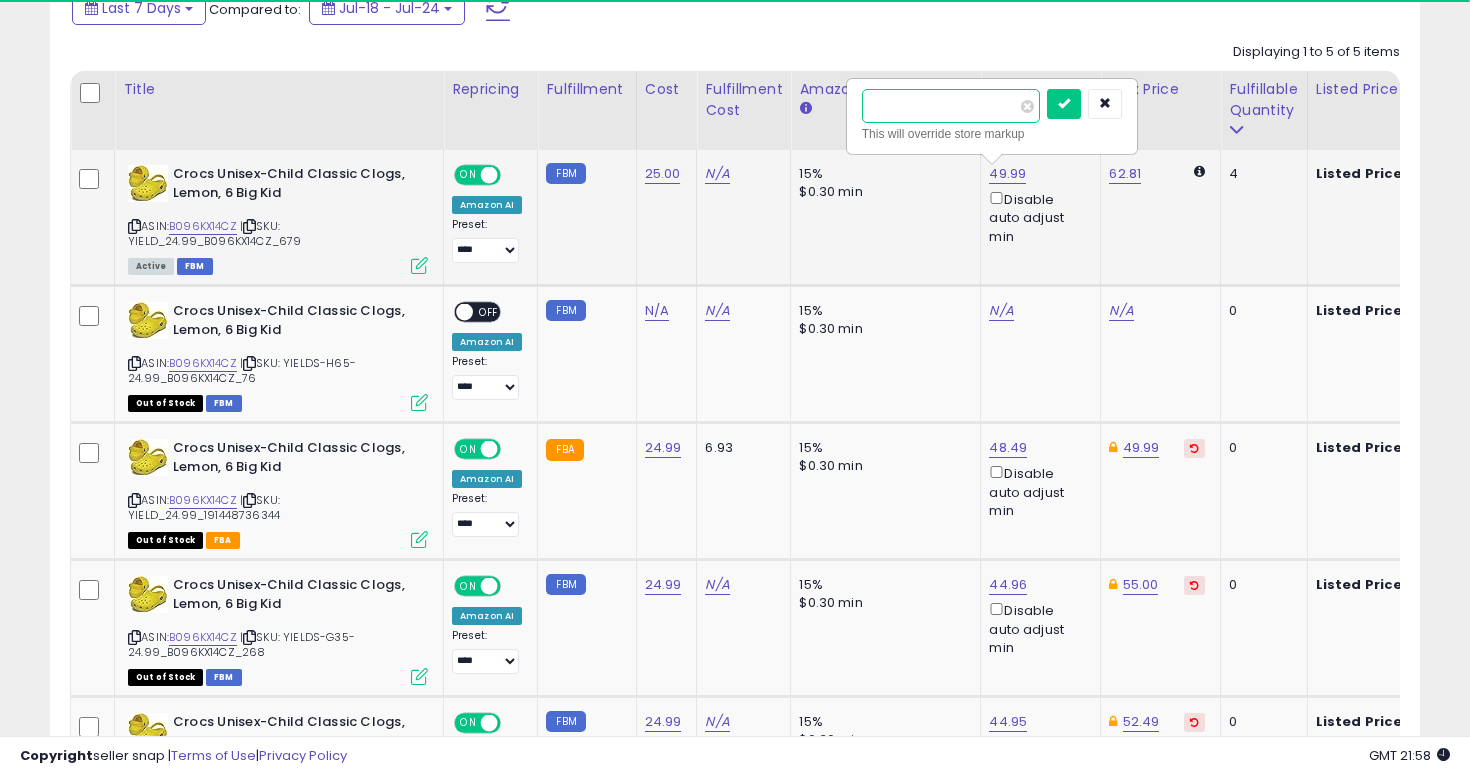 type on "*****" 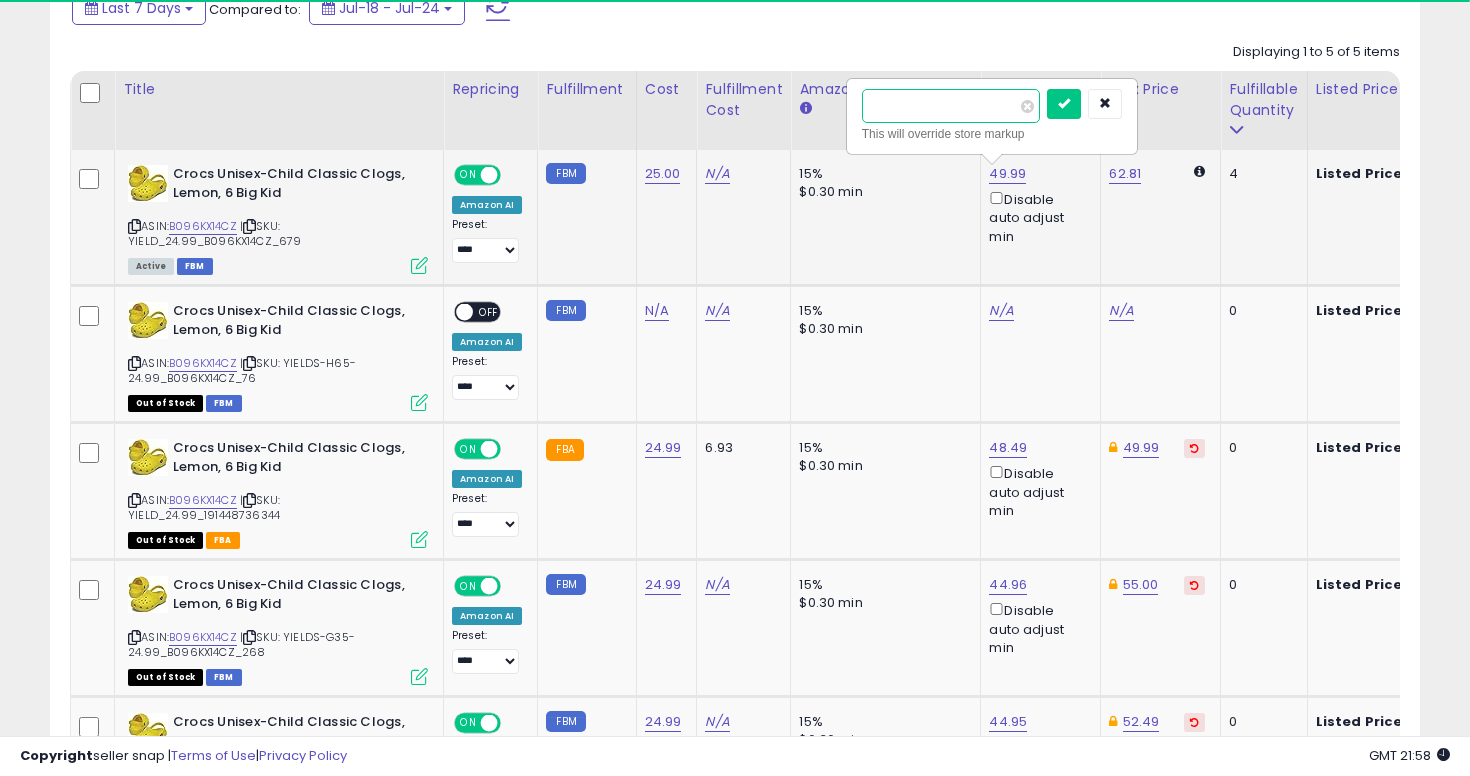 click at bounding box center (1064, 104) 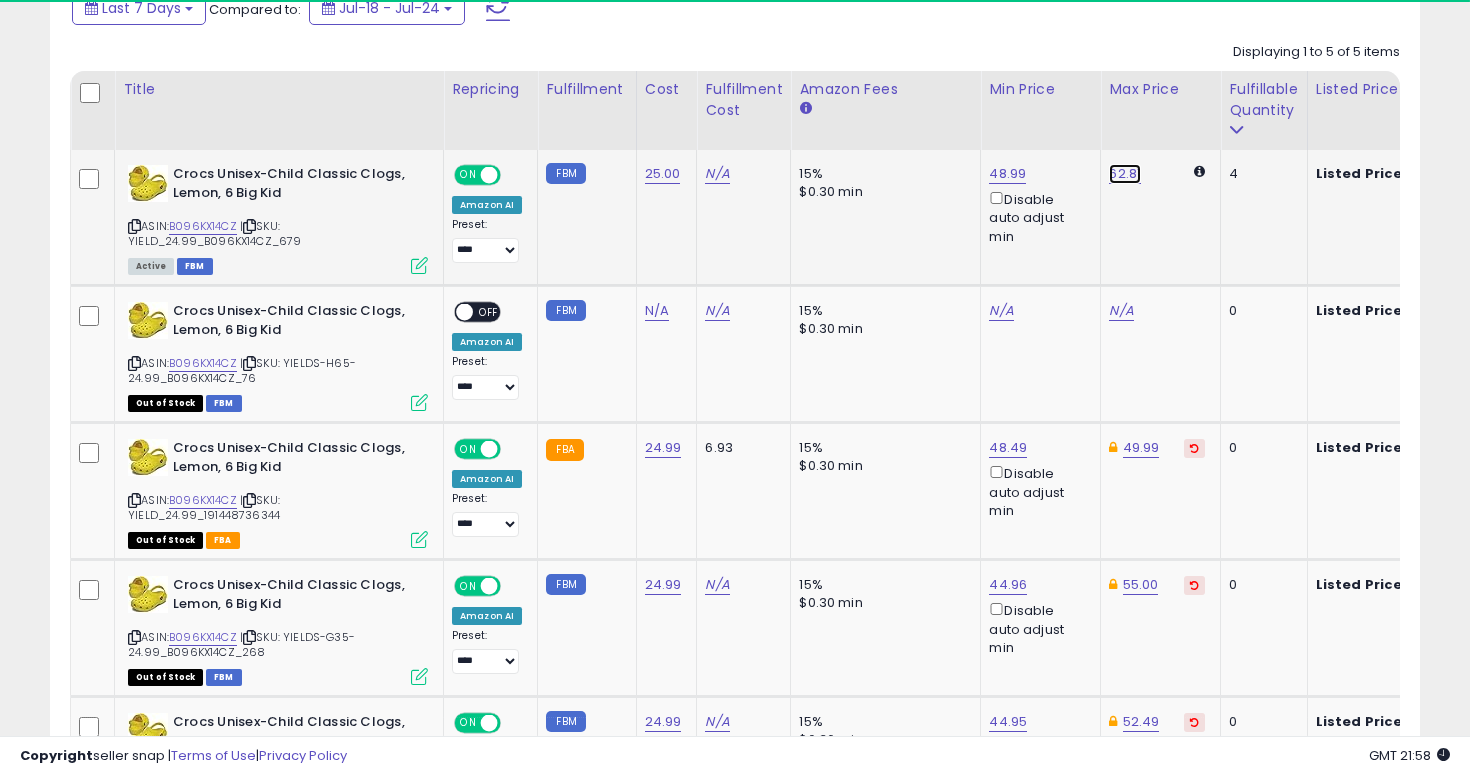 click on "62.81" at bounding box center [1125, 174] 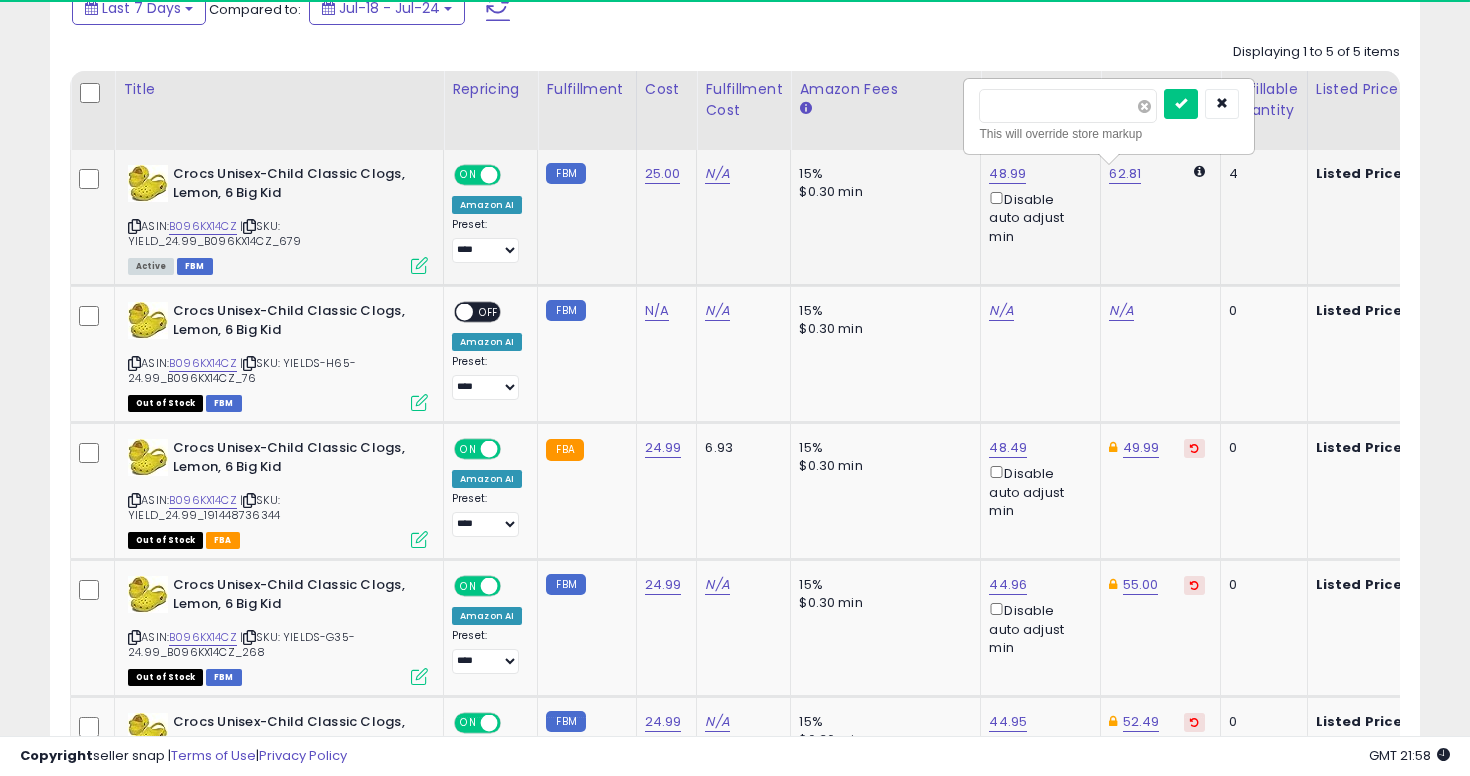 click at bounding box center (1144, 106) 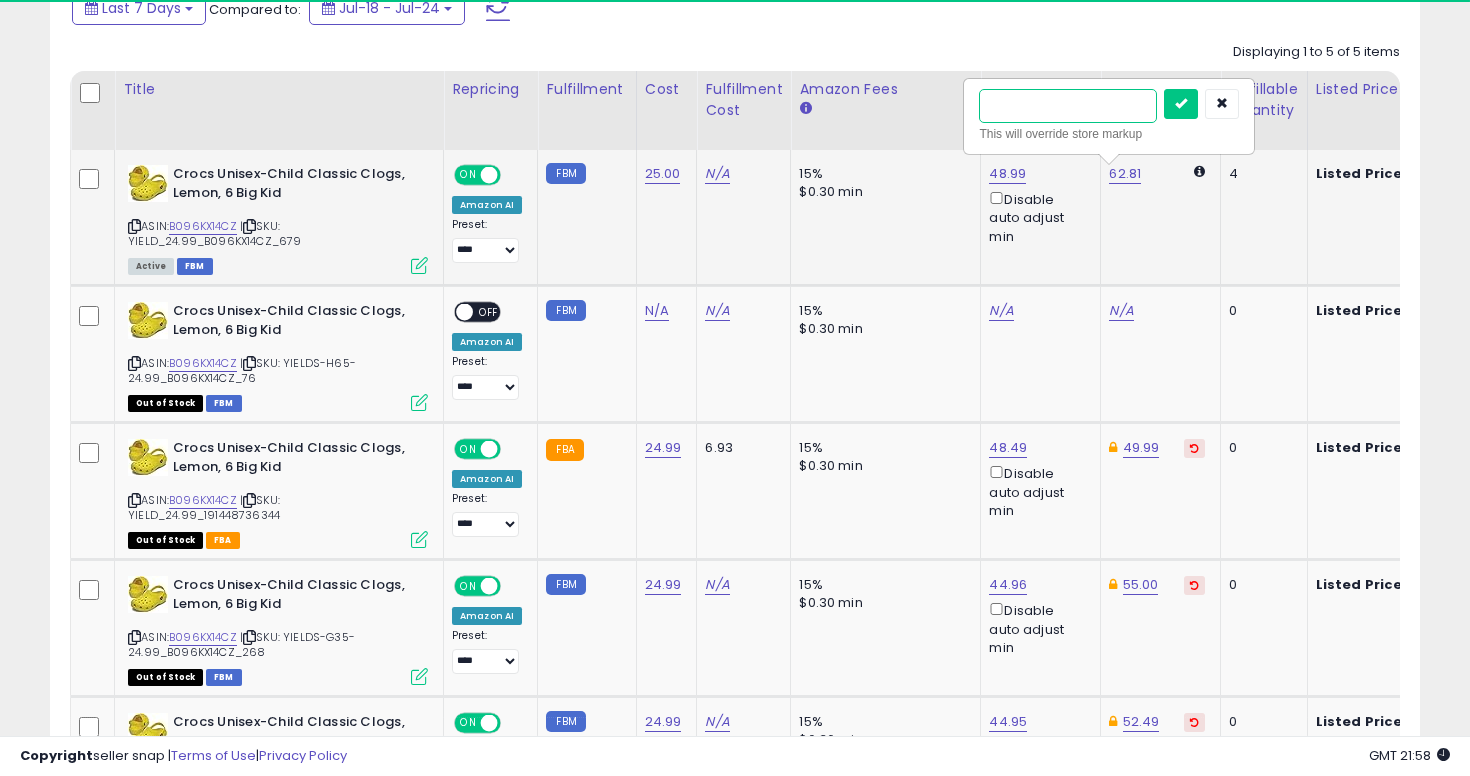 type on "**" 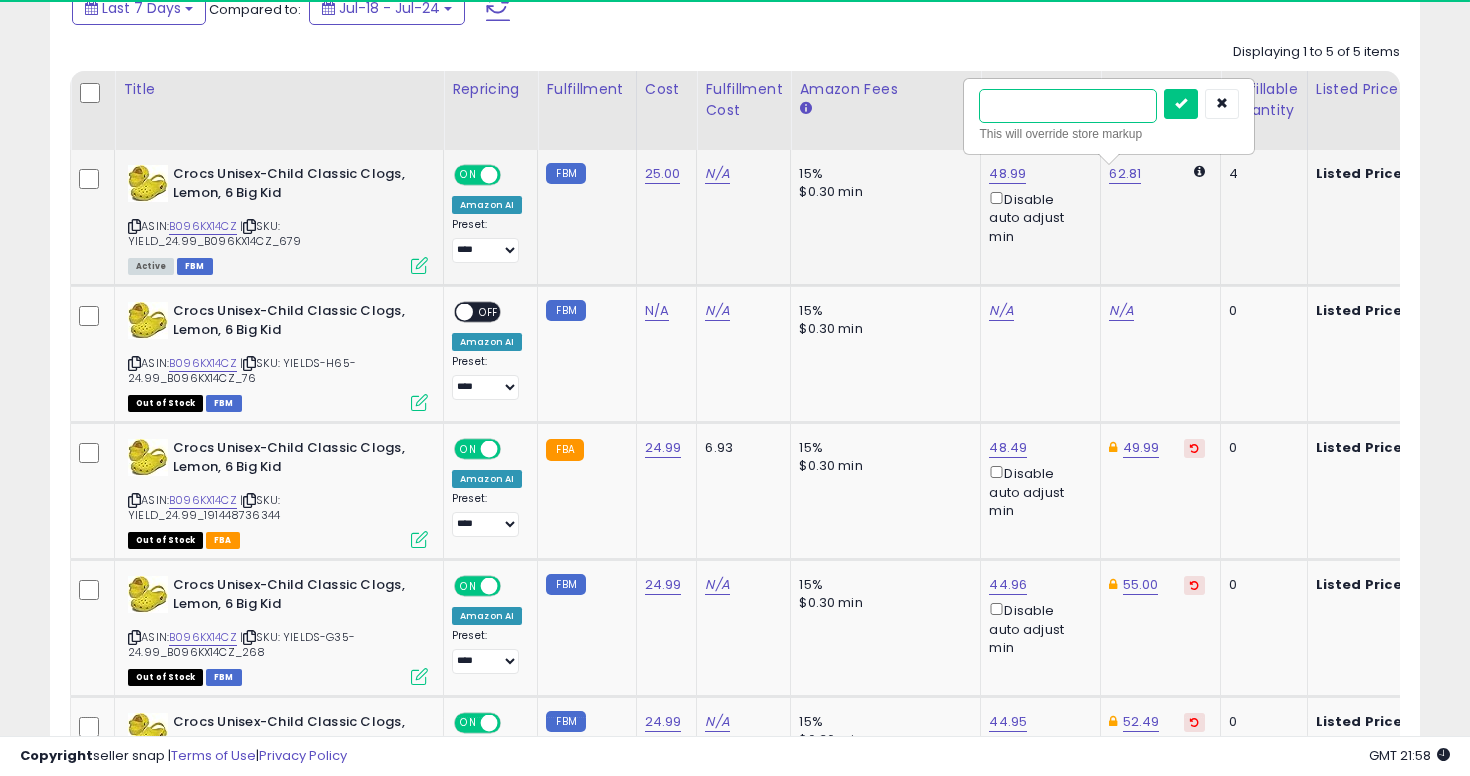 click at bounding box center (1181, 104) 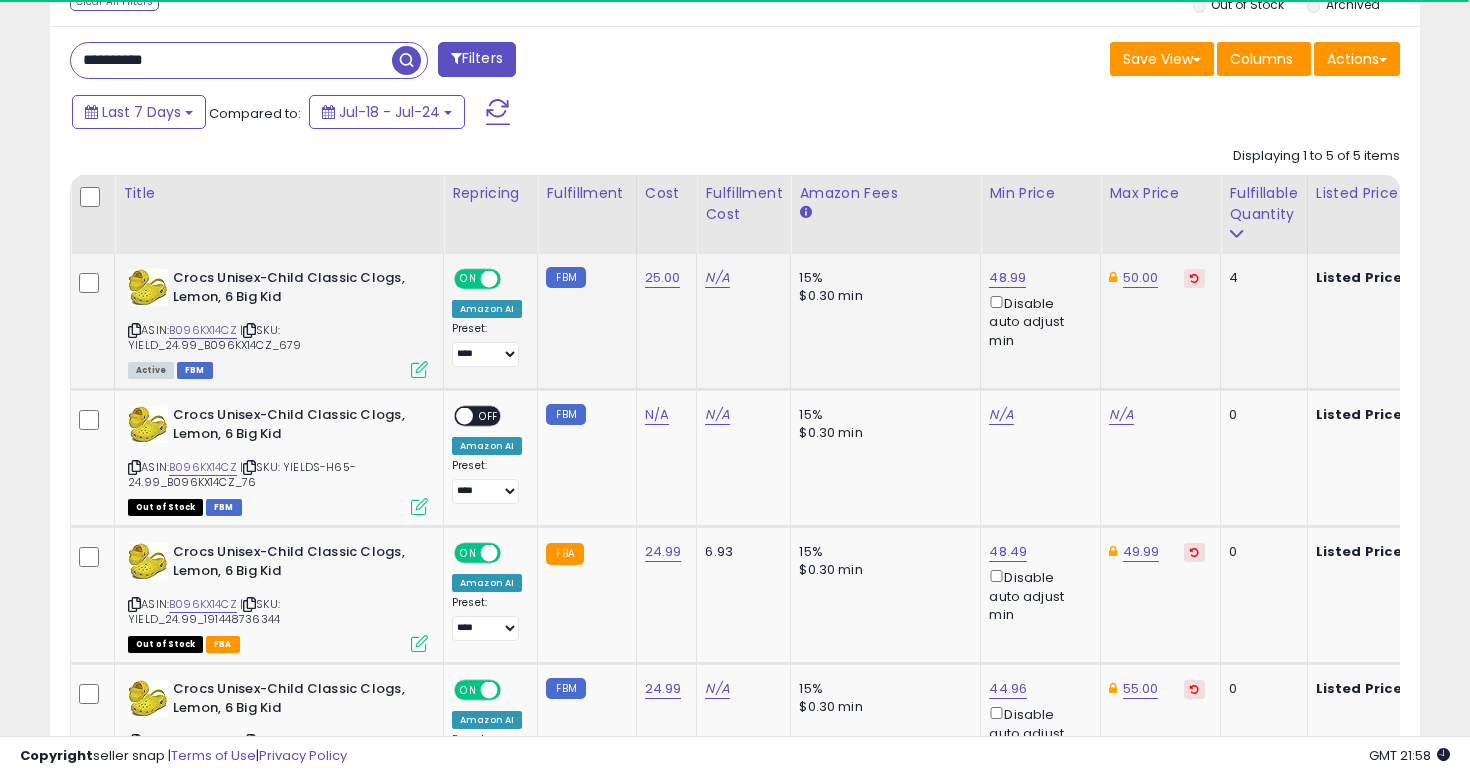 scroll, scrollTop: 773, scrollLeft: 0, axis: vertical 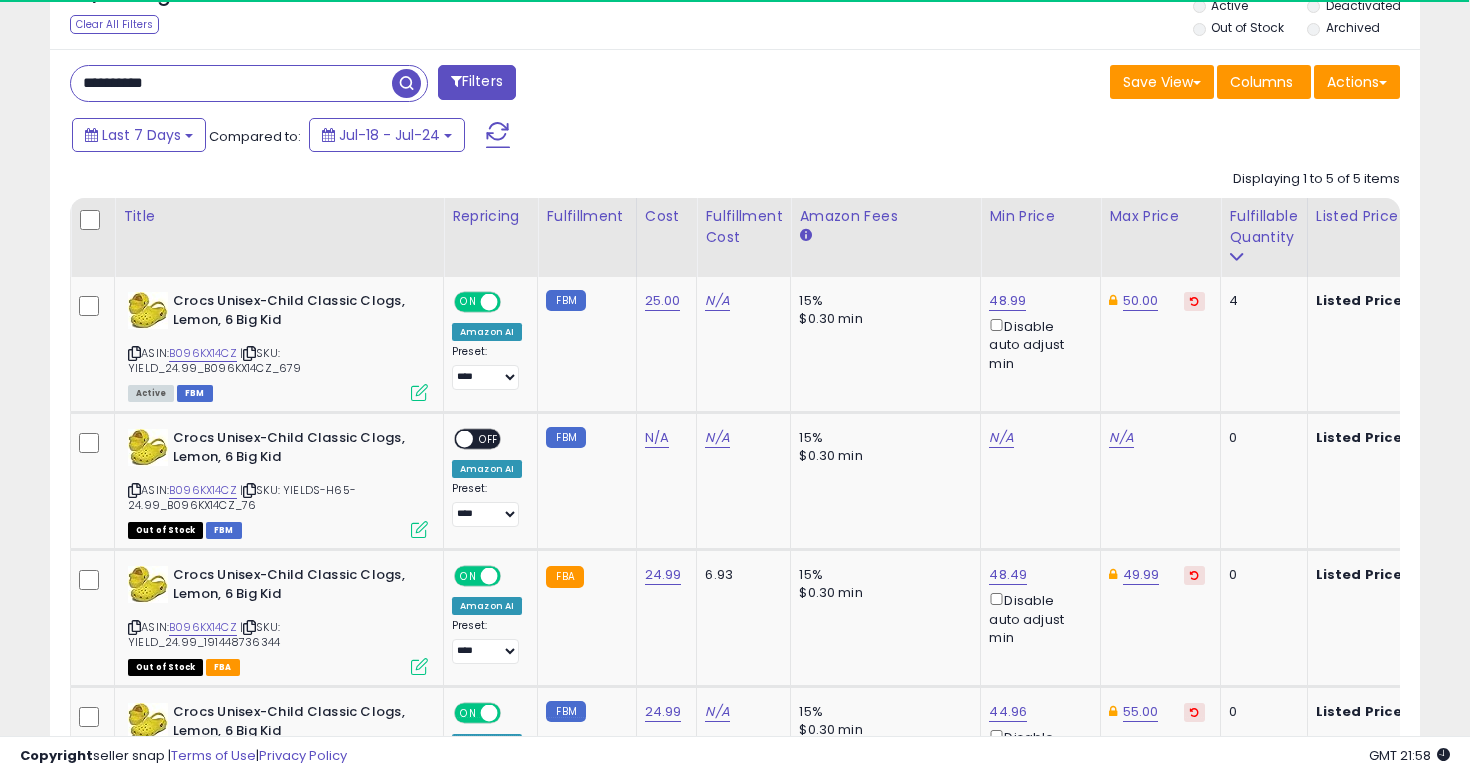 click on "**********" at bounding box center (231, 83) 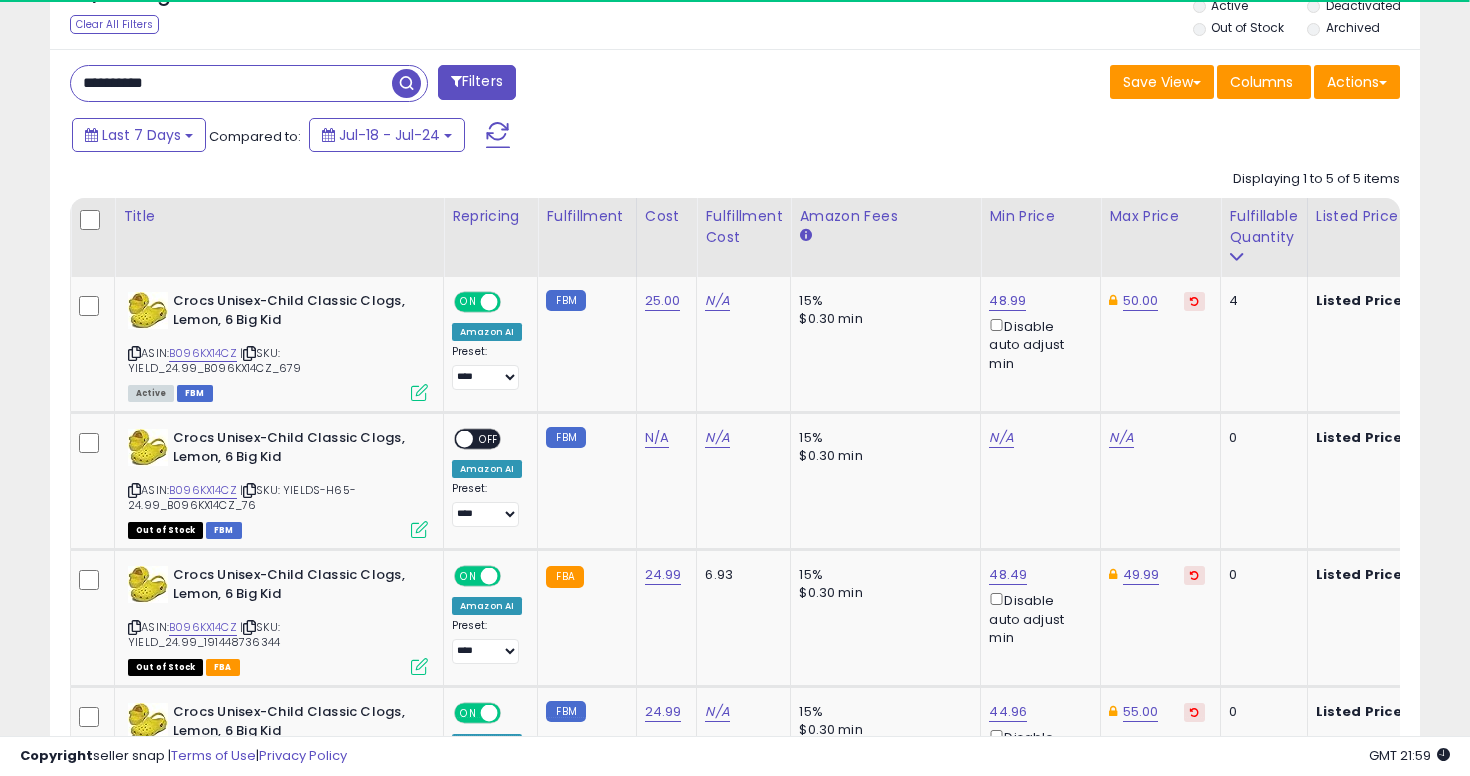 click on "**********" at bounding box center [231, 83] 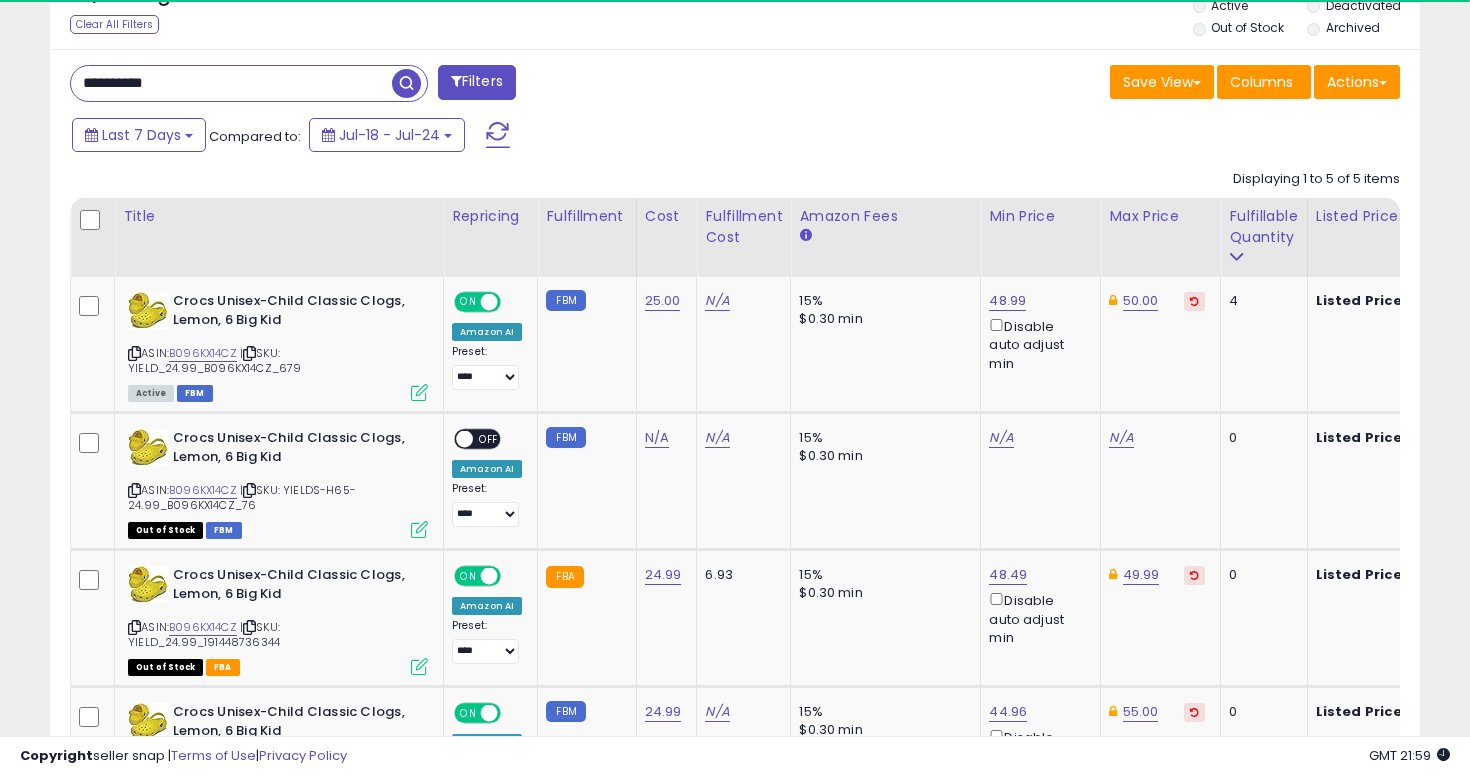 click at bounding box center [406, 83] 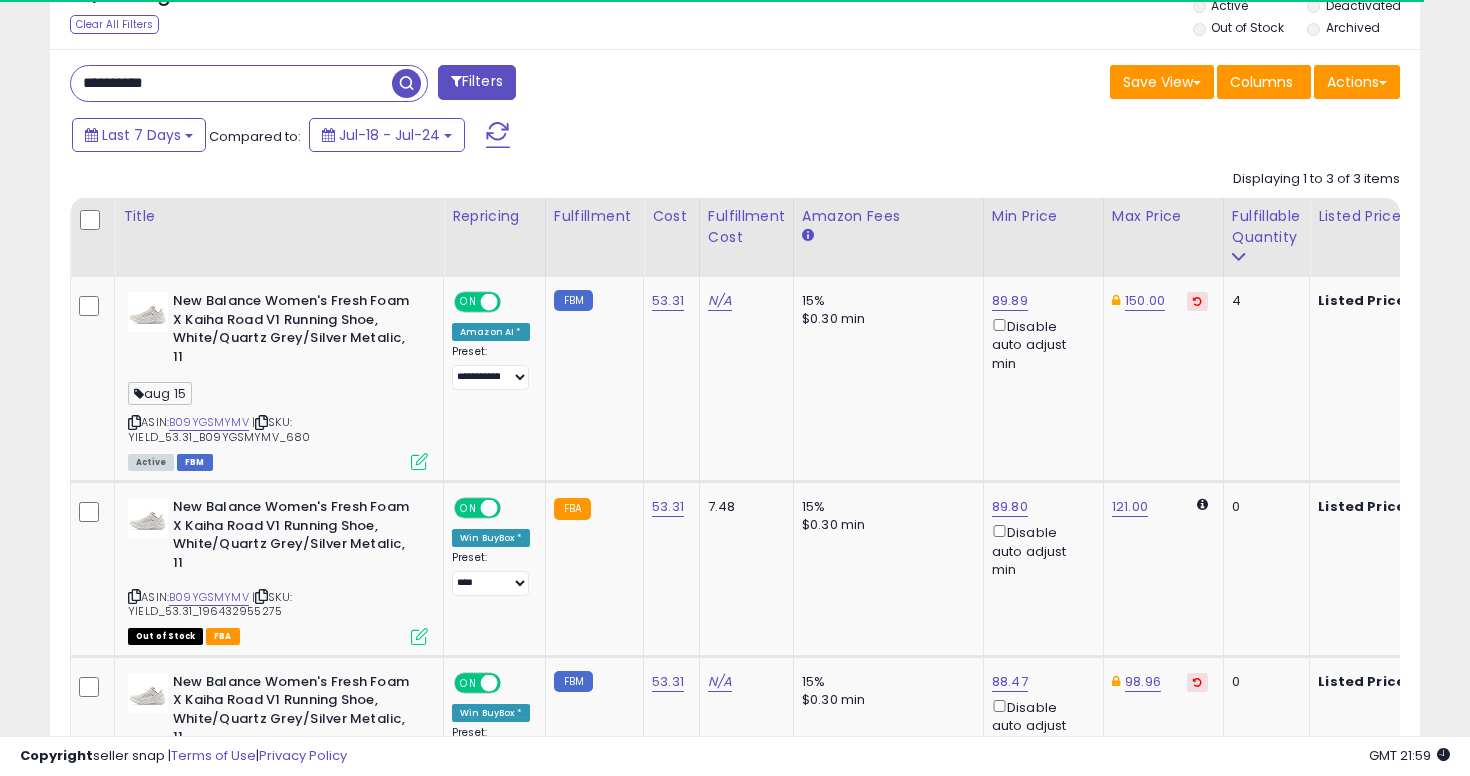 scroll, scrollTop: 927, scrollLeft: 0, axis: vertical 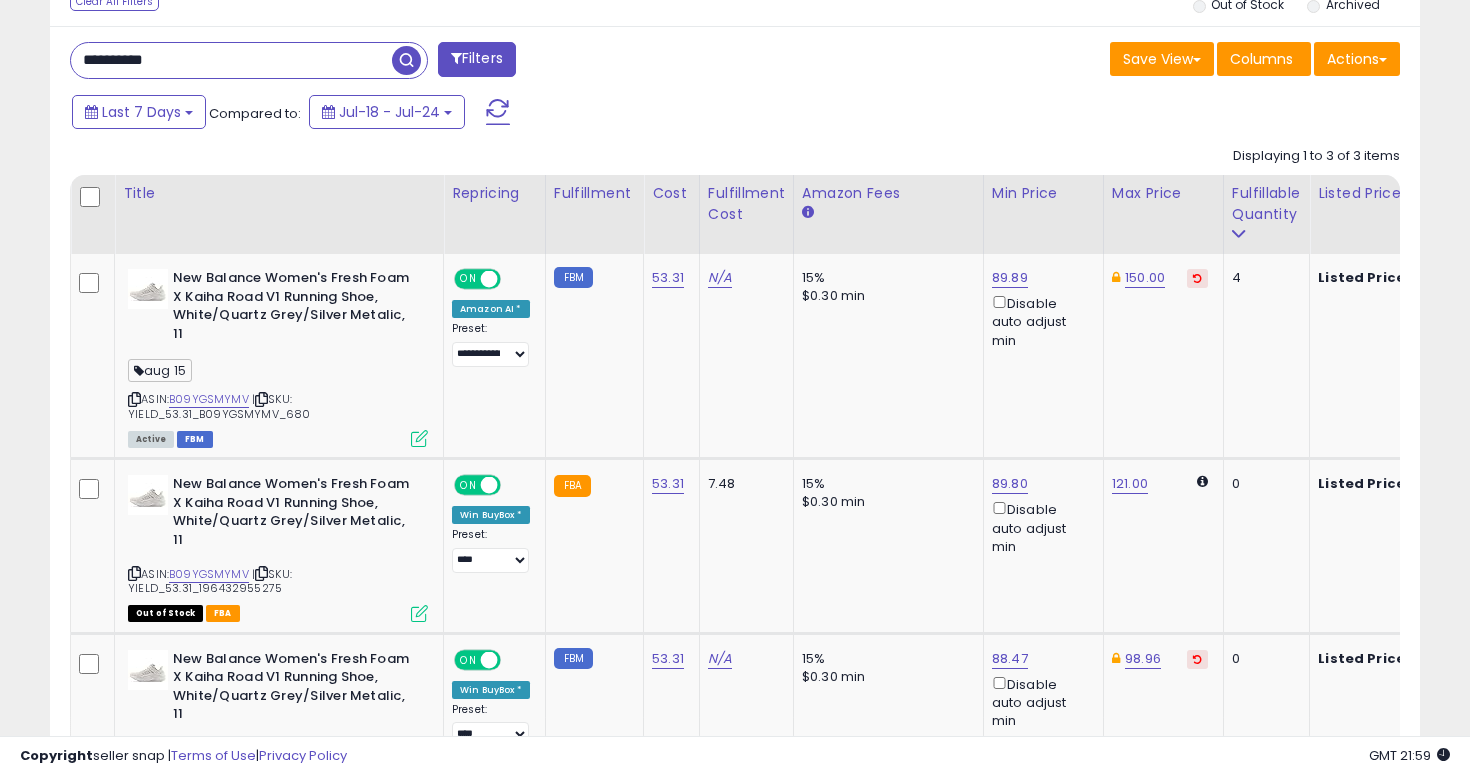 click on "**********" at bounding box center (231, 60) 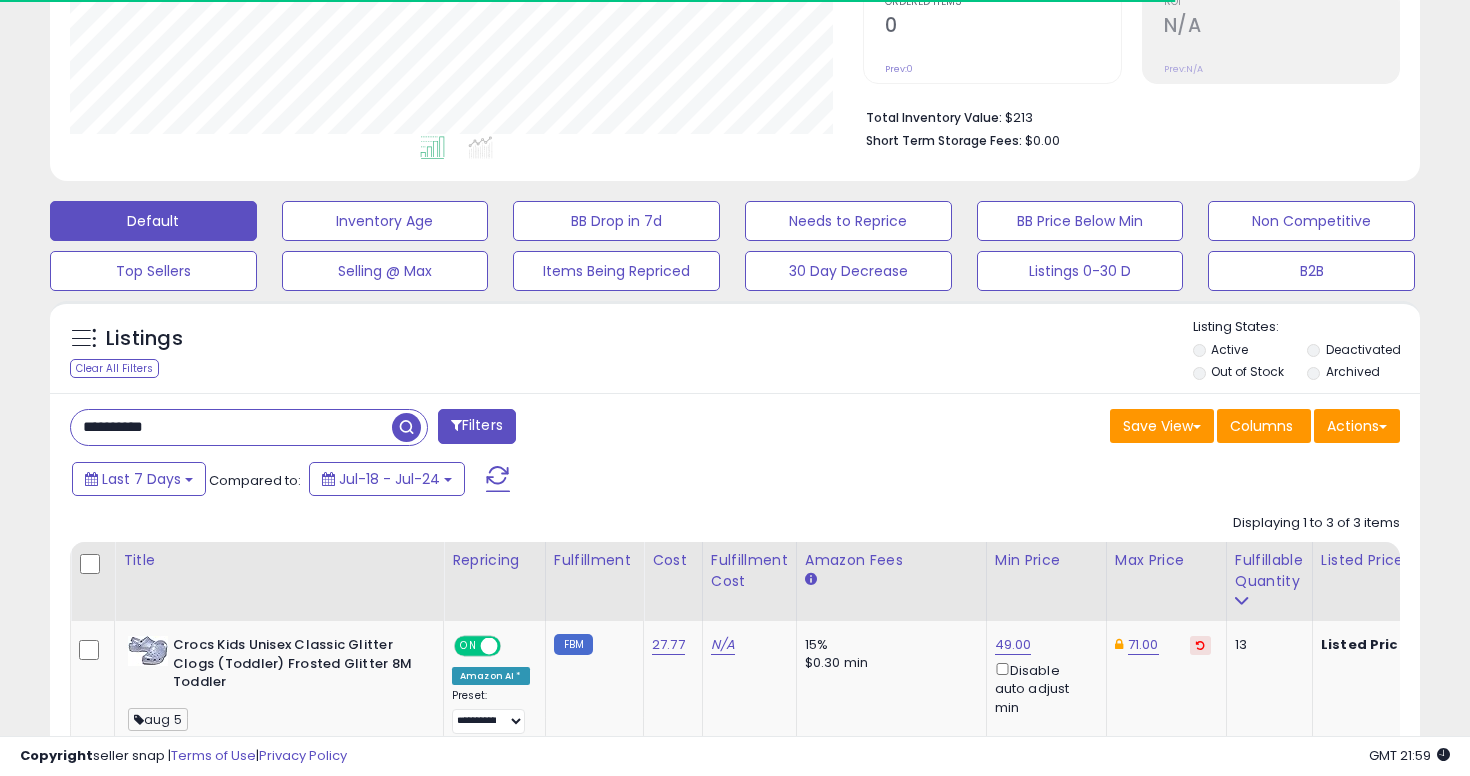 scroll, scrollTop: 796, scrollLeft: 0, axis: vertical 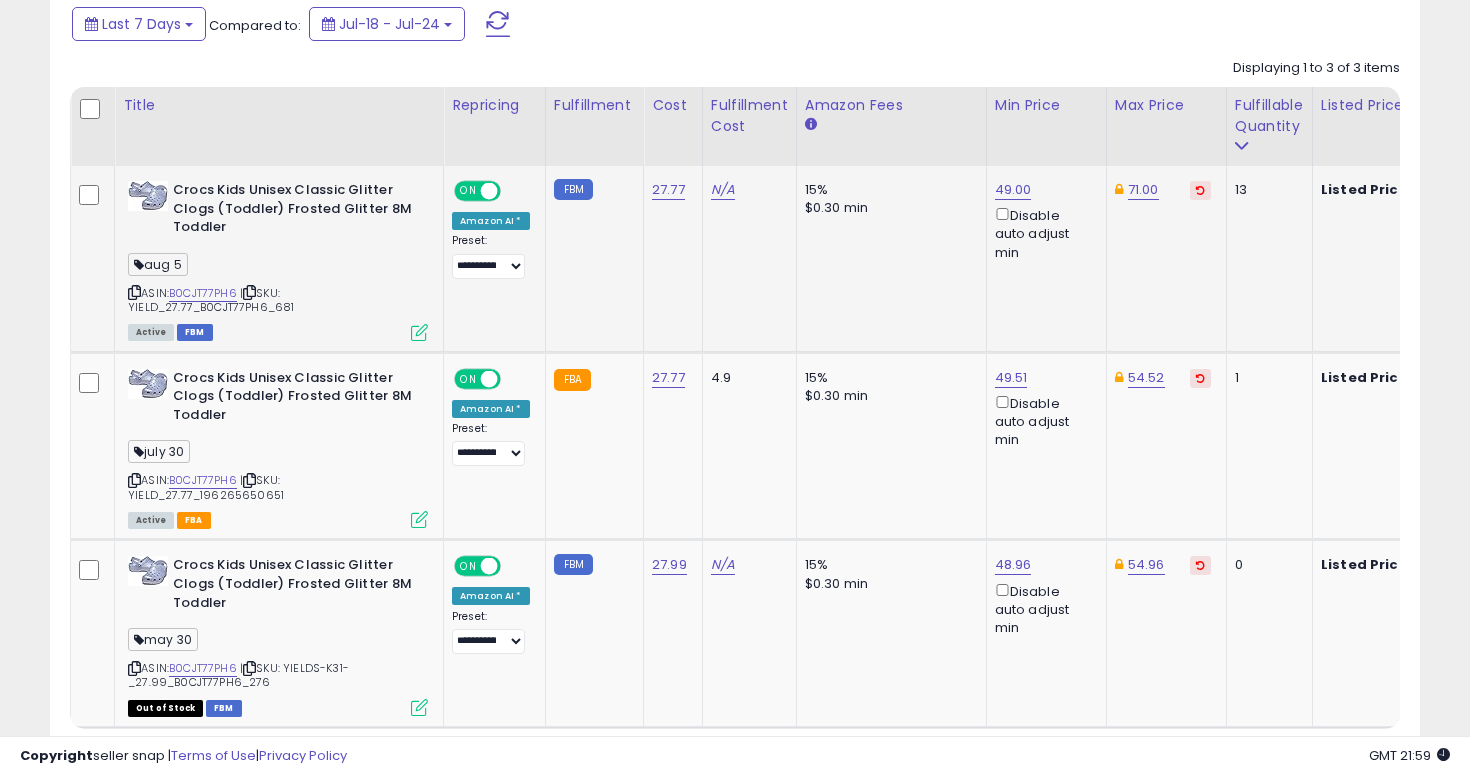 click at bounding box center (249, 292) 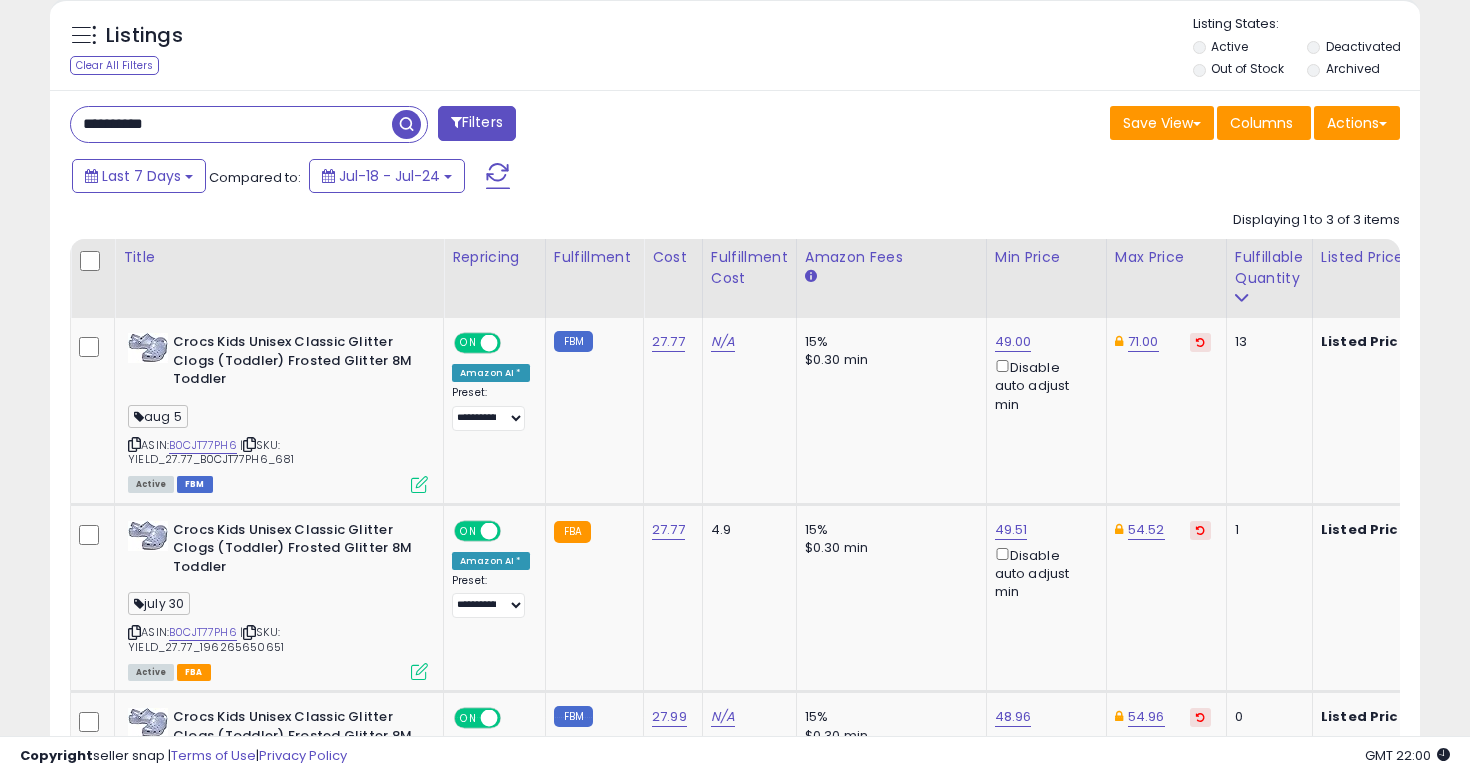 scroll, scrollTop: 666, scrollLeft: 0, axis: vertical 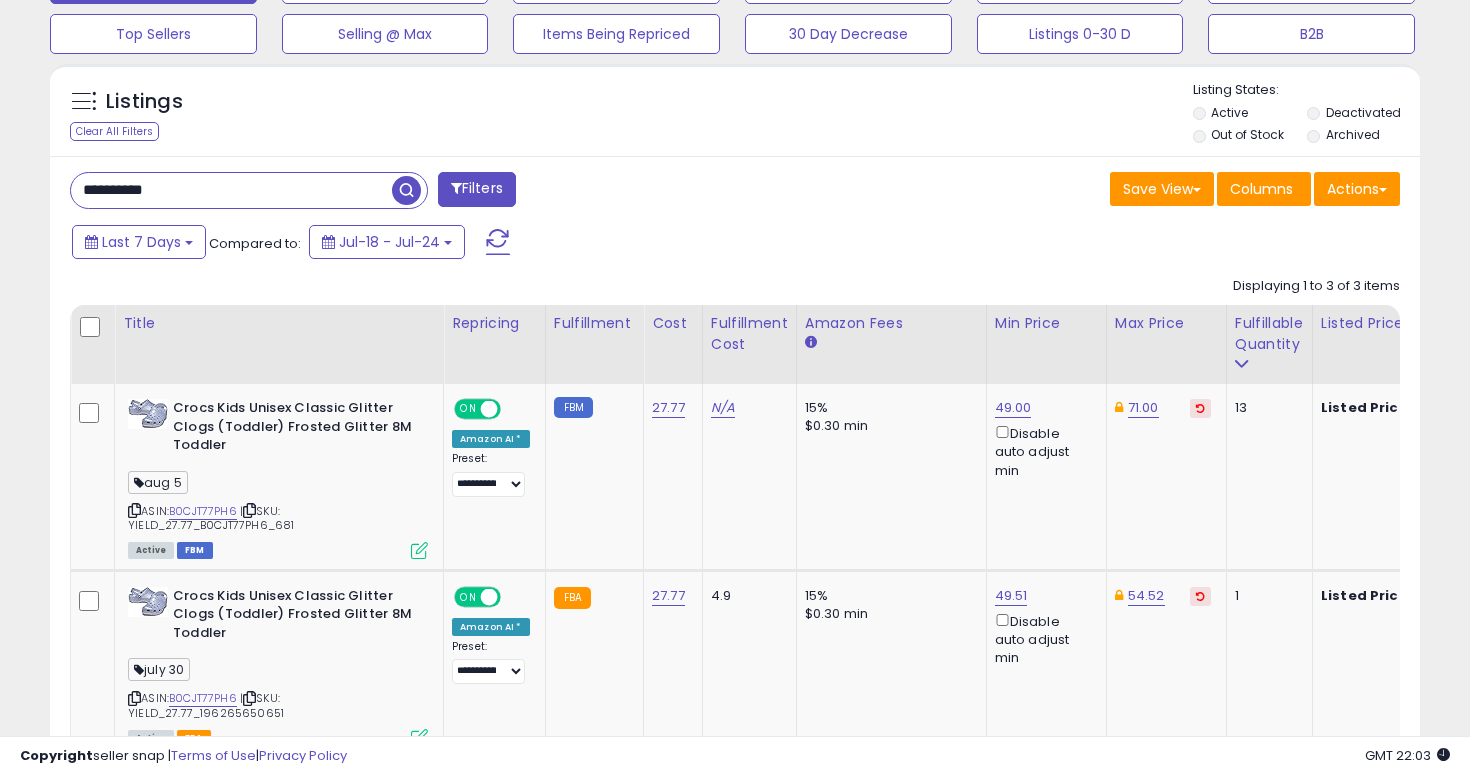 click on "**********" at bounding box center (231, 190) 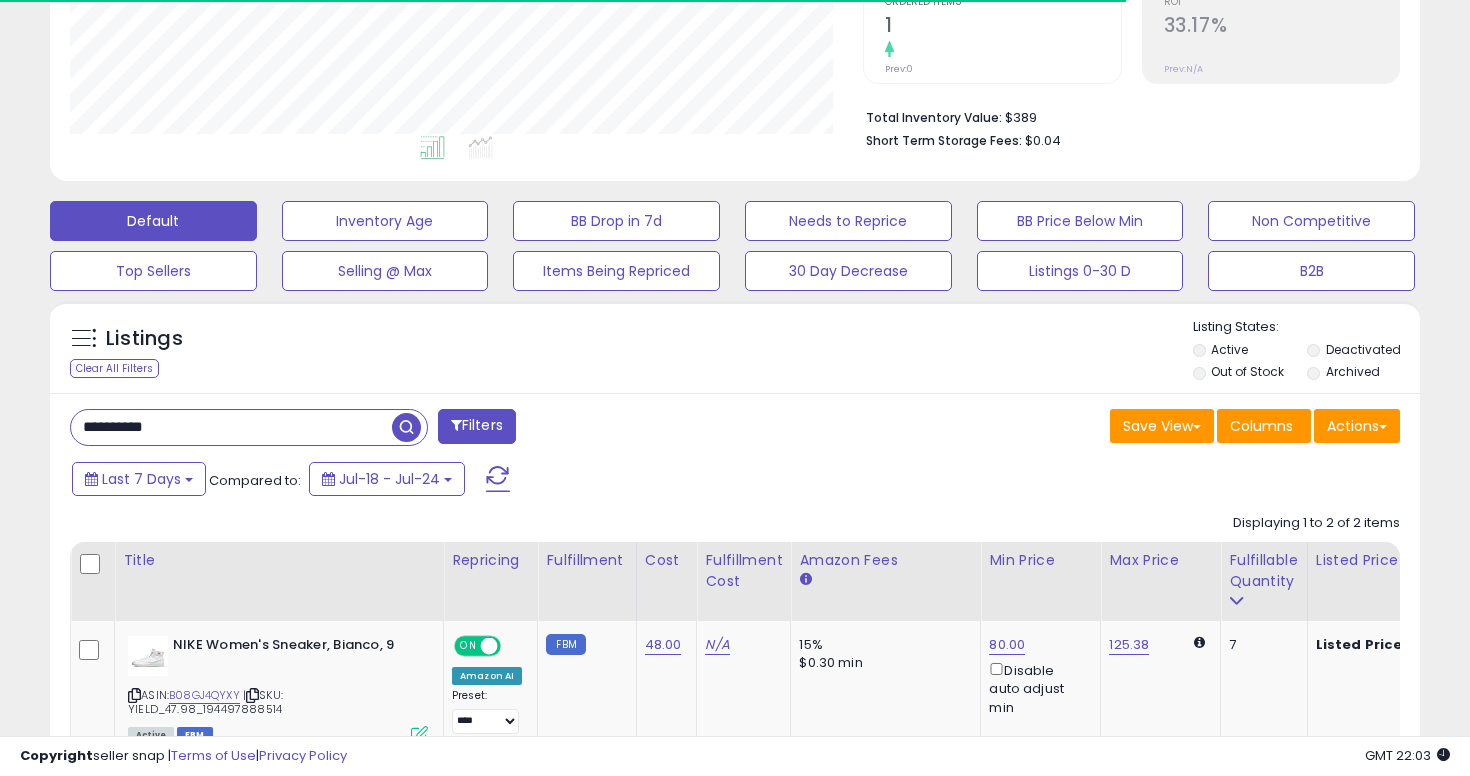 scroll, scrollTop: 666, scrollLeft: 0, axis: vertical 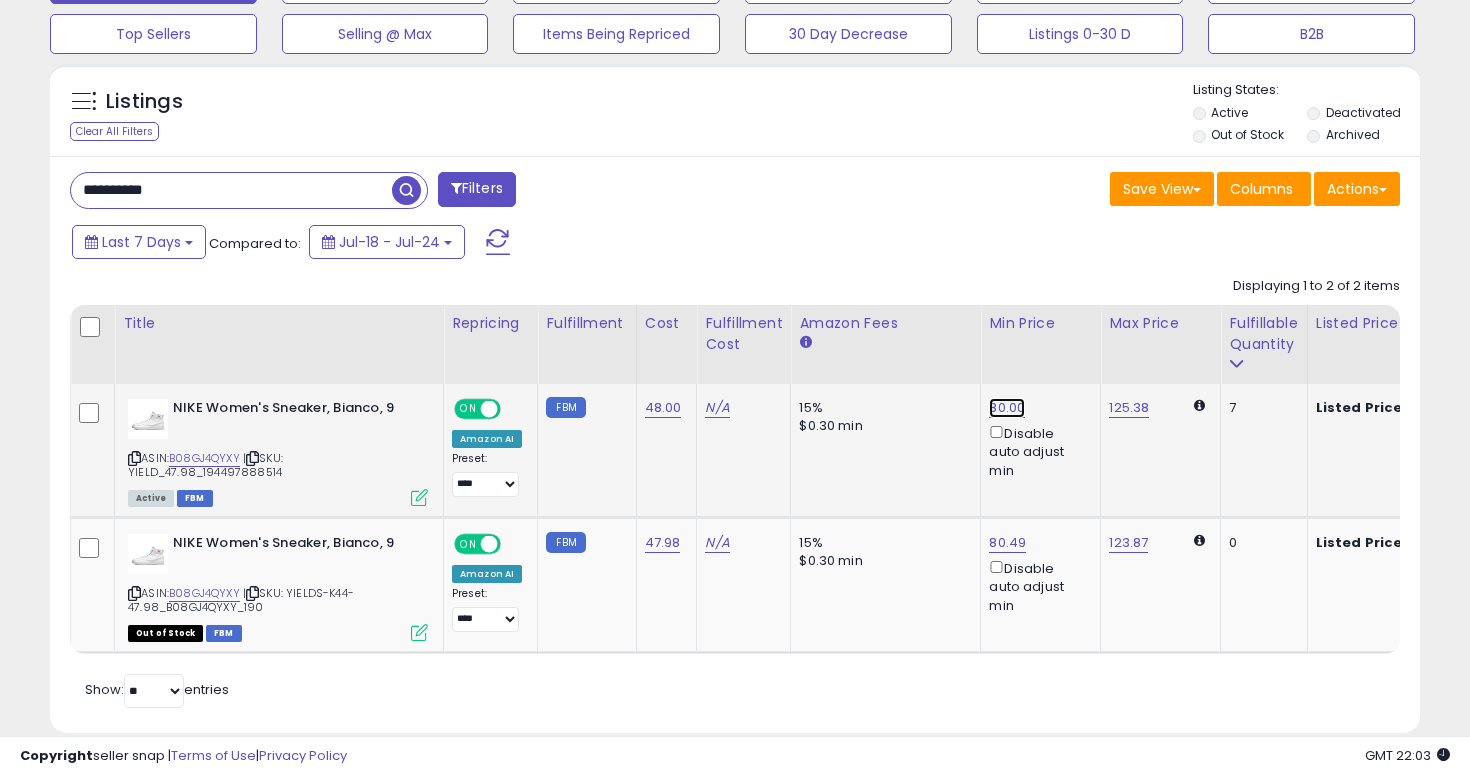 click on "80.00" at bounding box center (1007, 408) 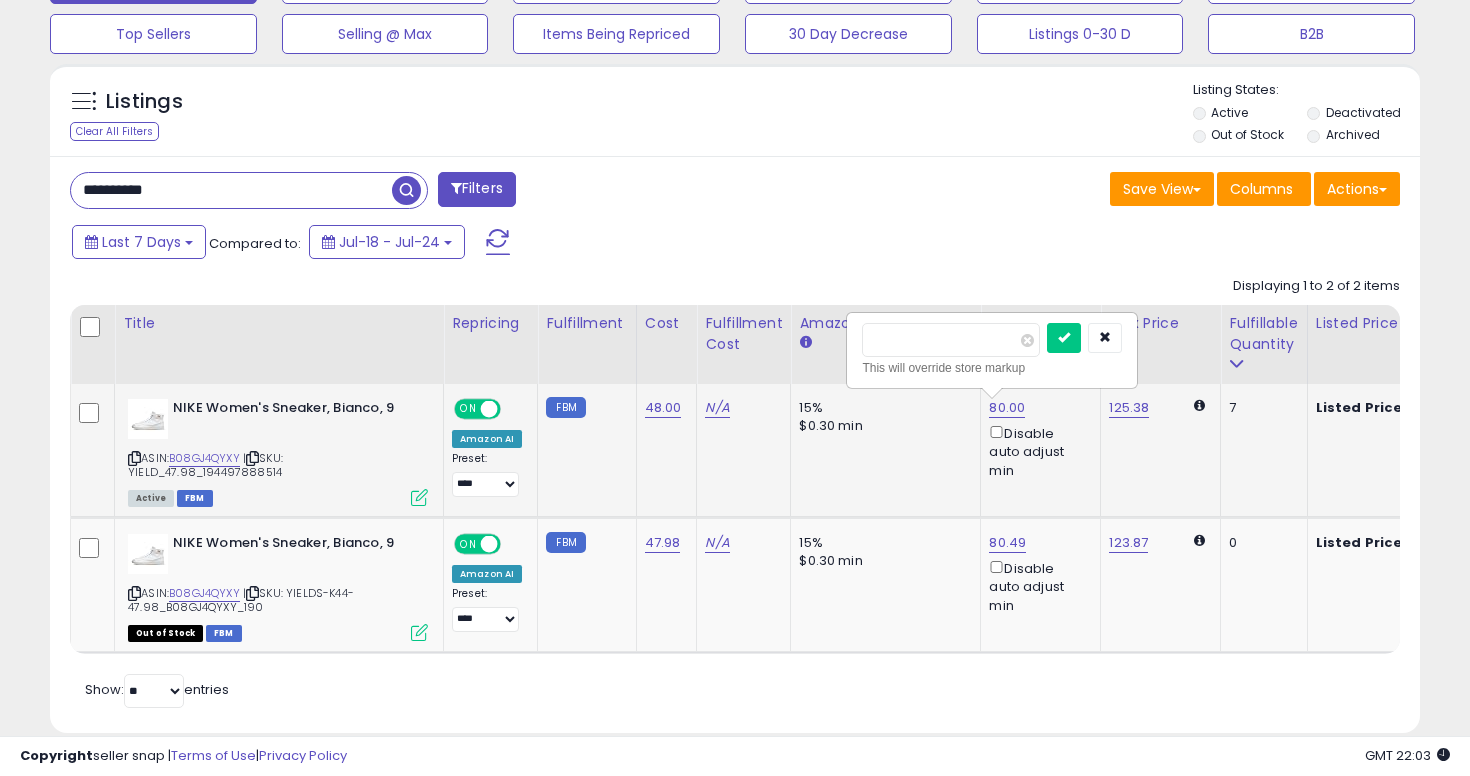 type on "*" 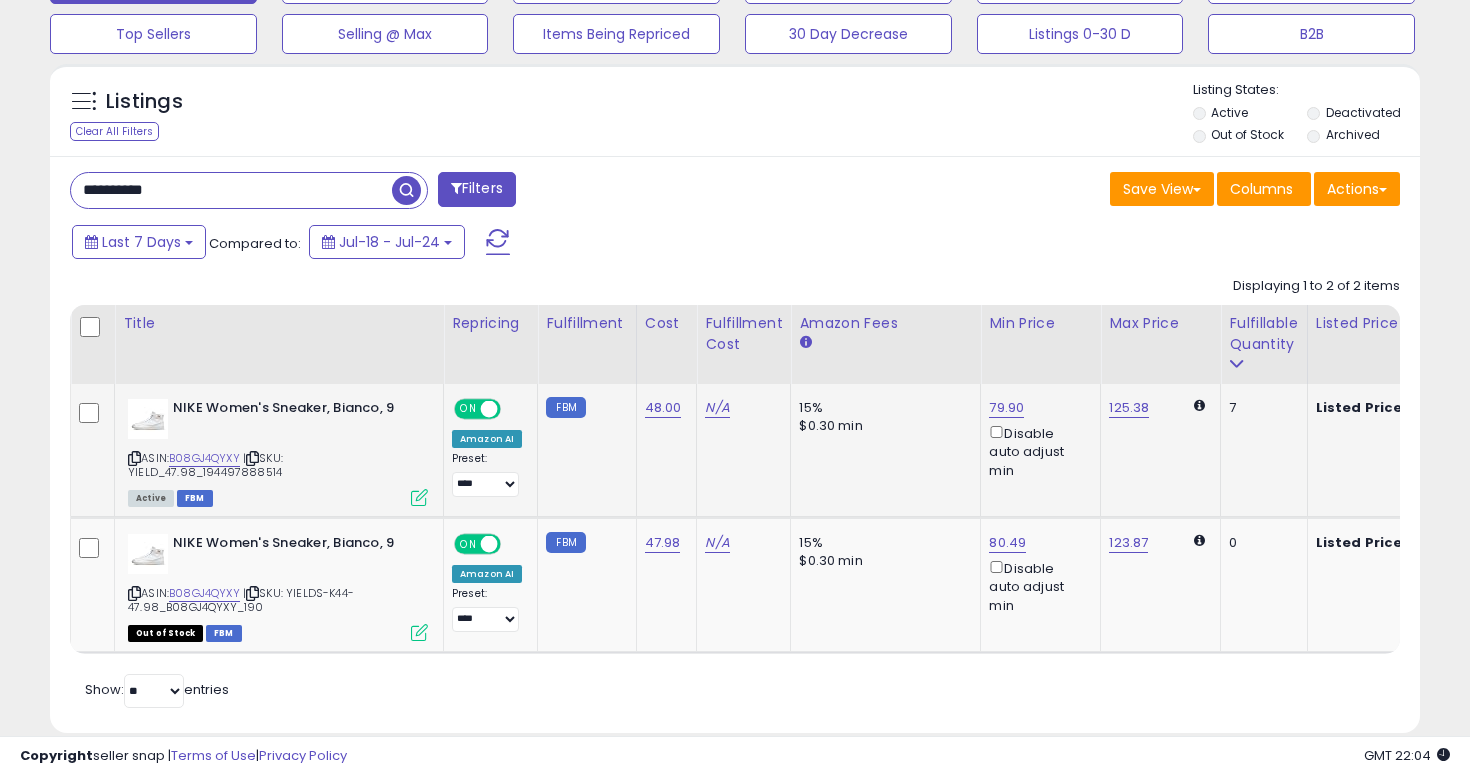 click on "**********" at bounding box center [231, 190] 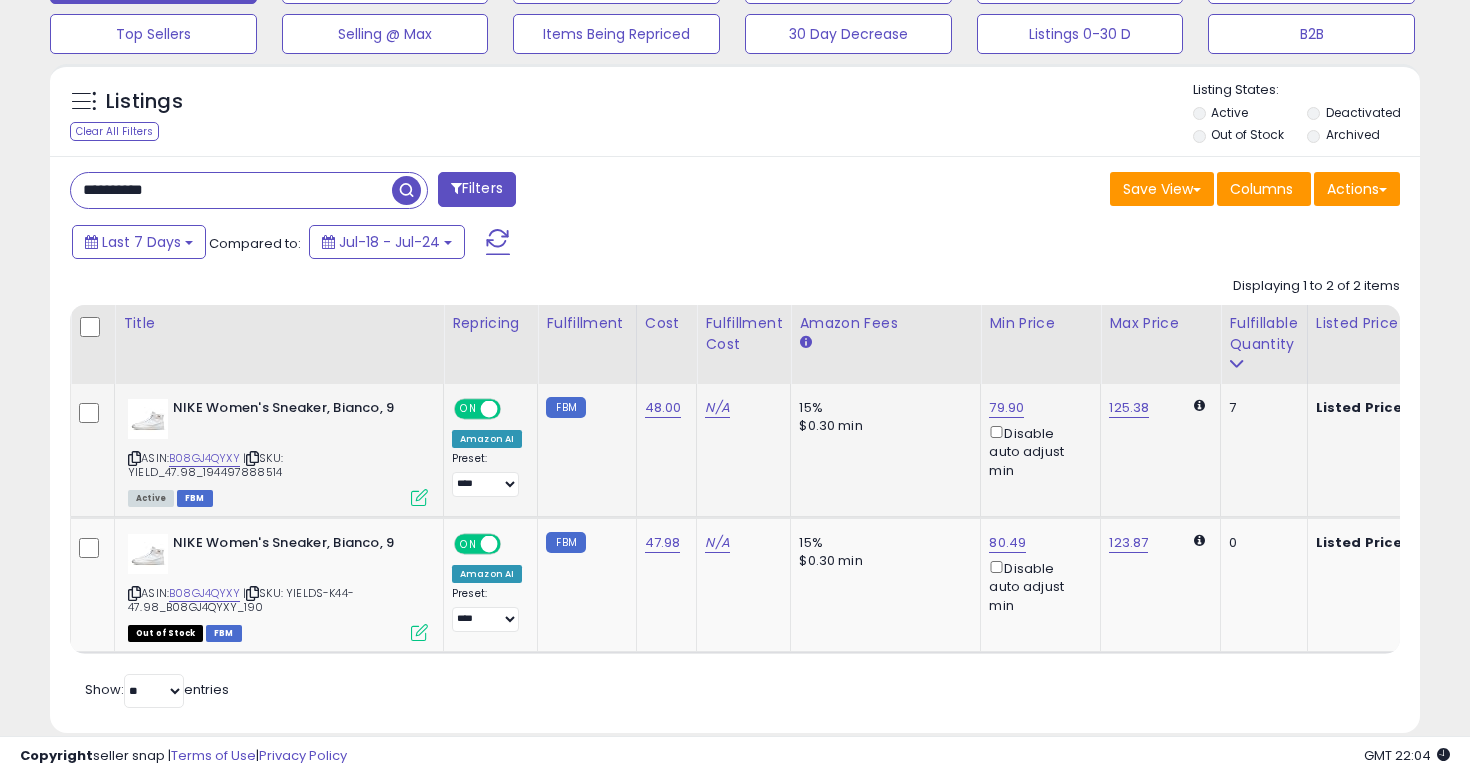 click on "**********" at bounding box center (231, 190) 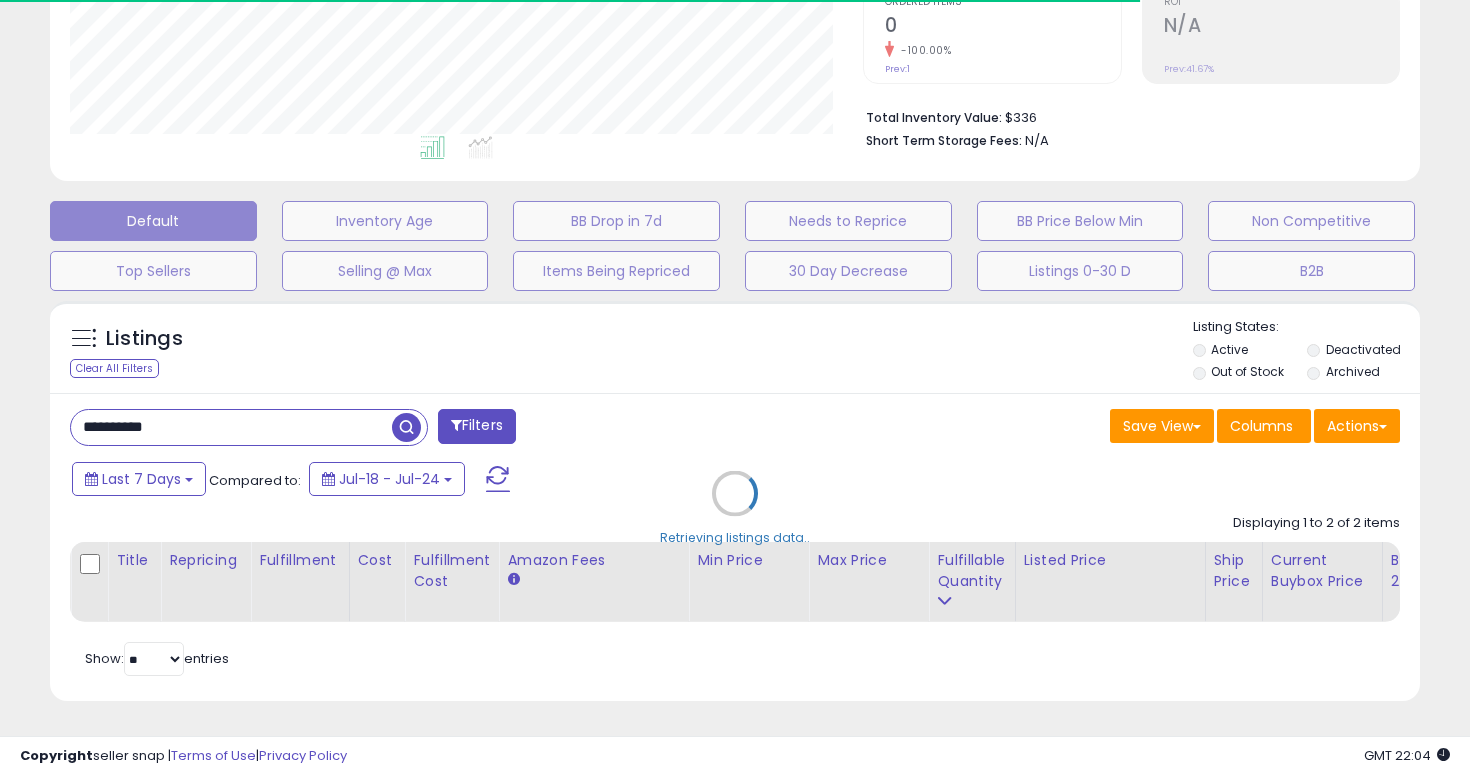 scroll, scrollTop: 666, scrollLeft: 0, axis: vertical 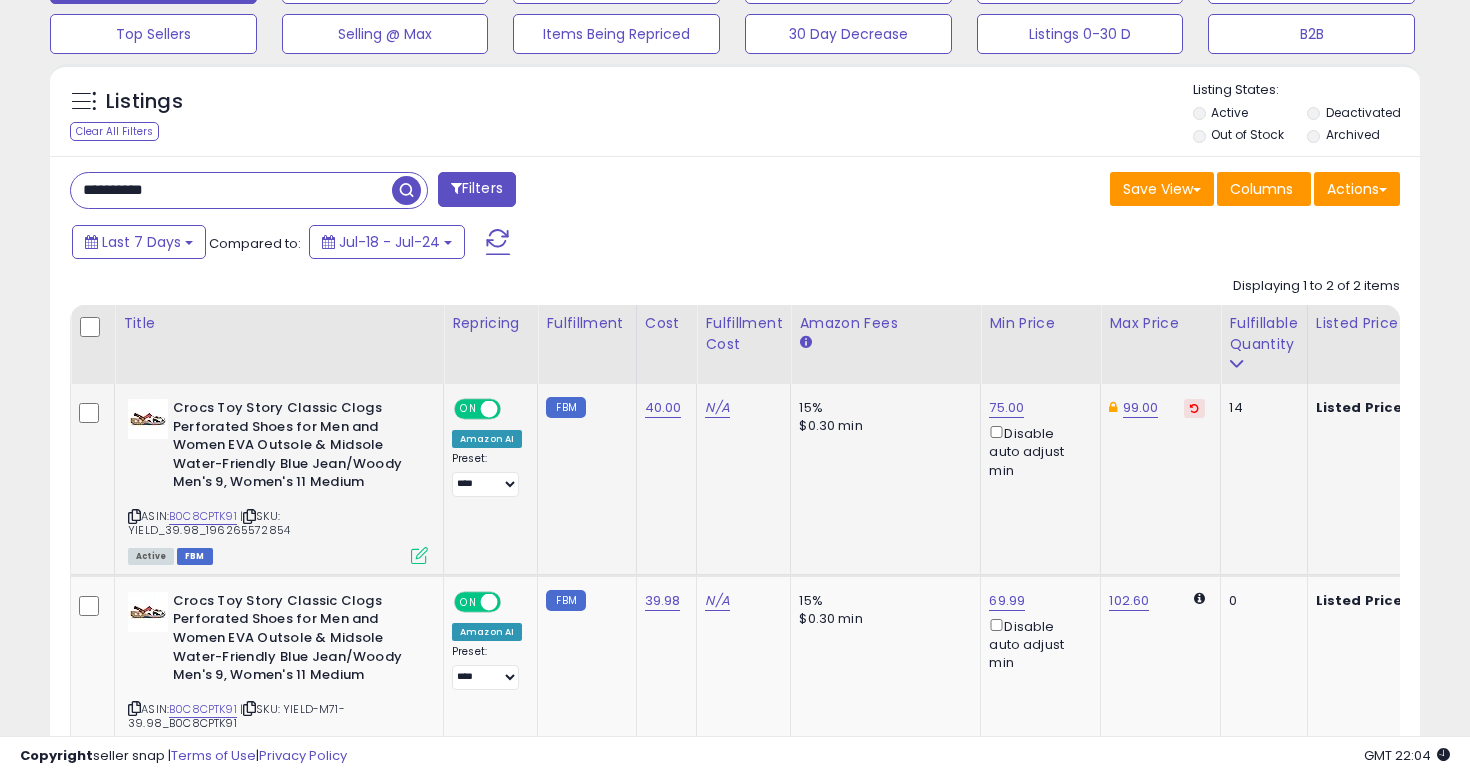 click on "99.00" 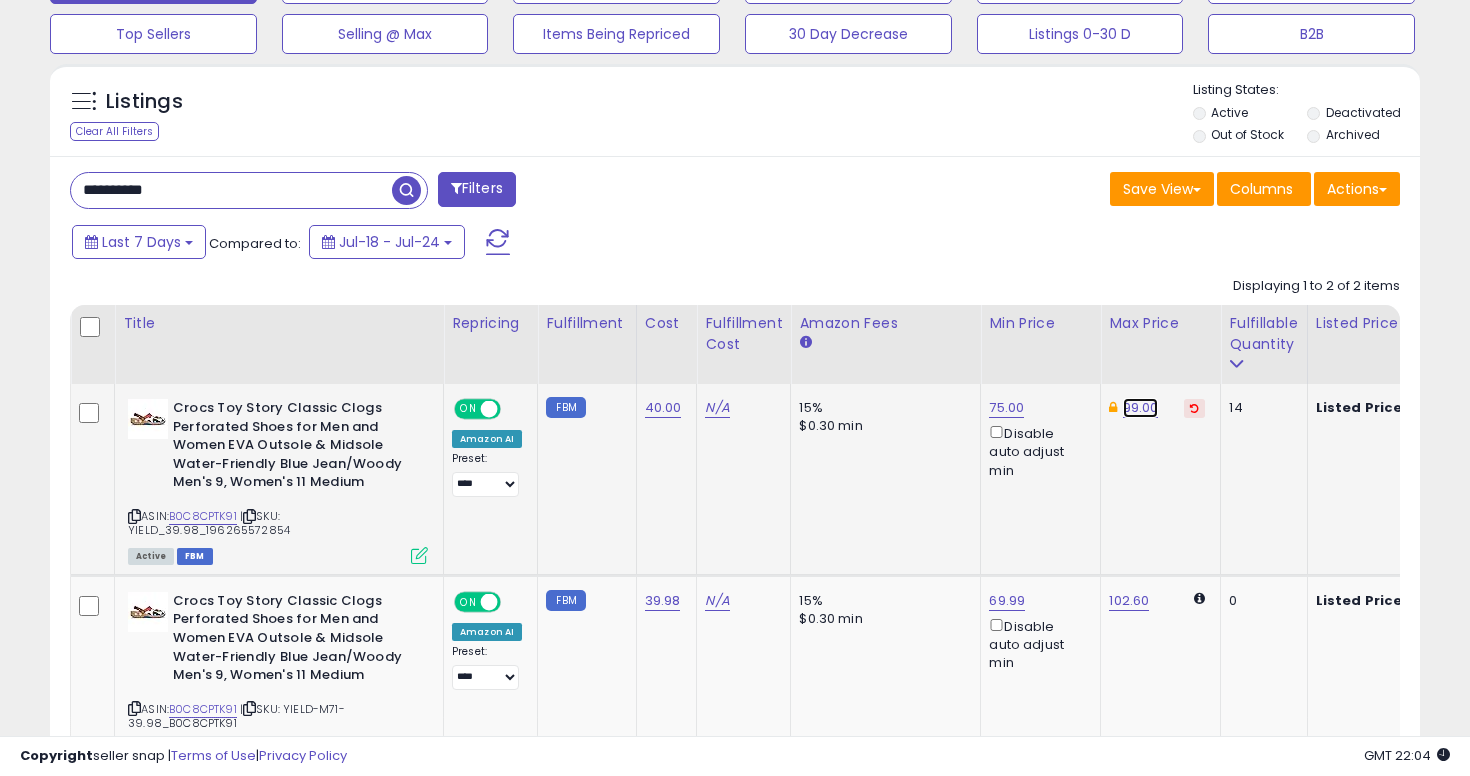 click on "99.00" at bounding box center (1141, 408) 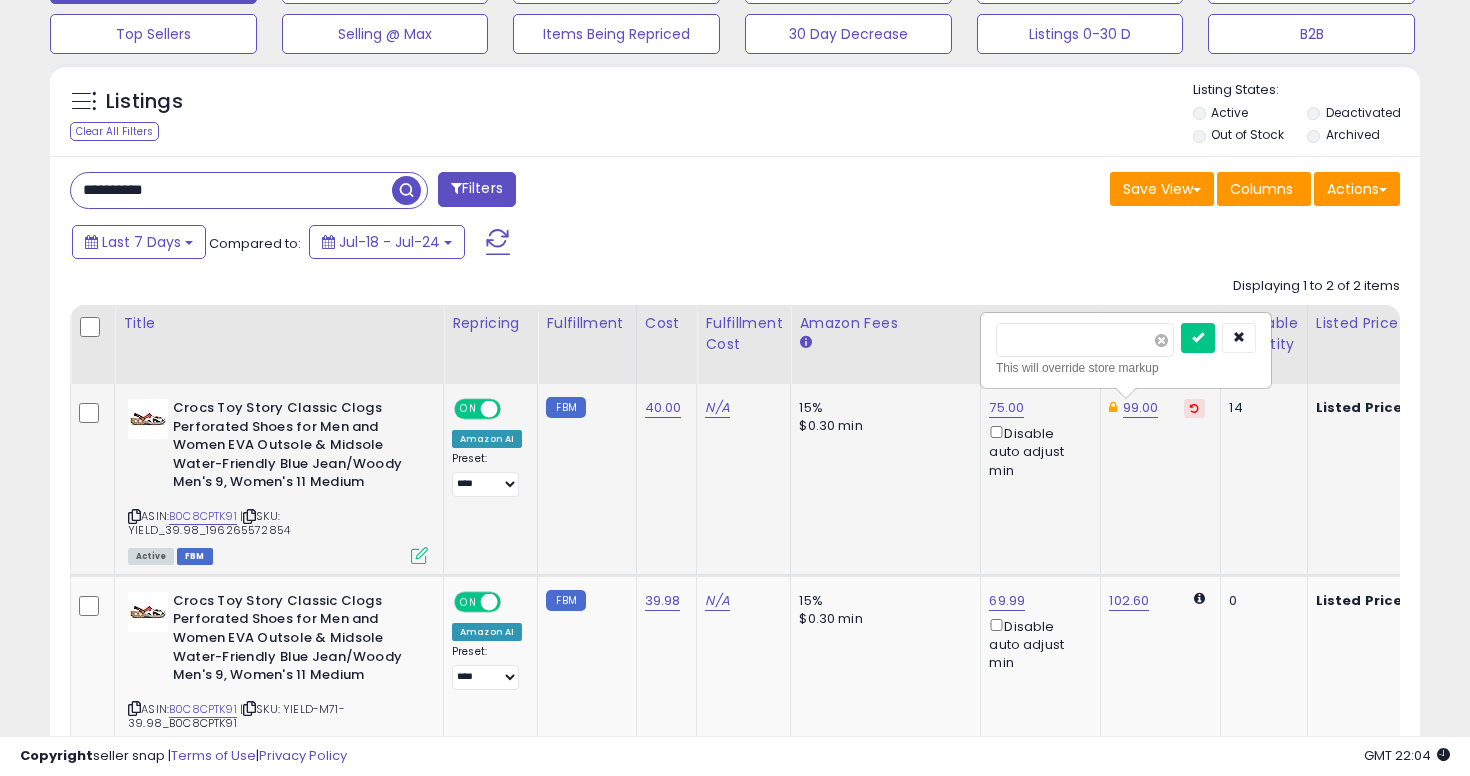 click at bounding box center [1161, 340] 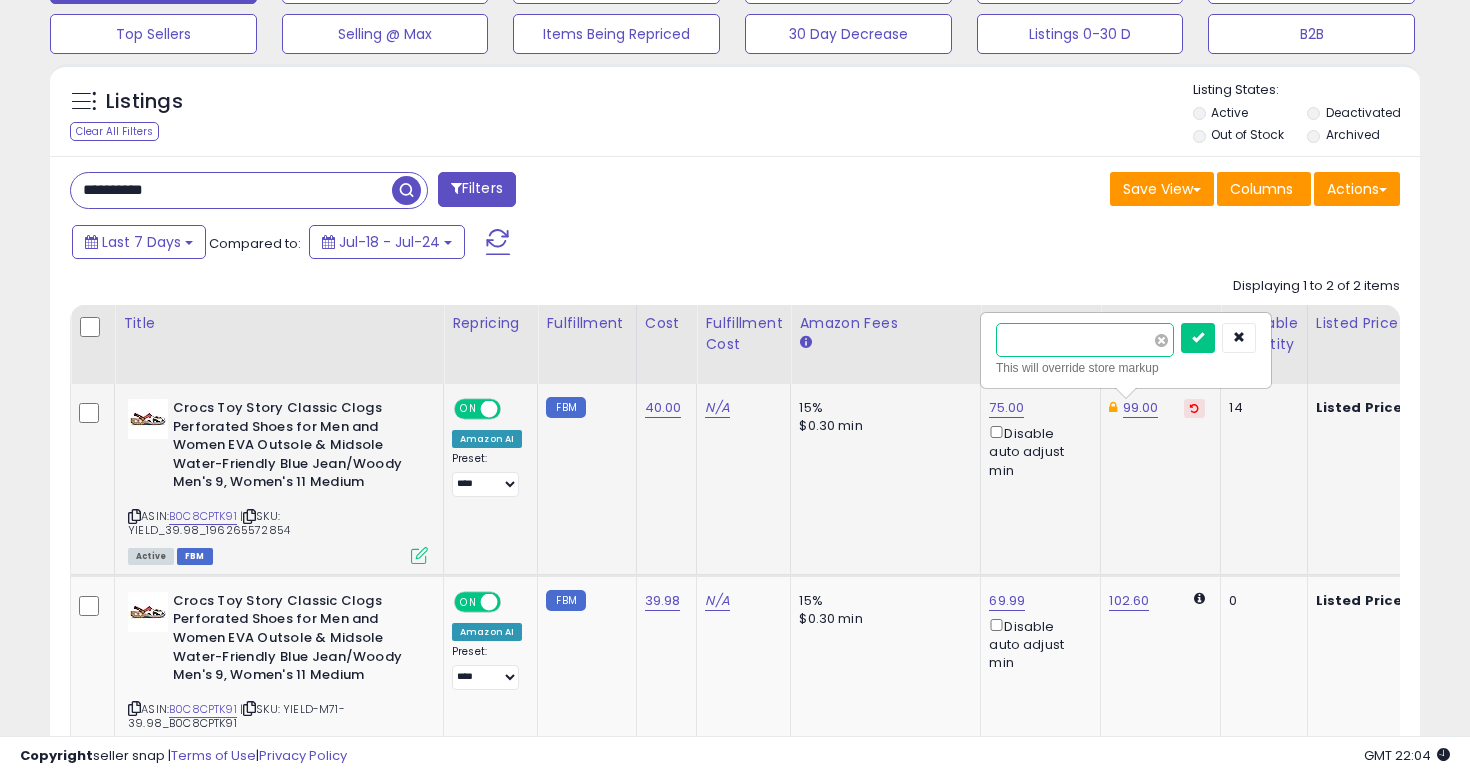 type on "****" 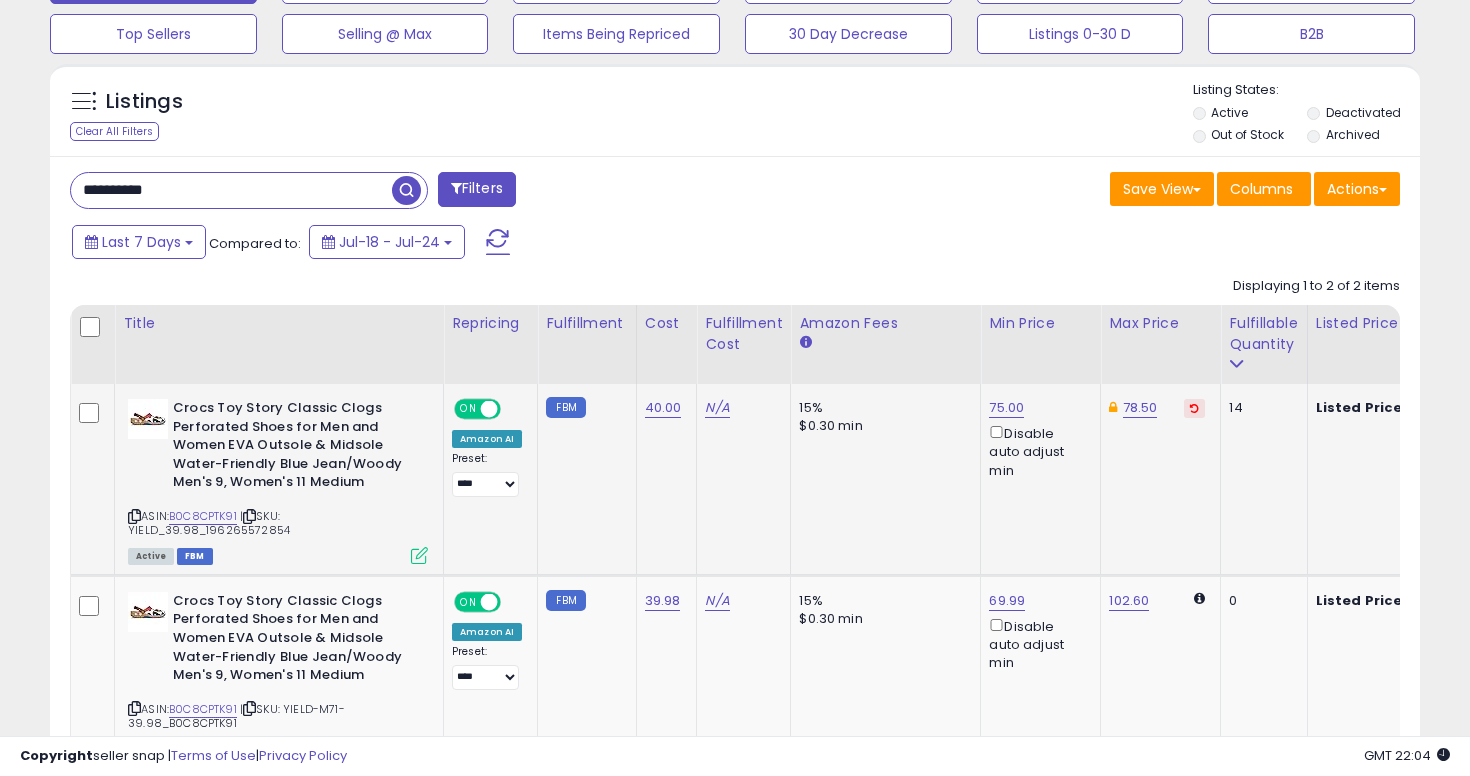 click on "**********" at bounding box center (231, 190) 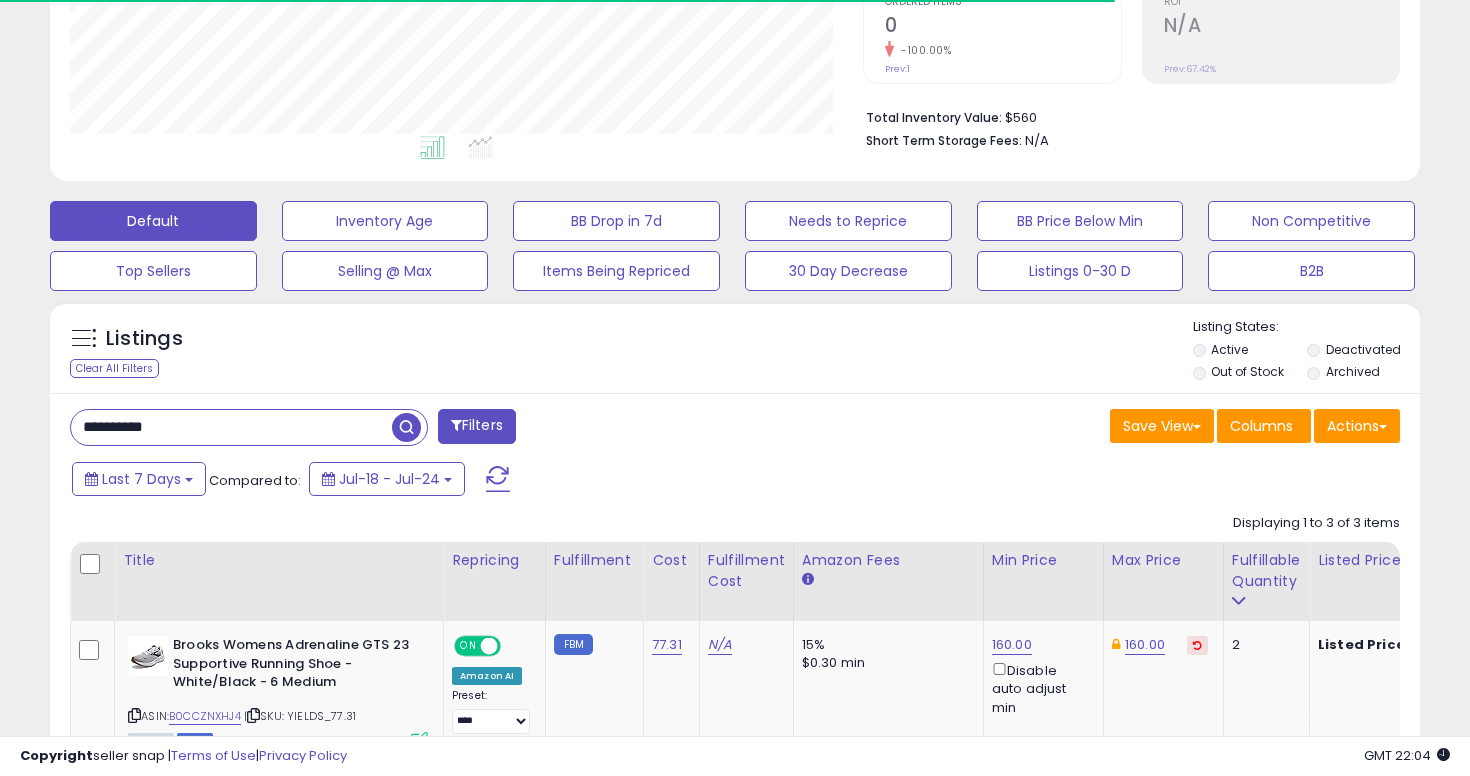 scroll, scrollTop: 666, scrollLeft: 0, axis: vertical 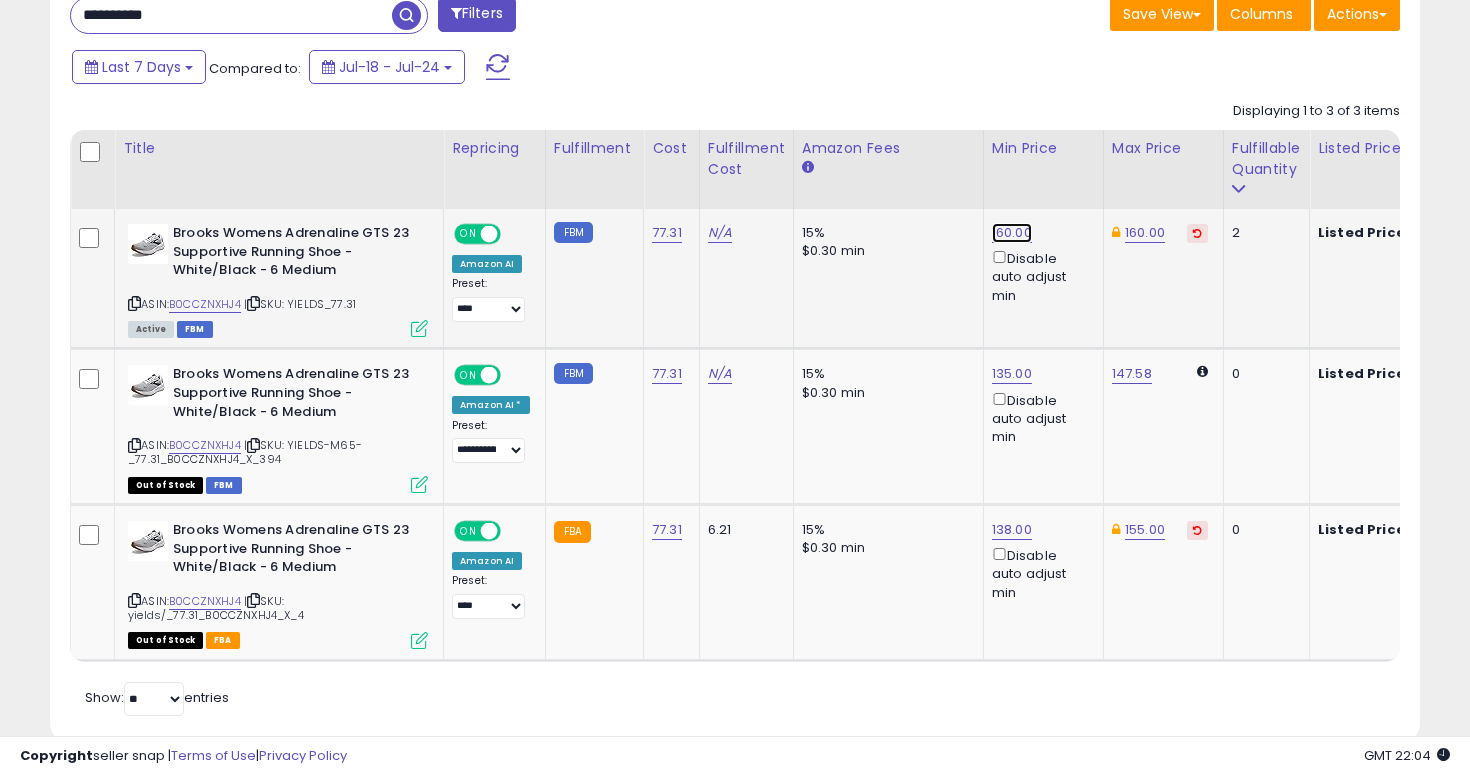 click on "160.00" at bounding box center [1012, 233] 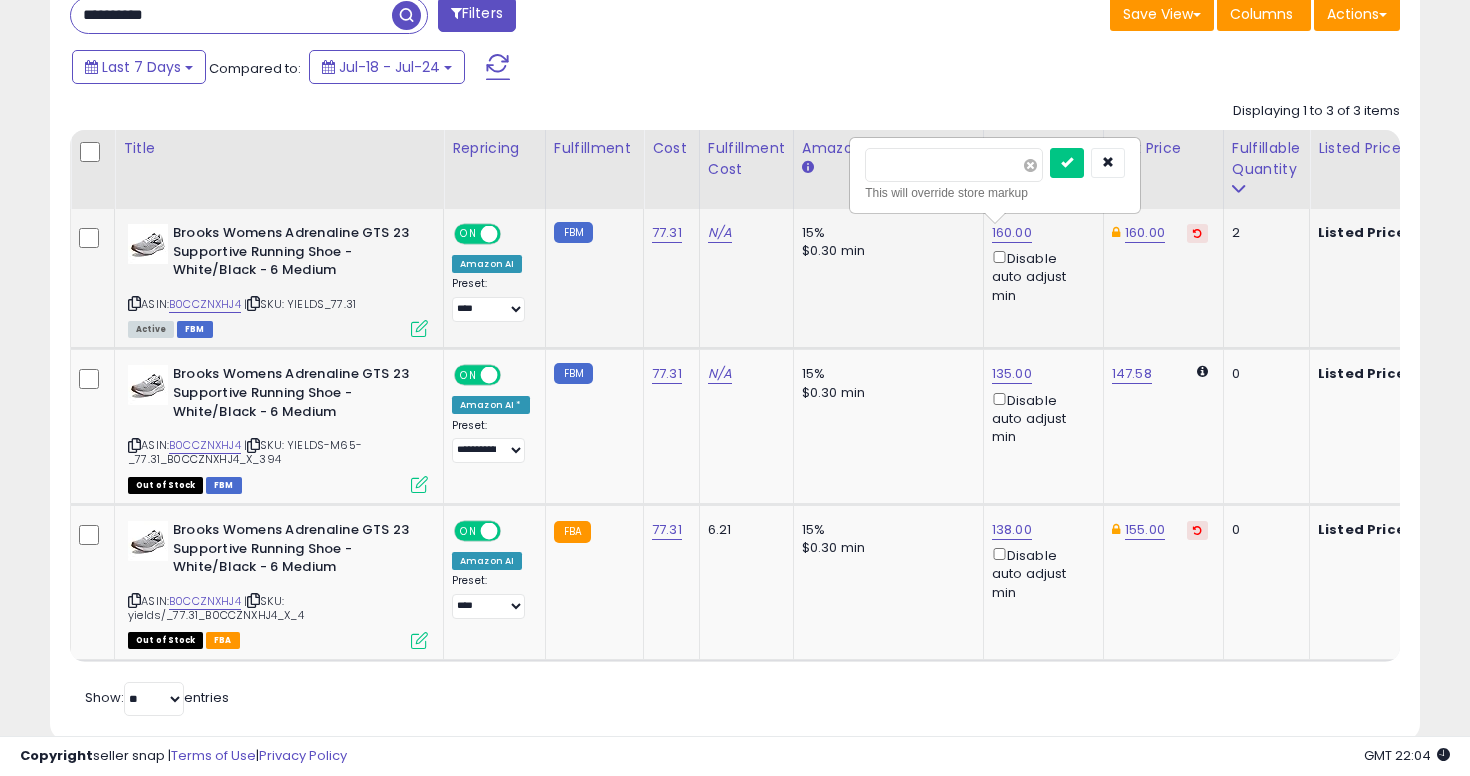 click at bounding box center (1030, 165) 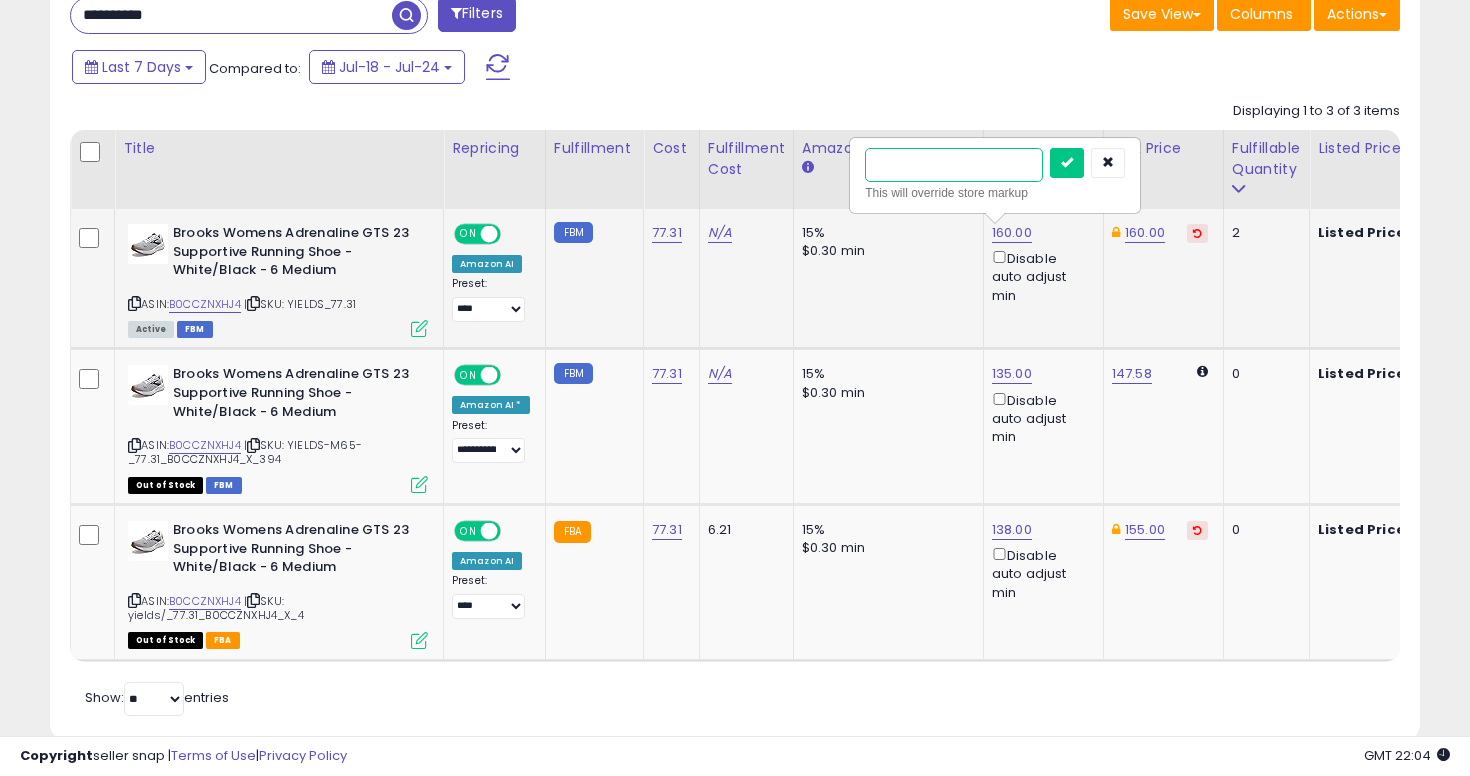 type on "***" 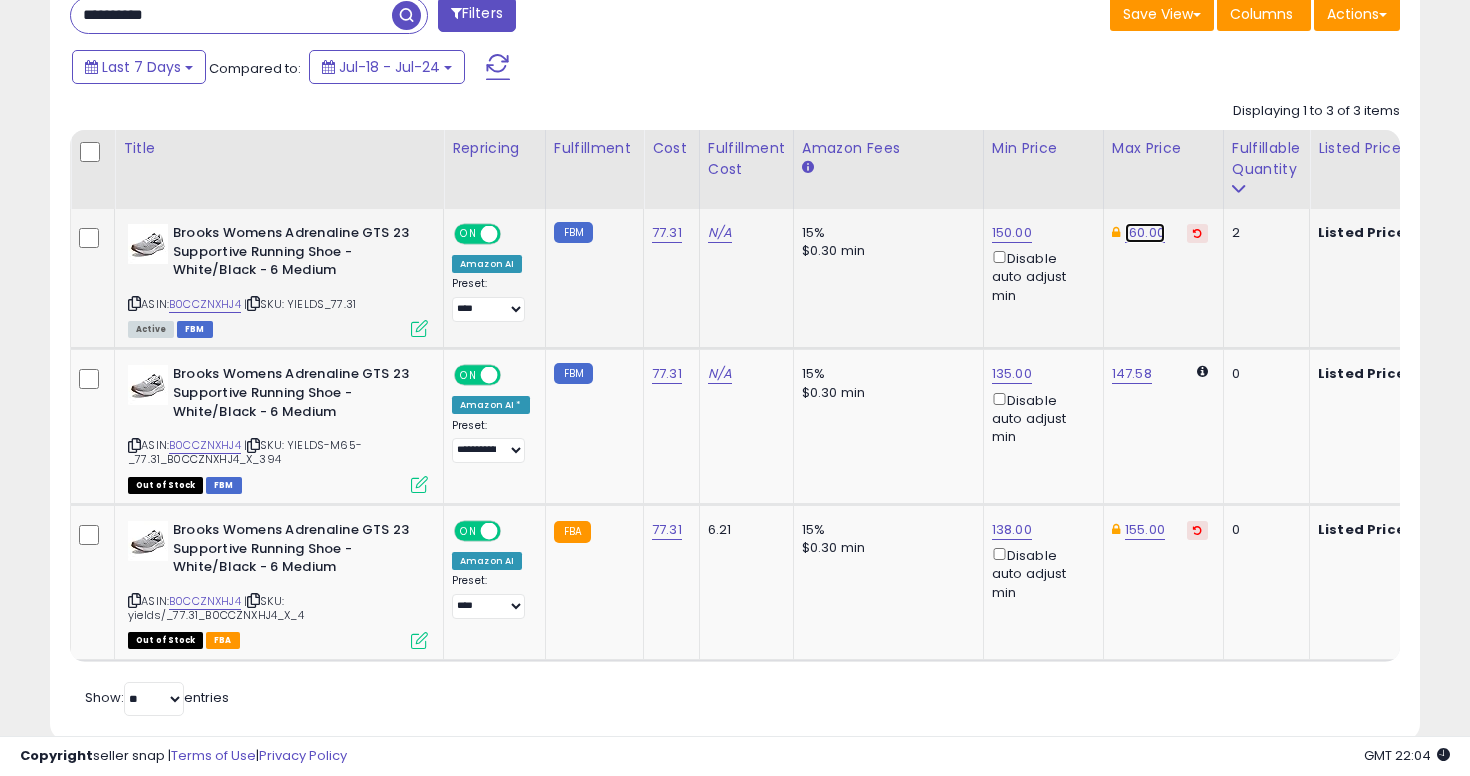 click on "160.00" at bounding box center (1145, 233) 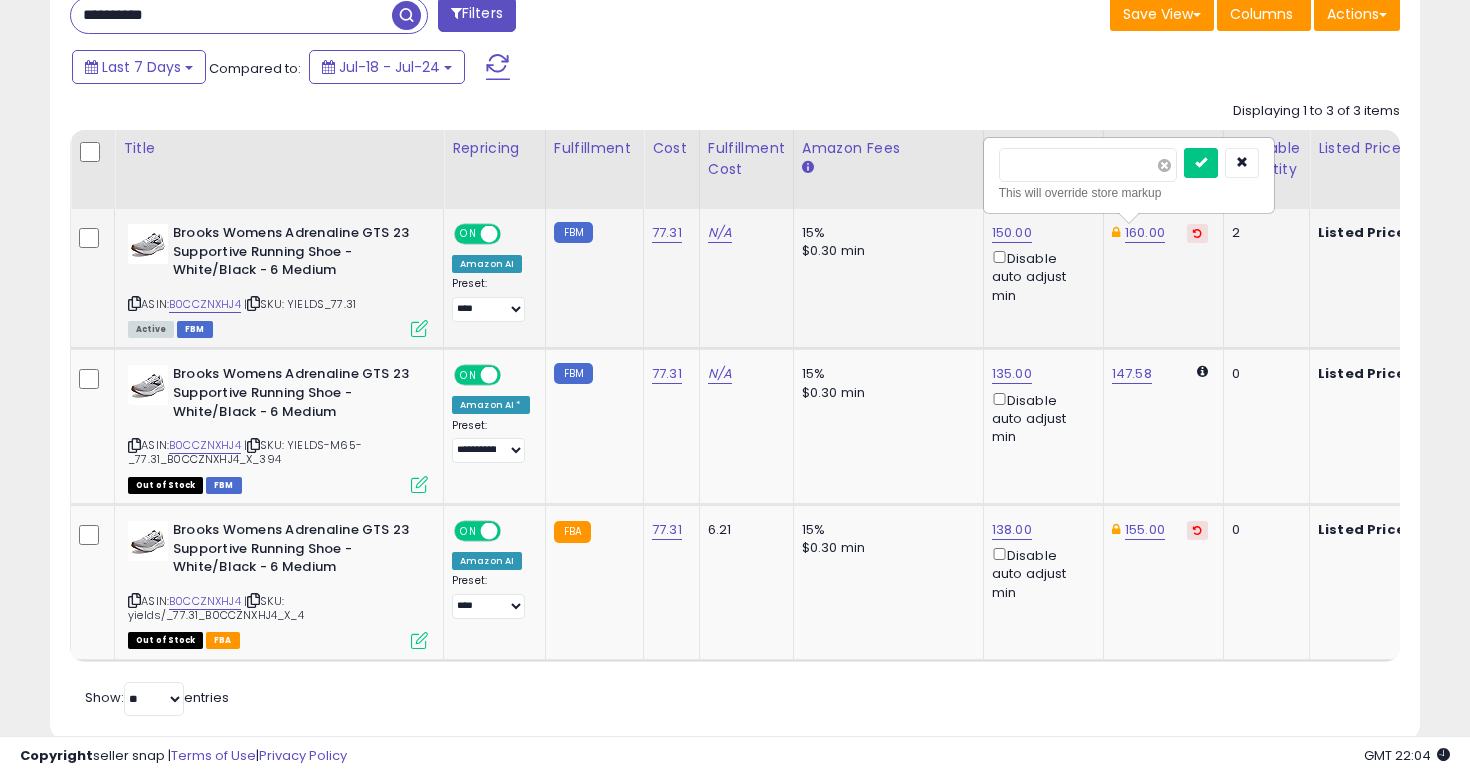 click at bounding box center (1164, 165) 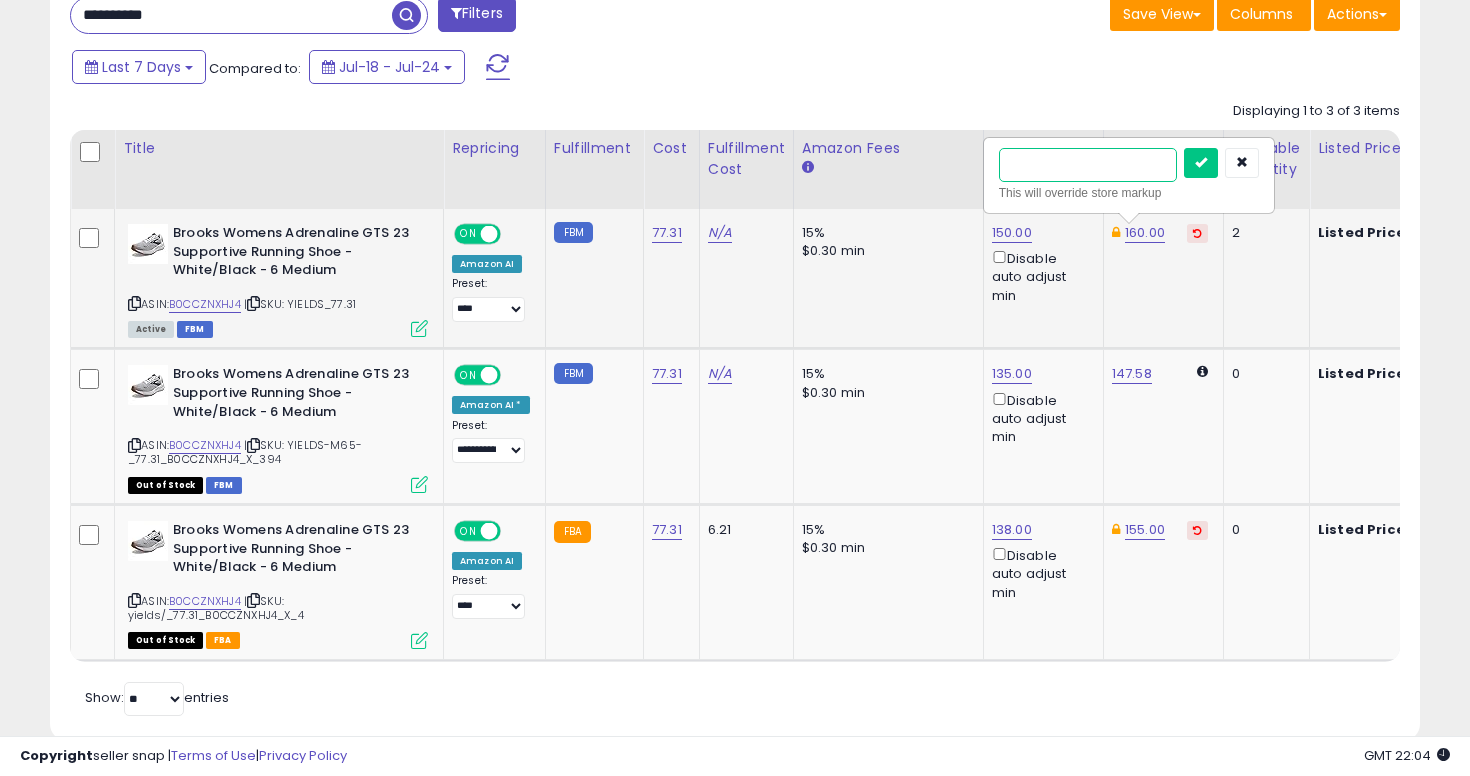 type on "***" 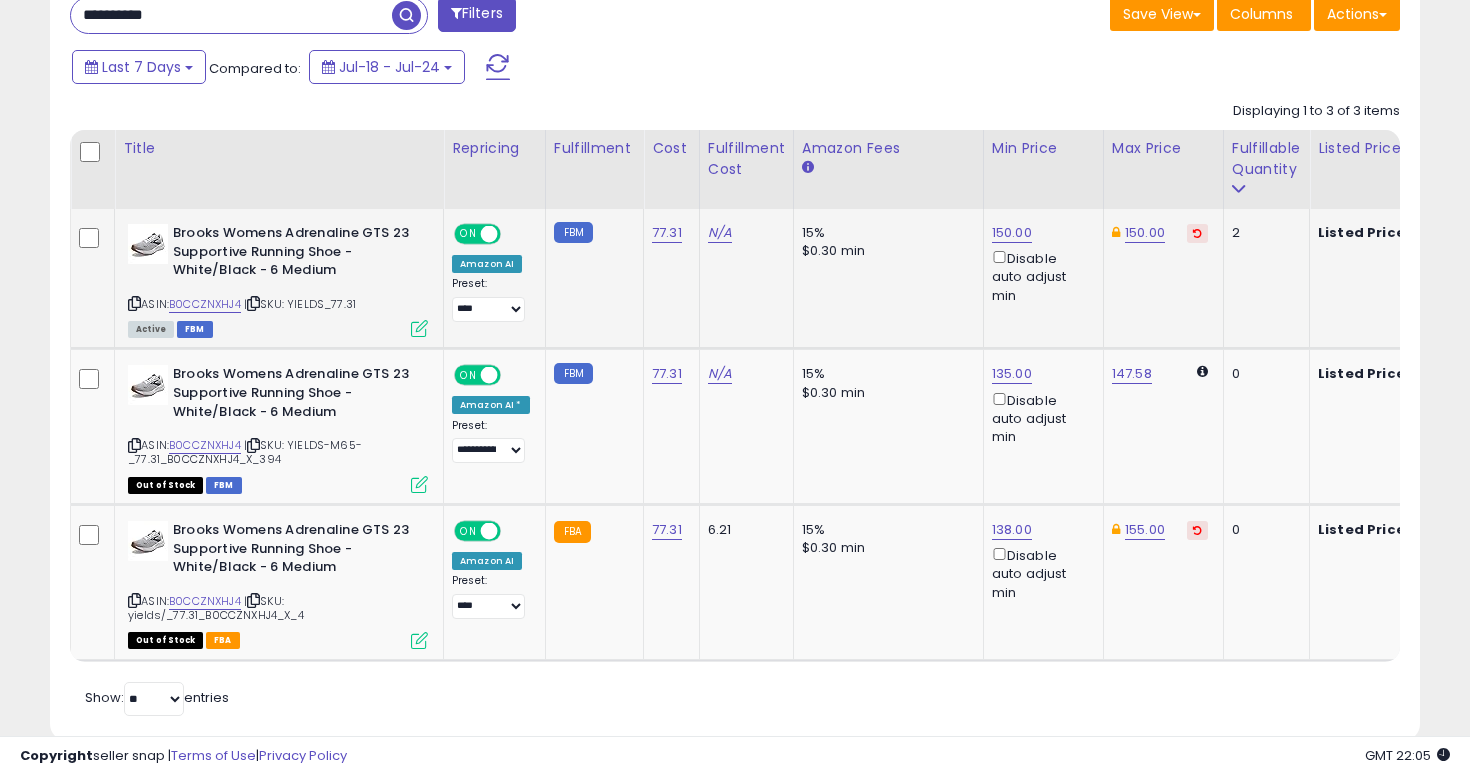 click on "**********" at bounding box center (231, 15) 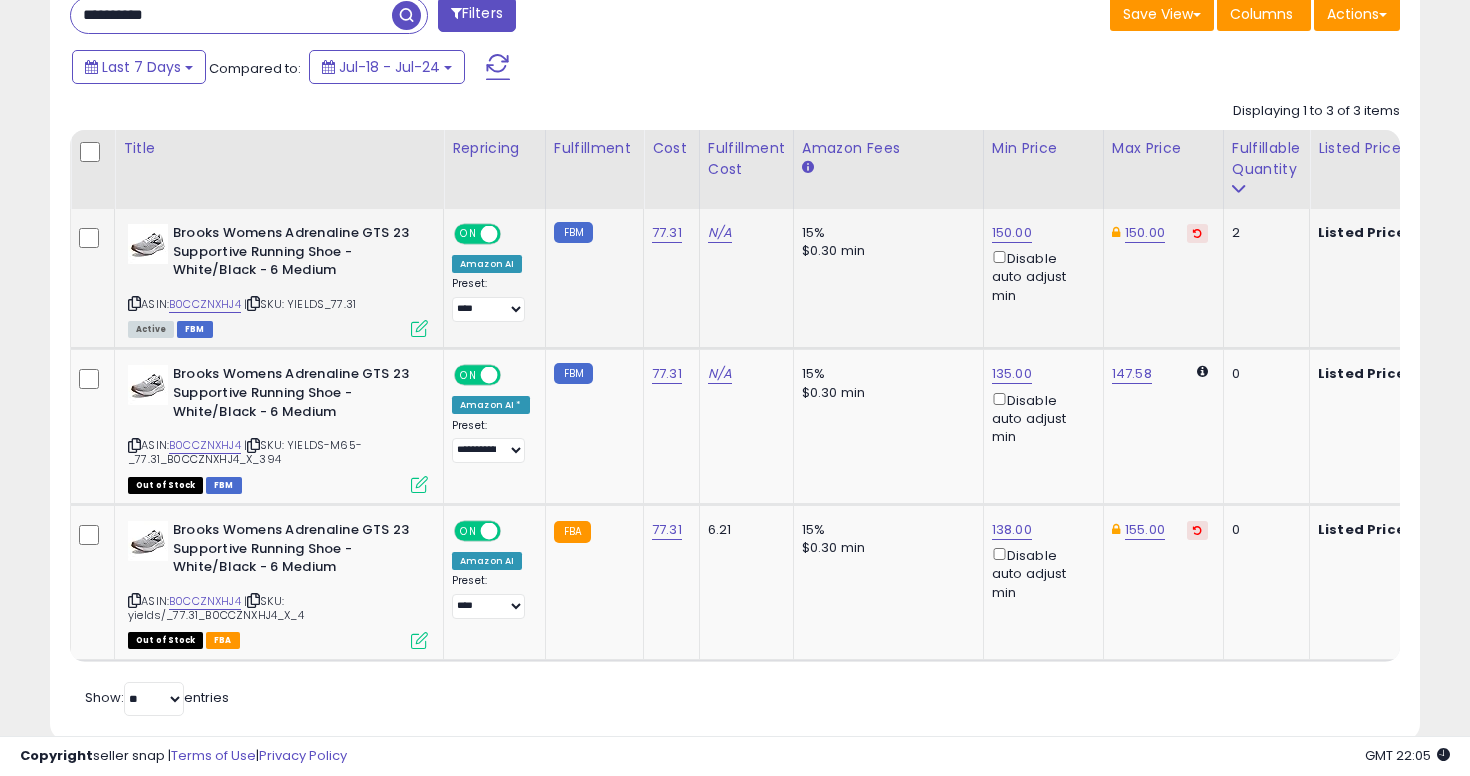 paste 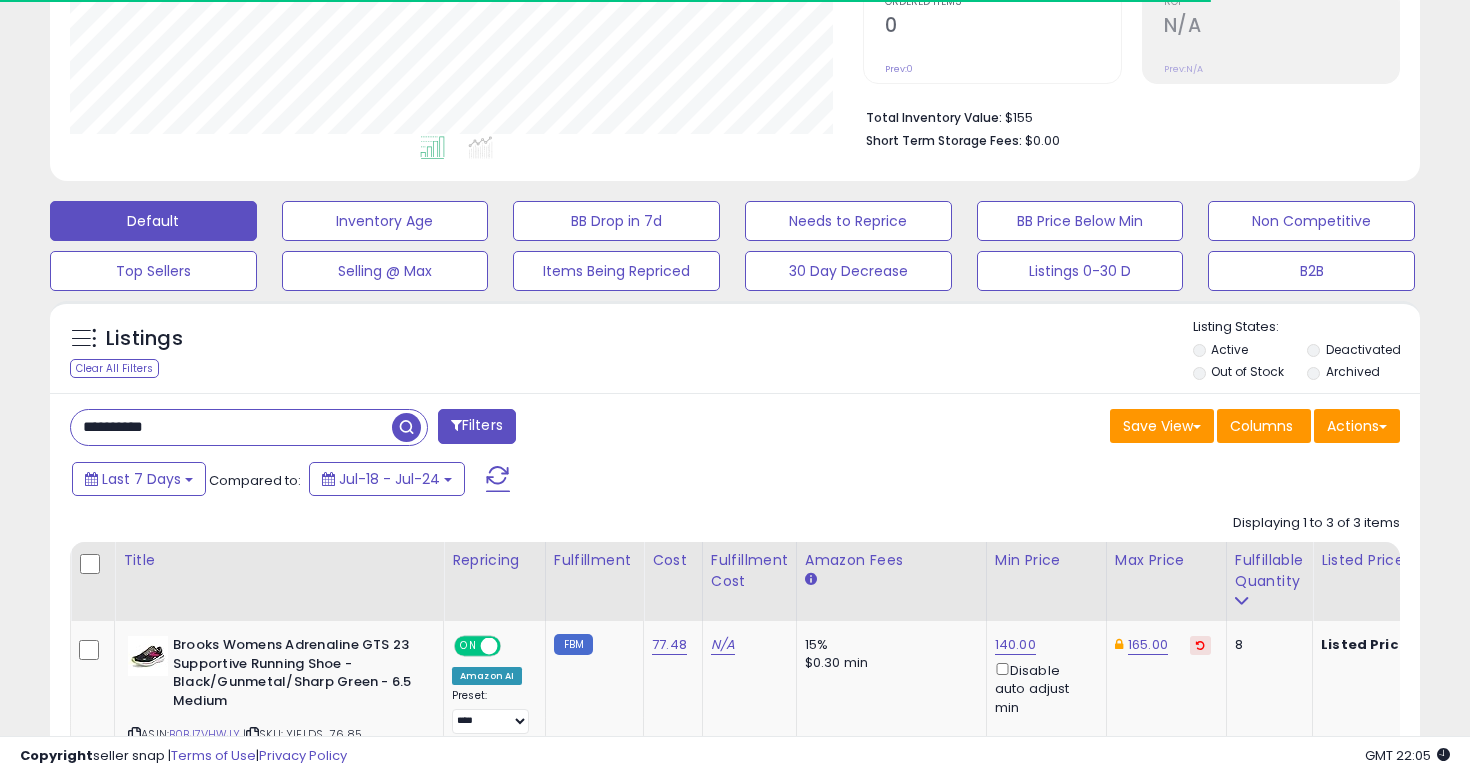 scroll, scrollTop: 841, scrollLeft: 0, axis: vertical 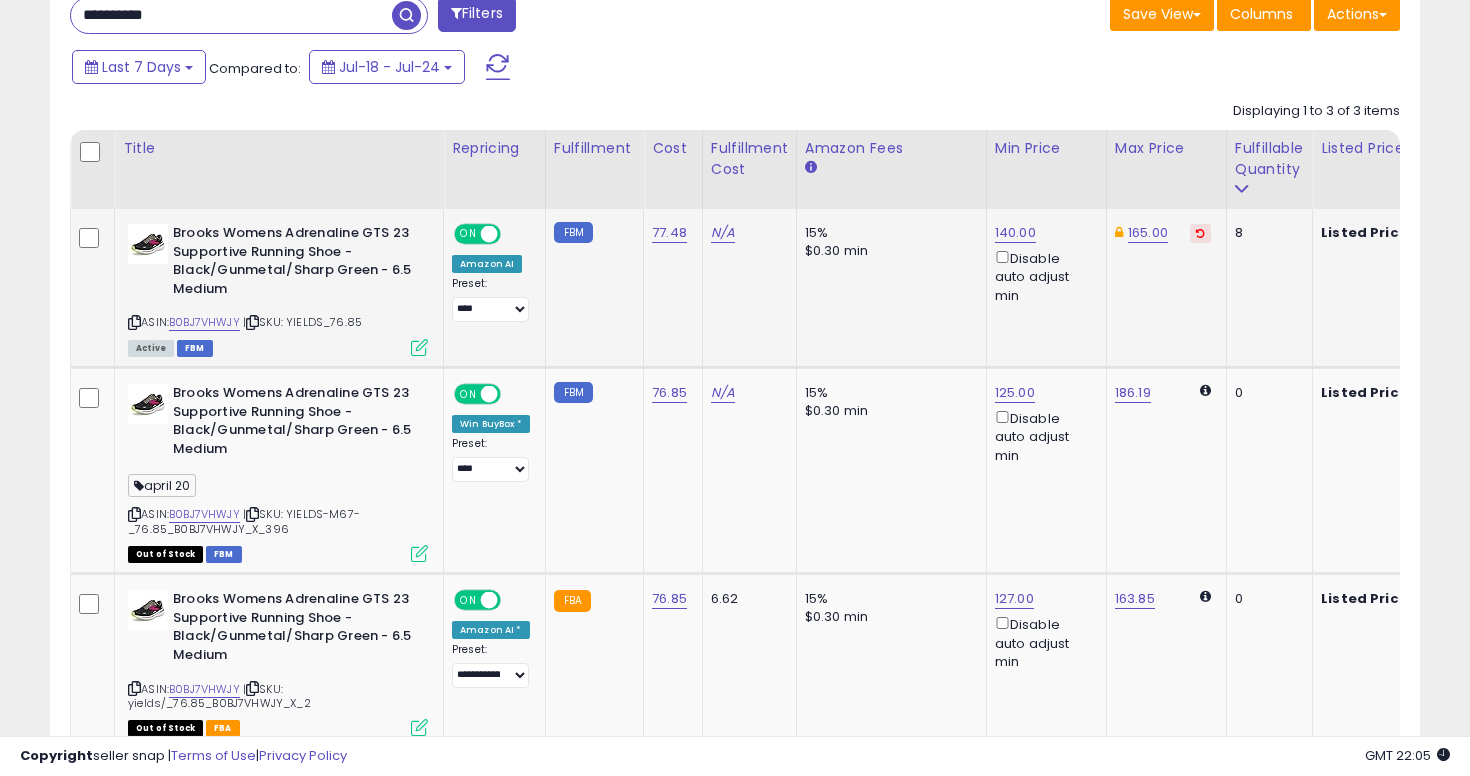 click on "15% $0.30 min" 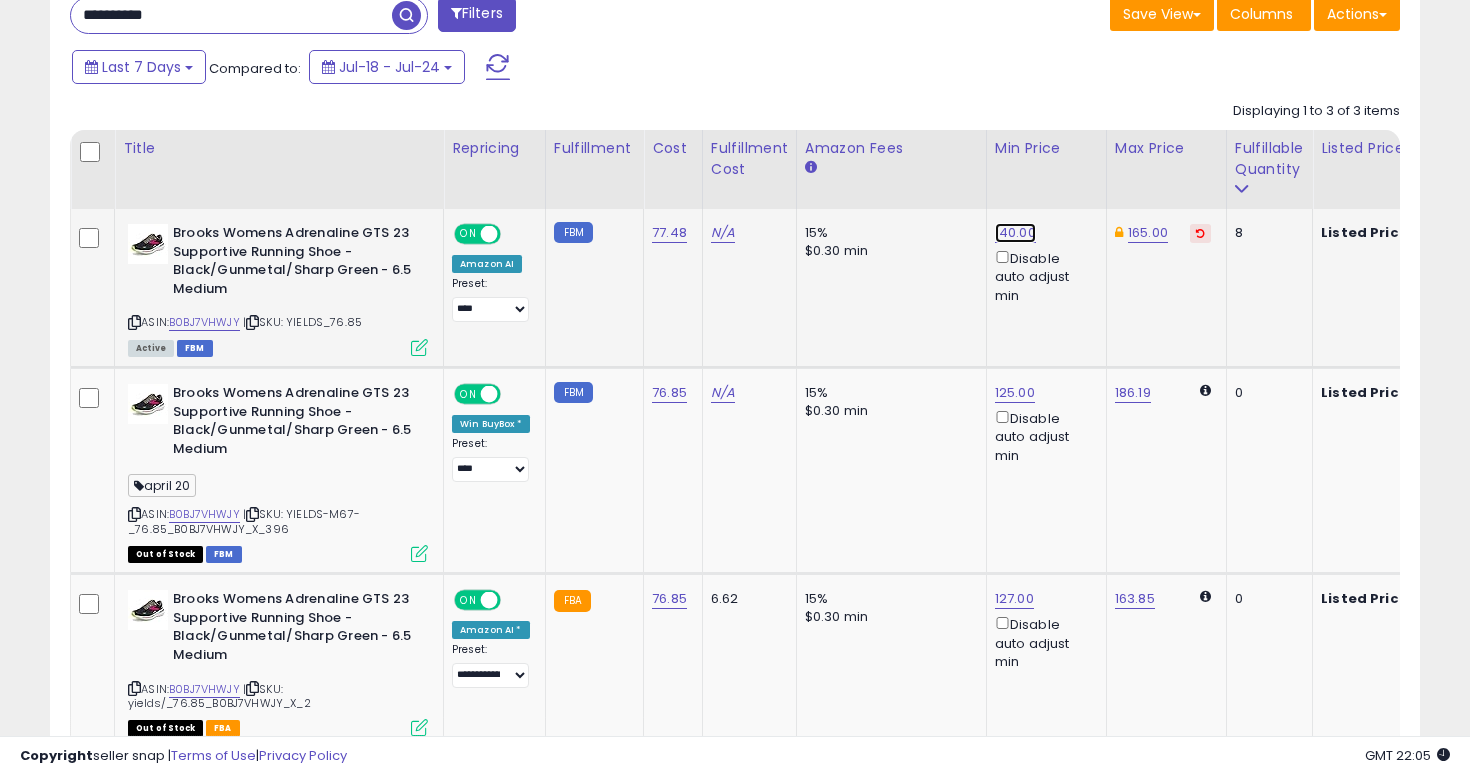 click on "140.00" at bounding box center (1015, 233) 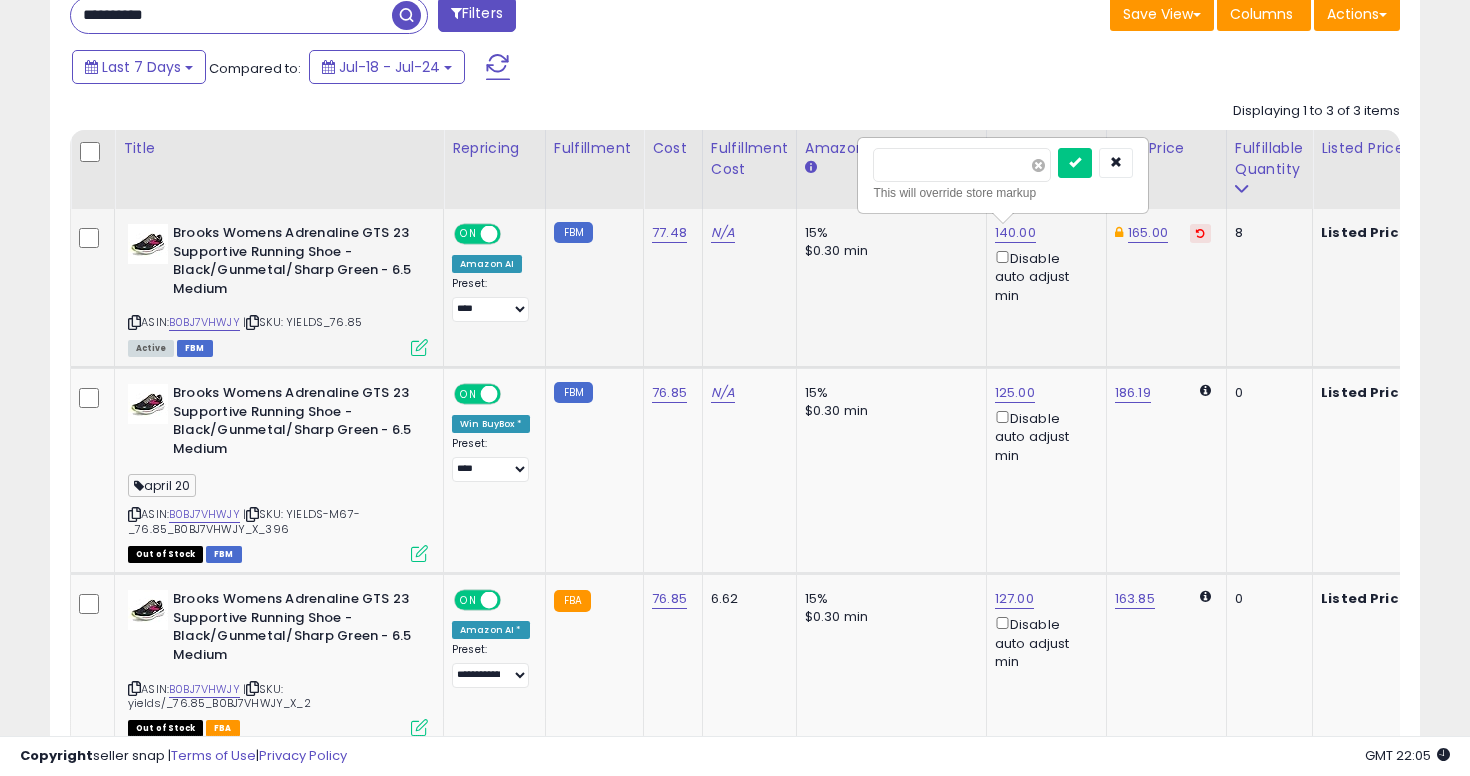 click at bounding box center [1038, 165] 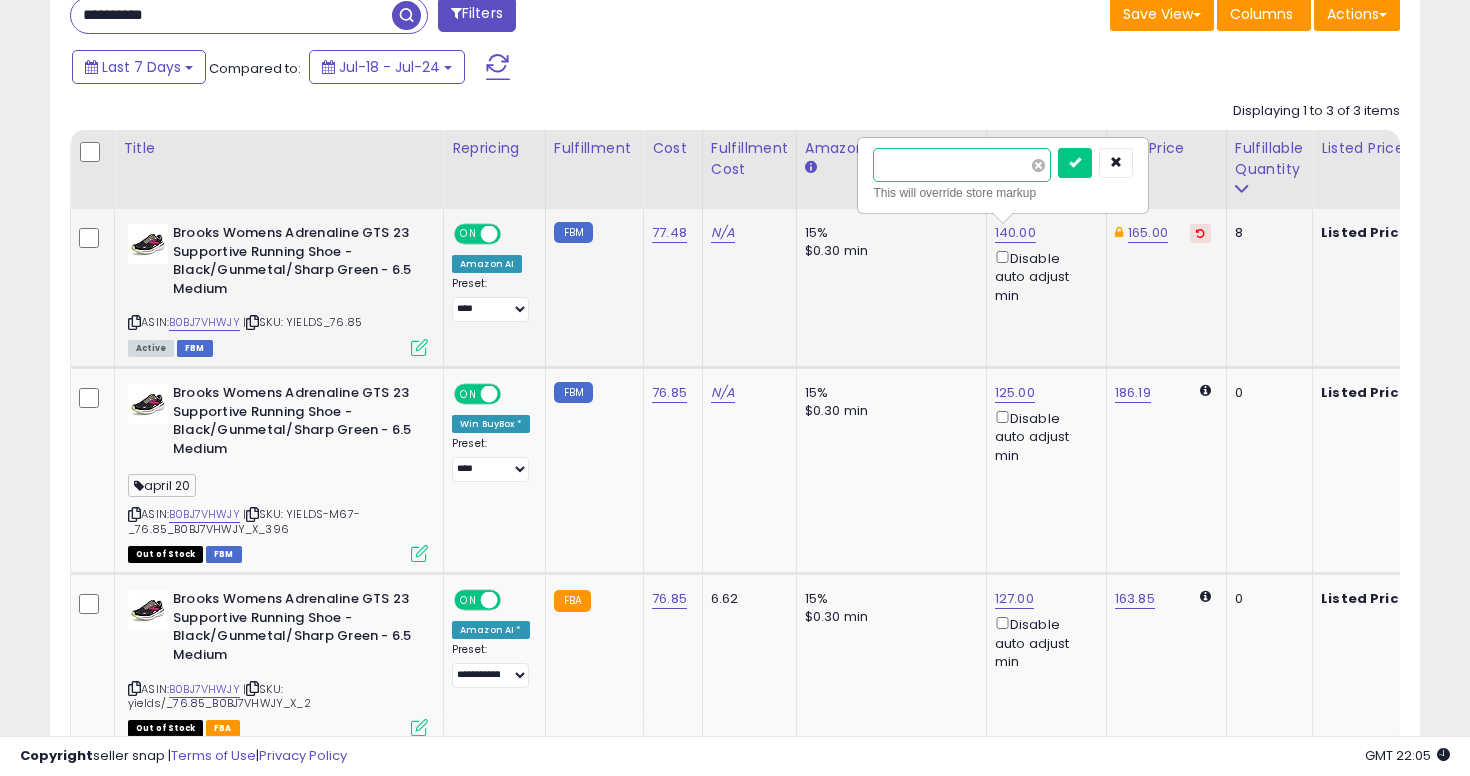 type on "***" 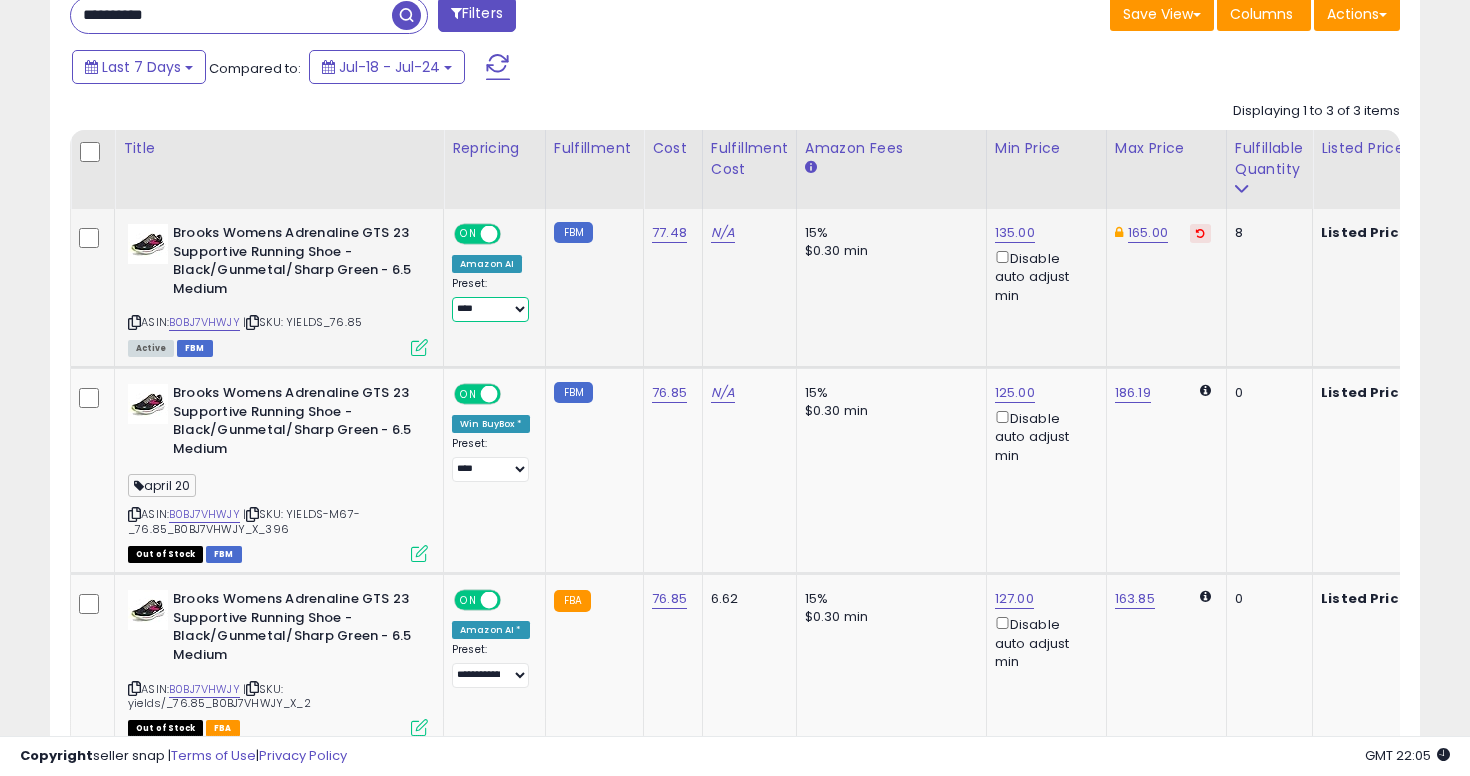 click on "**********" at bounding box center [490, 309] 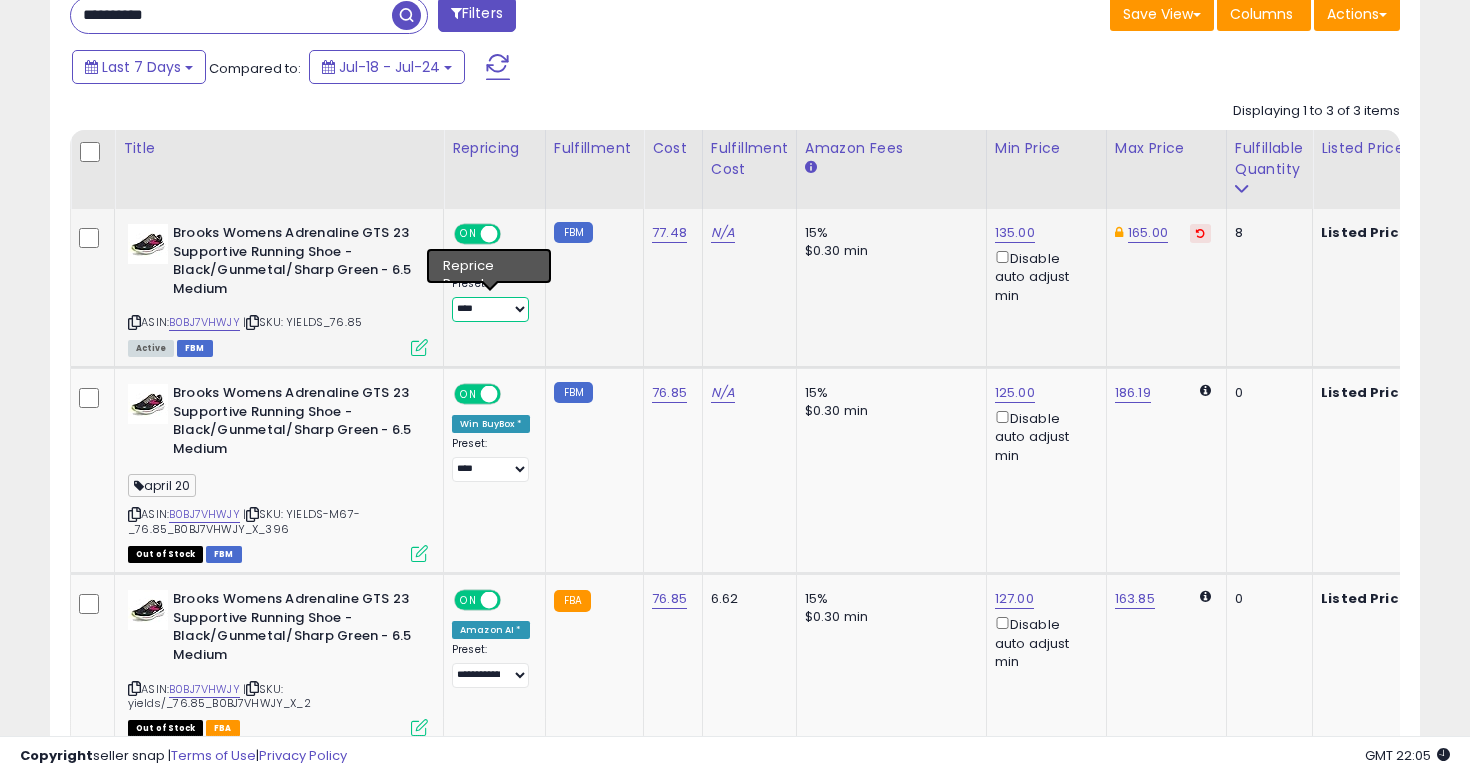 select on "**********" 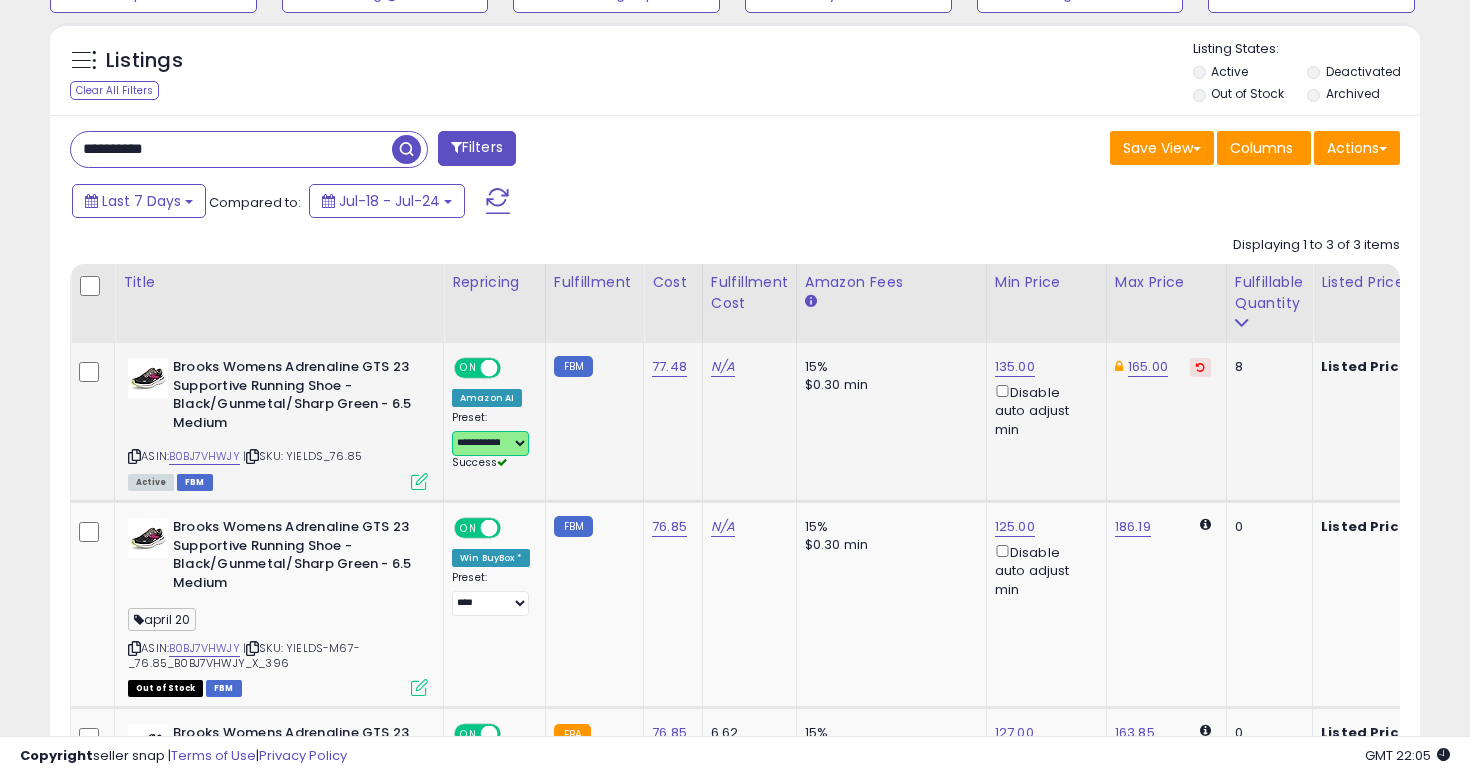 scroll, scrollTop: 516, scrollLeft: 0, axis: vertical 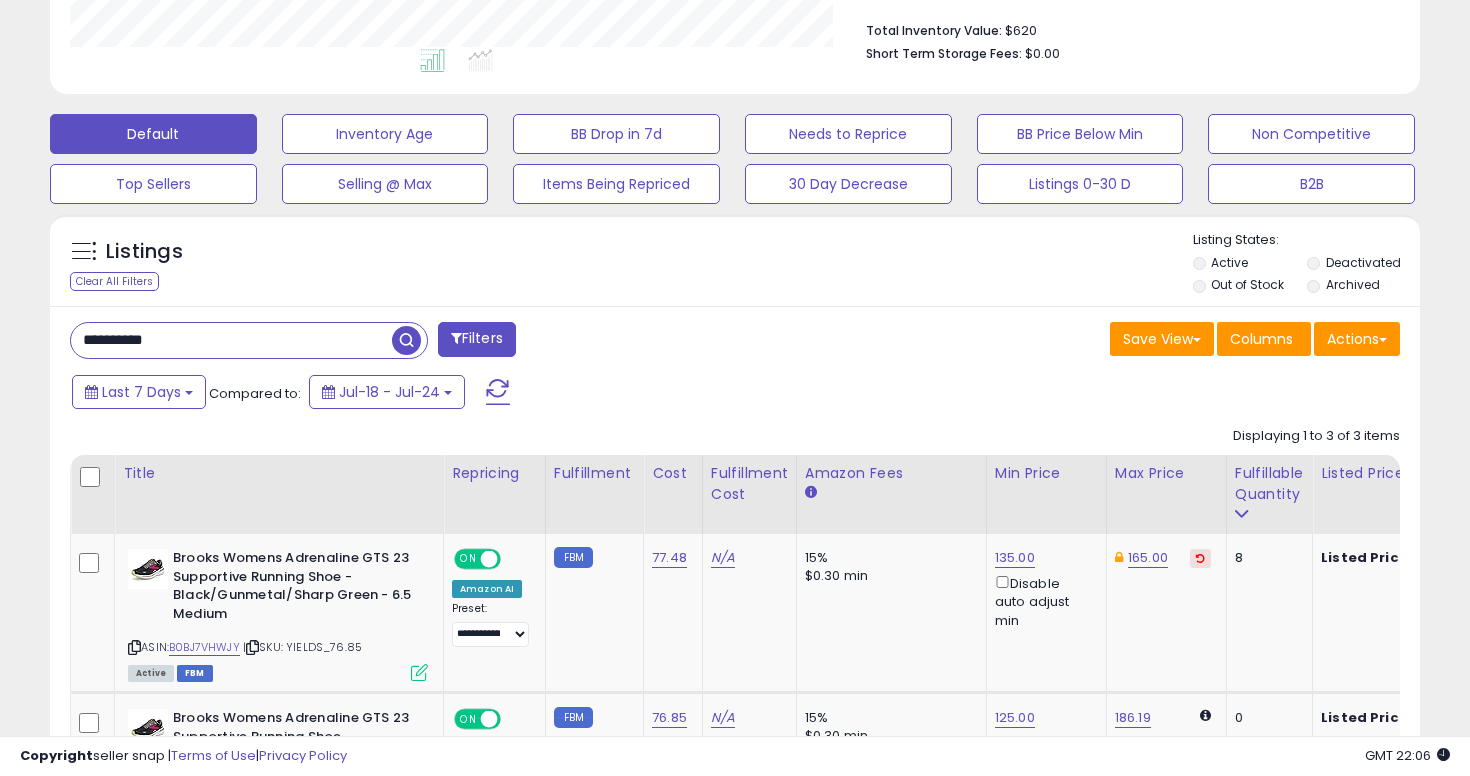 click on "**********" at bounding box center [231, 340] 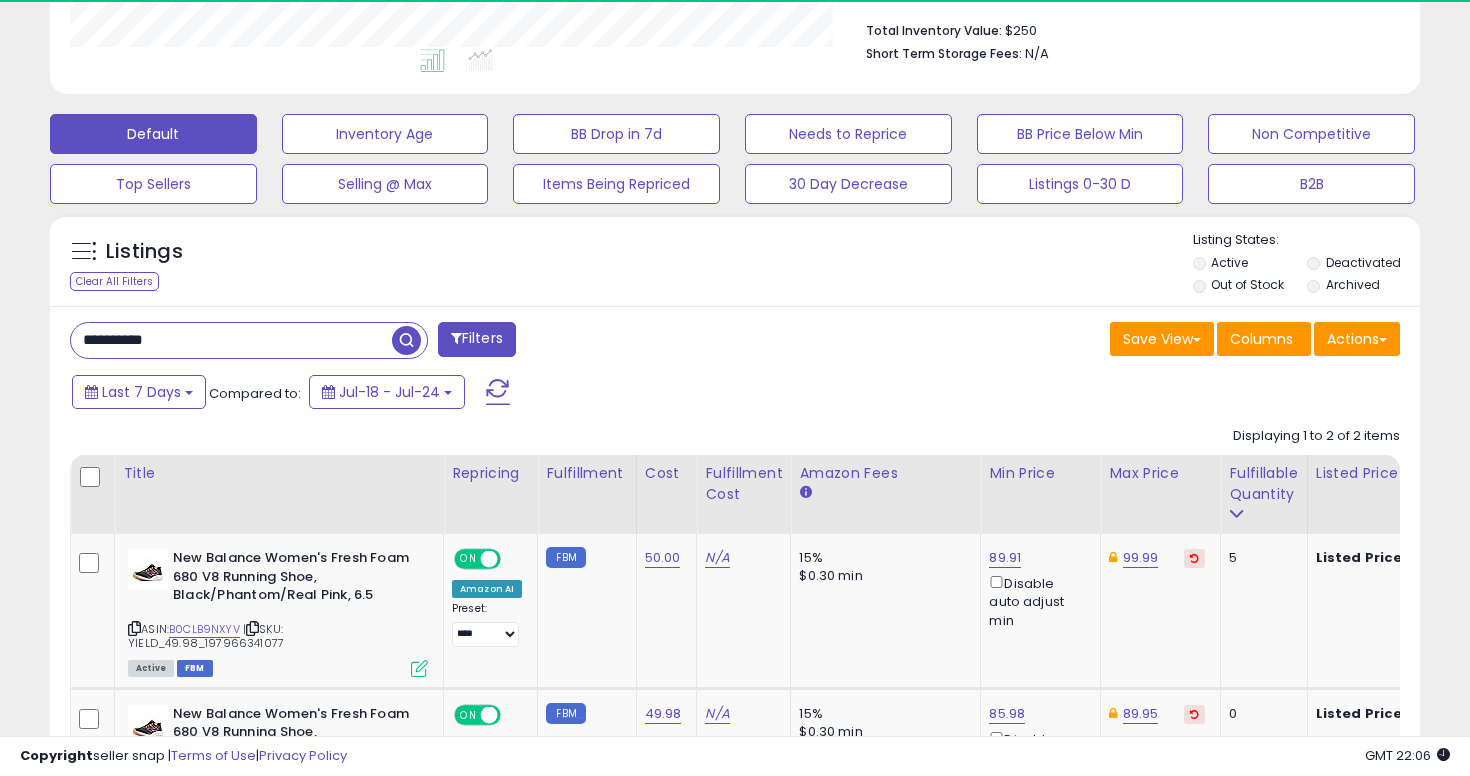 scroll, scrollTop: 740, scrollLeft: 0, axis: vertical 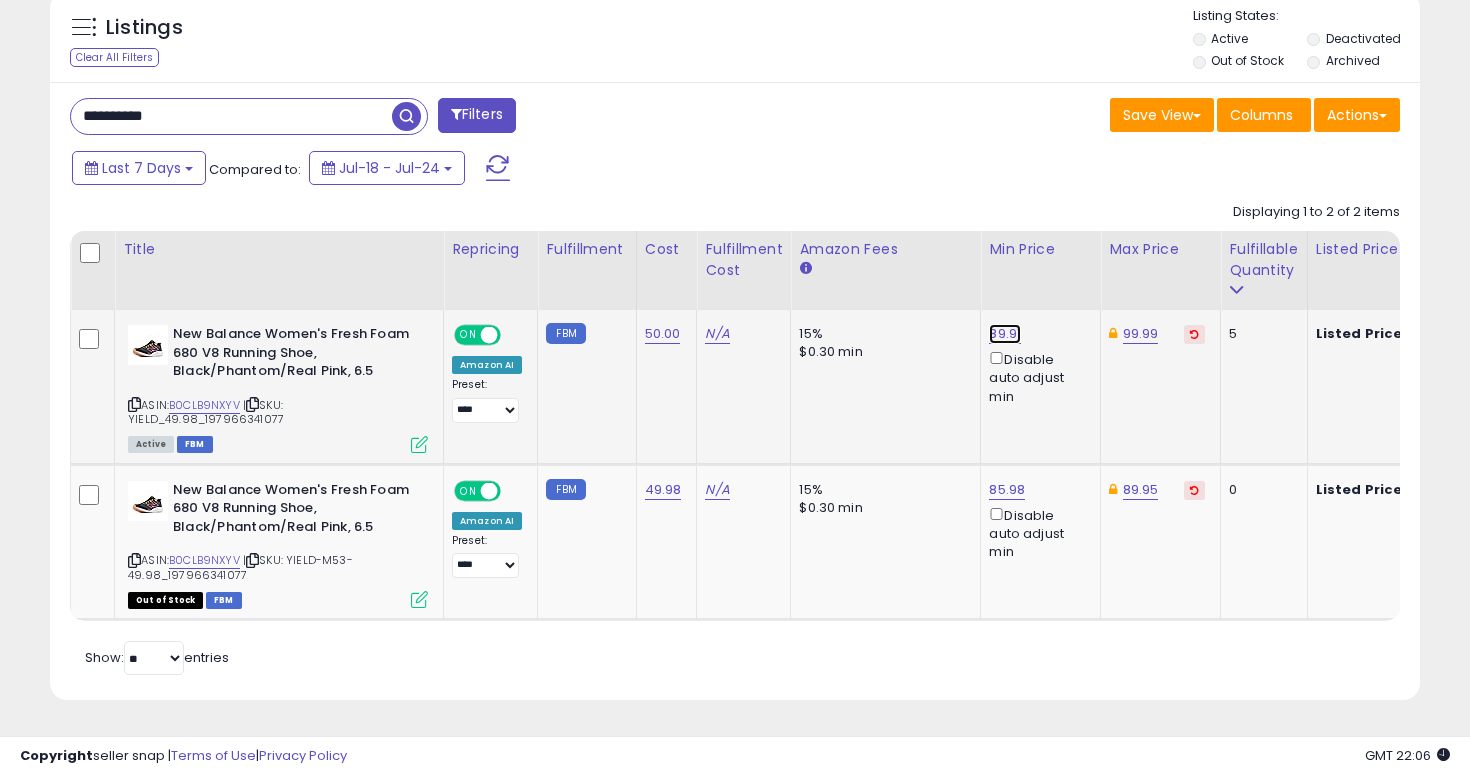 click on "89.91" at bounding box center [1005, 334] 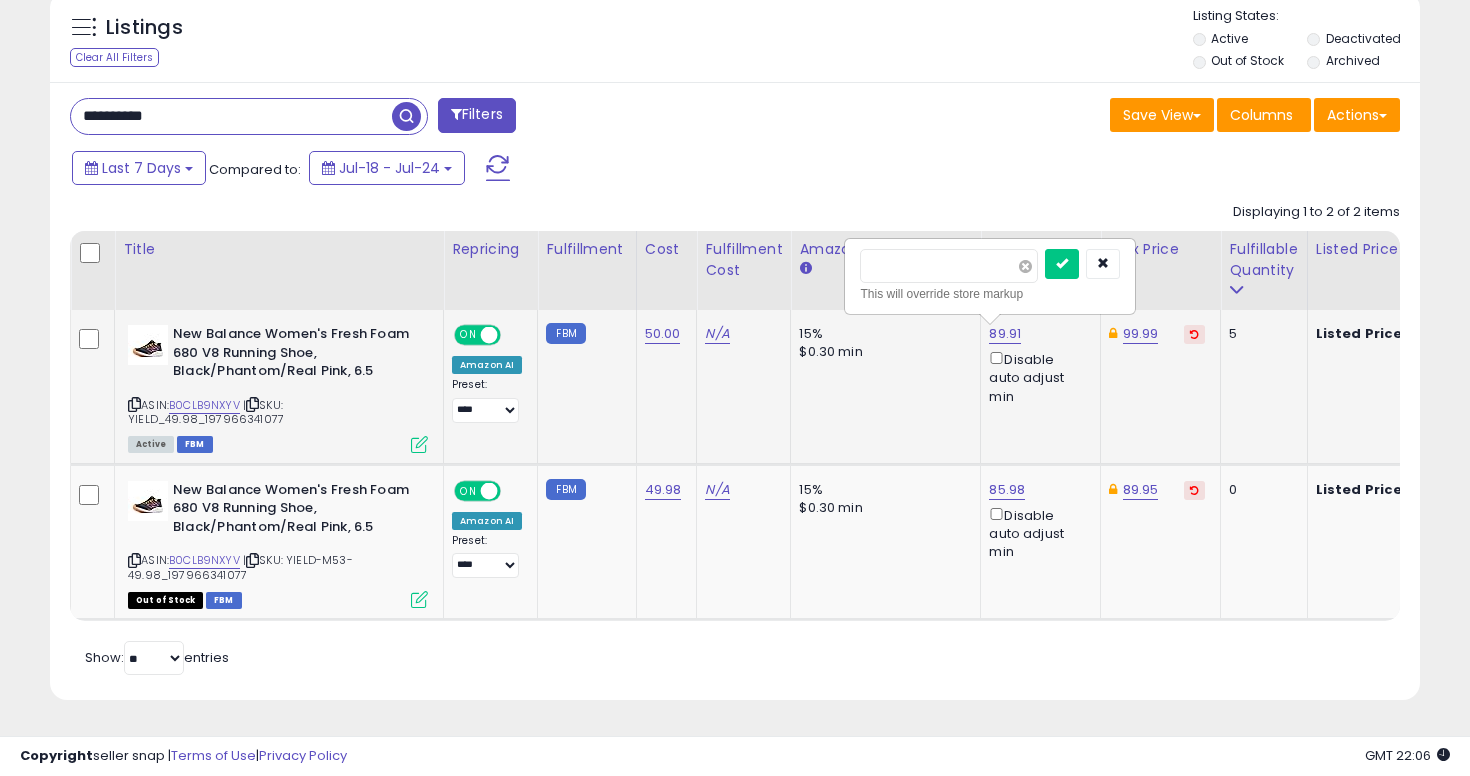 click at bounding box center [1025, 266] 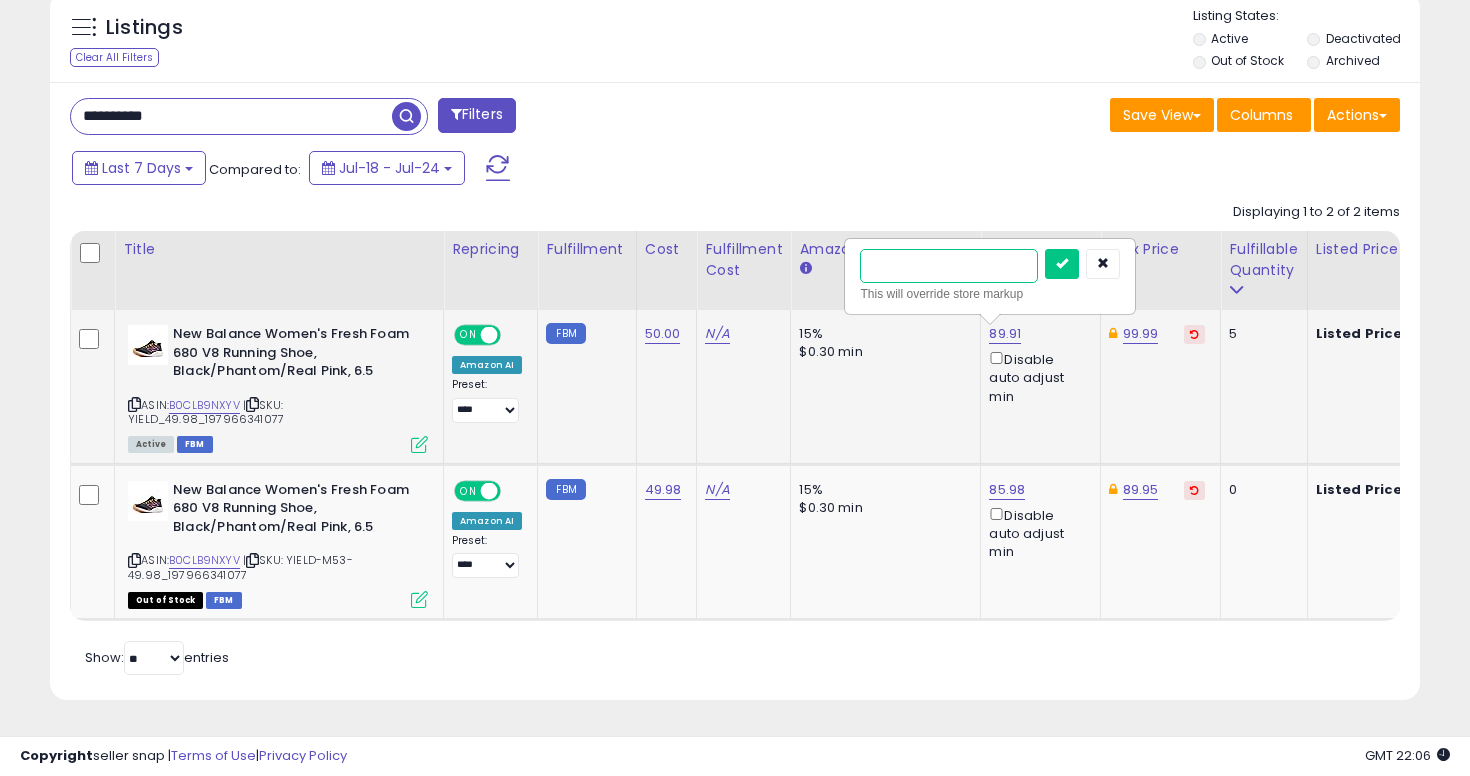 type on "**" 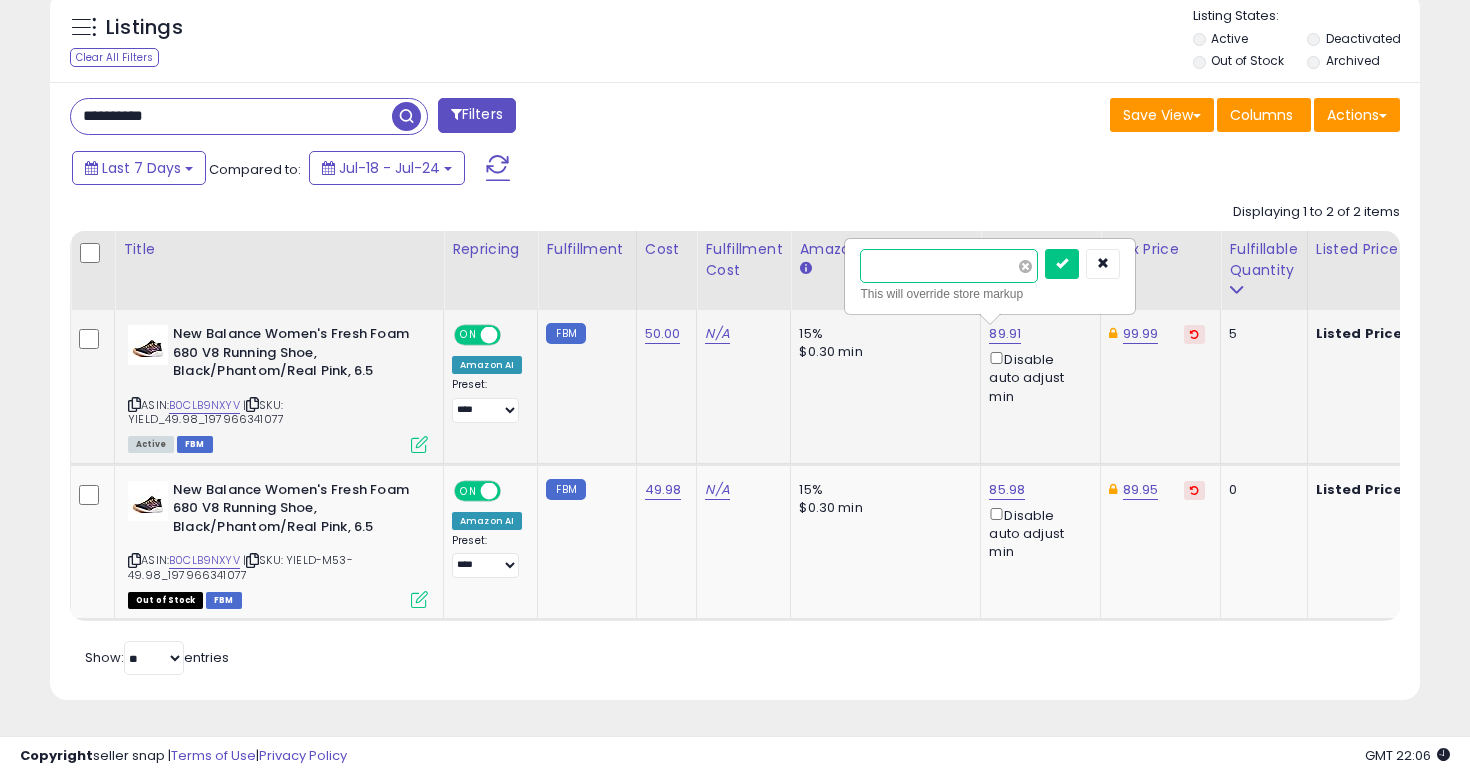 click at bounding box center (1062, 264) 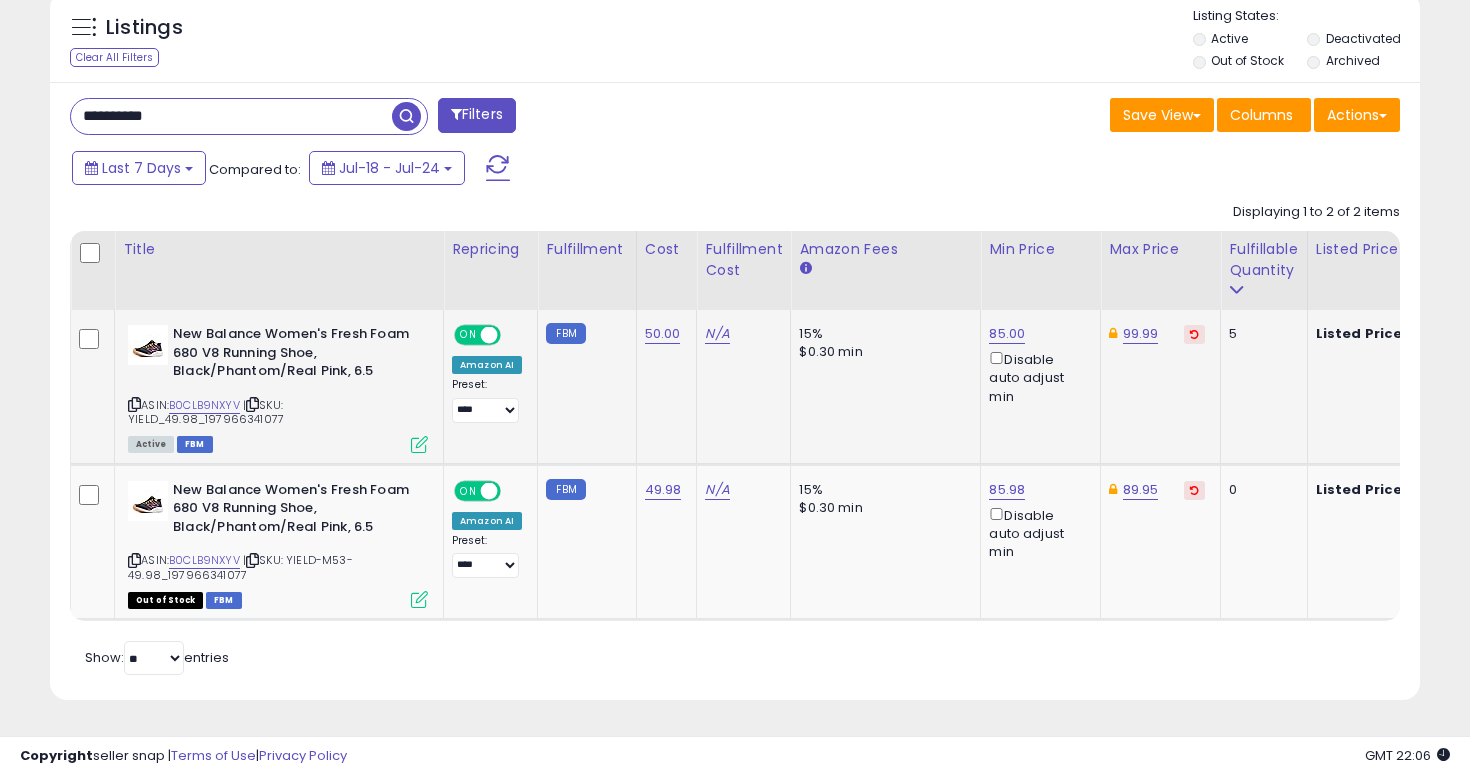 click on "**********" at bounding box center (231, 116) 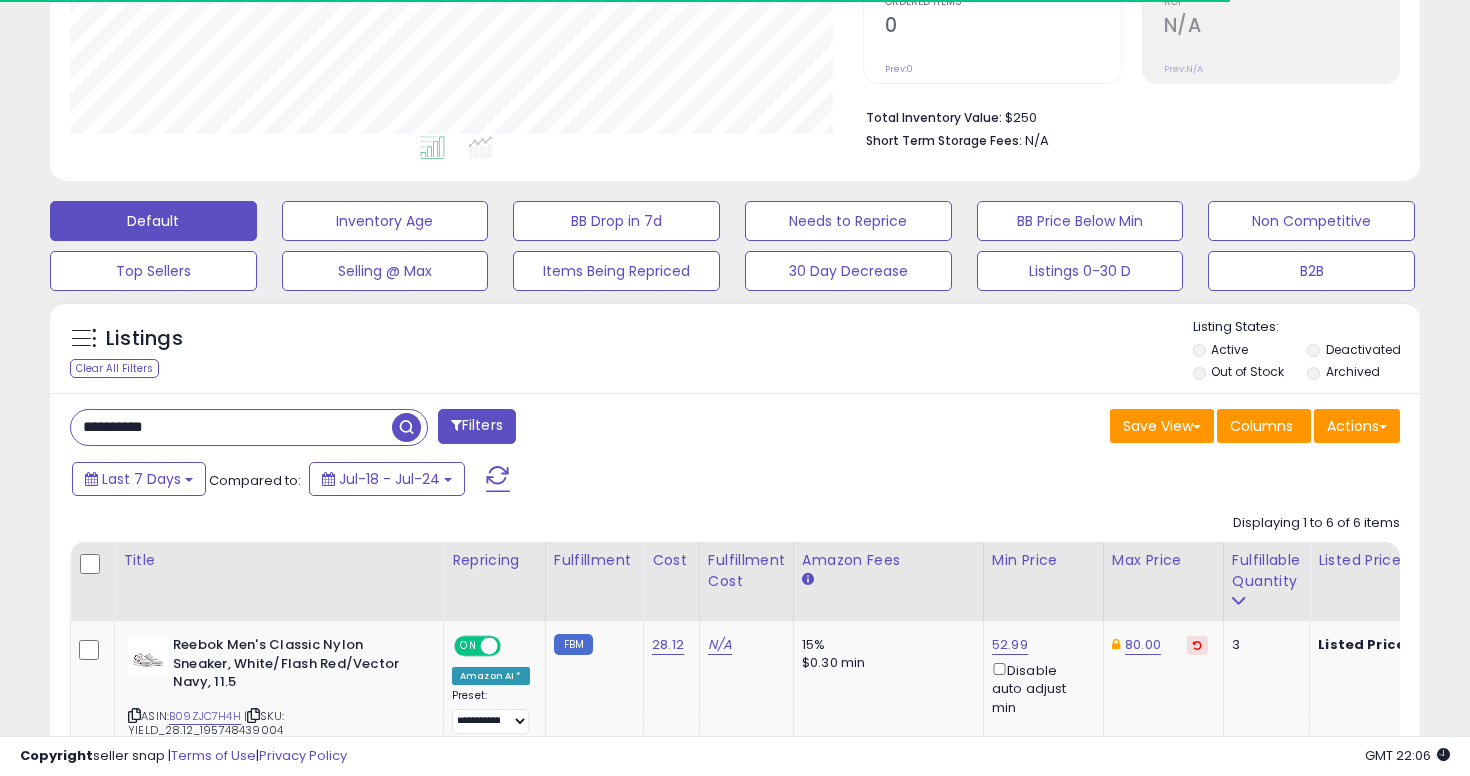 scroll, scrollTop: 740, scrollLeft: 0, axis: vertical 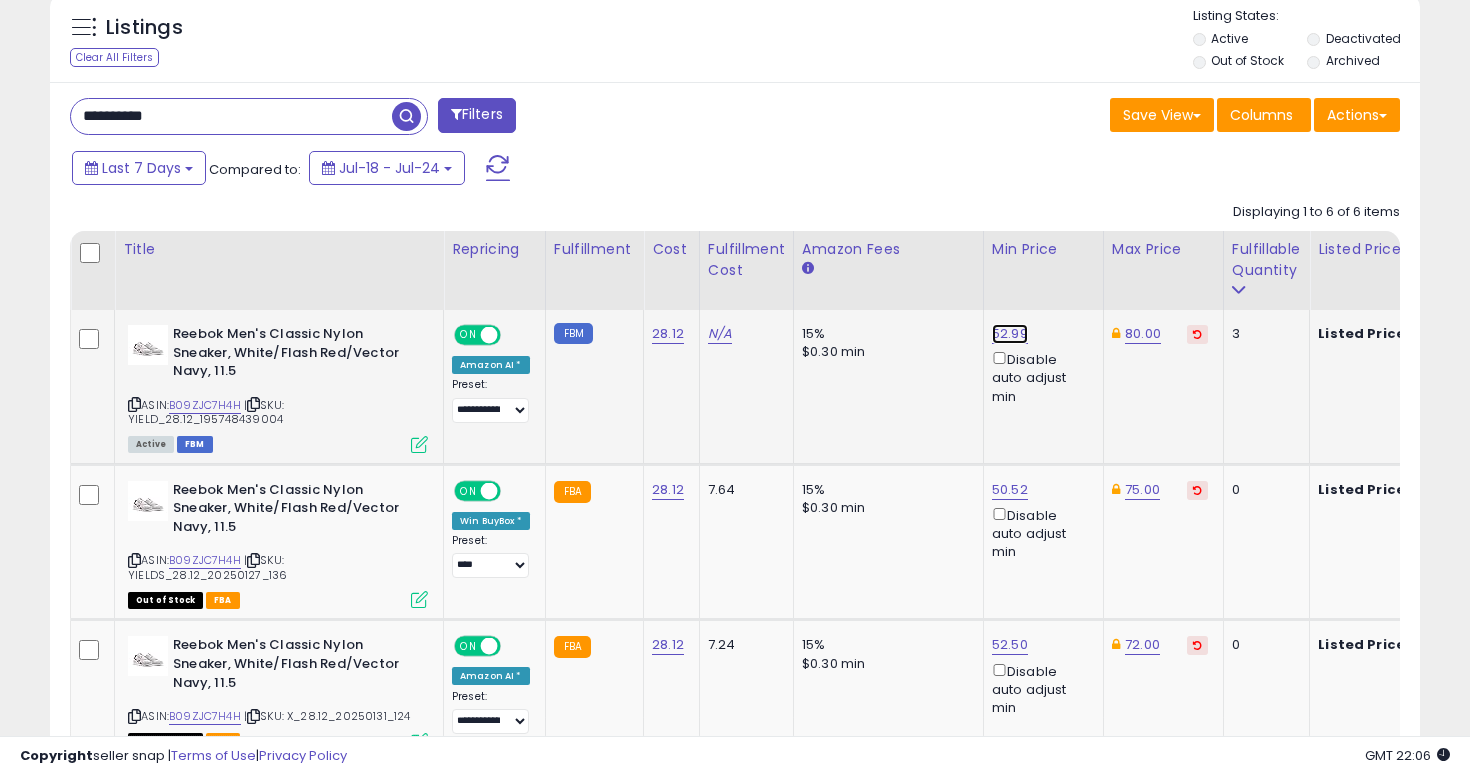 click on "52.99" at bounding box center [1010, 334] 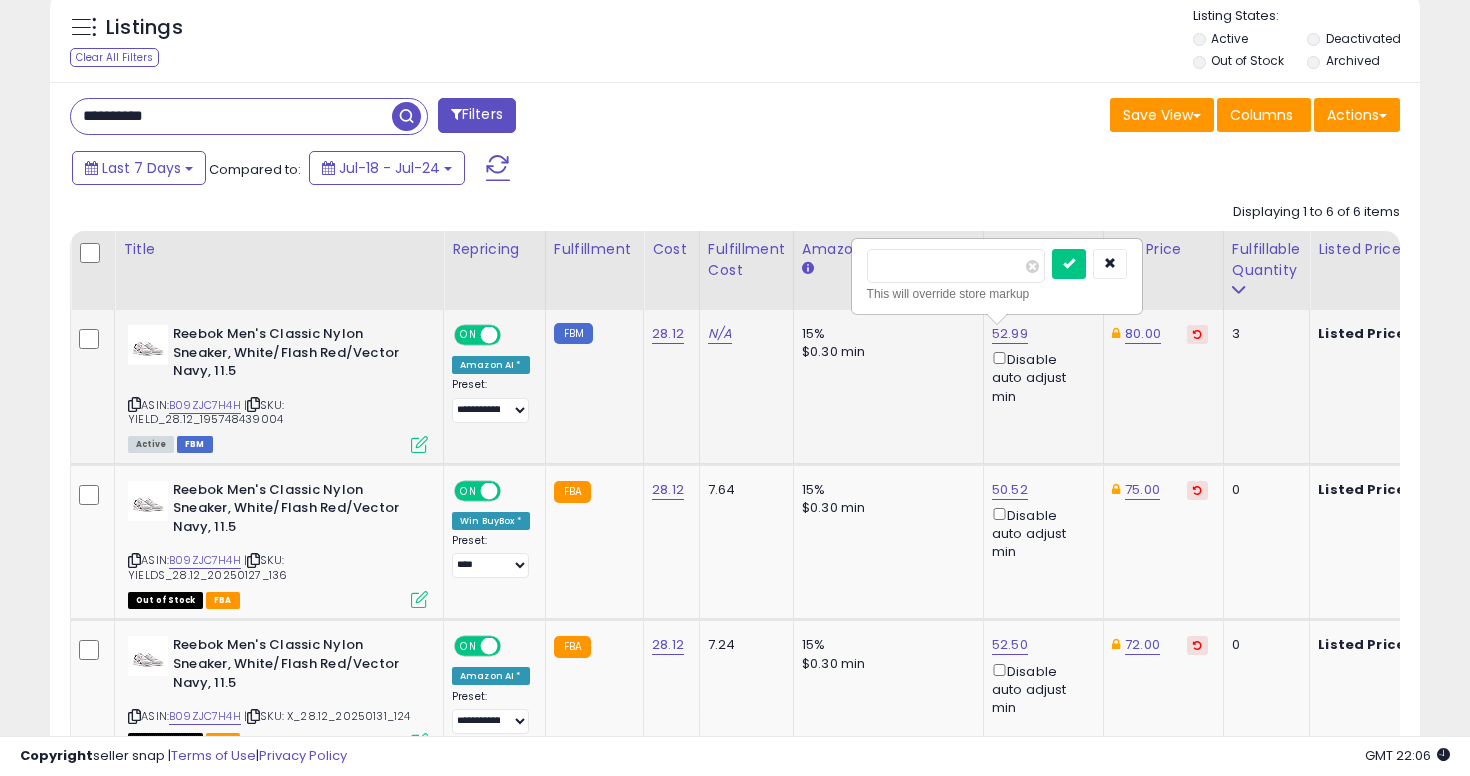 type on "**" 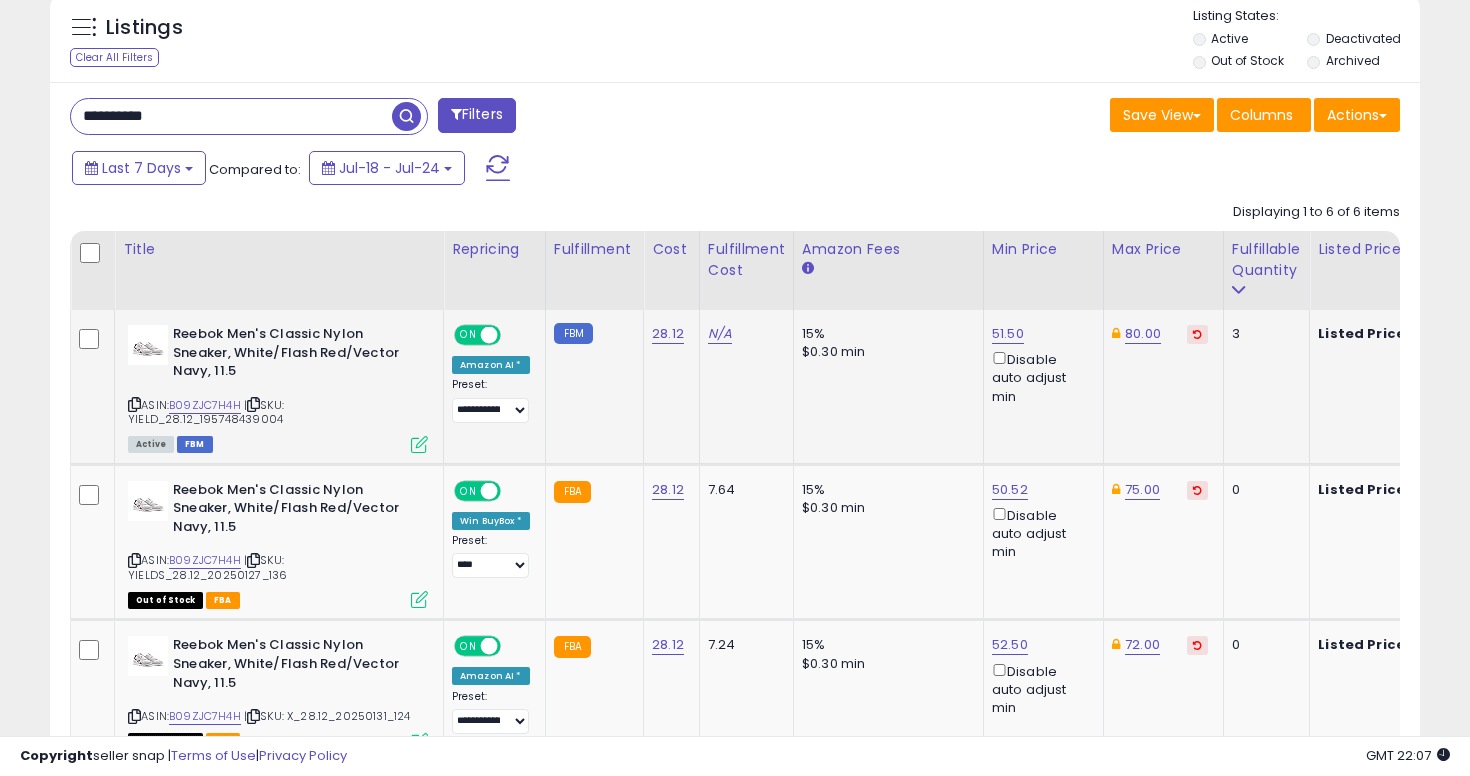 click on "**********" at bounding box center [231, 116] 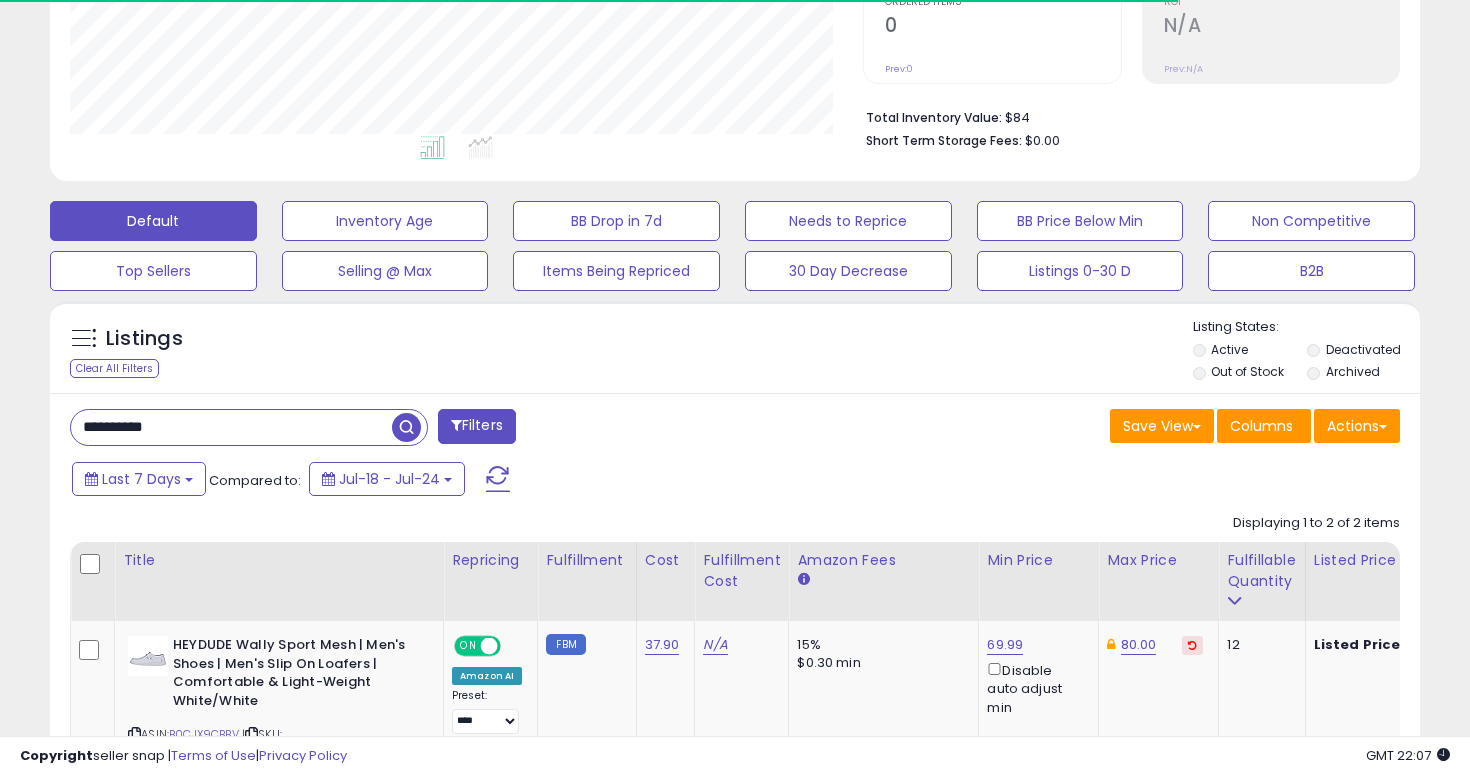 scroll, scrollTop: 740, scrollLeft: 0, axis: vertical 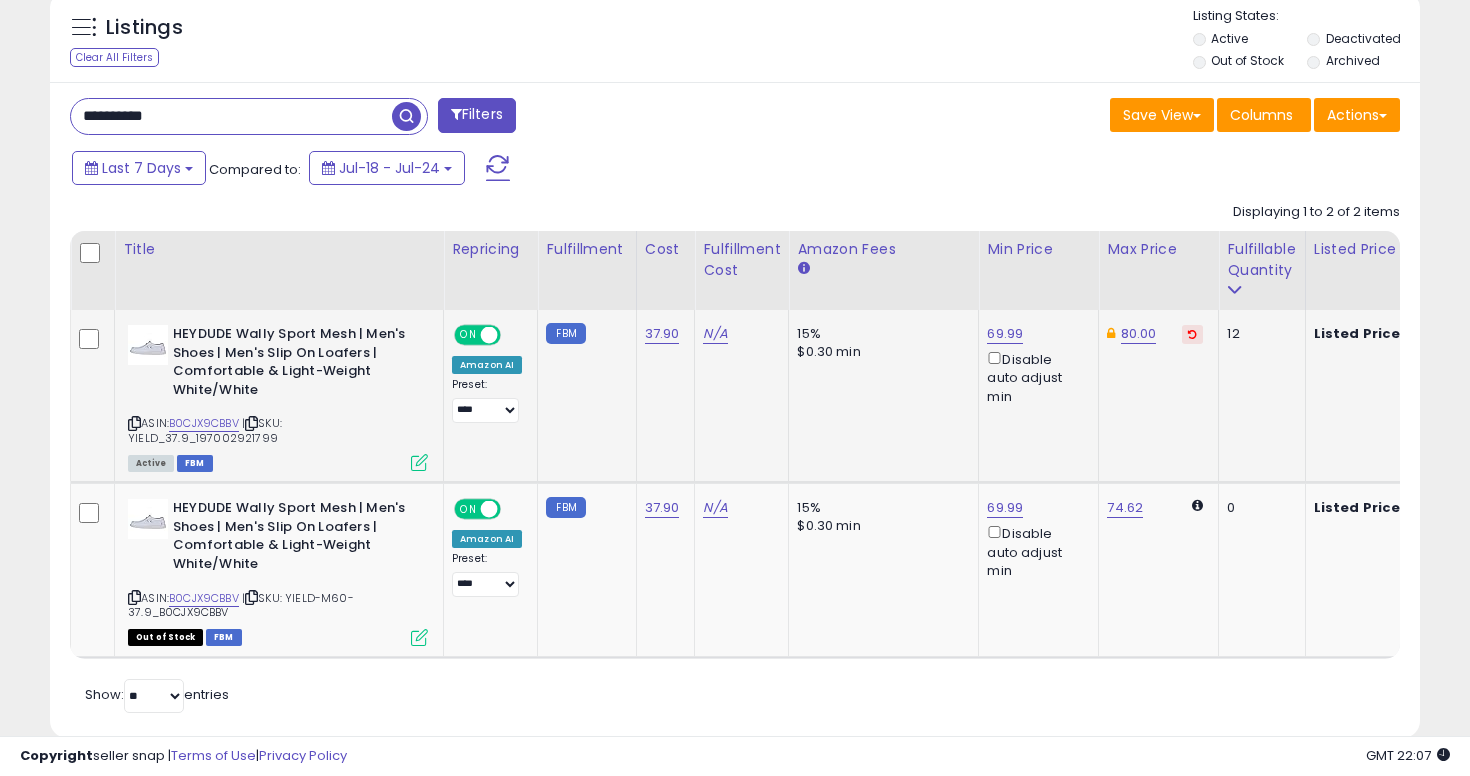 click on "80.00" 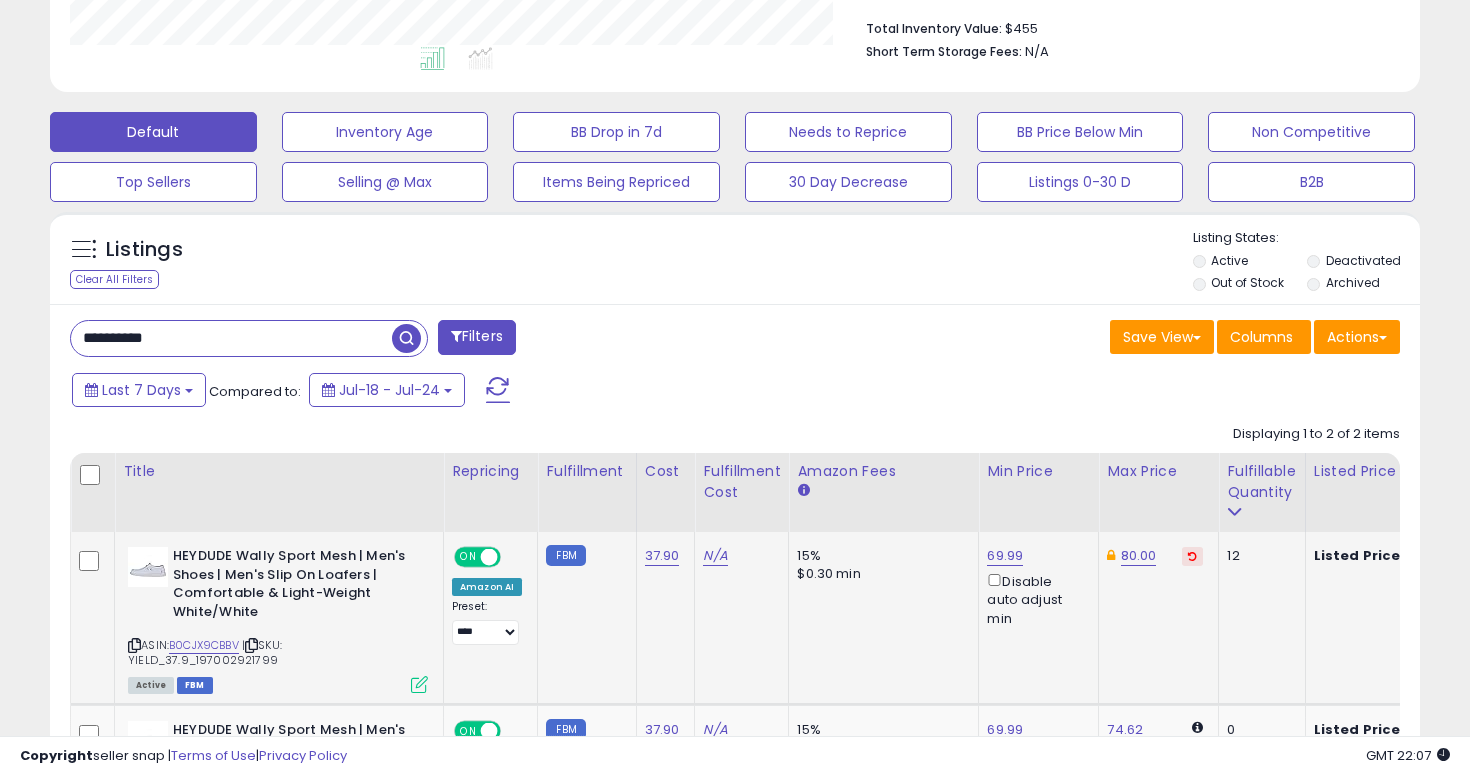 scroll, scrollTop: 685, scrollLeft: 0, axis: vertical 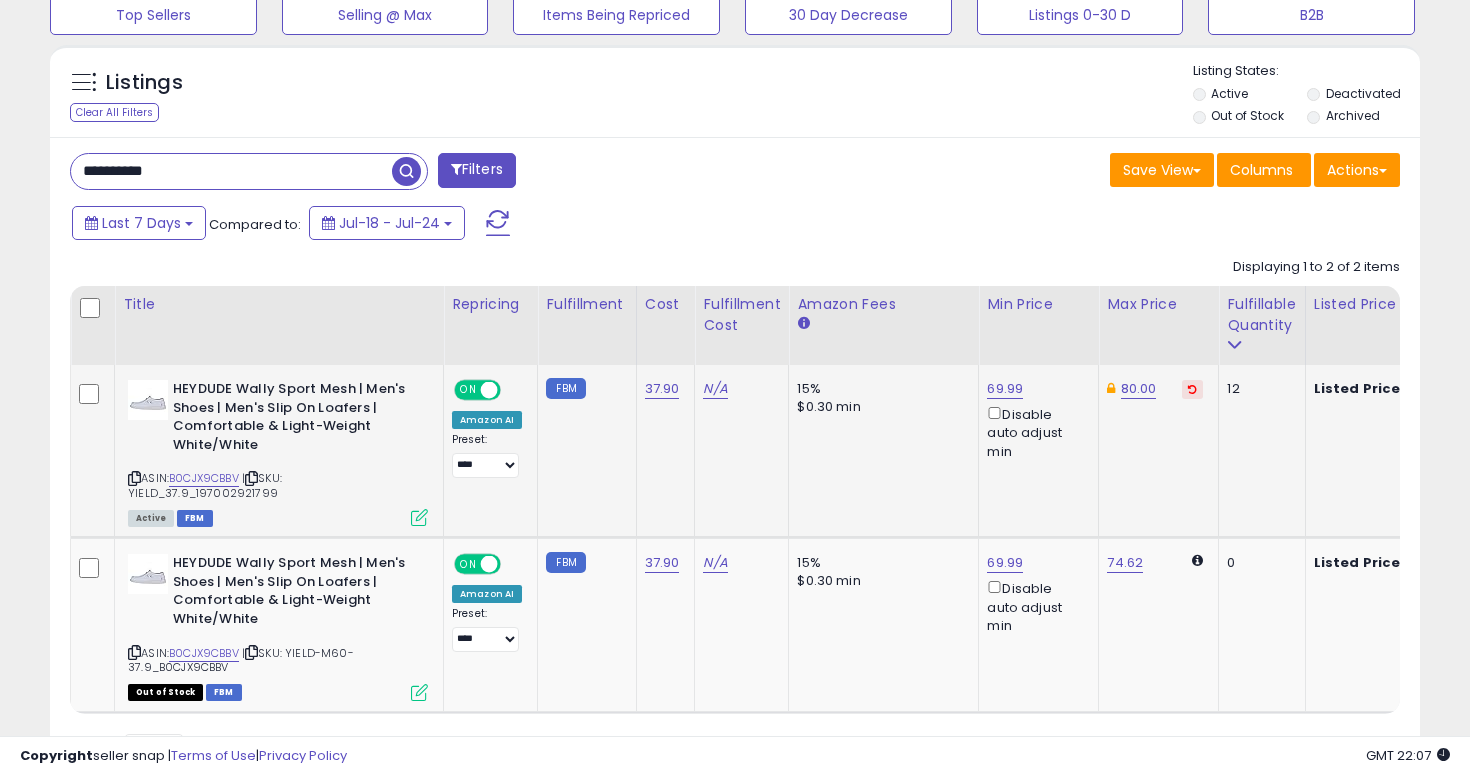 click on "80.00" 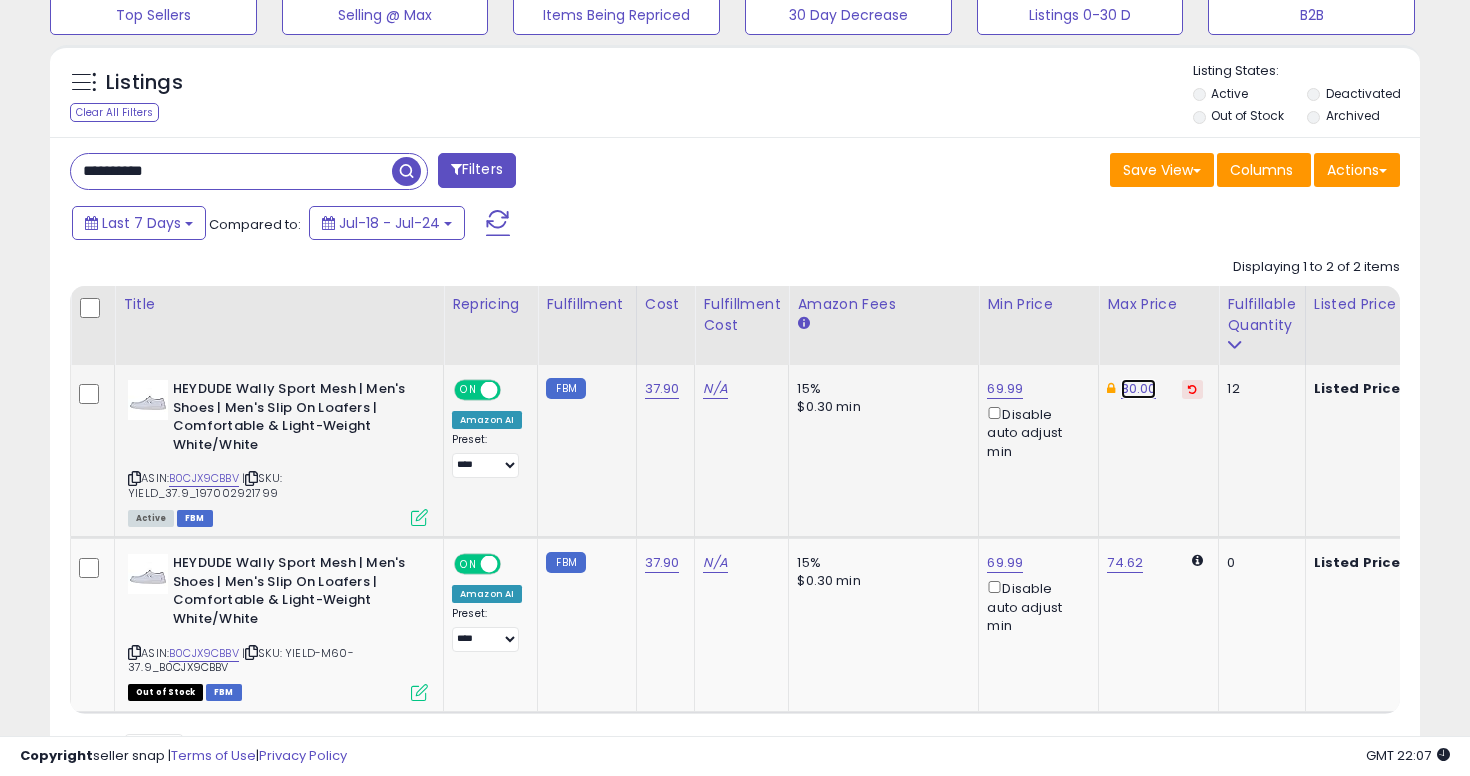 click on "80.00" at bounding box center [1139, 389] 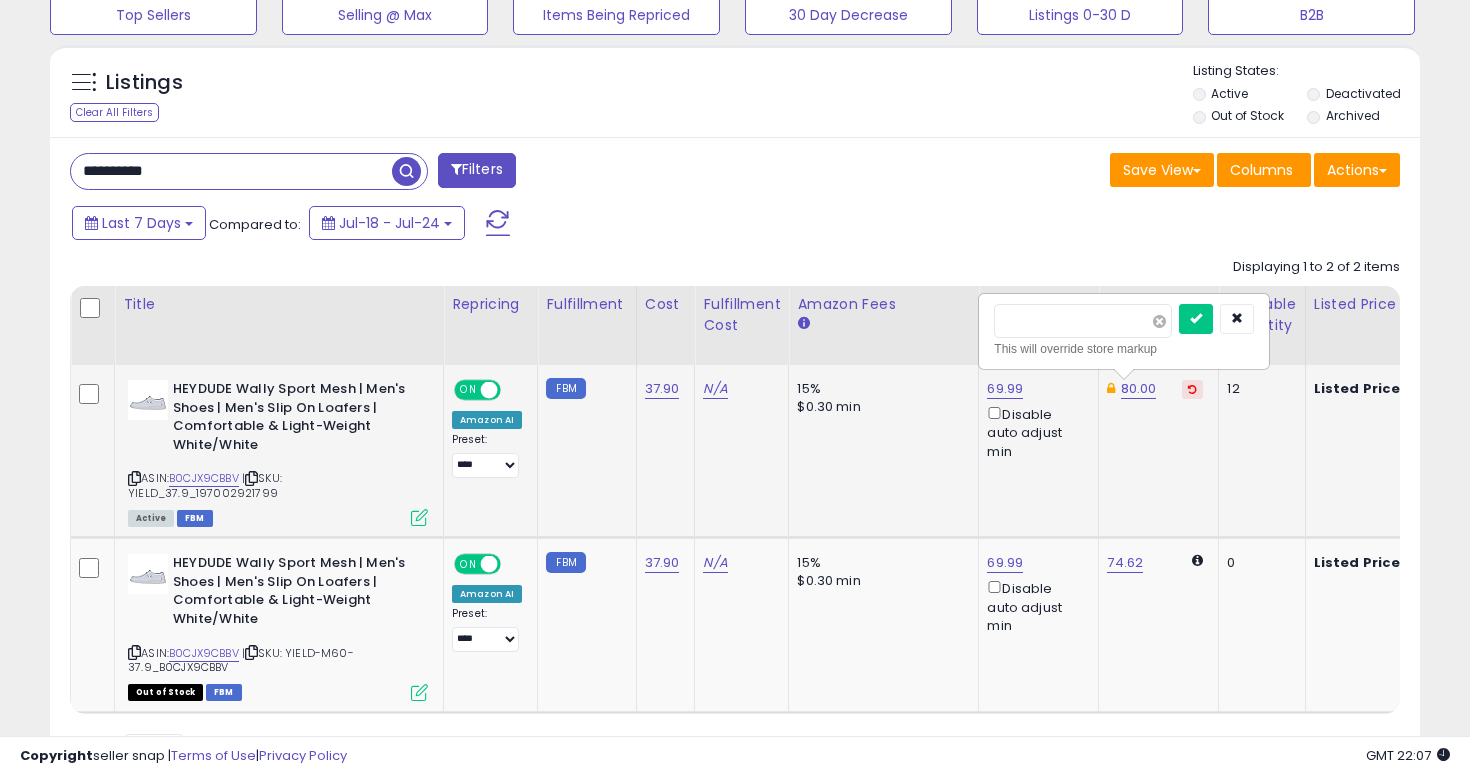 click at bounding box center (1159, 321) 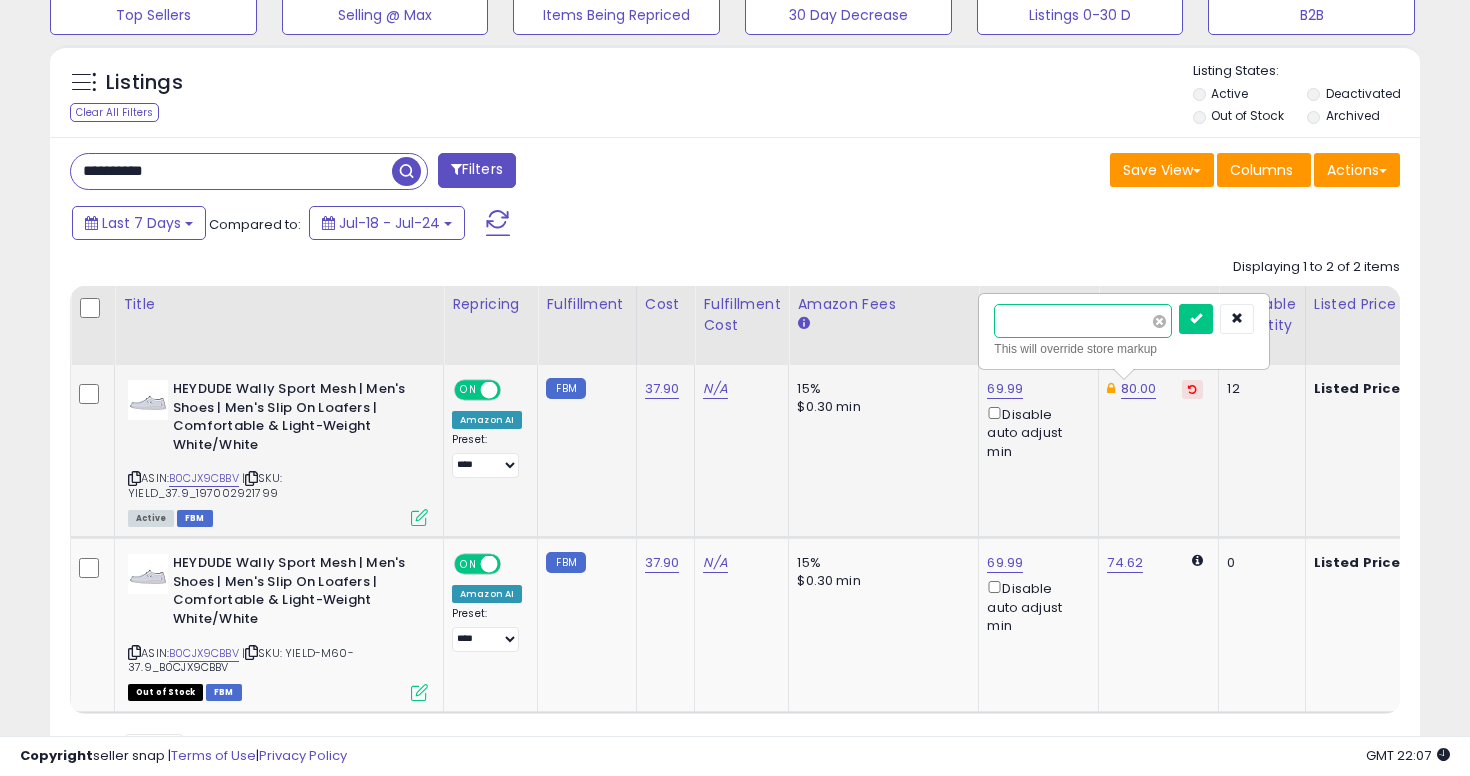 type on "**" 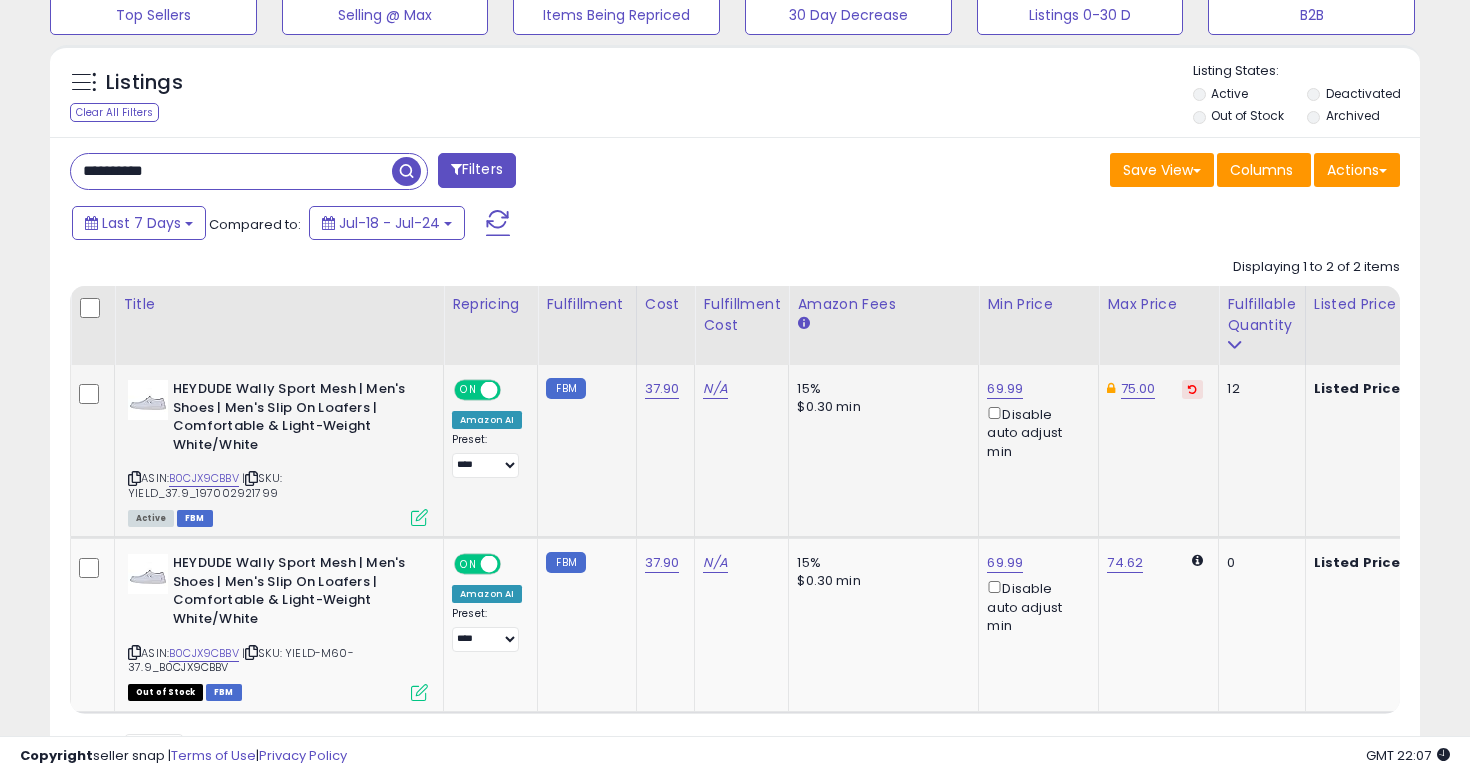 click on "**********" at bounding box center [231, 171] 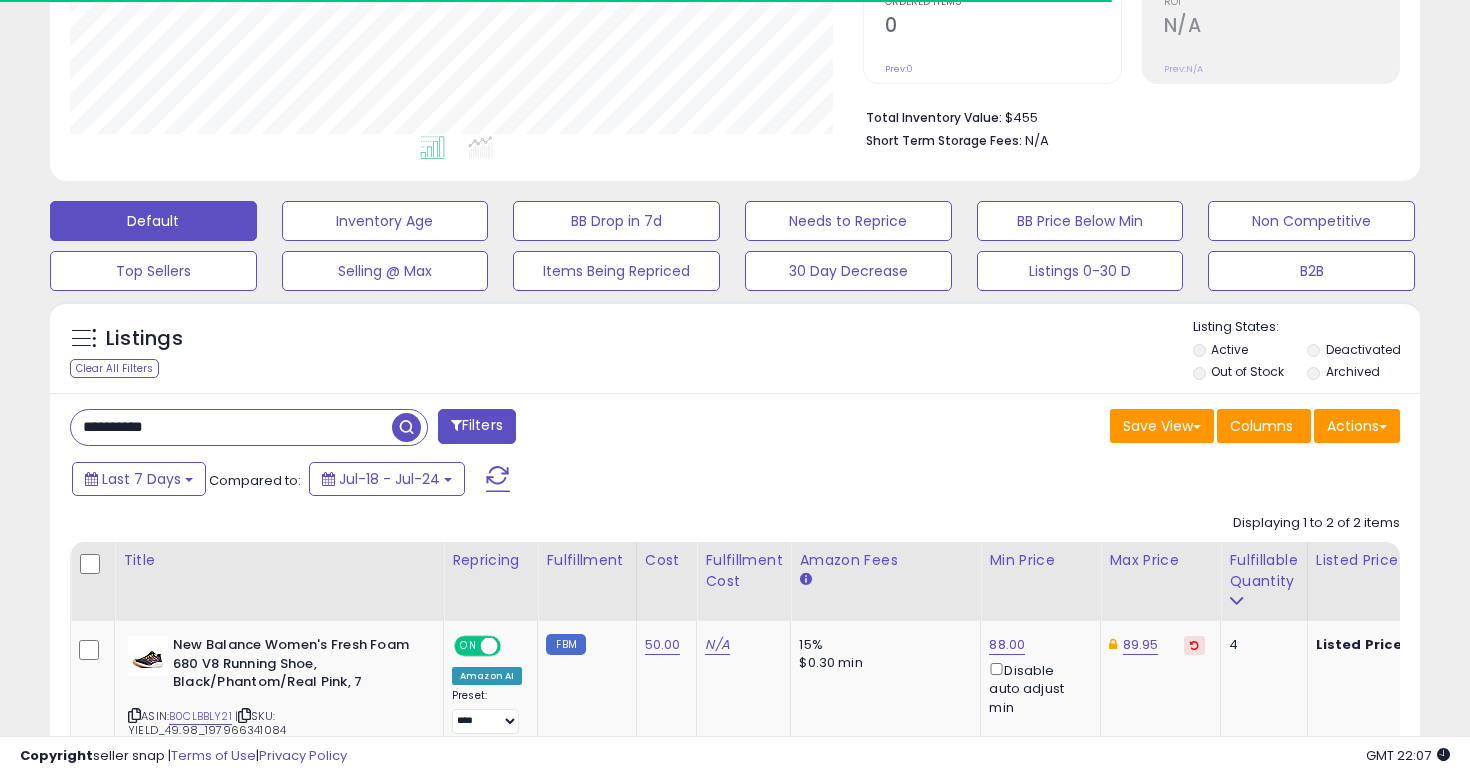 scroll, scrollTop: 685, scrollLeft: 0, axis: vertical 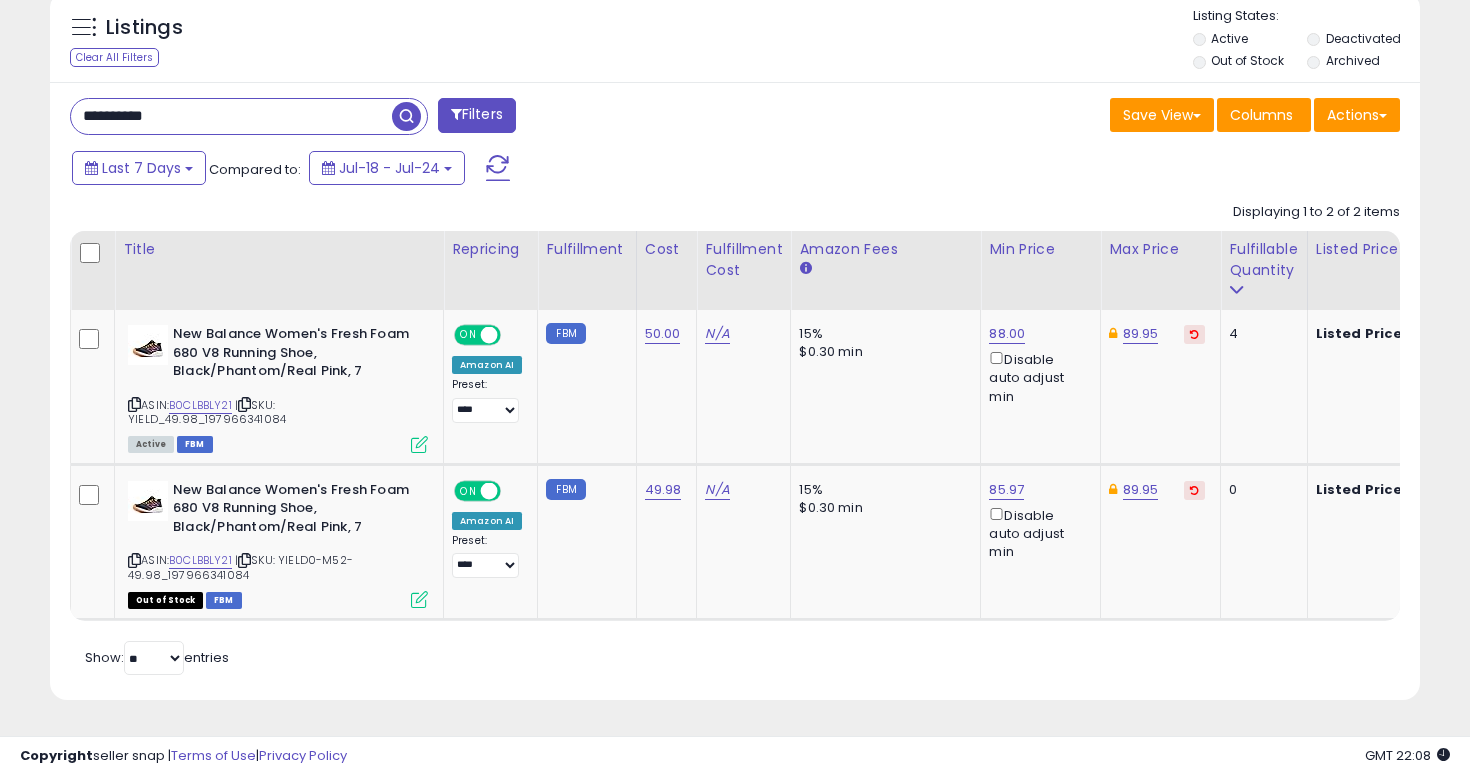 click on "**********" at bounding box center (395, 118) 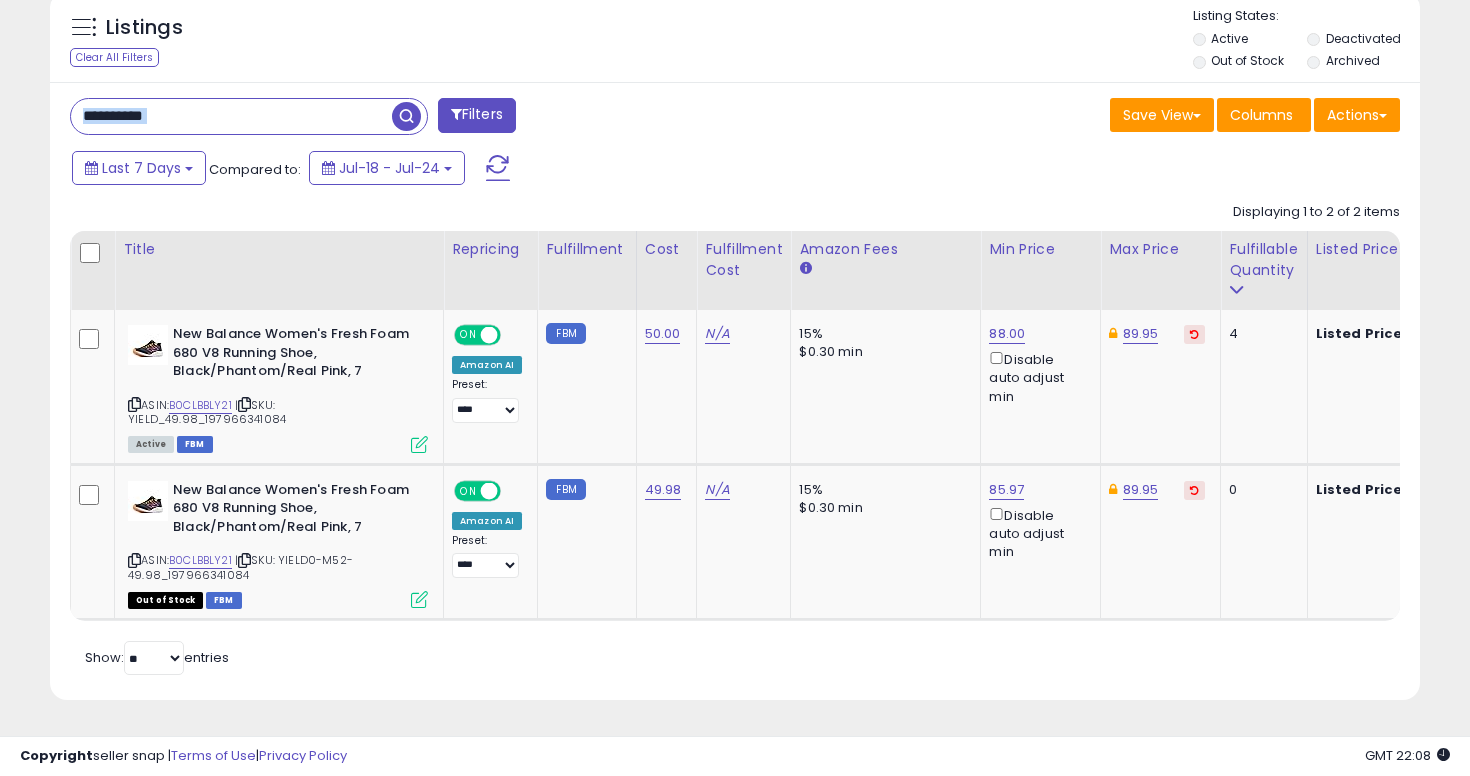 click on "**********" at bounding box center [395, 118] 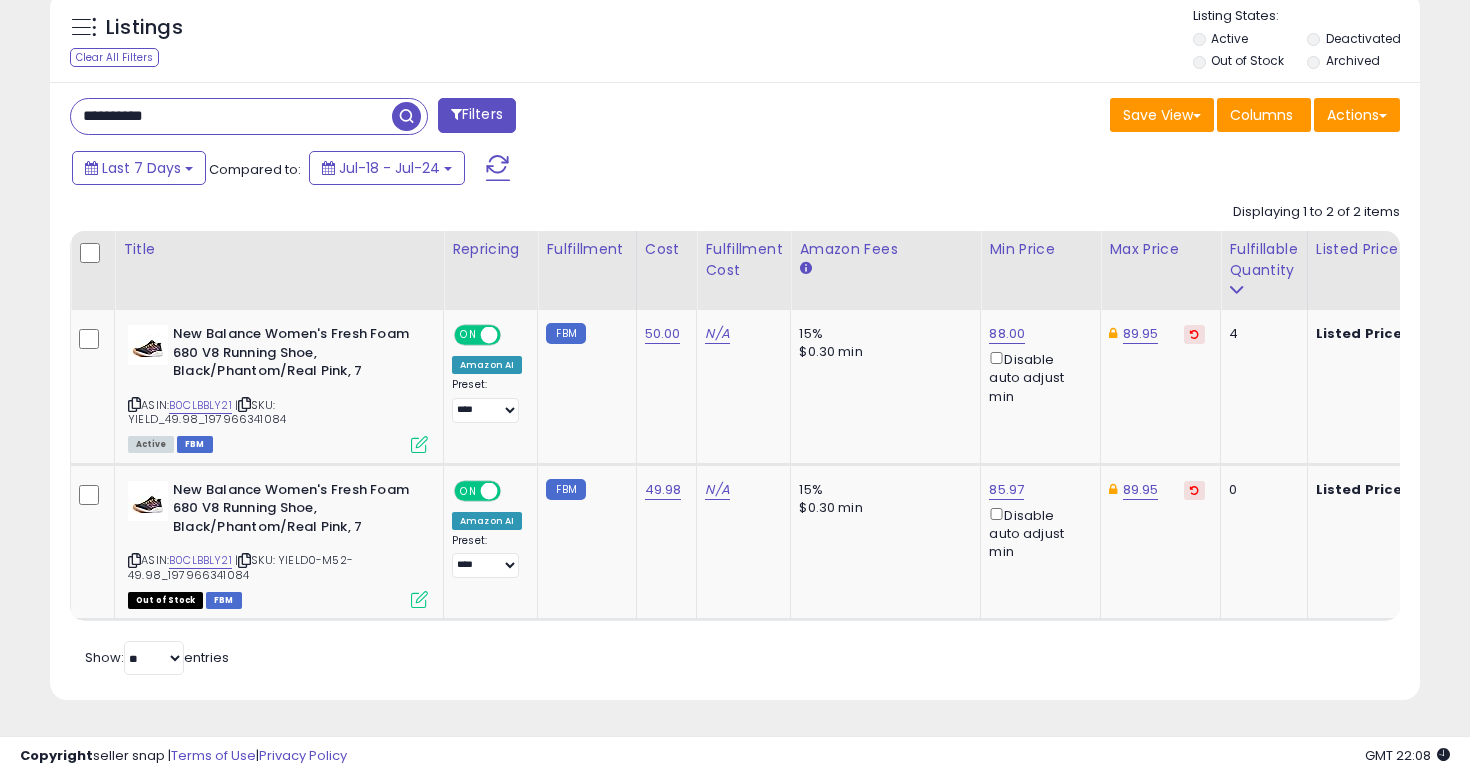 click on "**********" at bounding box center [231, 116] 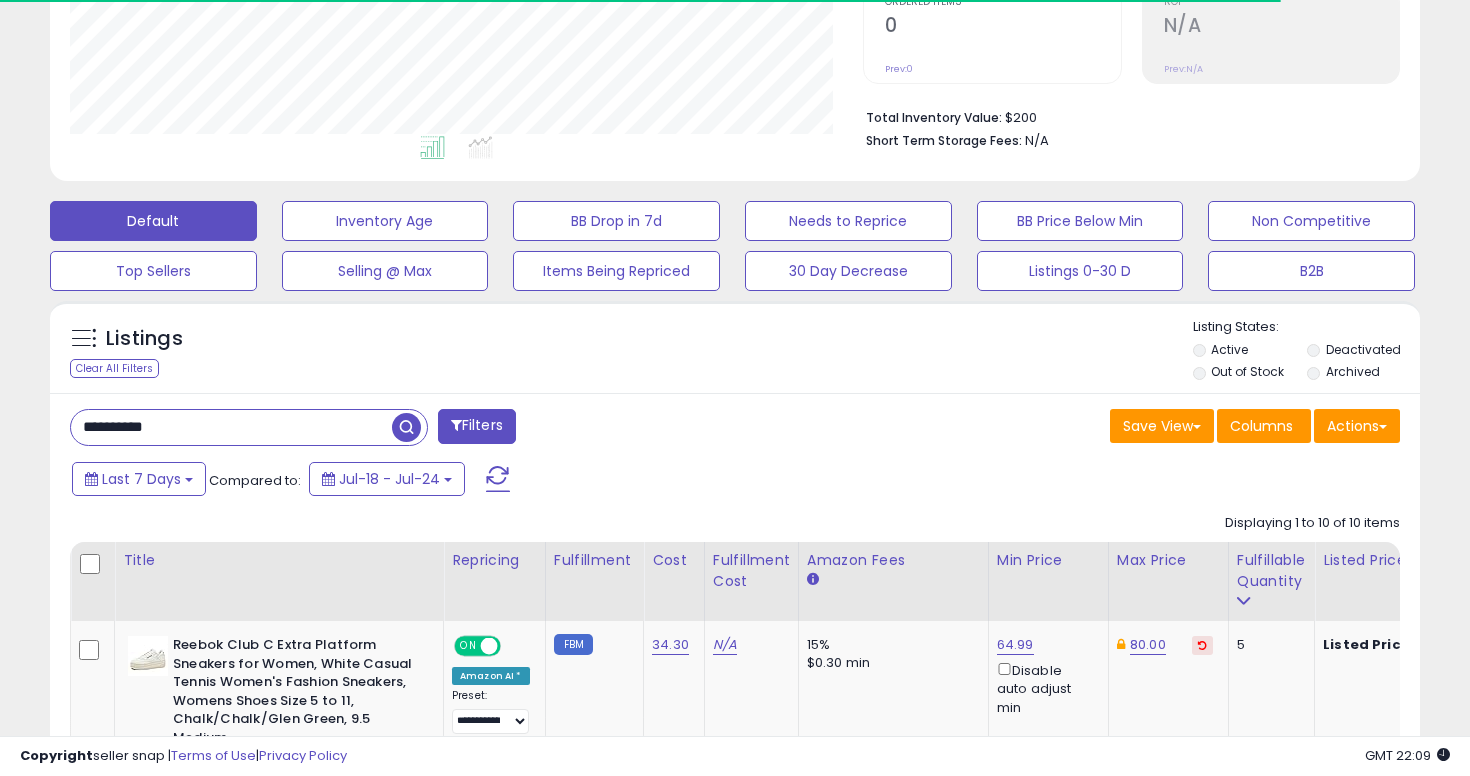 scroll, scrollTop: 740, scrollLeft: 0, axis: vertical 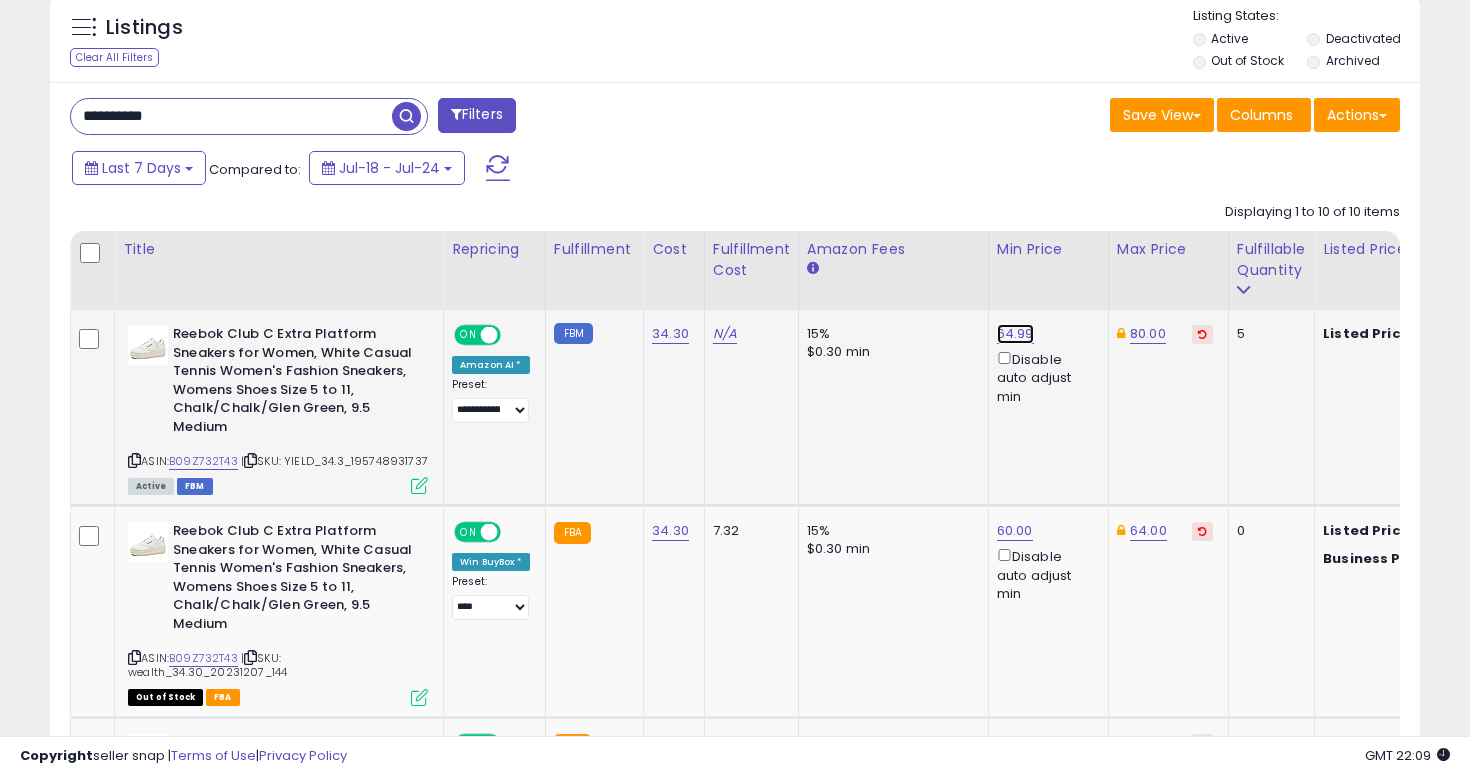 click on "64.99" at bounding box center (1015, 334) 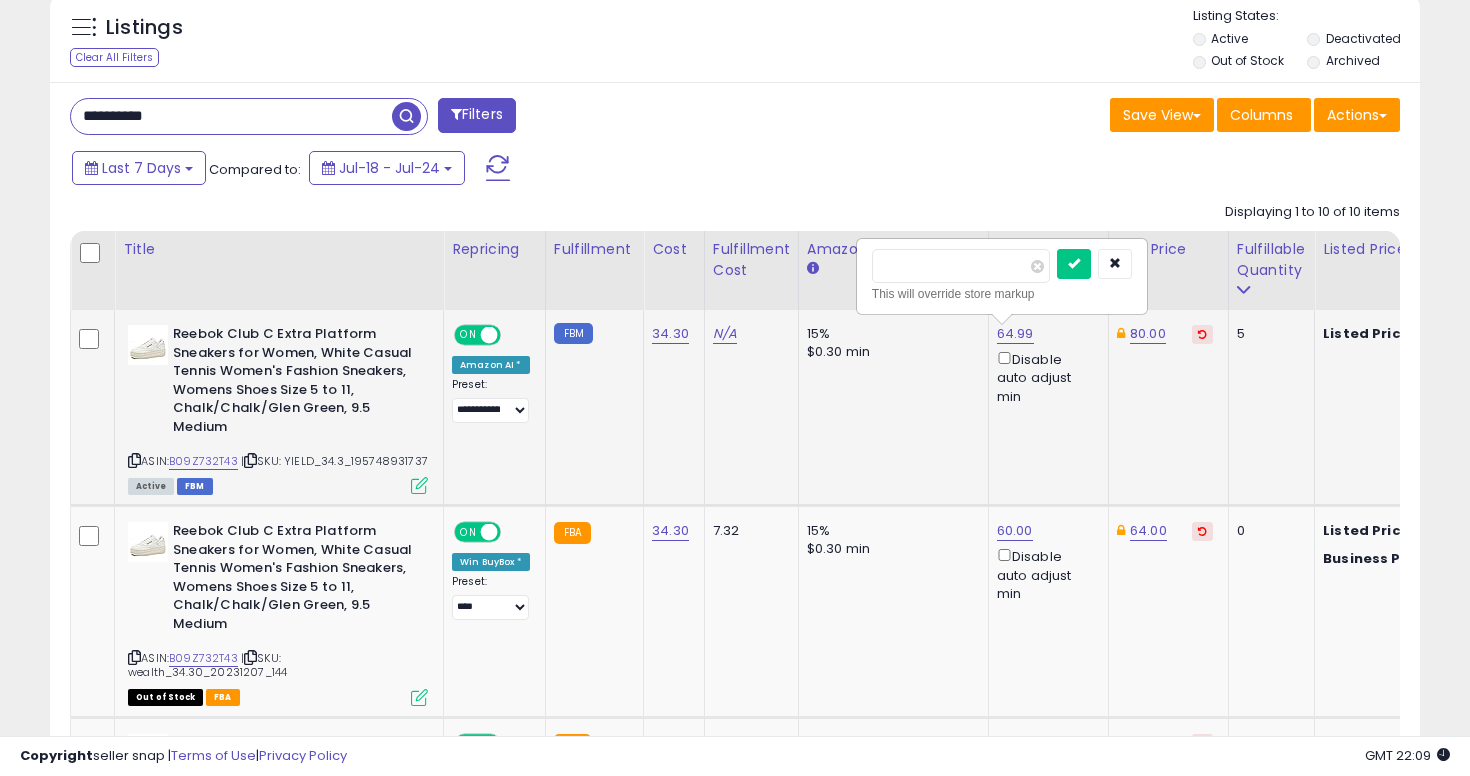 click on "*****" at bounding box center [961, 266] 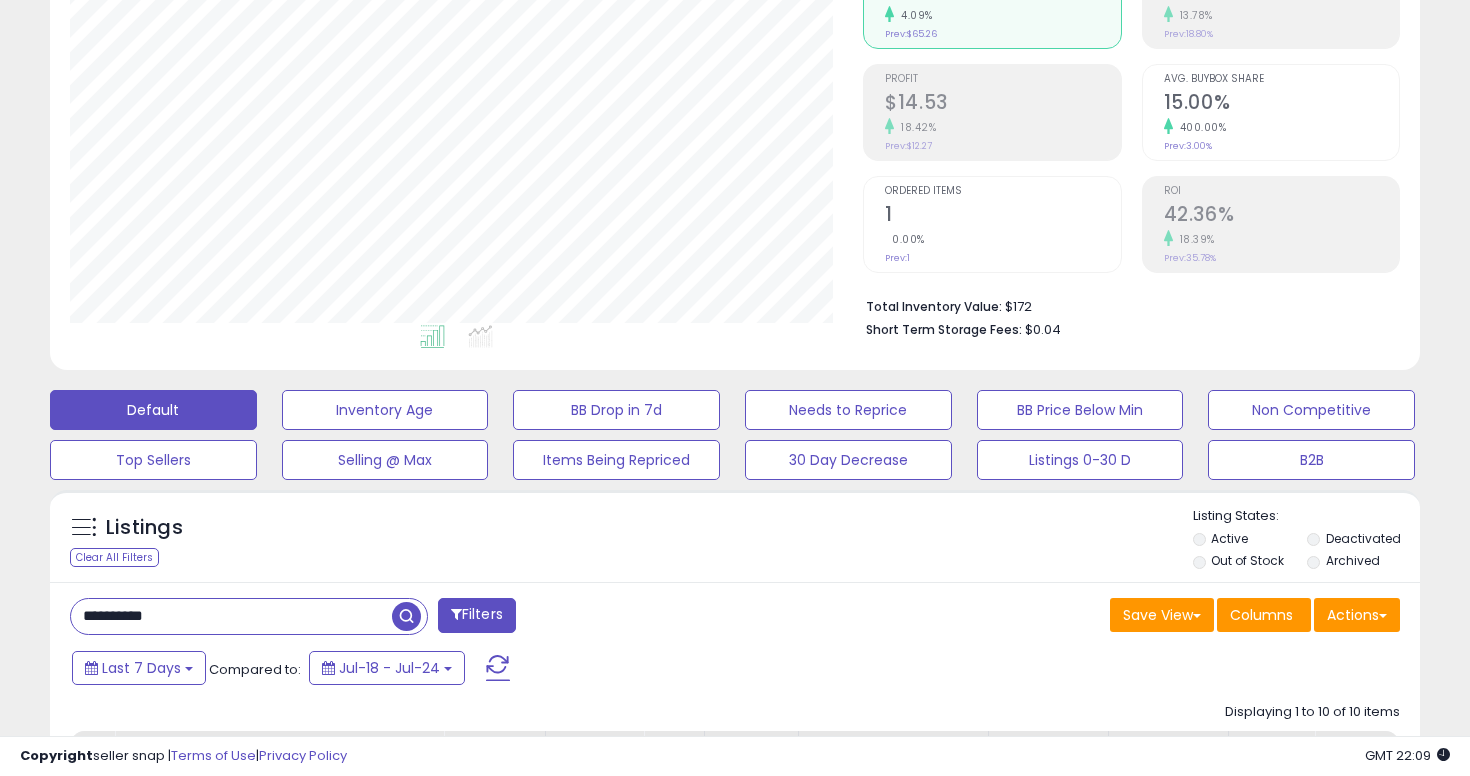 scroll, scrollTop: 466, scrollLeft: 0, axis: vertical 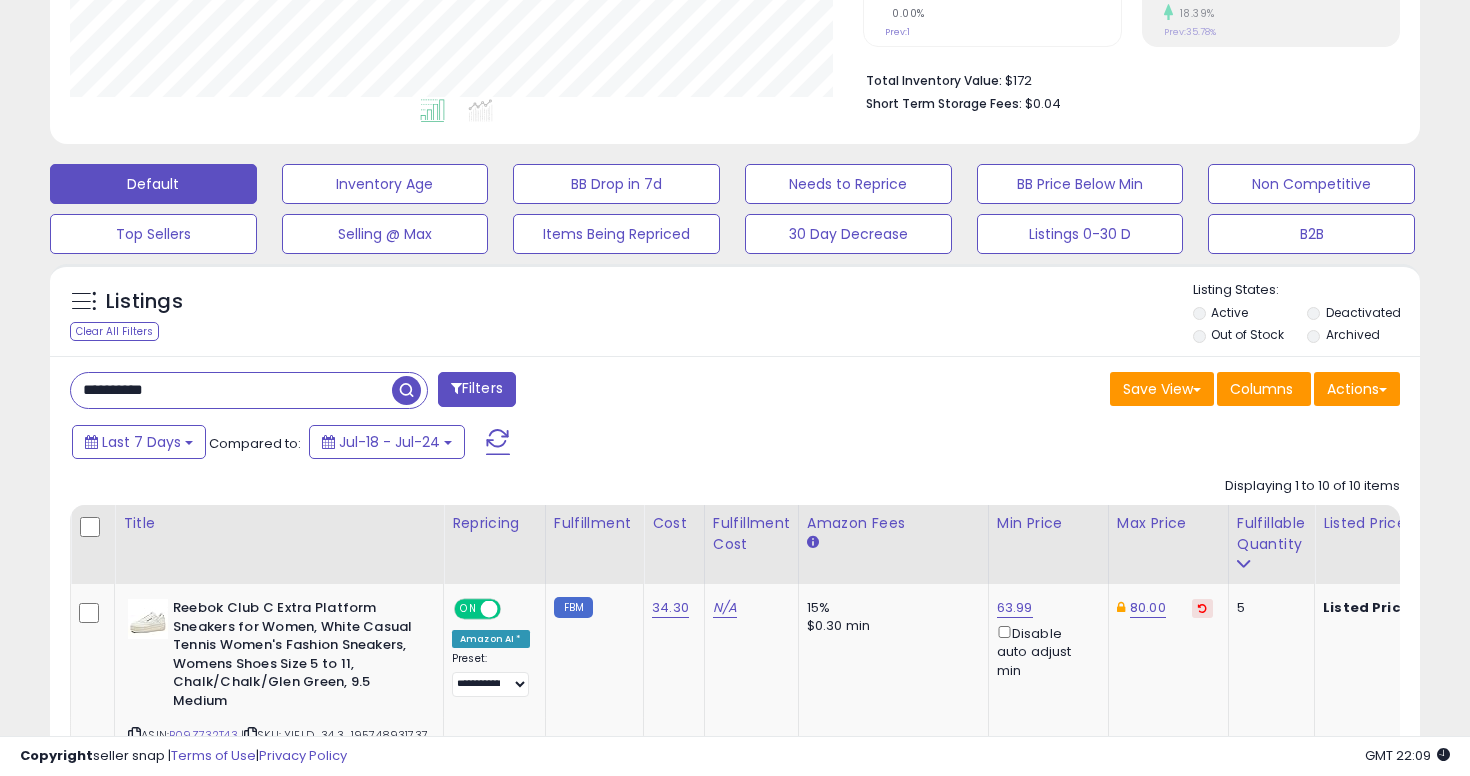 click on "**********" at bounding box center (231, 390) 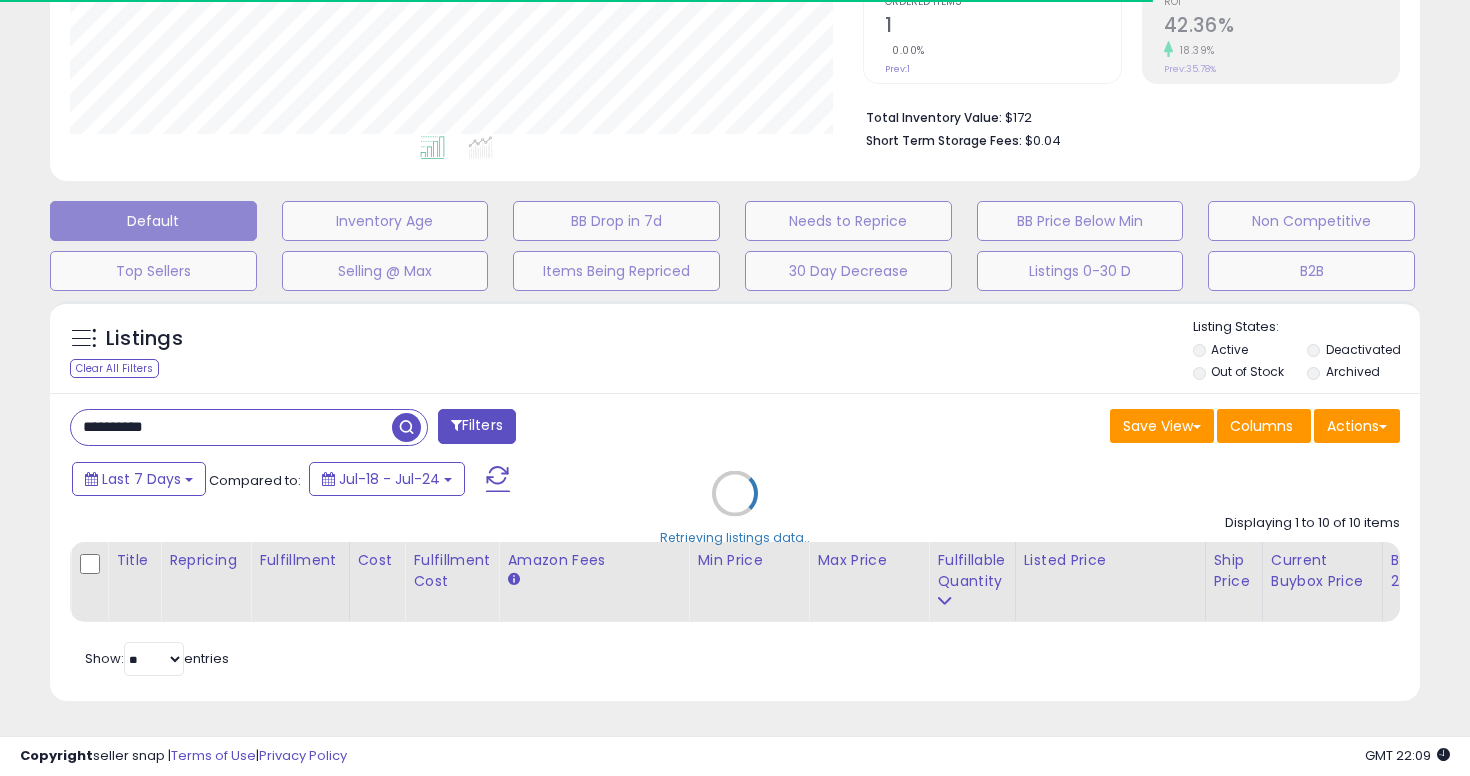 scroll, scrollTop: 466, scrollLeft: 0, axis: vertical 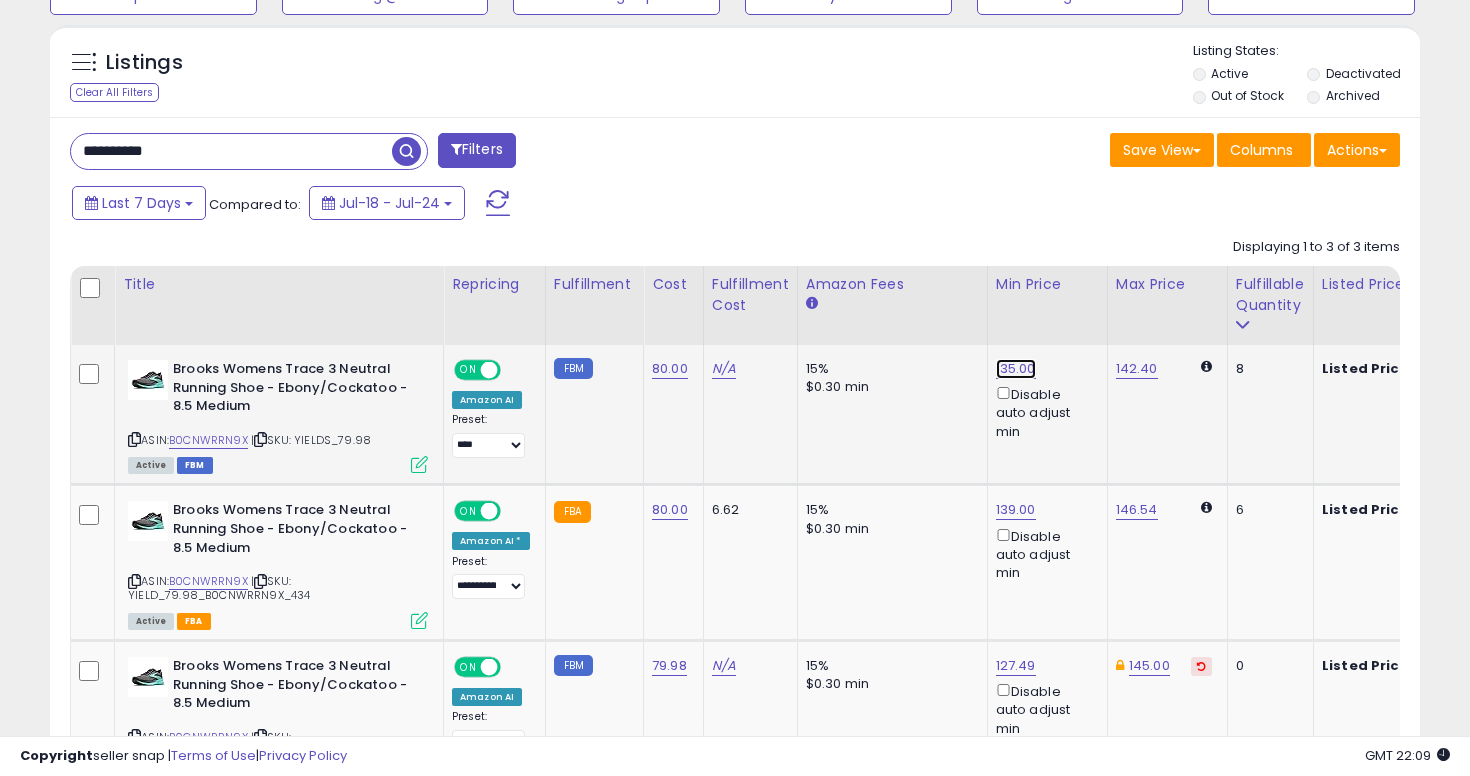 click on "135.00" at bounding box center (1016, 369) 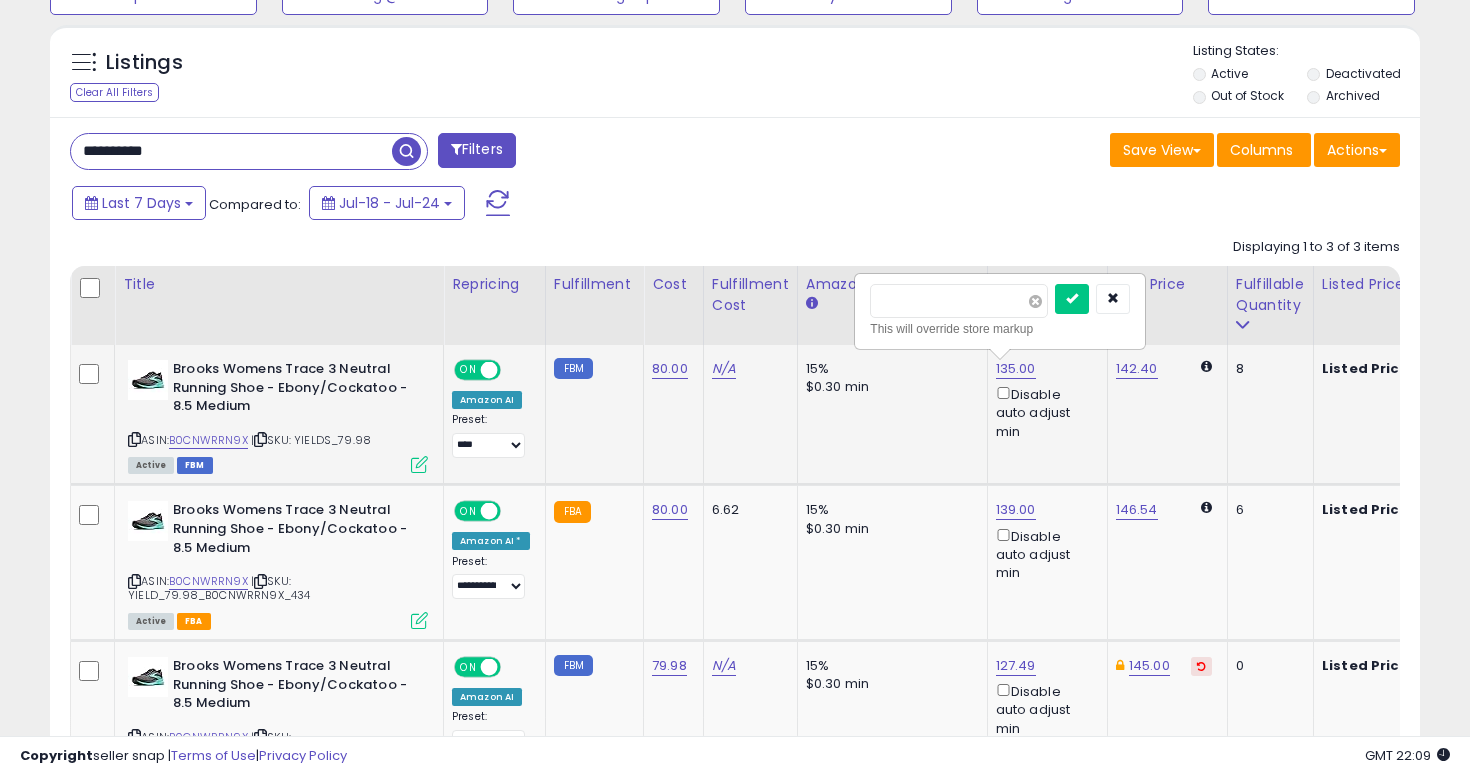 click at bounding box center (1035, 301) 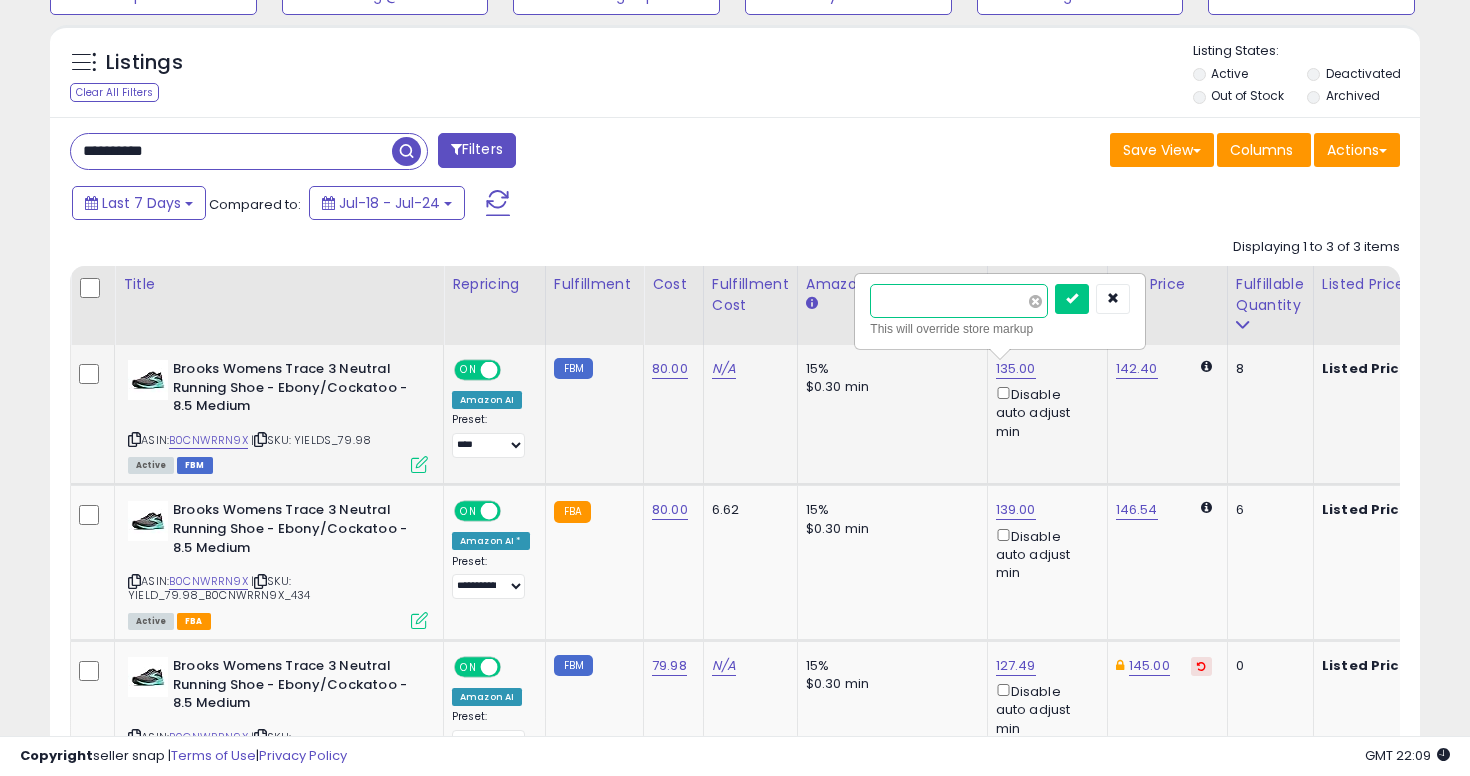 type on "******" 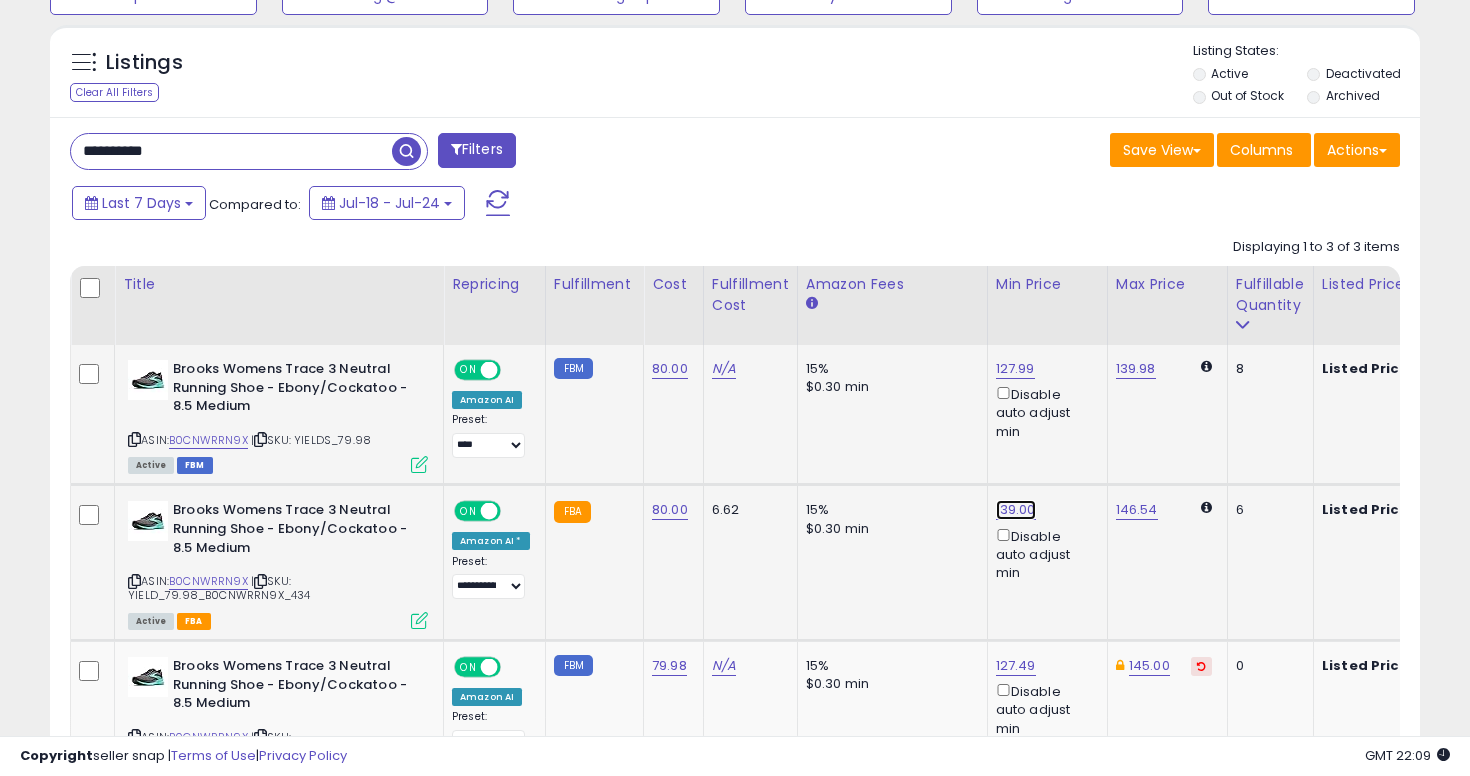 click on "139.00" at bounding box center [1015, 369] 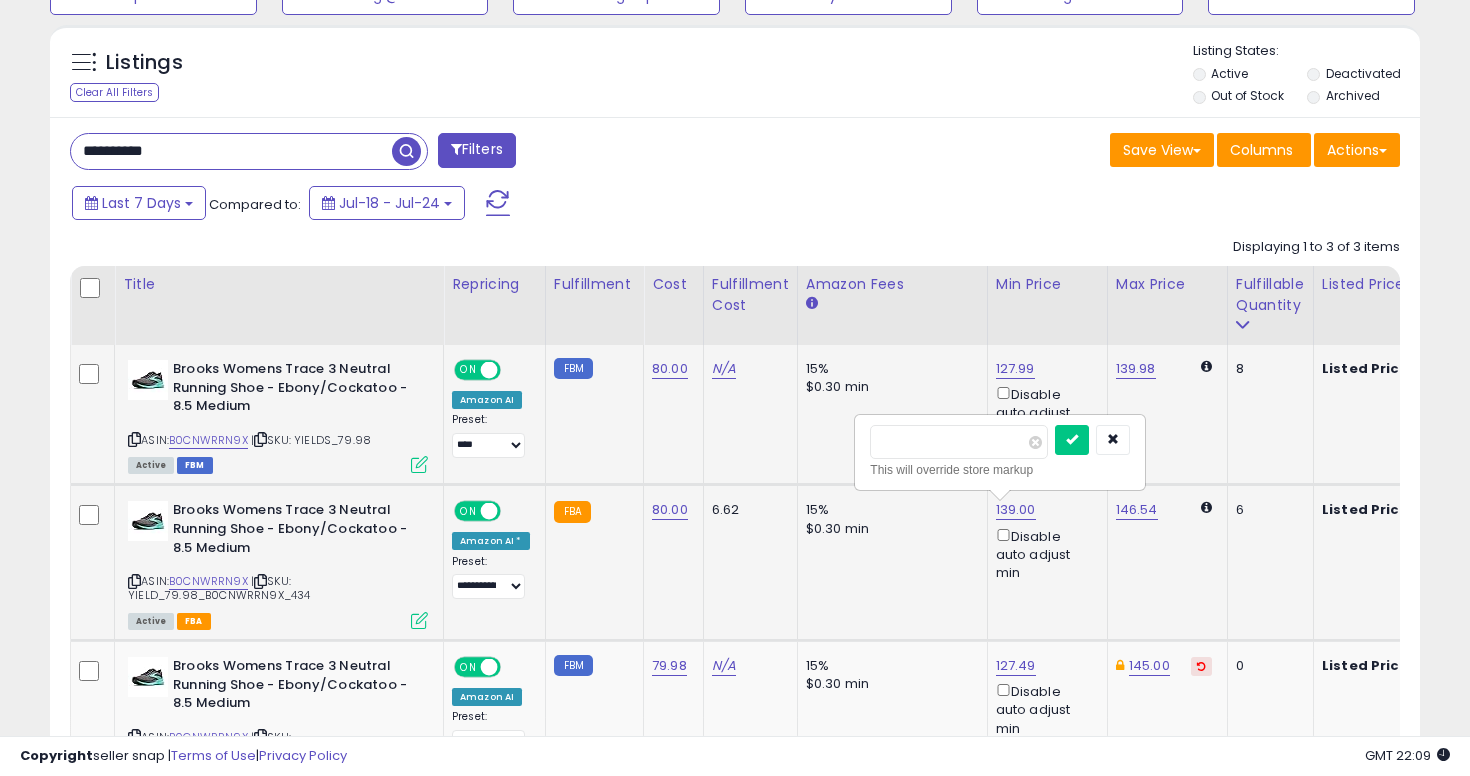 type on "******" 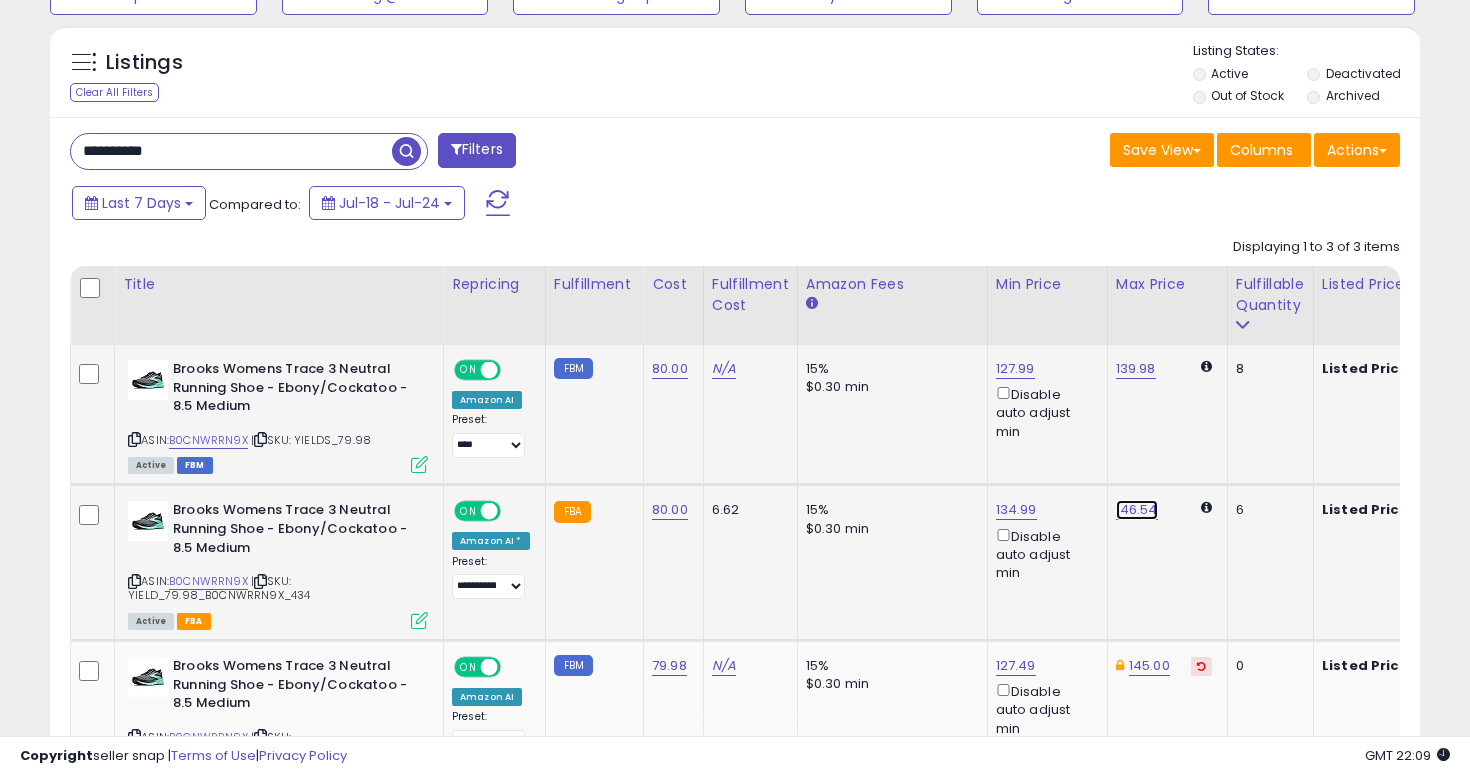 click on "146.54" at bounding box center [1136, 369] 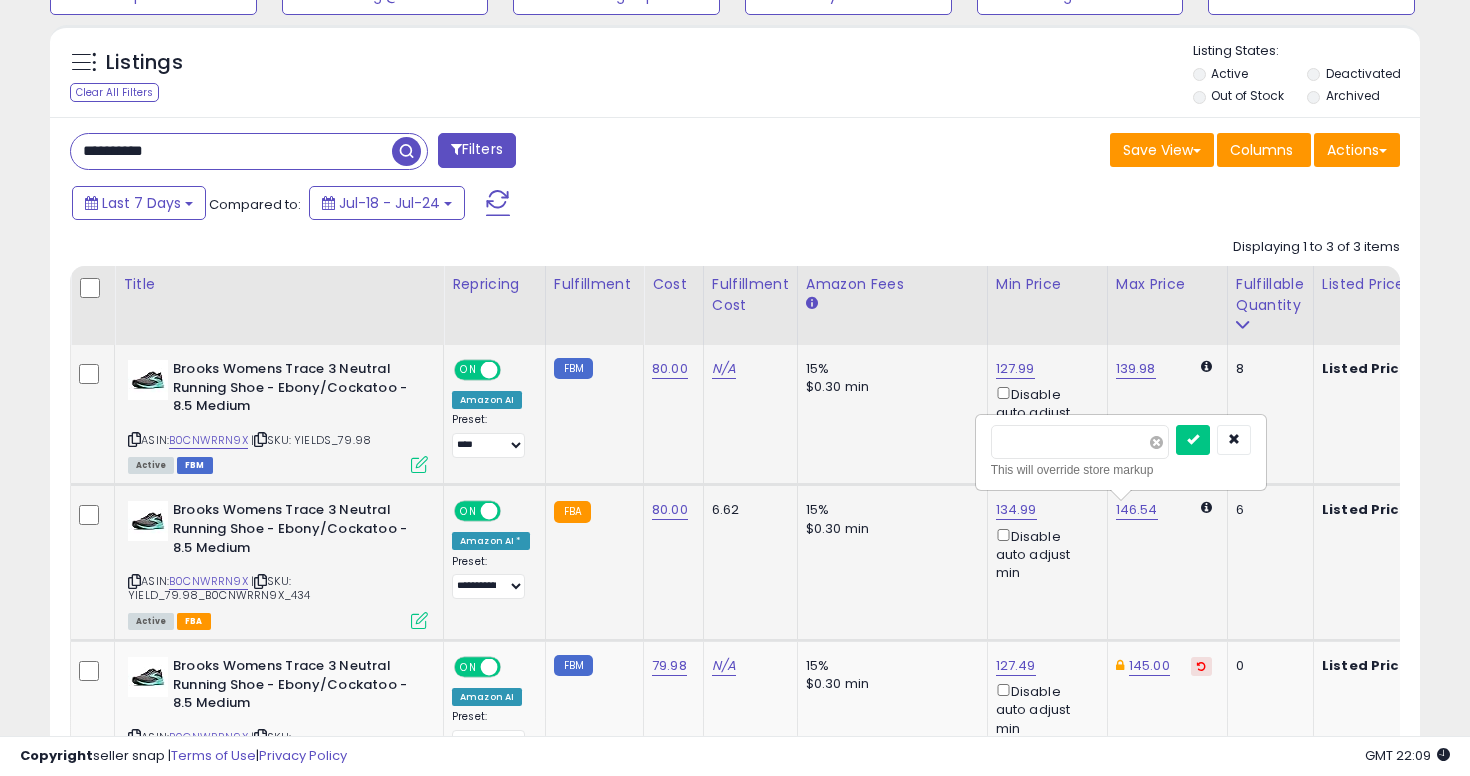 click at bounding box center [1156, 442] 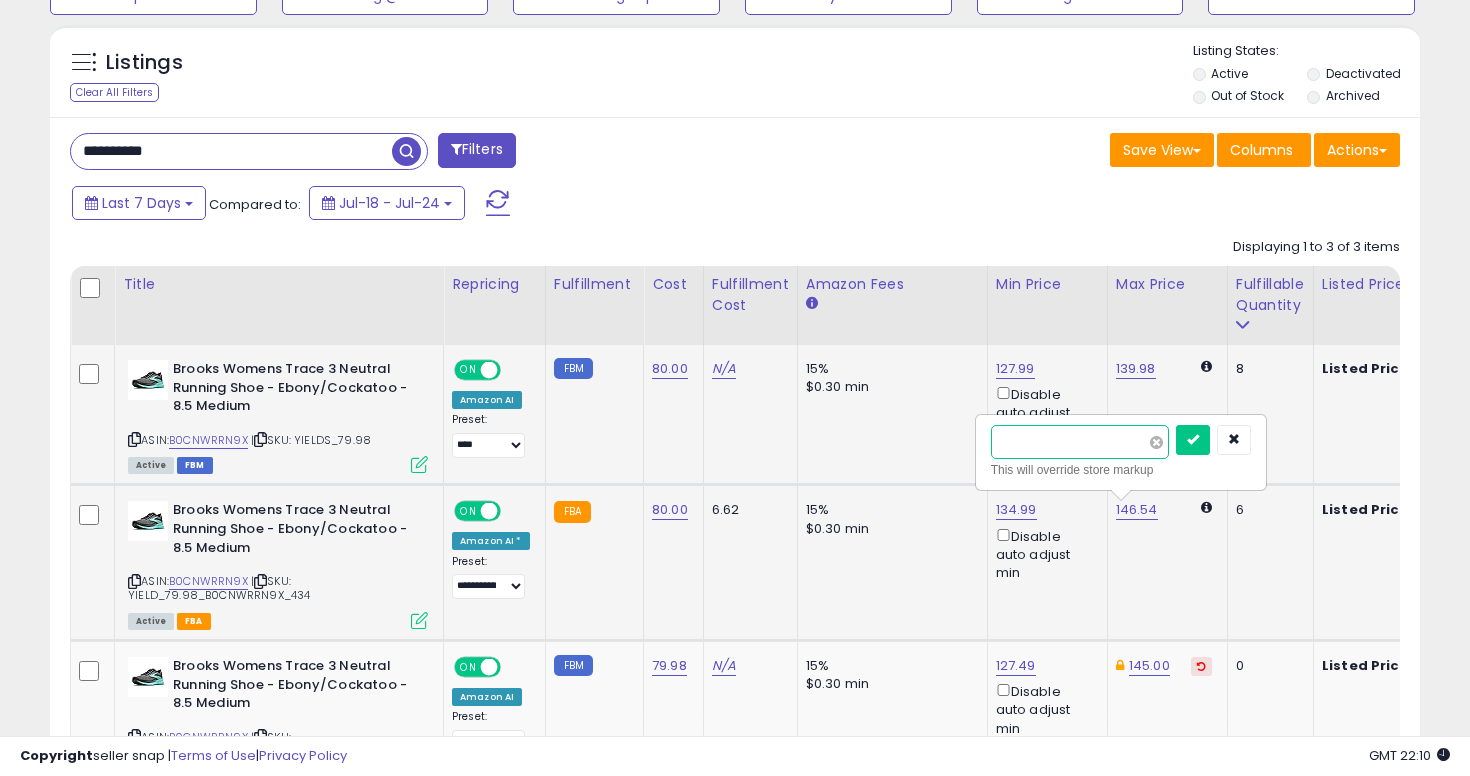 type on "***" 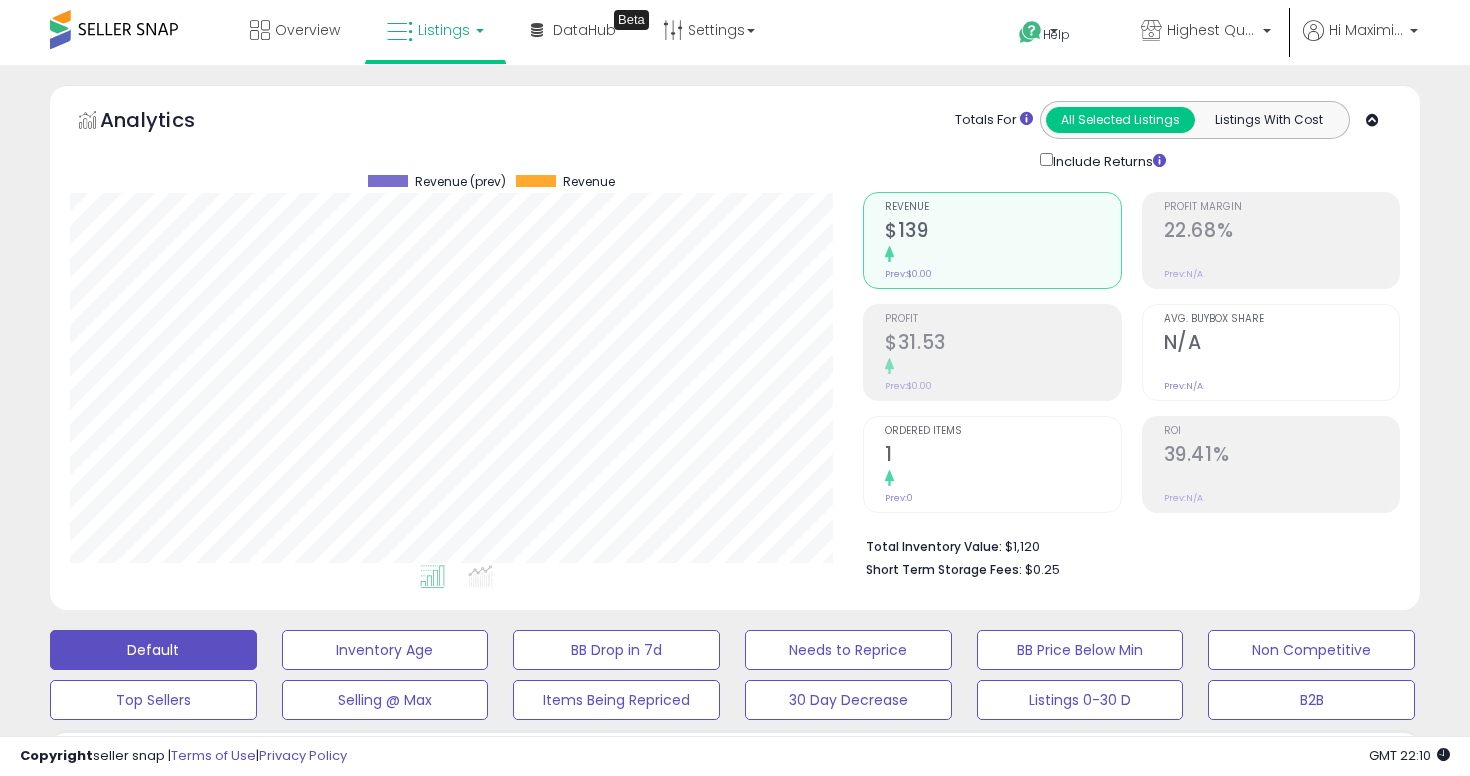 scroll, scrollTop: 313, scrollLeft: 0, axis: vertical 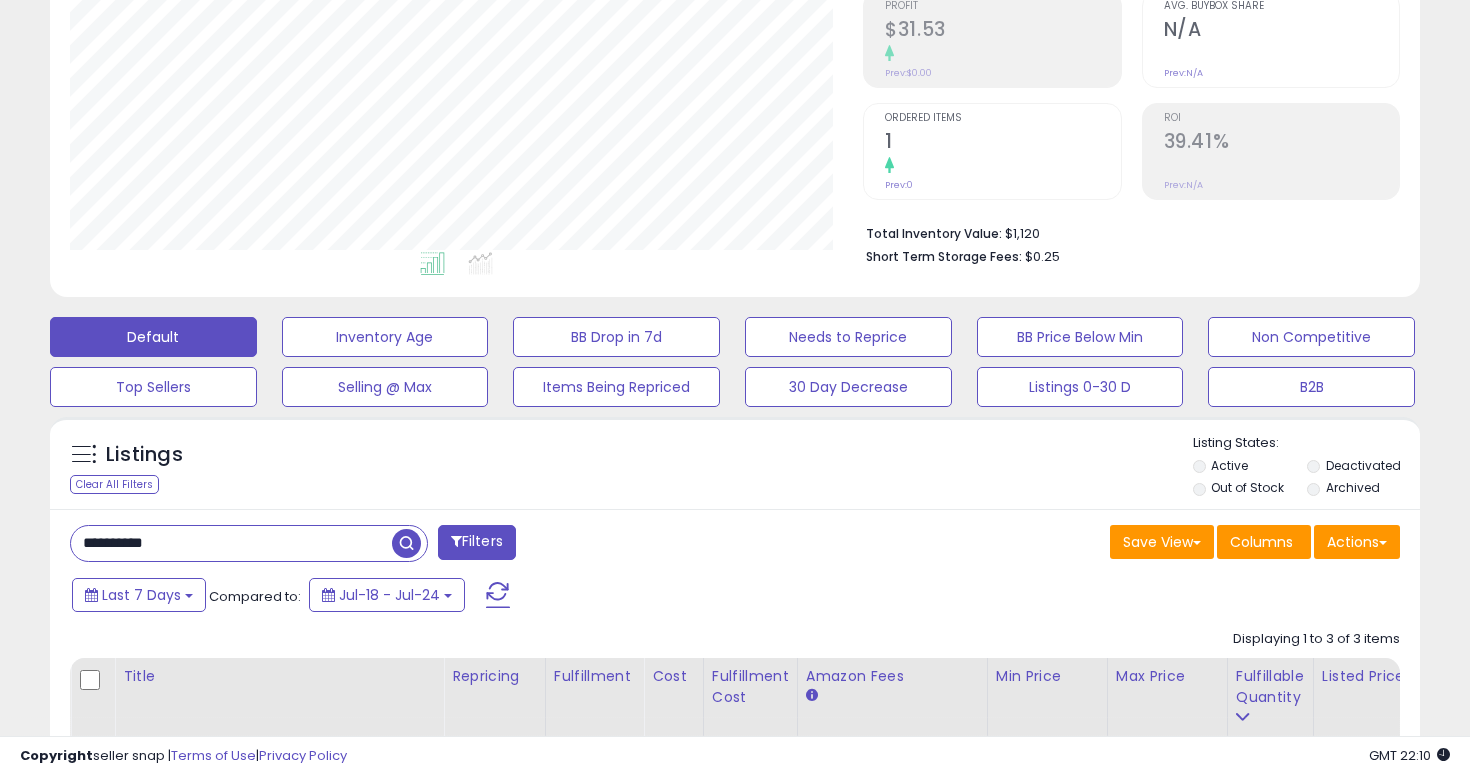 click on "**********" at bounding box center (231, 543) 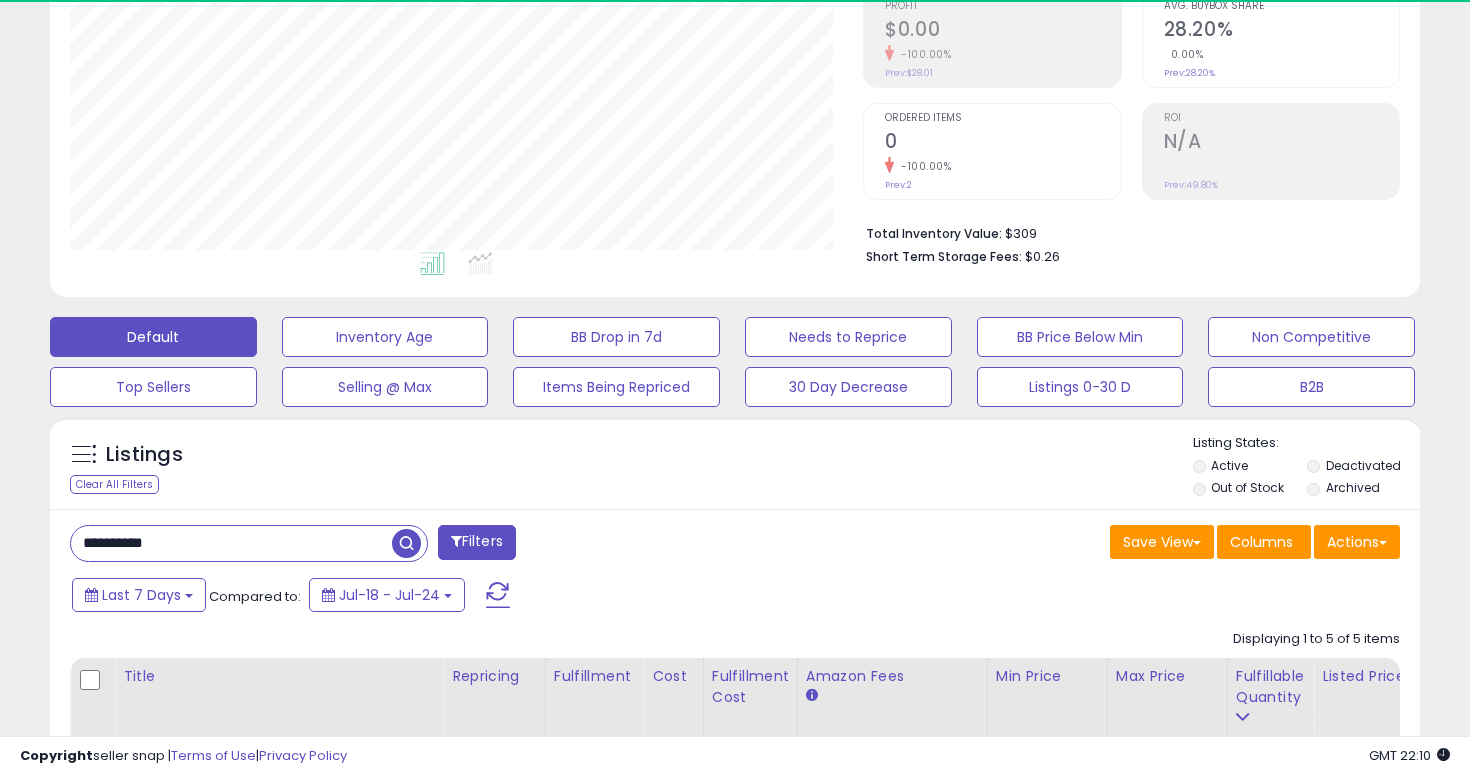 scroll, scrollTop: 999590, scrollLeft: 999206, axis: both 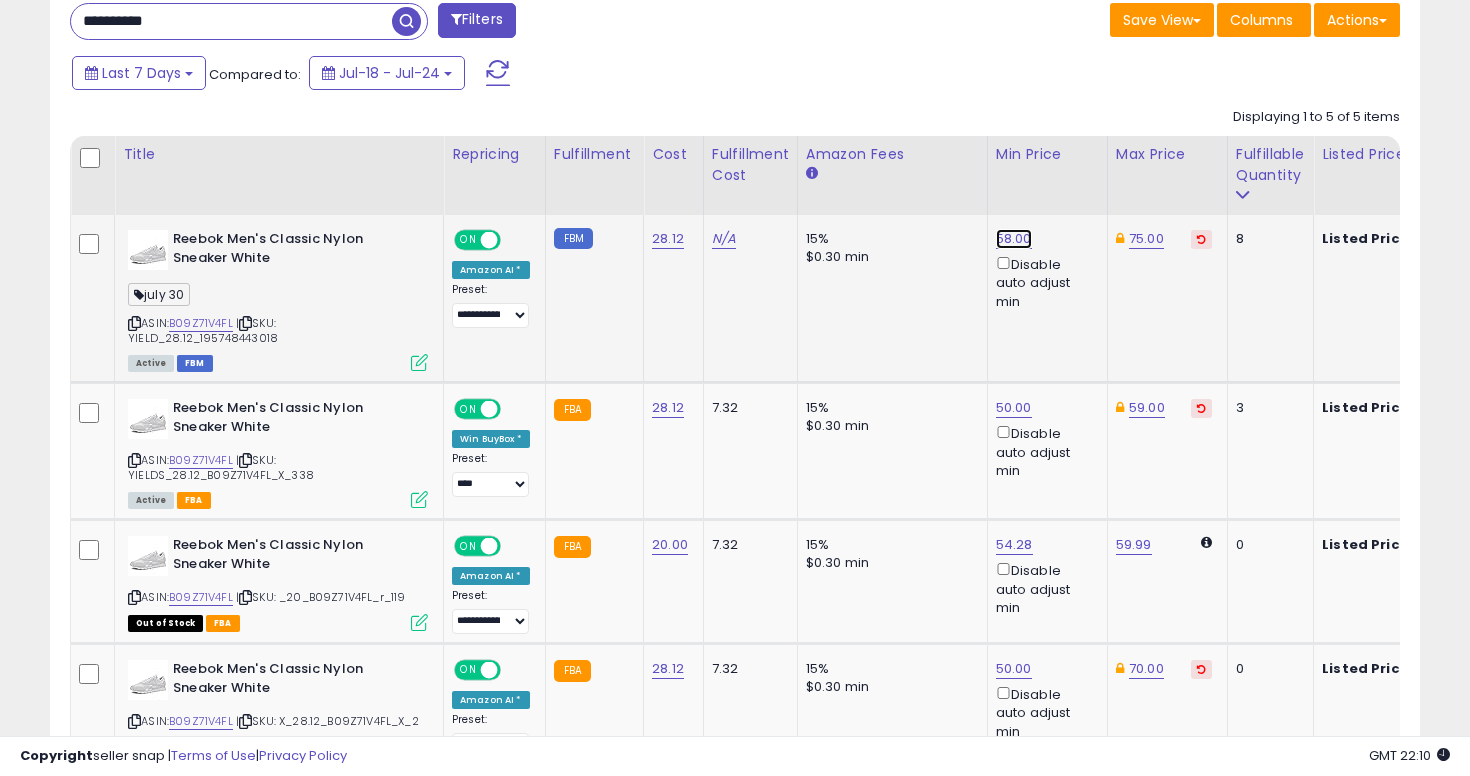 click on "58.00" at bounding box center (1014, 239) 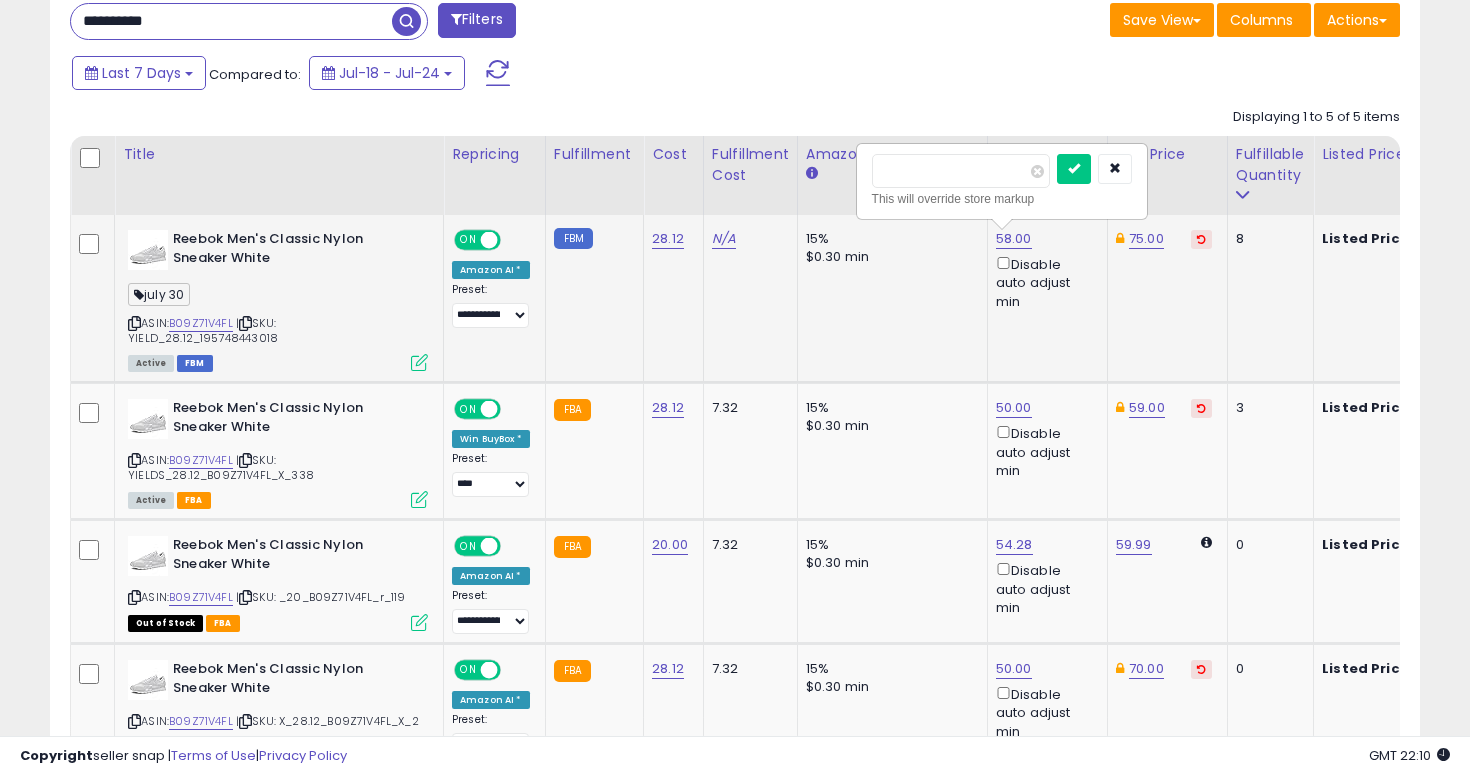 type on "*****" 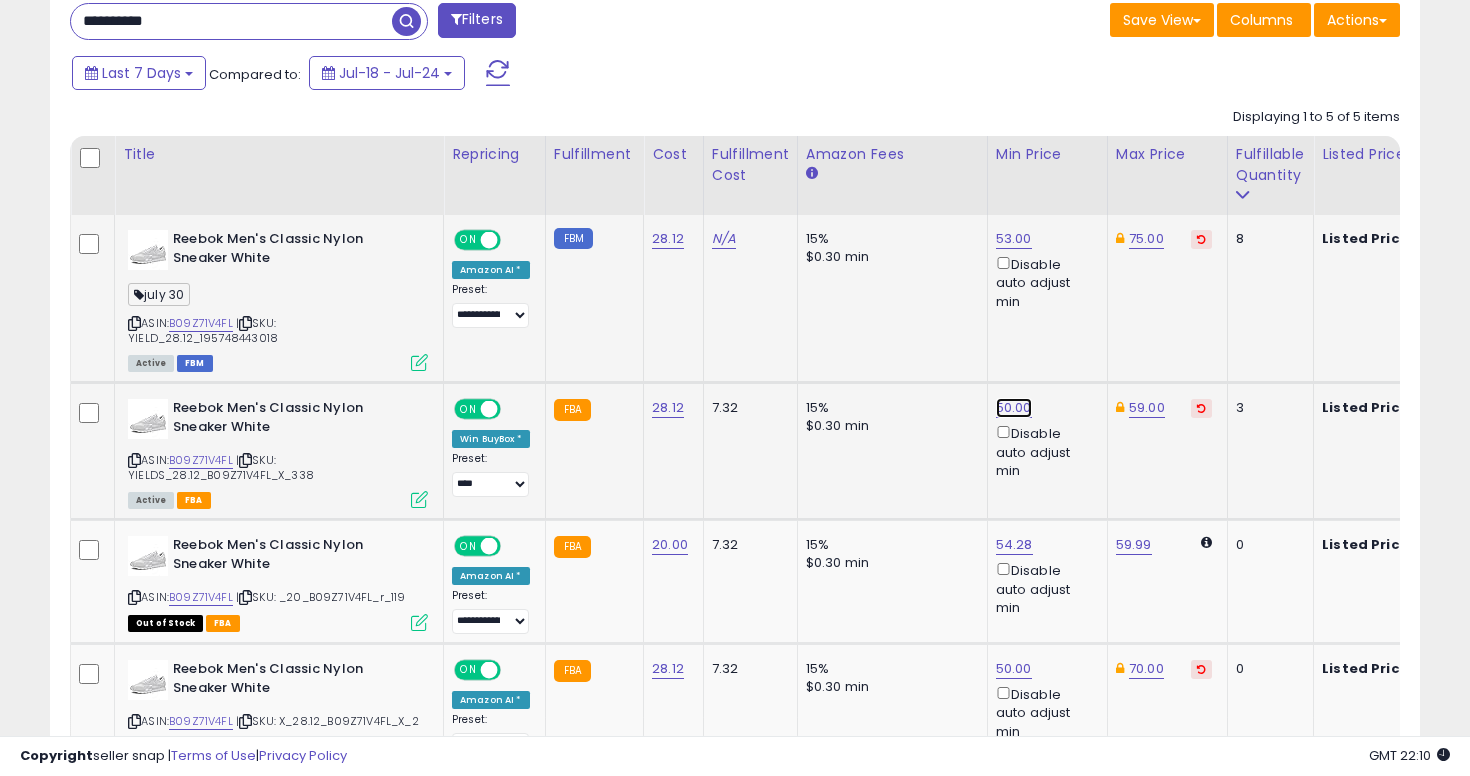 click on "50.00" at bounding box center [1014, 239] 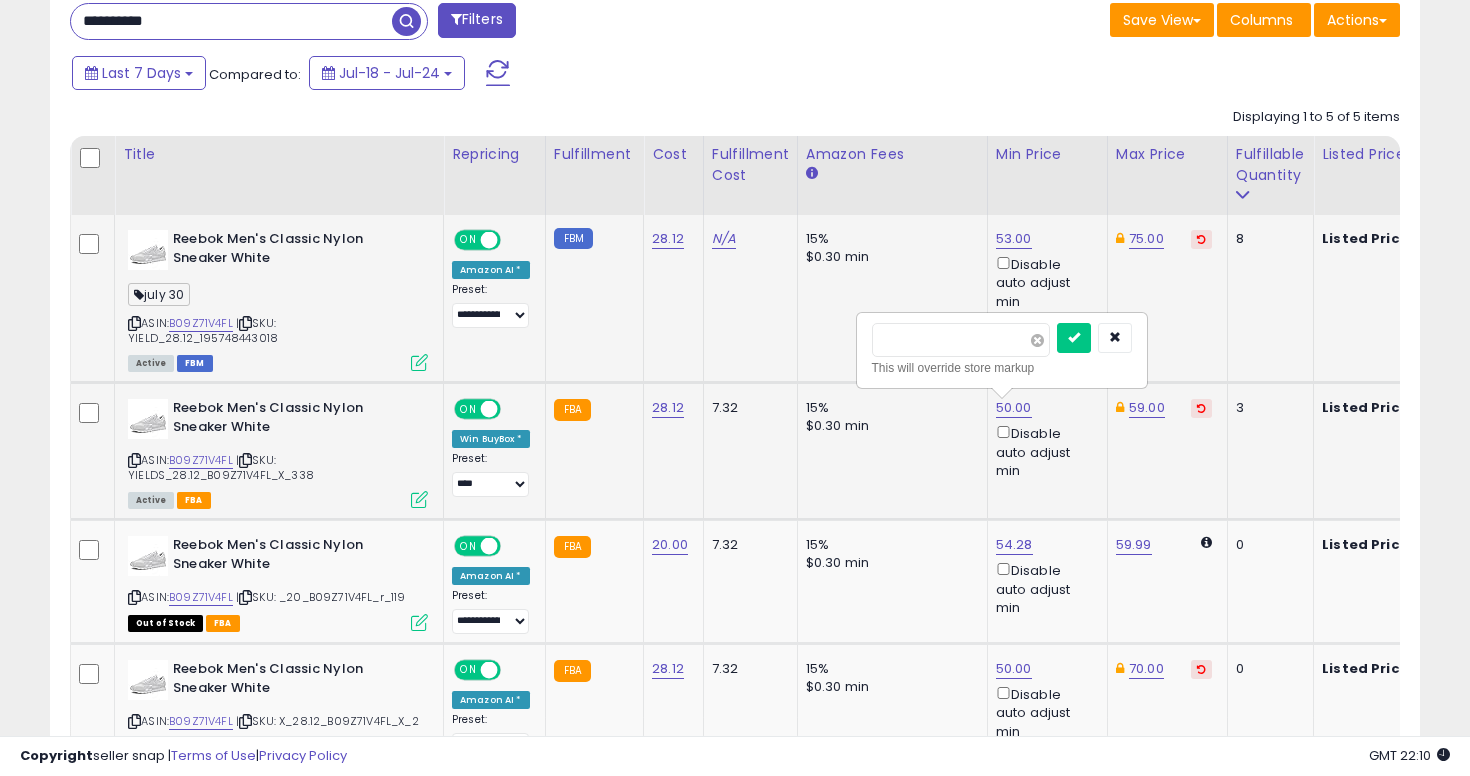 click at bounding box center [1037, 340] 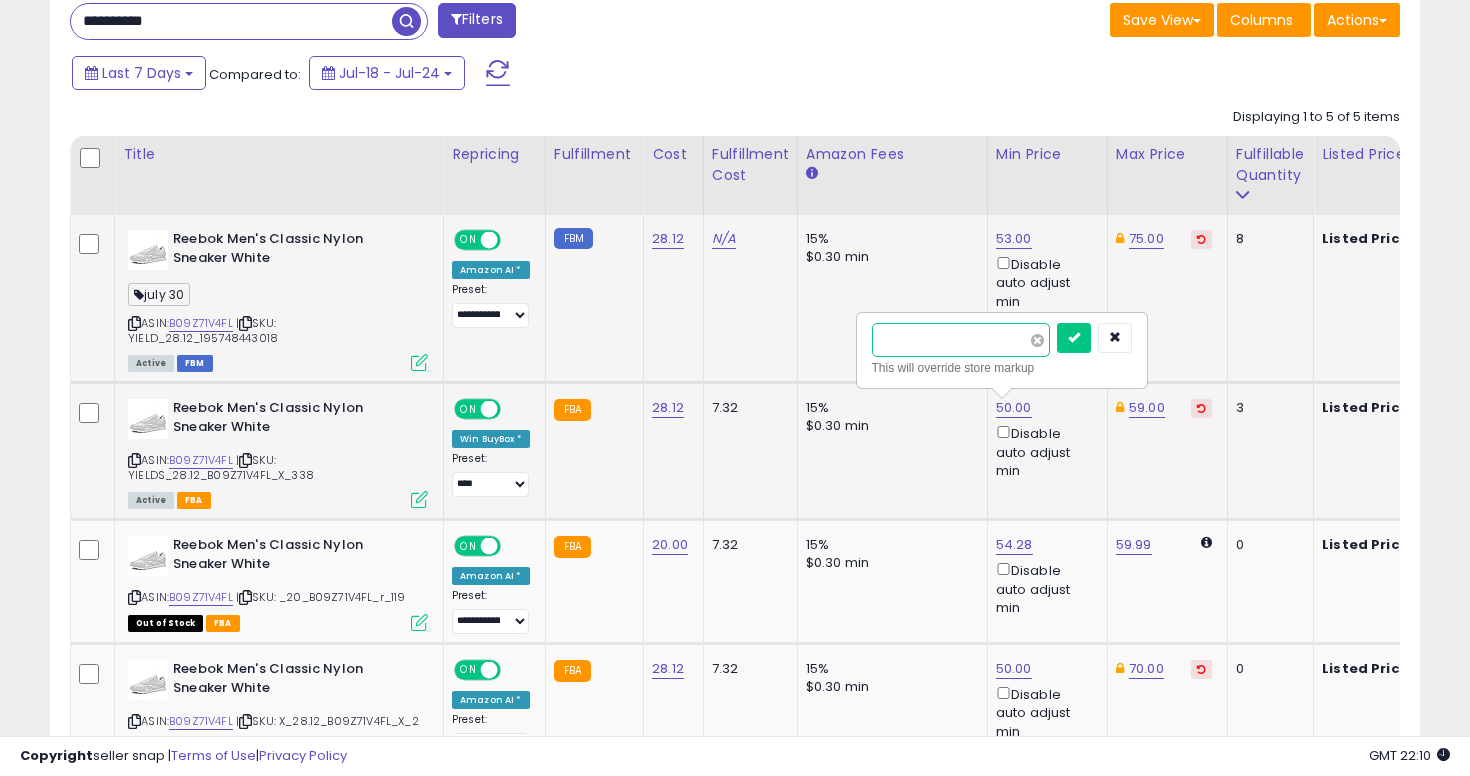 type on "****" 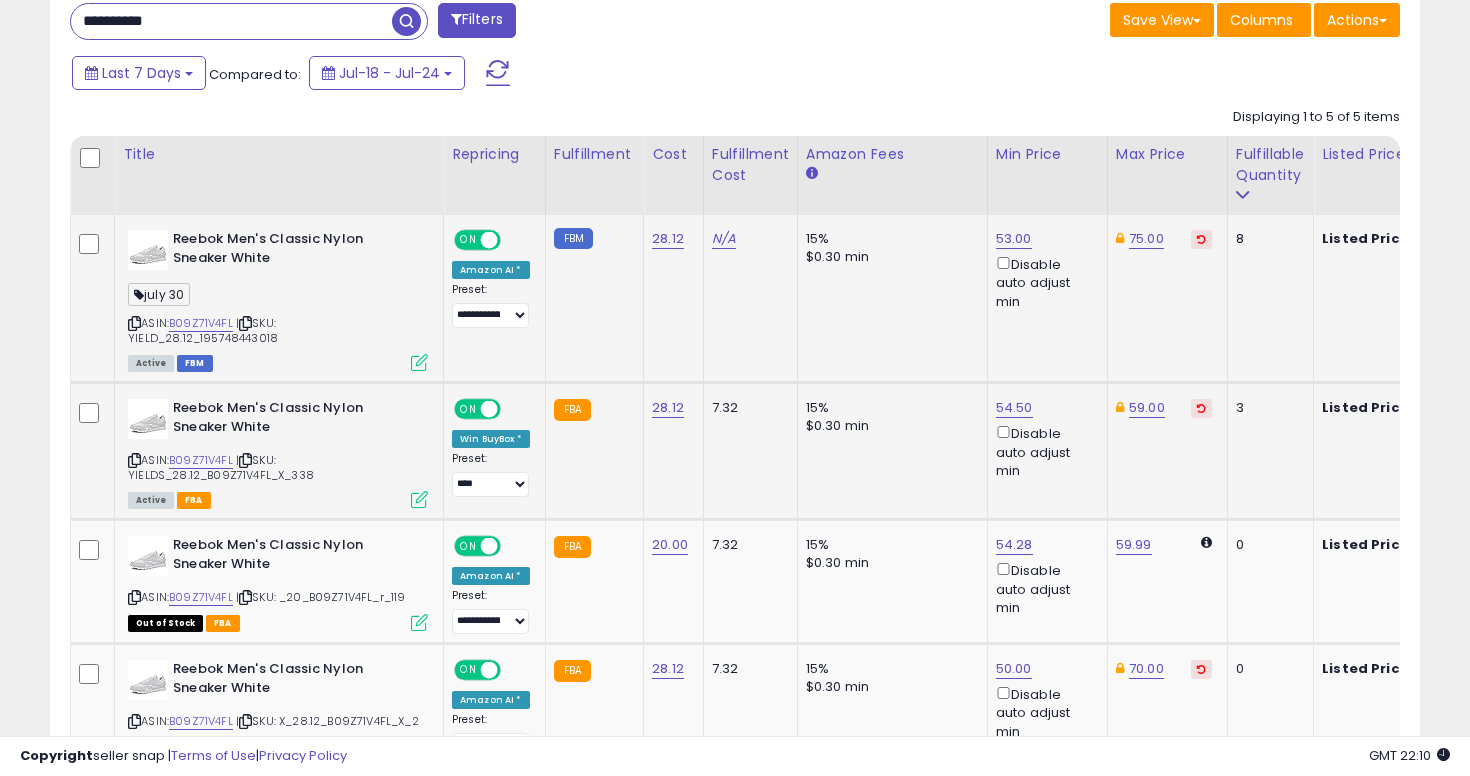 click on "**********" at bounding box center [395, 23] 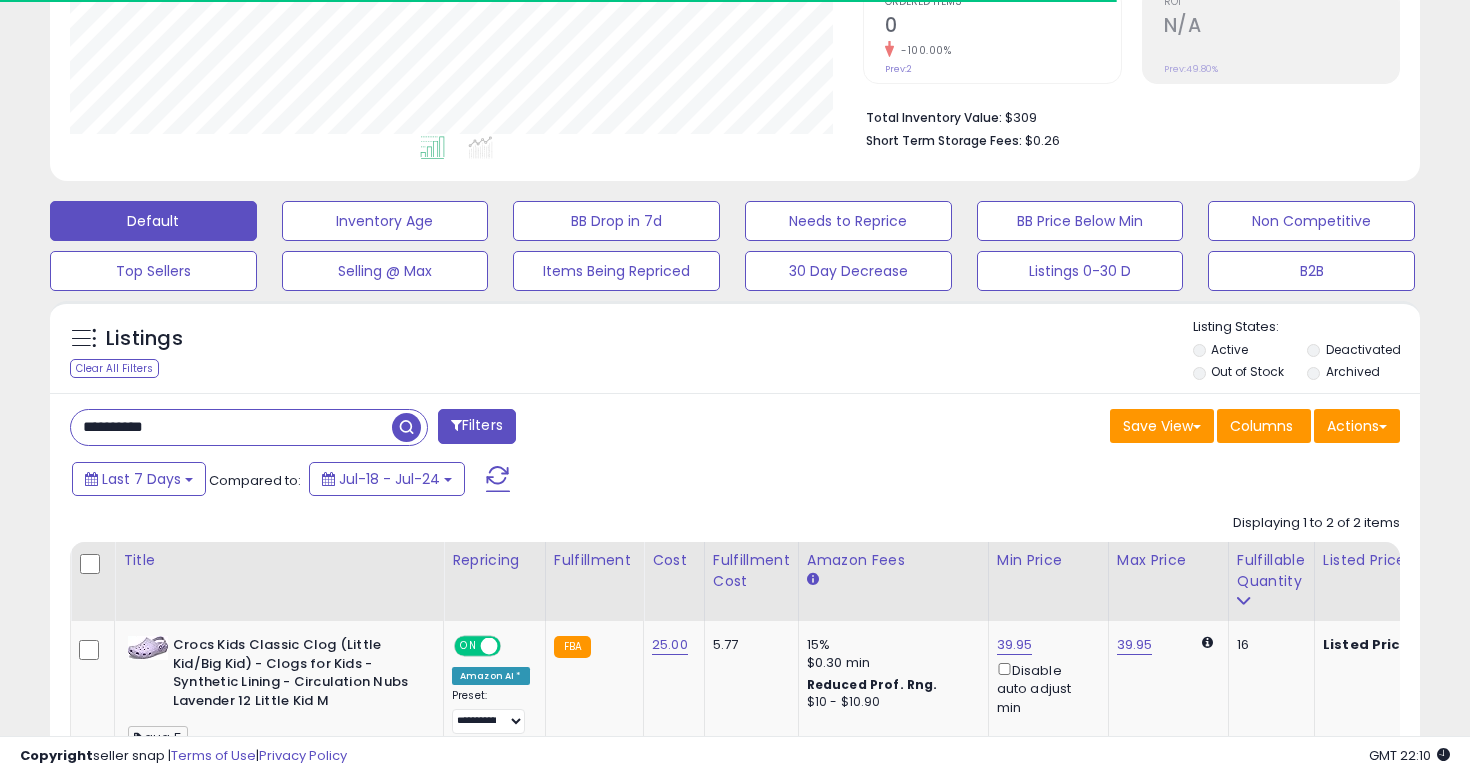 scroll, scrollTop: 809, scrollLeft: 0, axis: vertical 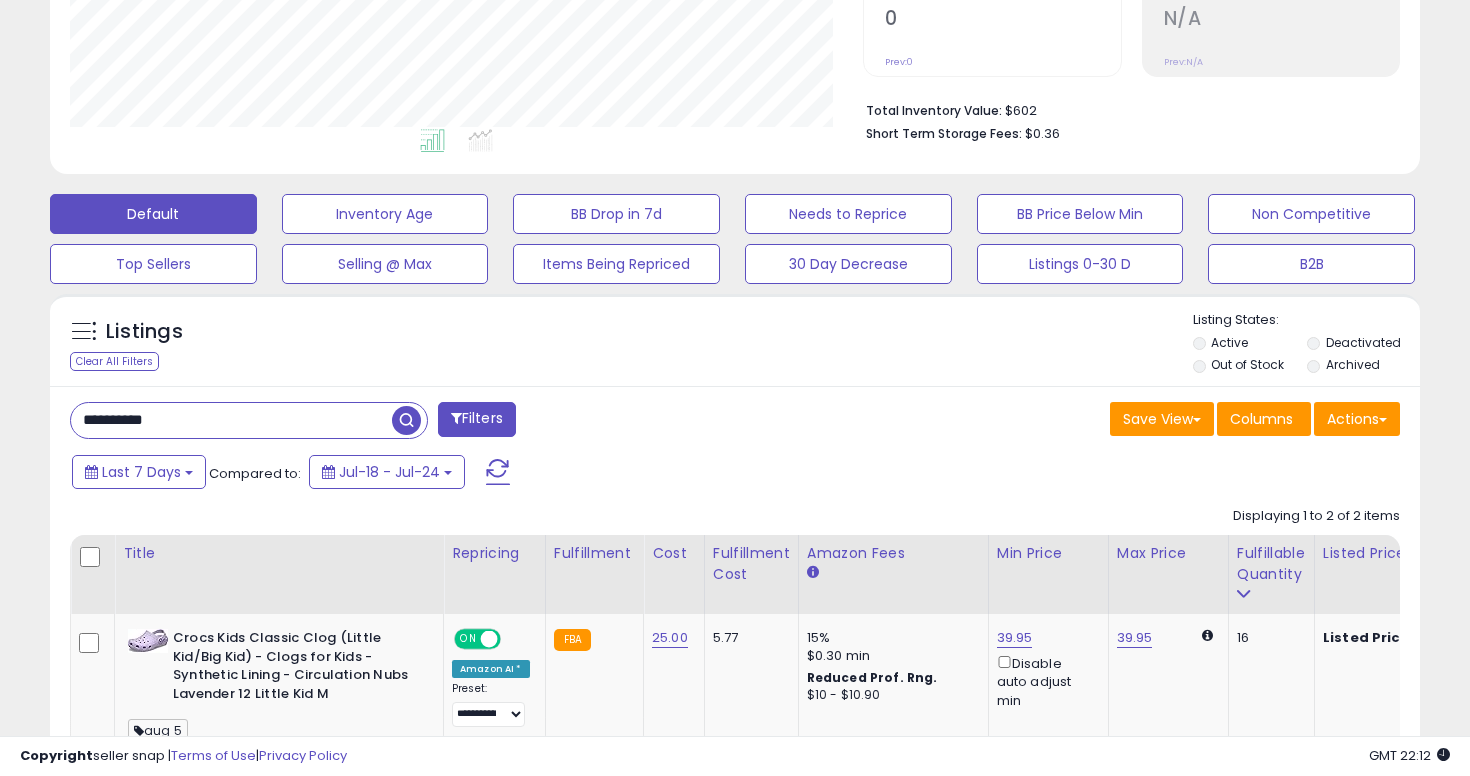 click on "**********" at bounding box center [231, 420] 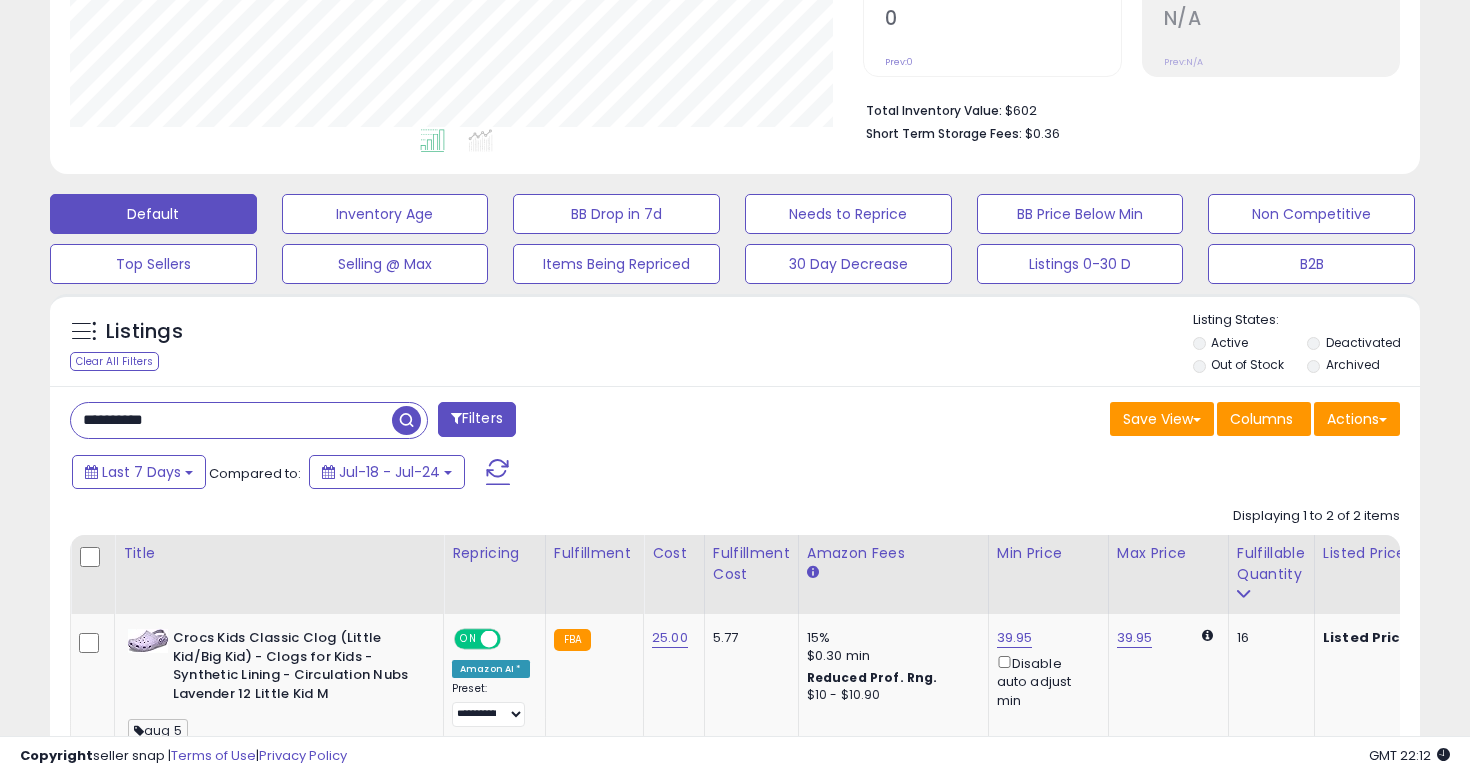 type on "**********" 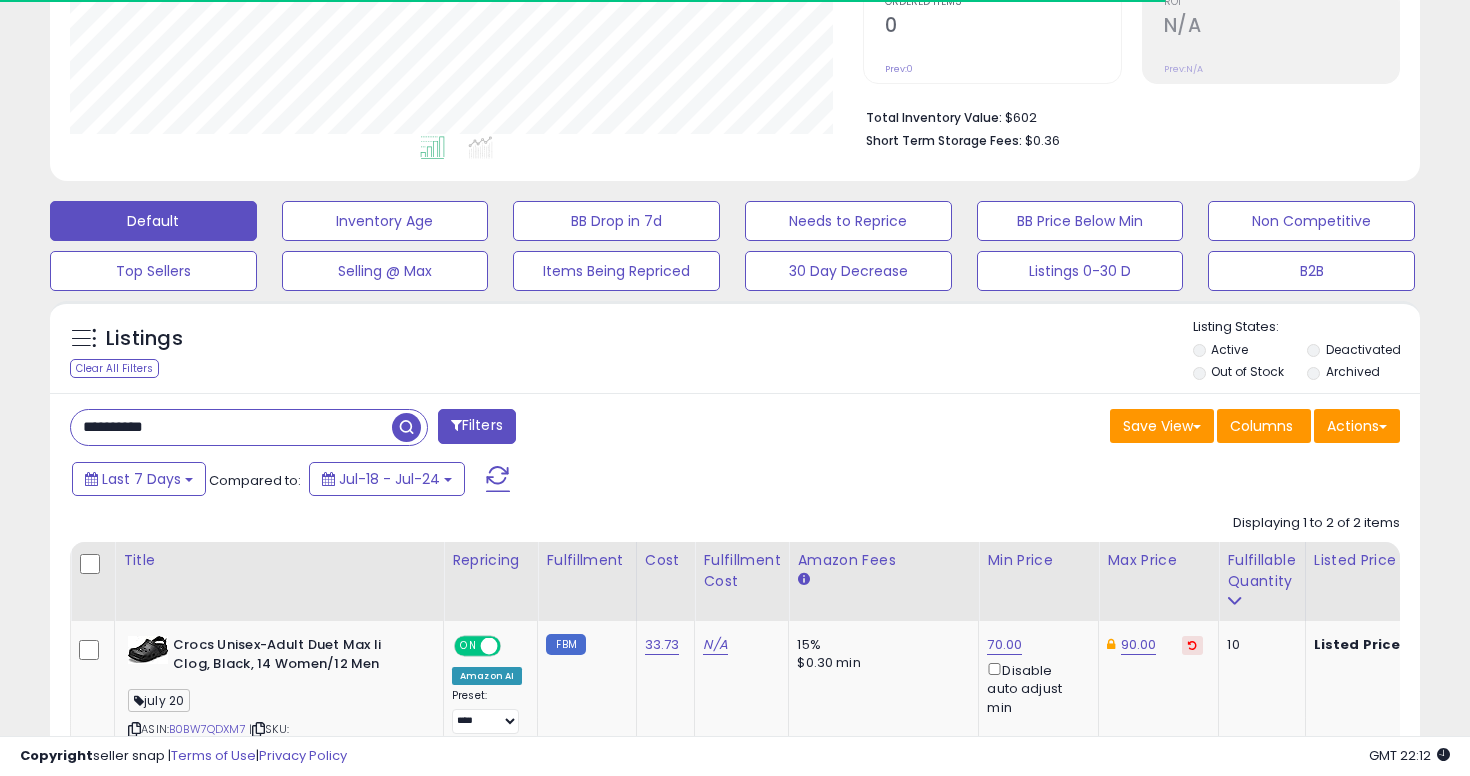 scroll, scrollTop: 436, scrollLeft: 0, axis: vertical 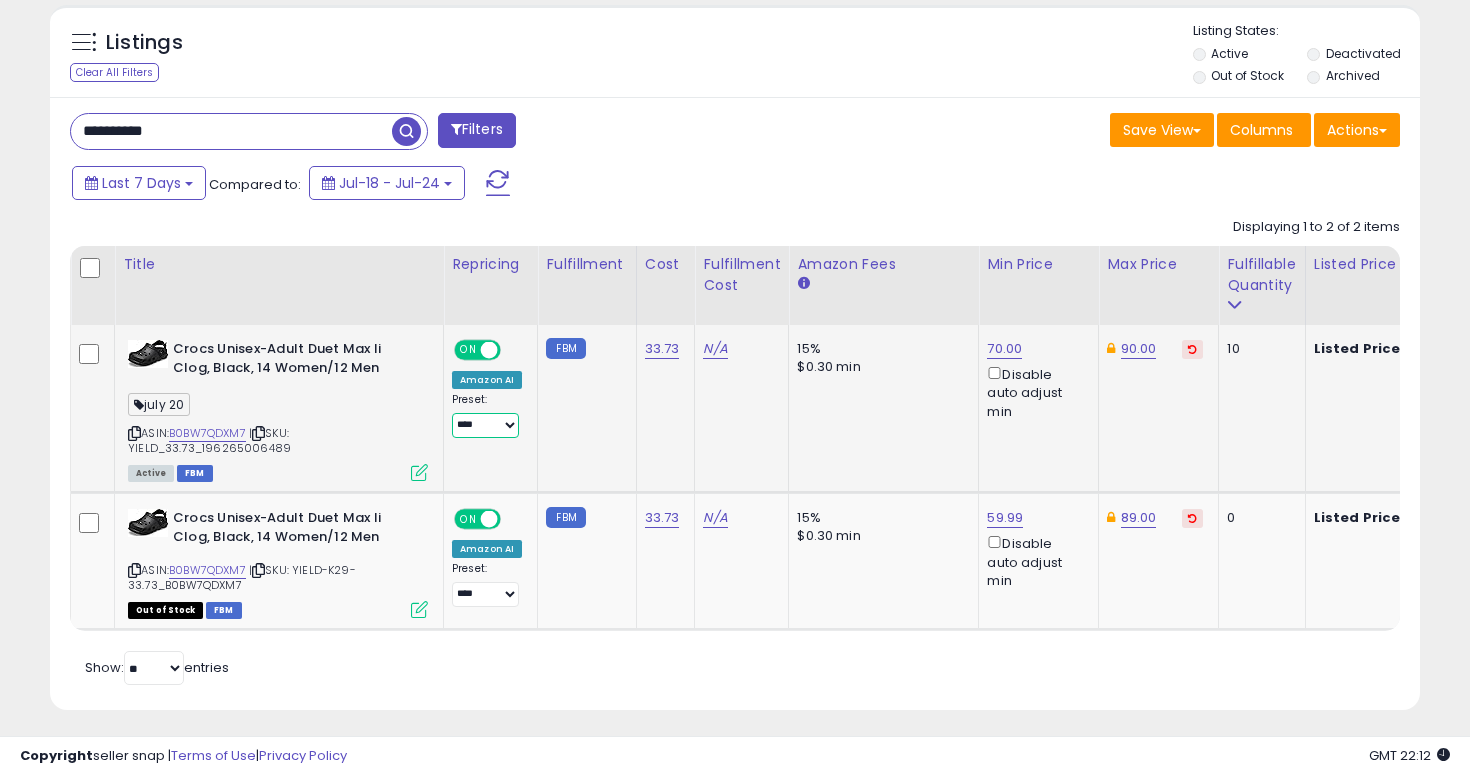 click on "**********" at bounding box center [485, 425] 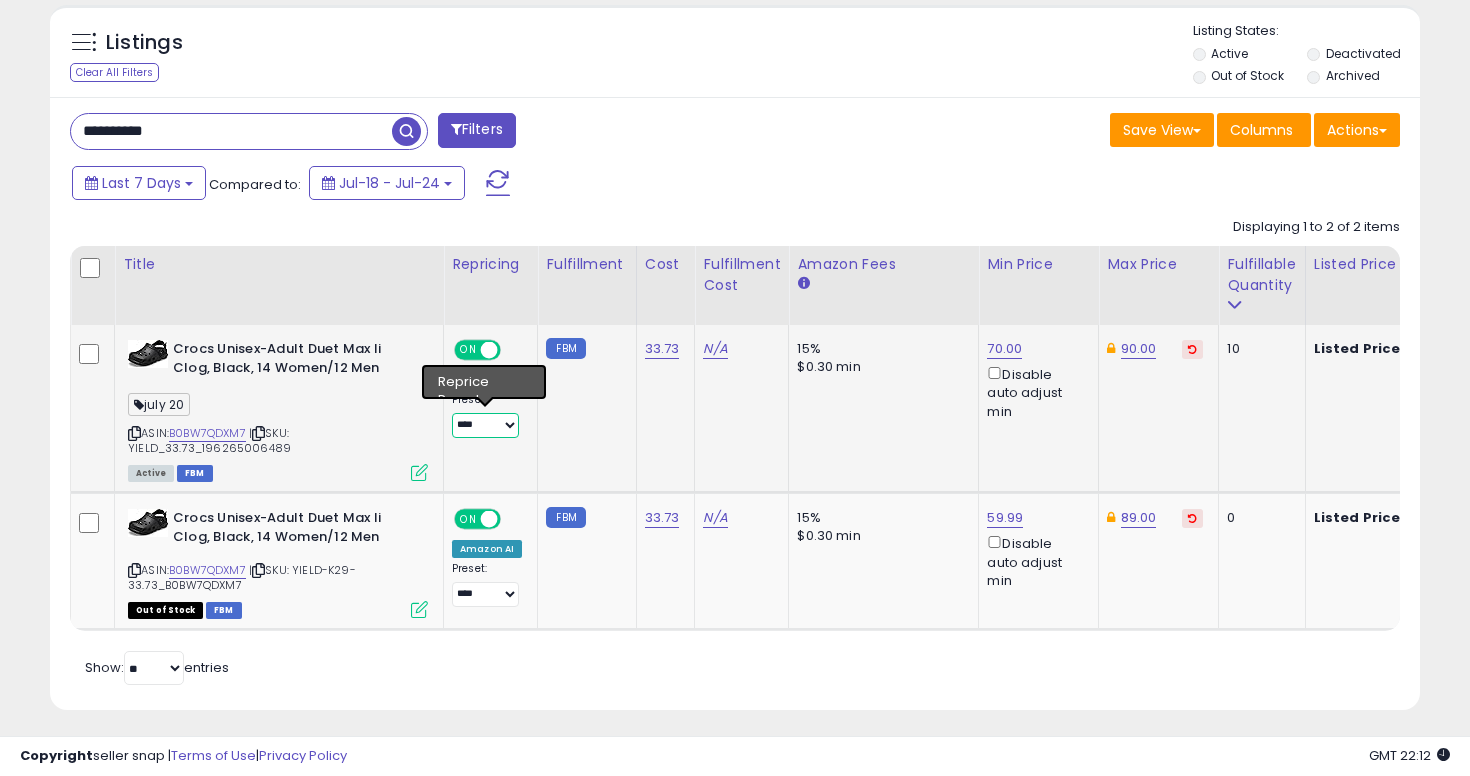 select on "**********" 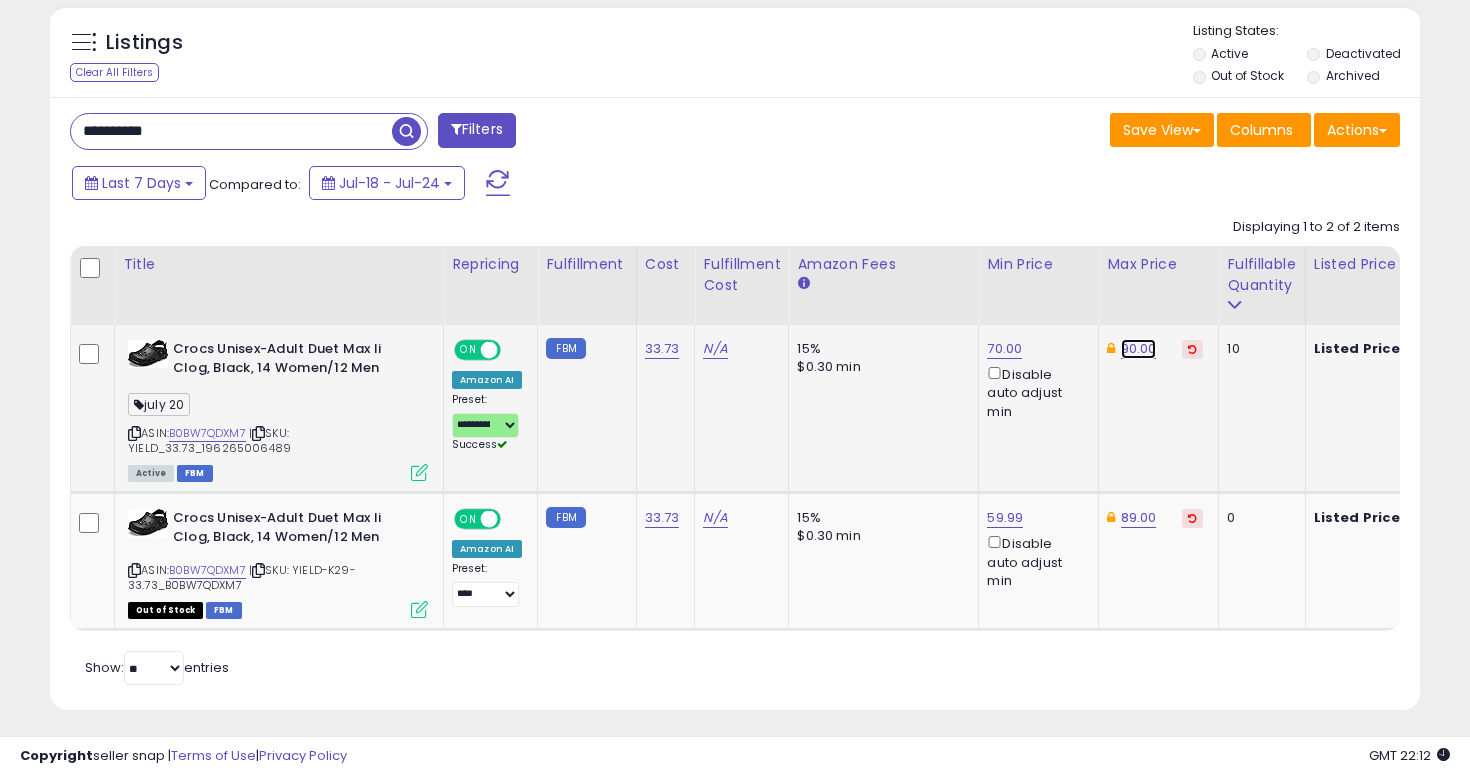 click on "90.00" at bounding box center (1139, 349) 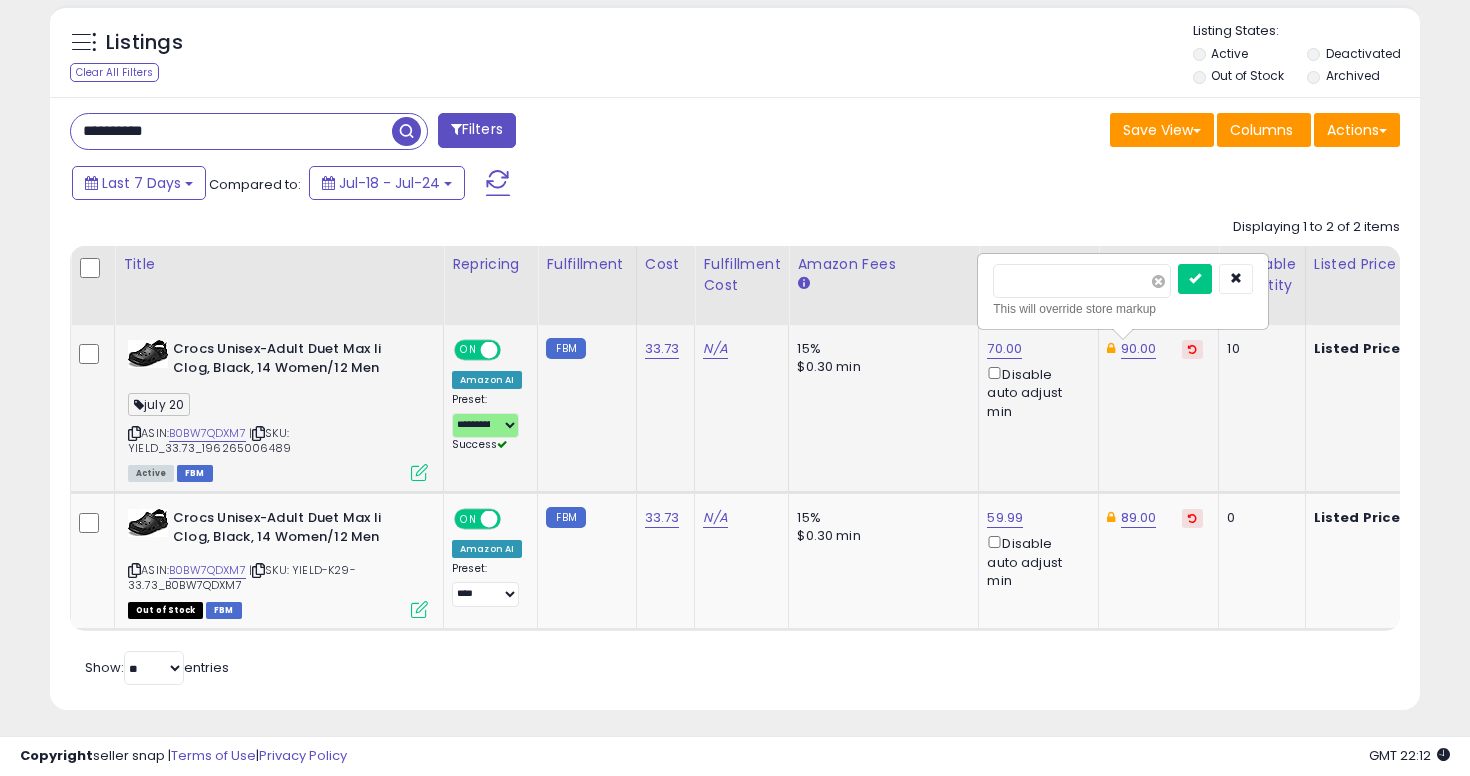 click at bounding box center [1158, 281] 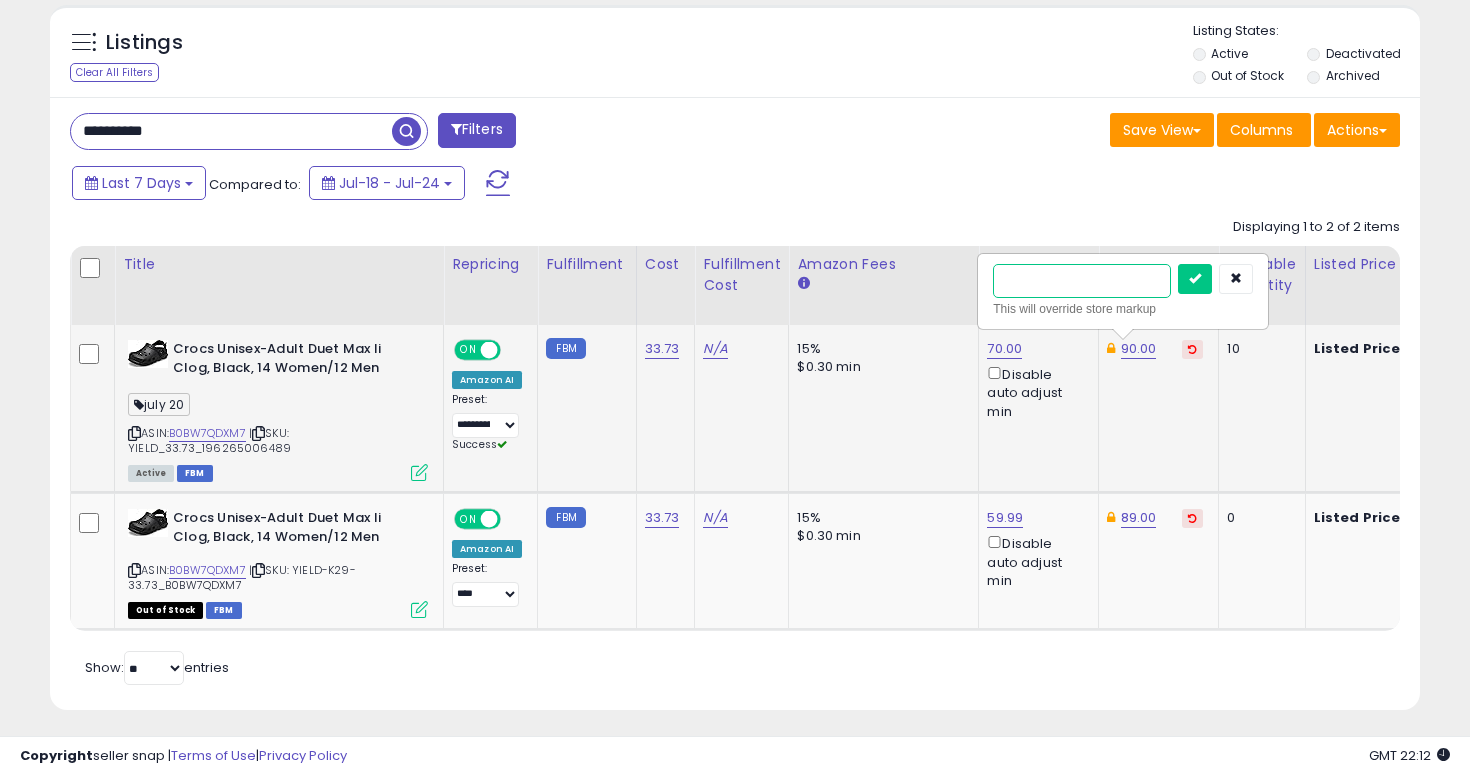 type on "**" 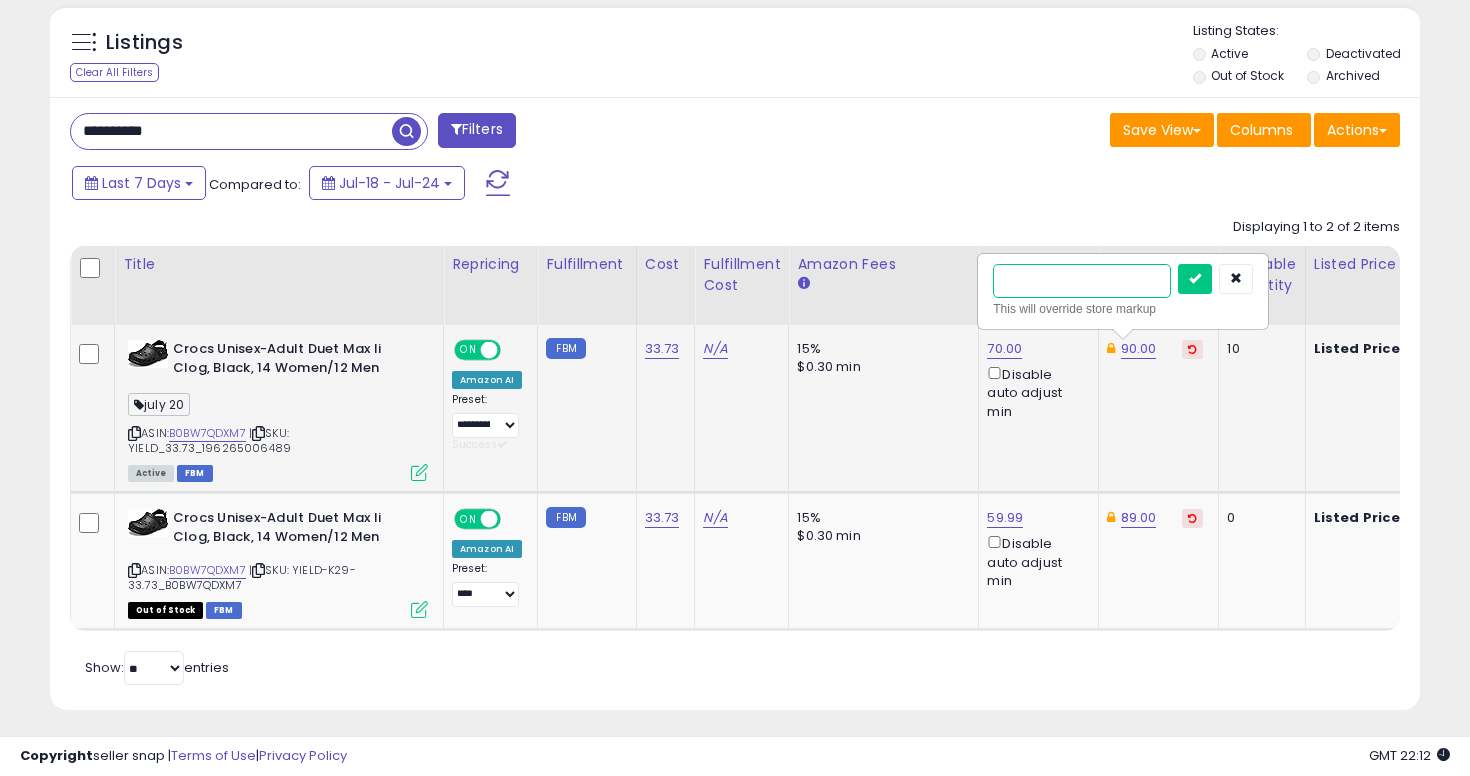 click at bounding box center [1195, 279] 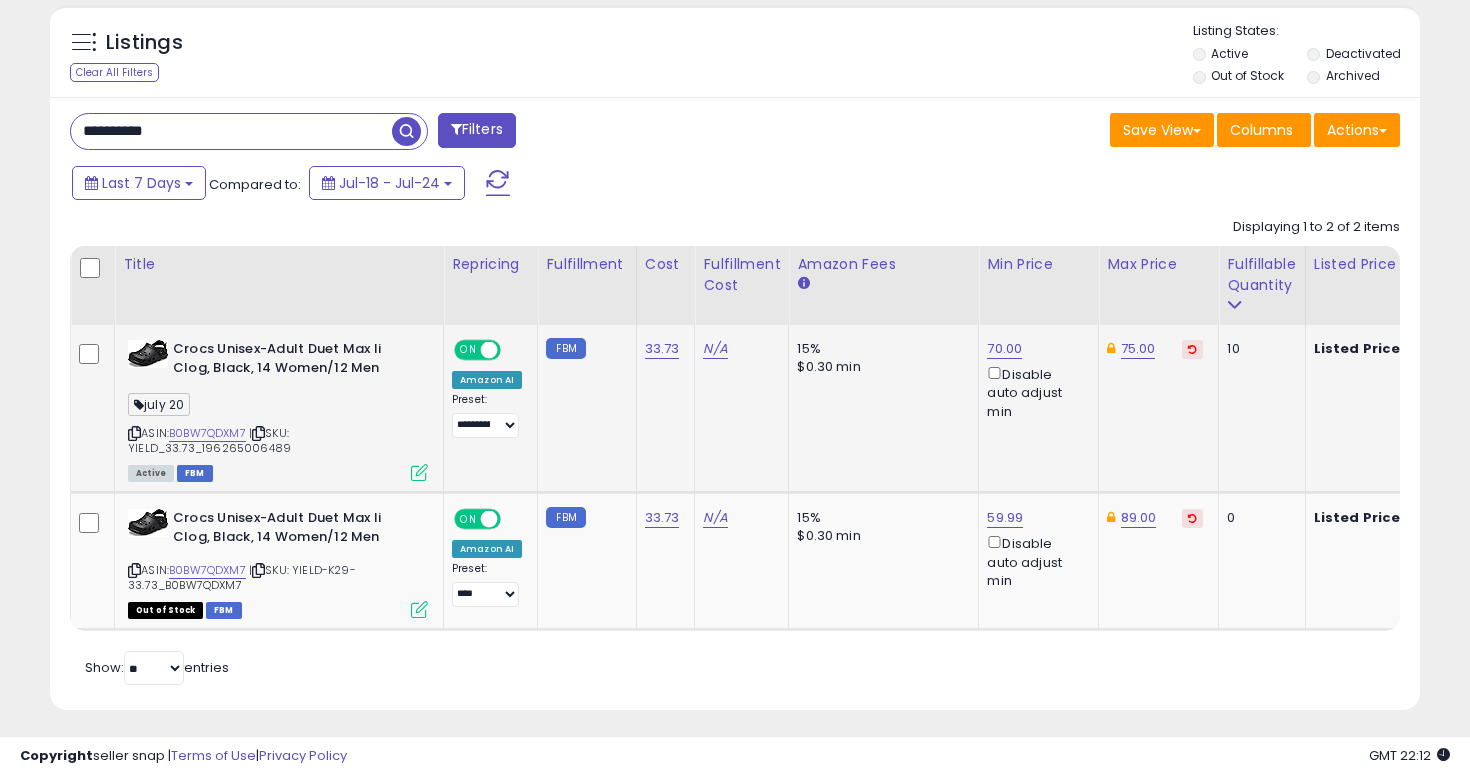 click on "75.00" 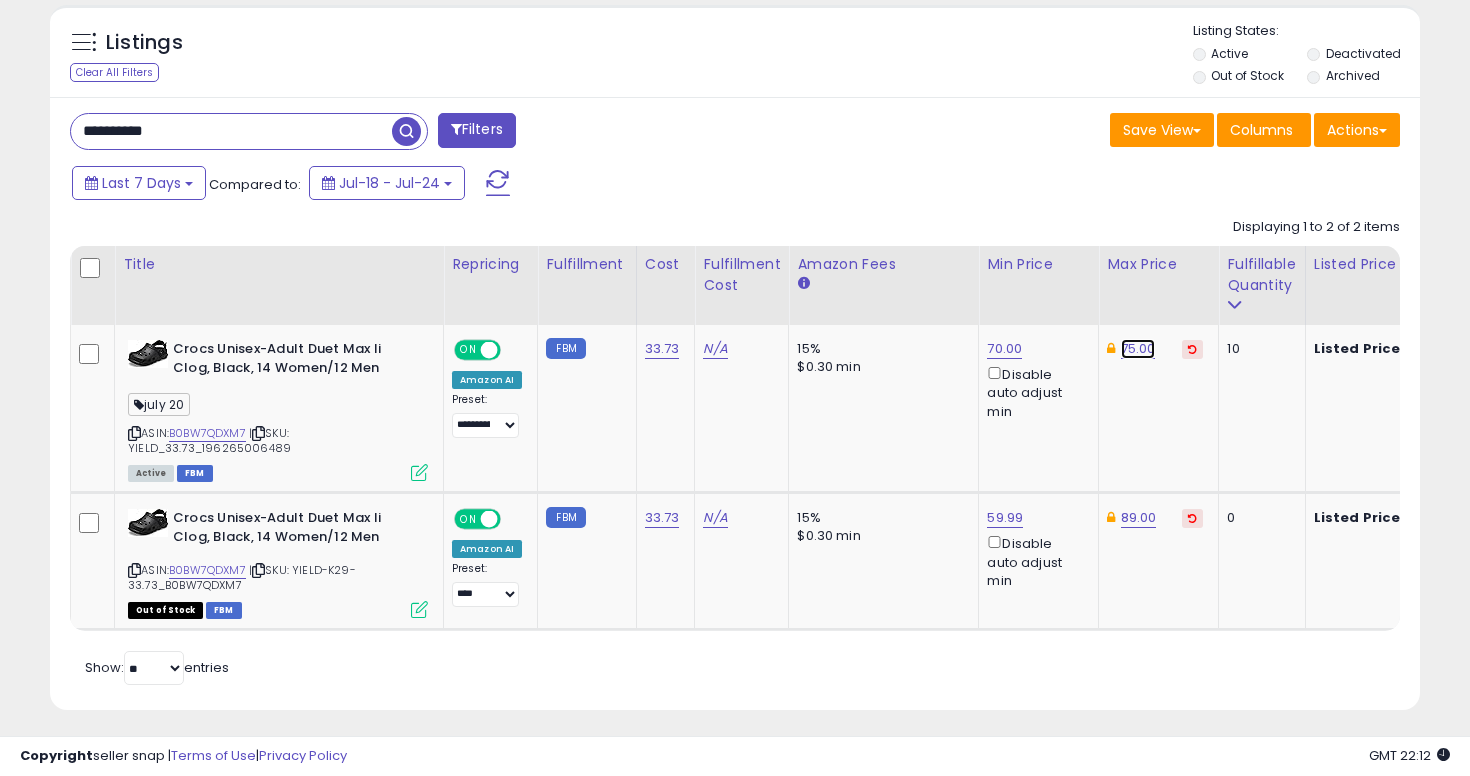 click on "75.00" at bounding box center [1138, 349] 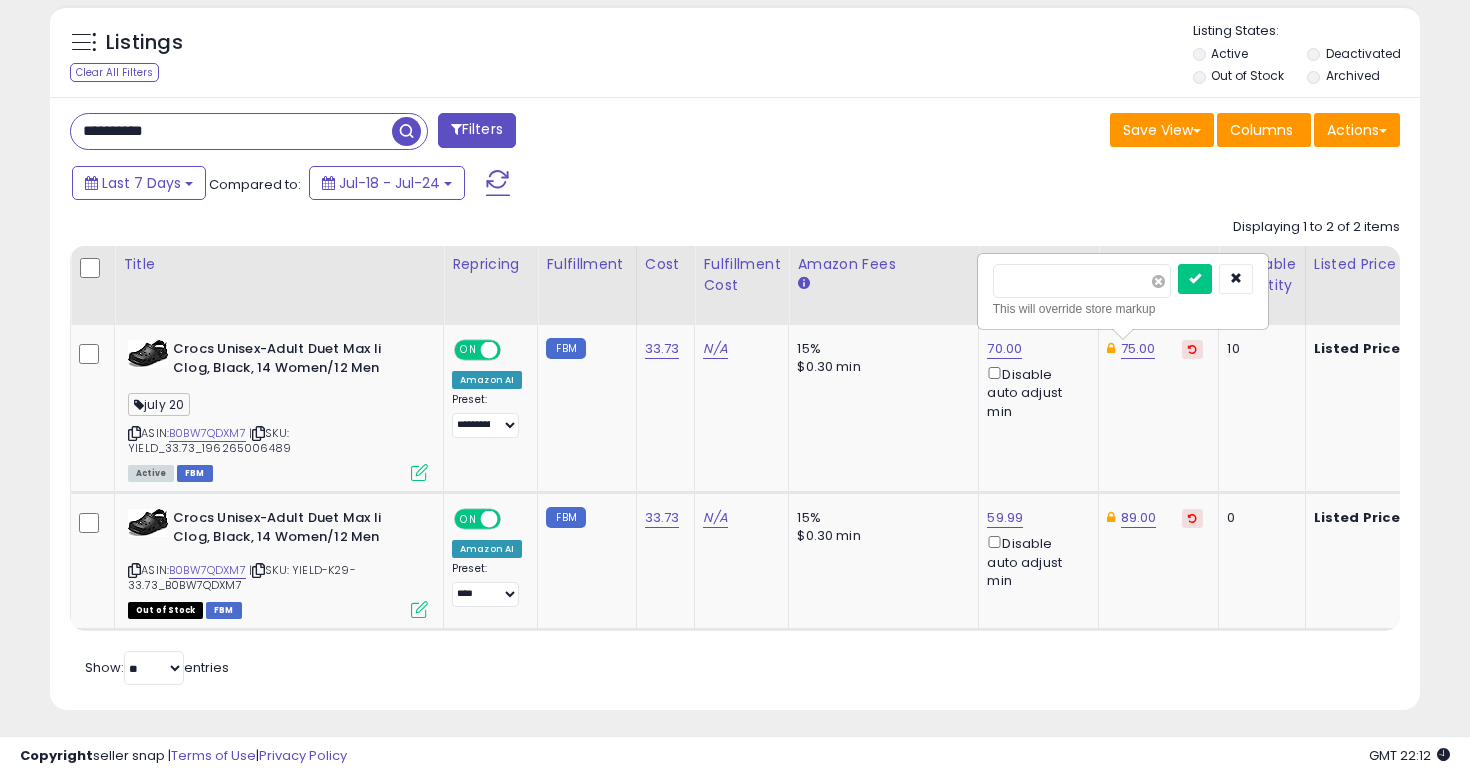 click at bounding box center [1158, 281] 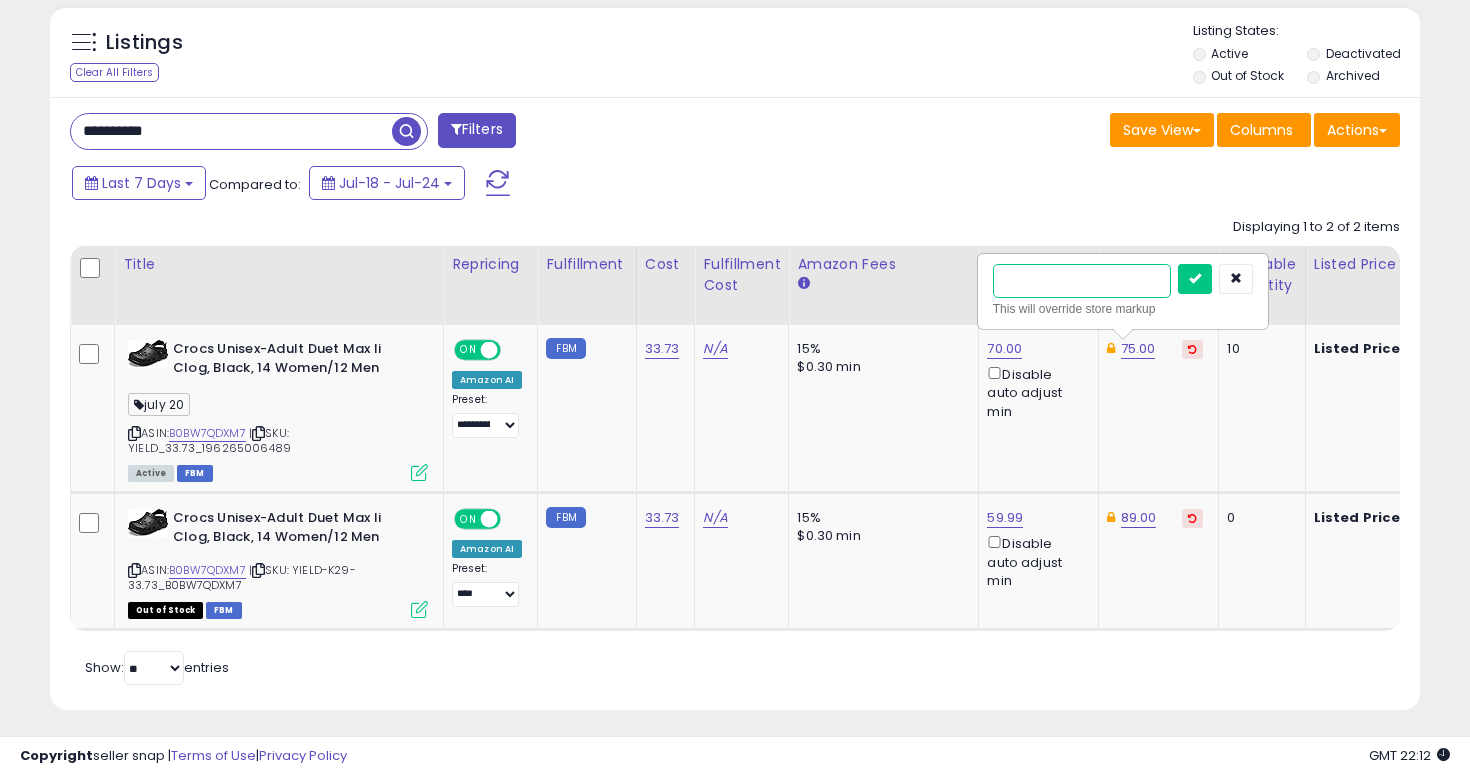 type on "****" 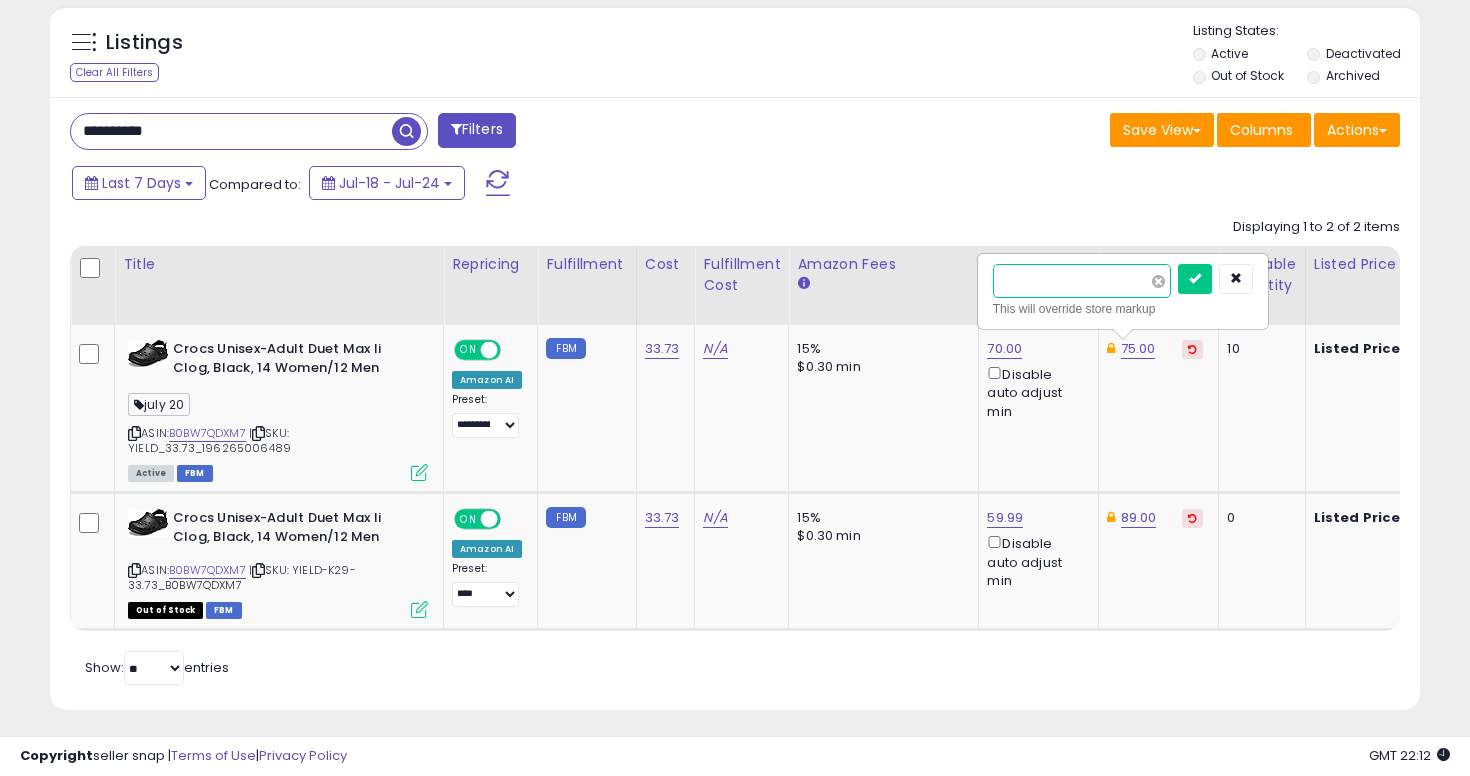 click at bounding box center (1195, 279) 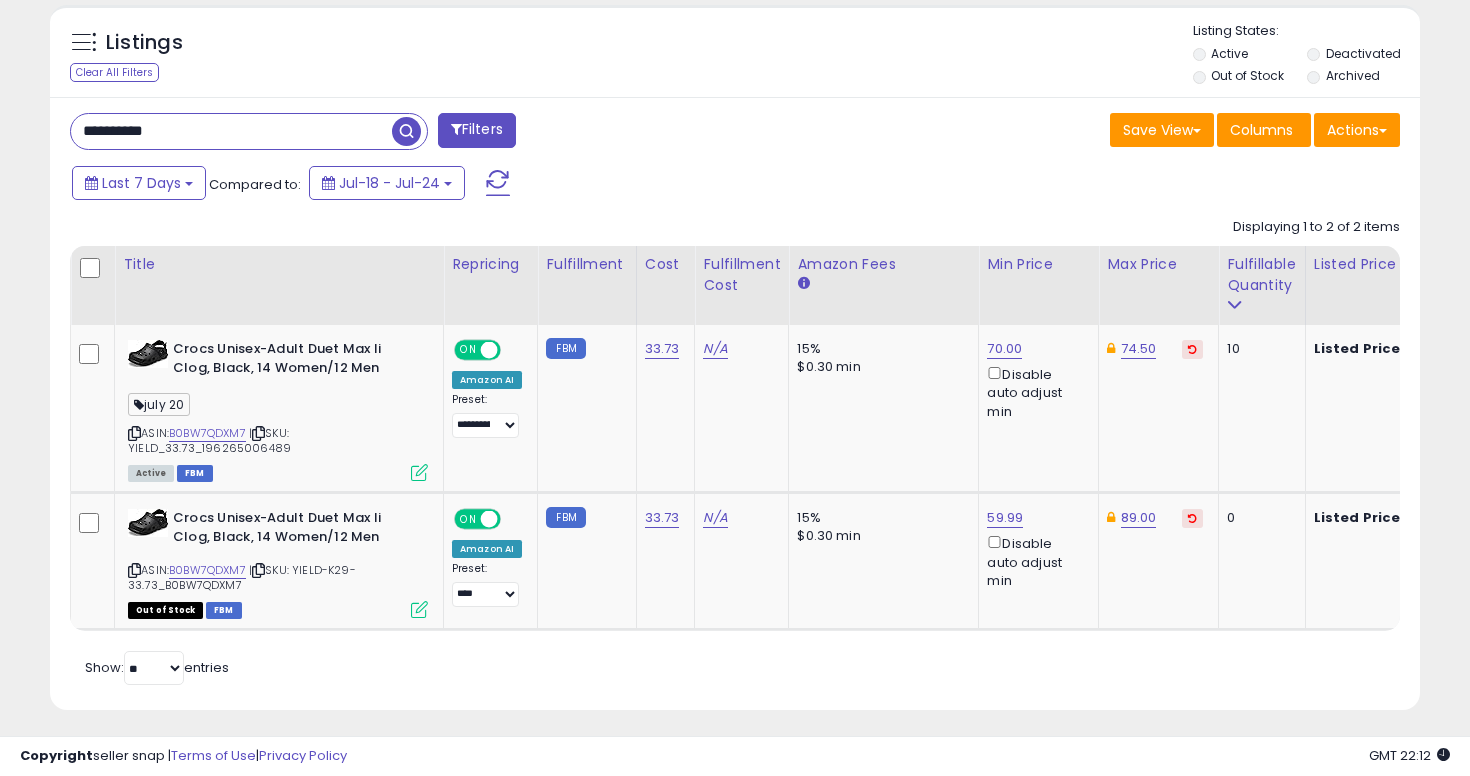 click on "**********" at bounding box center [231, 131] 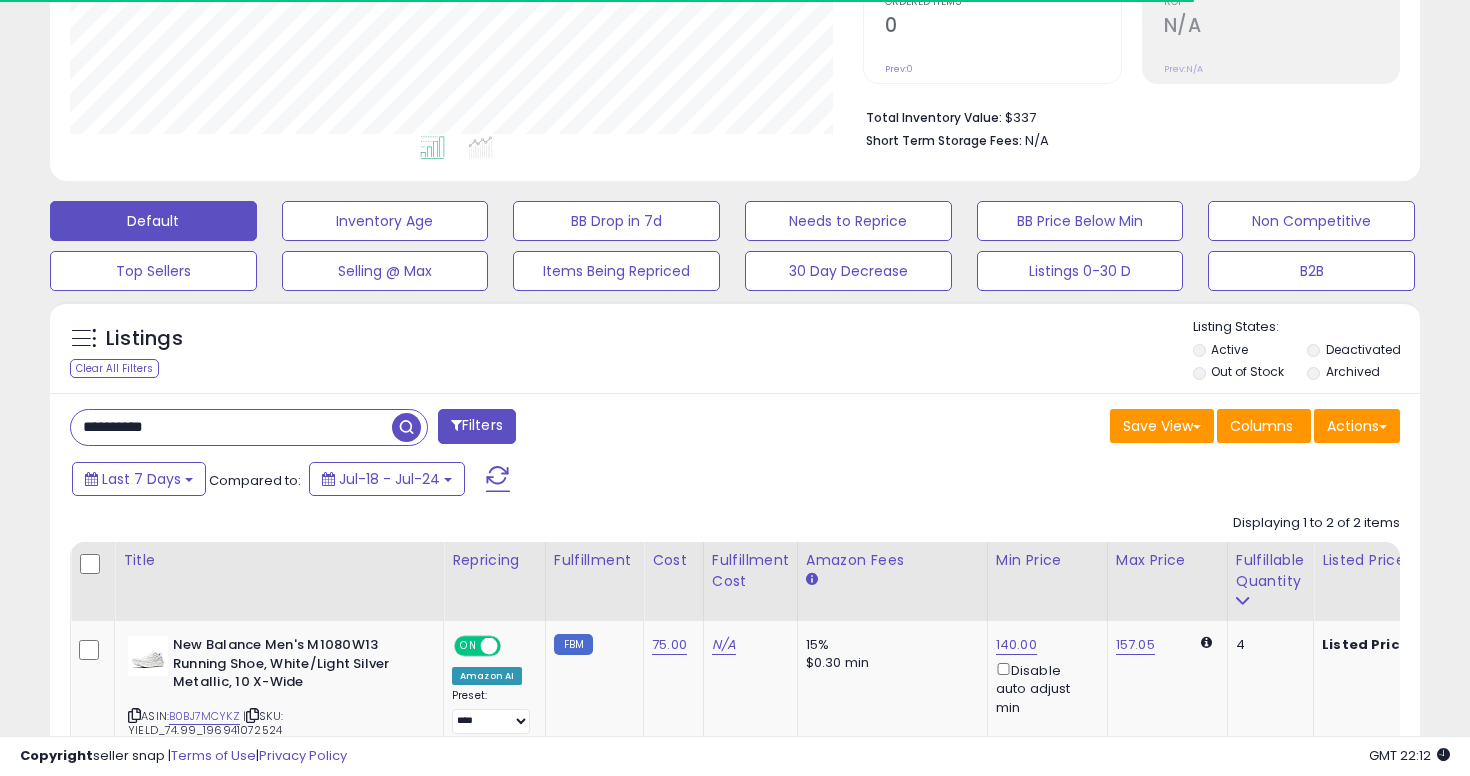 scroll, scrollTop: 725, scrollLeft: 0, axis: vertical 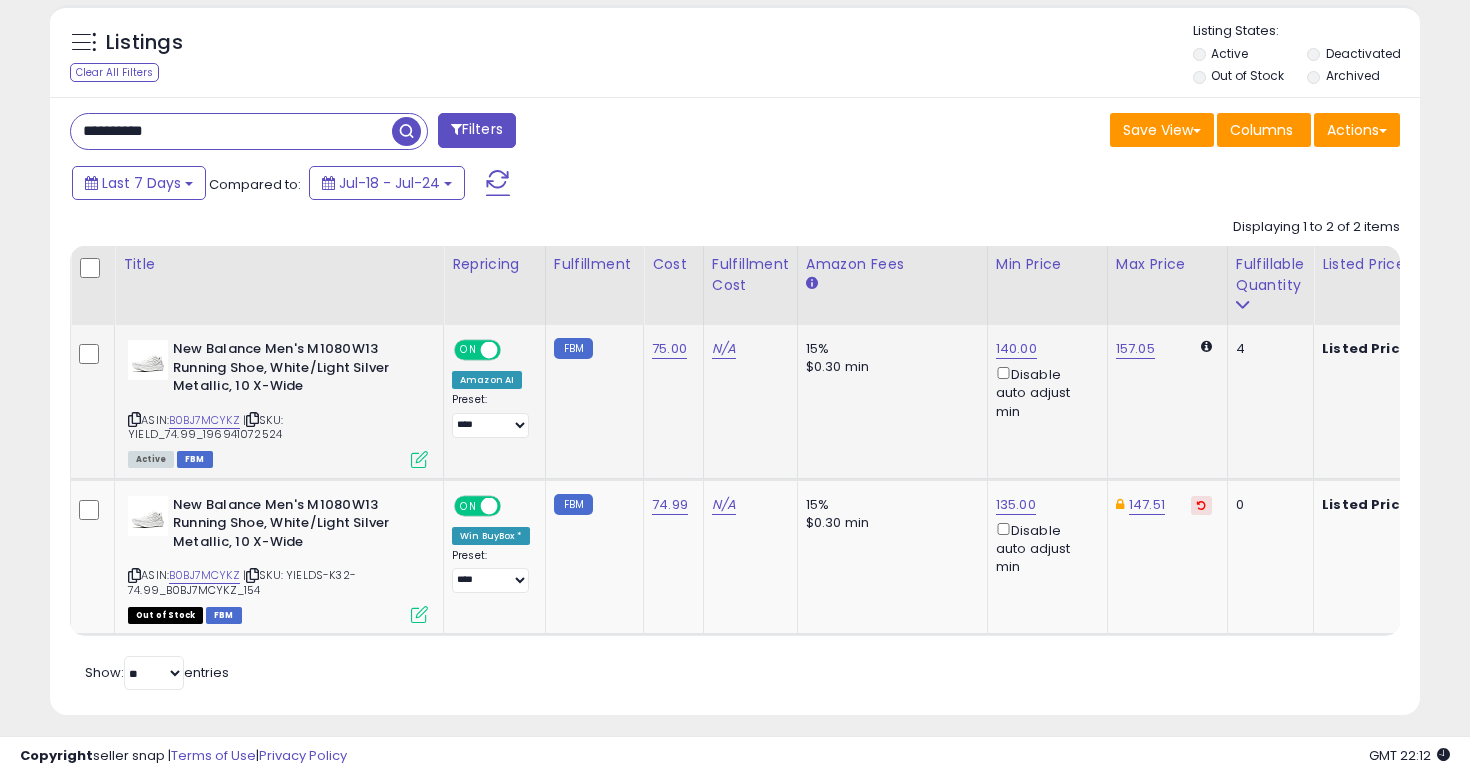 click on "**********" 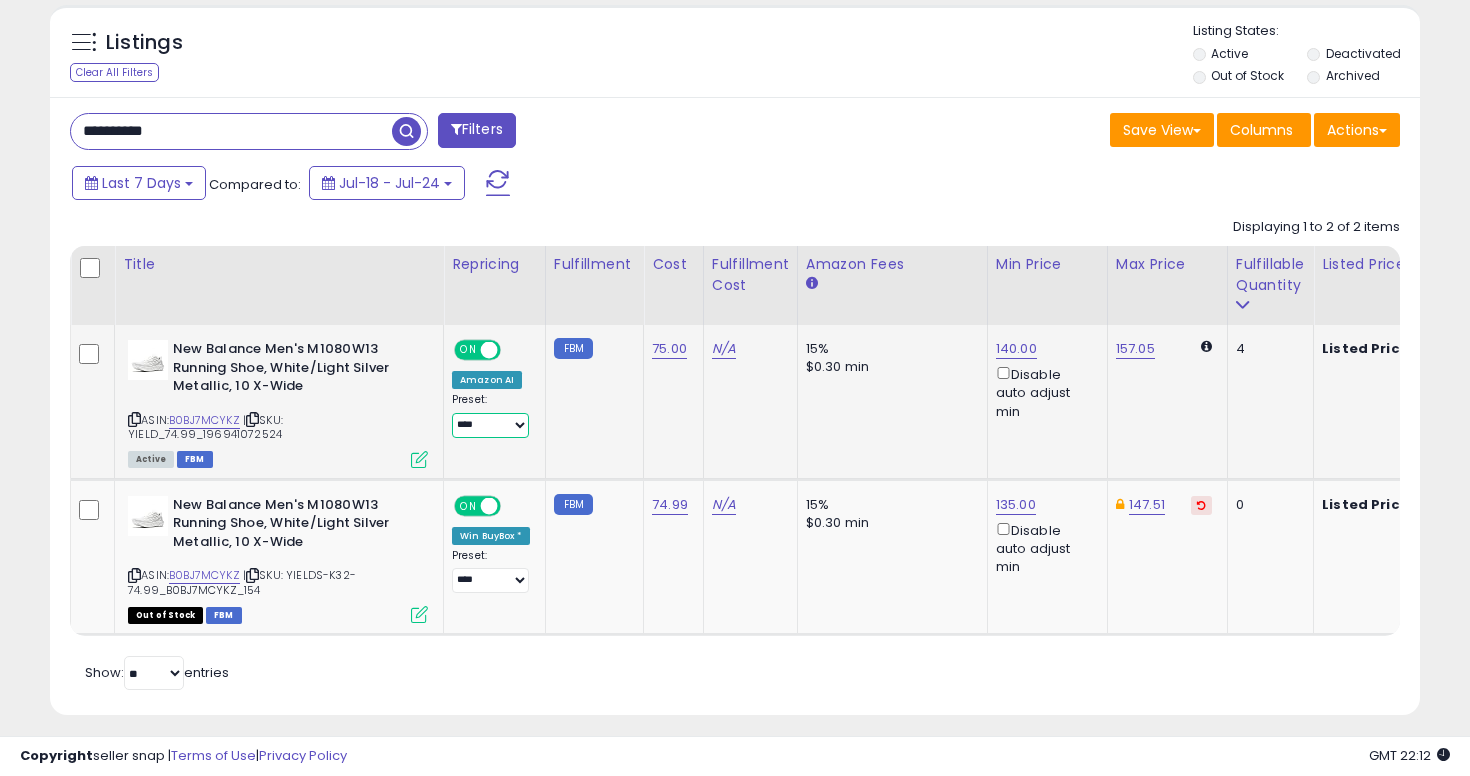 click on "**********" at bounding box center [490, 425] 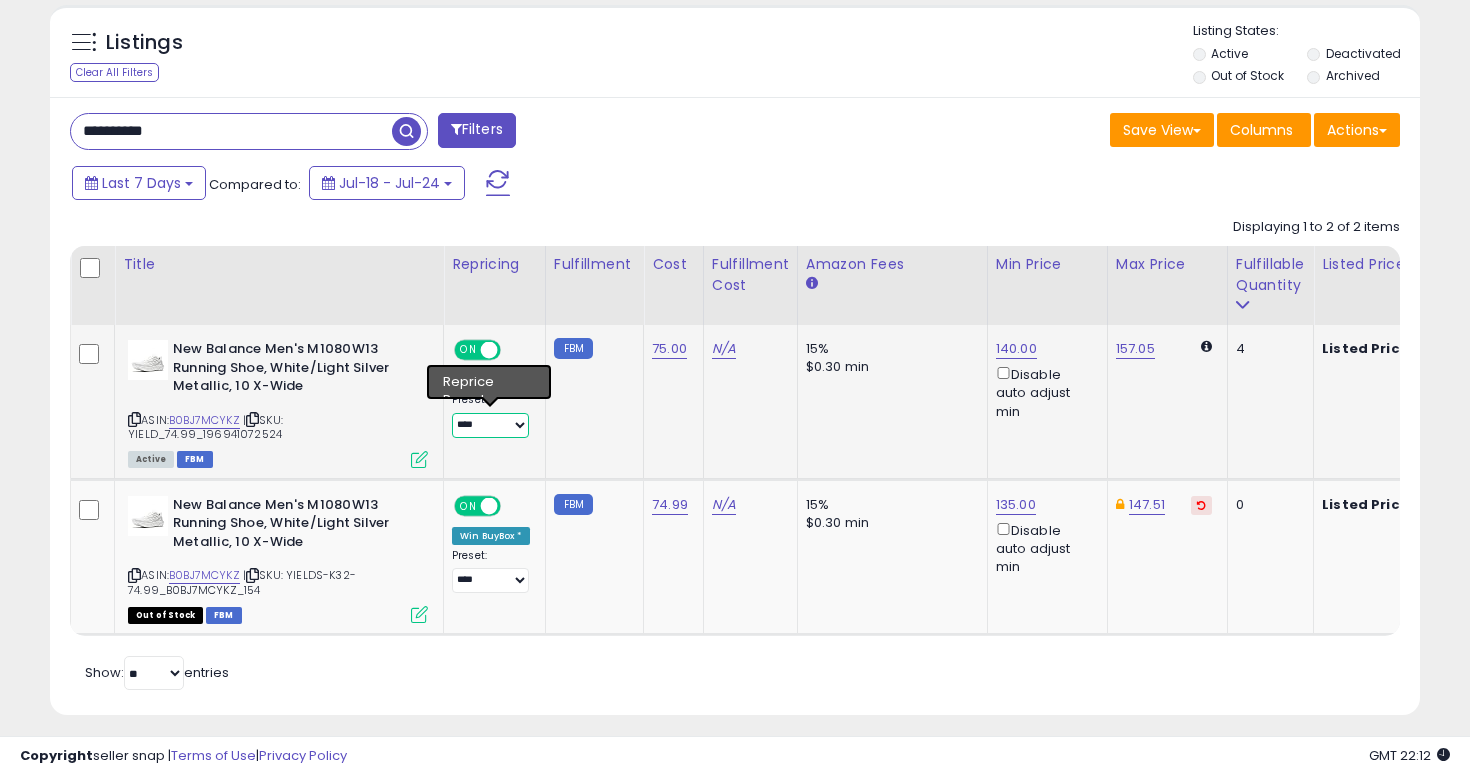 select on "**********" 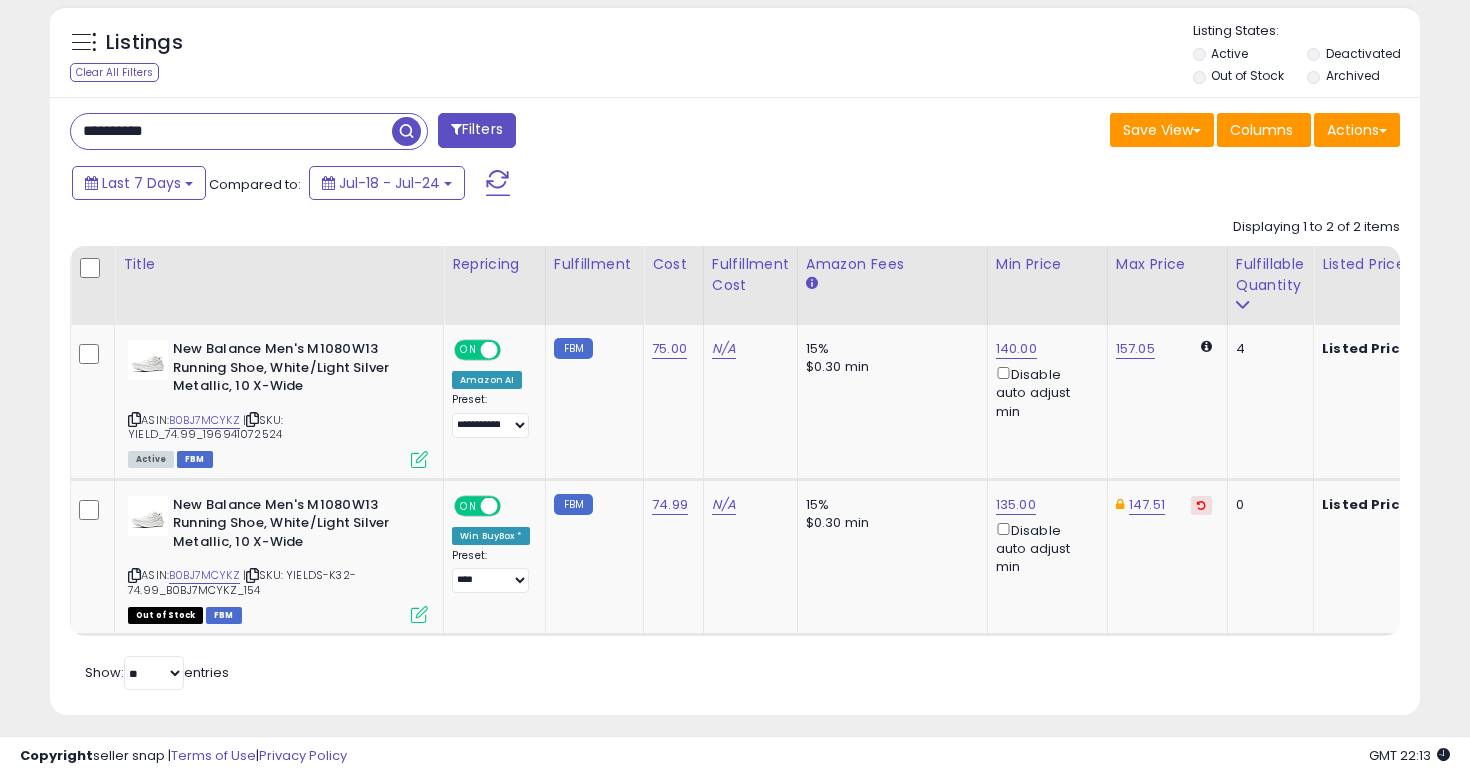 click on "**********" at bounding box center [231, 131] 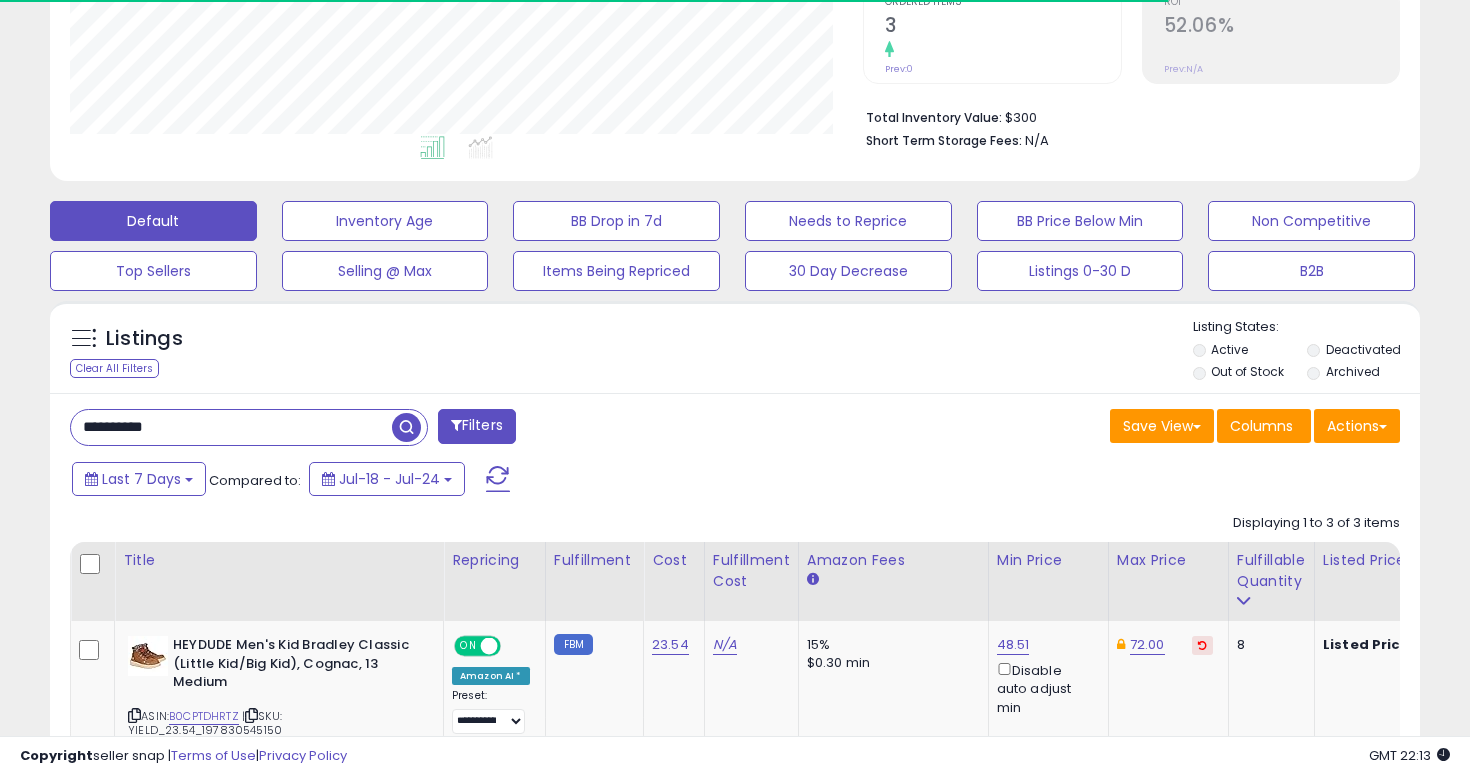 scroll, scrollTop: 725, scrollLeft: 0, axis: vertical 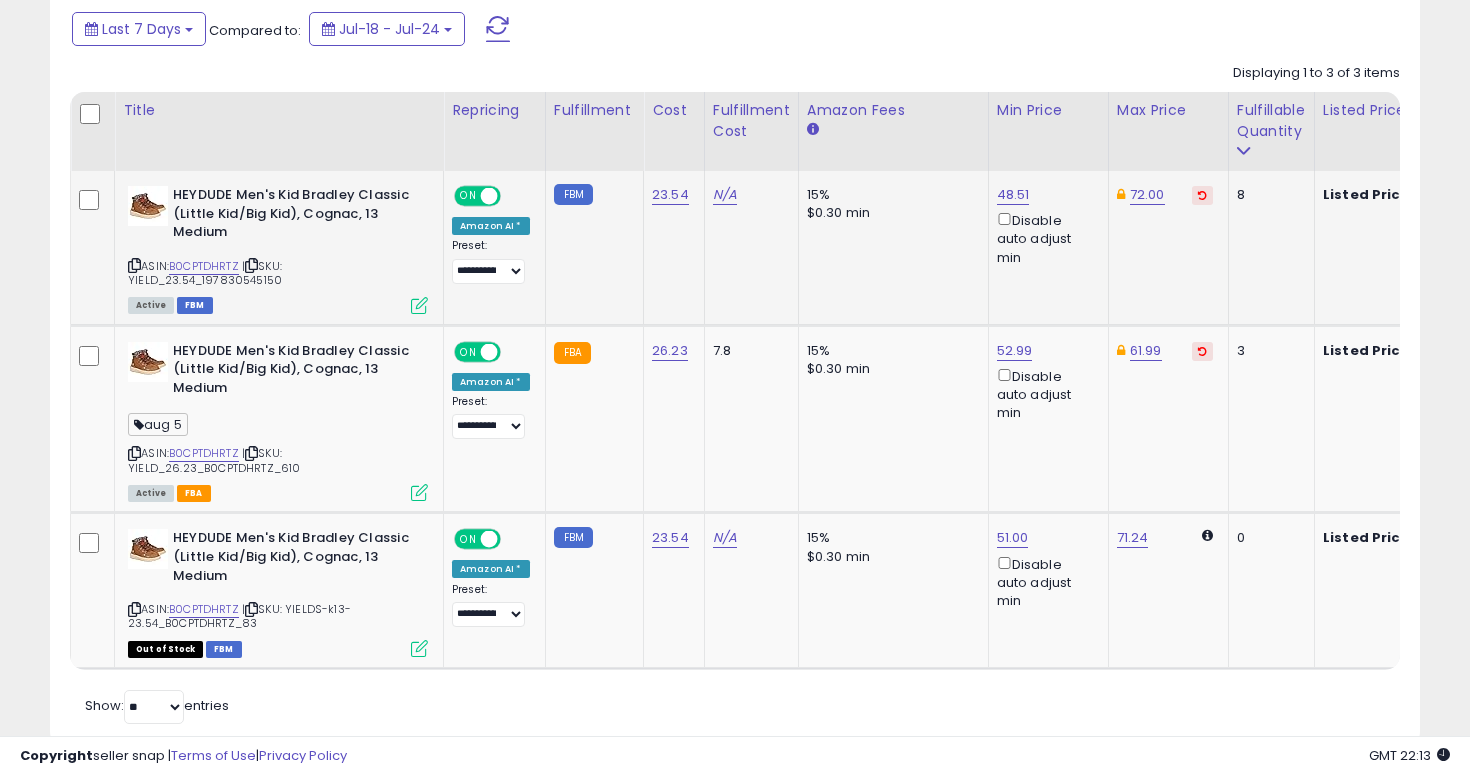 click on "**********" 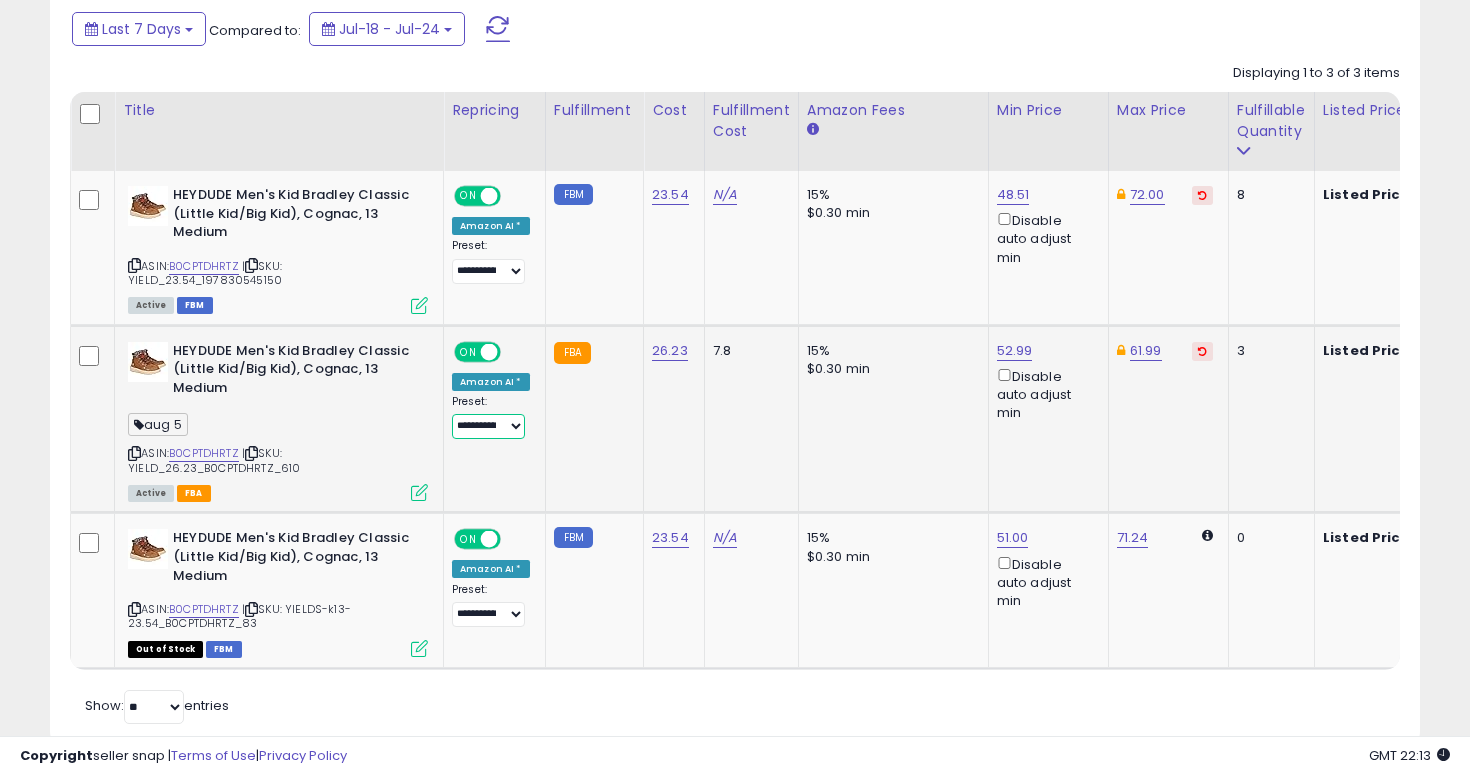 click on "**********" at bounding box center [488, 426] 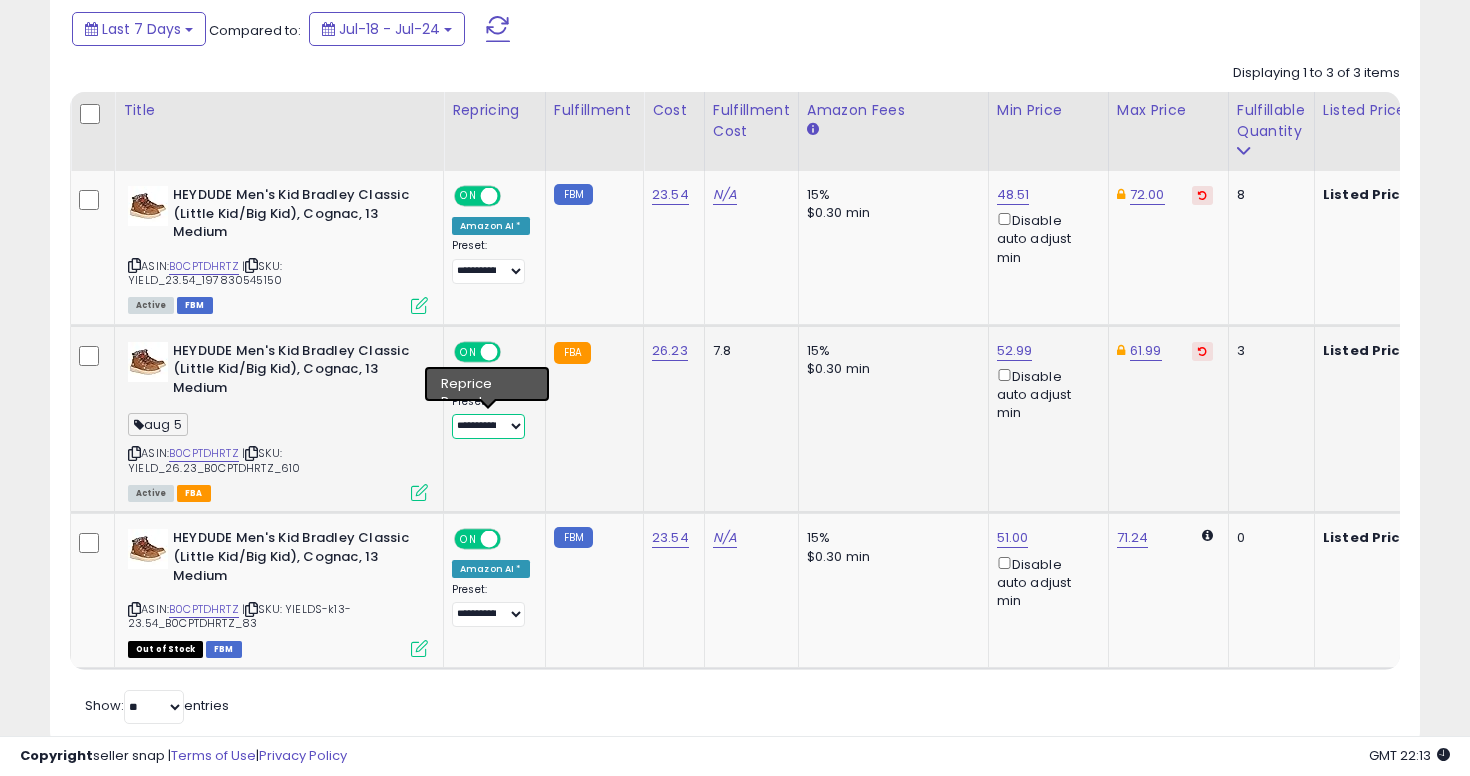 select on "****" 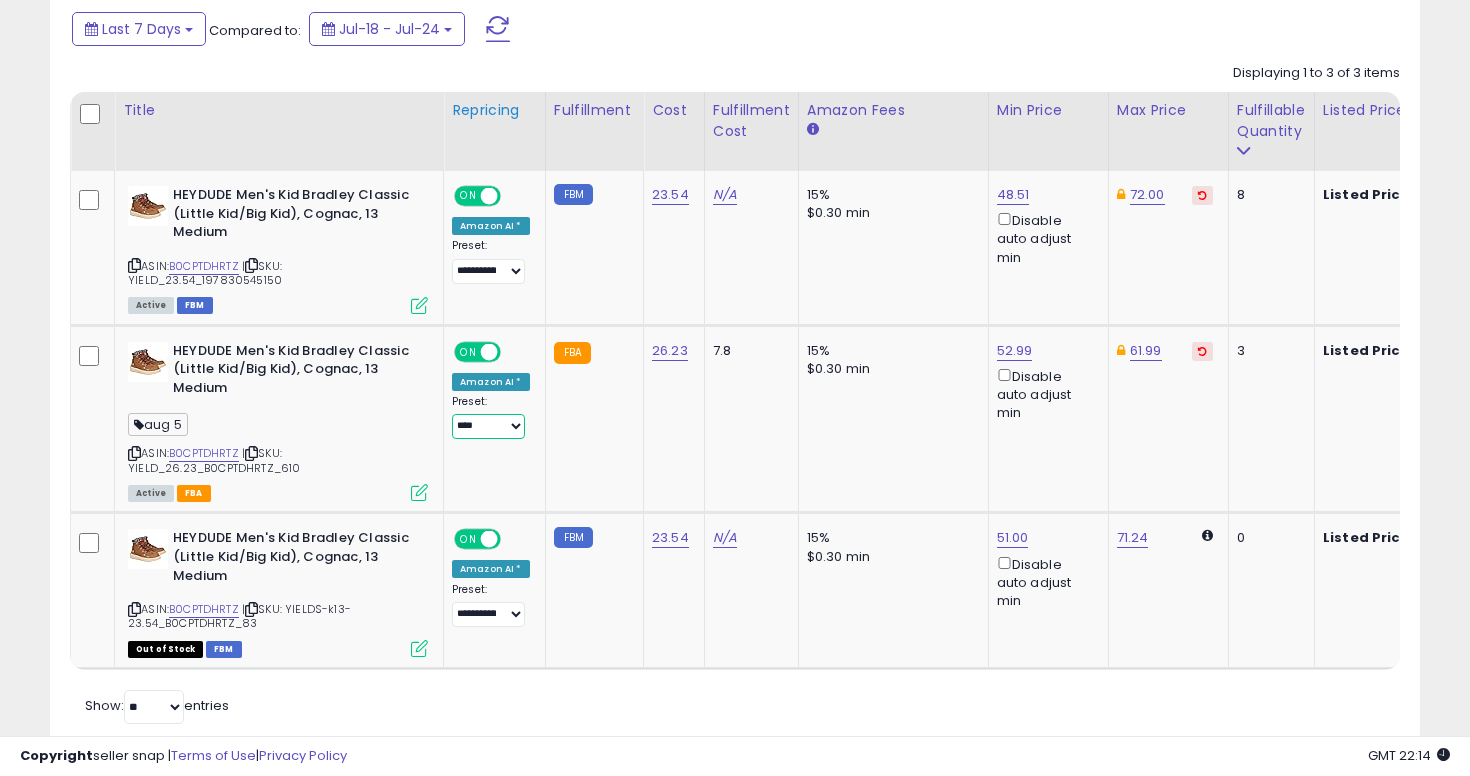 scroll, scrollTop: 740, scrollLeft: 0, axis: vertical 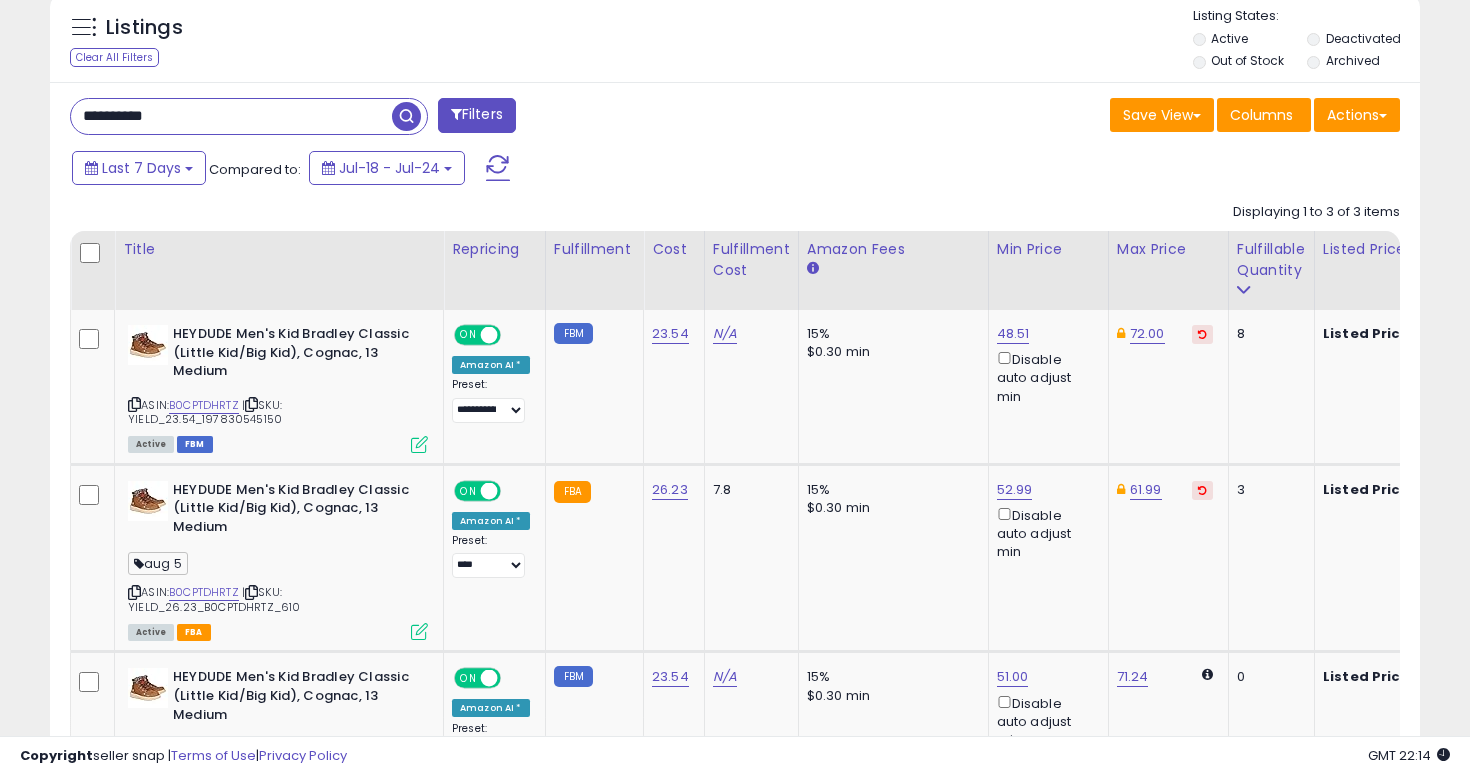 click on "**********" at bounding box center [231, 116] 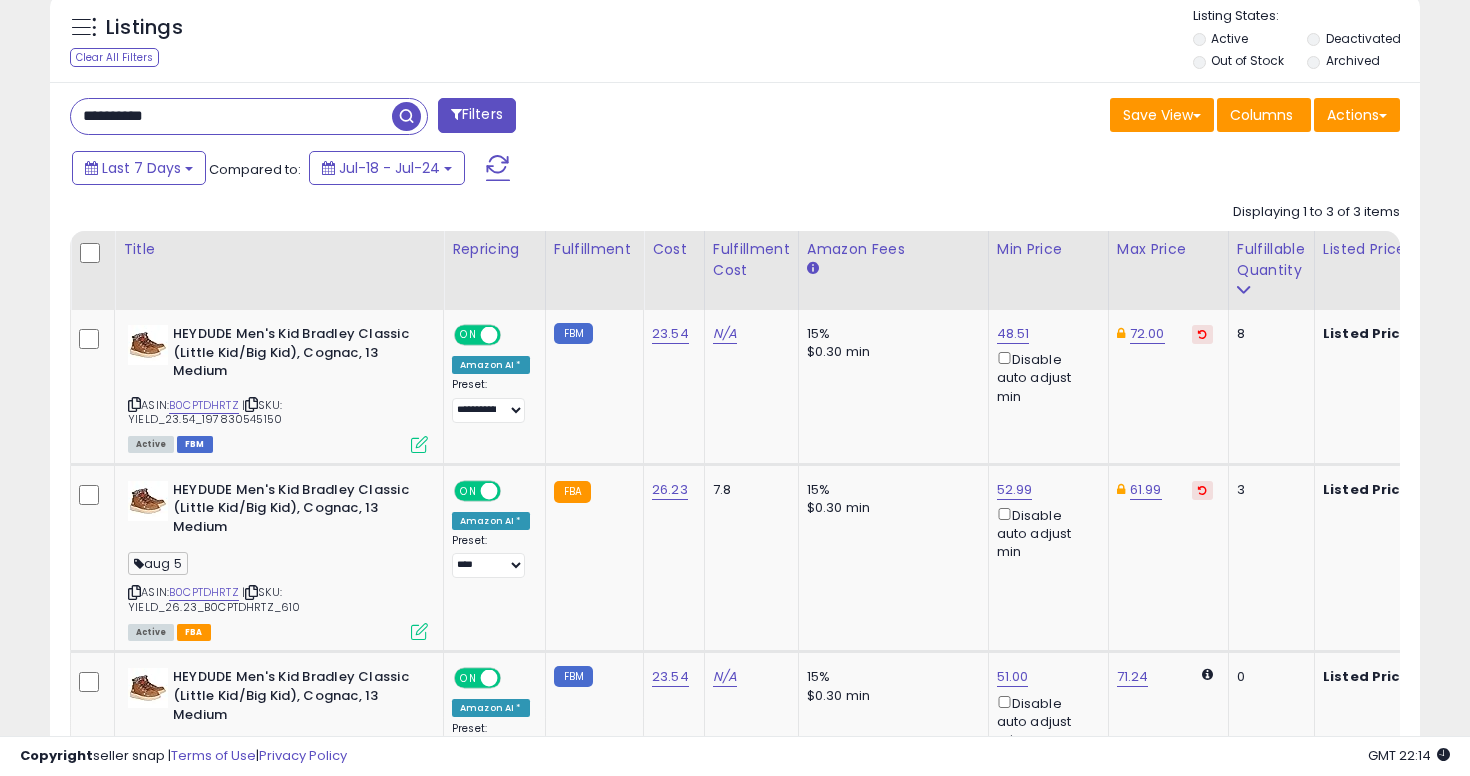 paste 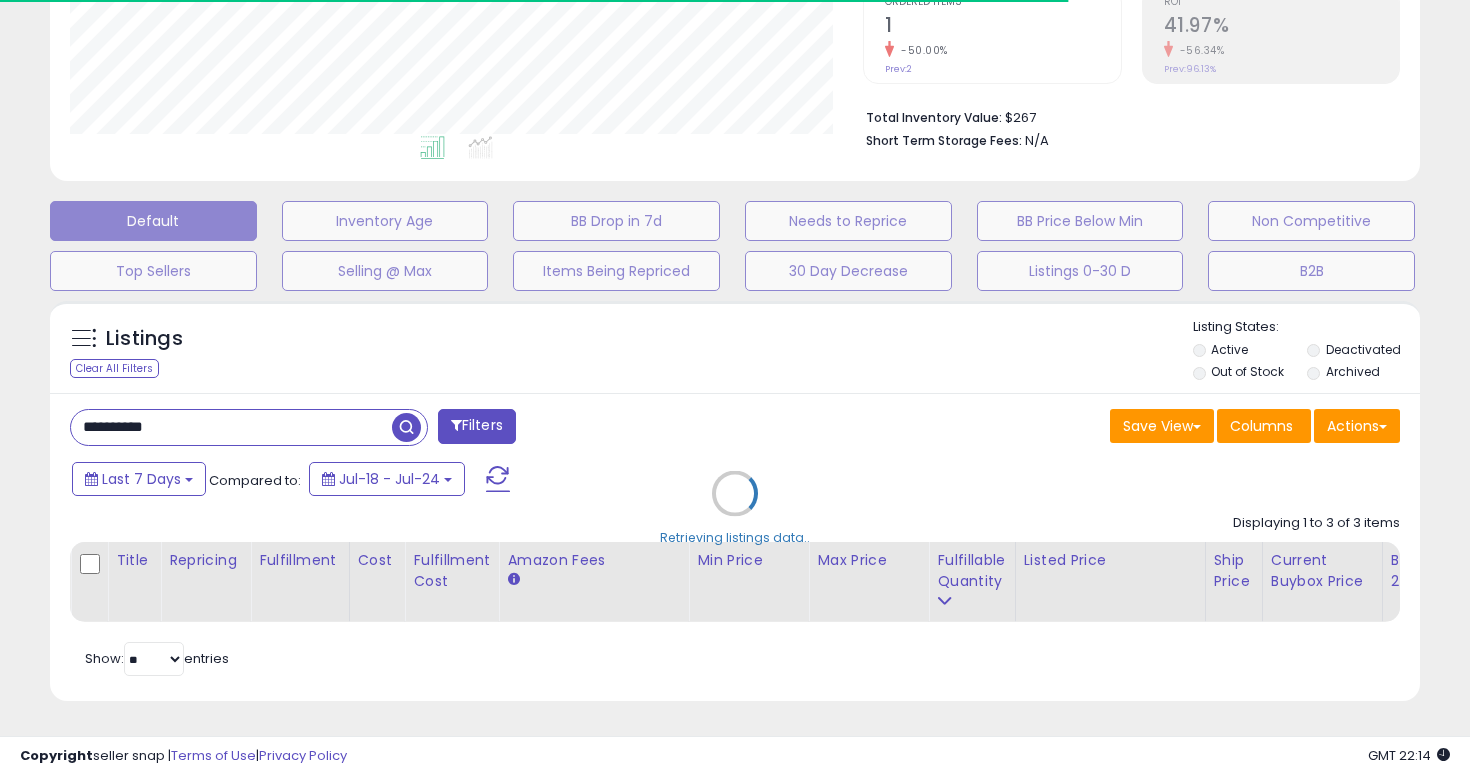 scroll, scrollTop: 740, scrollLeft: 0, axis: vertical 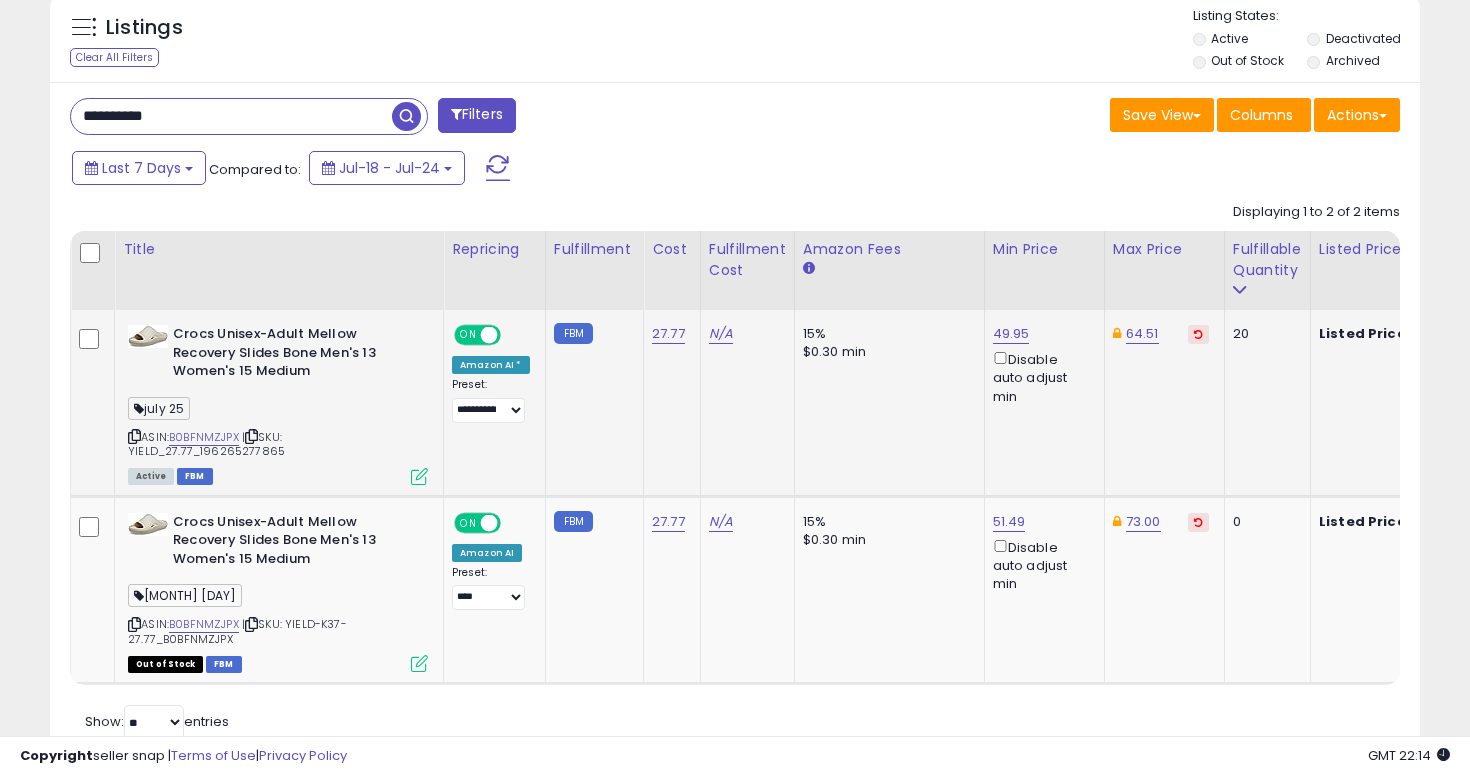 click at bounding box center (419, 476) 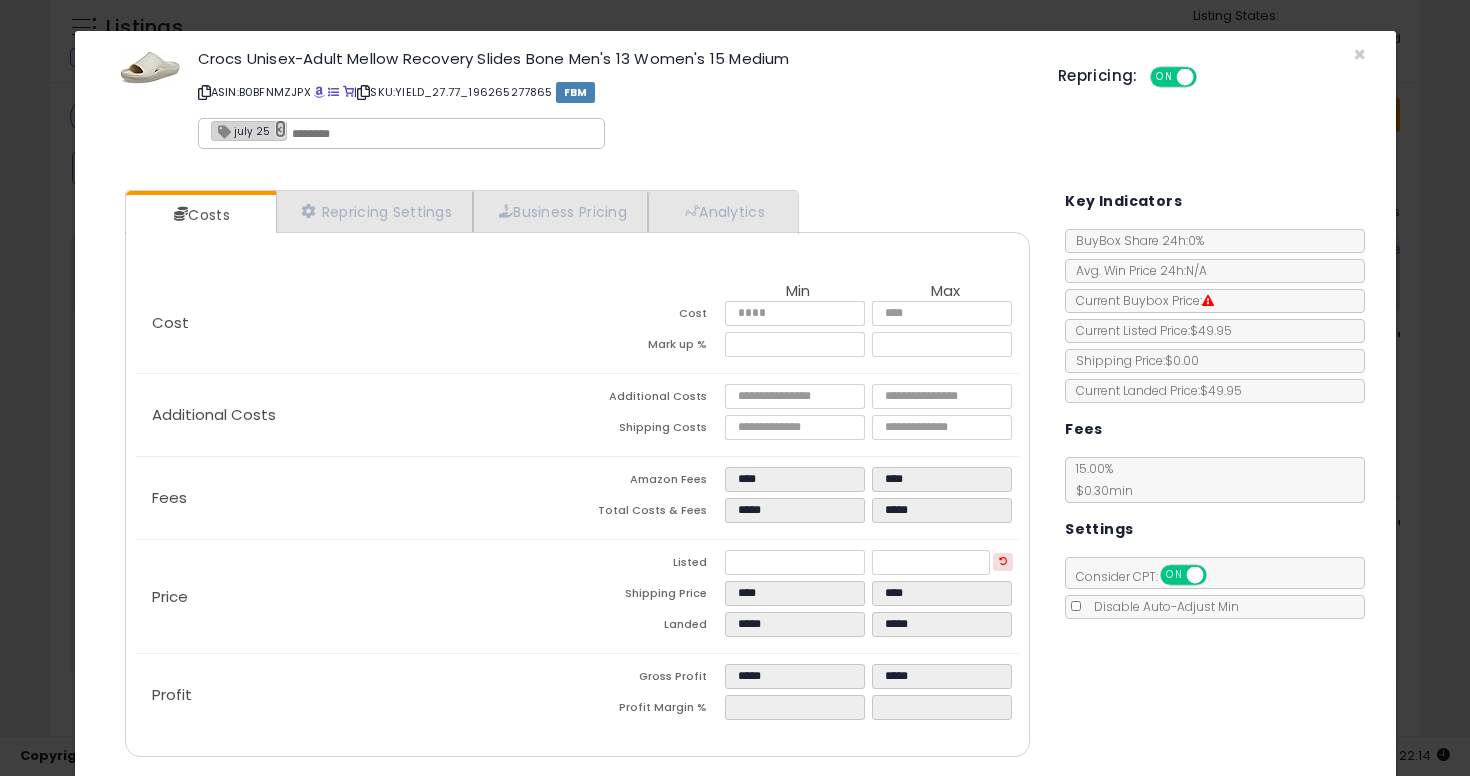 click on "×" at bounding box center (281, 129) 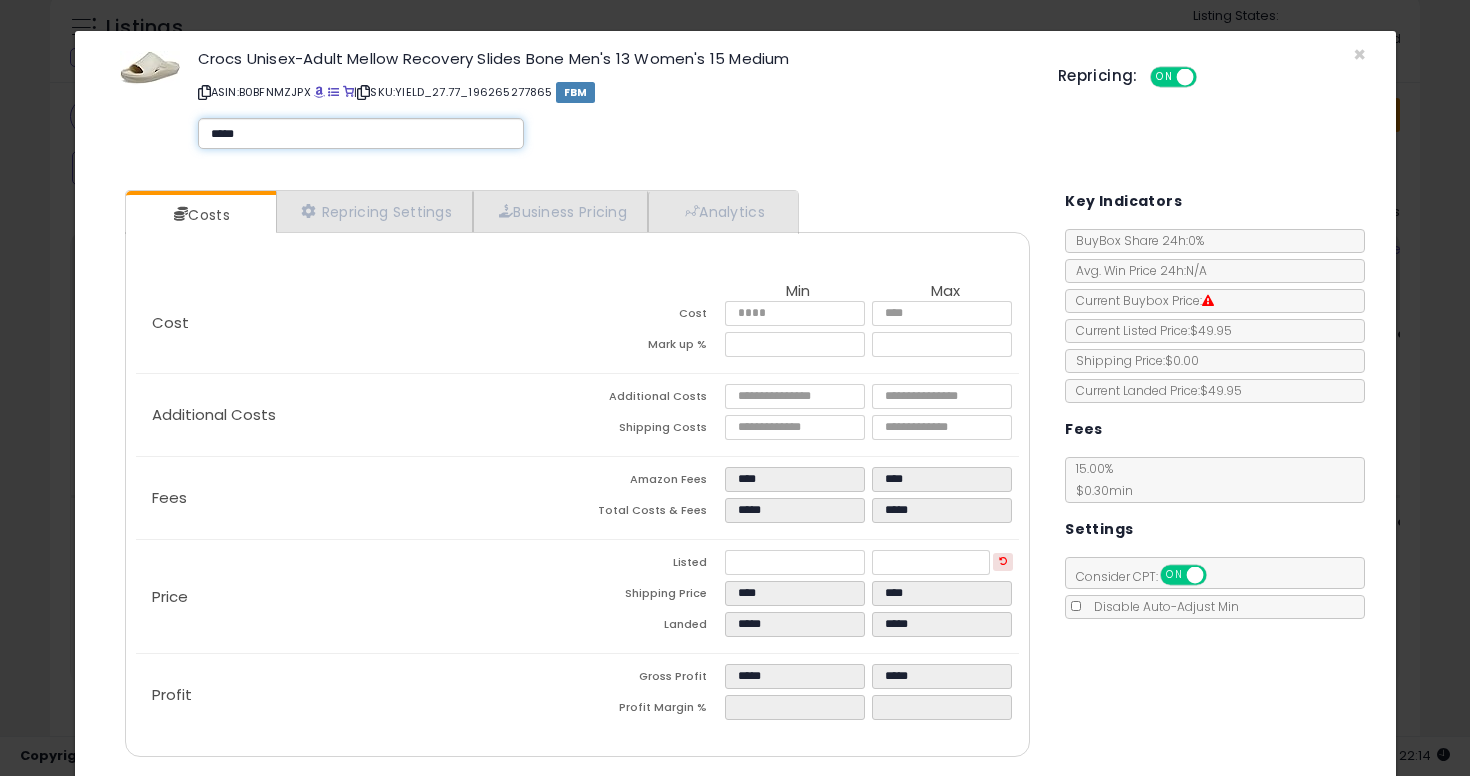 type on "******" 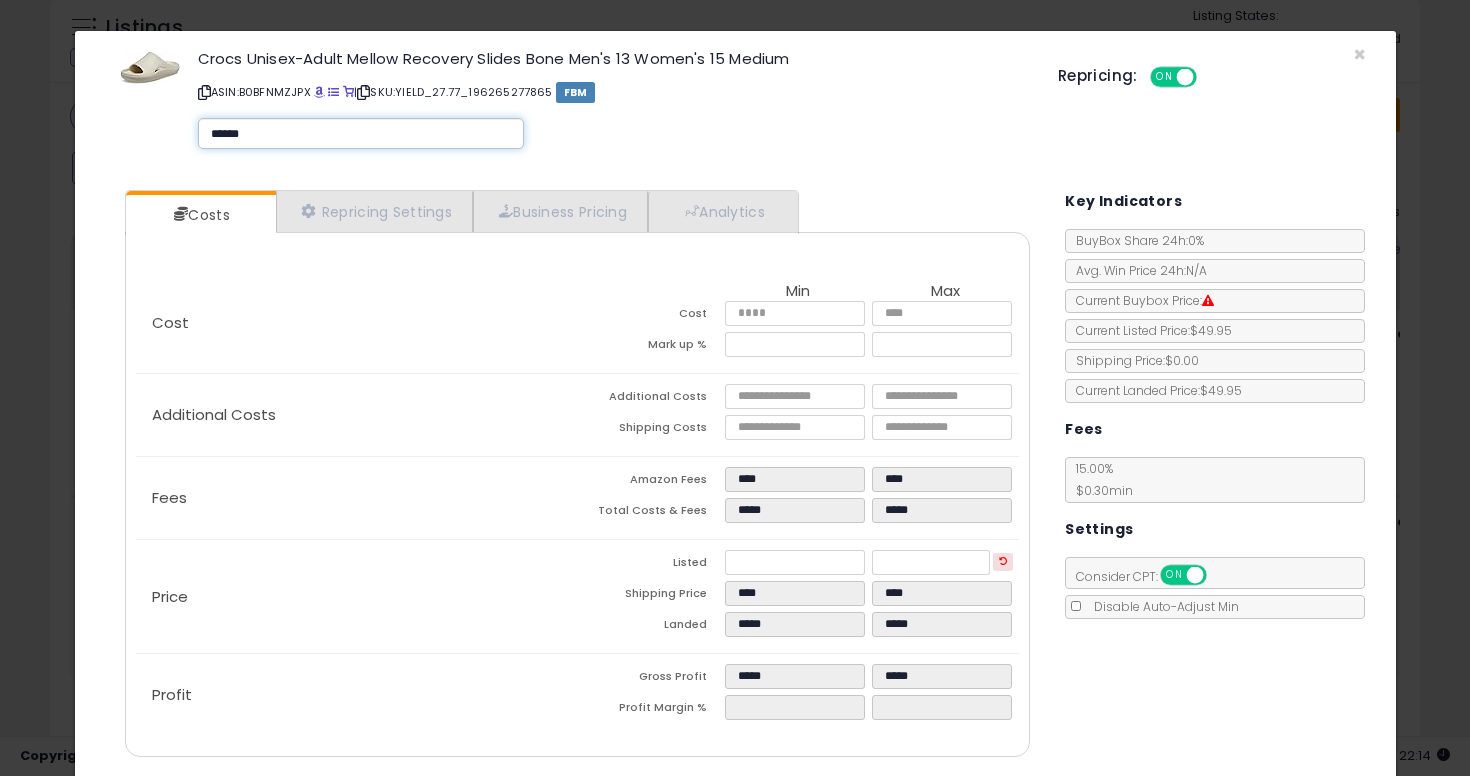 type 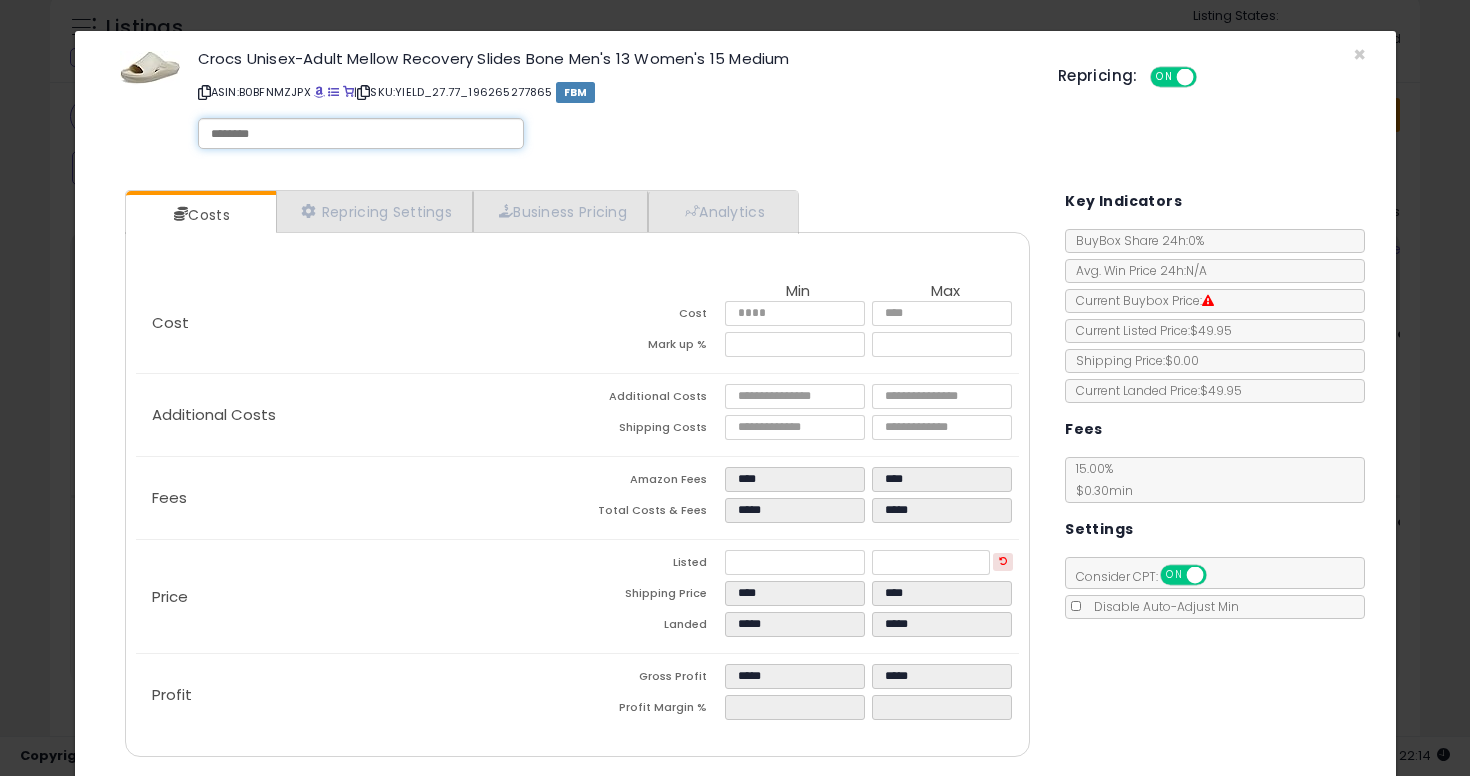 type on "******" 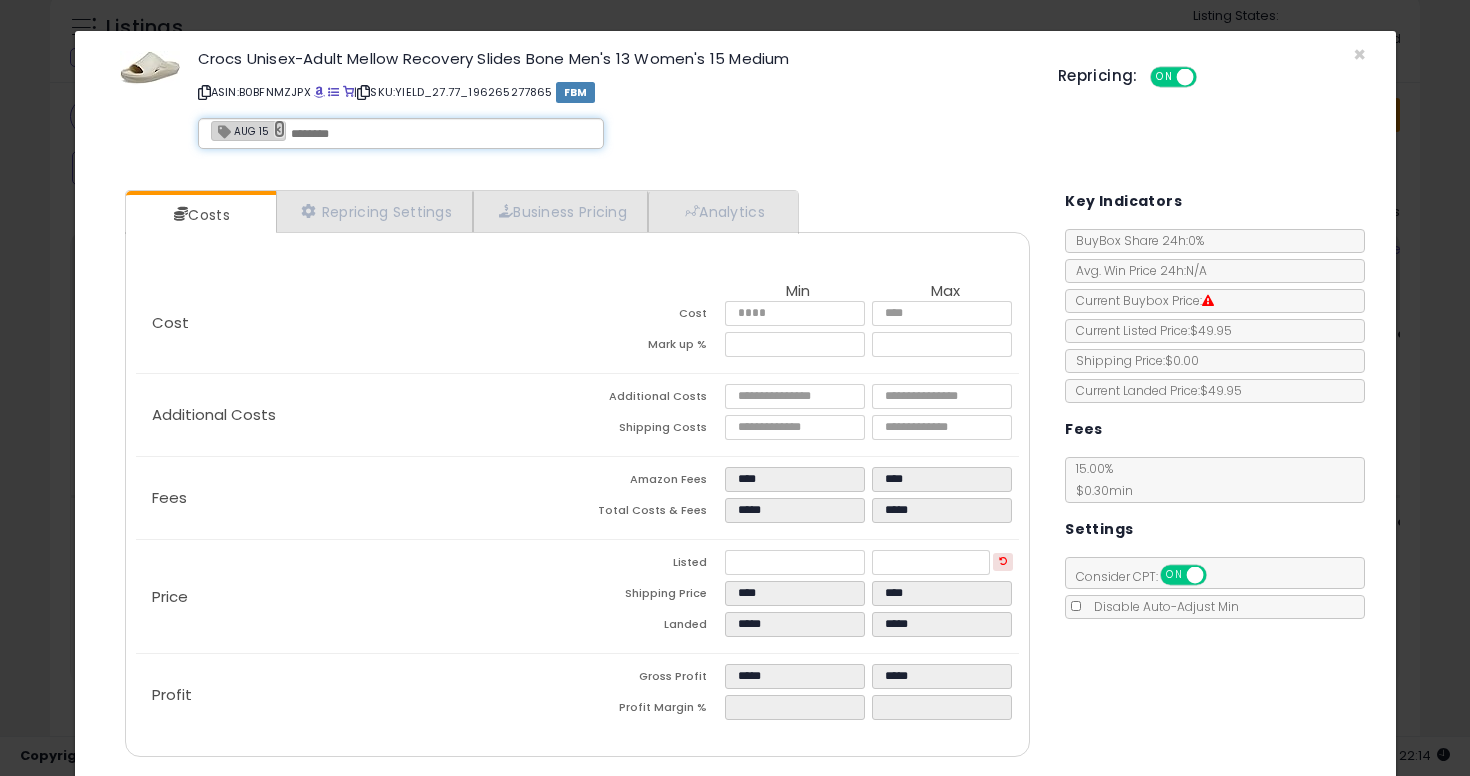click on "×" at bounding box center [280, 129] 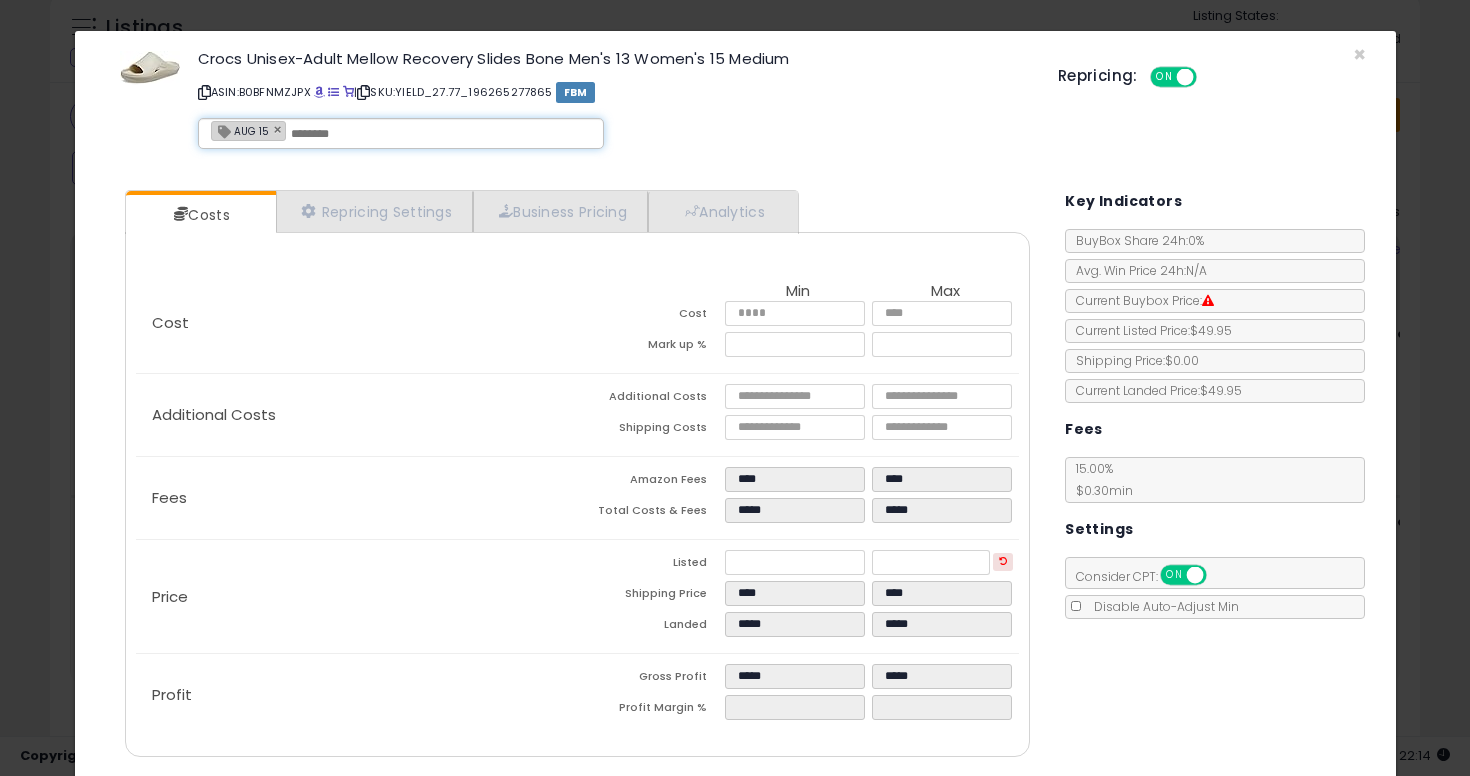 type 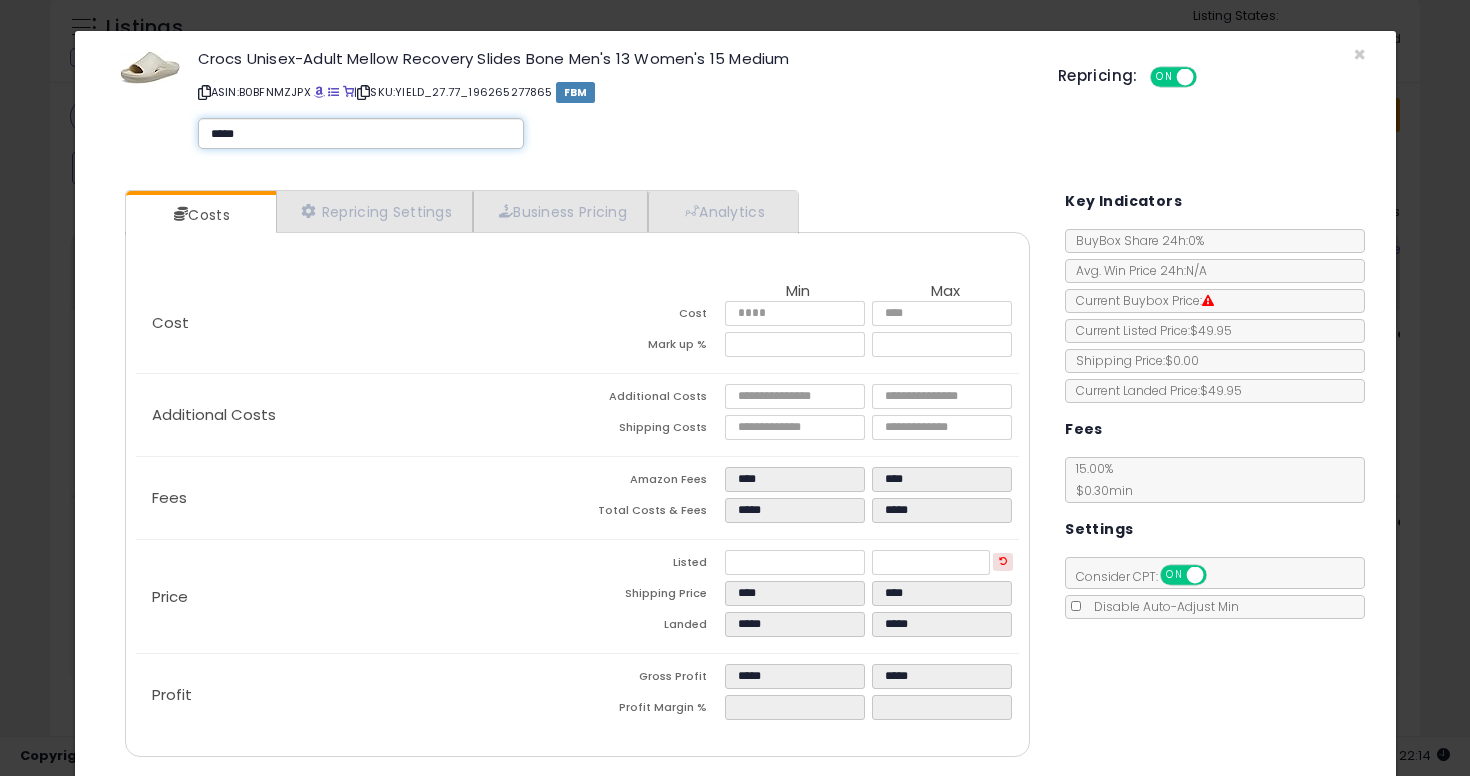 type on "******" 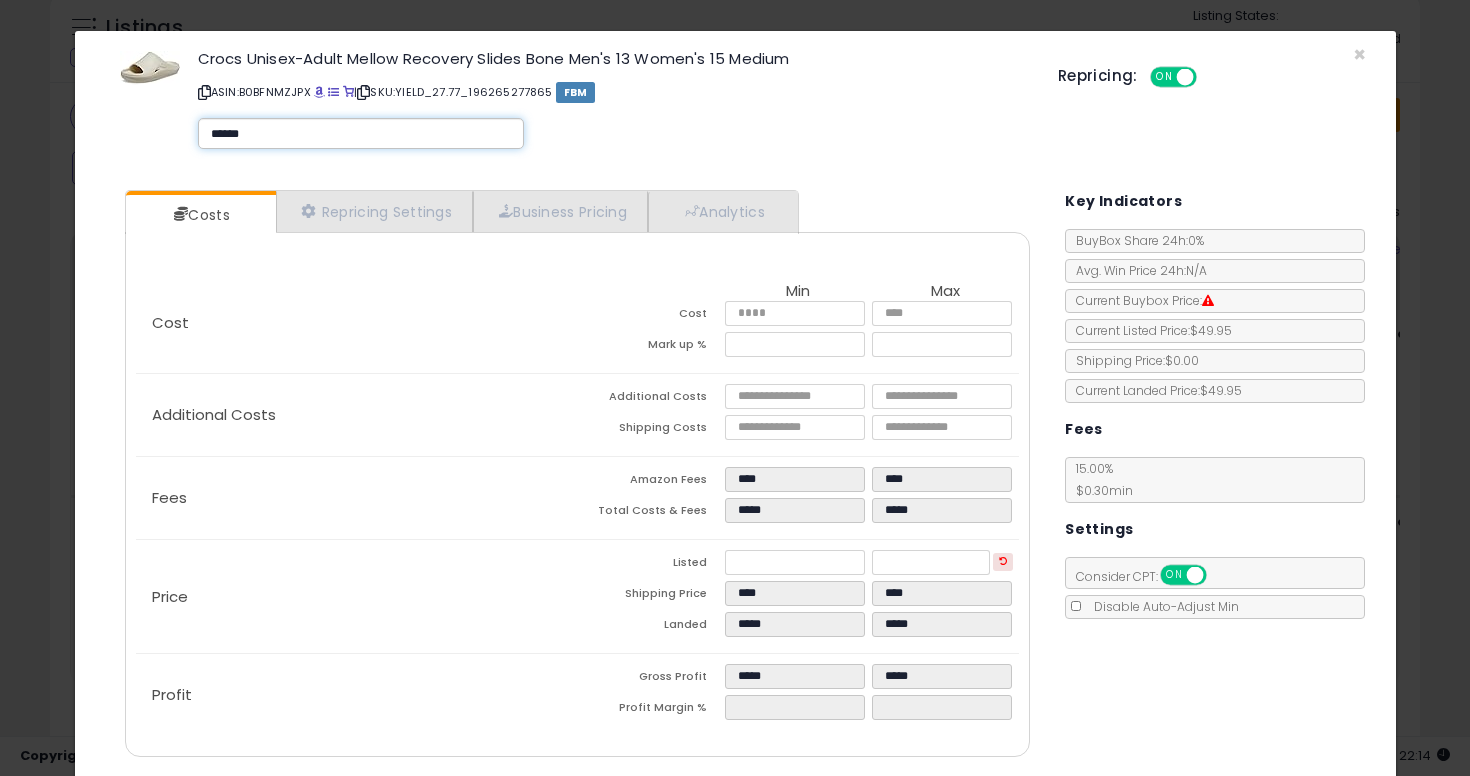 type on "******" 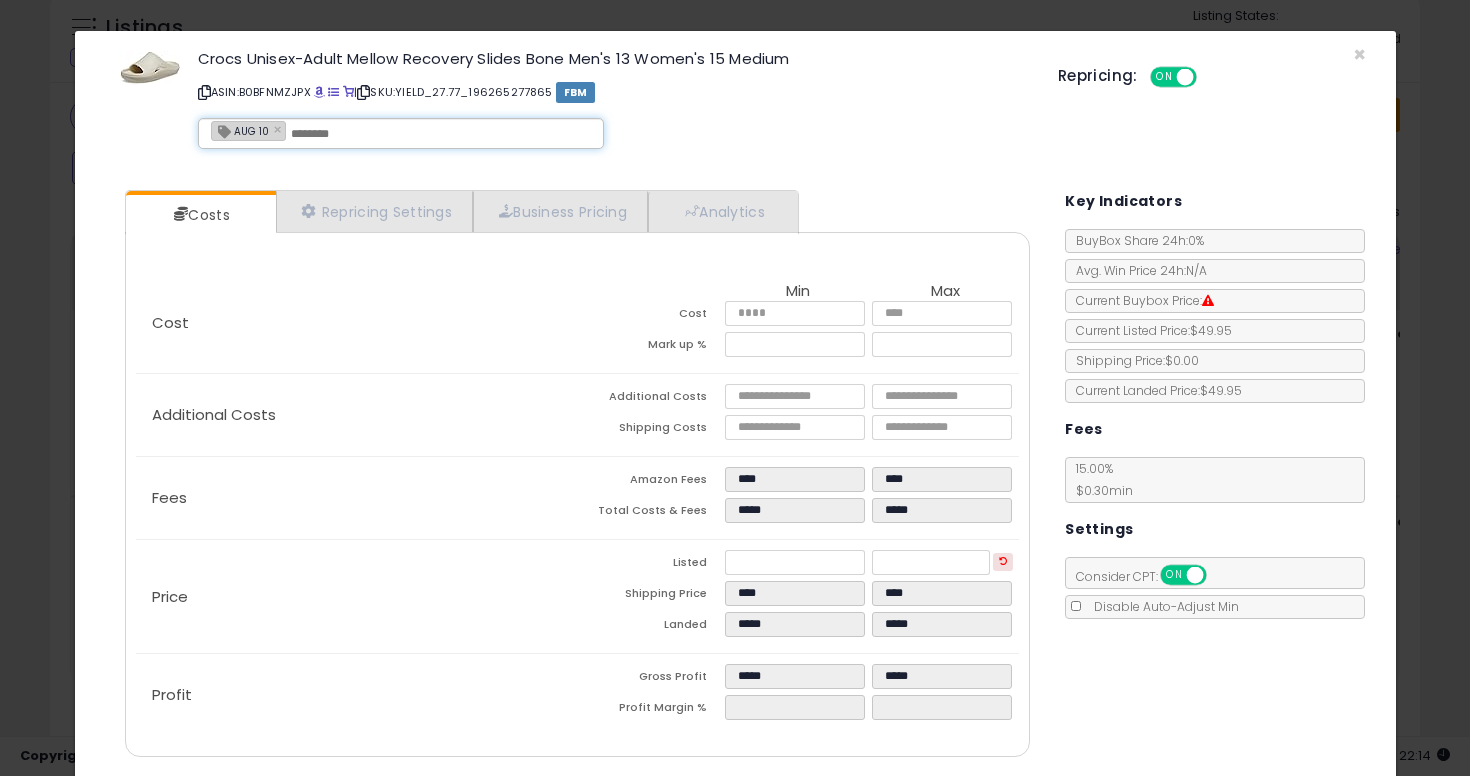 scroll, scrollTop: 65, scrollLeft: 0, axis: vertical 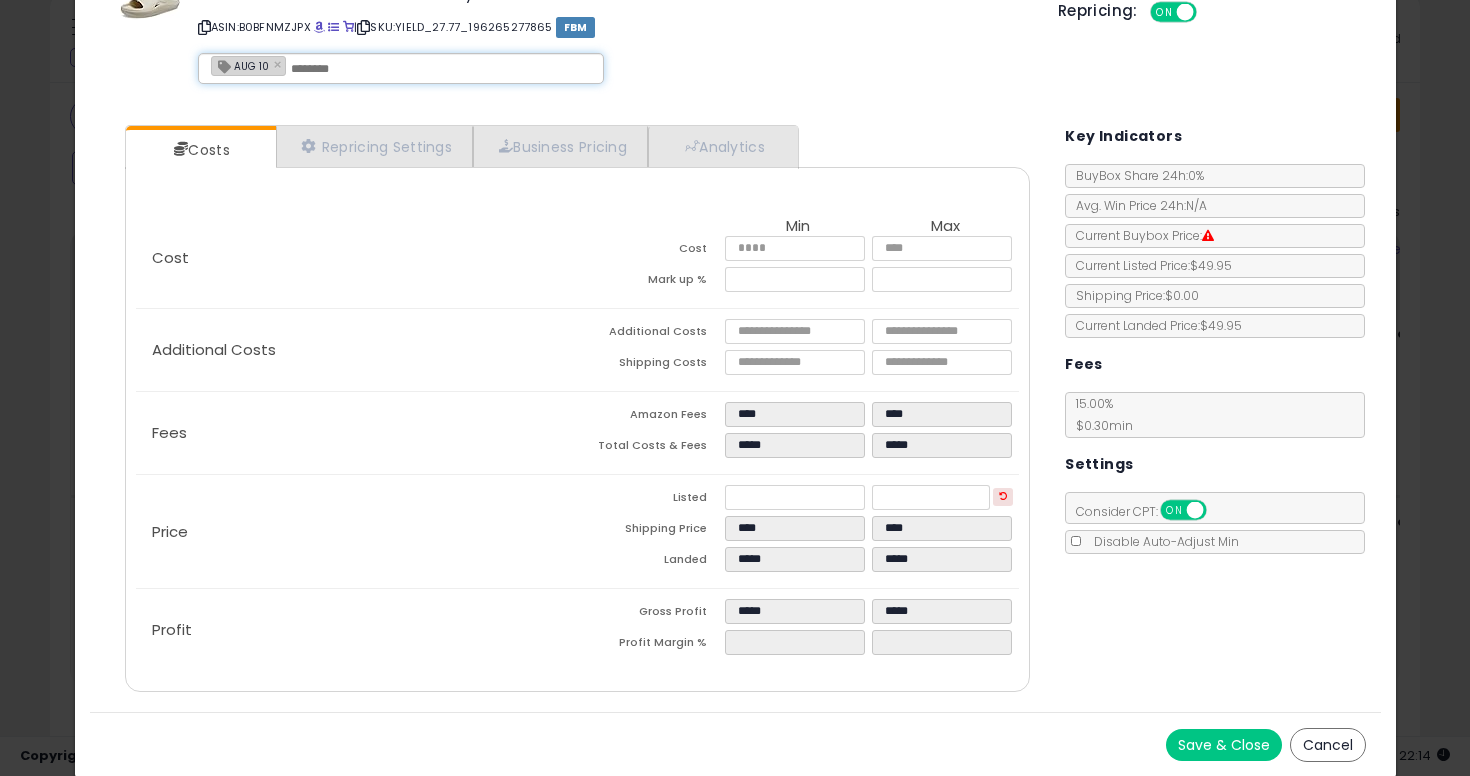 click on "Save & Close" at bounding box center [1224, 745] 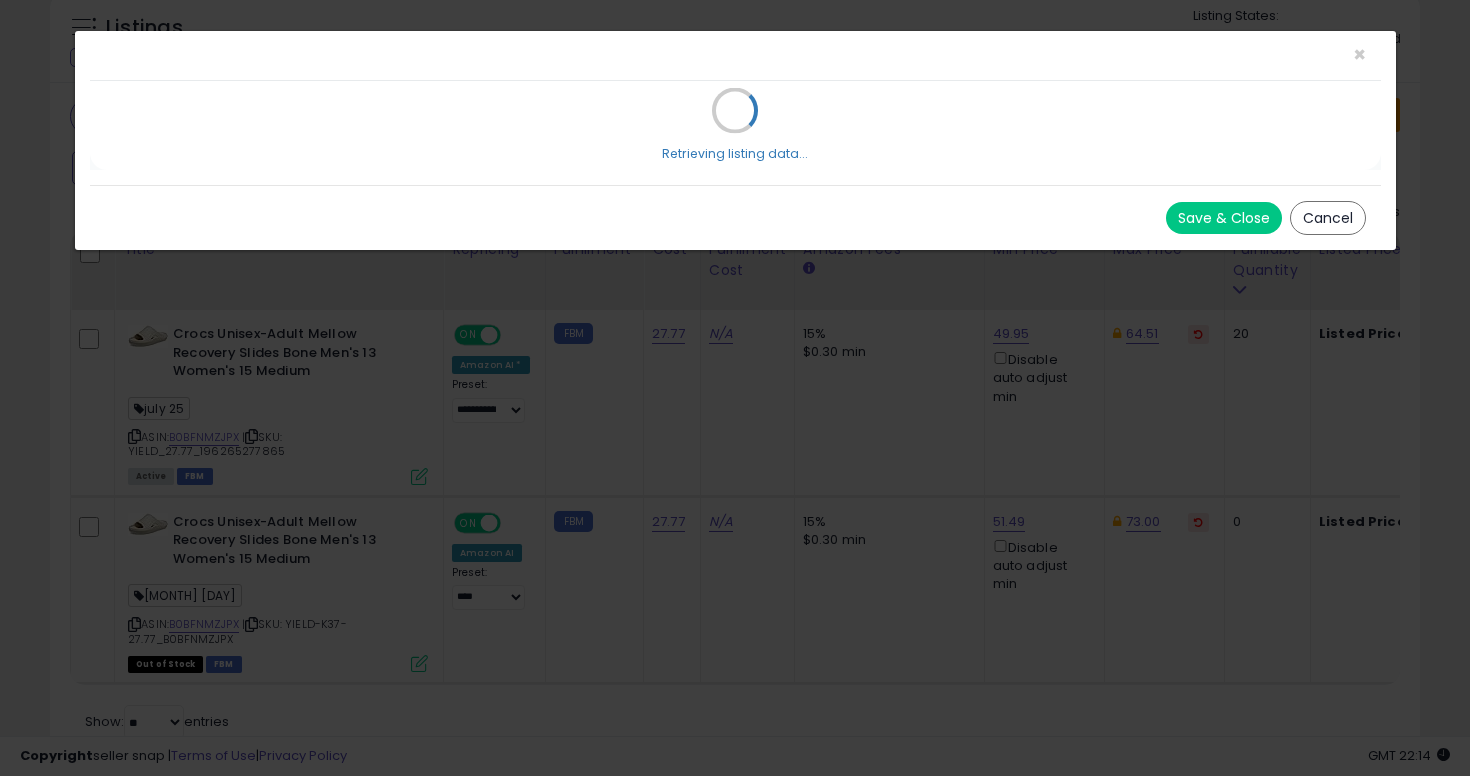 scroll, scrollTop: 0, scrollLeft: 0, axis: both 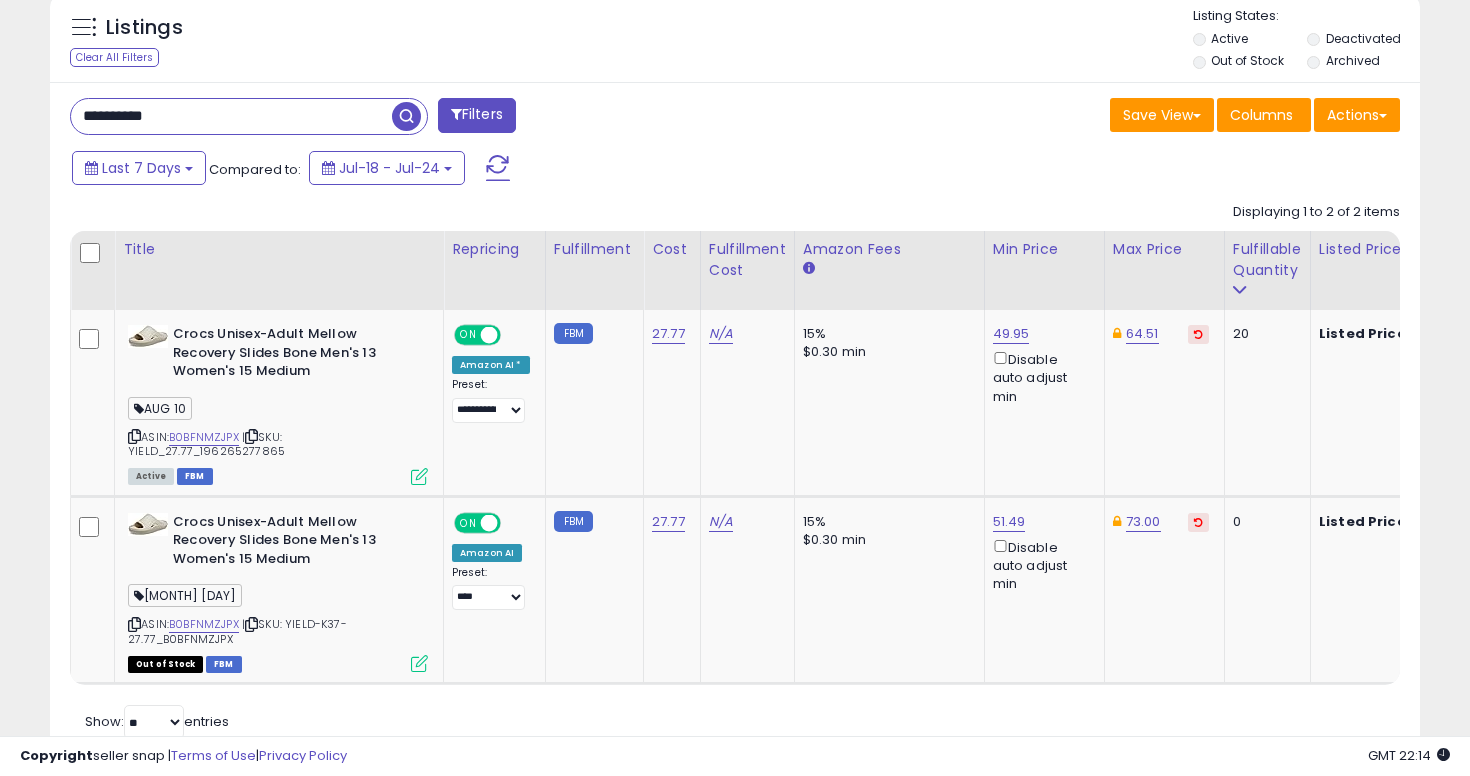 click on "**********" at bounding box center [231, 116] 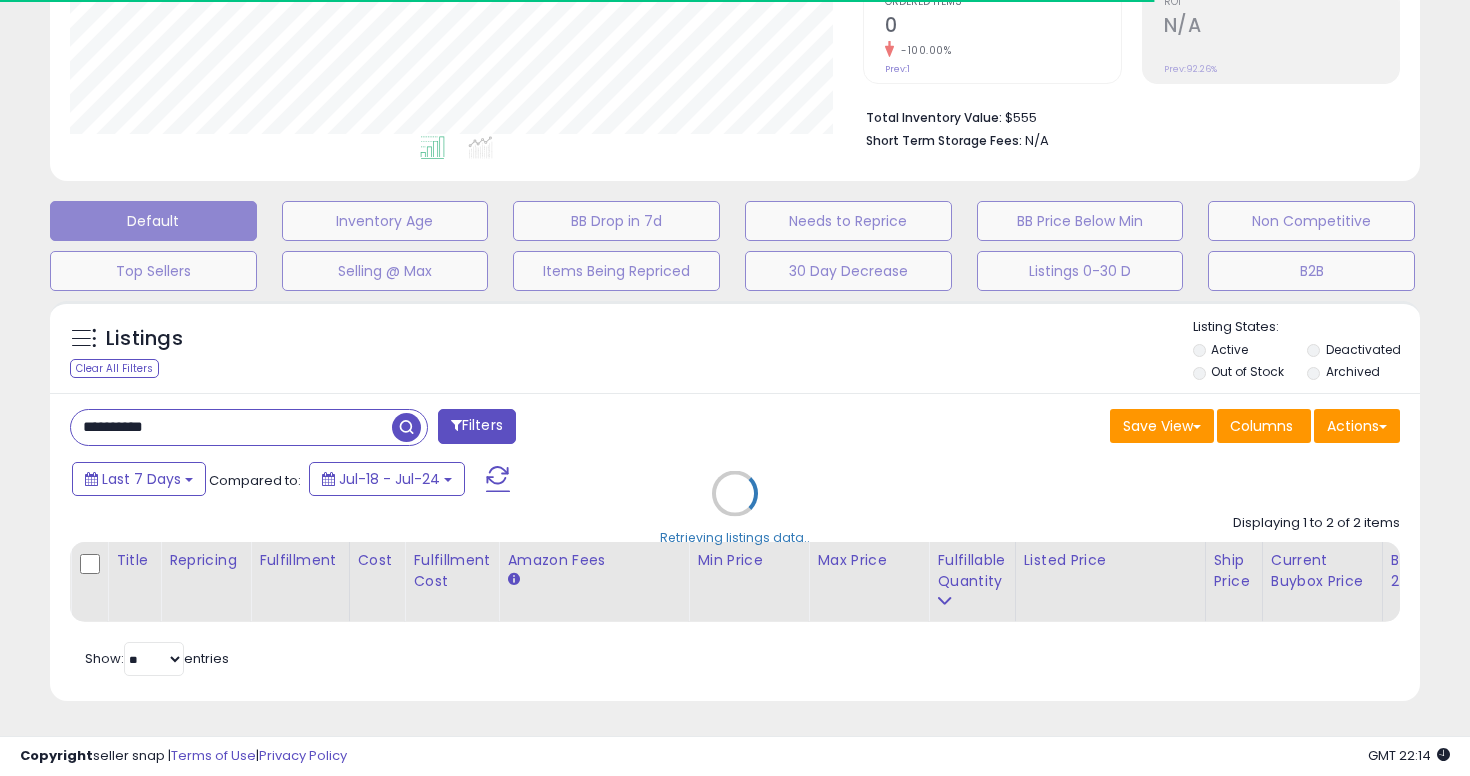 scroll, scrollTop: 740, scrollLeft: 0, axis: vertical 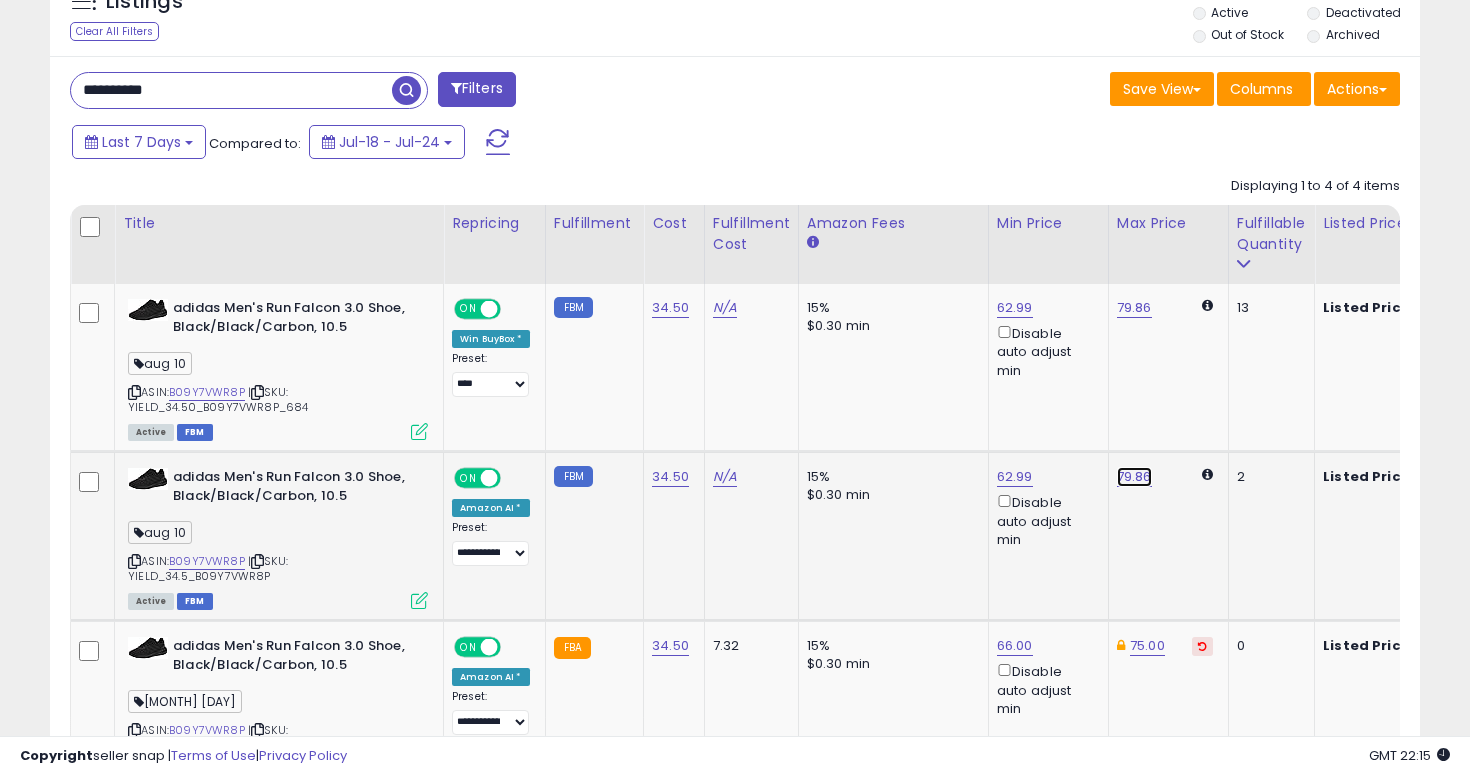 click on "79.86" at bounding box center [1134, 308] 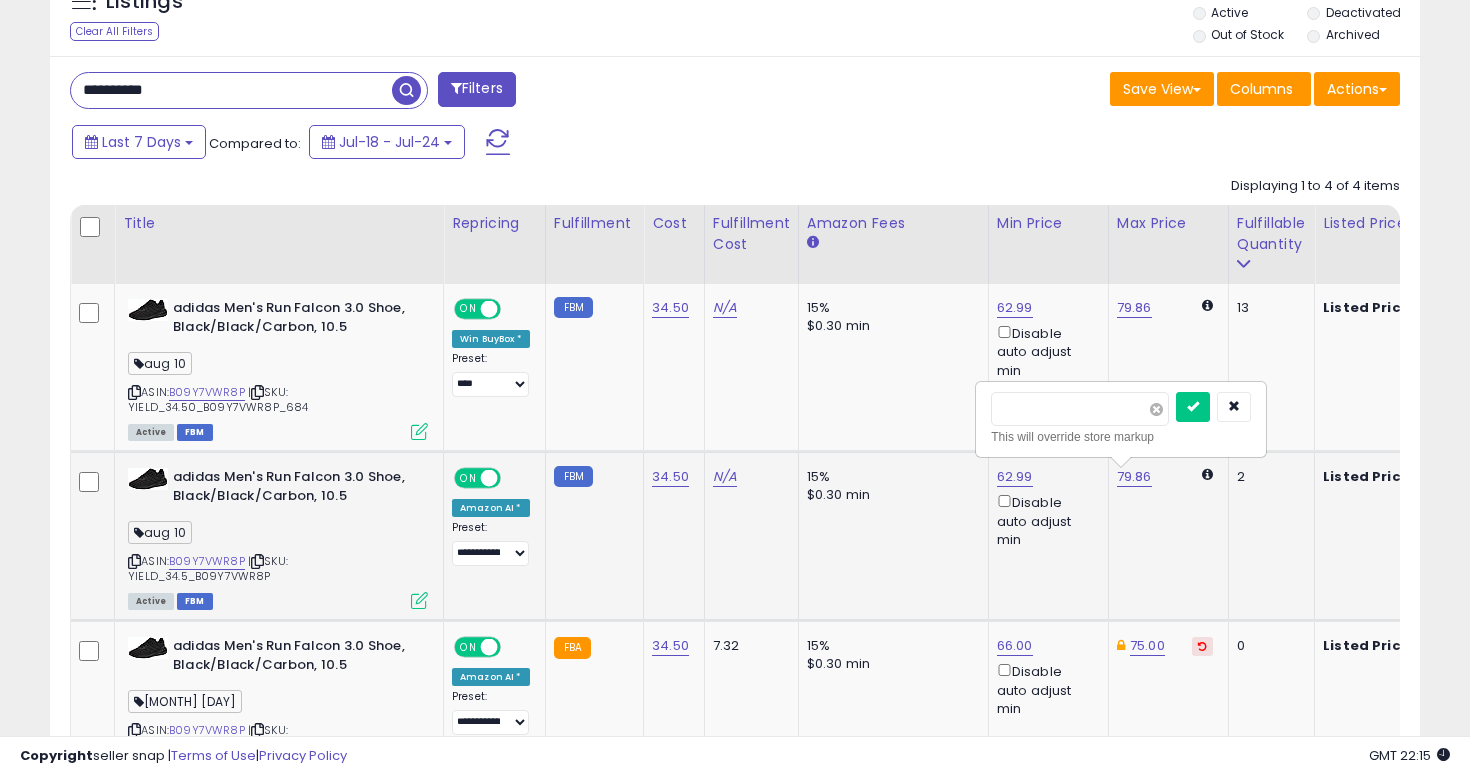 click at bounding box center [1156, 409] 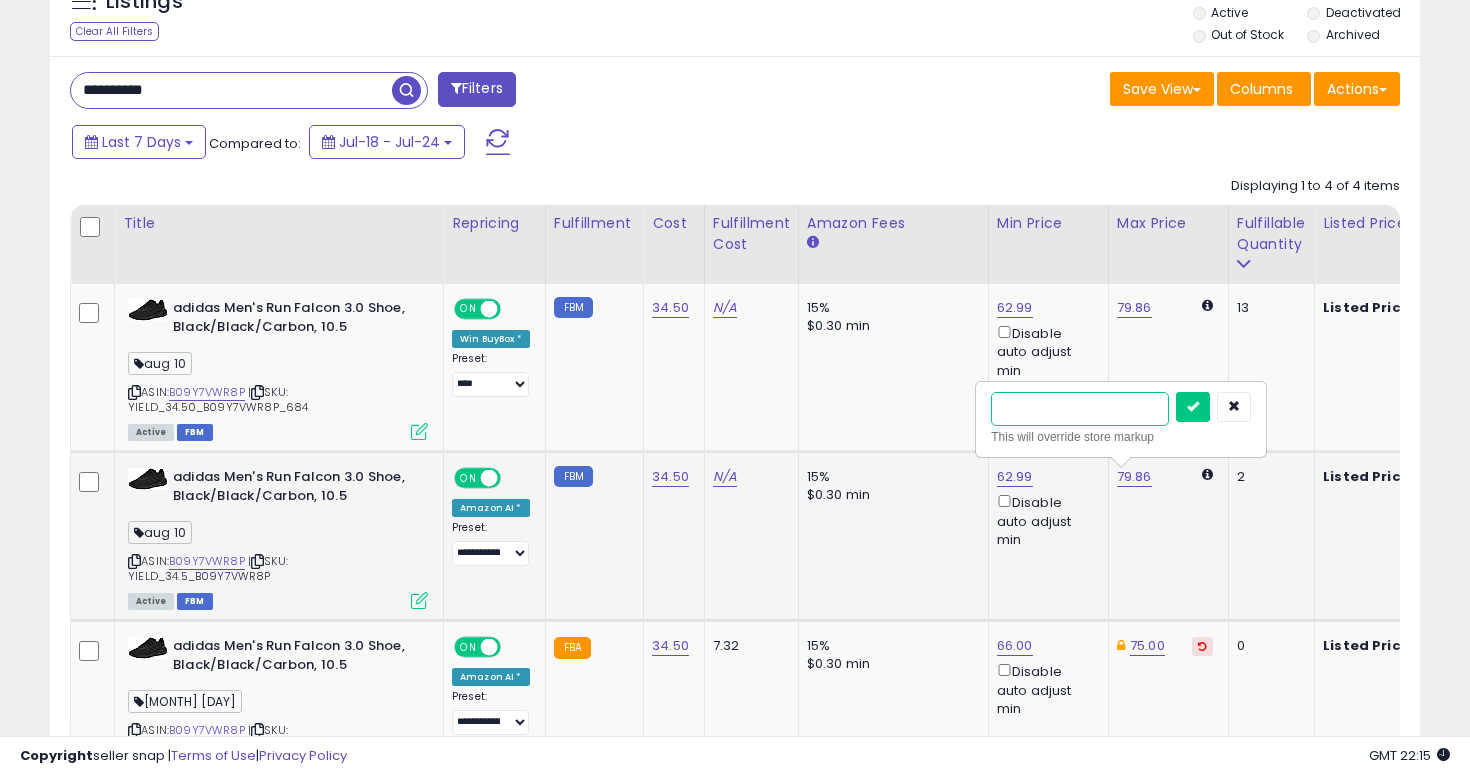 type on "**" 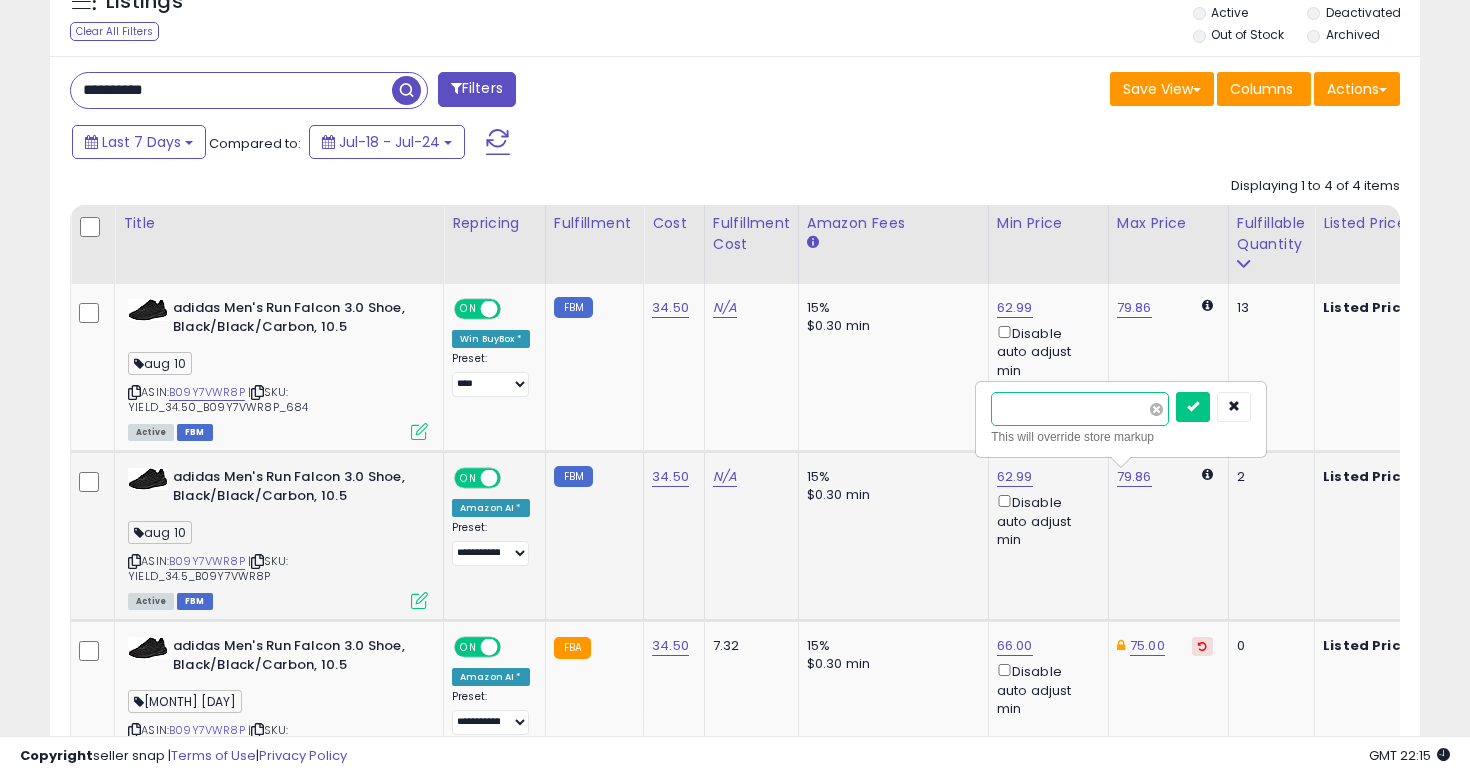 click at bounding box center [1193, 407] 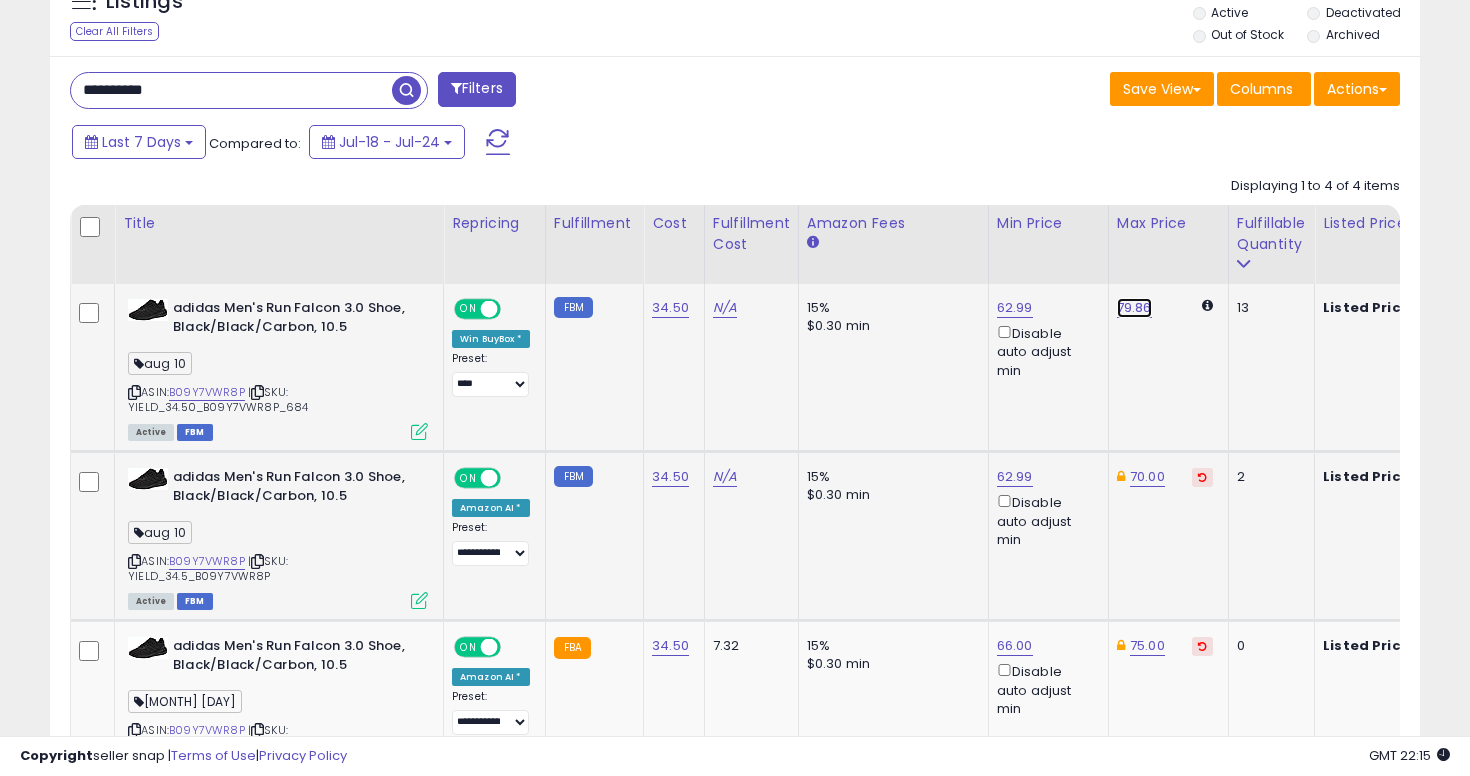 click on "79.86" at bounding box center [1134, 308] 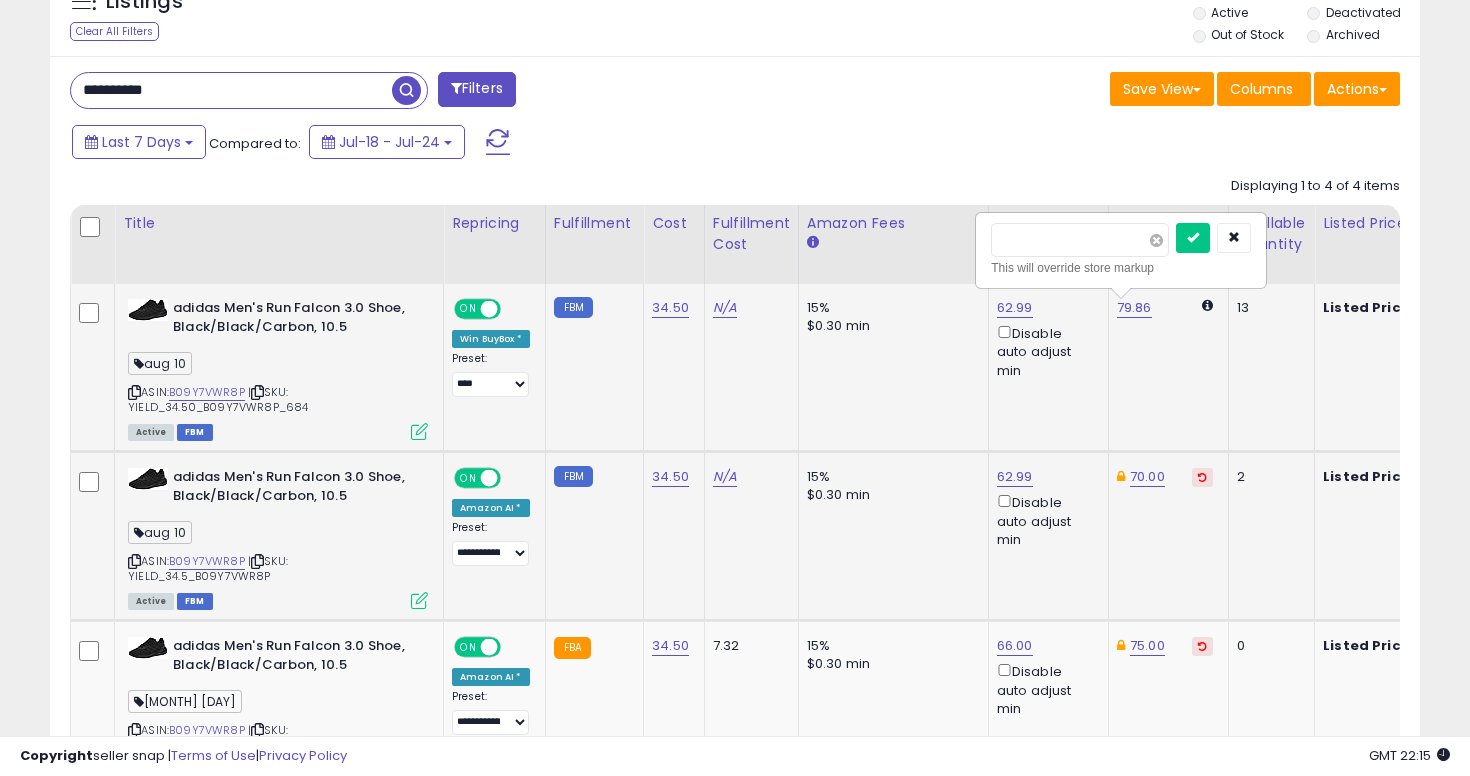click at bounding box center [1156, 240] 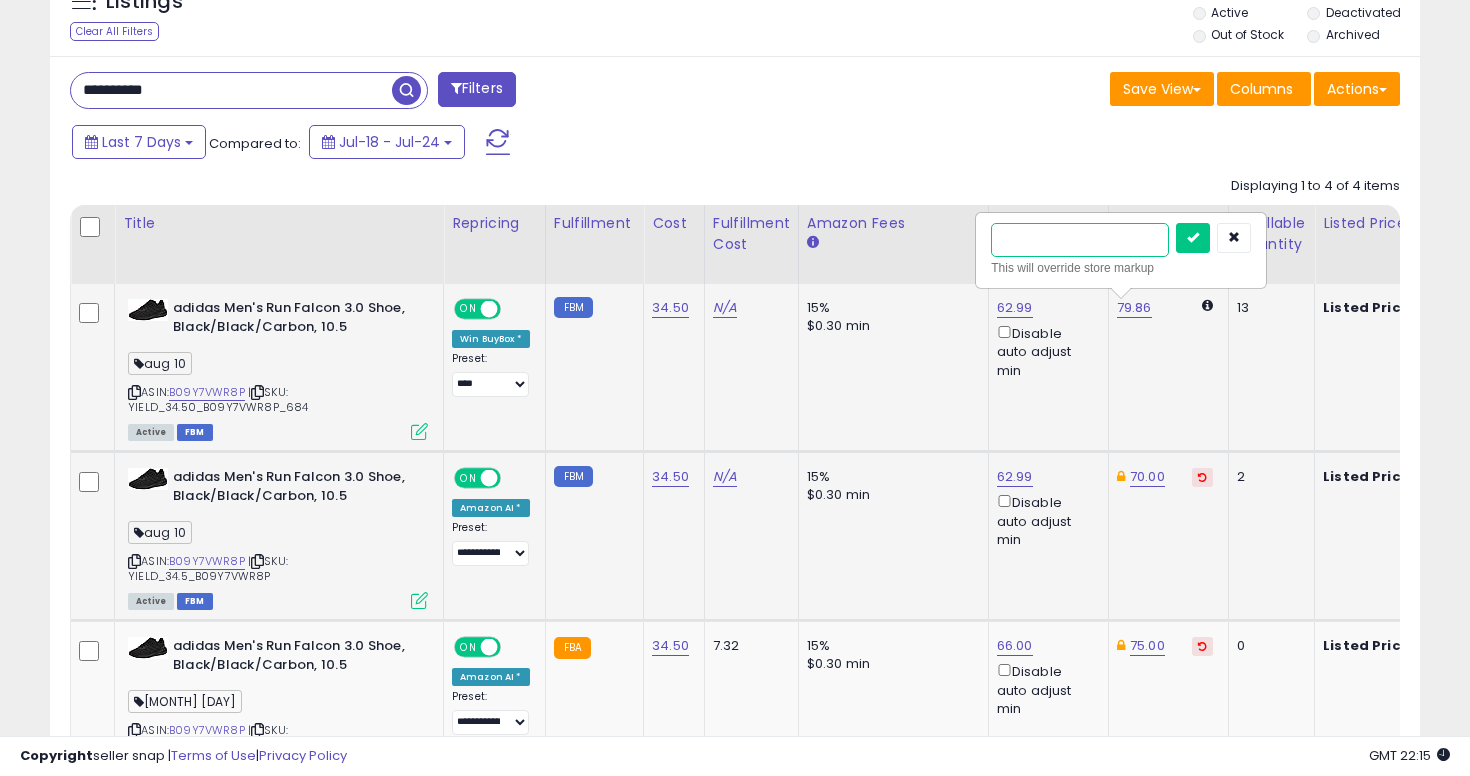 type on "**" 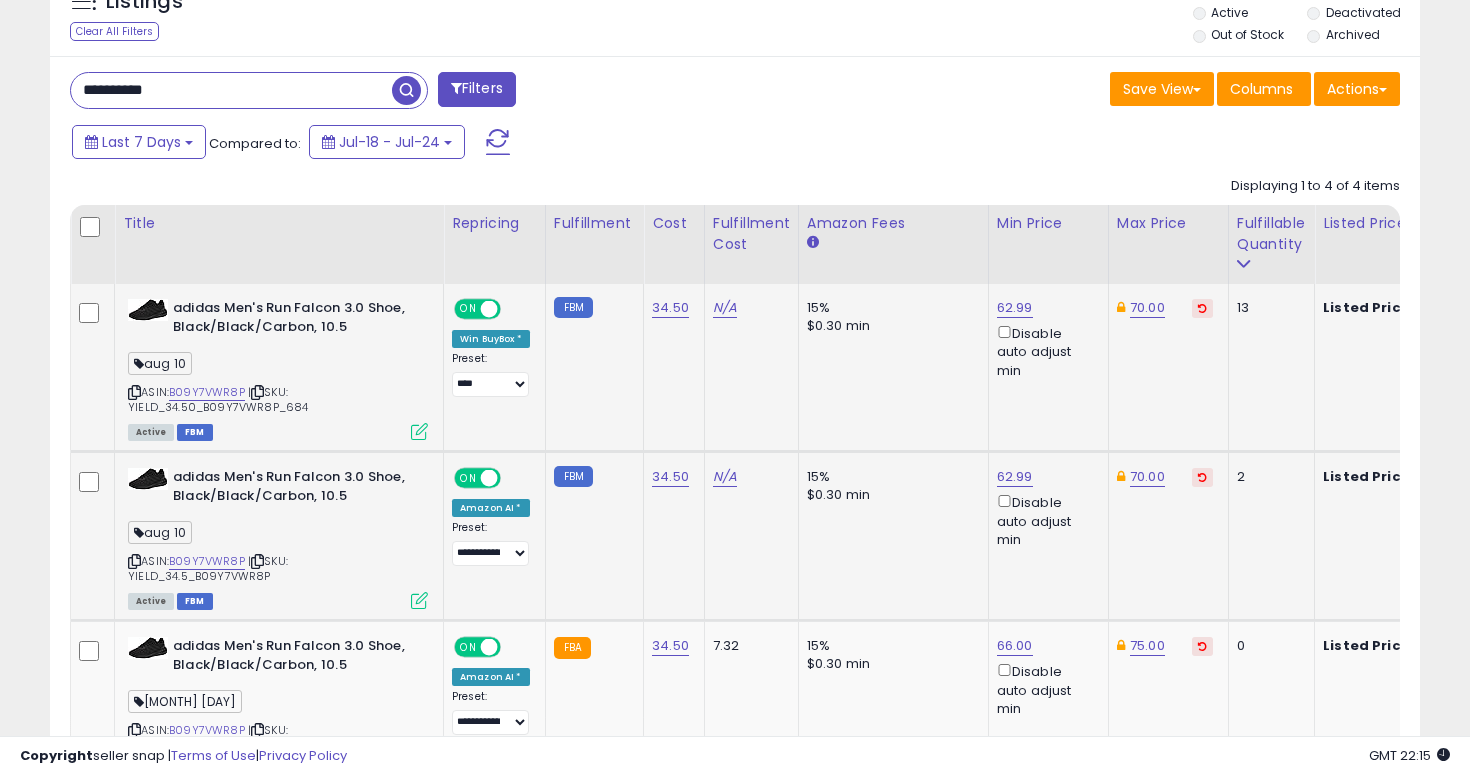 click on "**********" at bounding box center (231, 90) 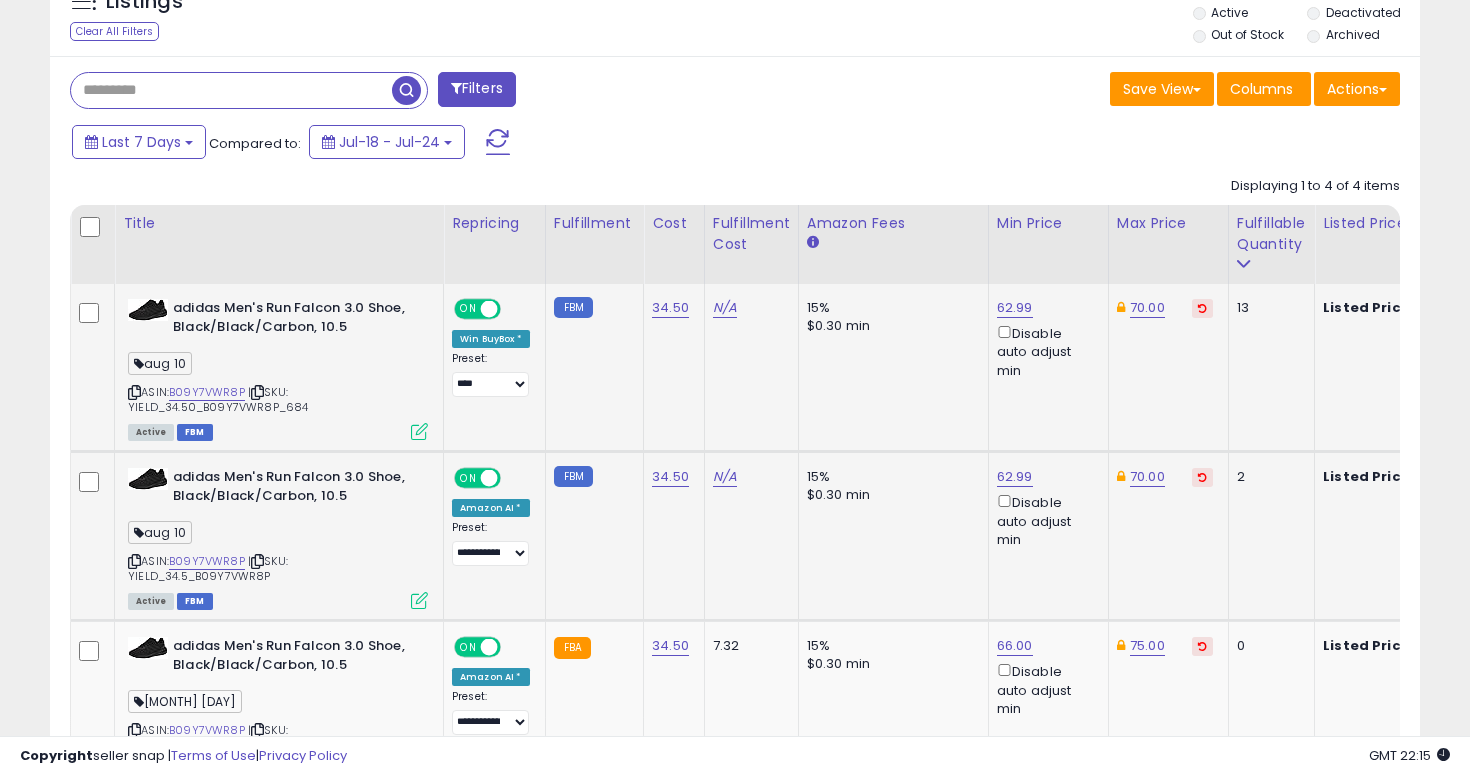 paste on "**********" 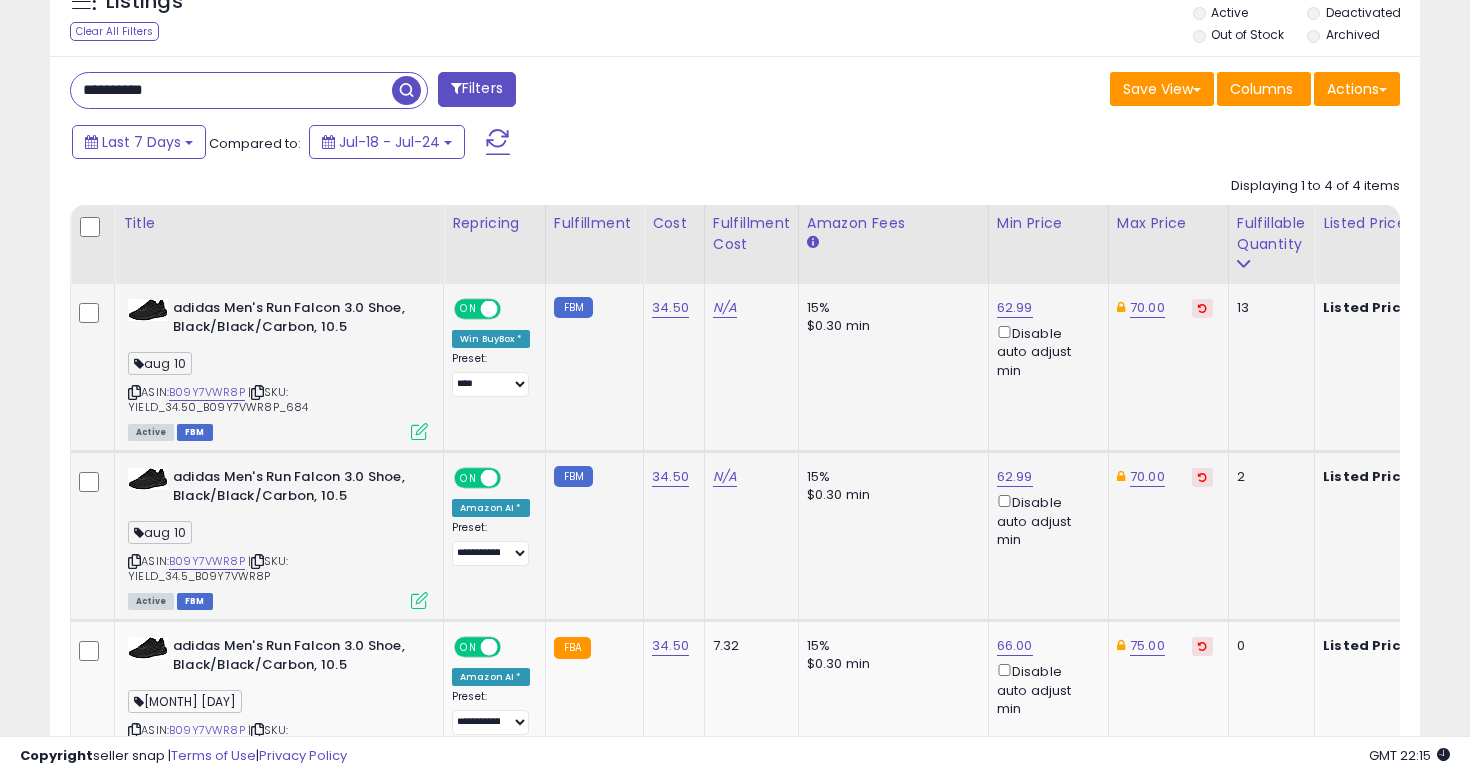 type on "**********" 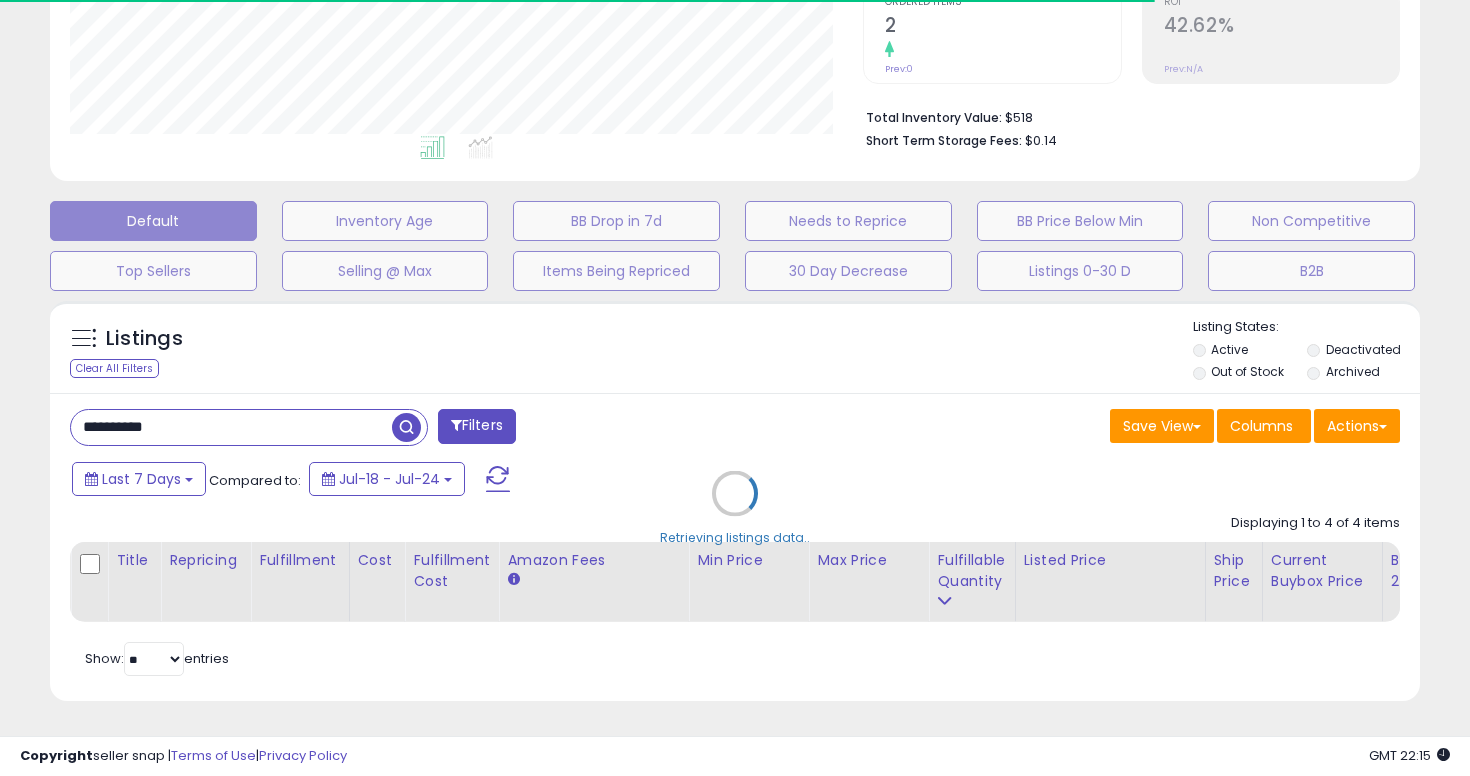 scroll, scrollTop: 766, scrollLeft: 0, axis: vertical 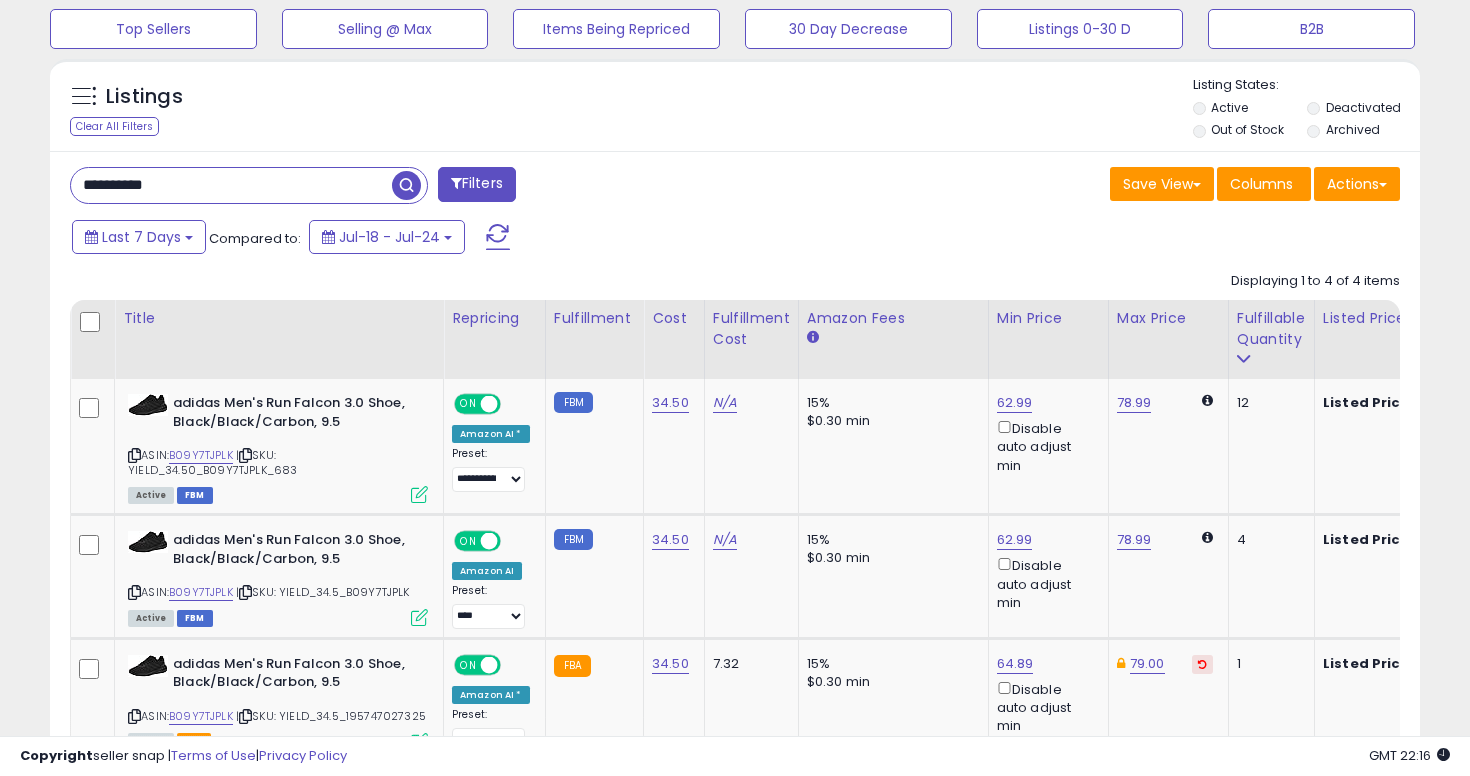 click on "**********" at bounding box center [231, 185] 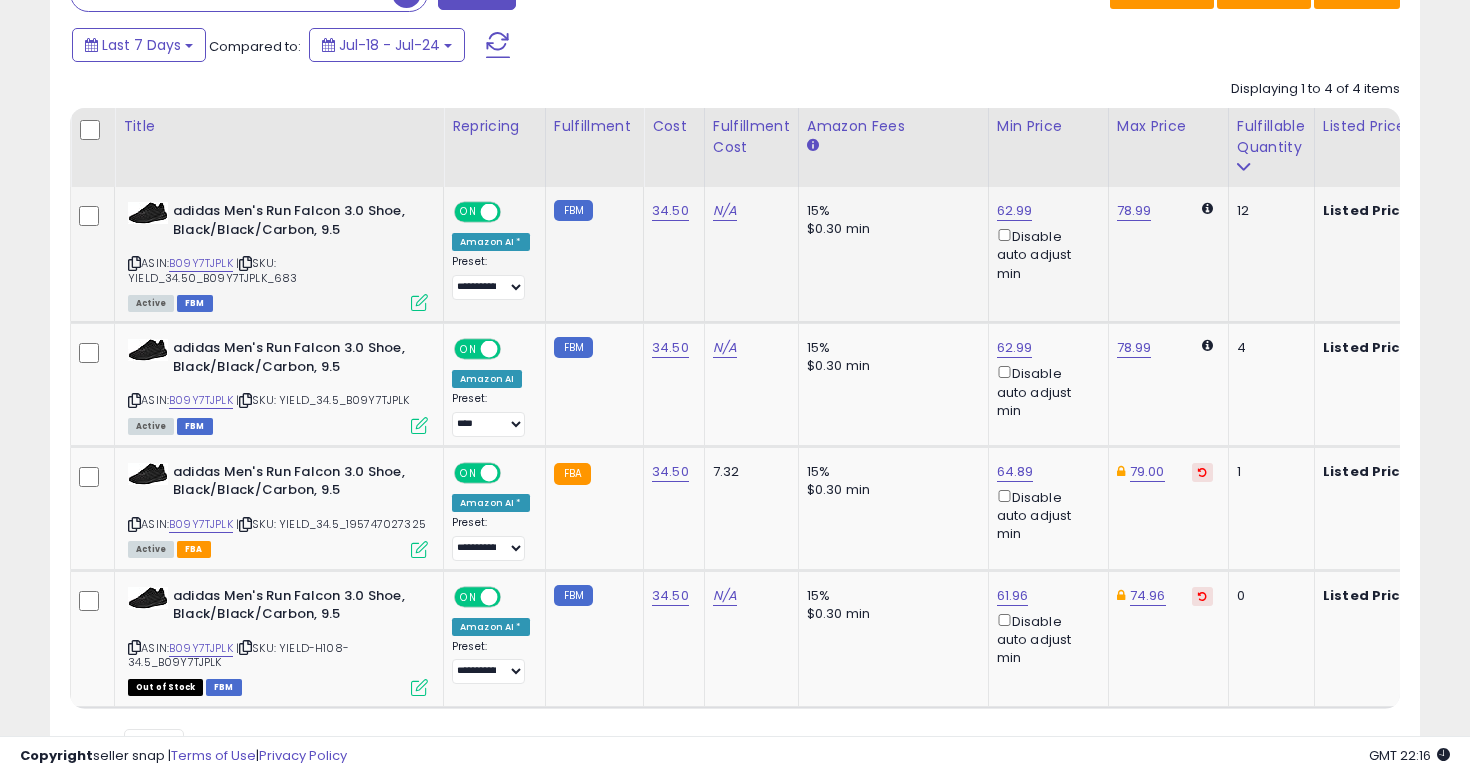 scroll, scrollTop: 890, scrollLeft: 0, axis: vertical 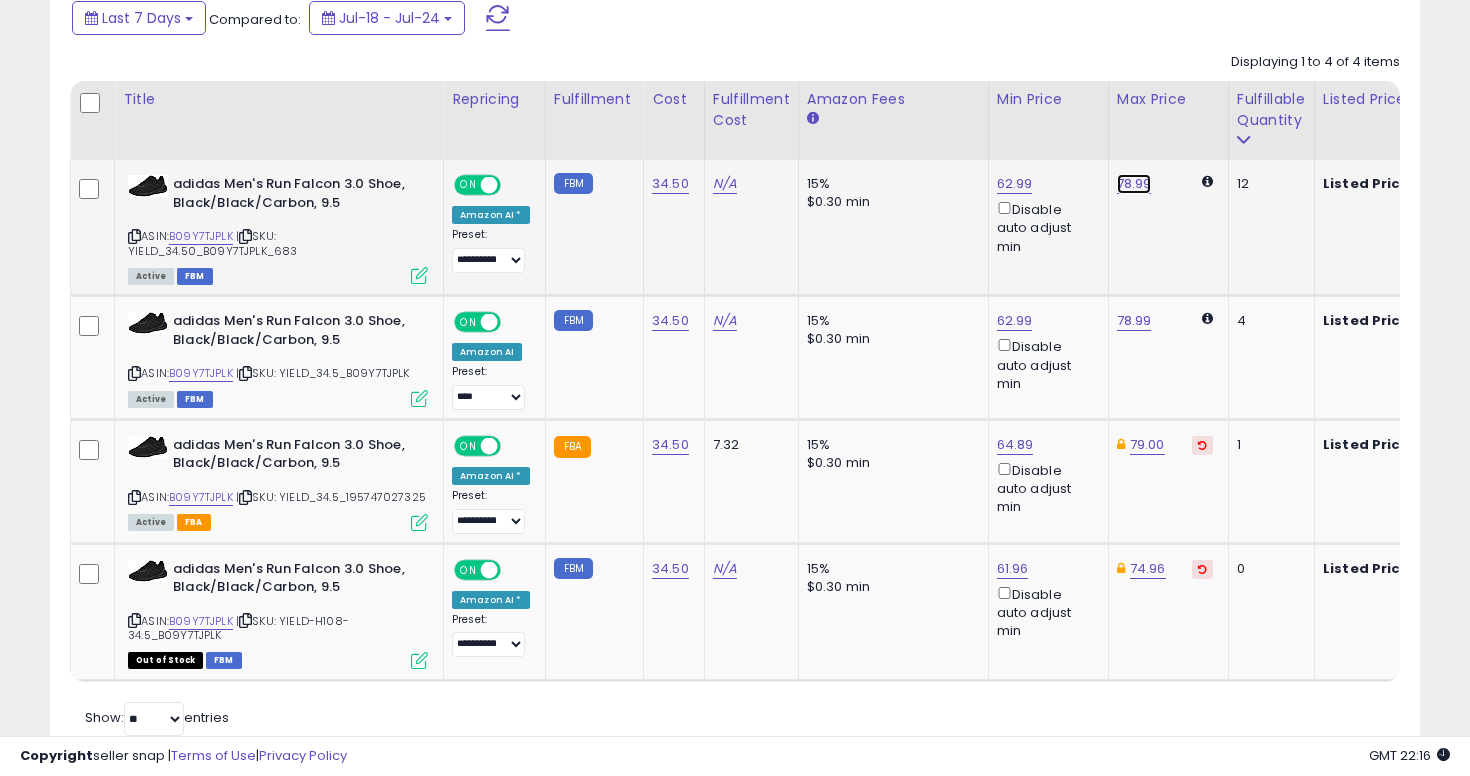 click on "78.99" at bounding box center [1134, 184] 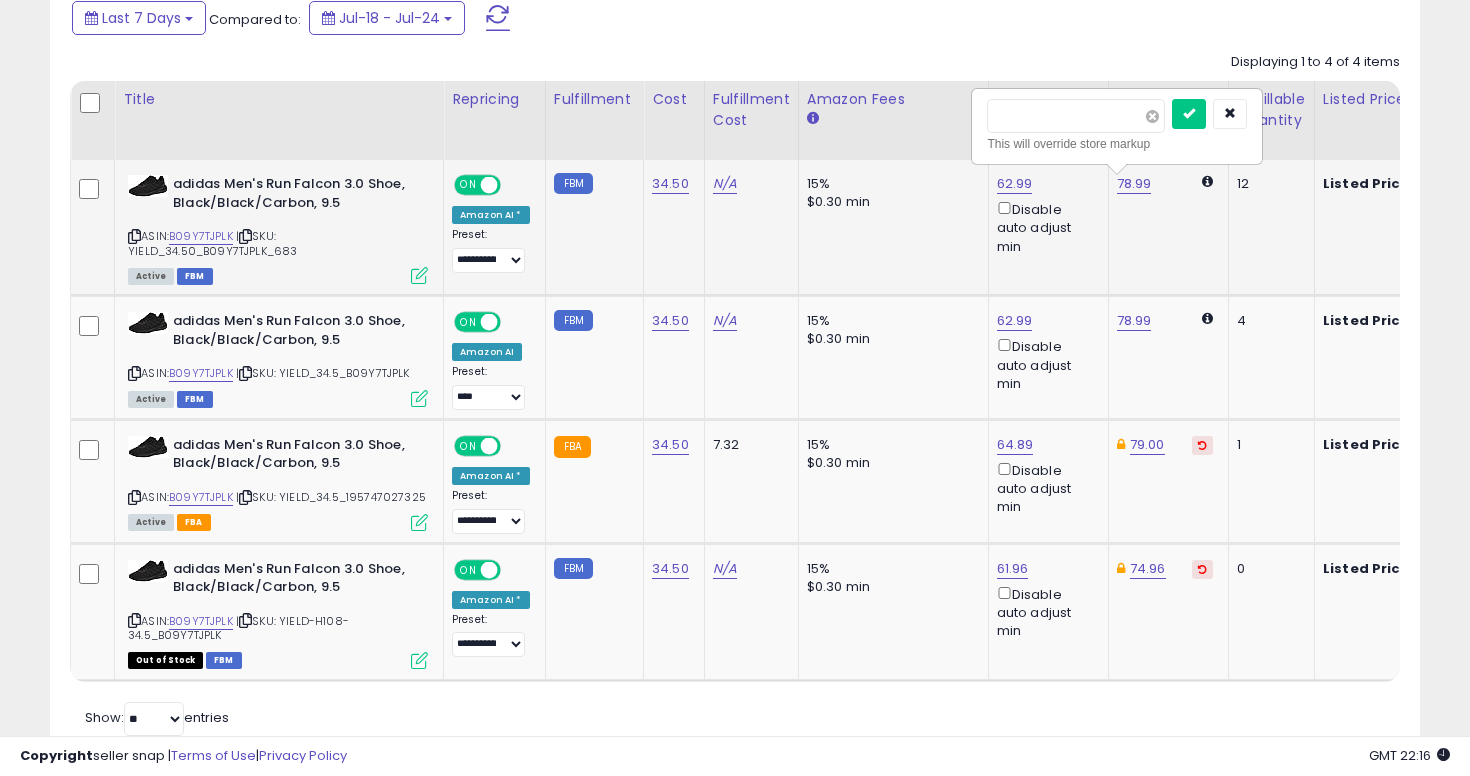 click at bounding box center [1152, 116] 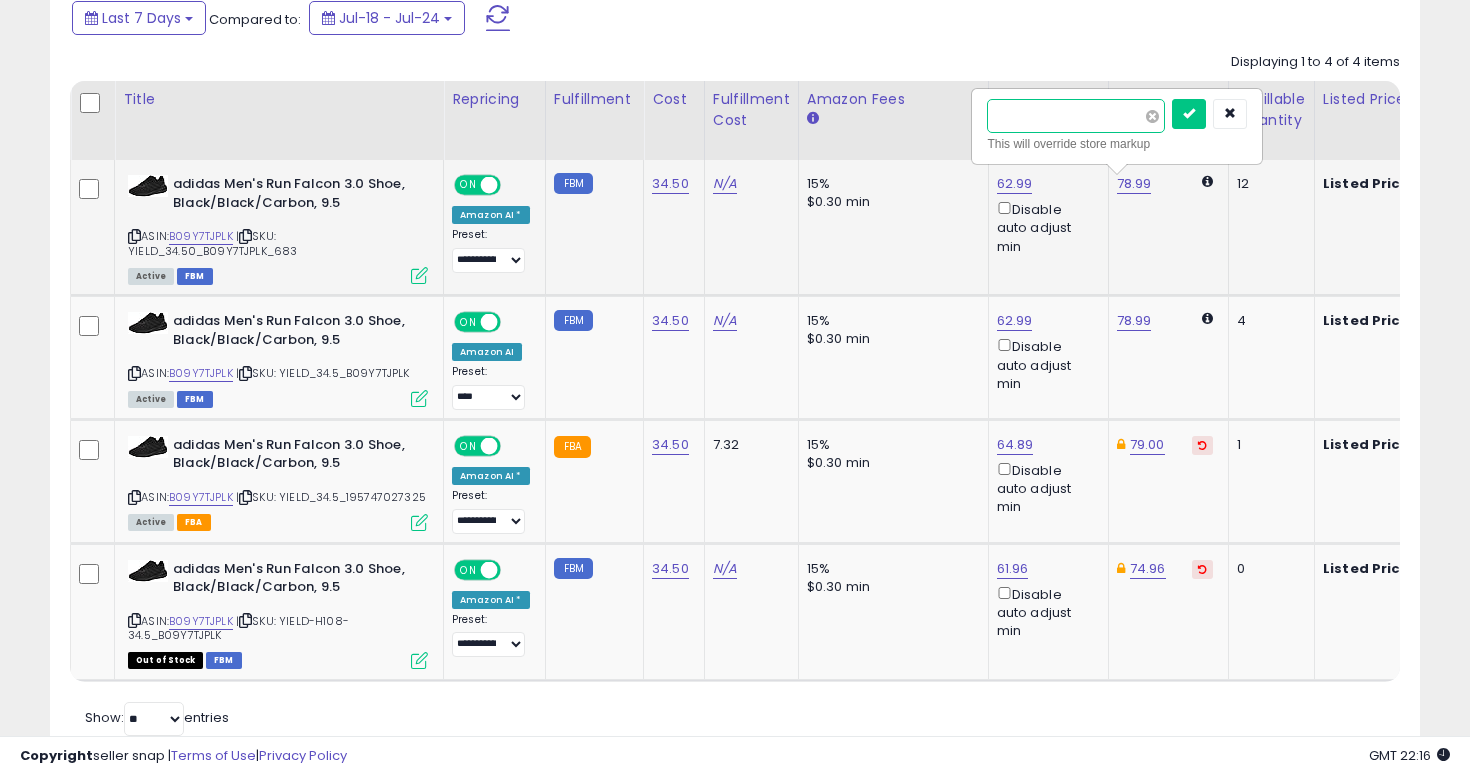 type on "**" 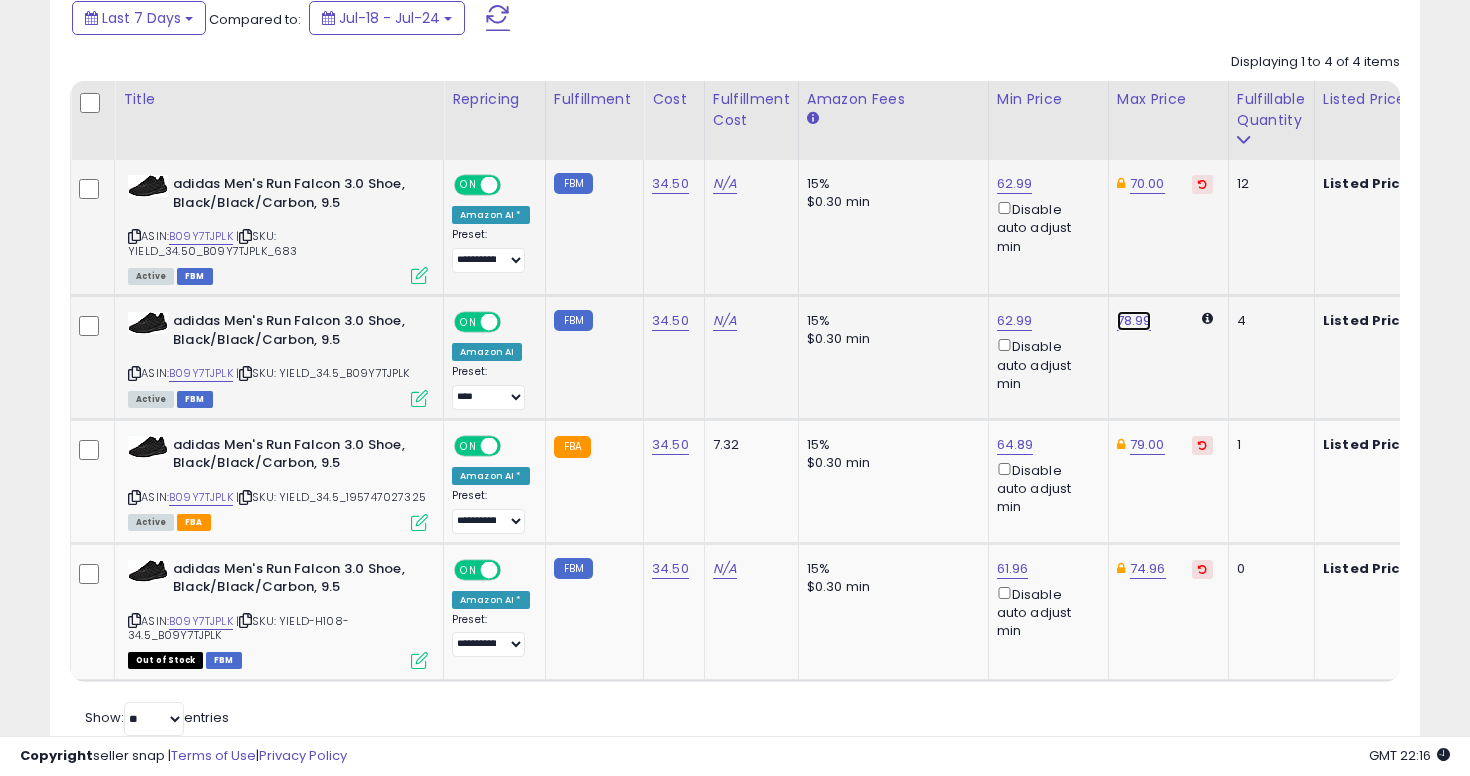 click on "78.99" at bounding box center (1134, 321) 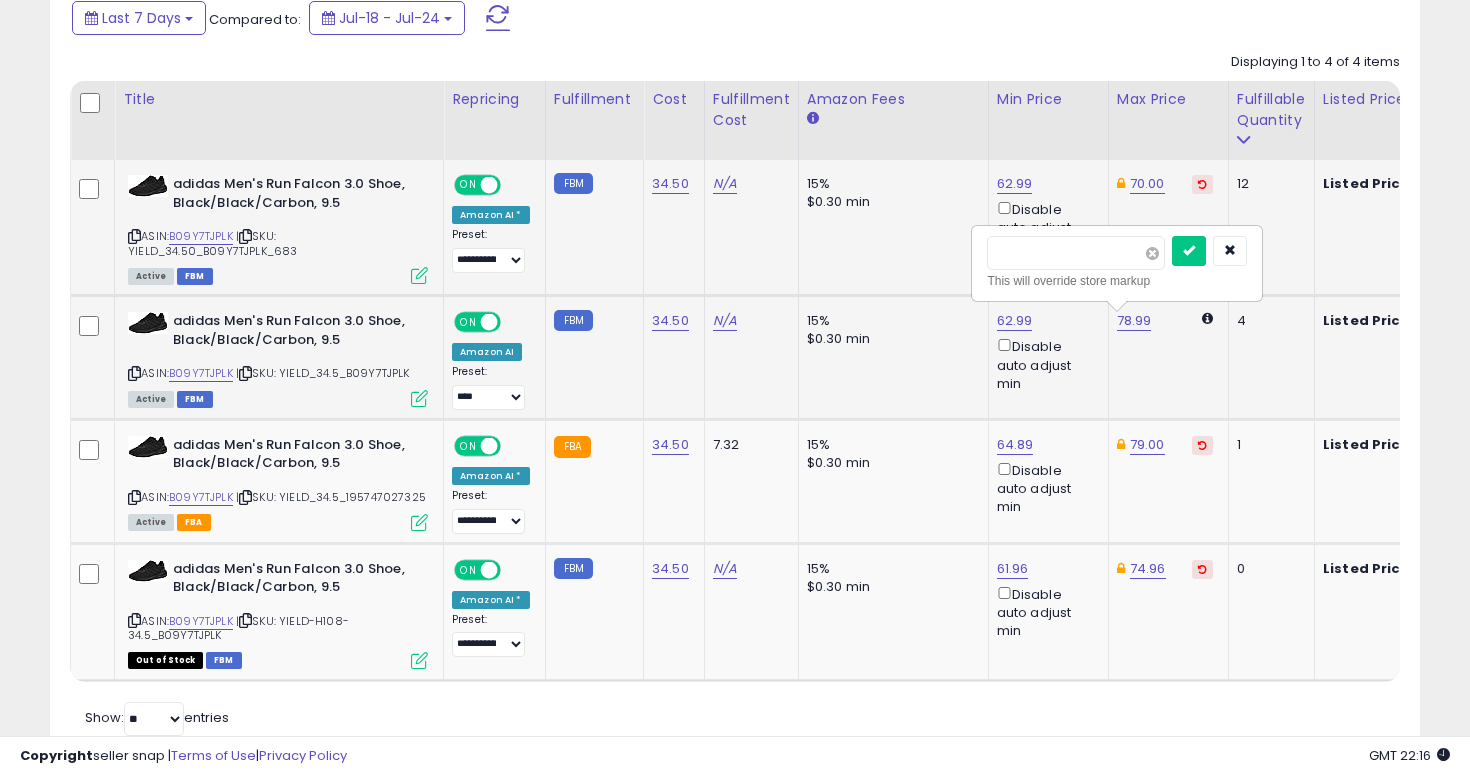 click at bounding box center (1152, 253) 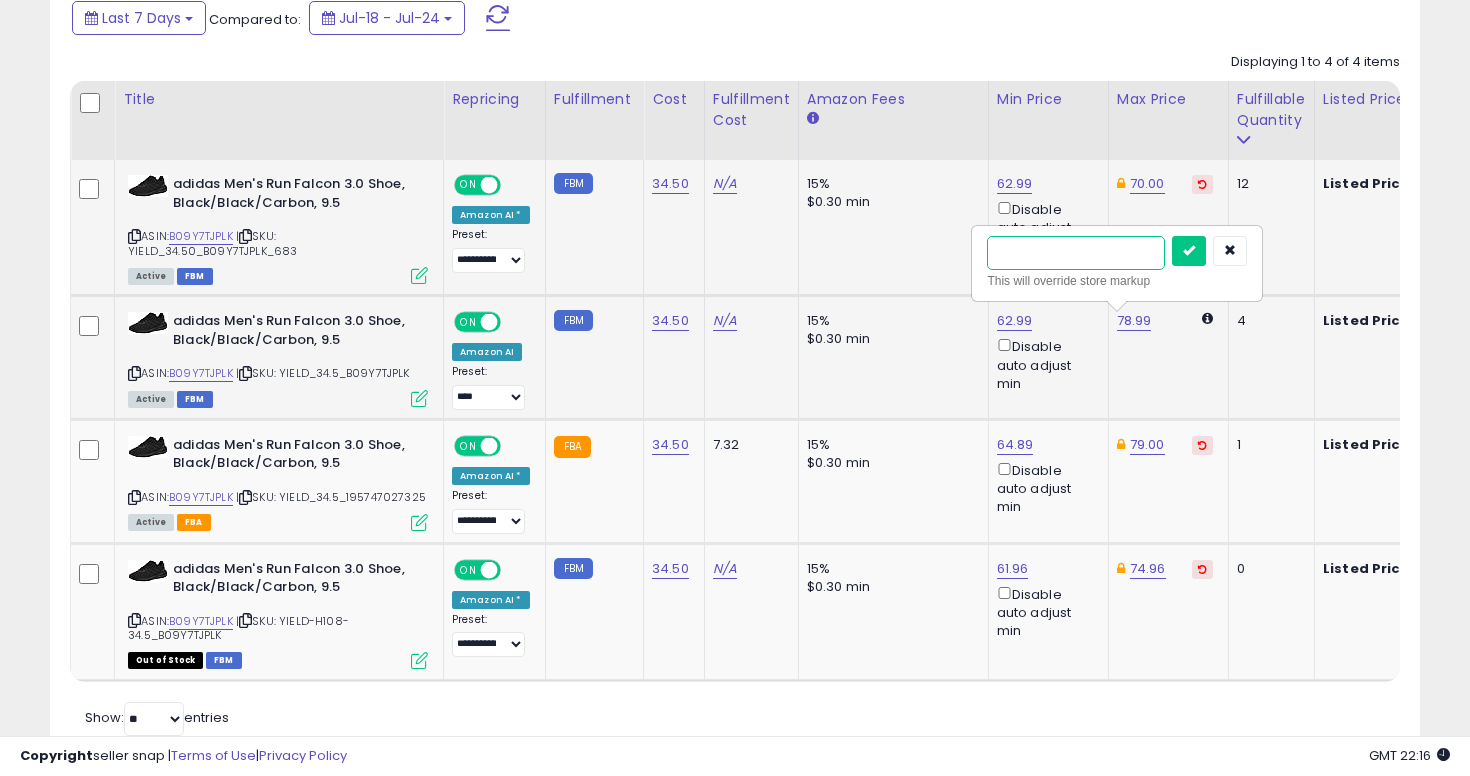 type on "**" 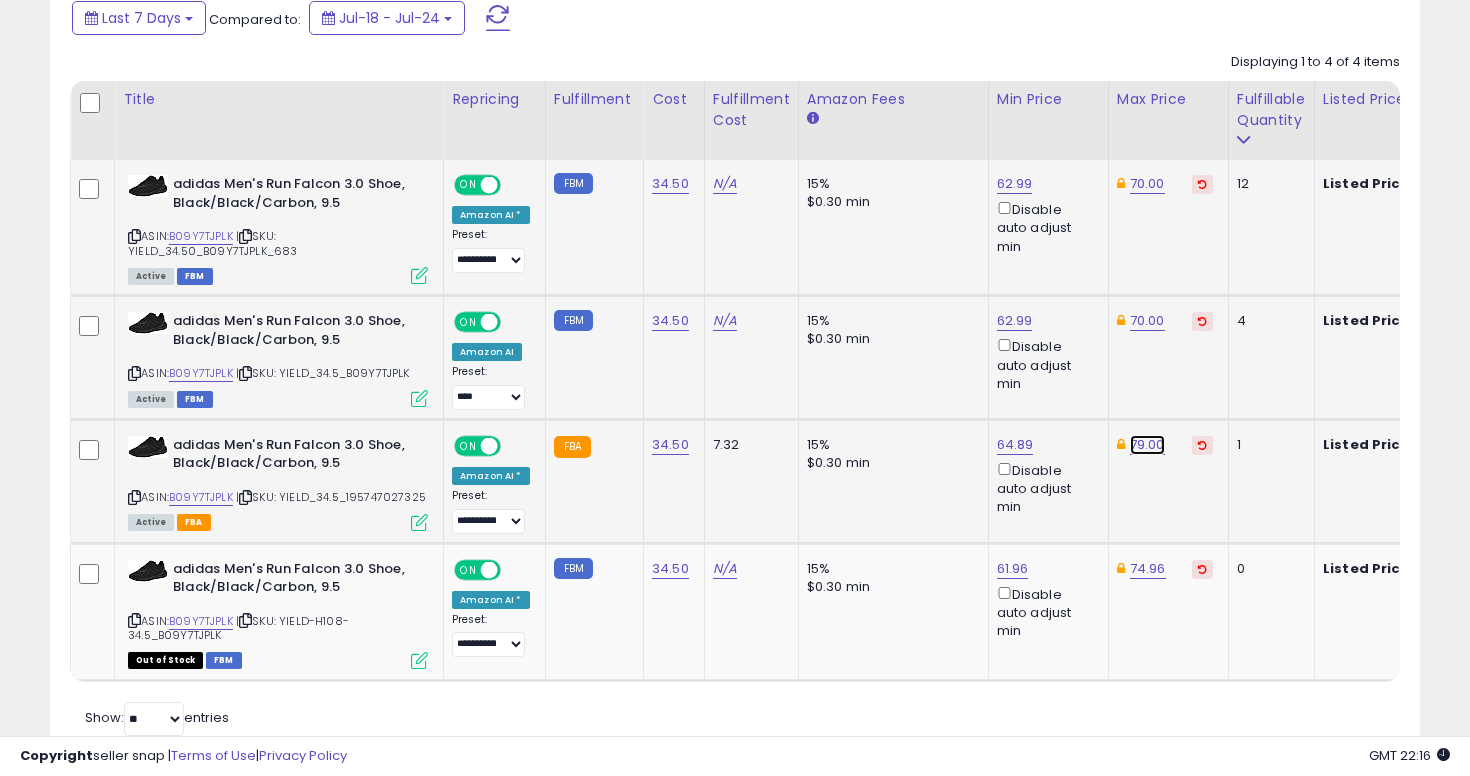 click on "79.00" at bounding box center (1147, 184) 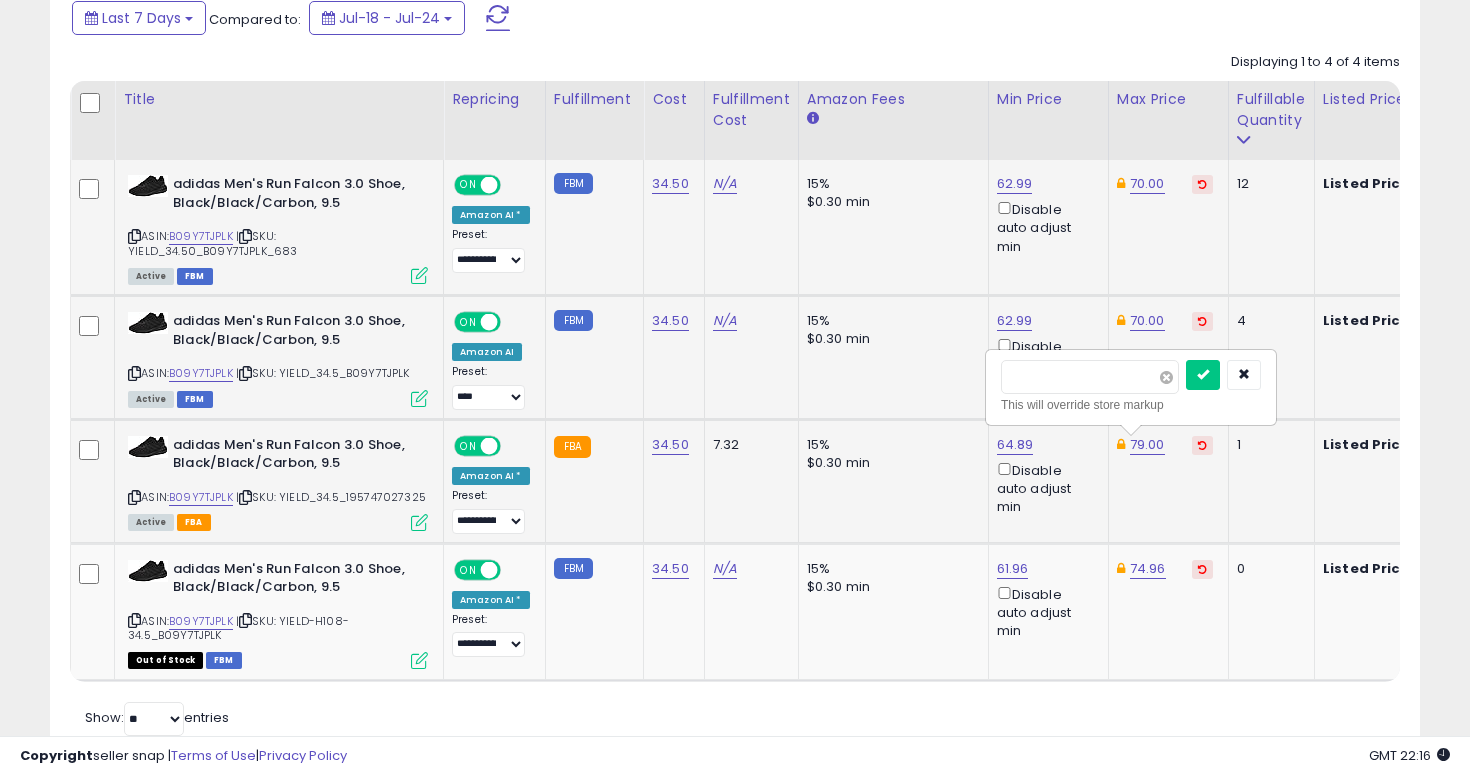 click at bounding box center [1166, 377] 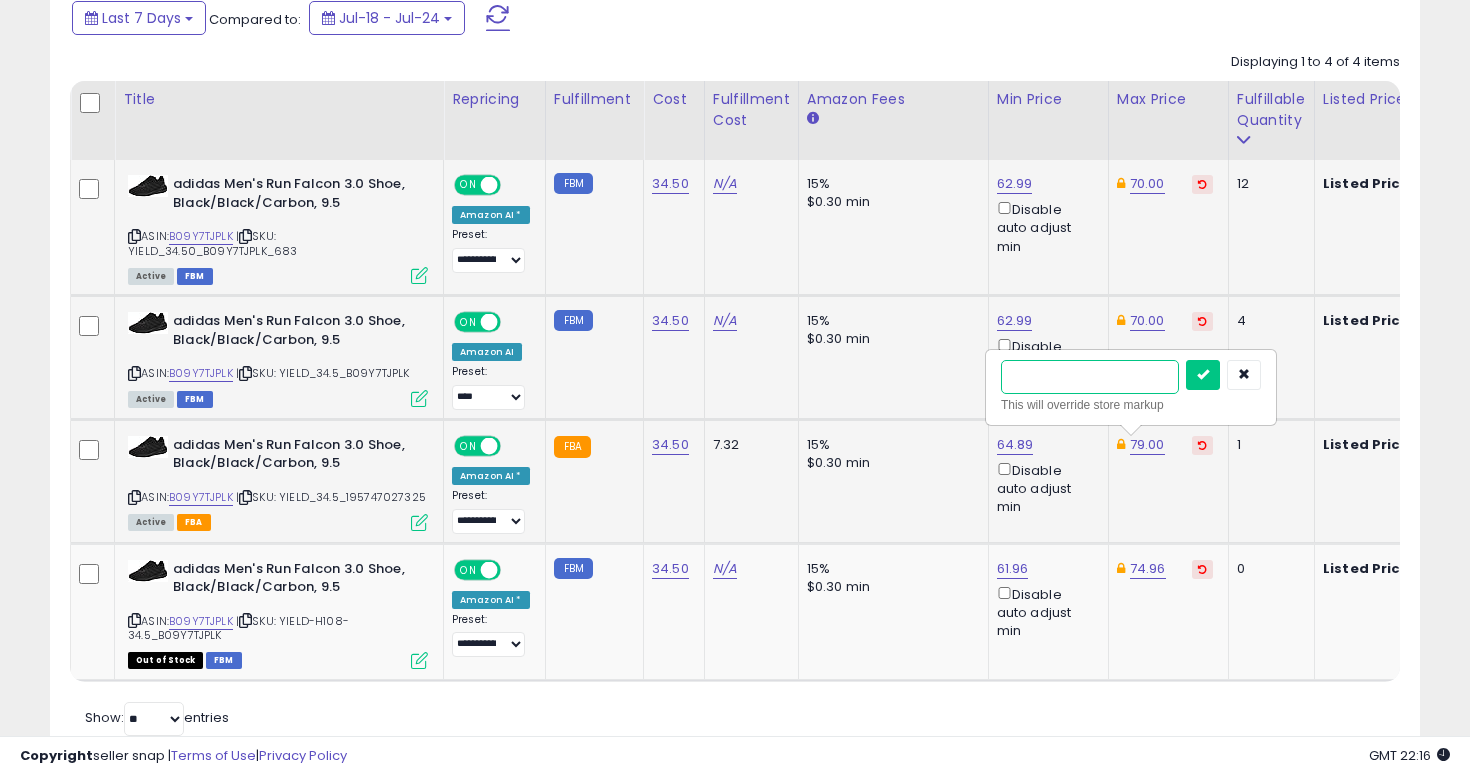 type on "**" 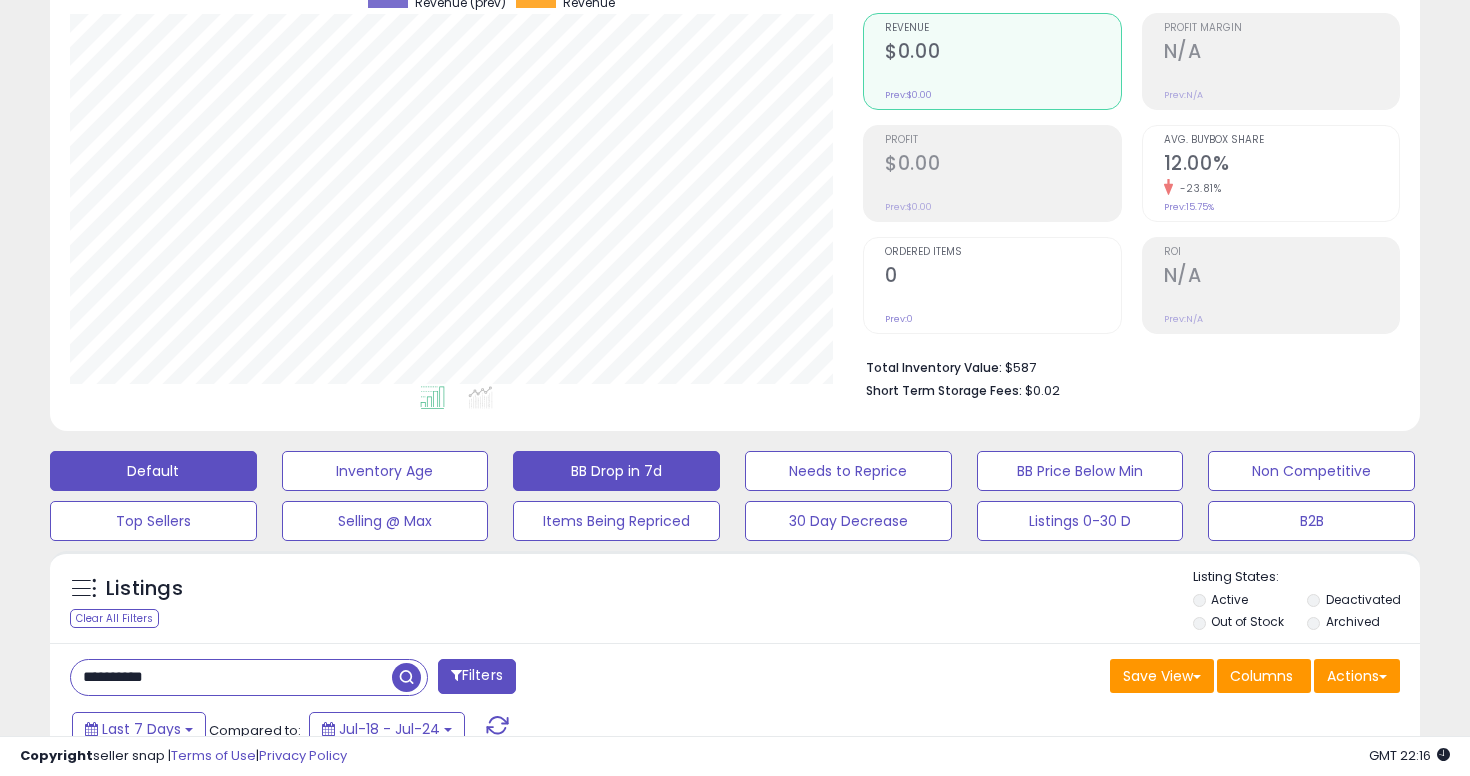 scroll, scrollTop: 448, scrollLeft: 0, axis: vertical 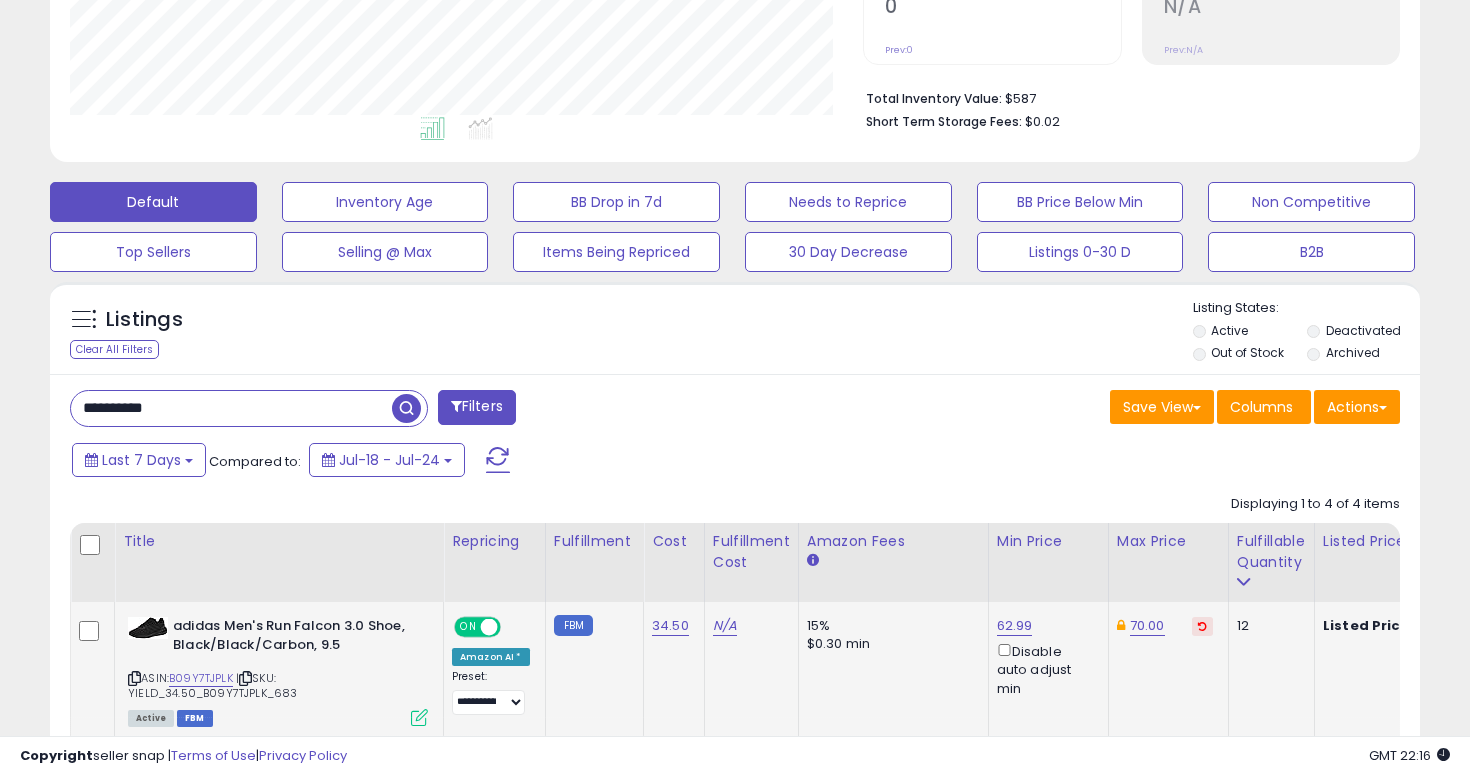 click on "**********" at bounding box center (231, 408) 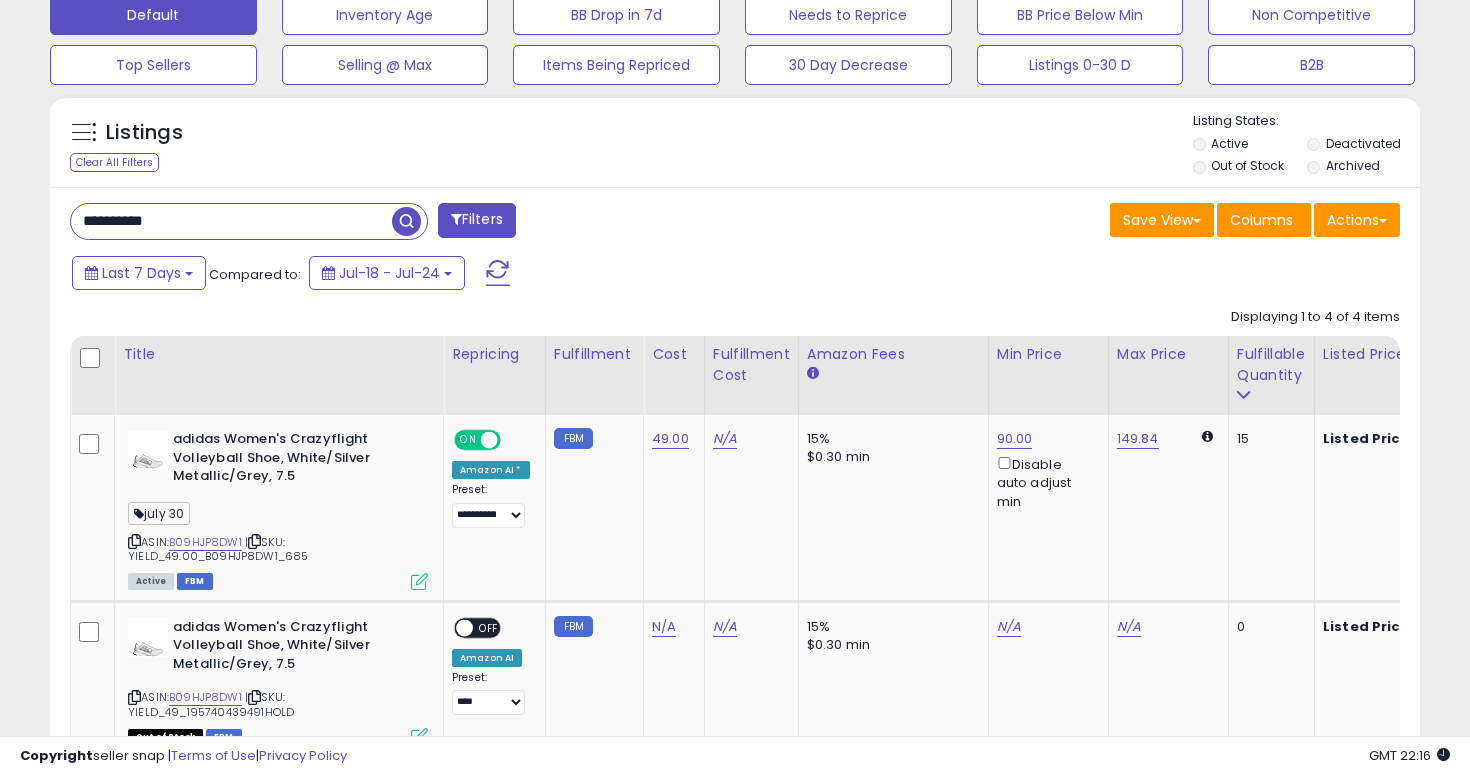 scroll, scrollTop: 744, scrollLeft: 0, axis: vertical 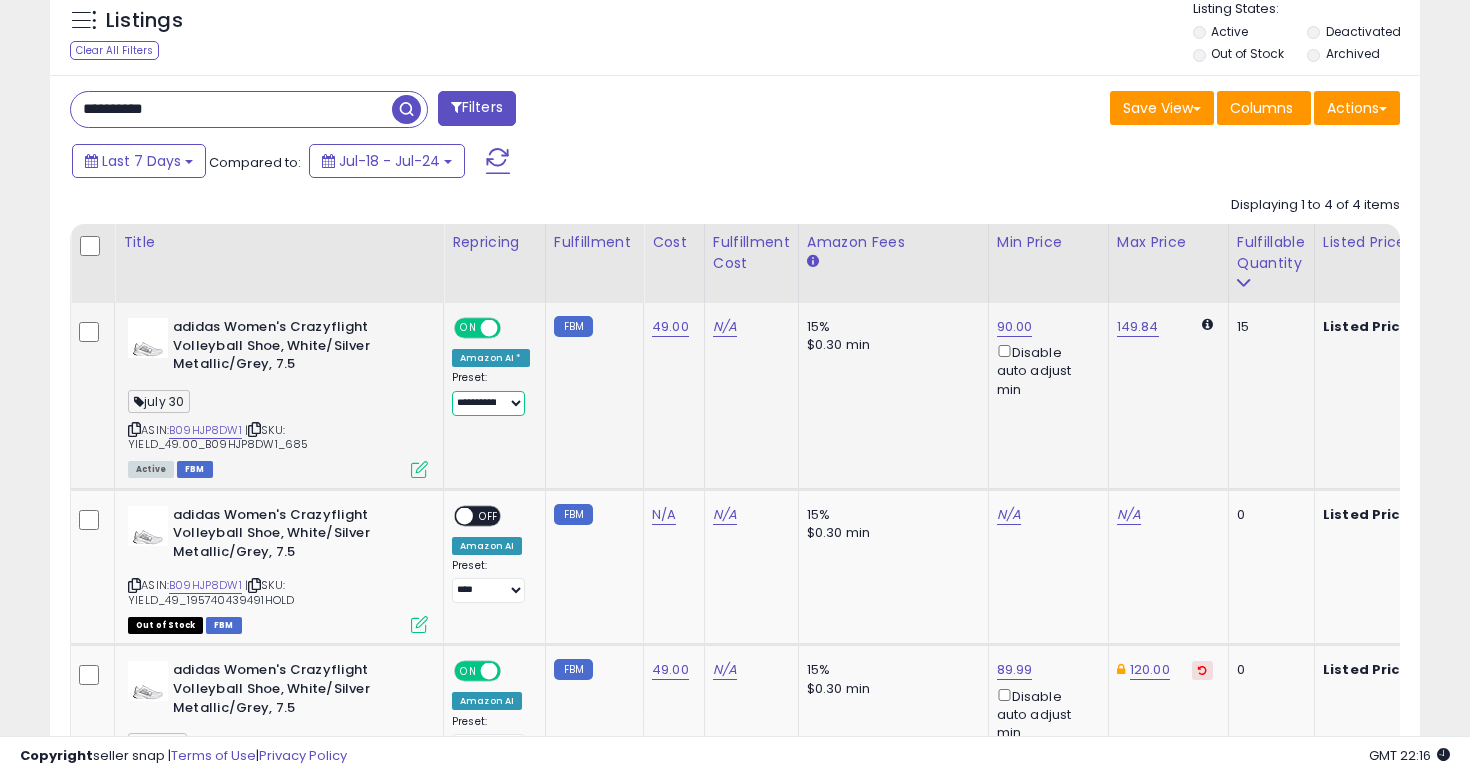 click on "**********" at bounding box center (488, 403) 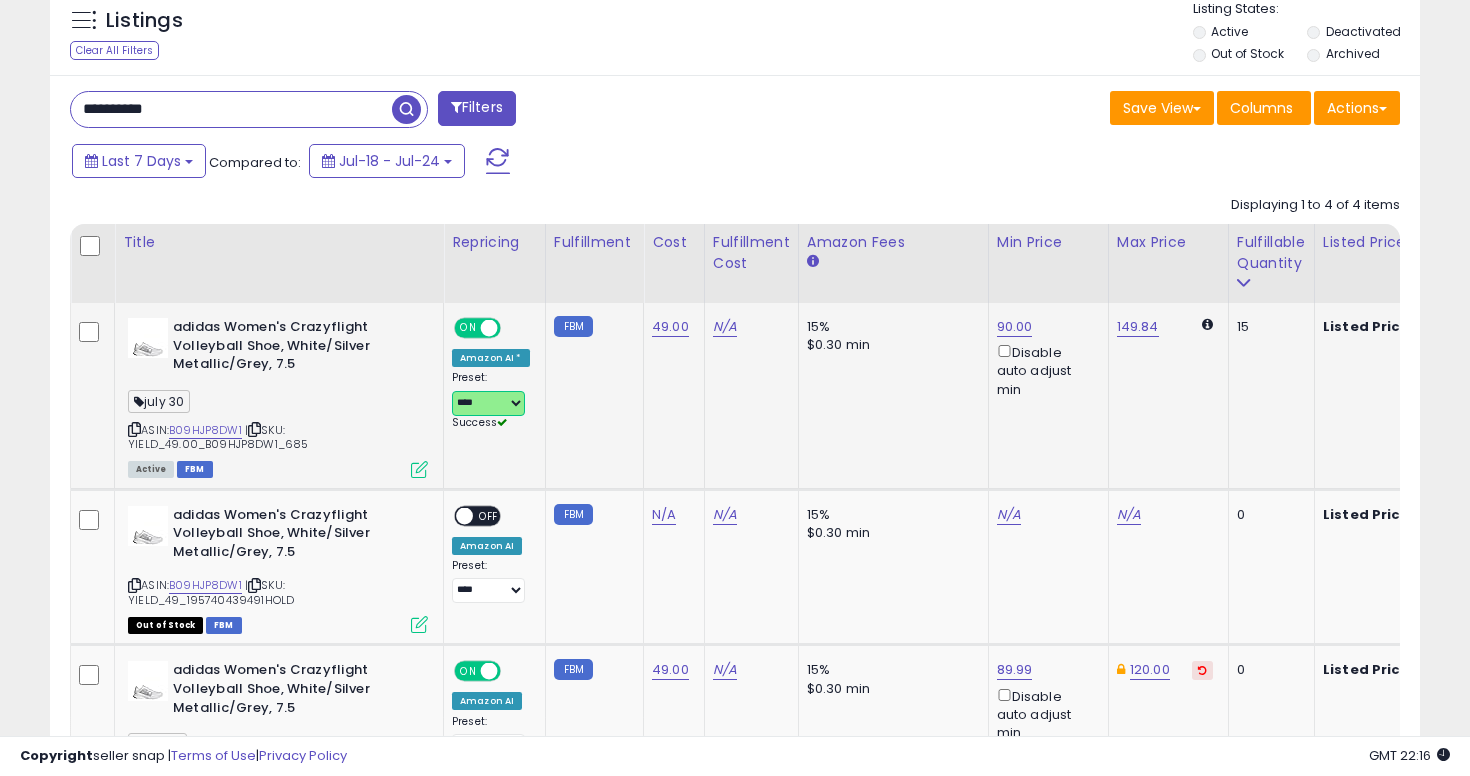 click on "**********" at bounding box center [488, 403] 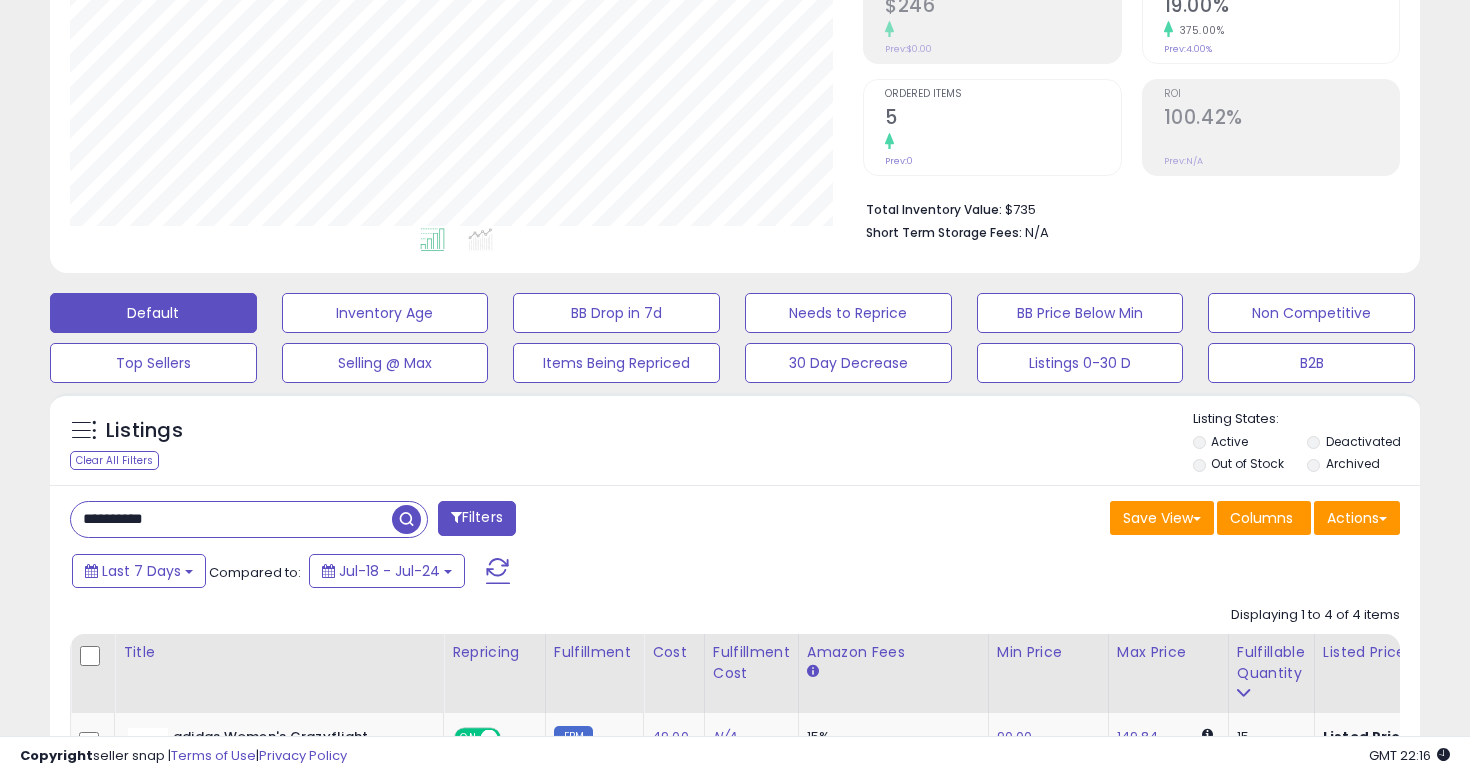 scroll, scrollTop: 457, scrollLeft: 0, axis: vertical 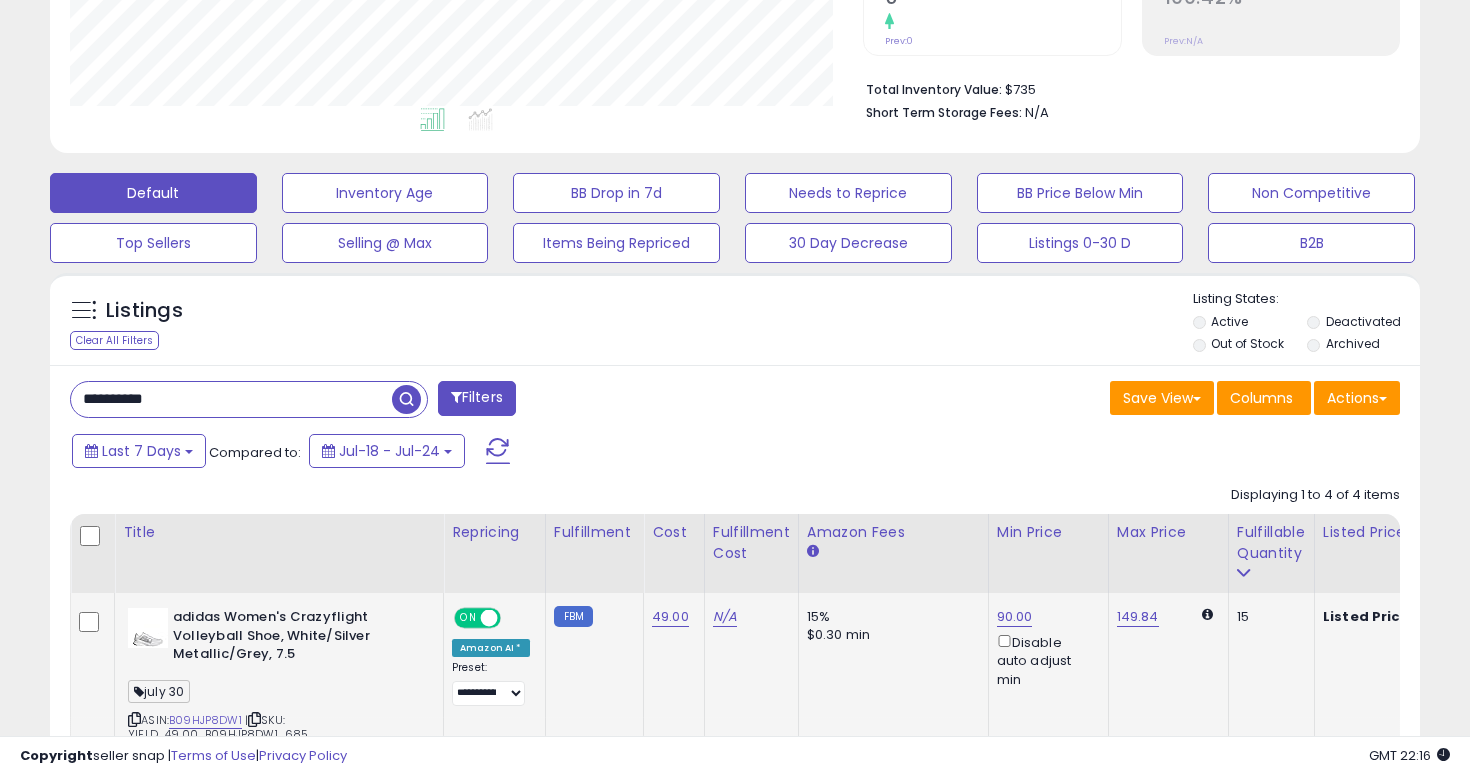 click on "149.84" 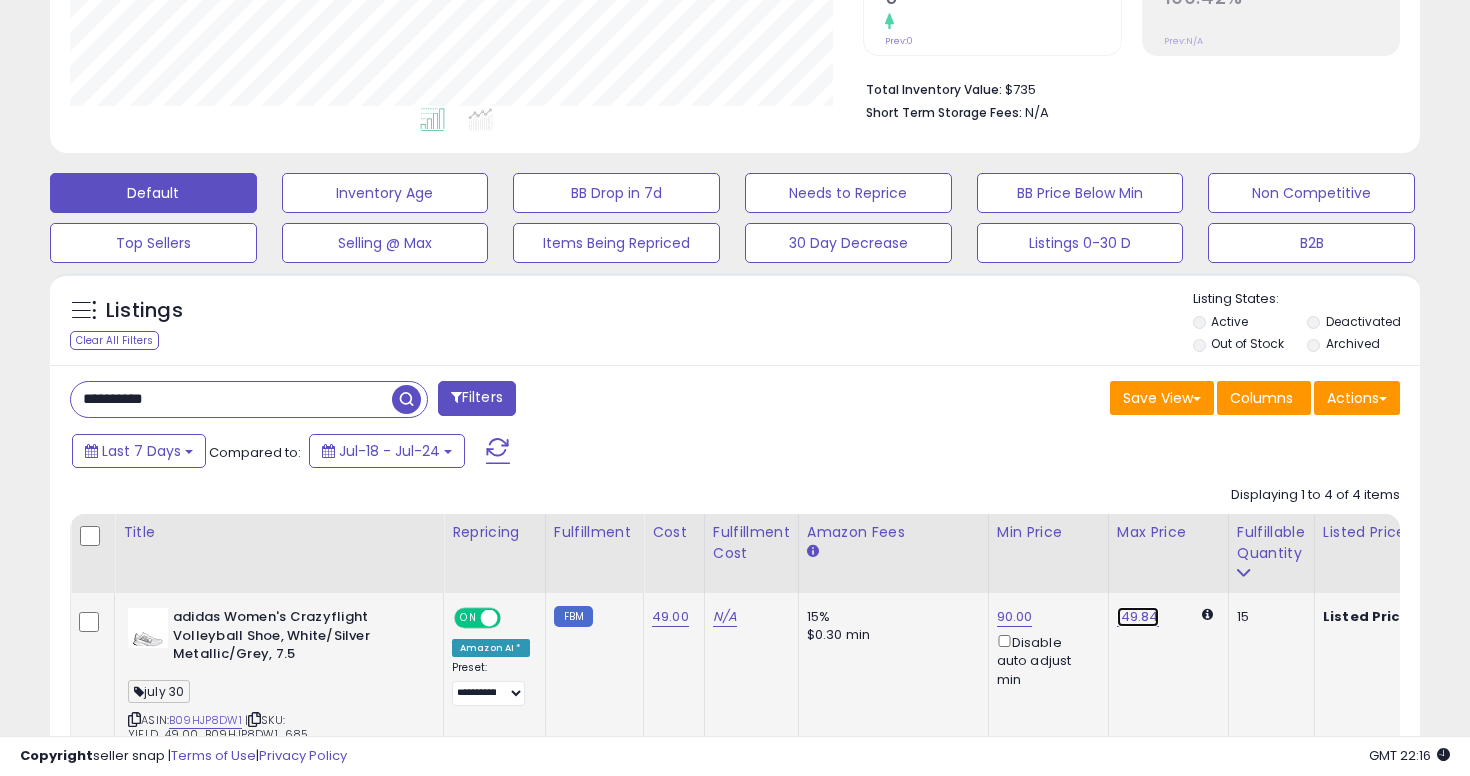 click on "149.84" at bounding box center [1138, 617] 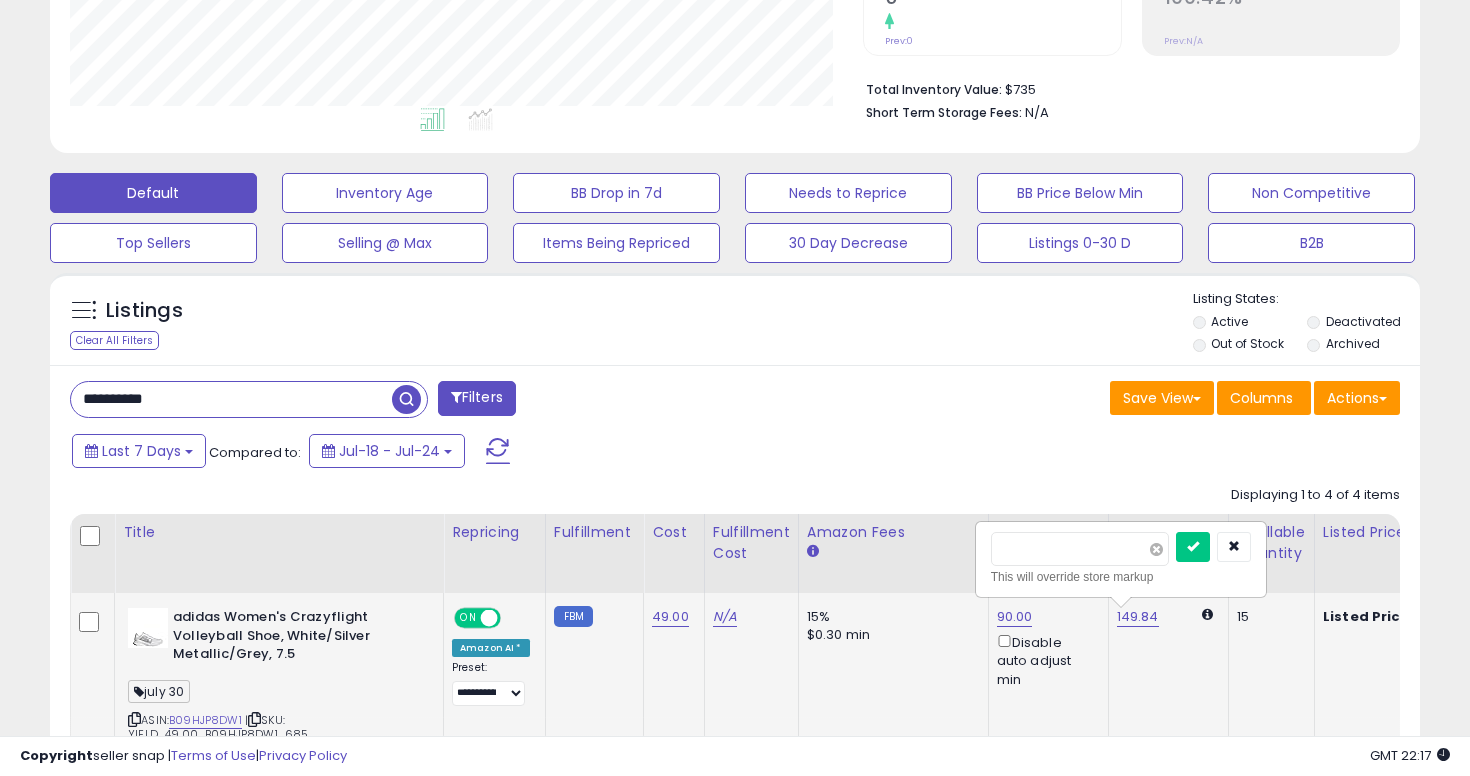 click at bounding box center [1156, 549] 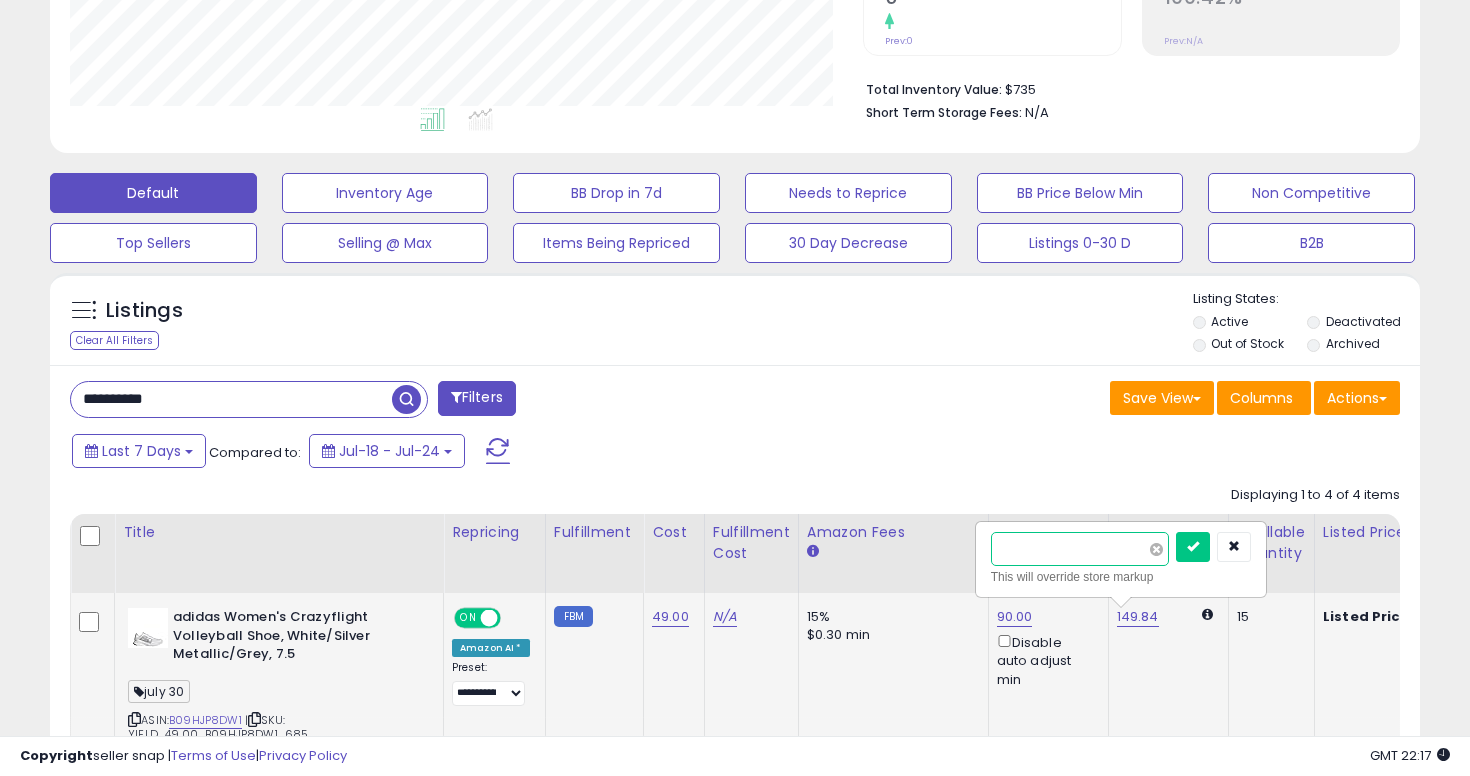 type on "******" 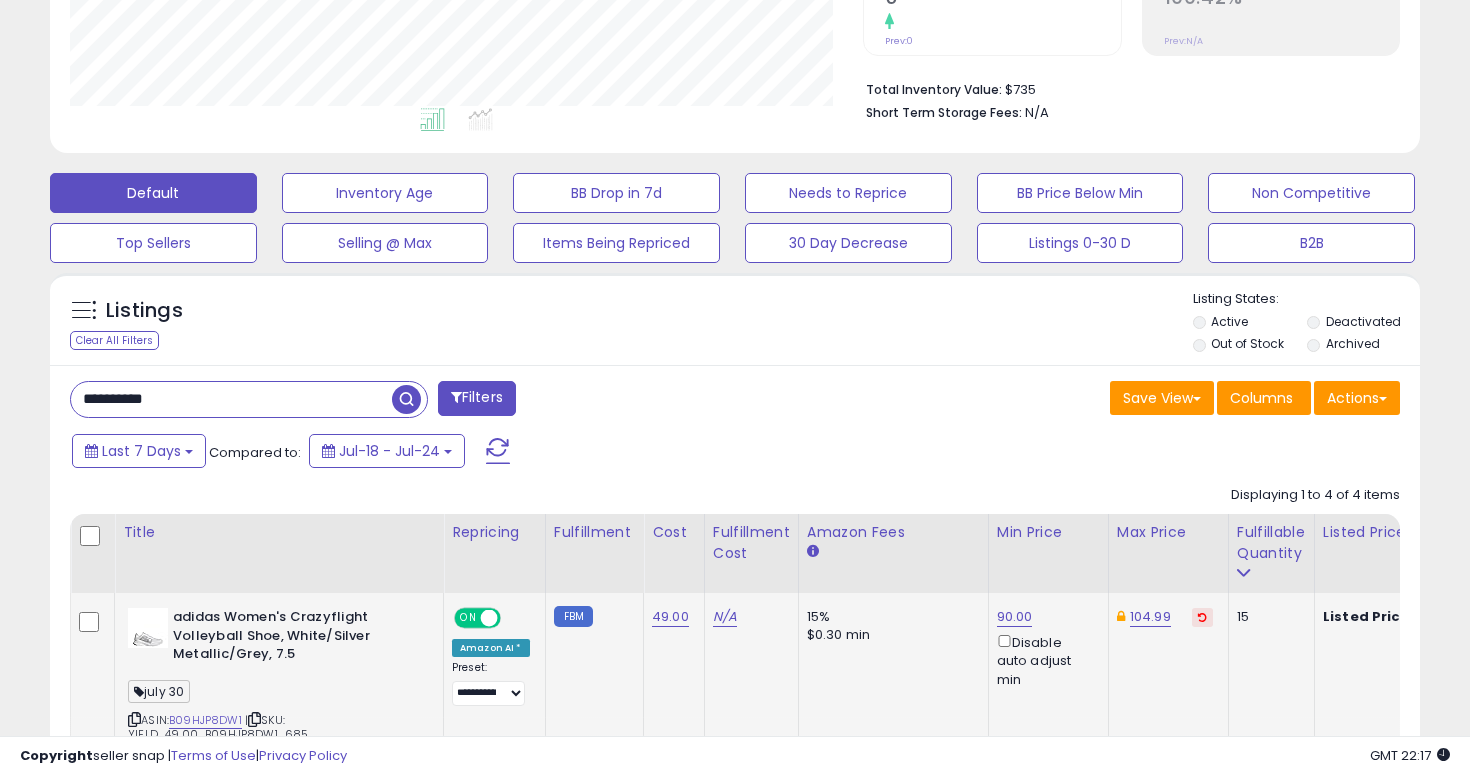click on "**********" at bounding box center (231, 399) 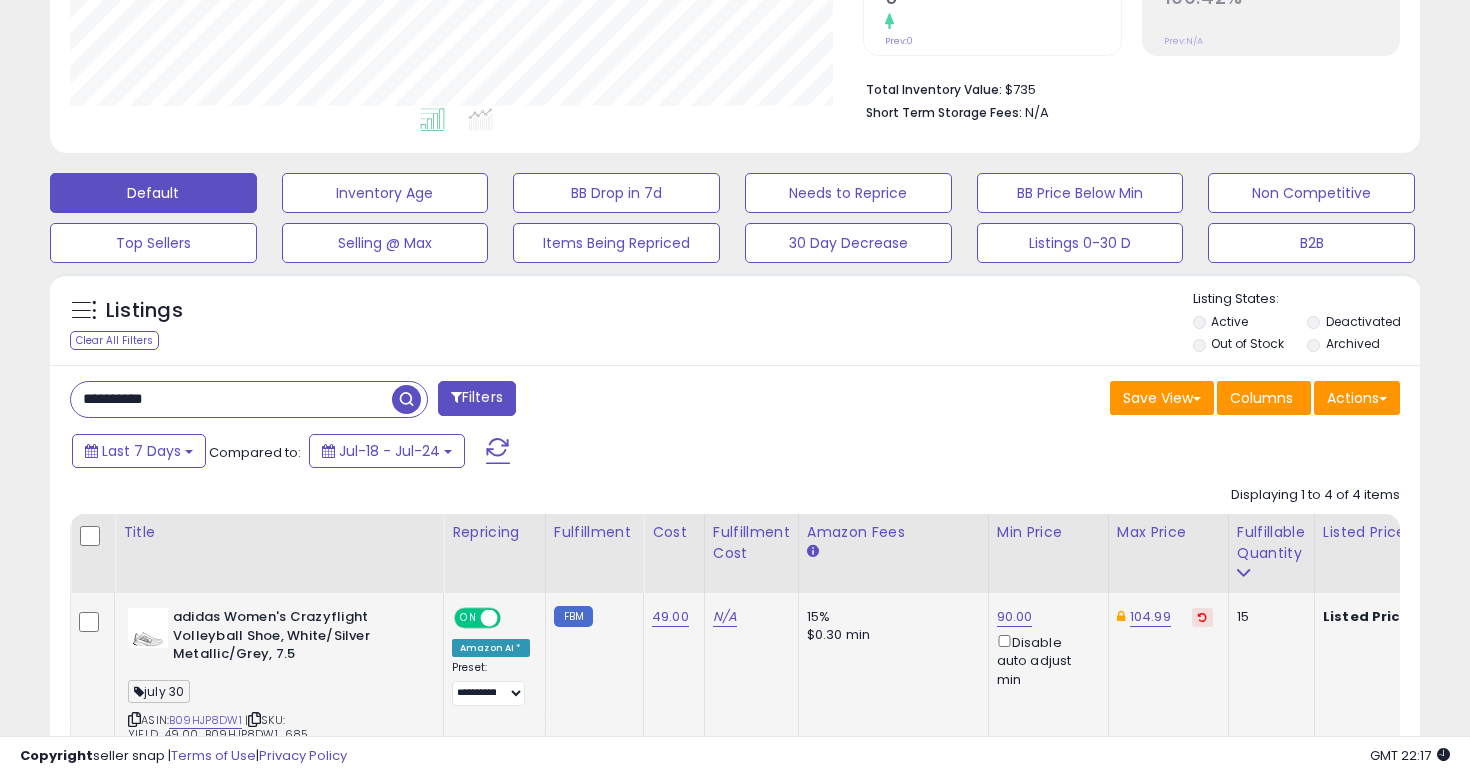 type on "**********" 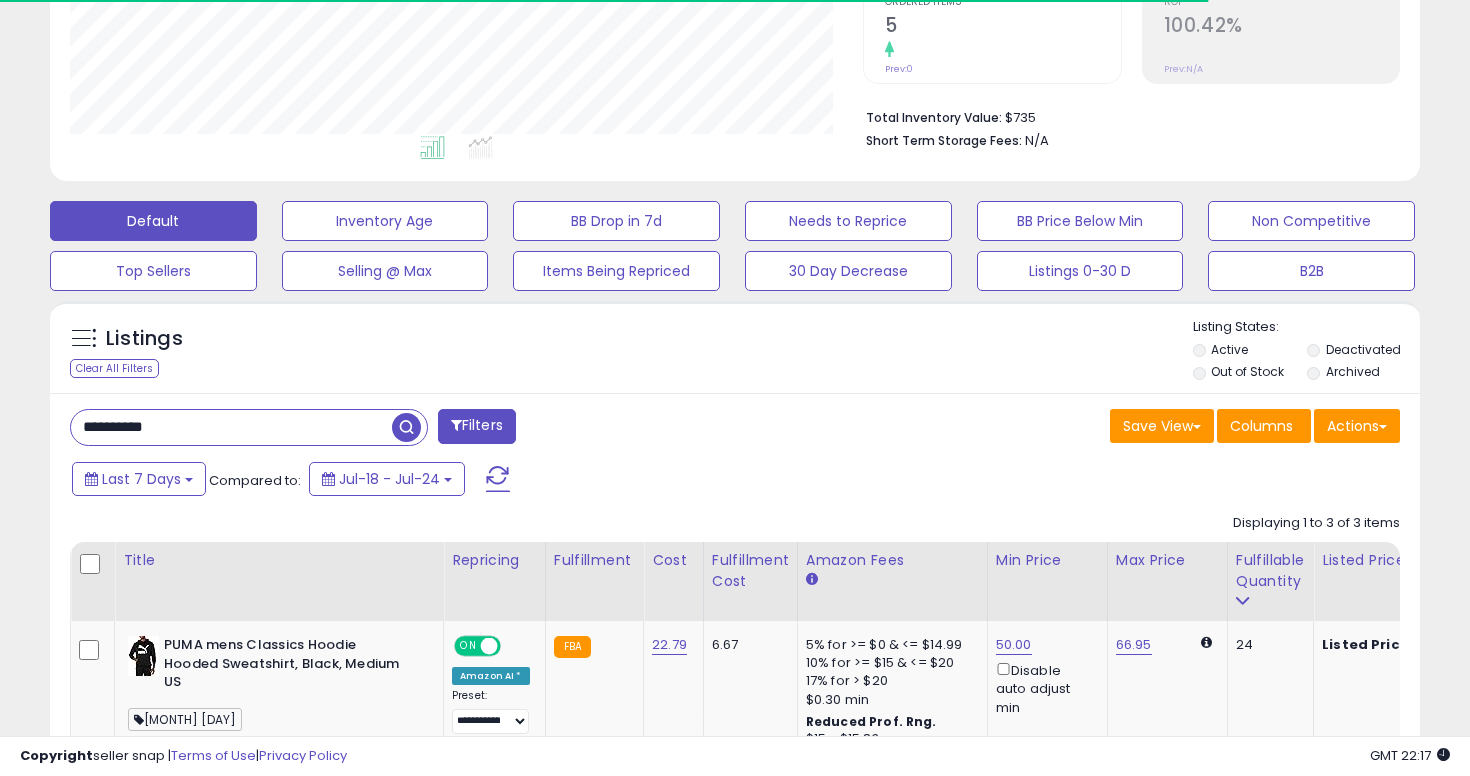 scroll, scrollTop: 457, scrollLeft: 0, axis: vertical 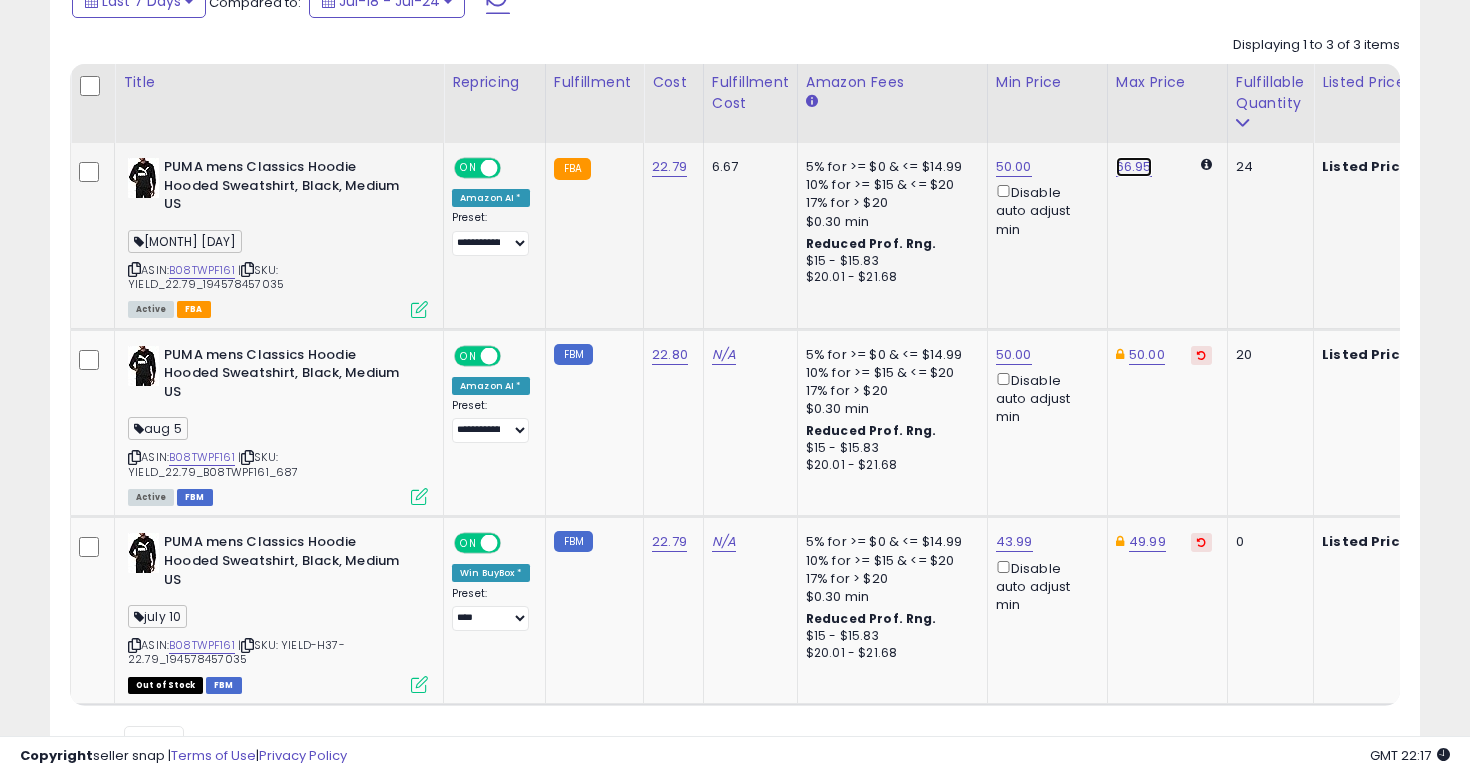 click on "66.95" at bounding box center (1134, 167) 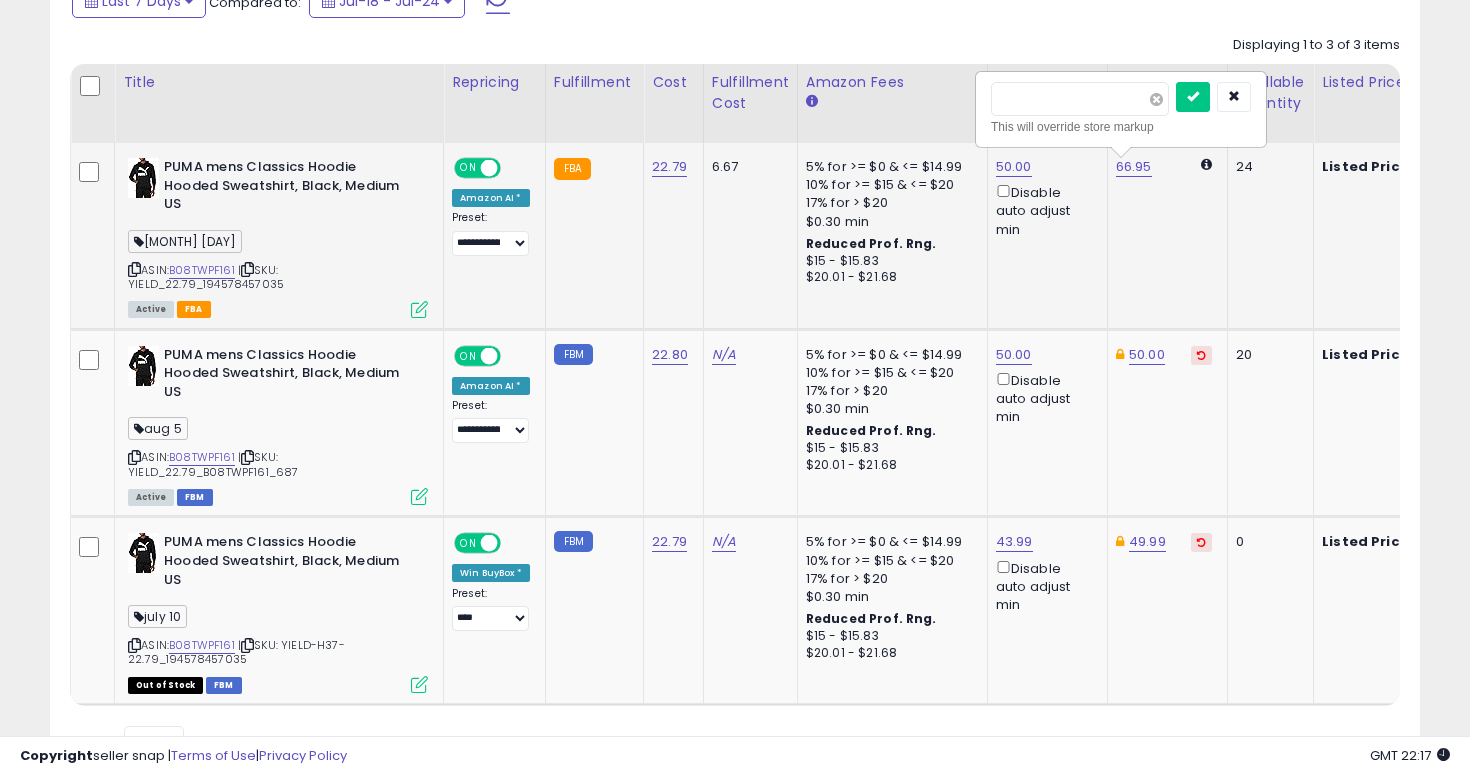 click at bounding box center (1156, 99) 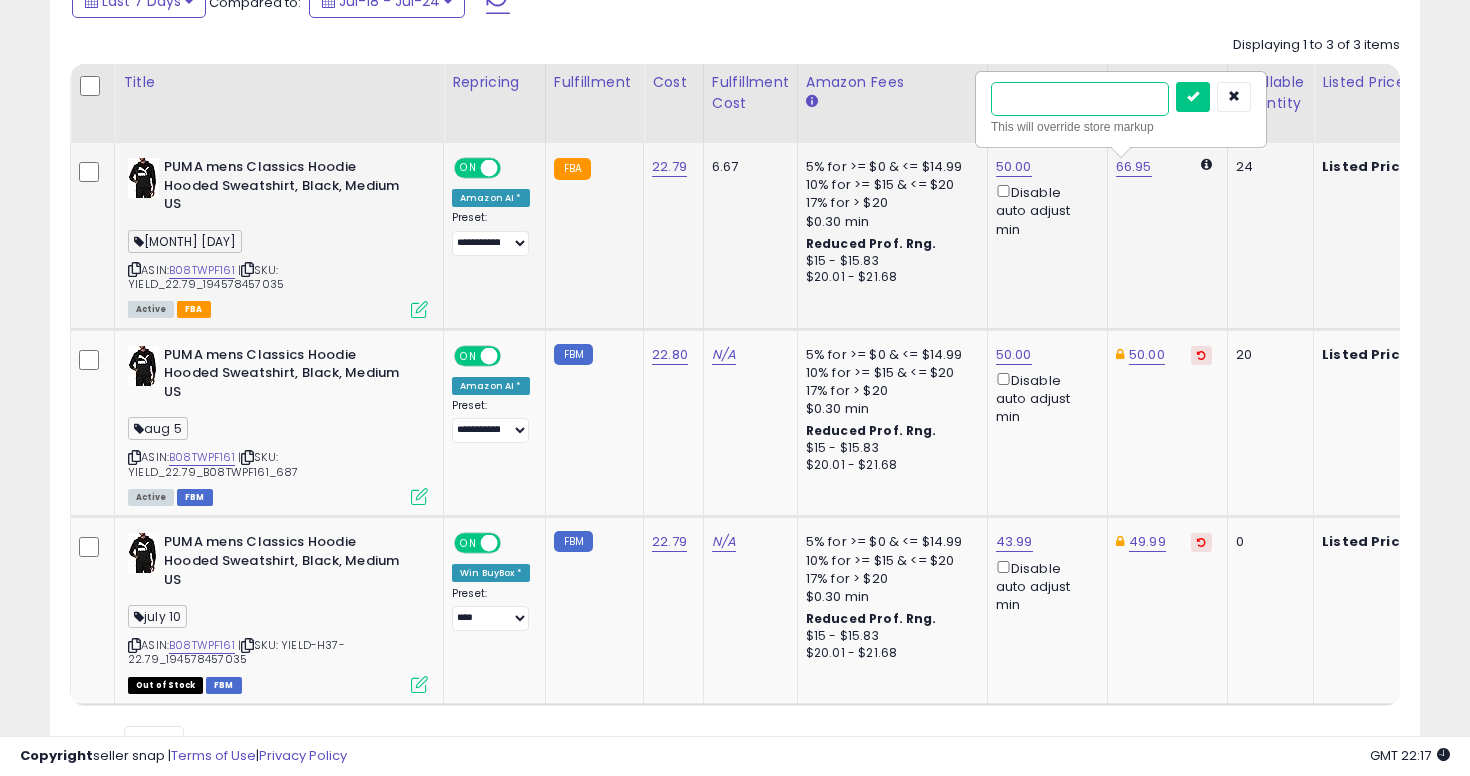 type on "**" 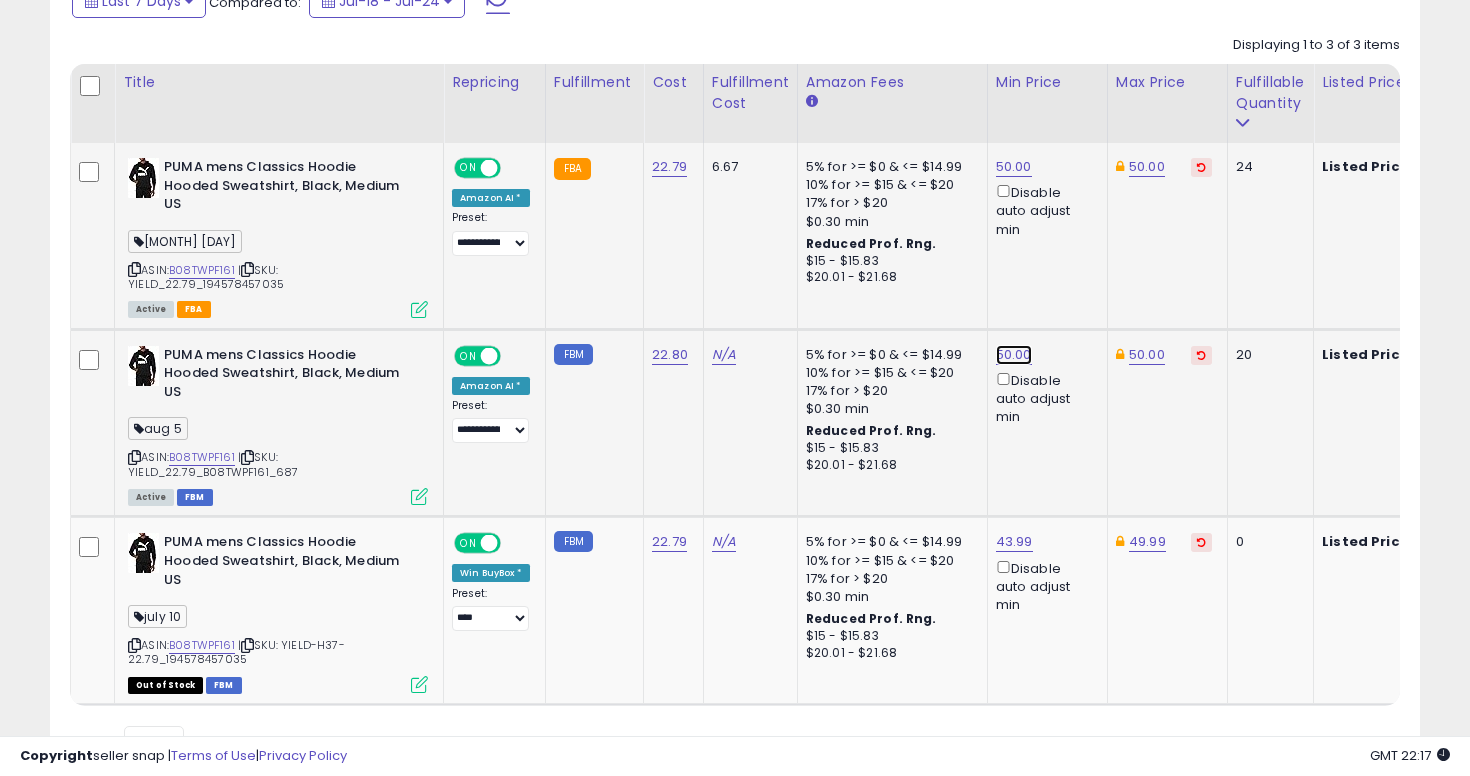 click on "50.00" at bounding box center [1014, 167] 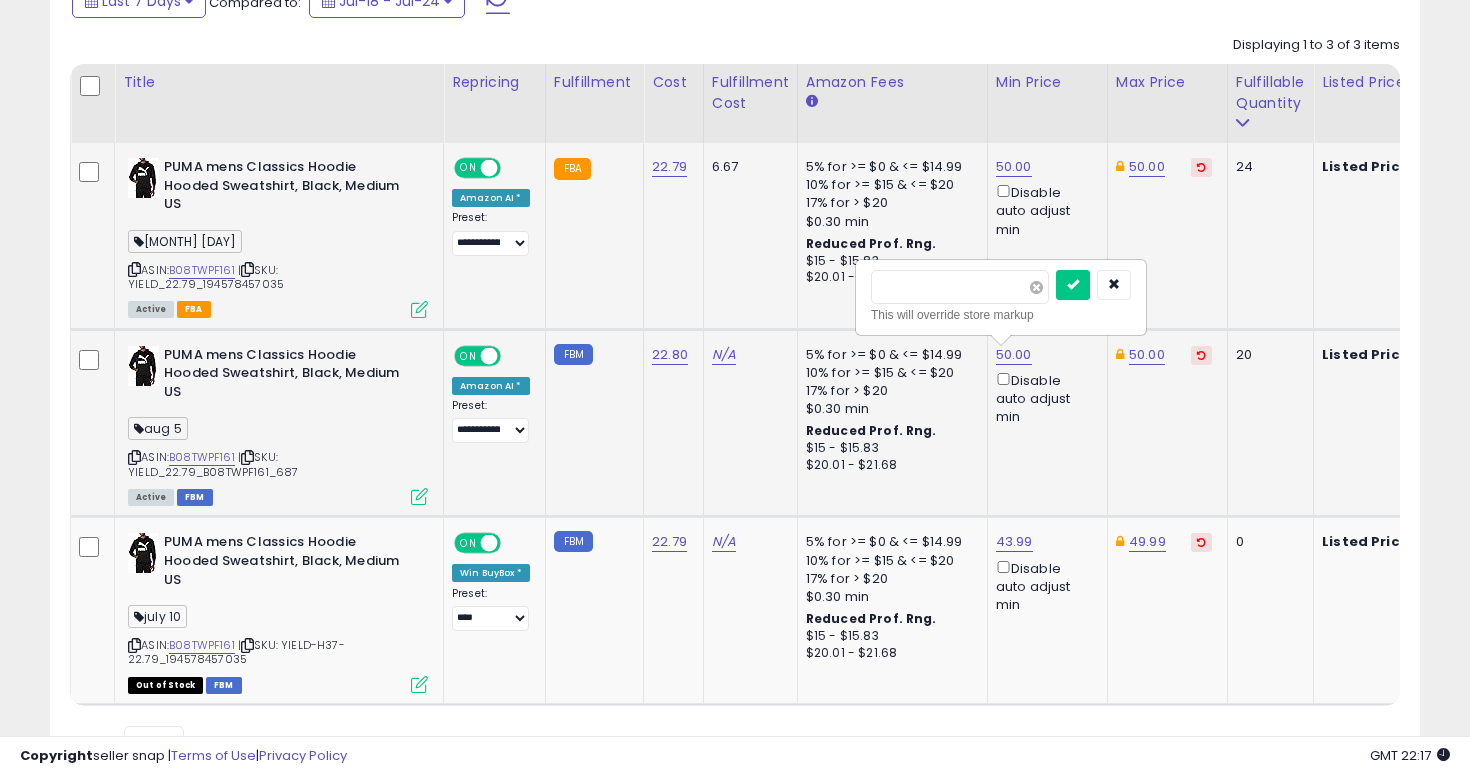 click at bounding box center [1036, 287] 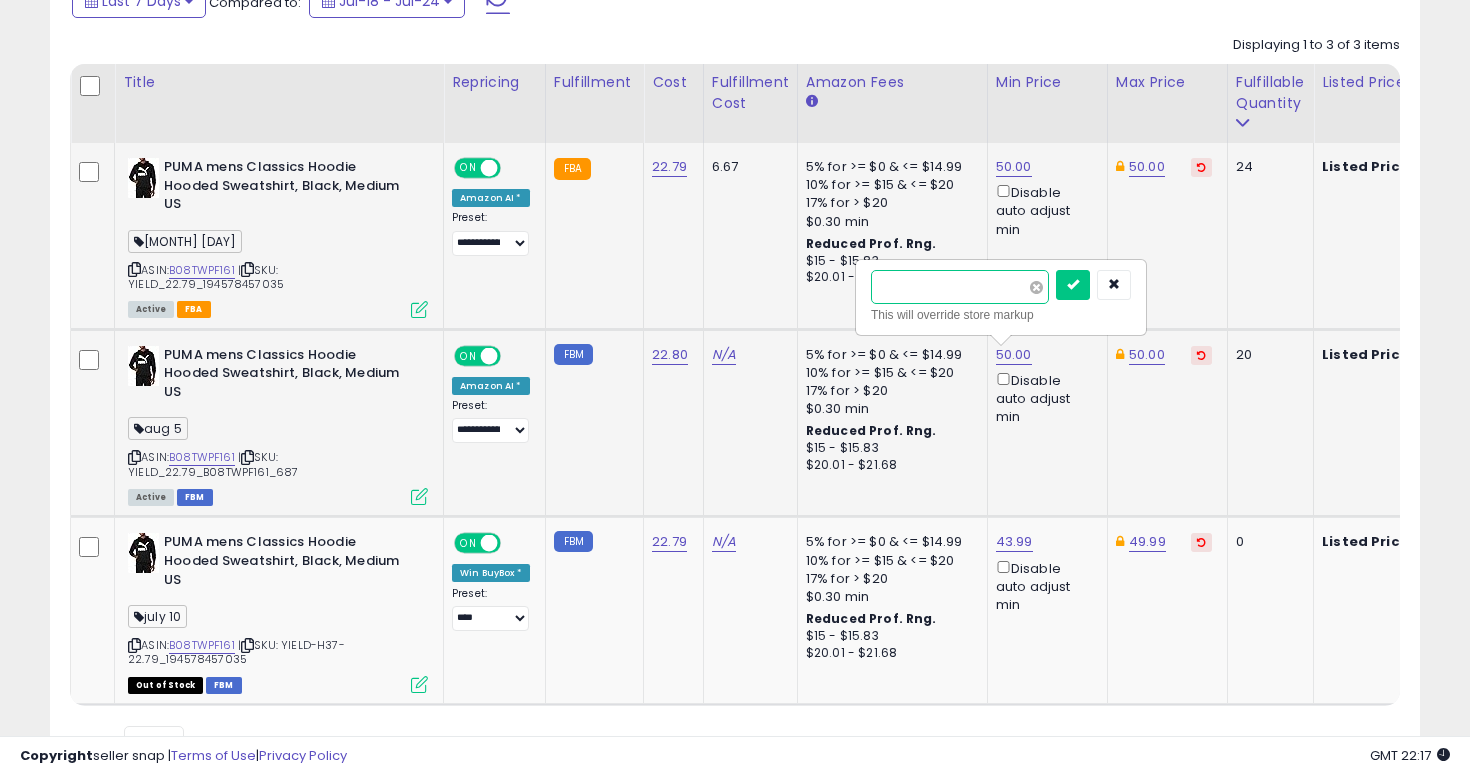 type on "****" 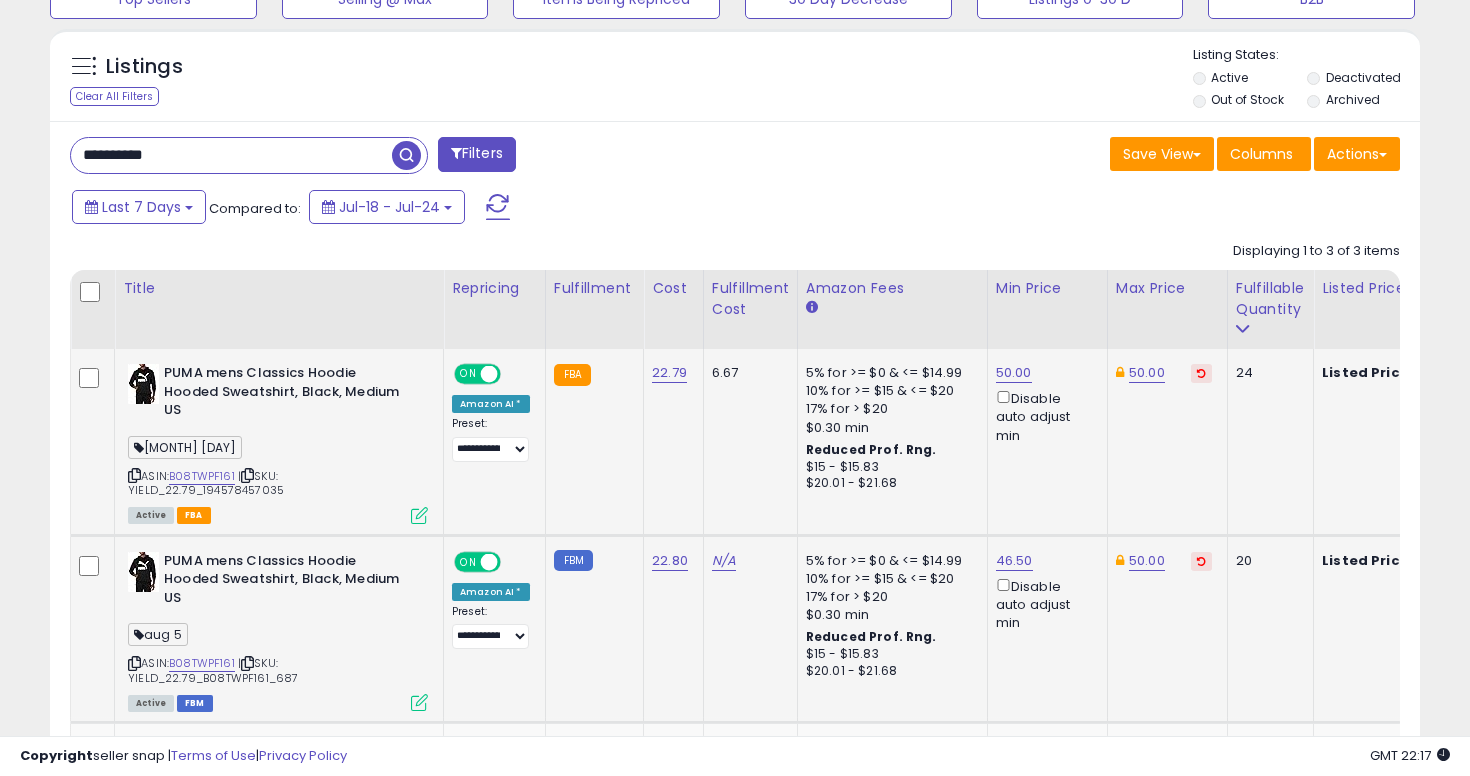 scroll, scrollTop: 578, scrollLeft: 0, axis: vertical 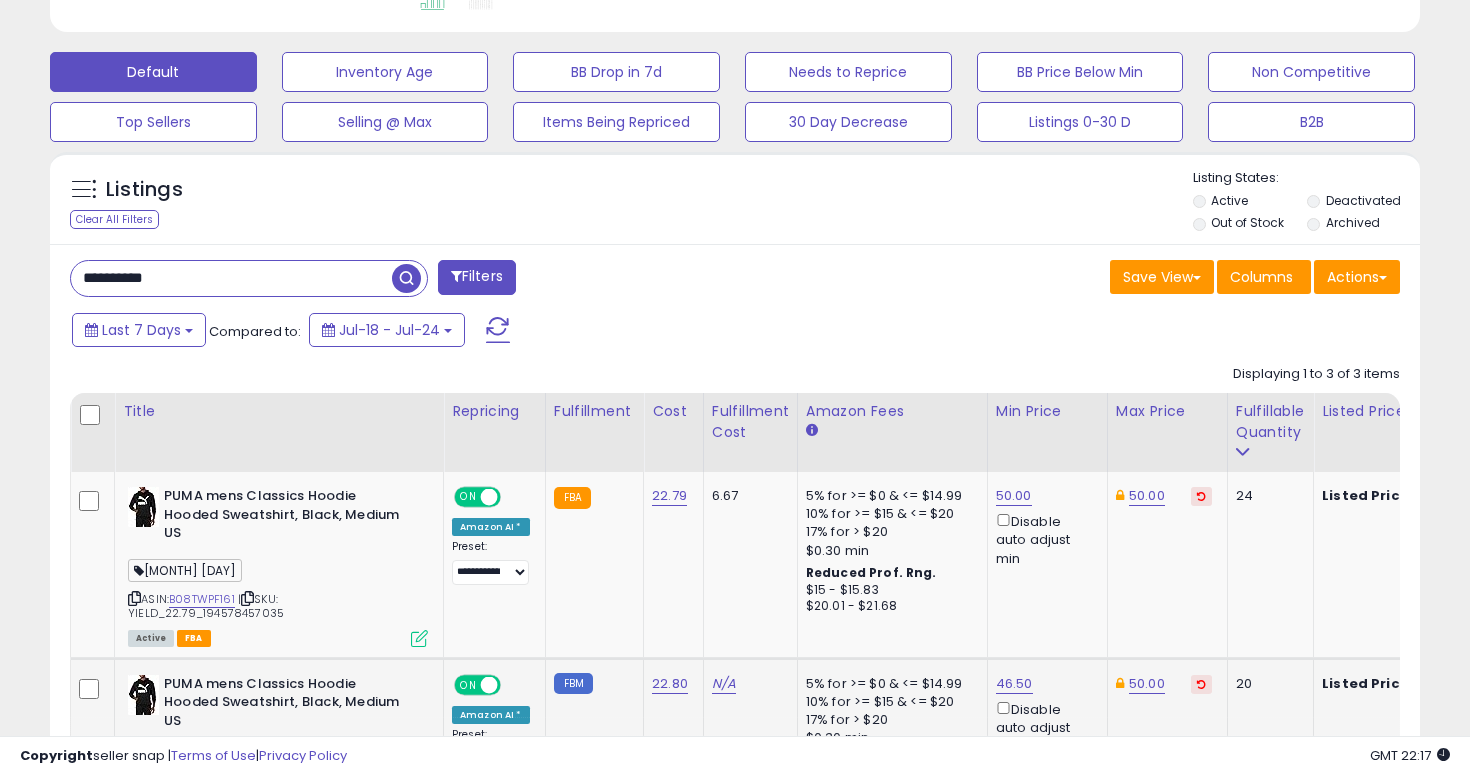 click on "**********" at bounding box center (231, 278) 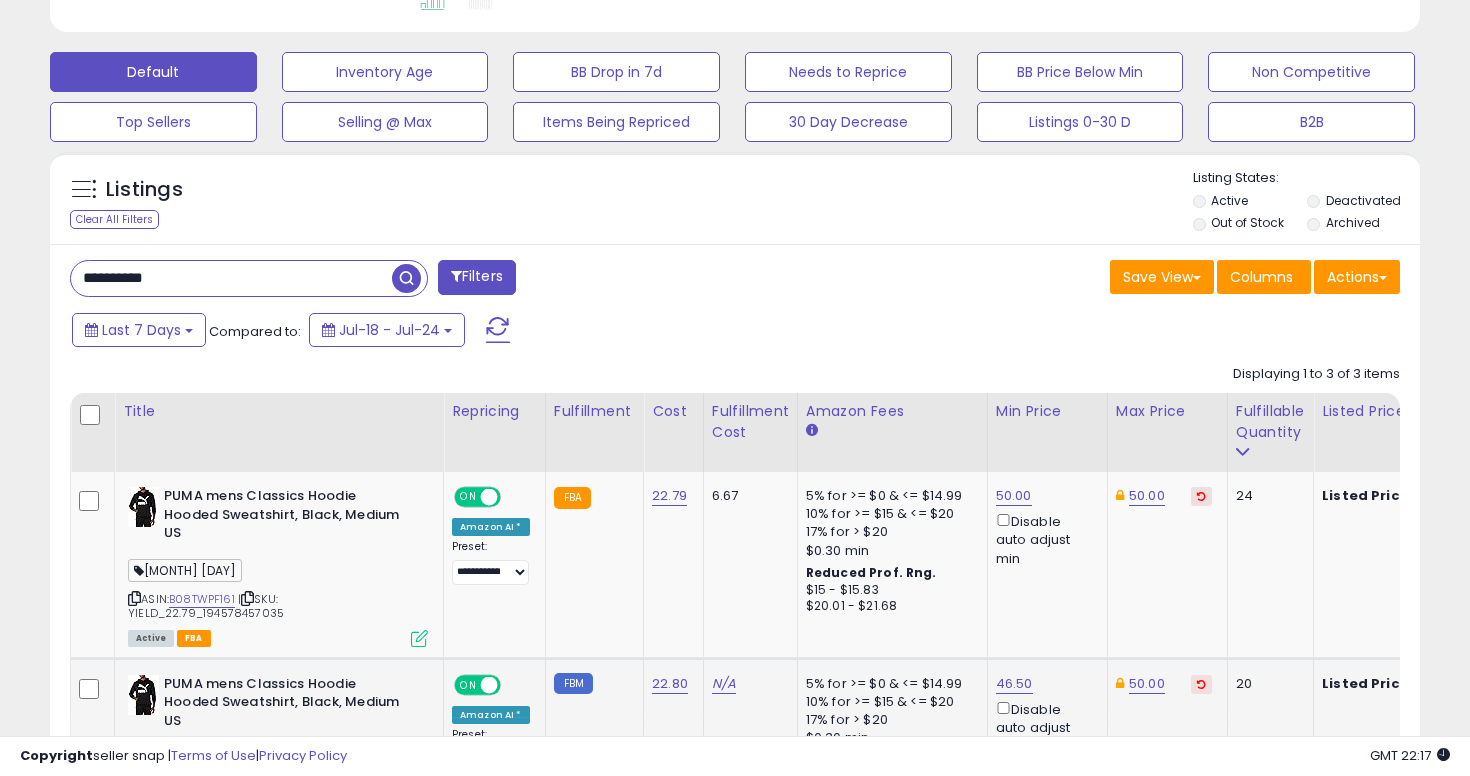 drag, startPoint x: 285, startPoint y: 285, endPoint x: 452, endPoint y: 285, distance: 167 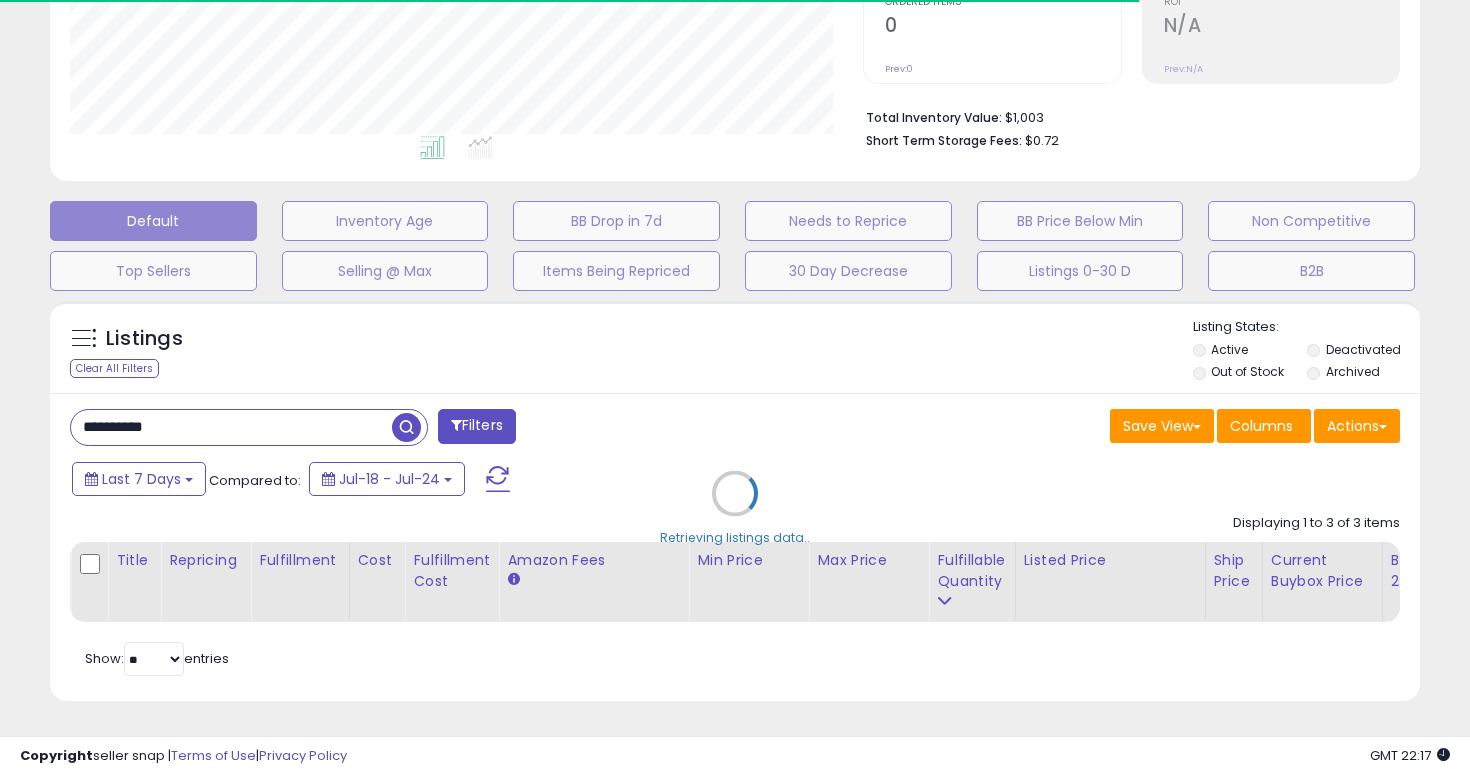 scroll, scrollTop: 578, scrollLeft: 0, axis: vertical 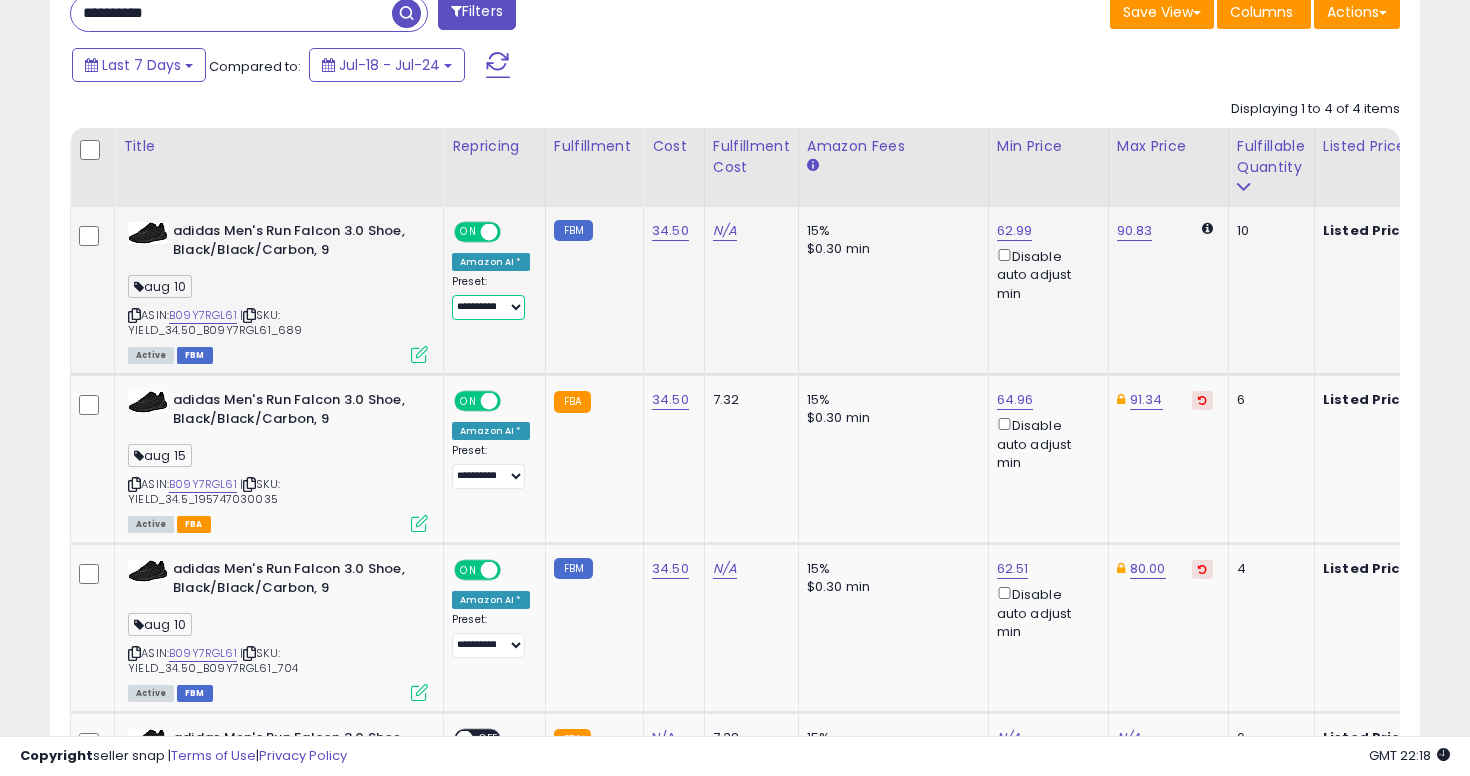 click on "**********" at bounding box center (488, 307) 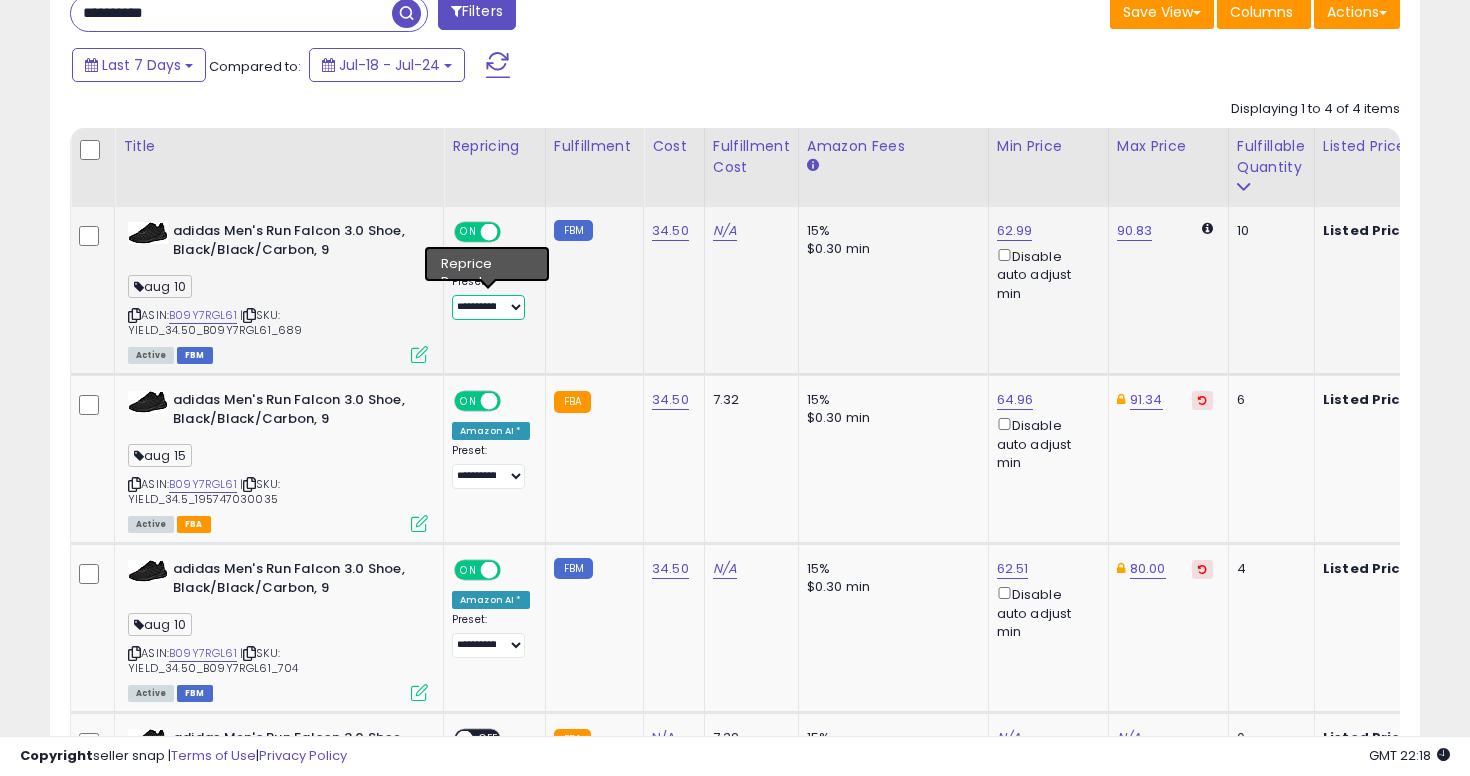 click on "**********" at bounding box center [488, 307] 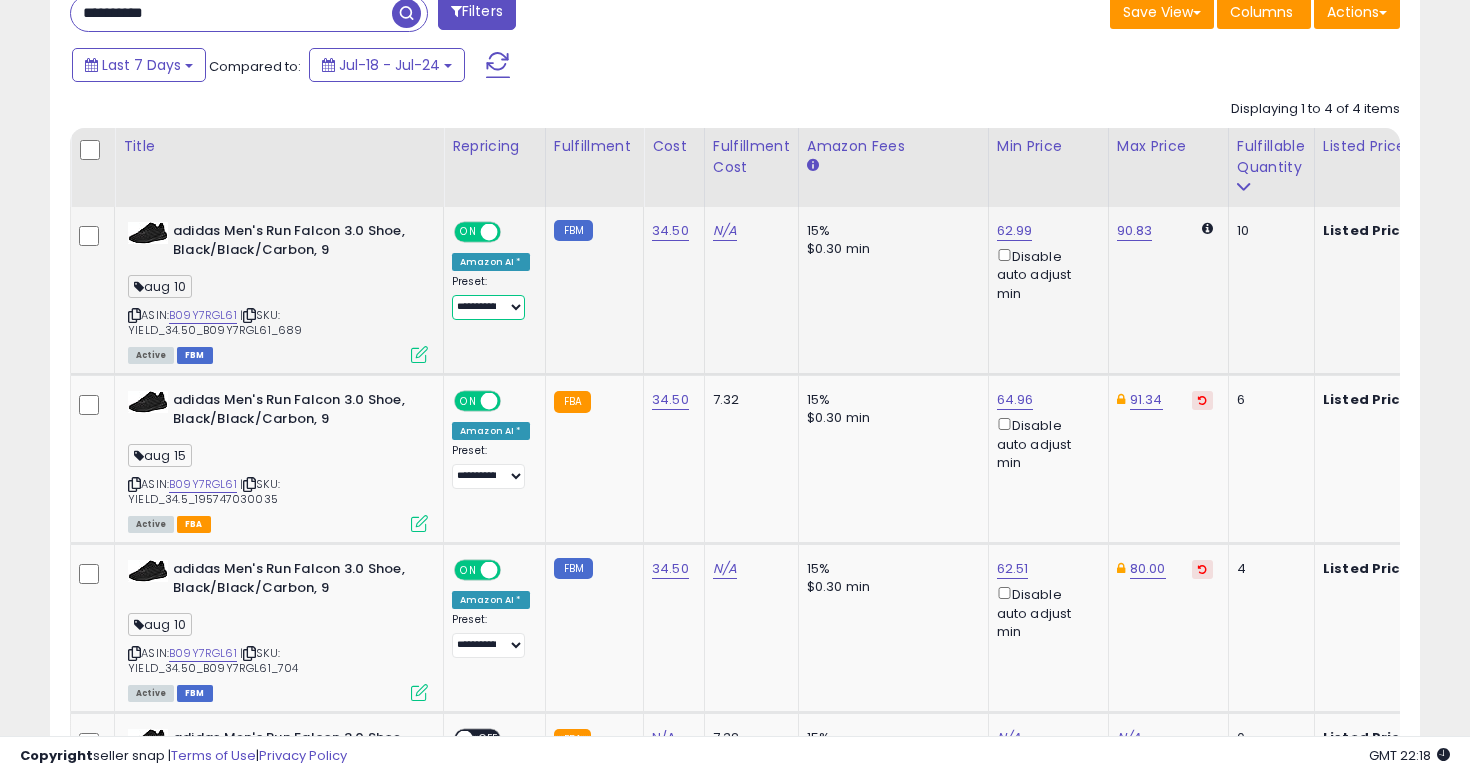 select on "****" 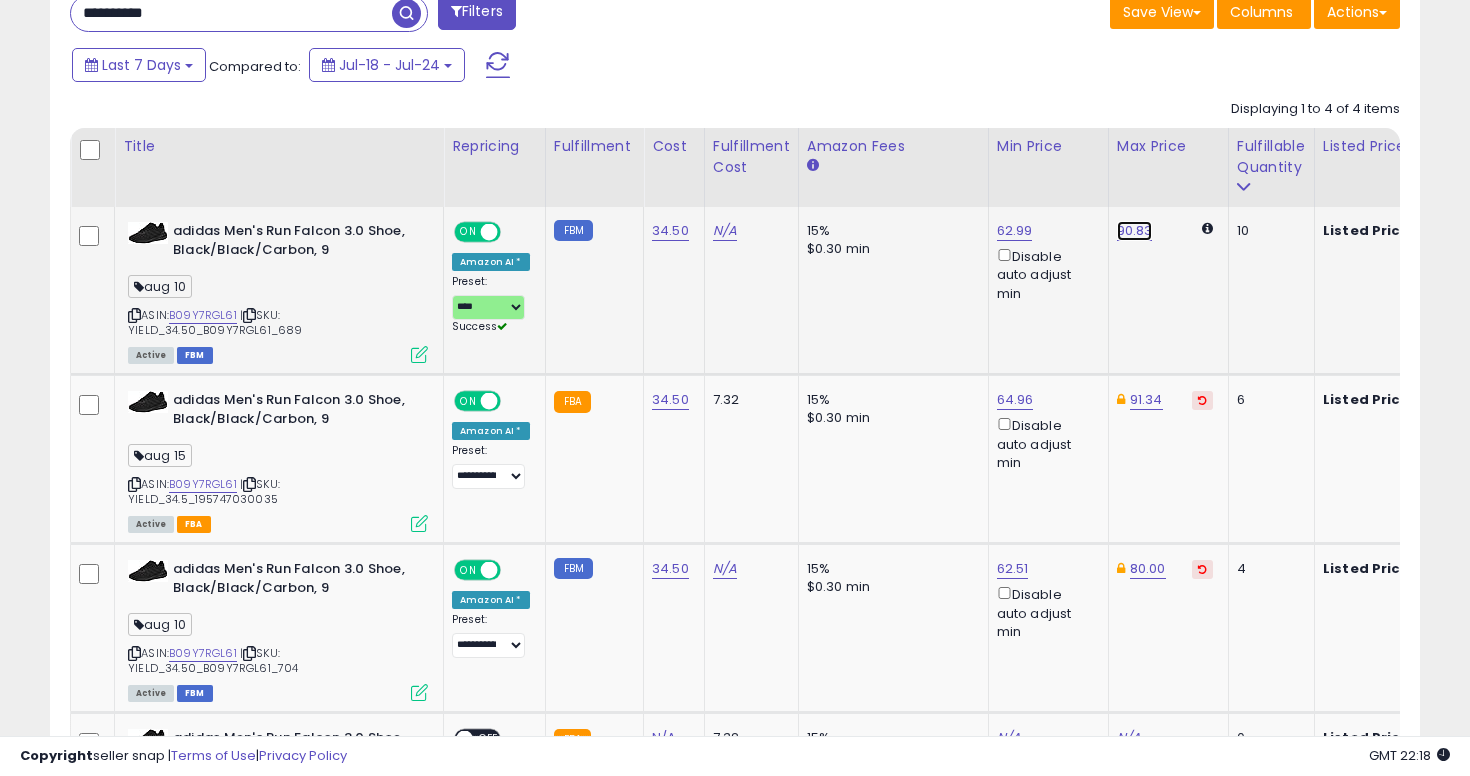 click on "90.83" at bounding box center [1135, 231] 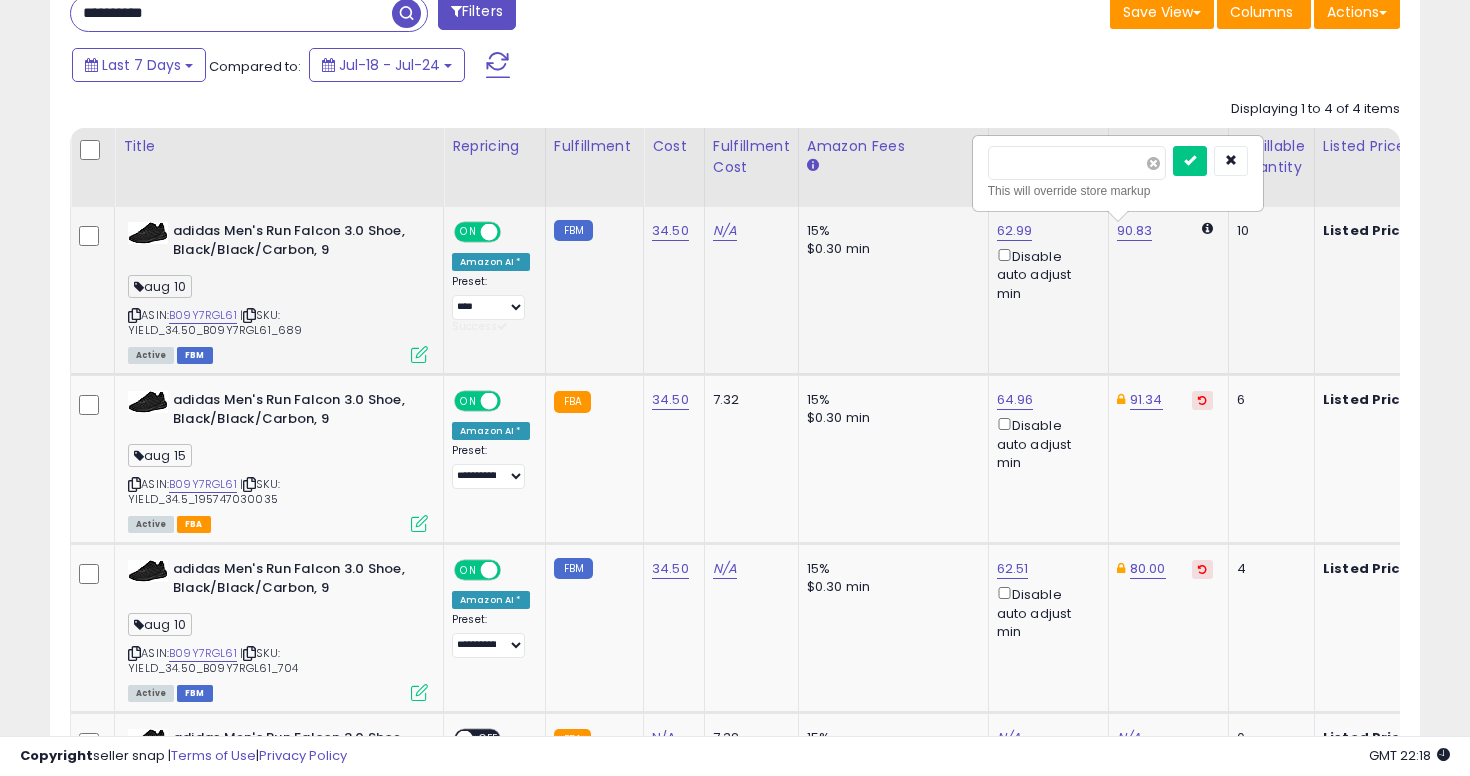 click at bounding box center [1153, 163] 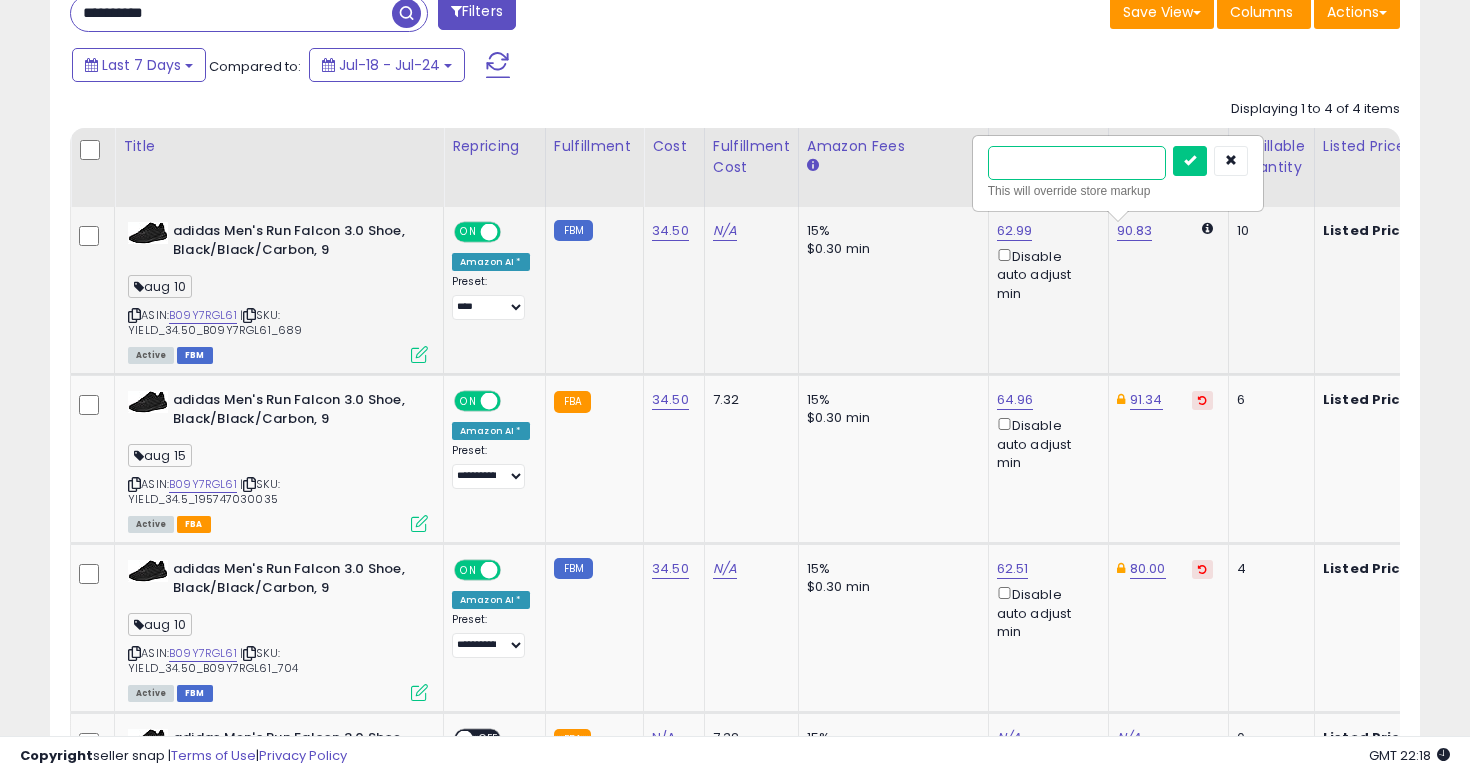 type on "**" 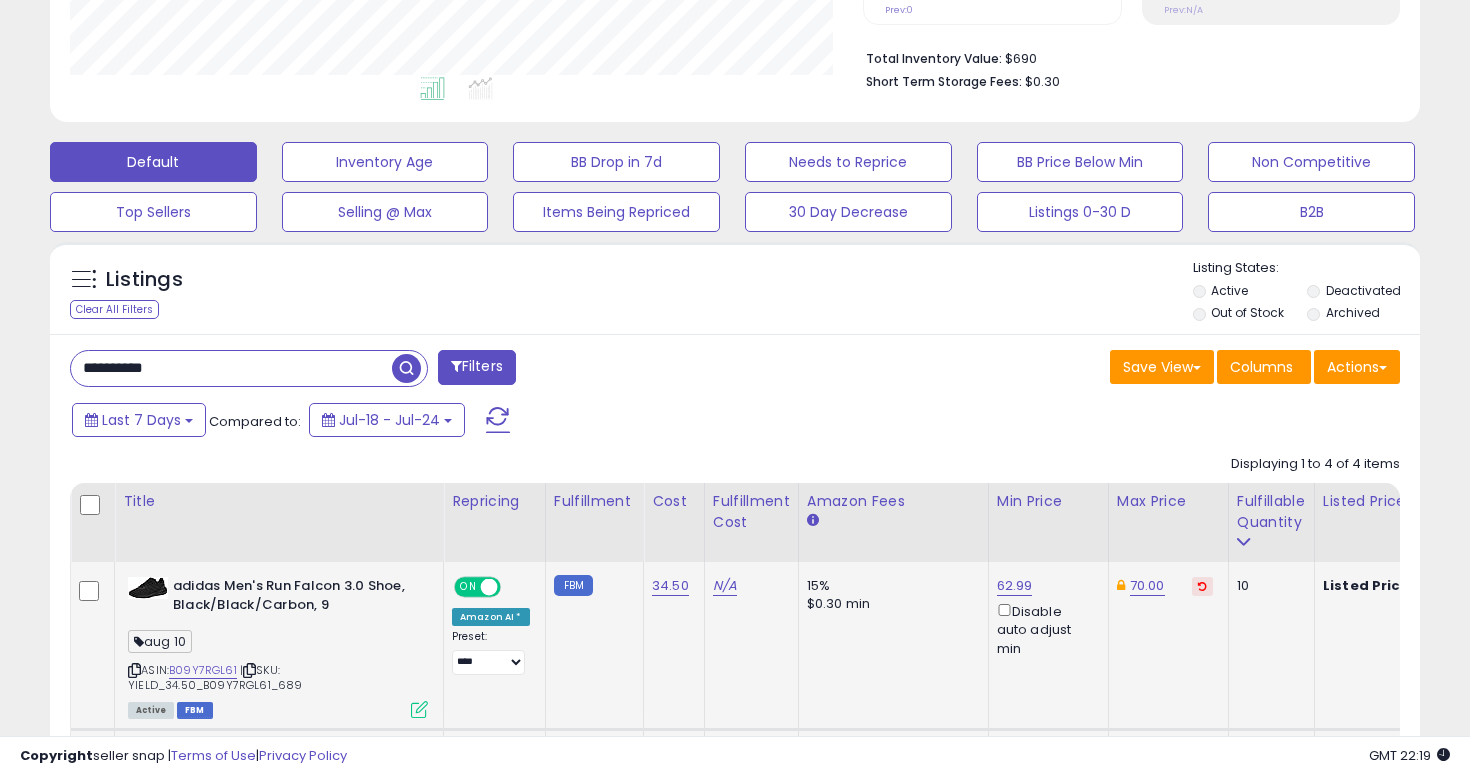 scroll, scrollTop: 500, scrollLeft: 0, axis: vertical 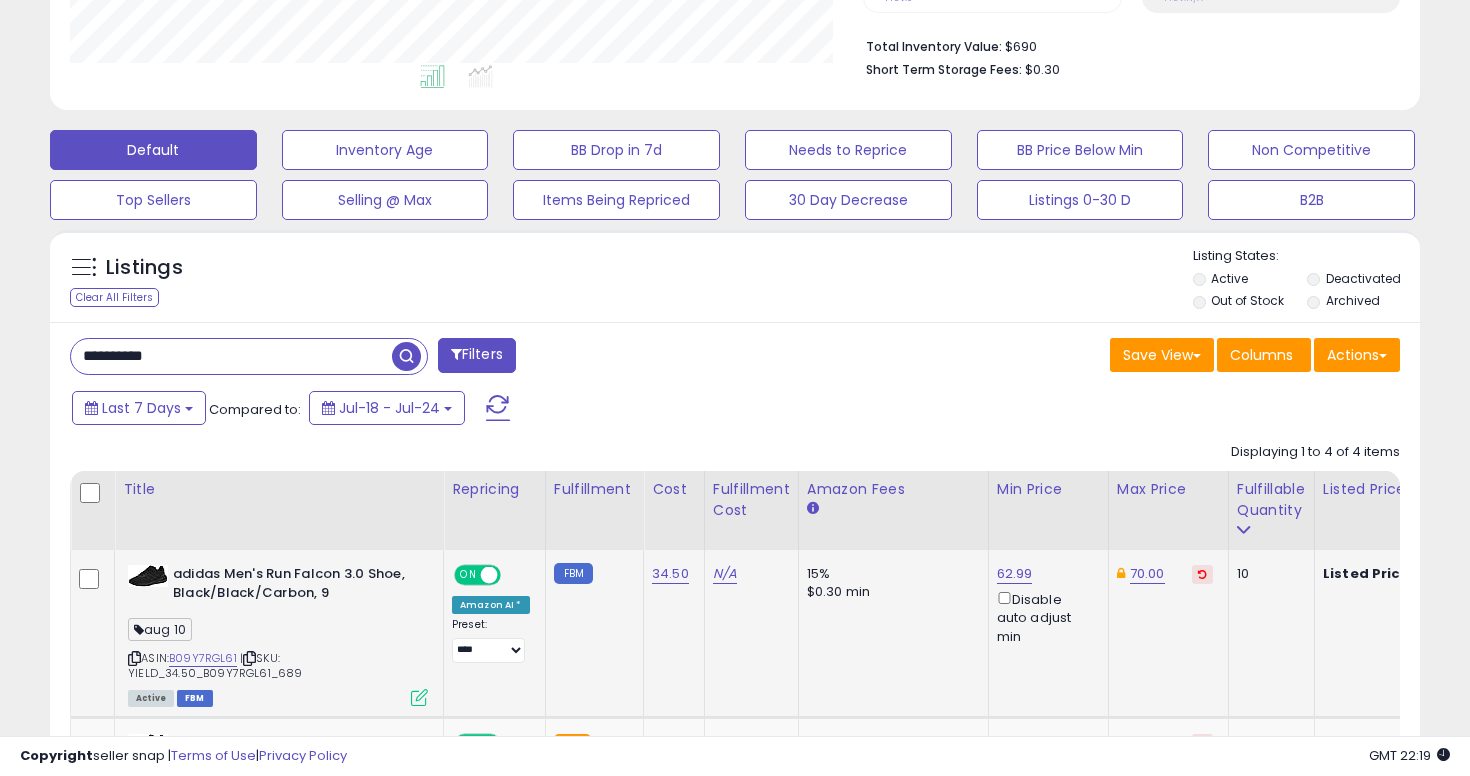 click on "**********" at bounding box center [231, 356] 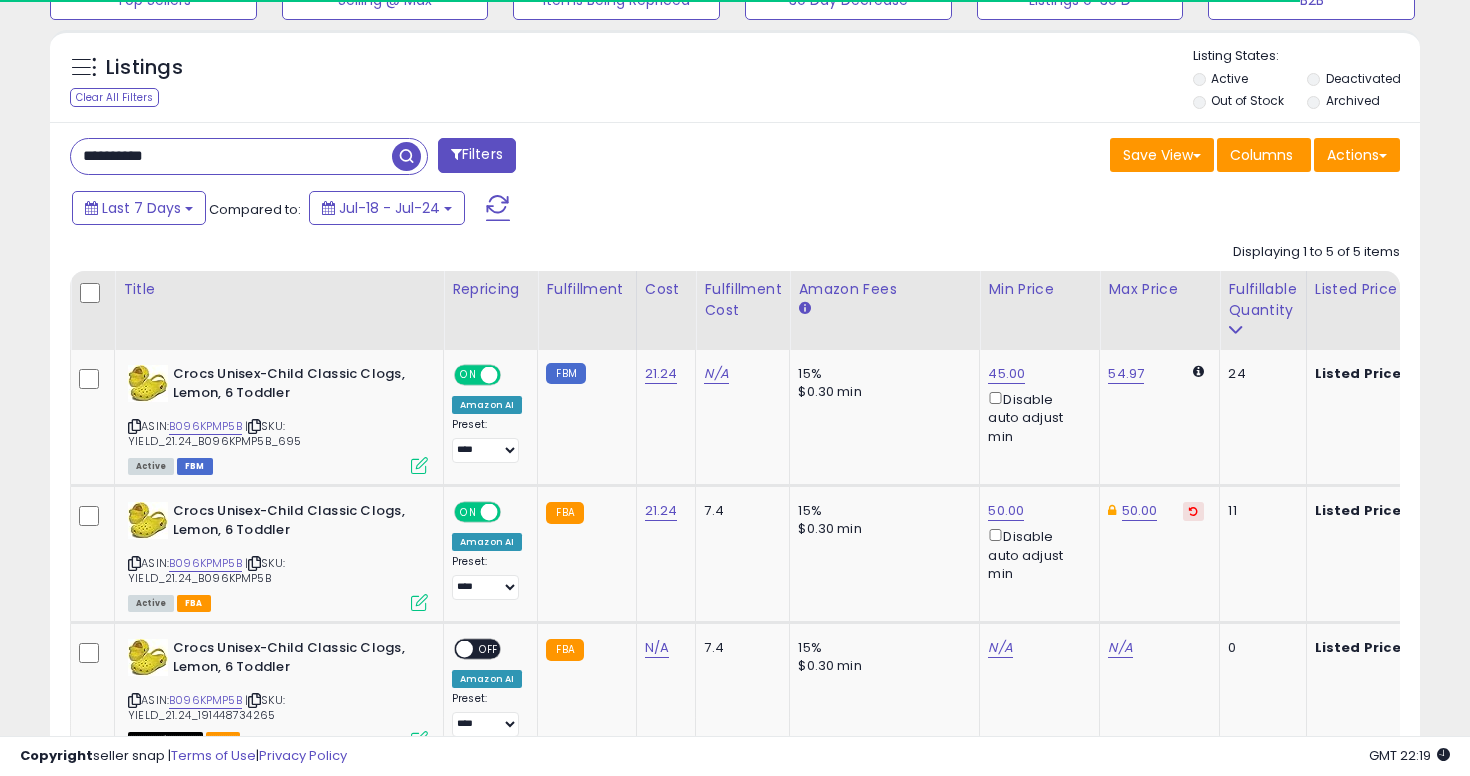 scroll, scrollTop: 701, scrollLeft: 0, axis: vertical 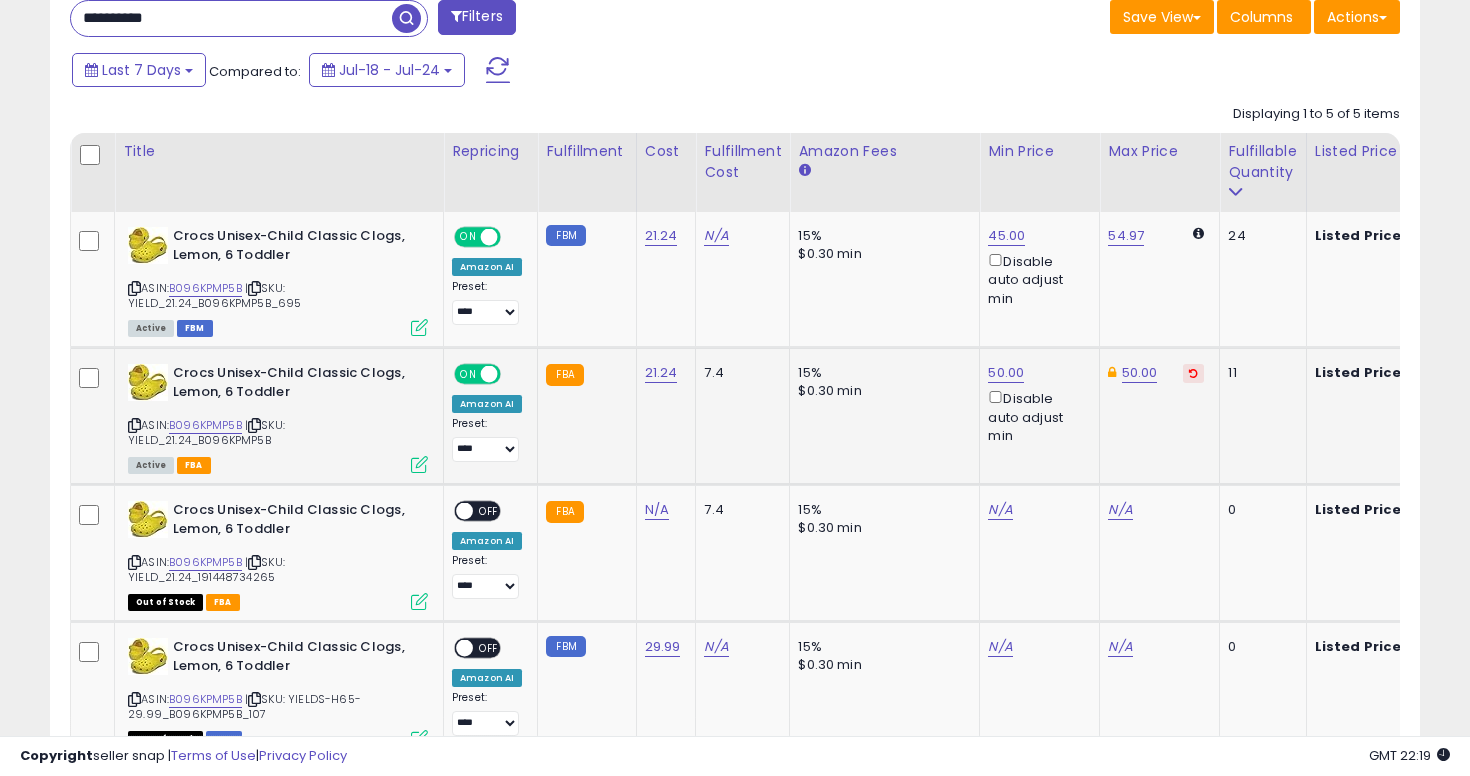 click on "15%" at bounding box center [881, 373] 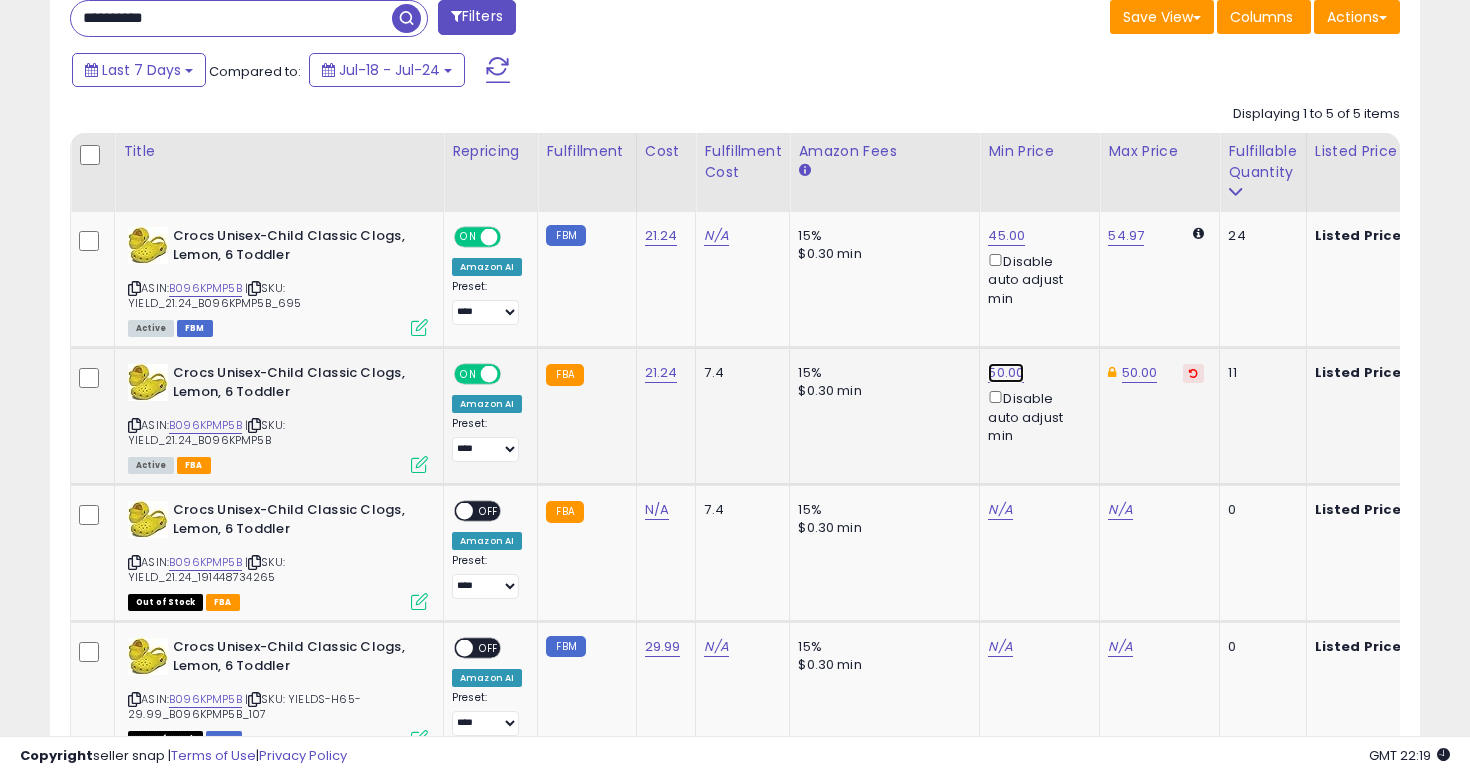 click on "50.00" at bounding box center [1006, 236] 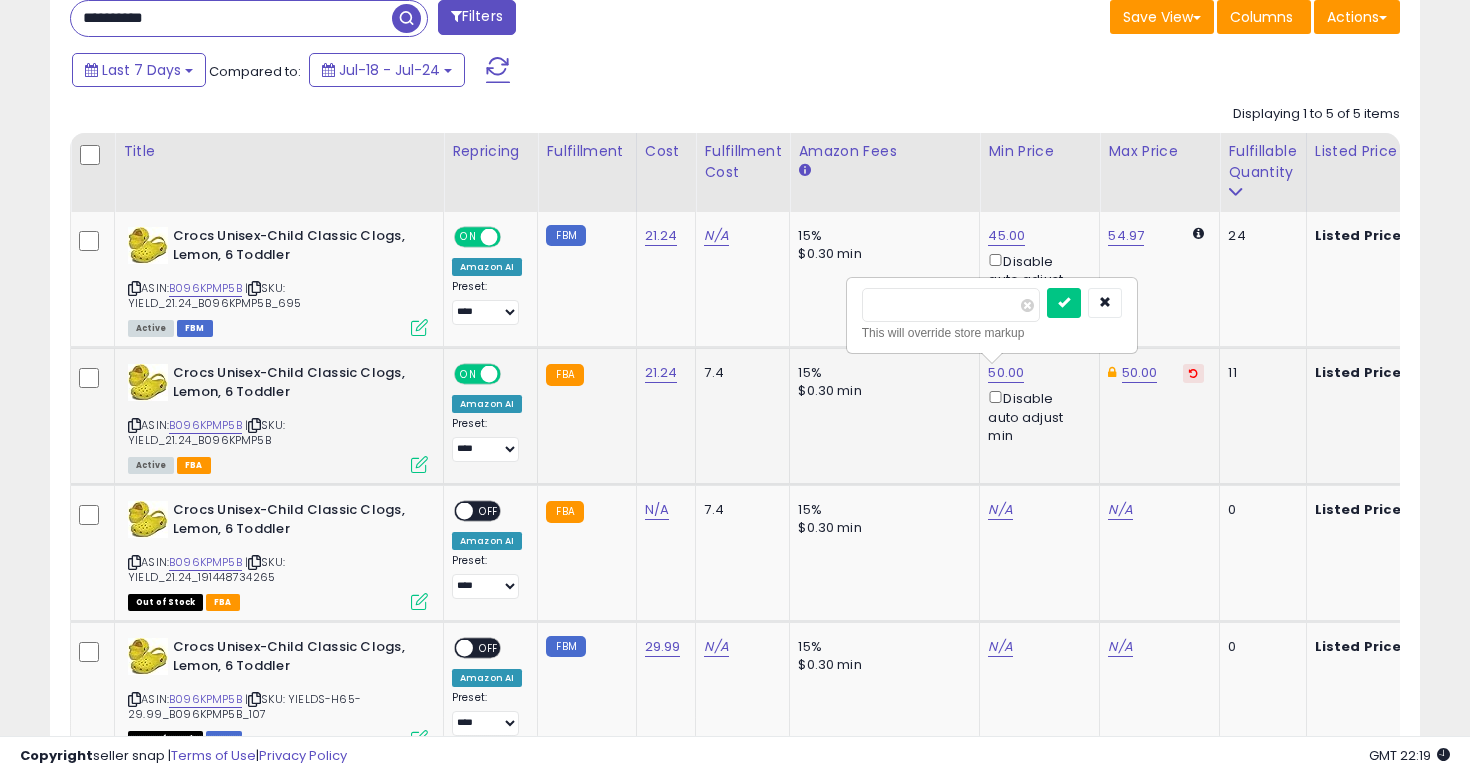 type on "*" 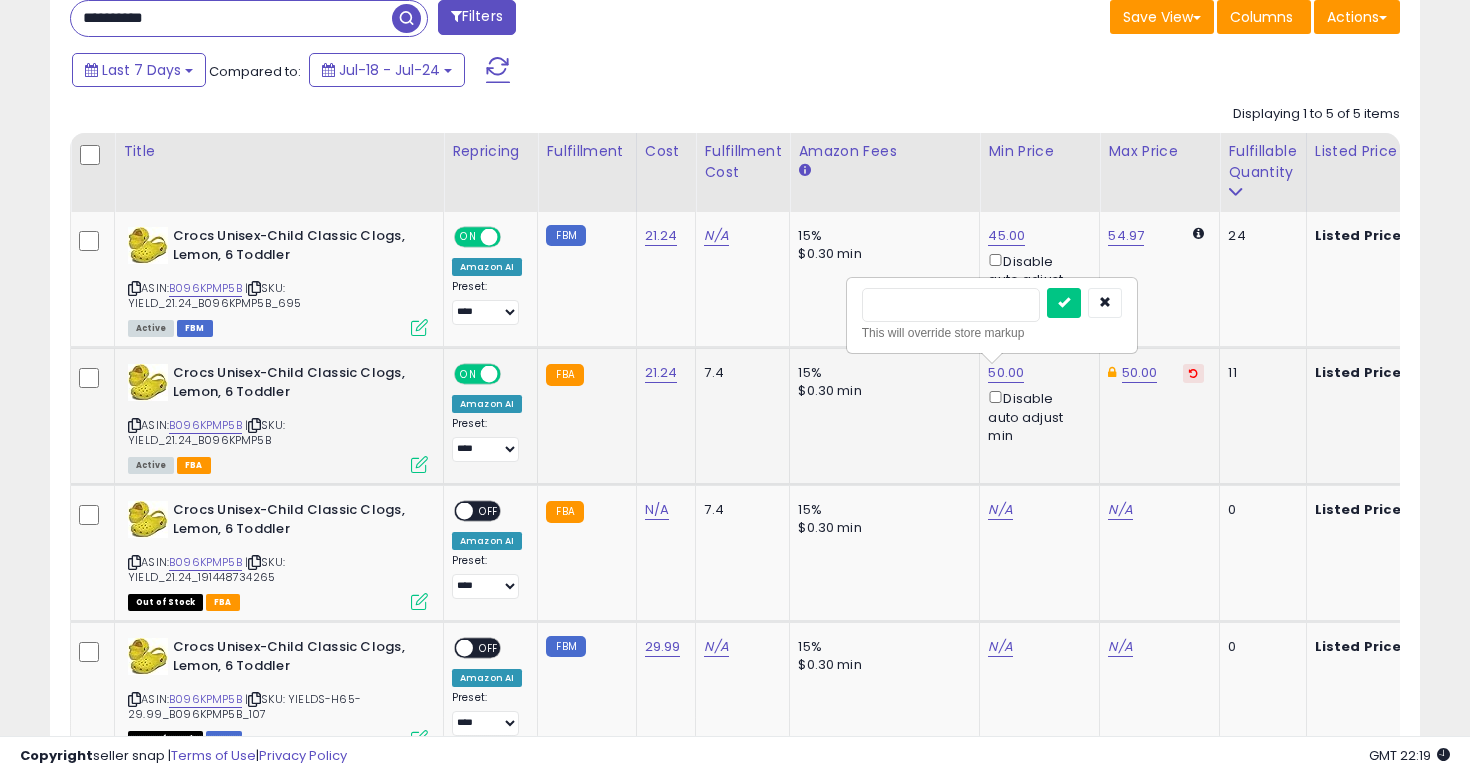 type on "**" 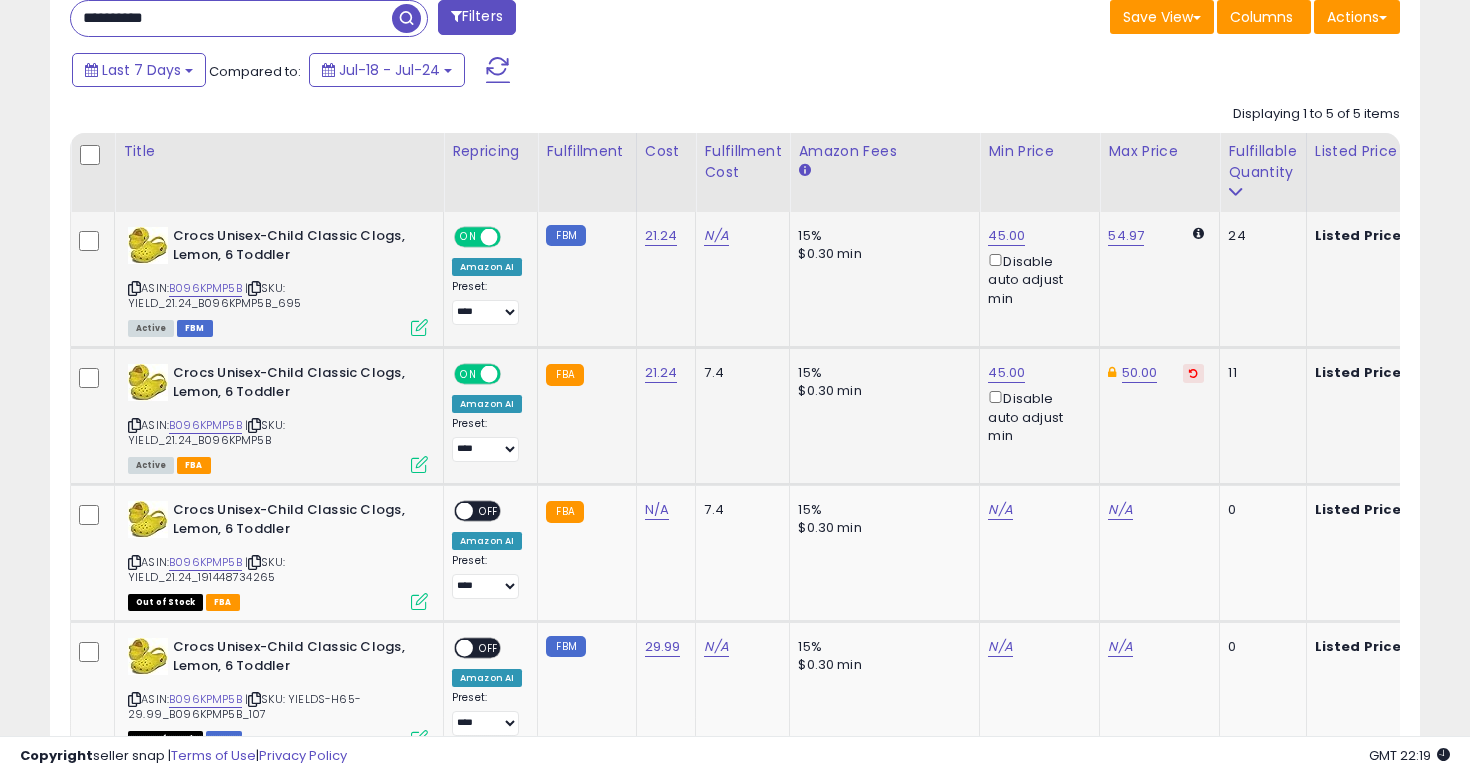 click on "54.97" 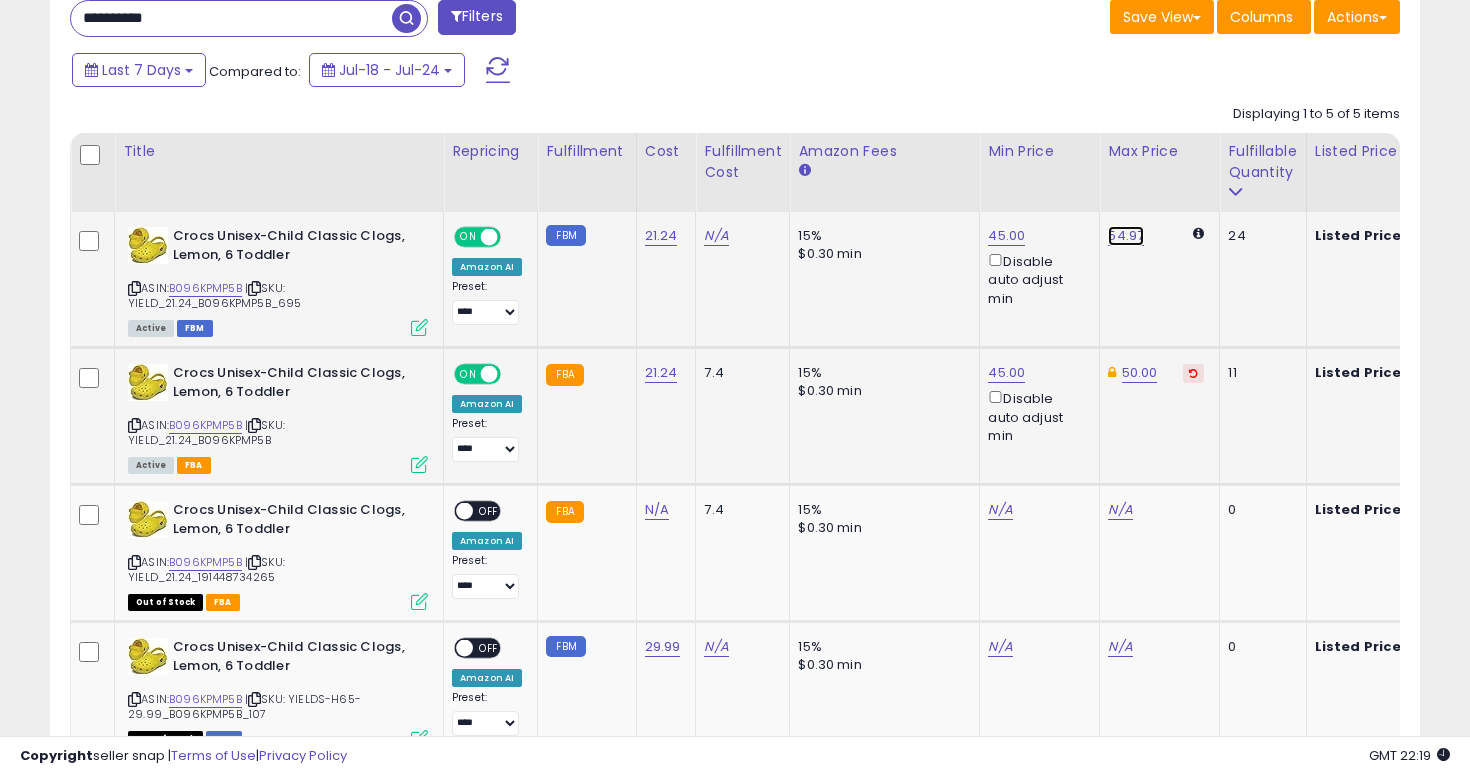 click on "54.97" at bounding box center (1126, 236) 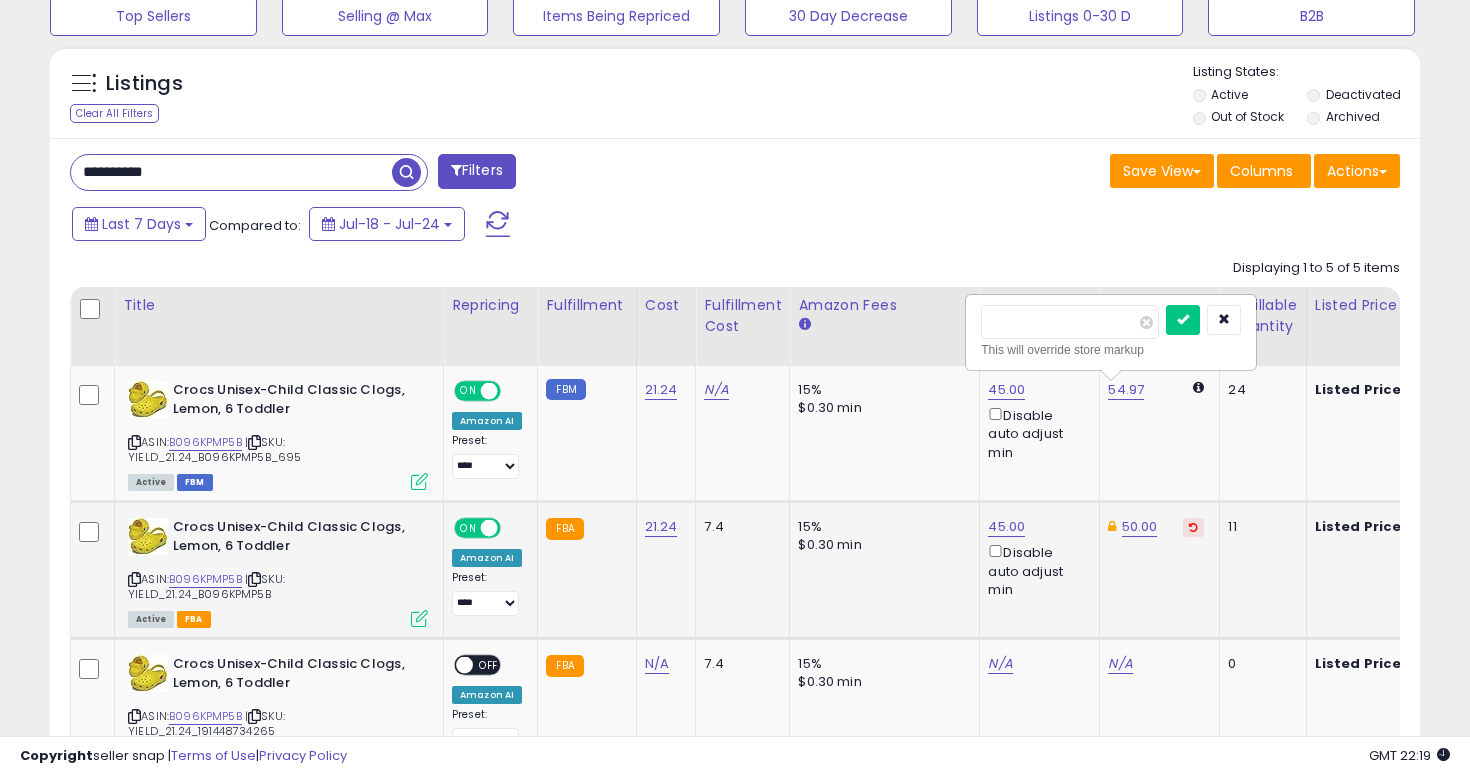 scroll, scrollTop: 729, scrollLeft: 0, axis: vertical 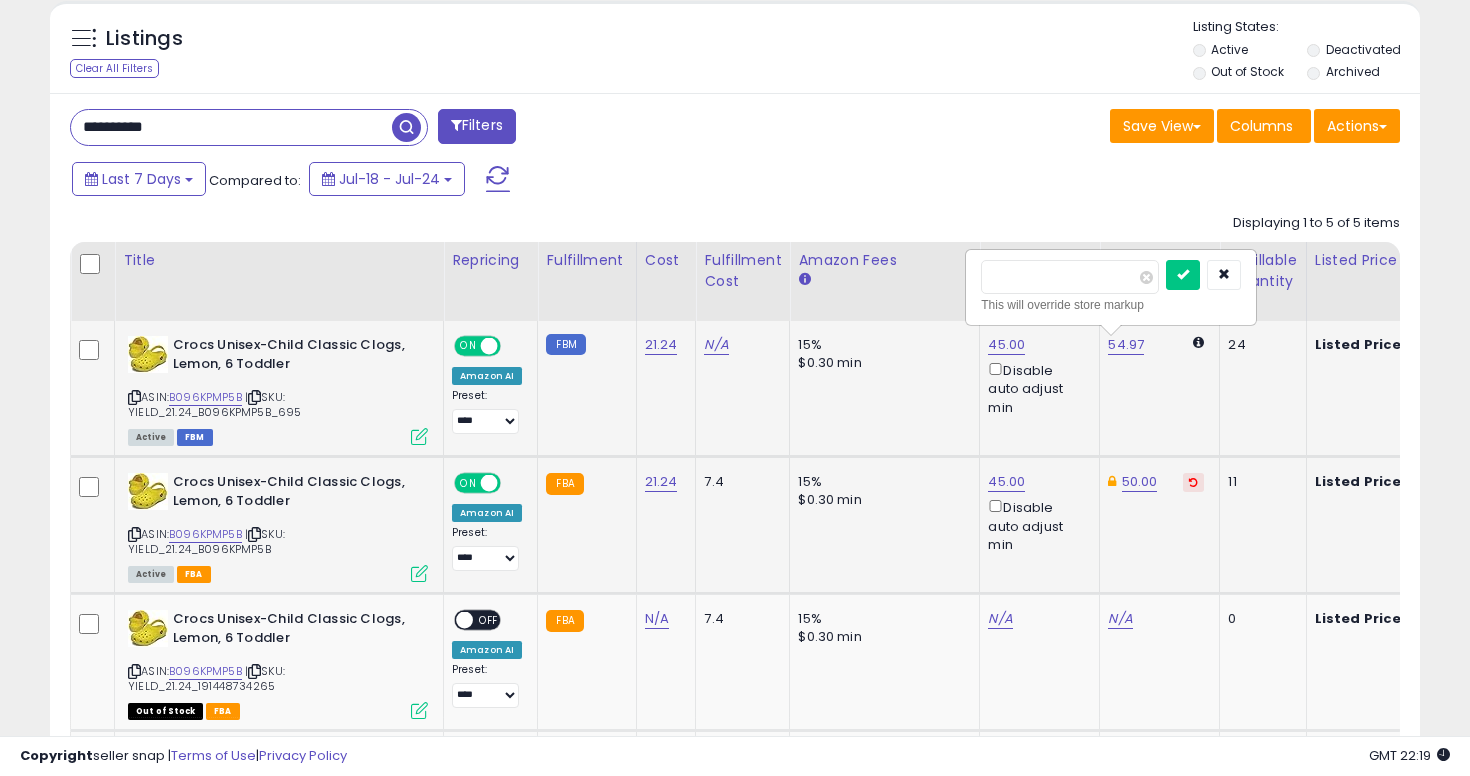 click on "*****" at bounding box center (1070, 277) 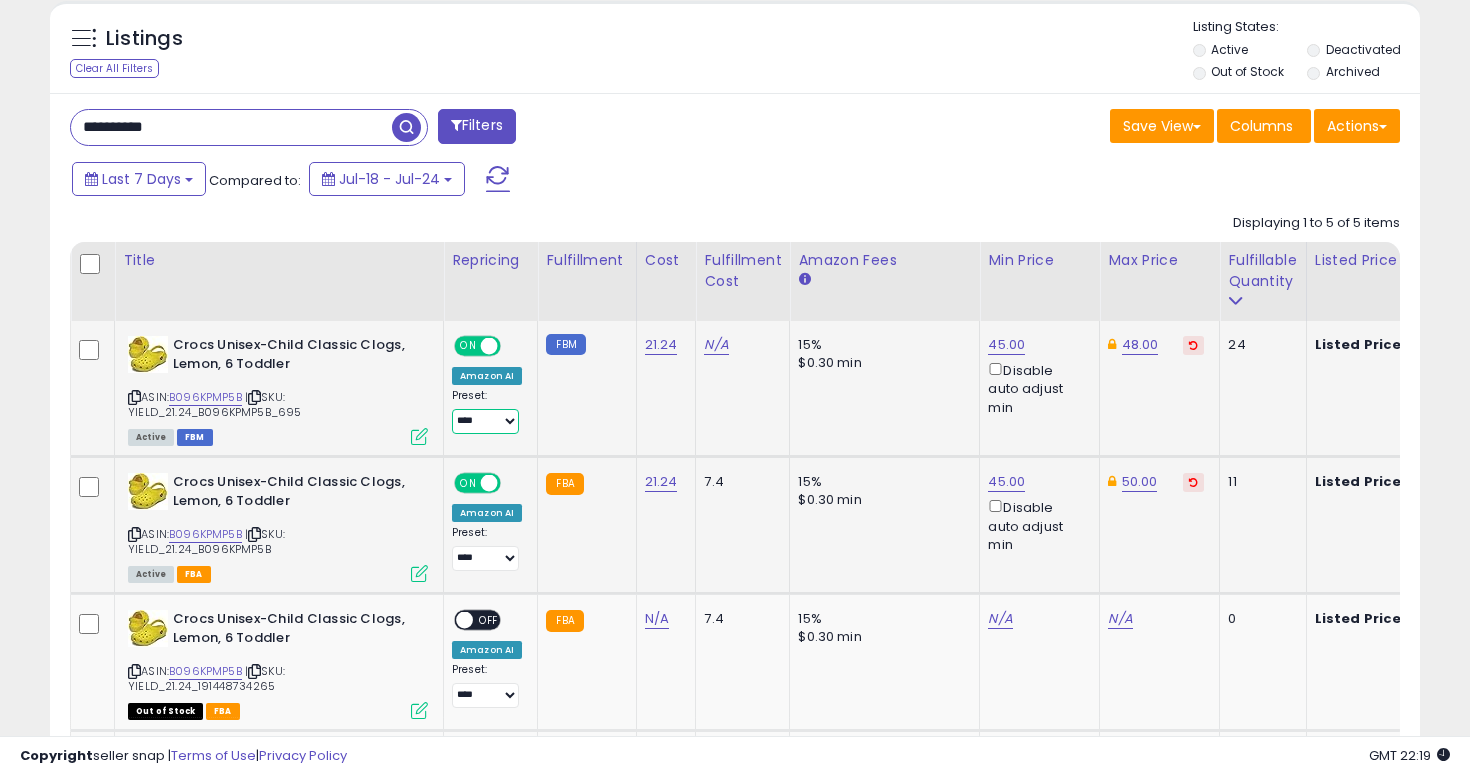 click on "**********" at bounding box center [485, 421] 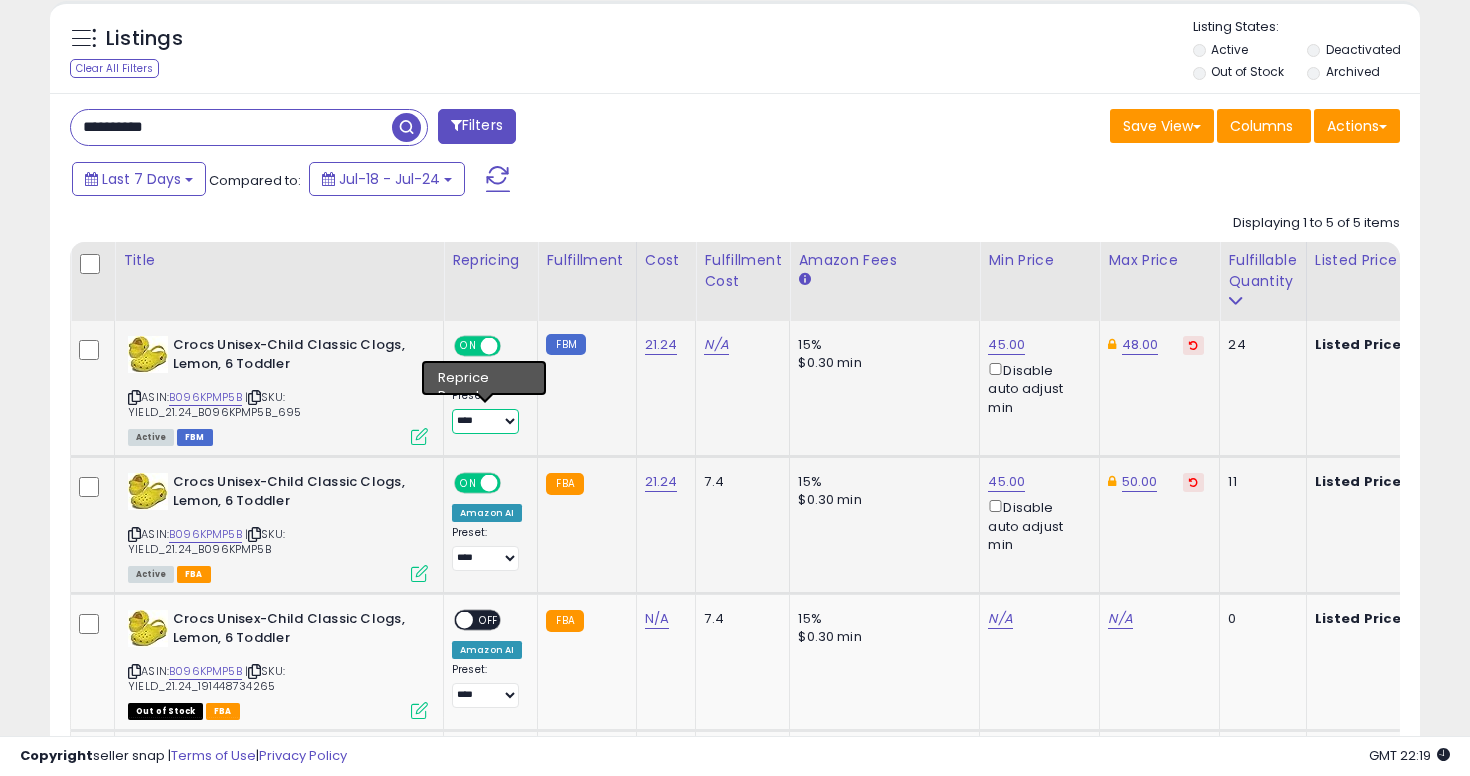 select on "**********" 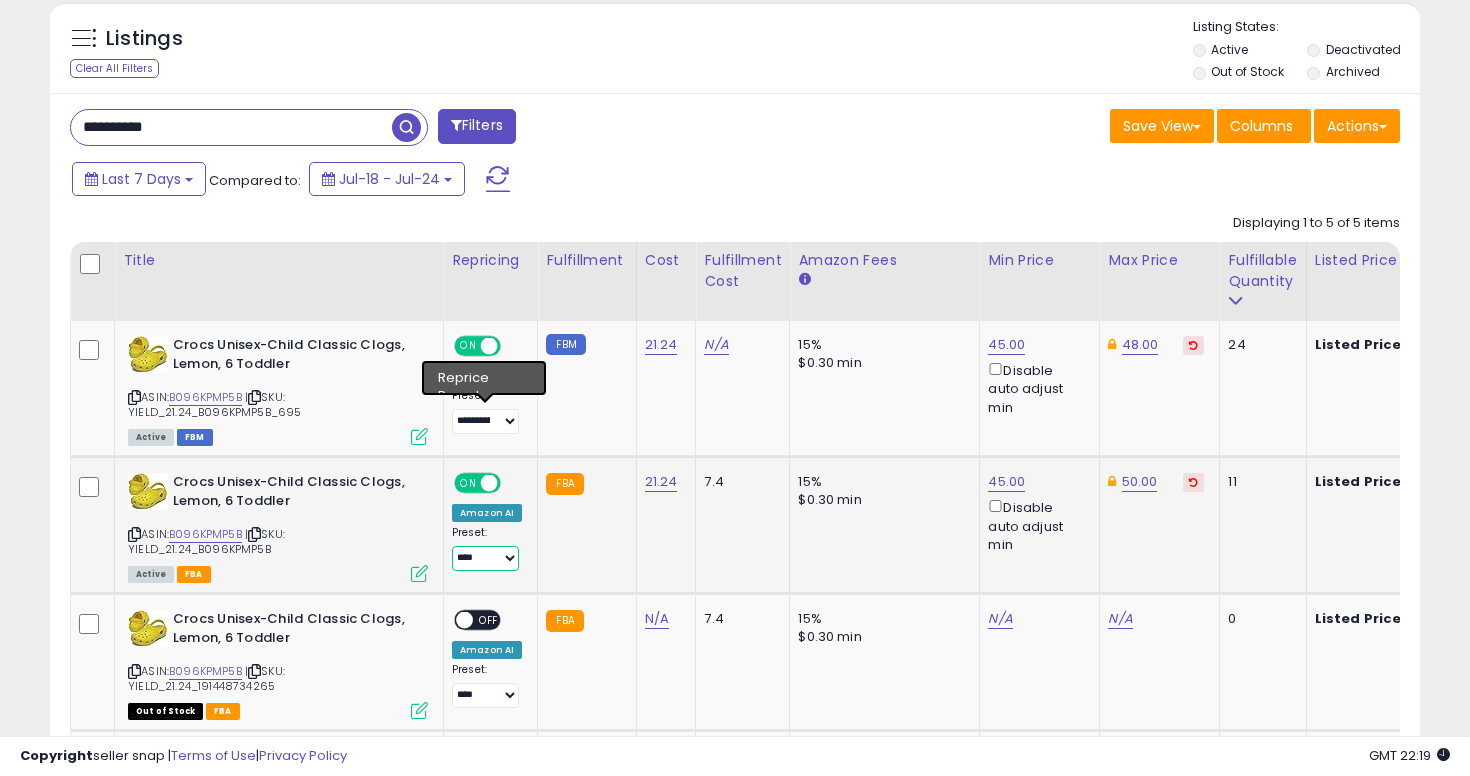 click on "**********" at bounding box center [485, 558] 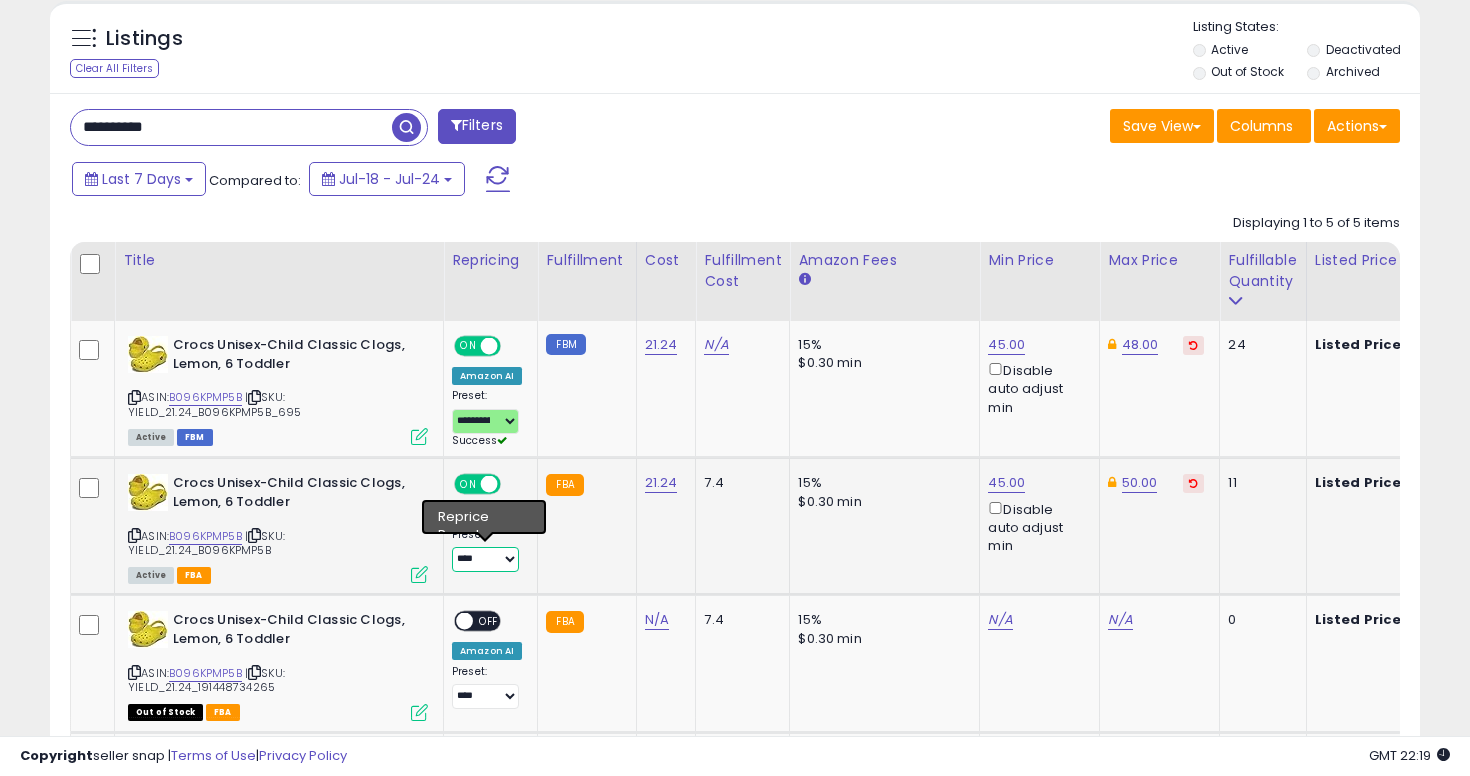 select on "**********" 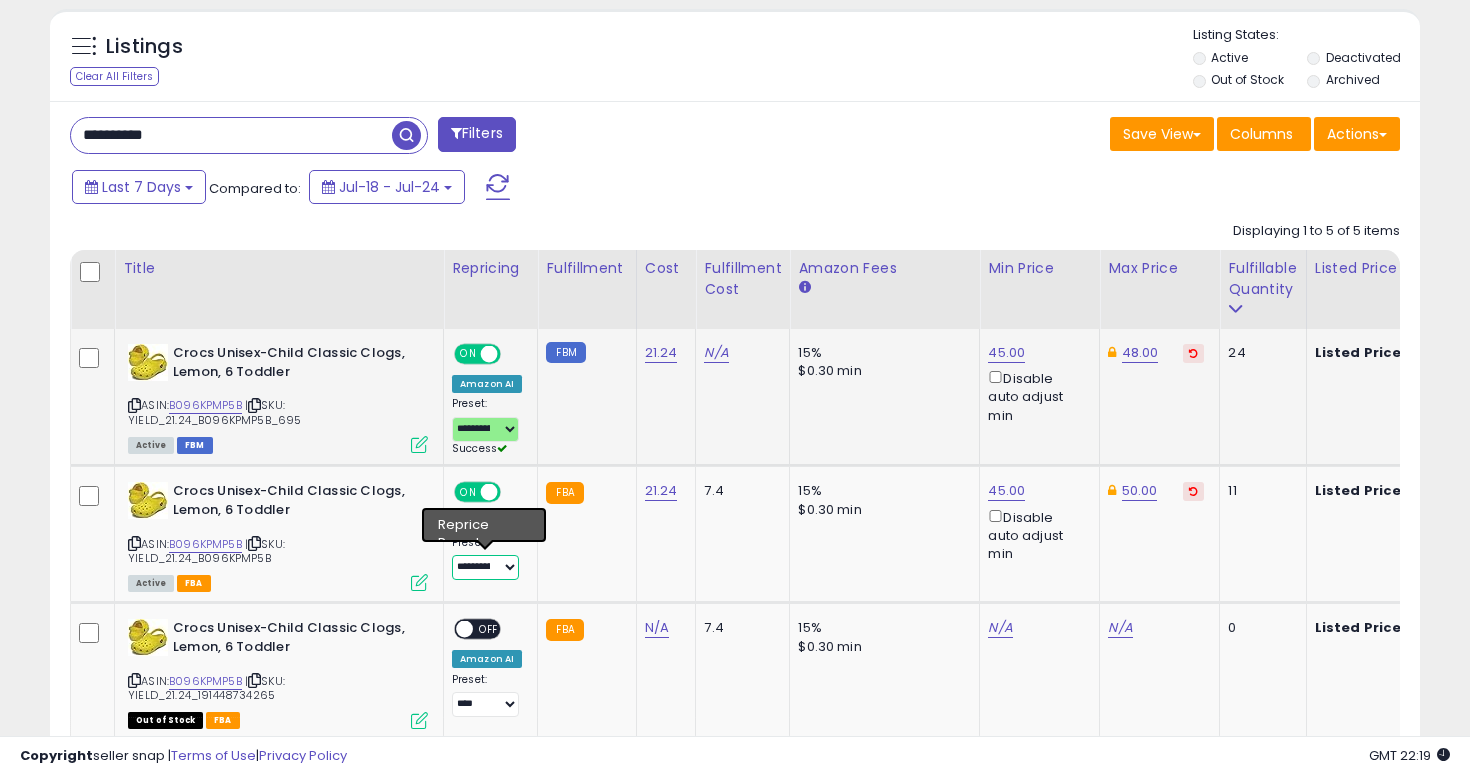scroll, scrollTop: 0, scrollLeft: 0, axis: both 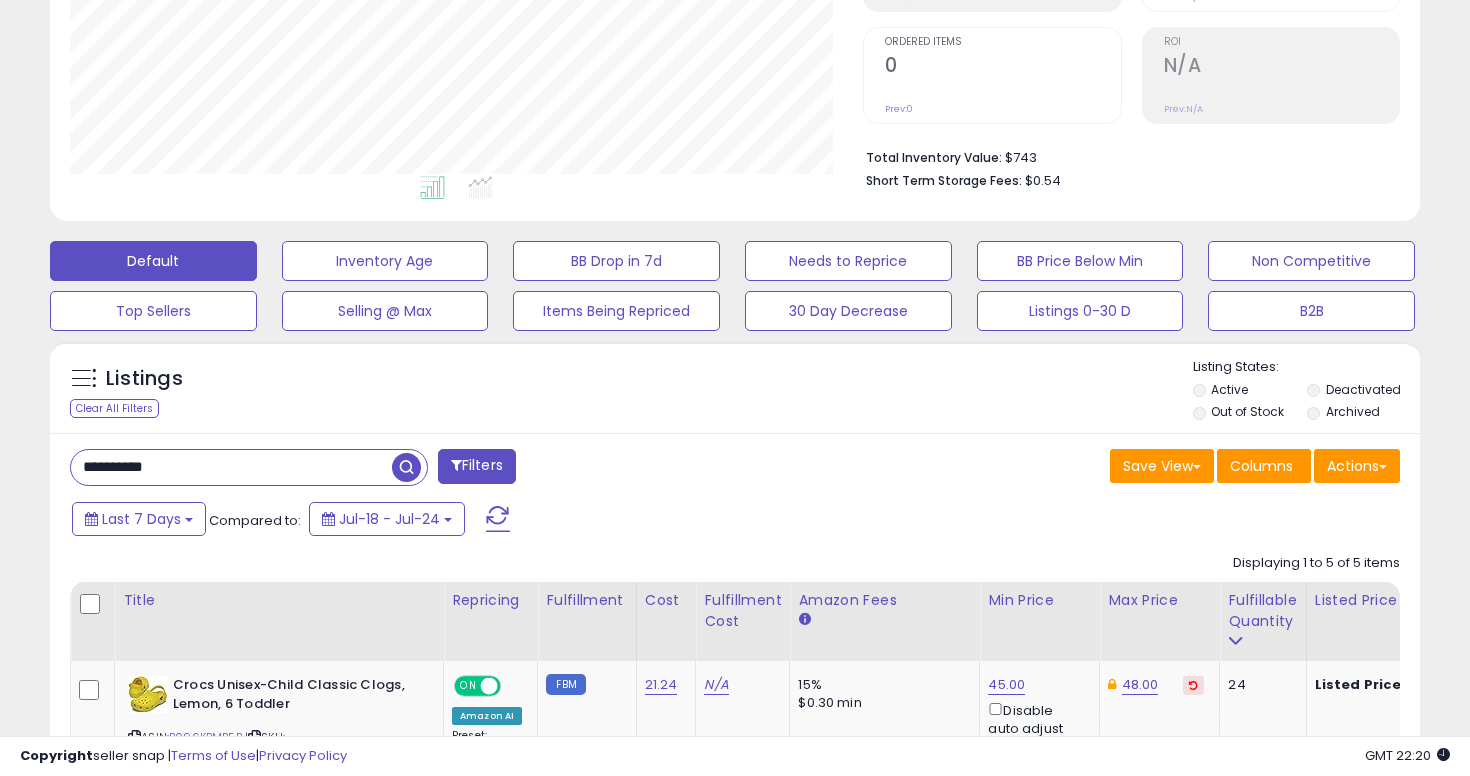 click on "**********" at bounding box center [231, 467] 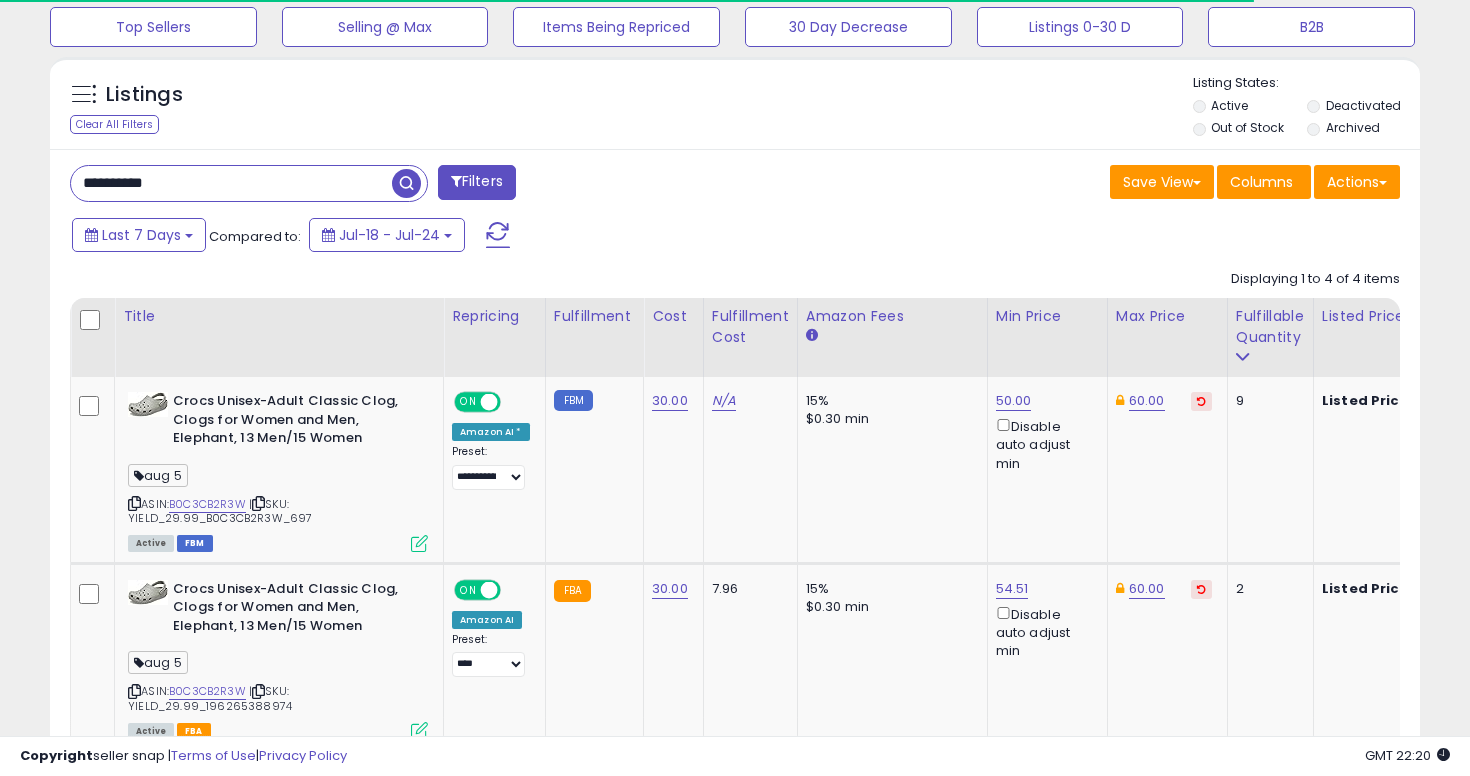 scroll, scrollTop: 715, scrollLeft: 0, axis: vertical 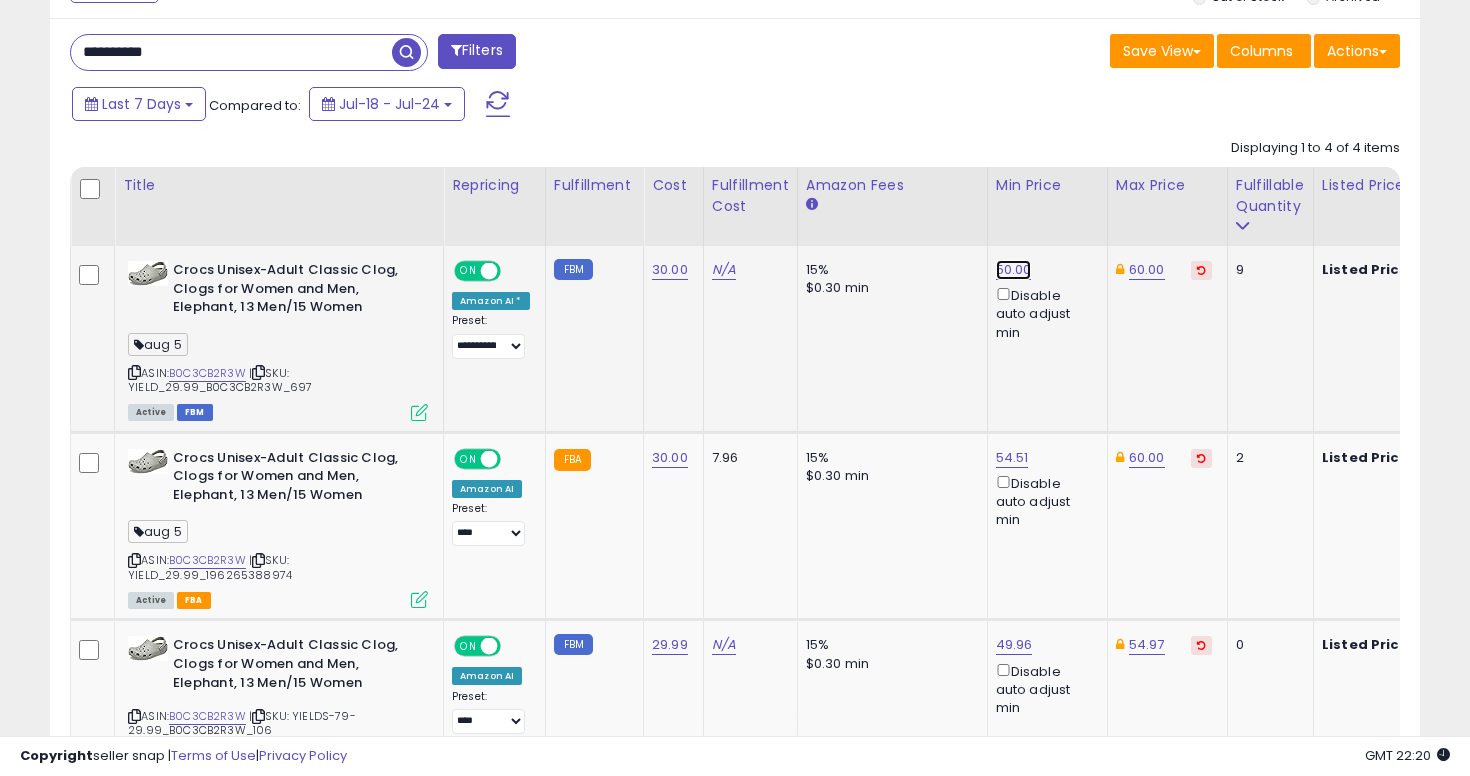 click on "50.00" at bounding box center (1014, 270) 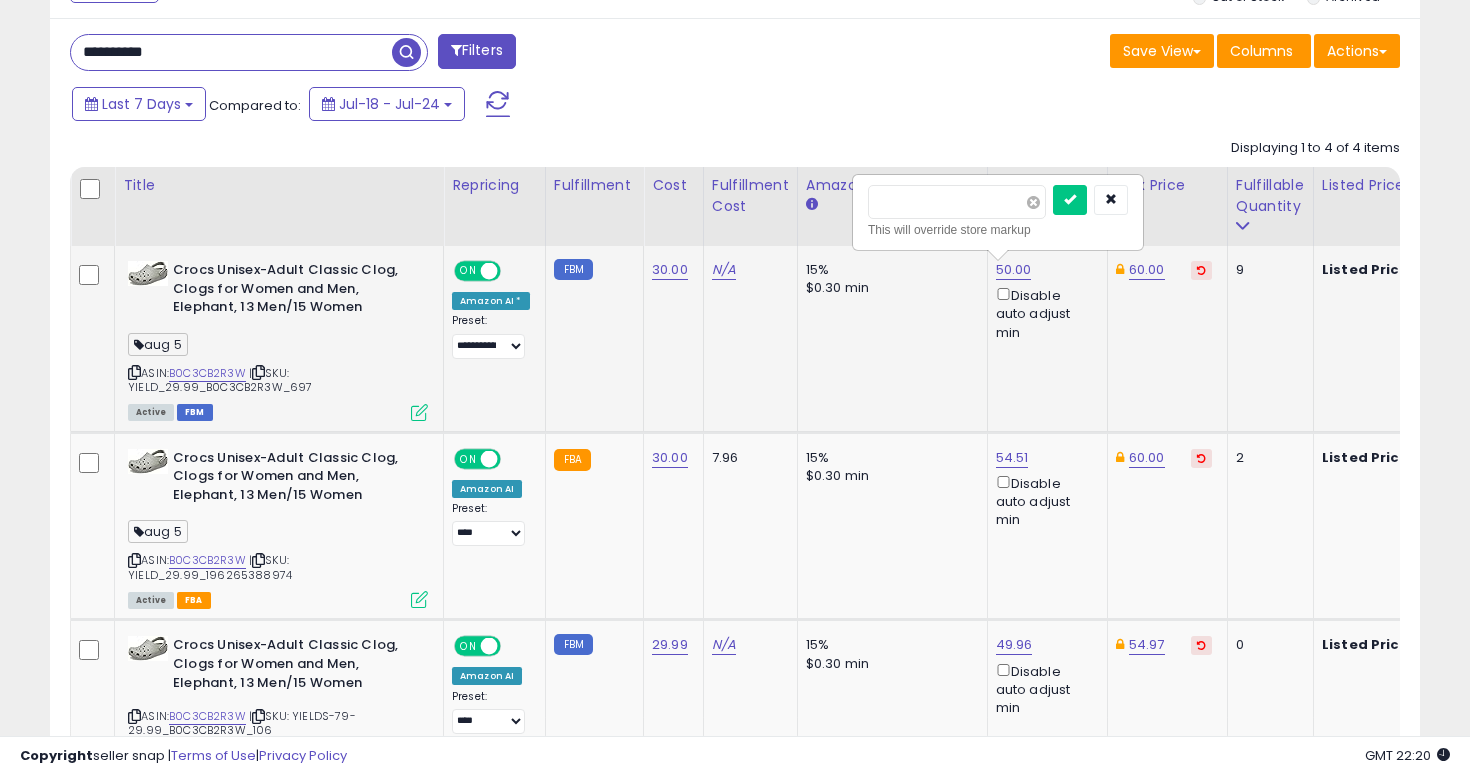 click at bounding box center [1033, 202] 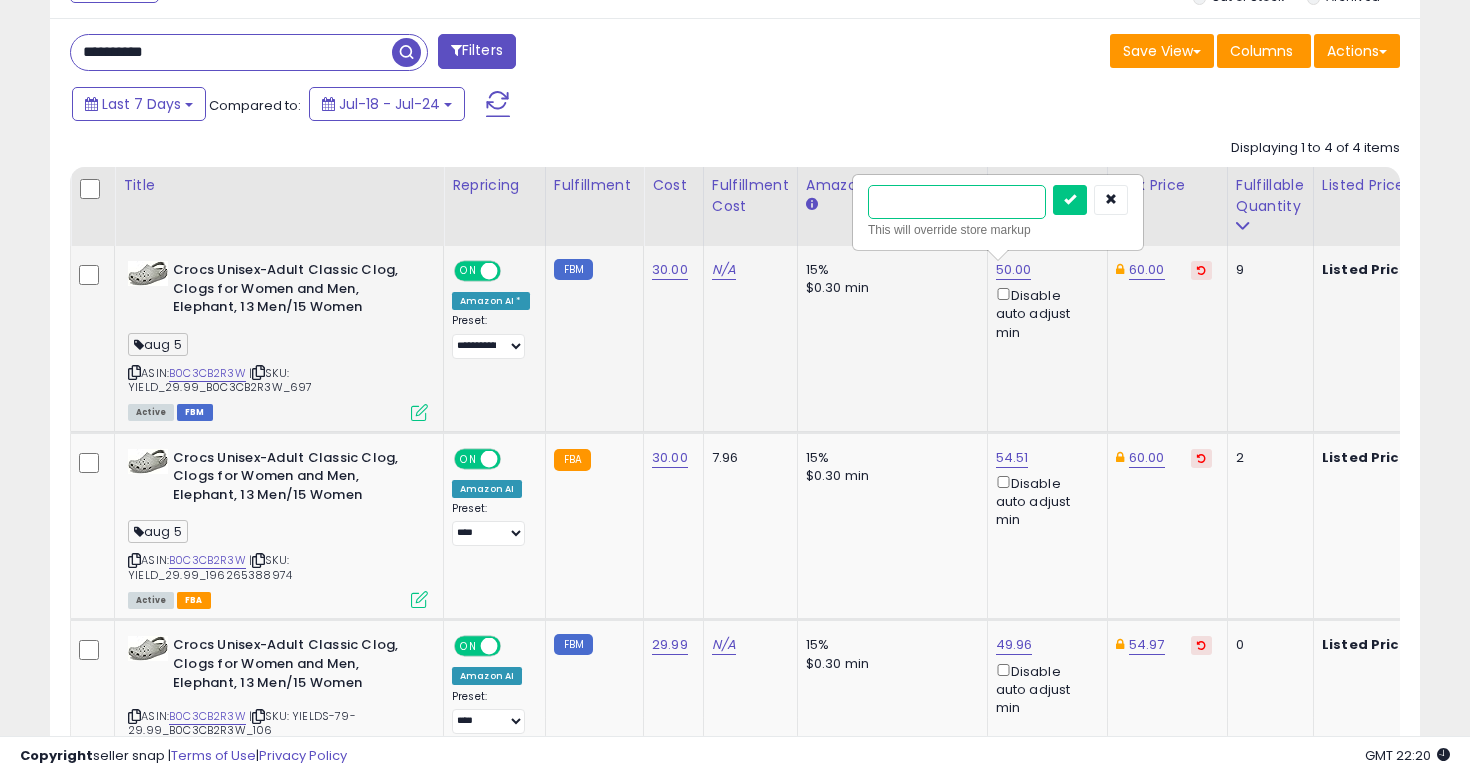 type on "*****" 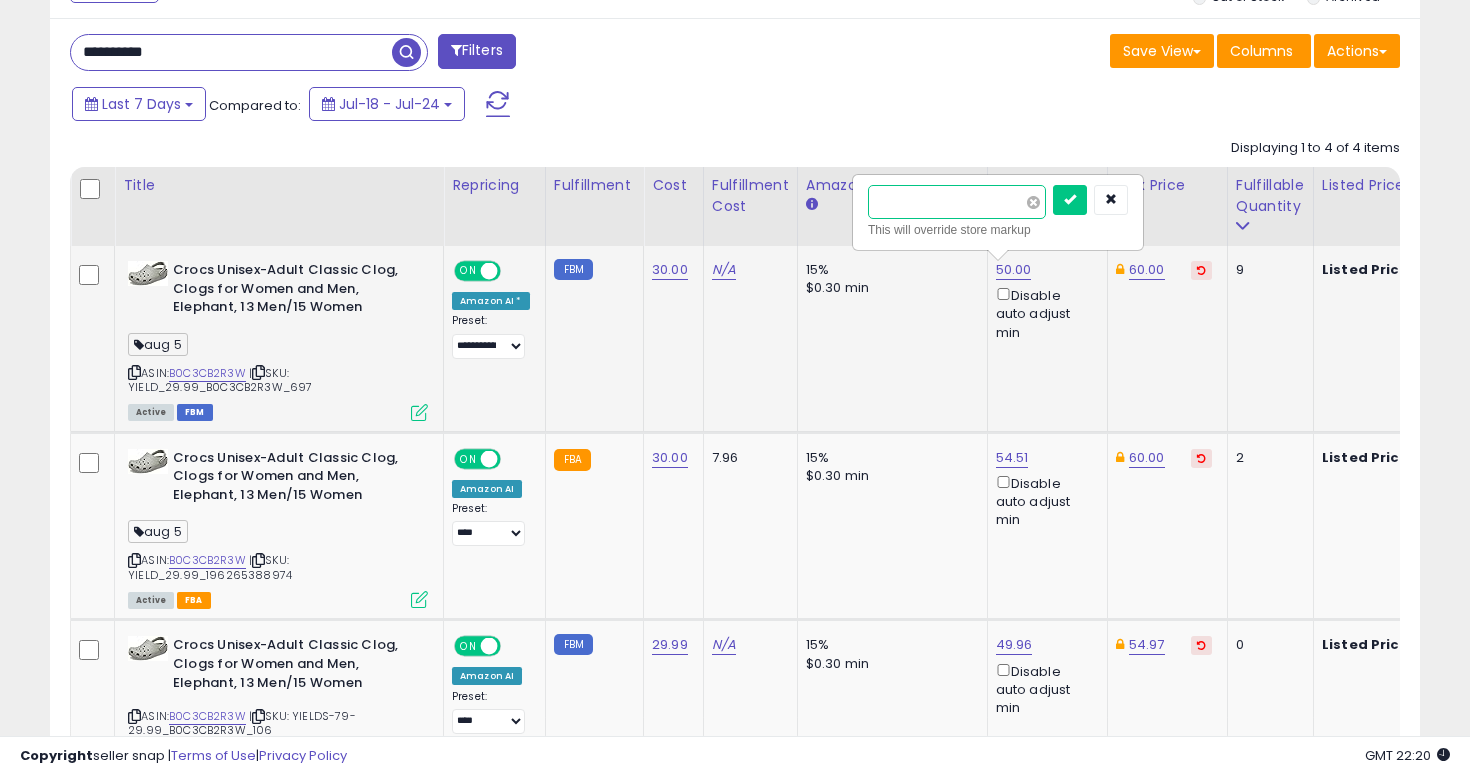 click at bounding box center [1070, 200] 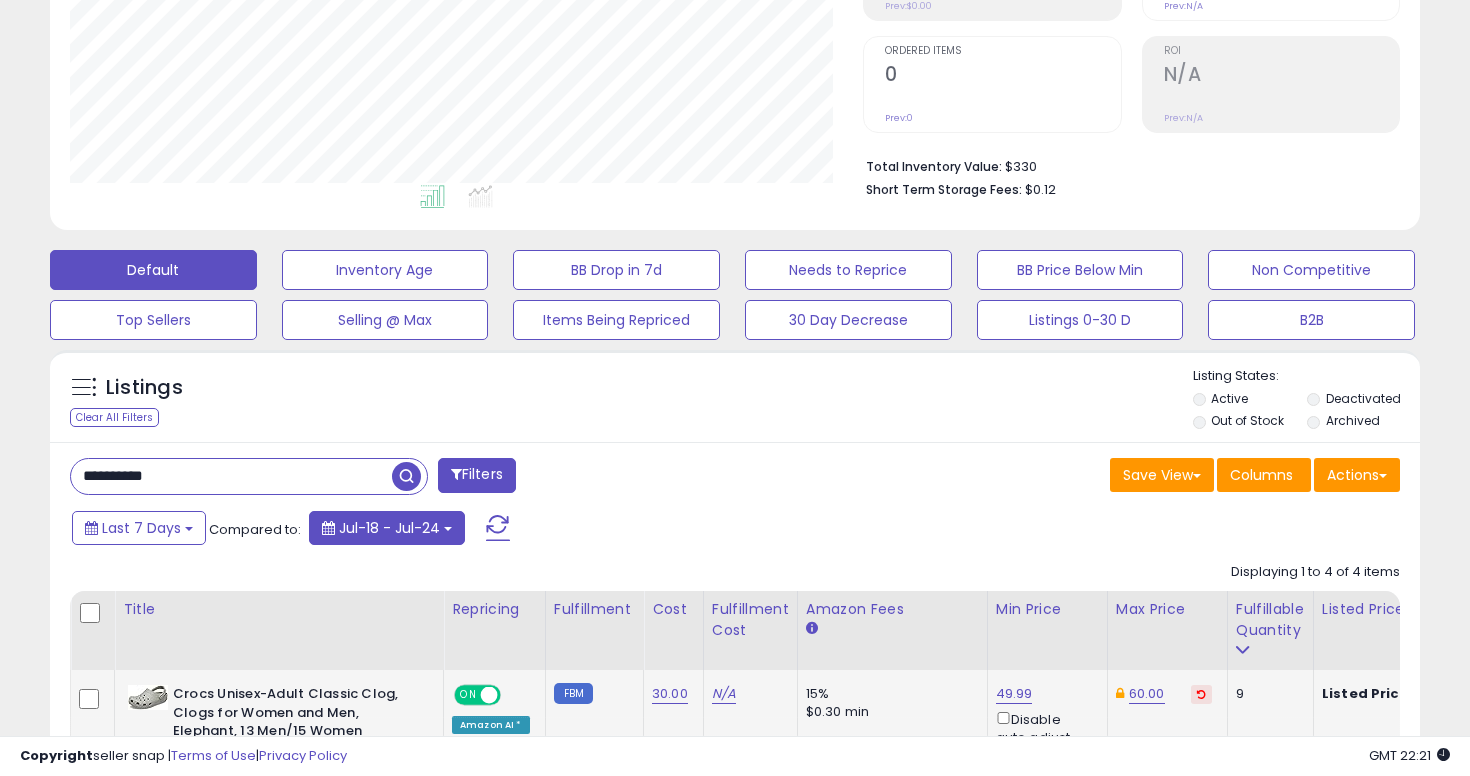 scroll, scrollTop: 385, scrollLeft: 0, axis: vertical 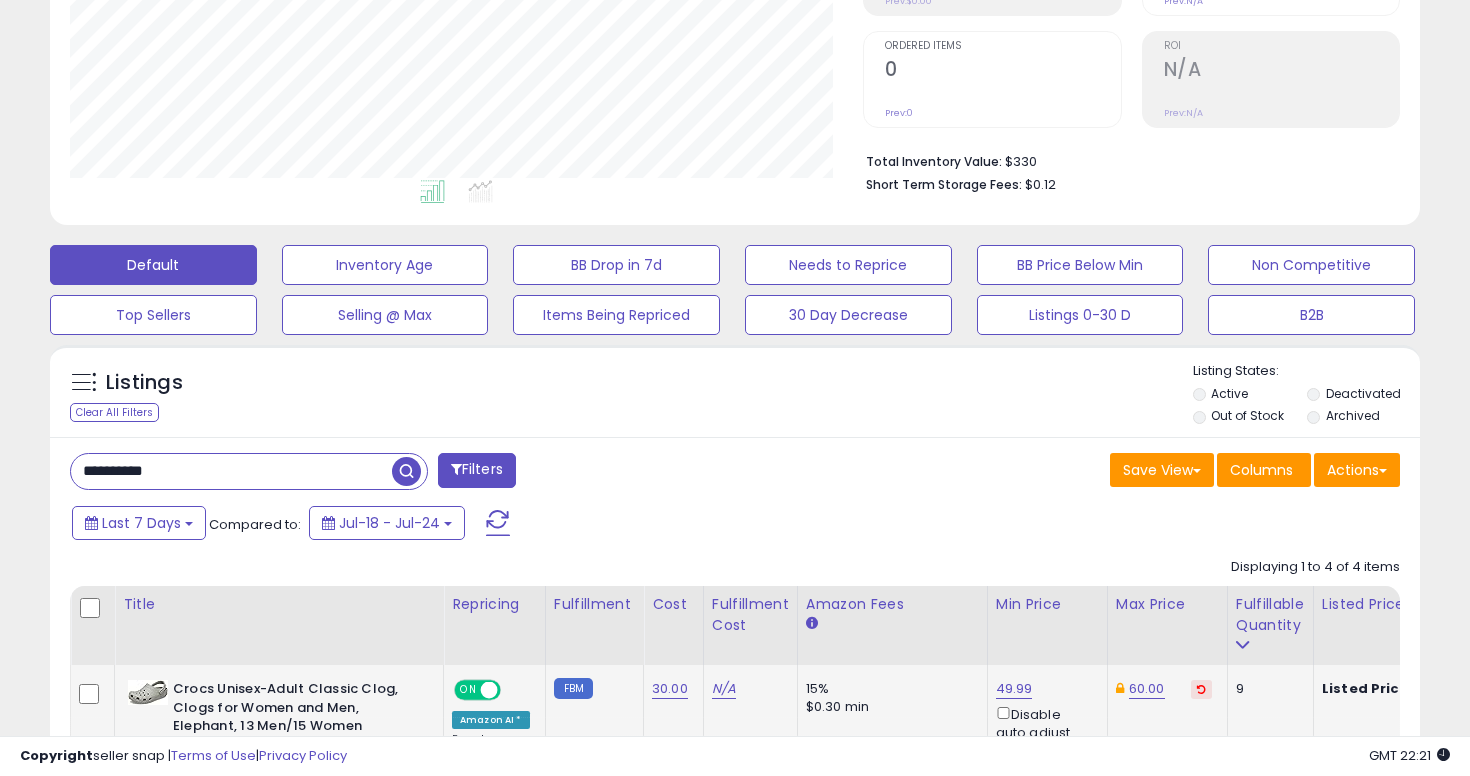 click on "**********" at bounding box center (231, 471) 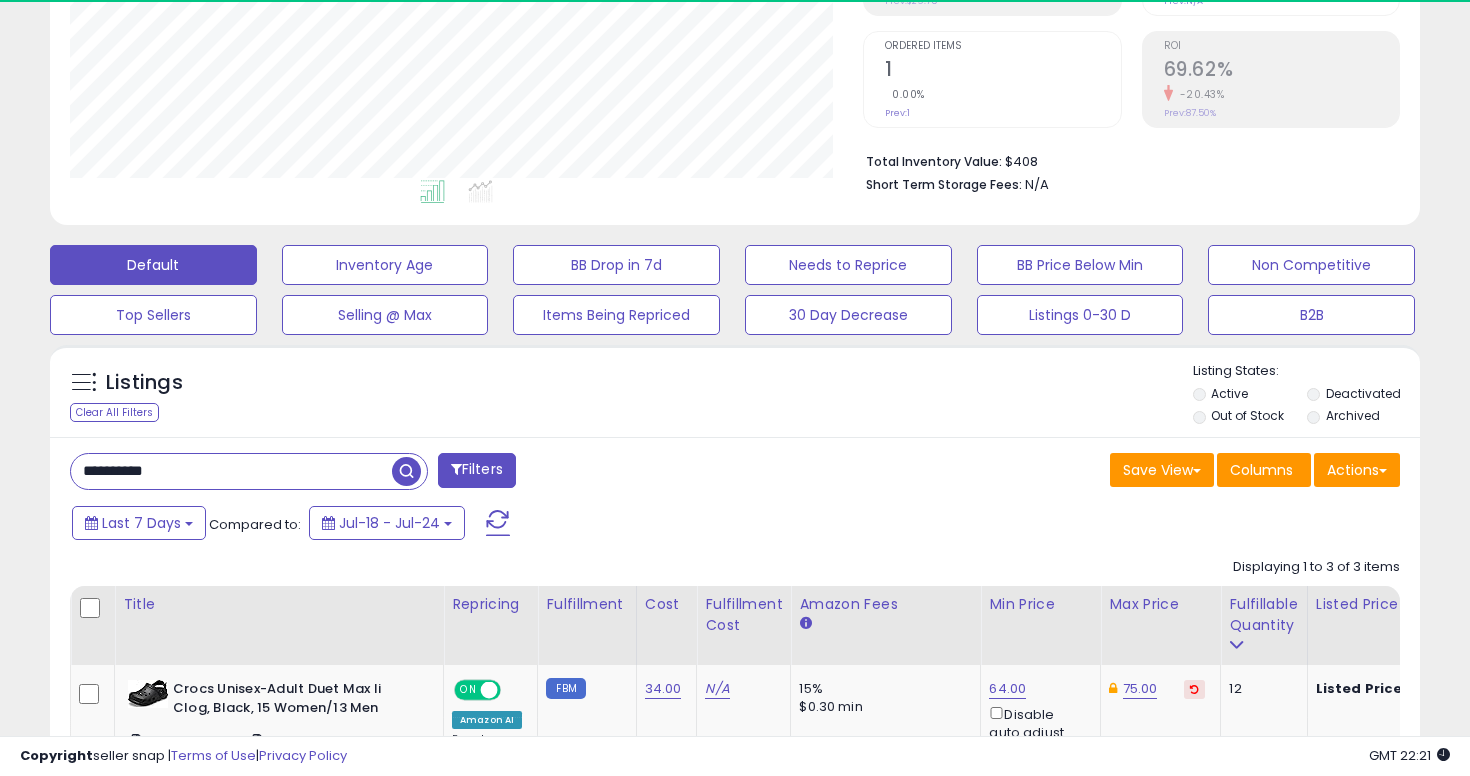scroll, scrollTop: 999590, scrollLeft: 999206, axis: both 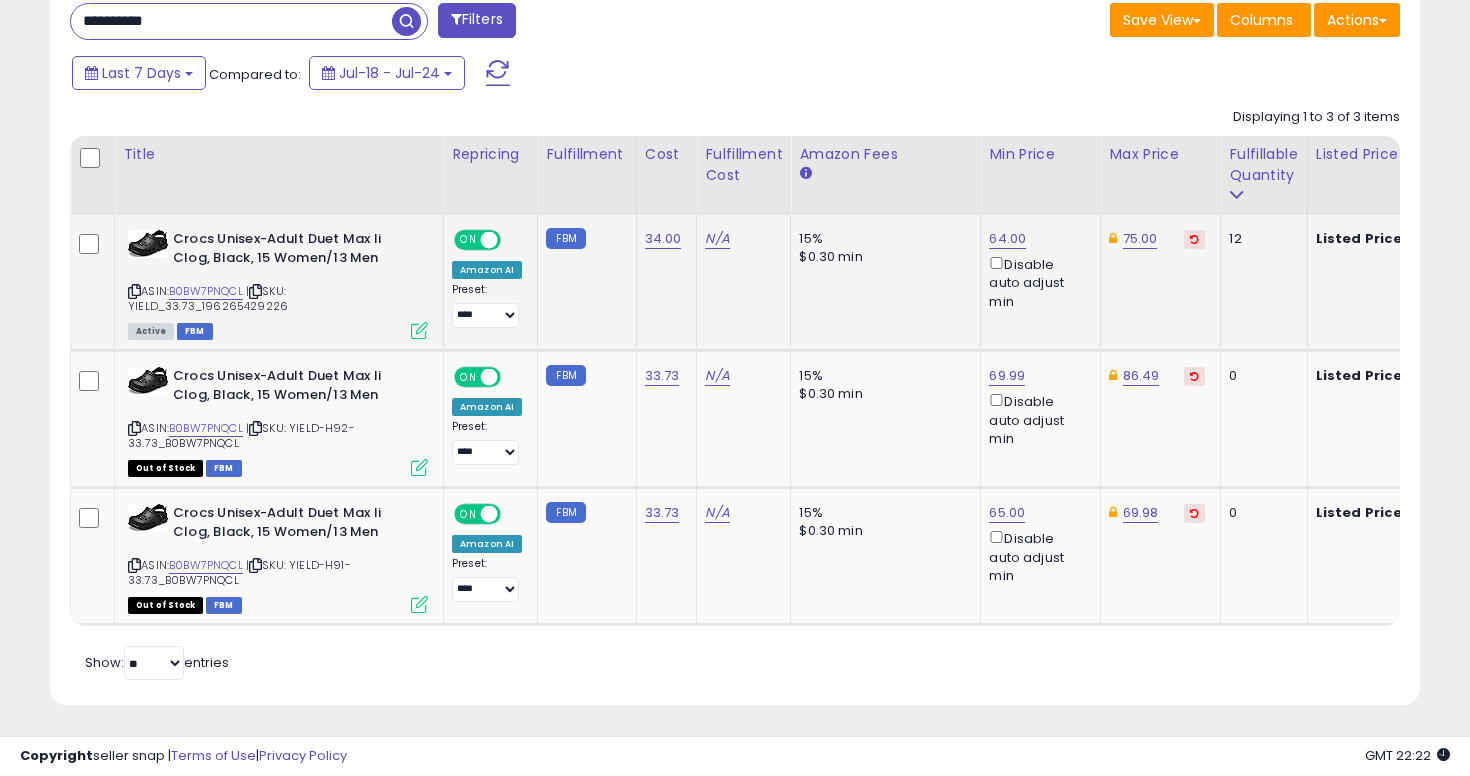 click on "15% $0.30 min" 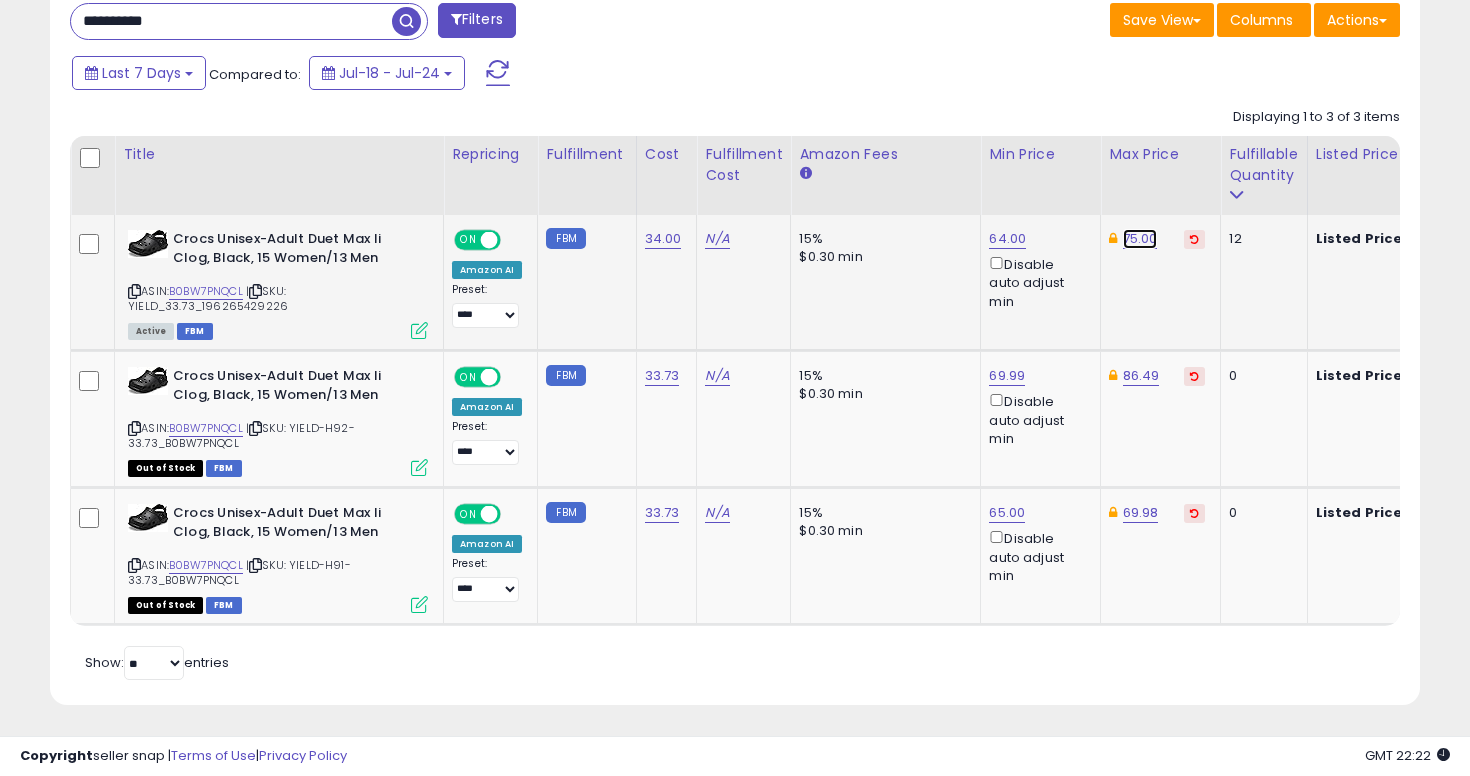 click on "75.00" at bounding box center [1140, 239] 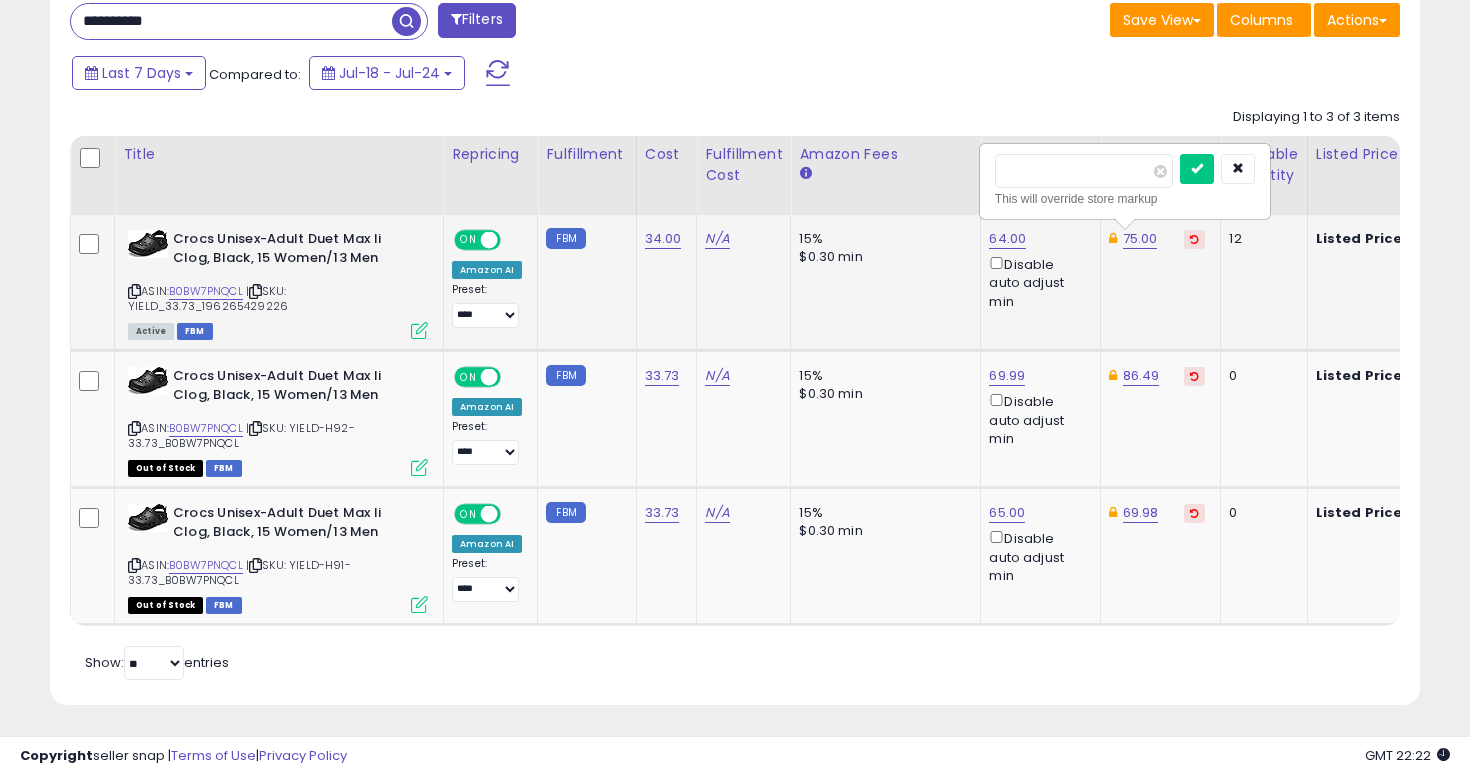 click on "*****" at bounding box center [1084, 171] 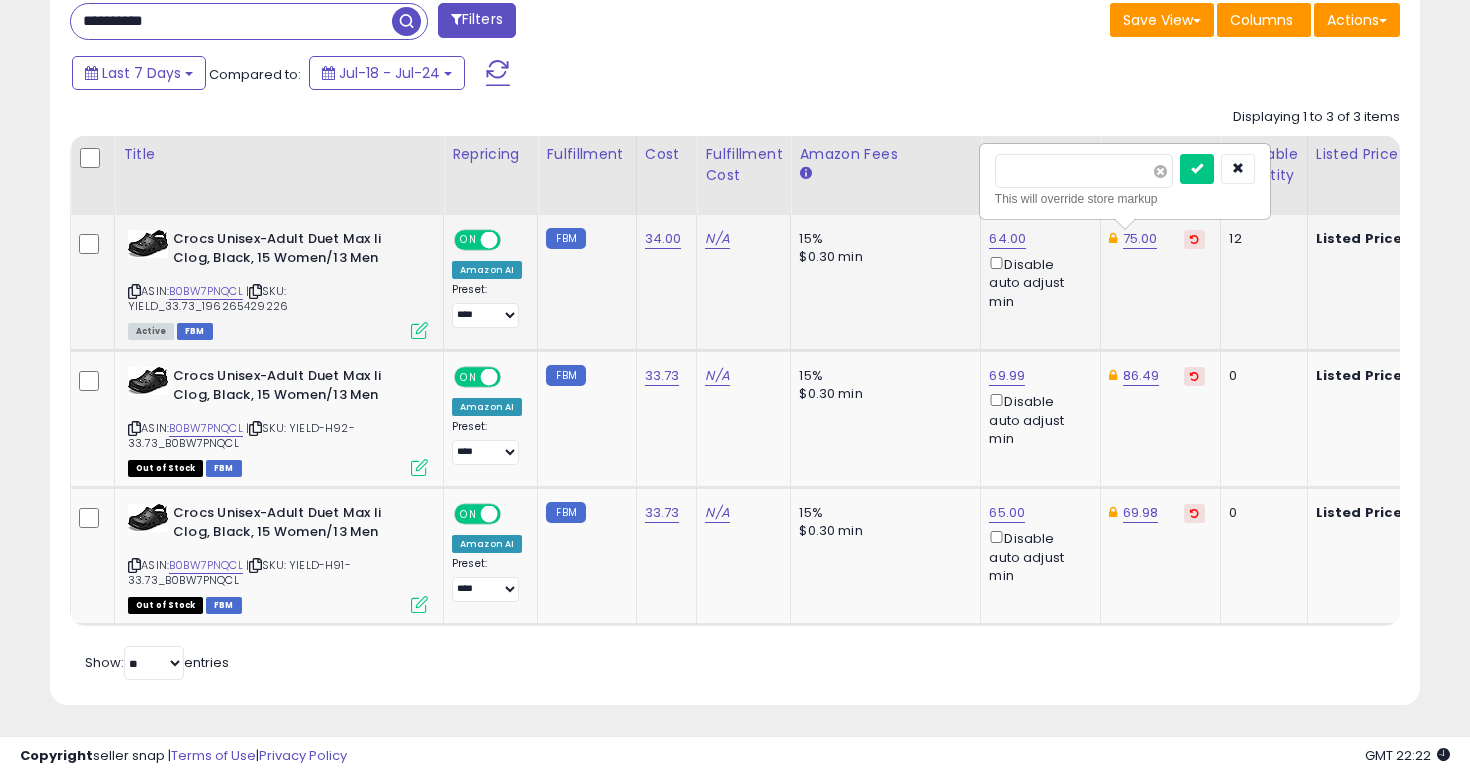 click at bounding box center (1160, 171) 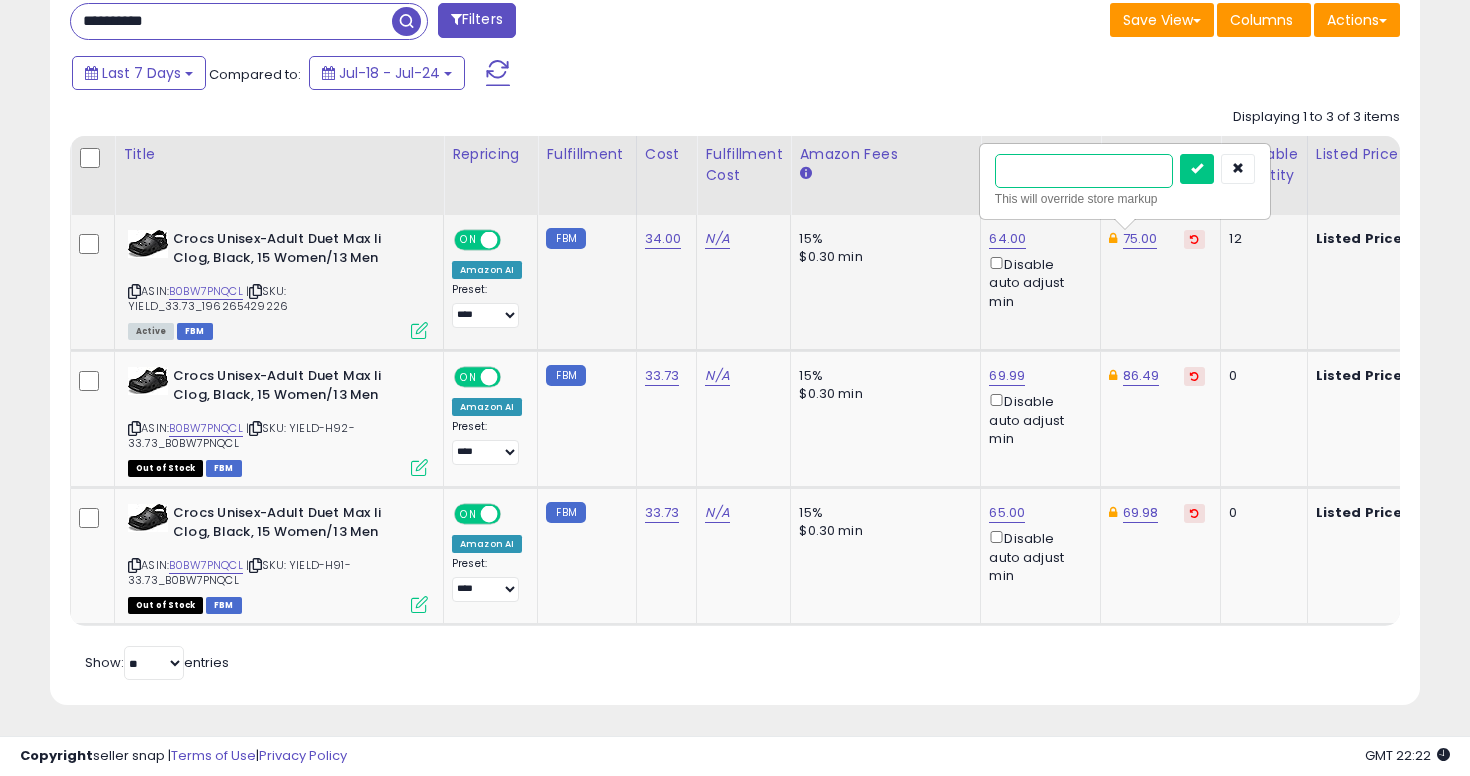 type on "**" 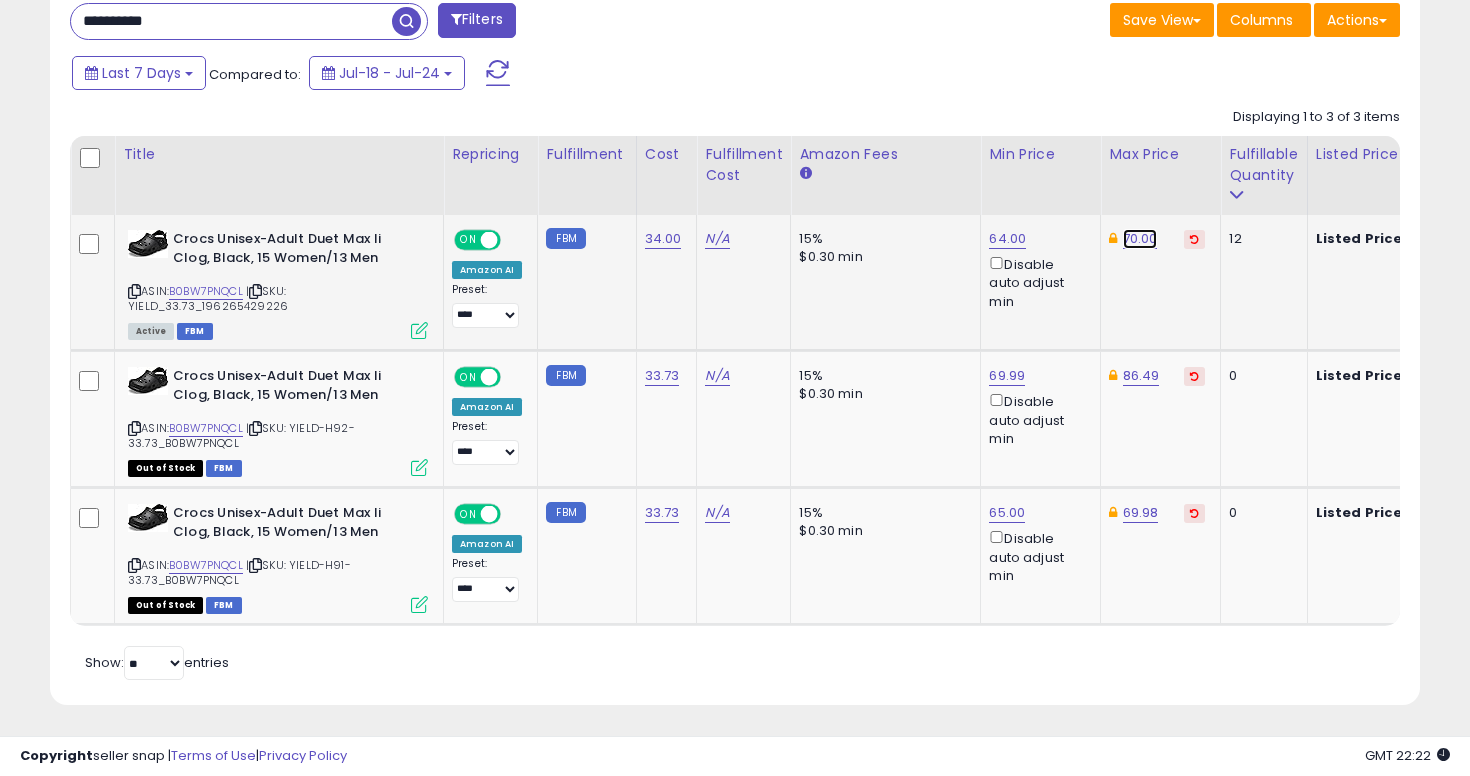 click on "70.00" at bounding box center [1140, 239] 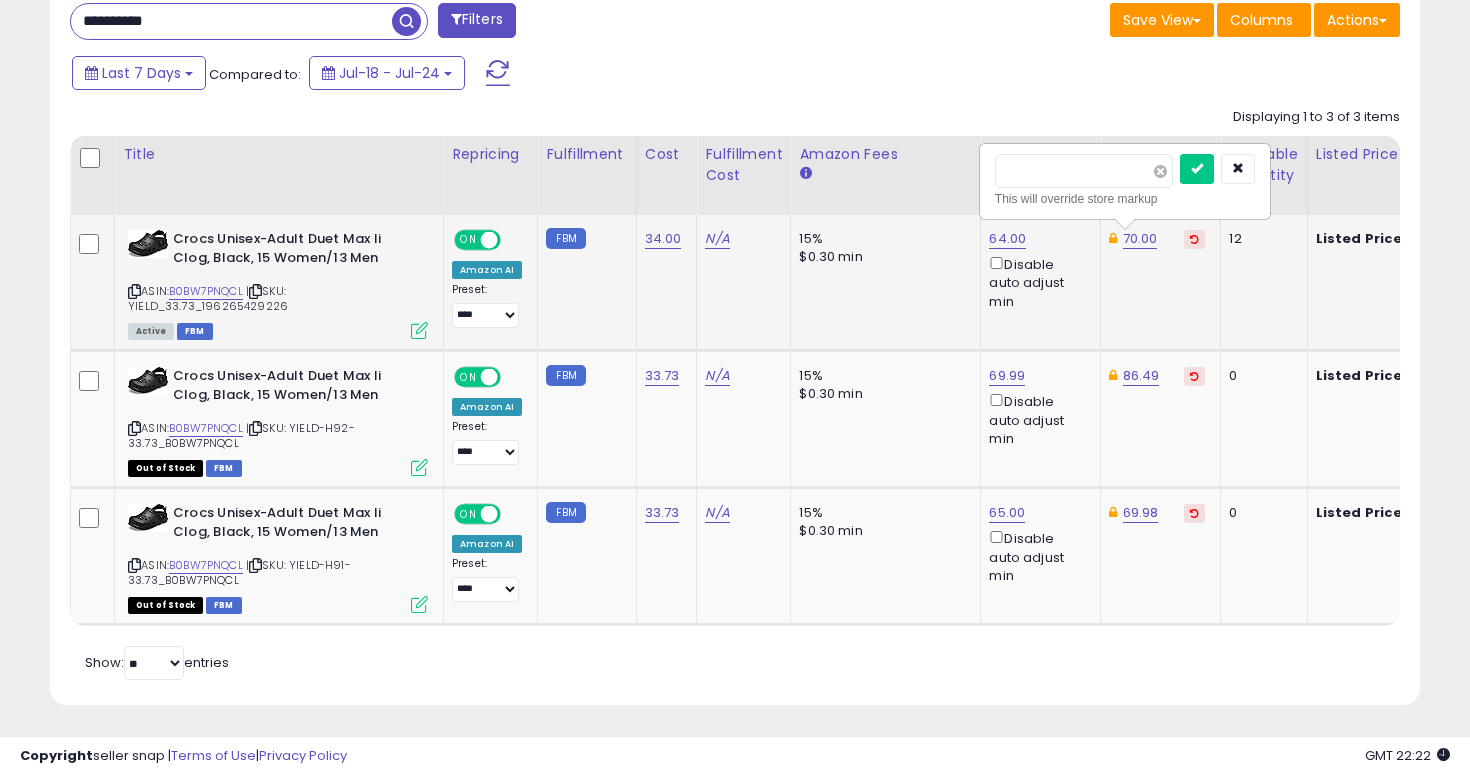 click at bounding box center [1160, 171] 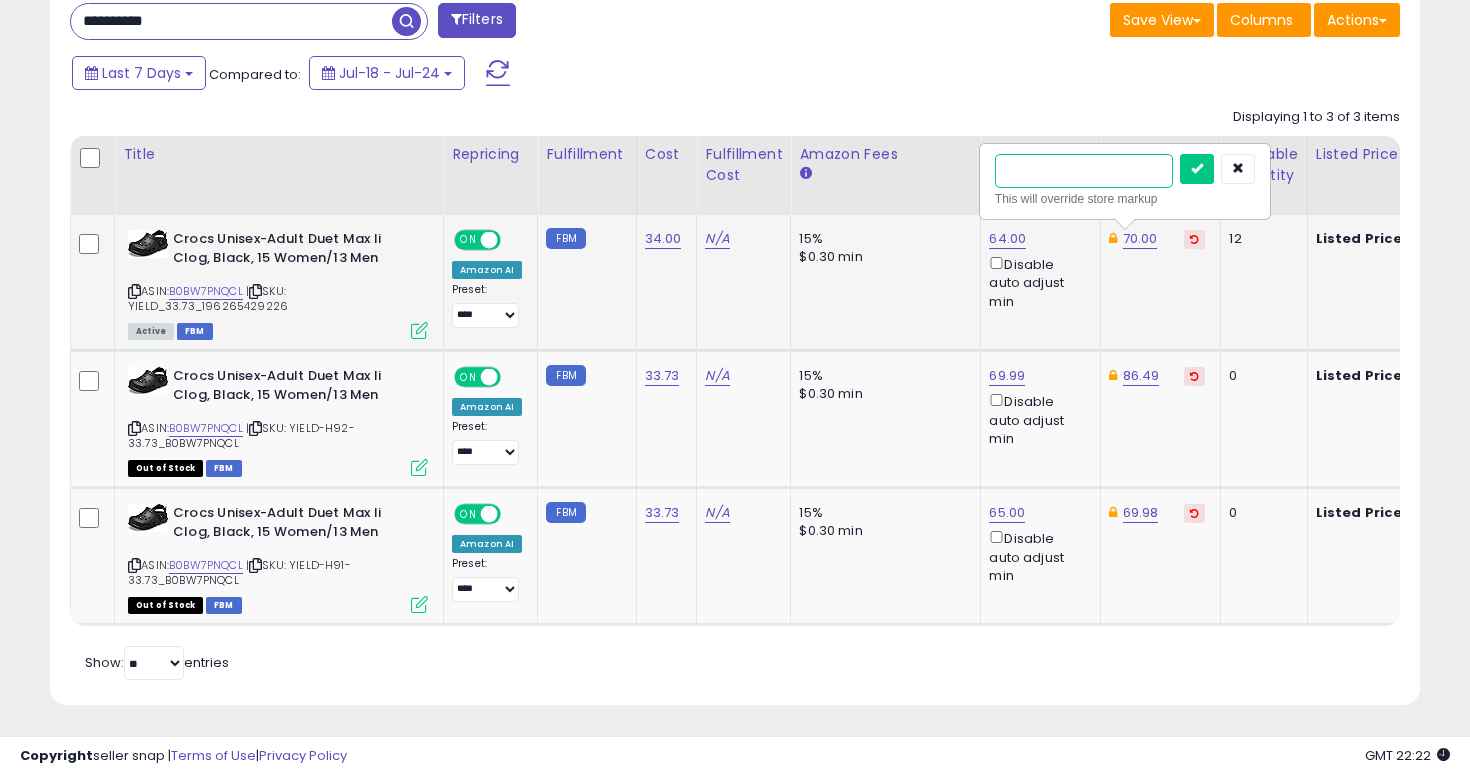 type on "**" 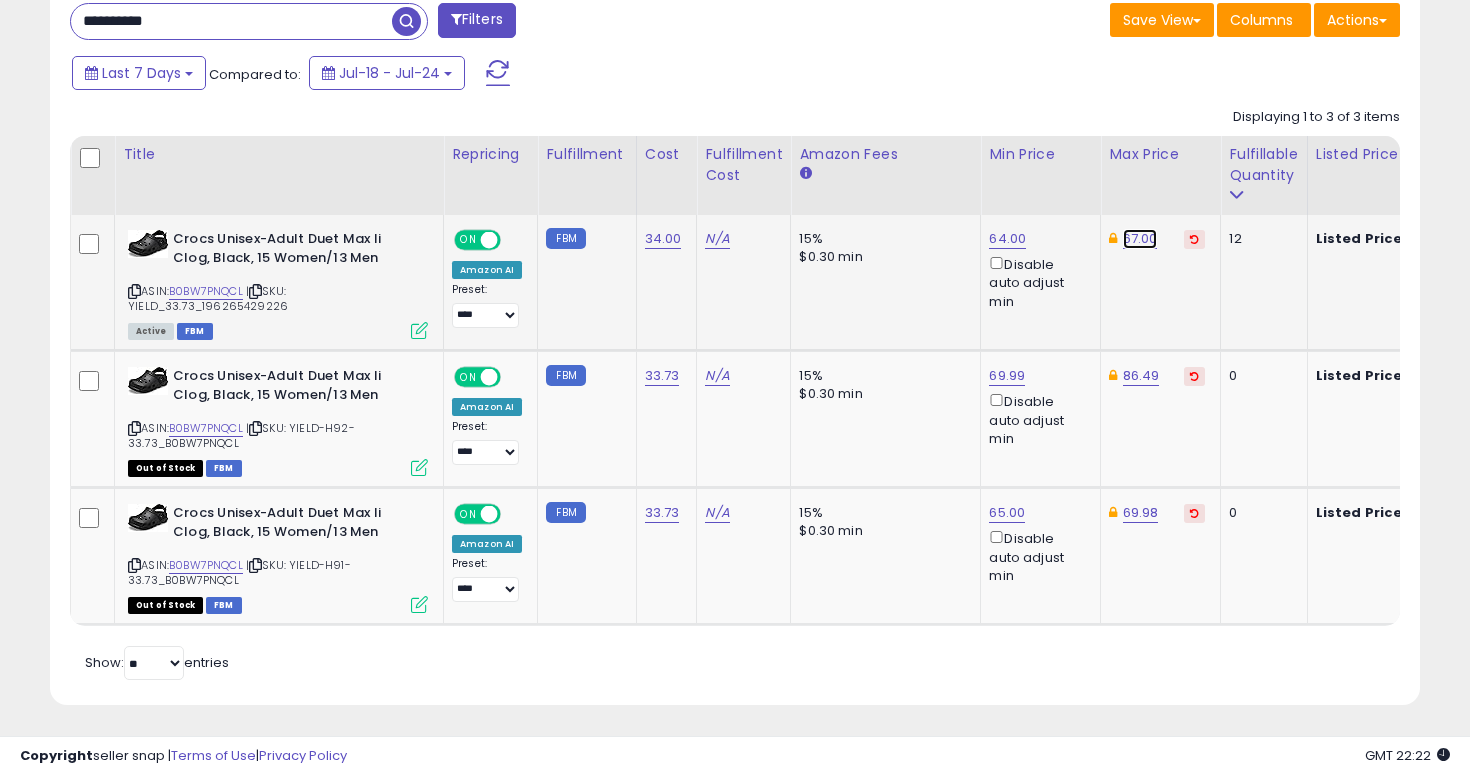 click on "67.00" at bounding box center (1140, 239) 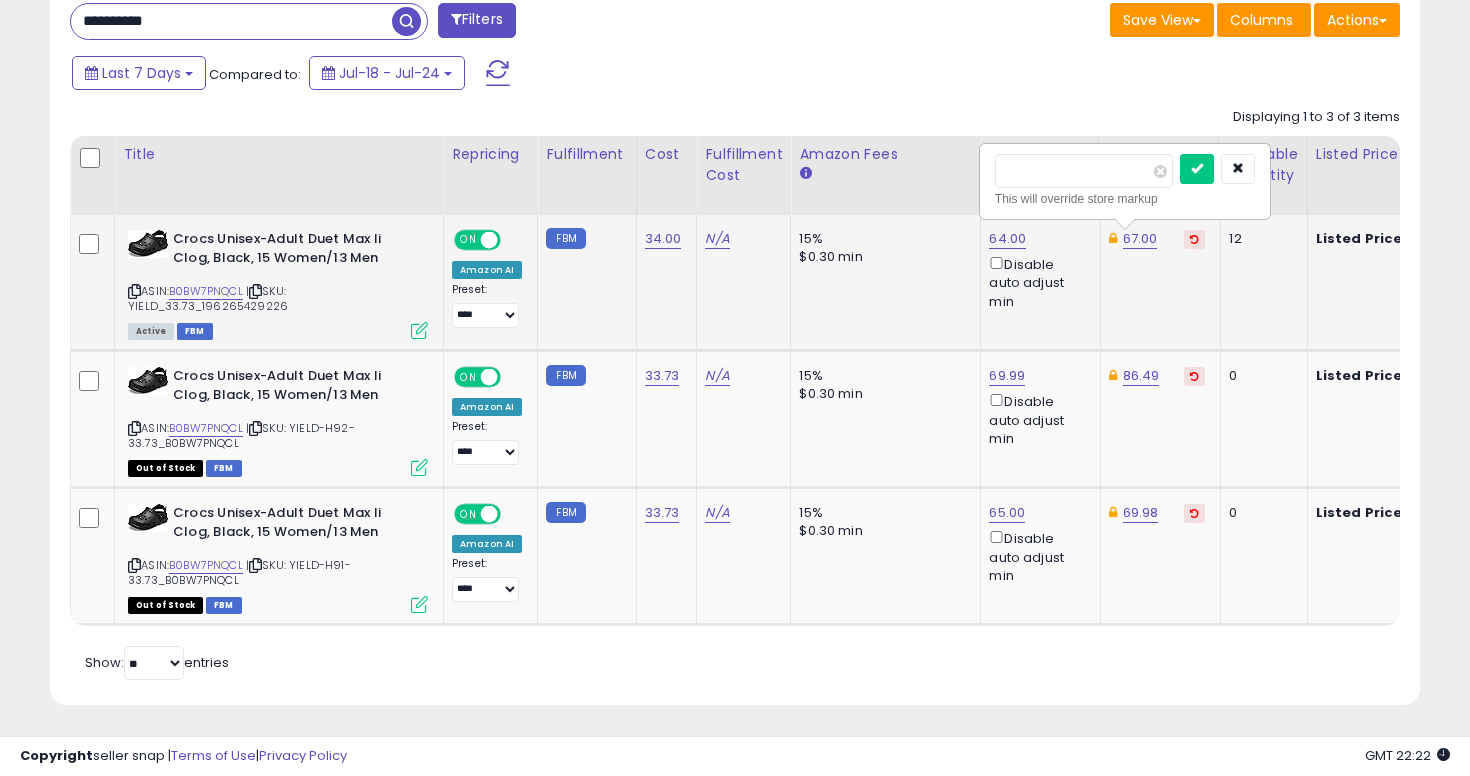 type on "****" 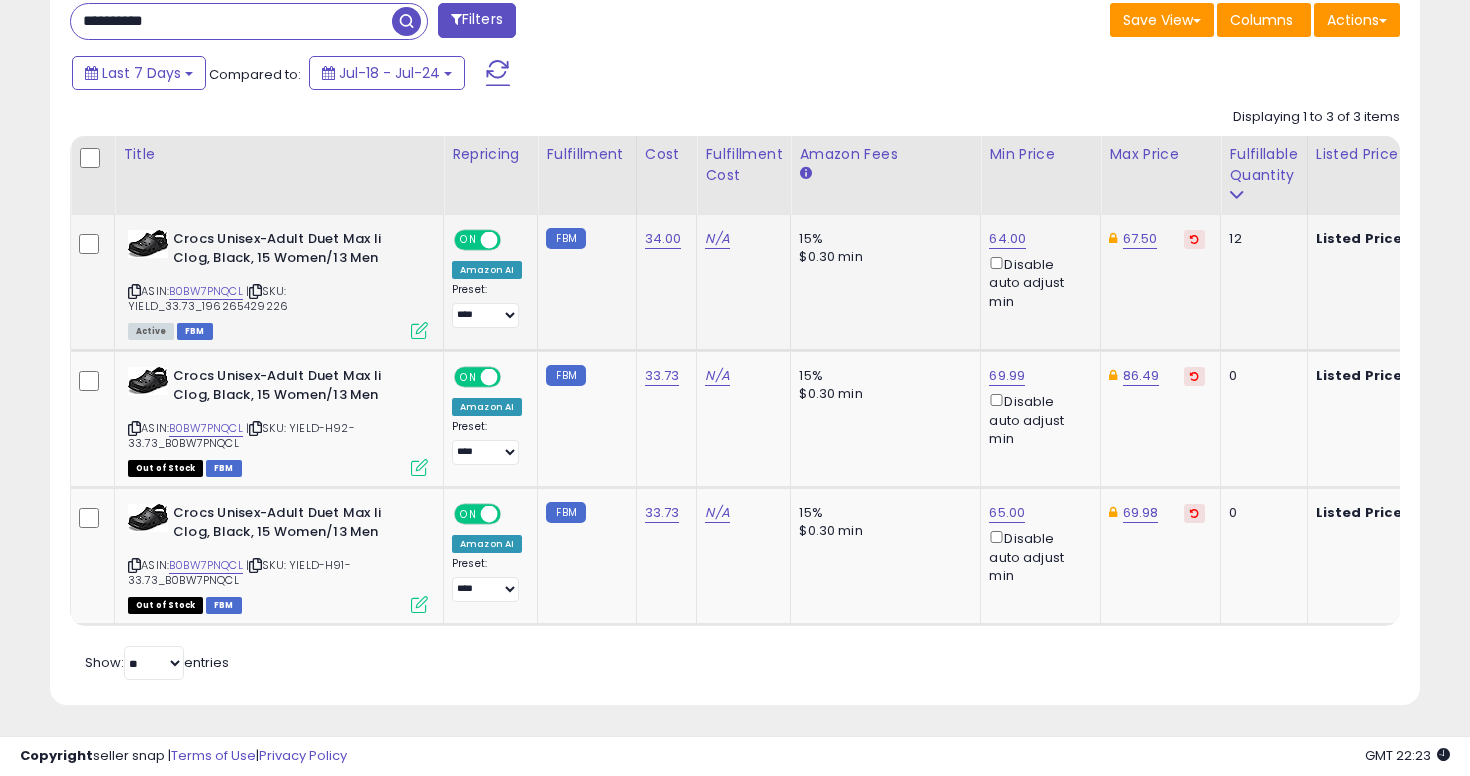 click on "**********" at bounding box center (231, 21) 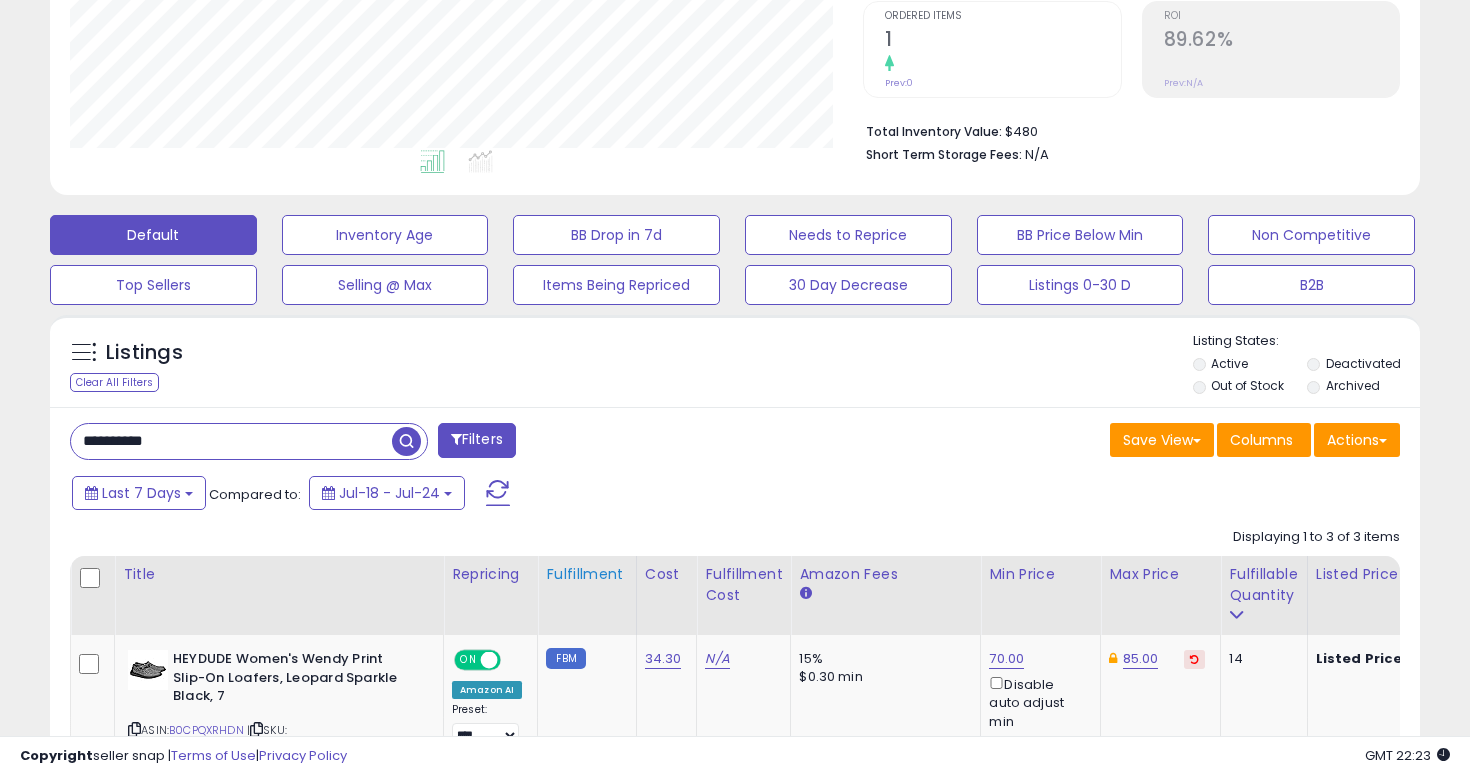 scroll, scrollTop: 395, scrollLeft: 0, axis: vertical 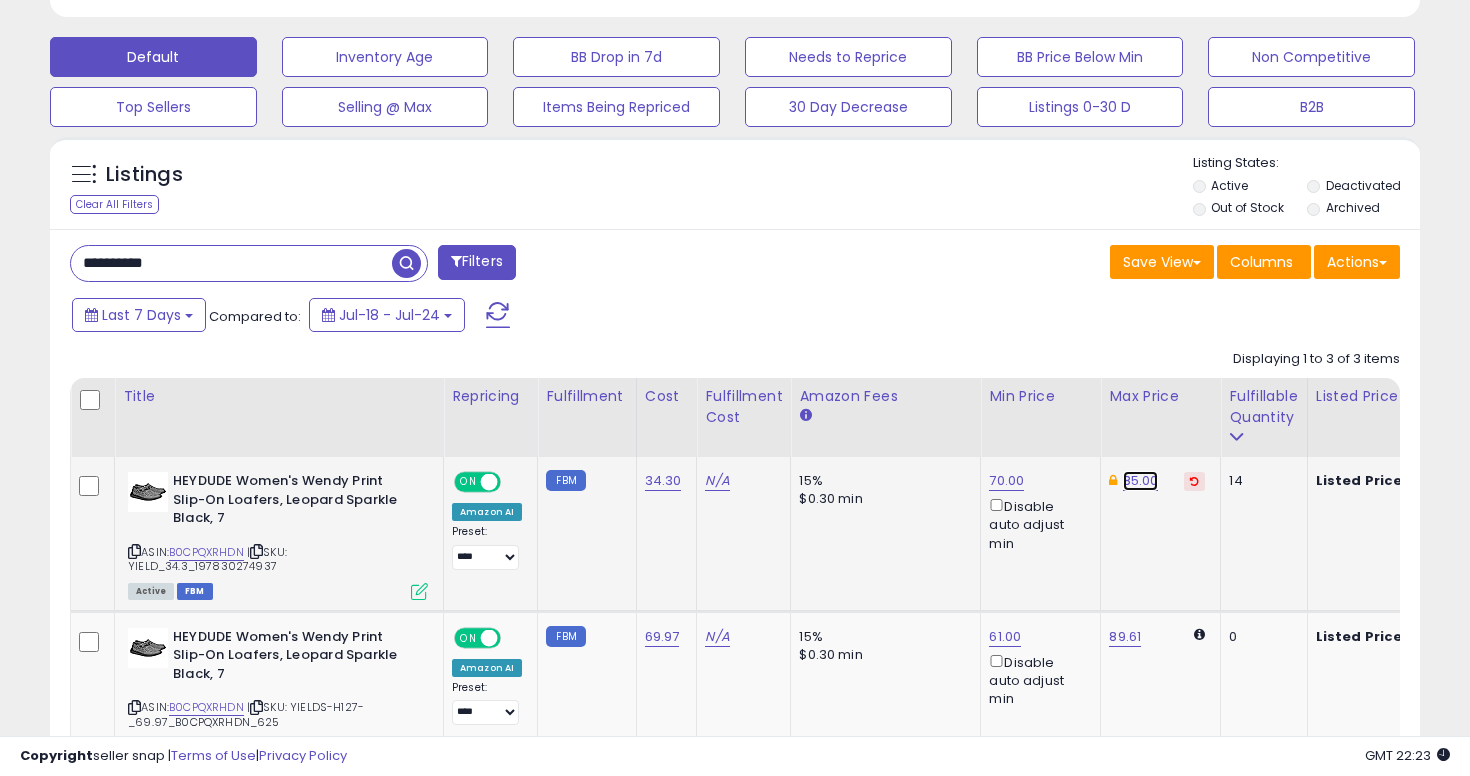 click on "85.00" at bounding box center (1141, 481) 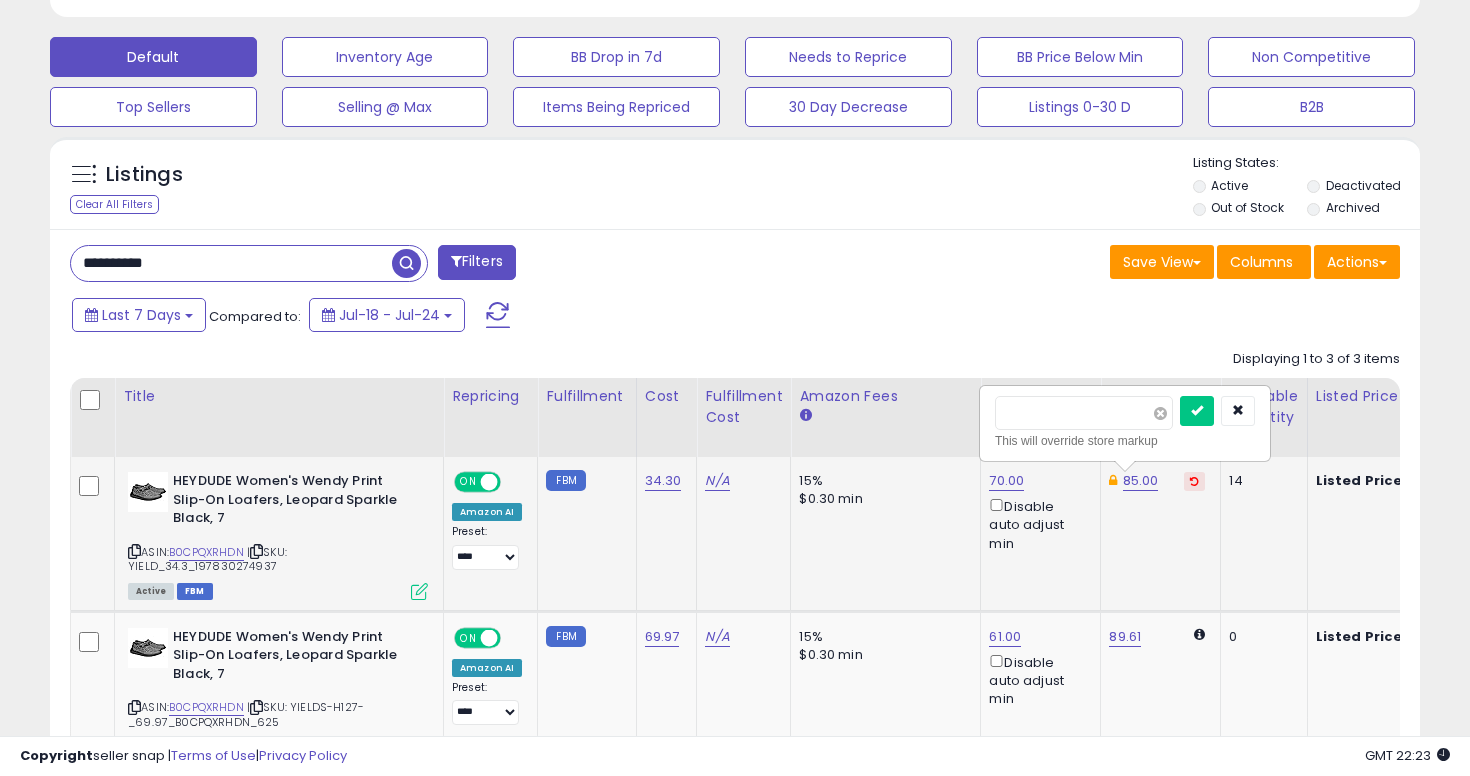 click at bounding box center (1160, 413) 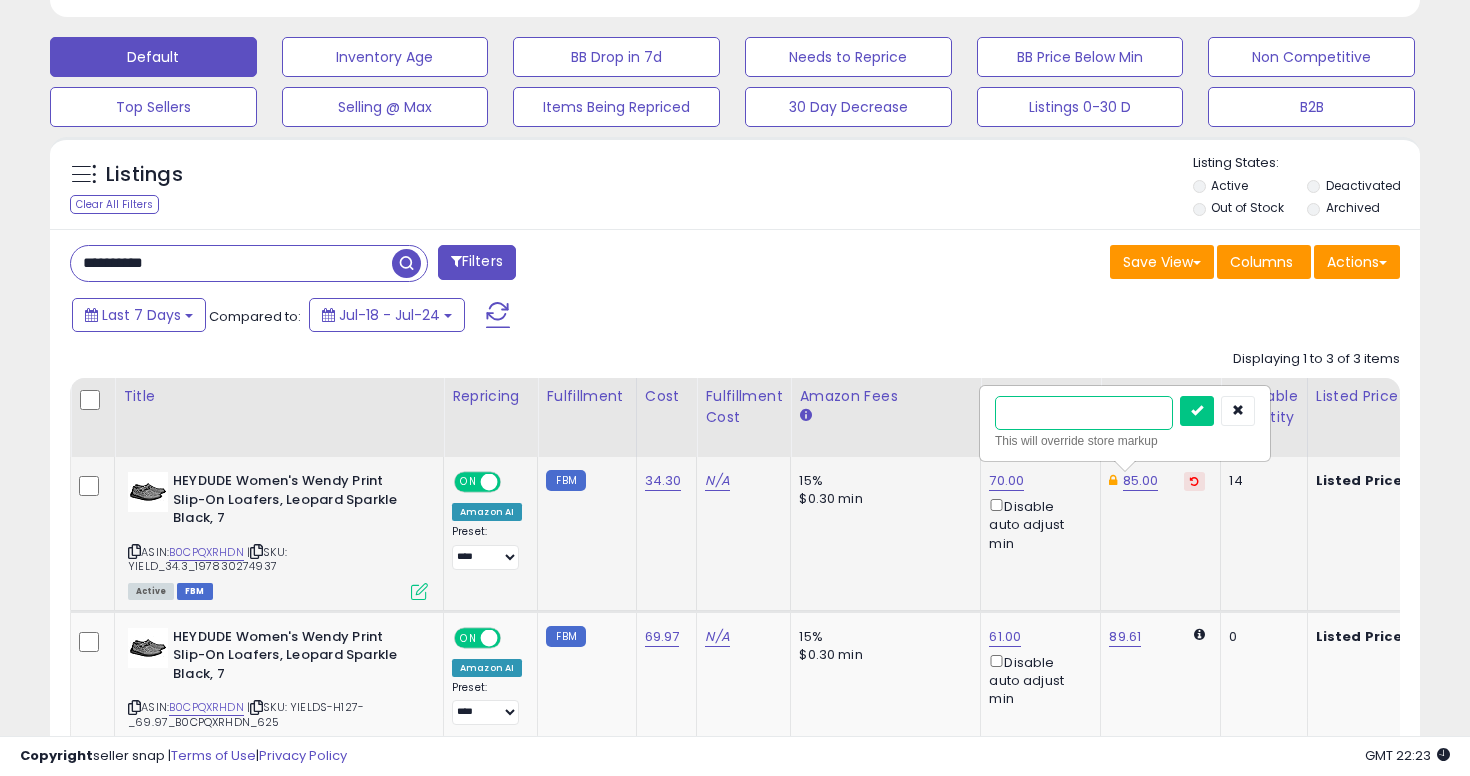 type on "**" 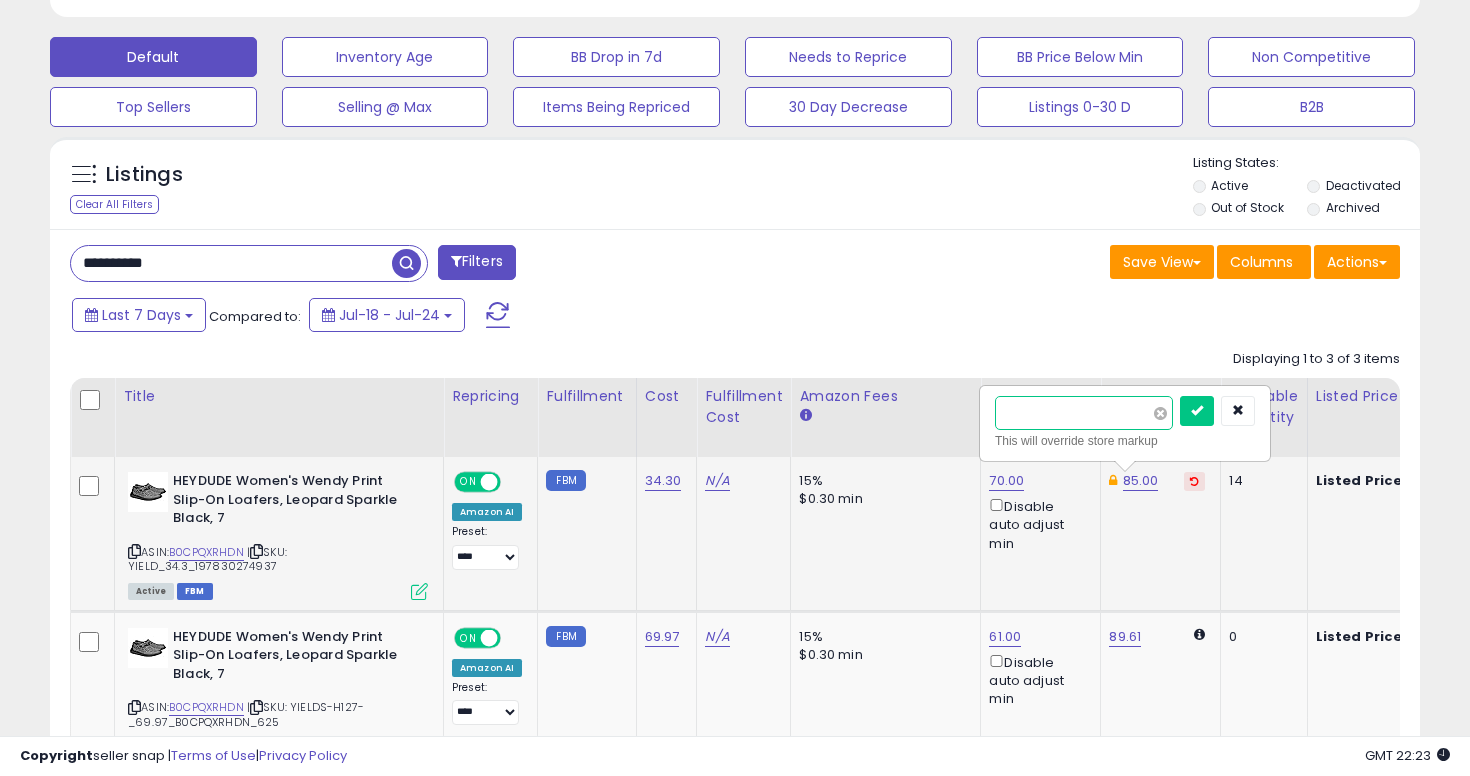 click at bounding box center (1197, 411) 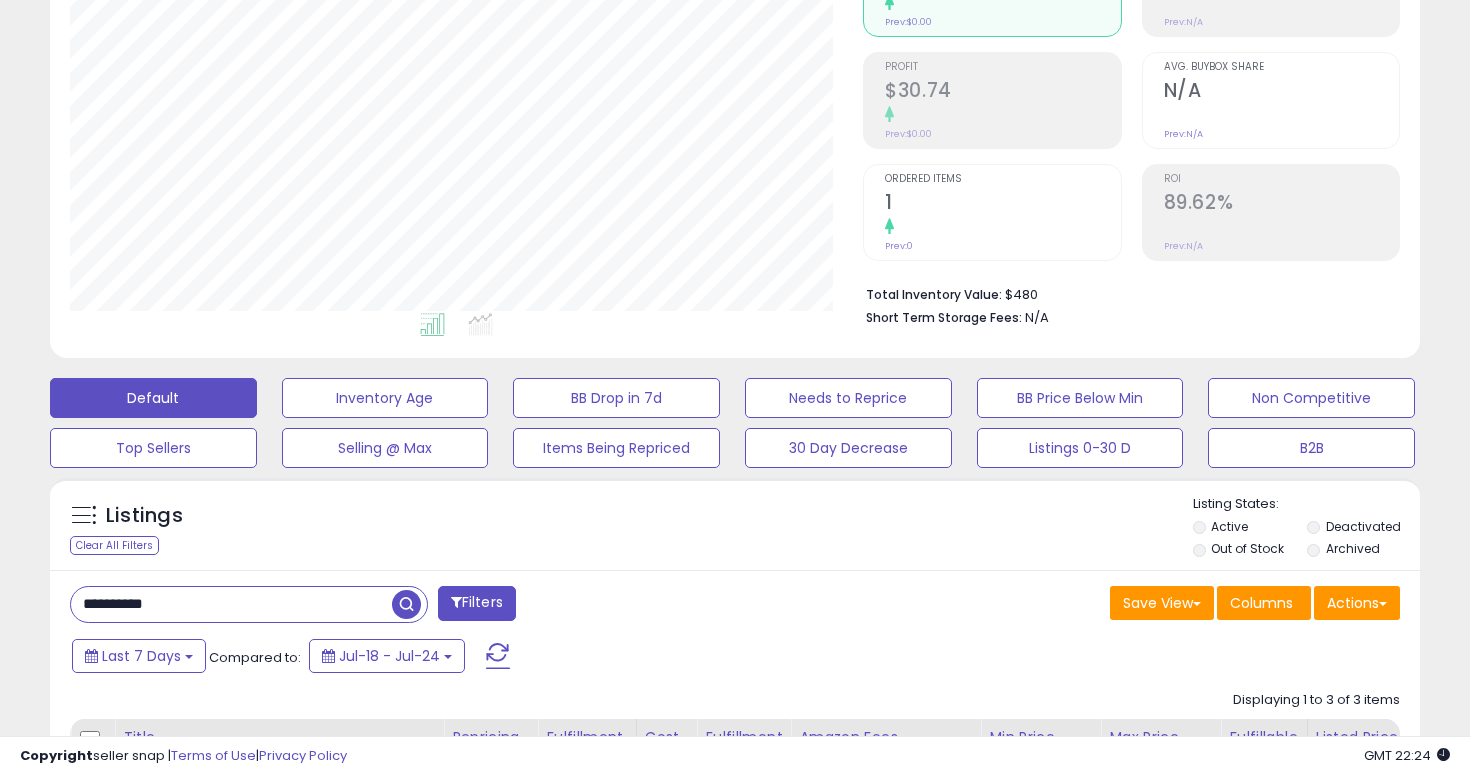 scroll, scrollTop: 509, scrollLeft: 0, axis: vertical 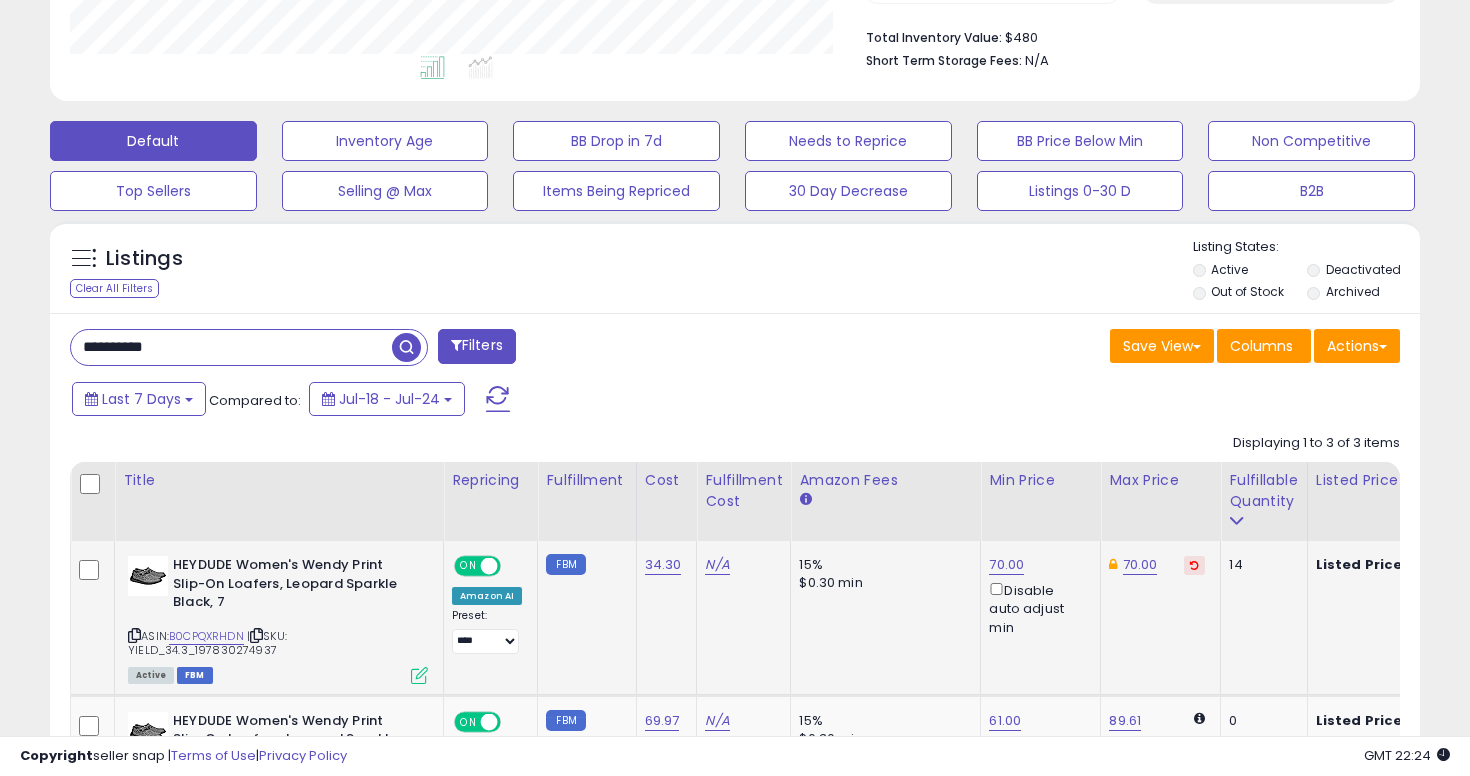 click on "**********" at bounding box center (231, 347) 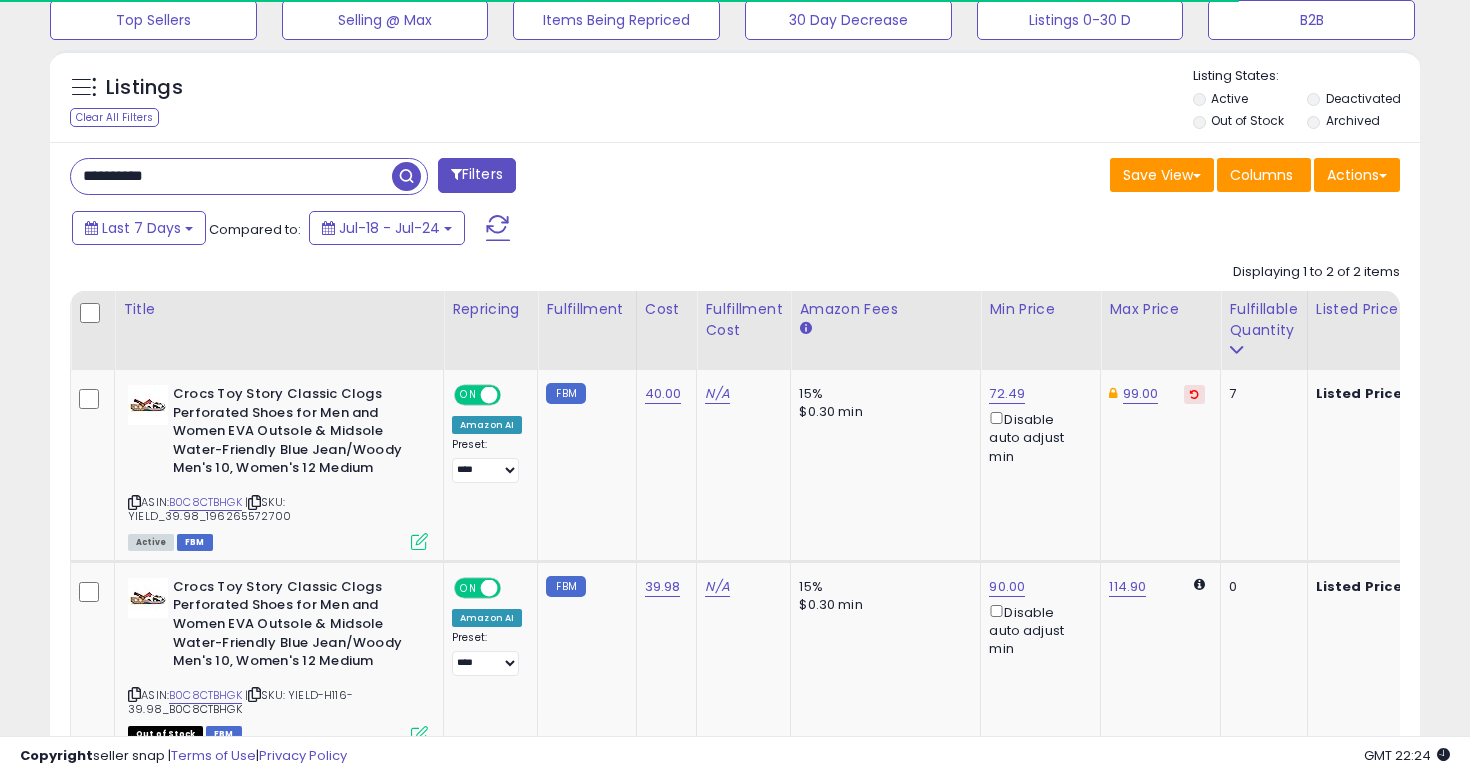 scroll, scrollTop: 682, scrollLeft: 0, axis: vertical 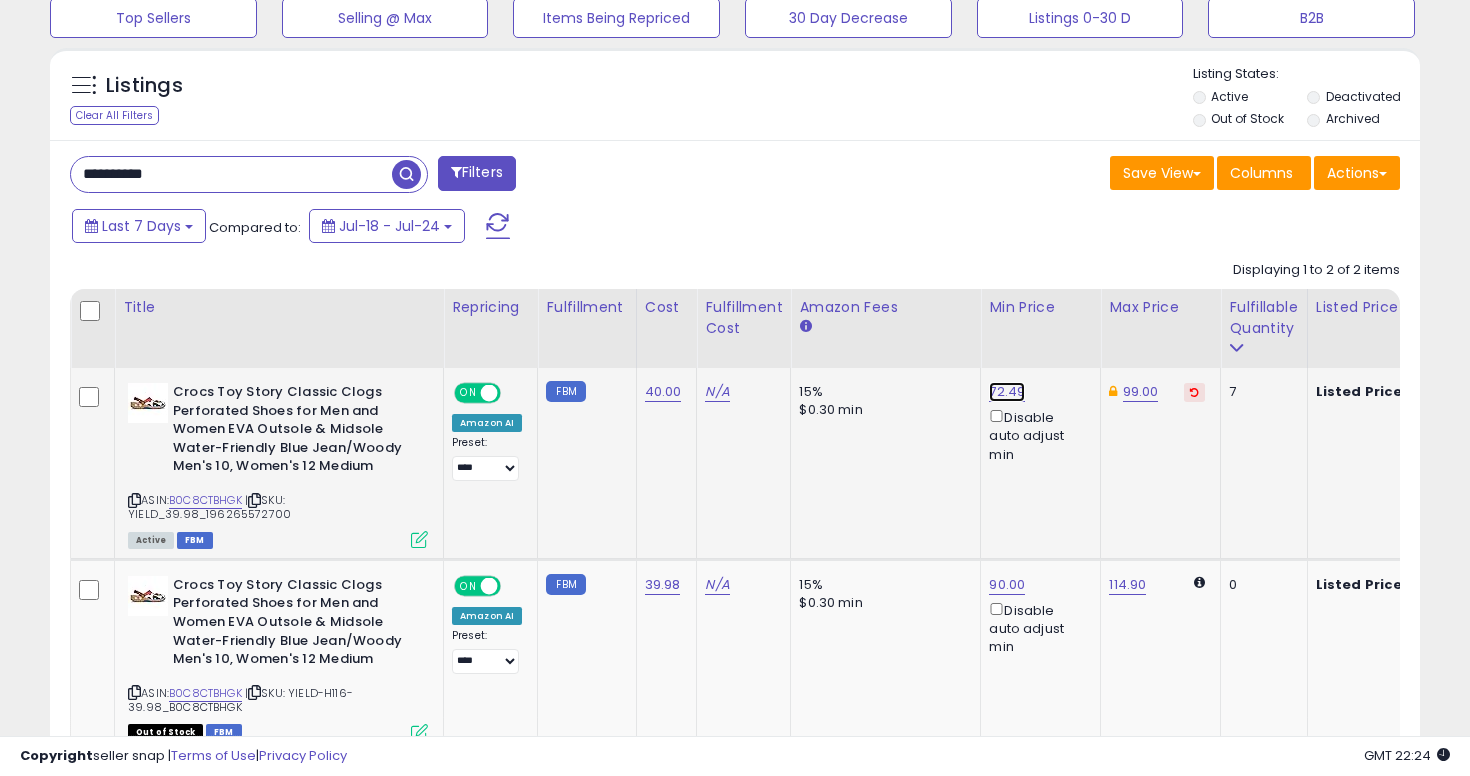 click on "72.49" at bounding box center (1007, 392) 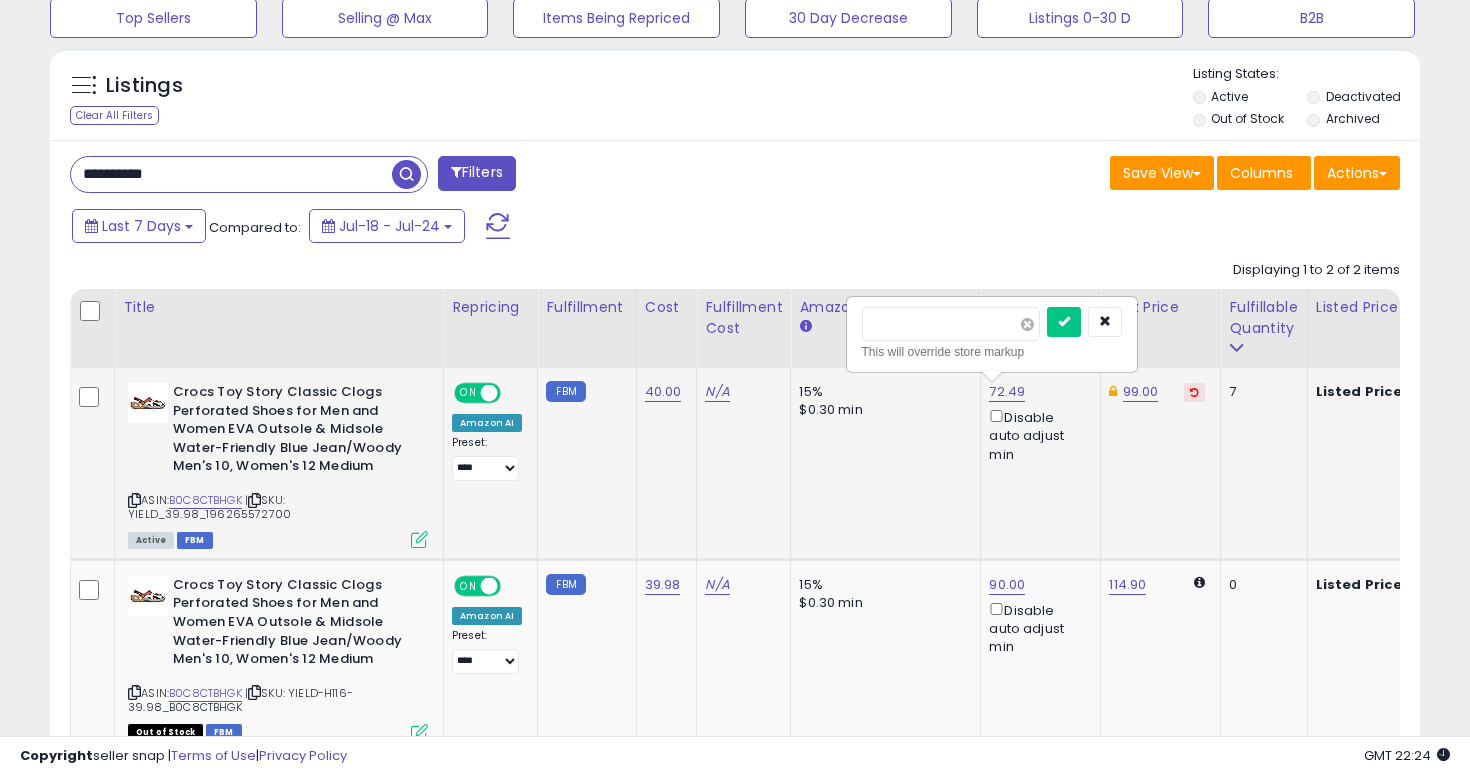 click at bounding box center [1027, 324] 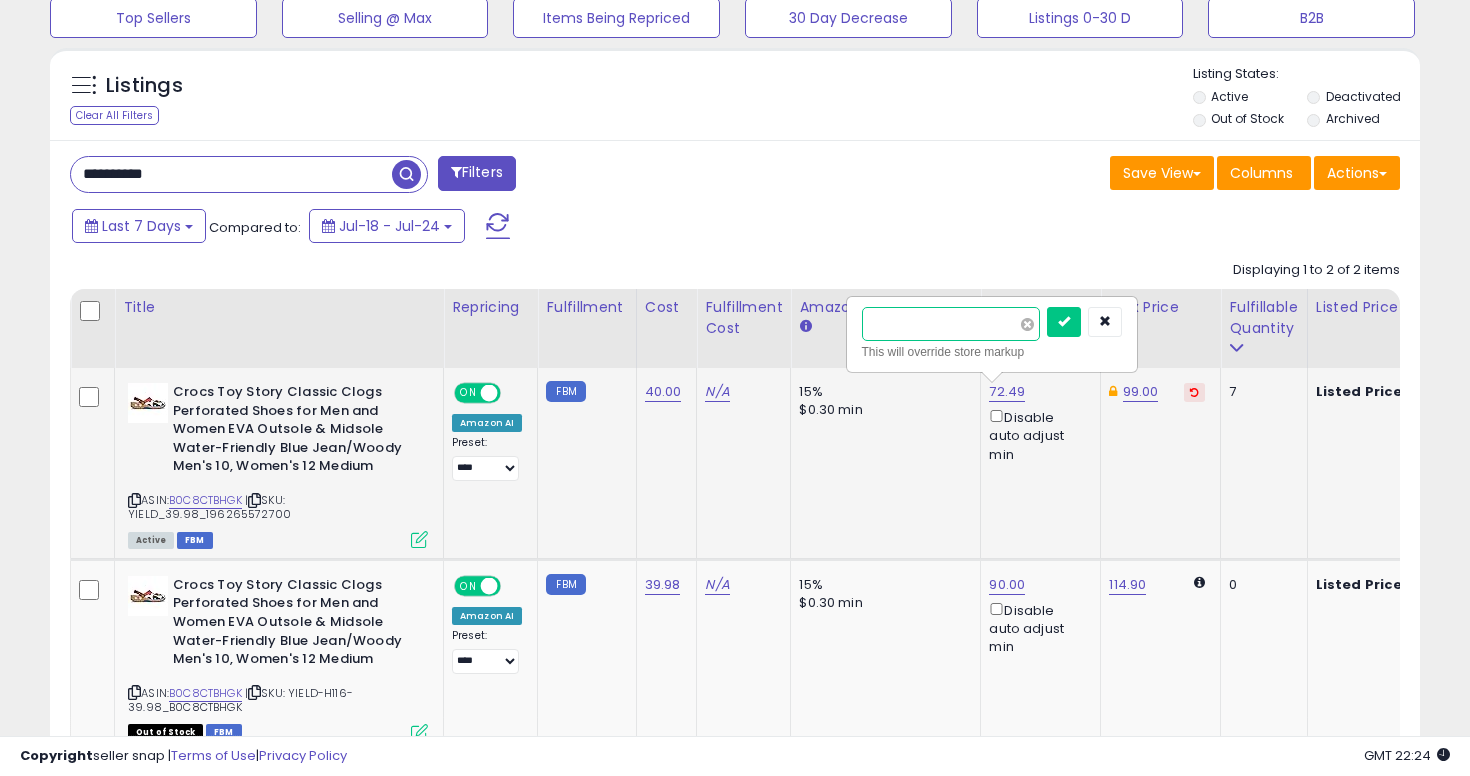 type on "*****" 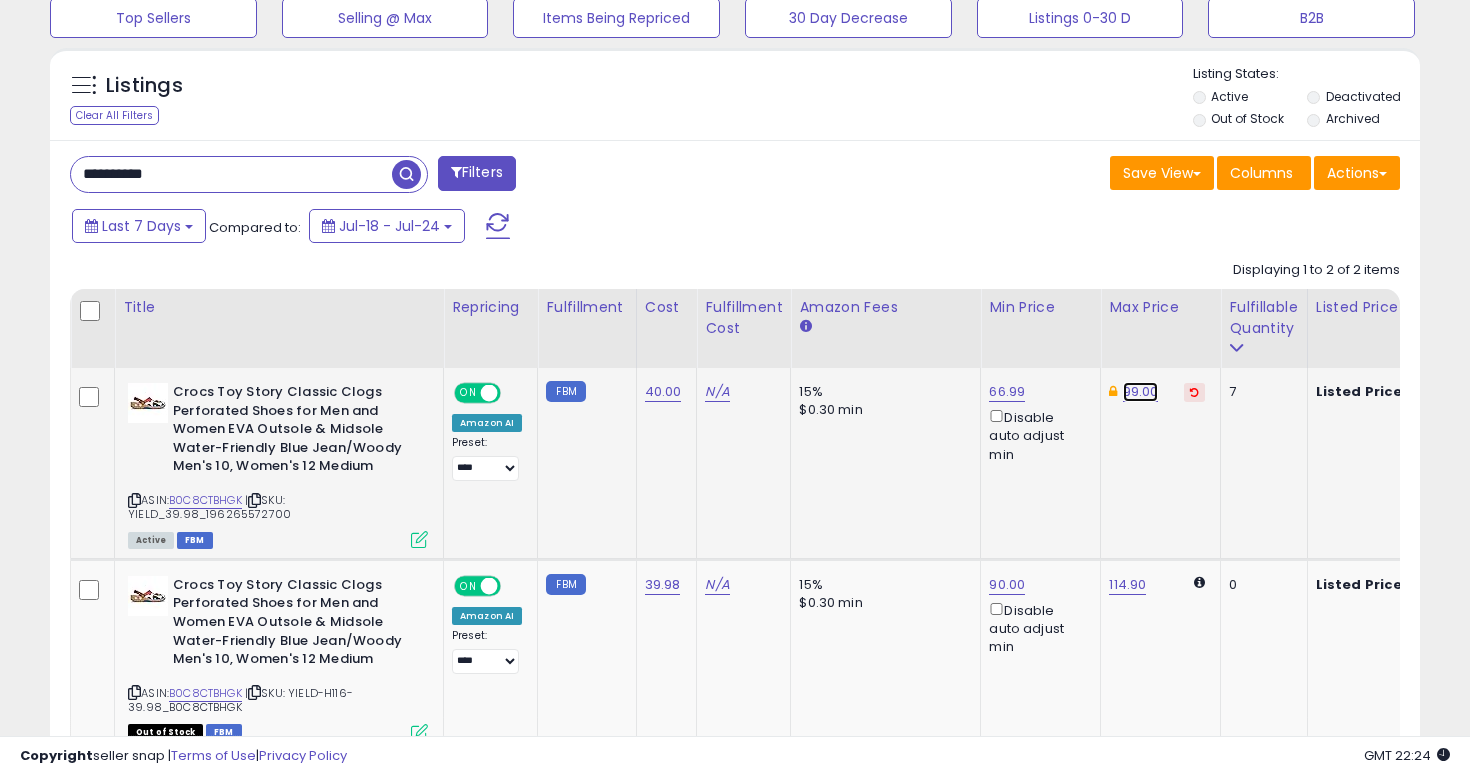 click on "99.00" at bounding box center (1141, 392) 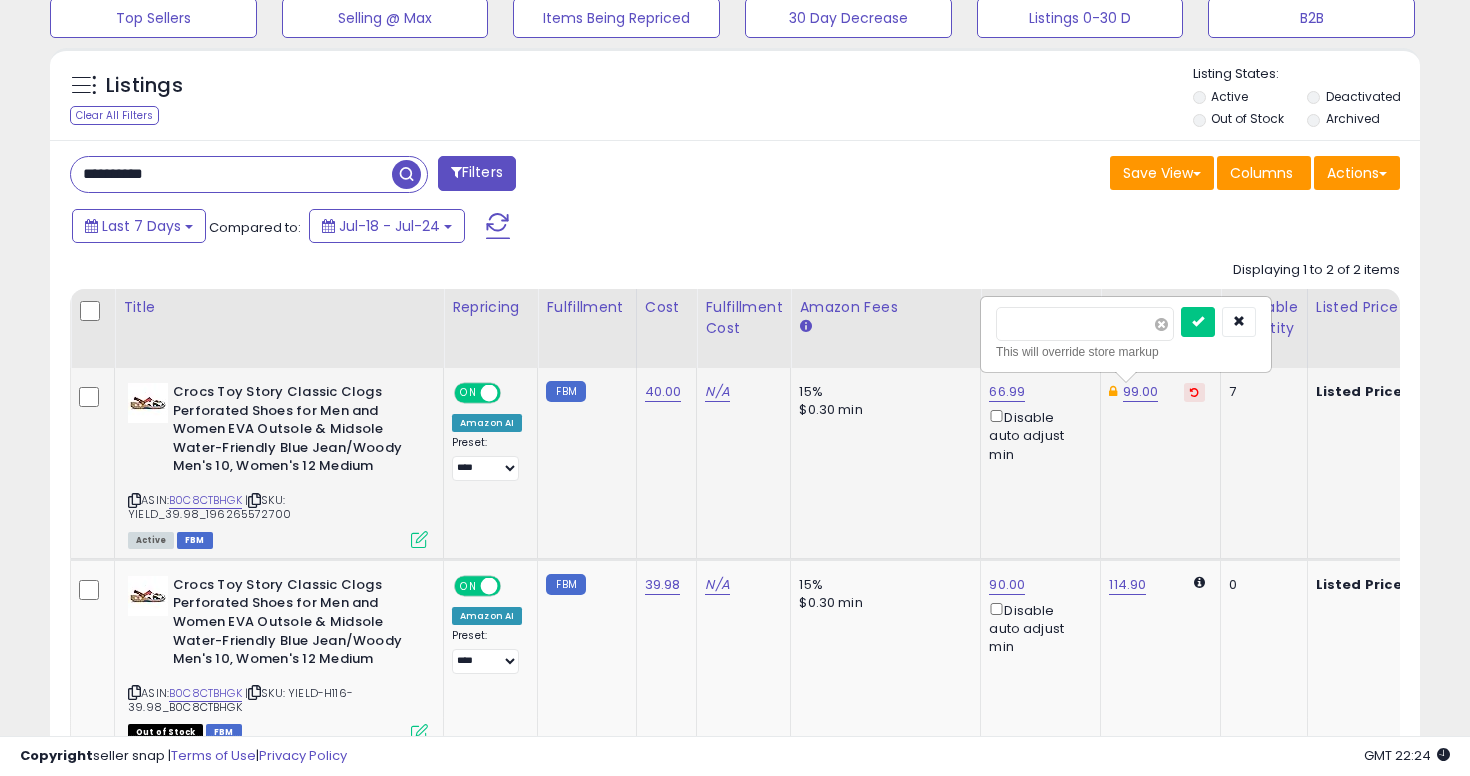 click at bounding box center [1161, 324] 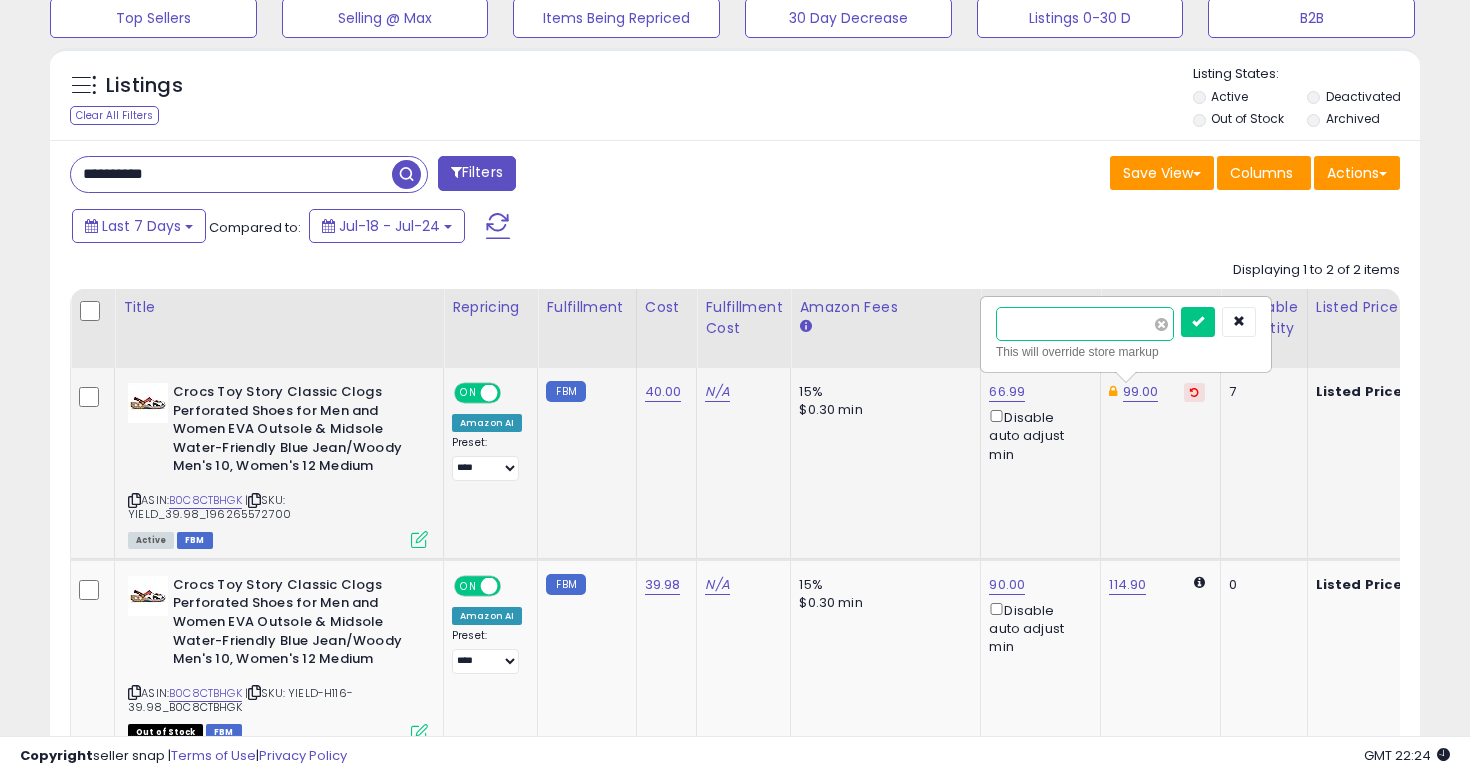 type on "*****" 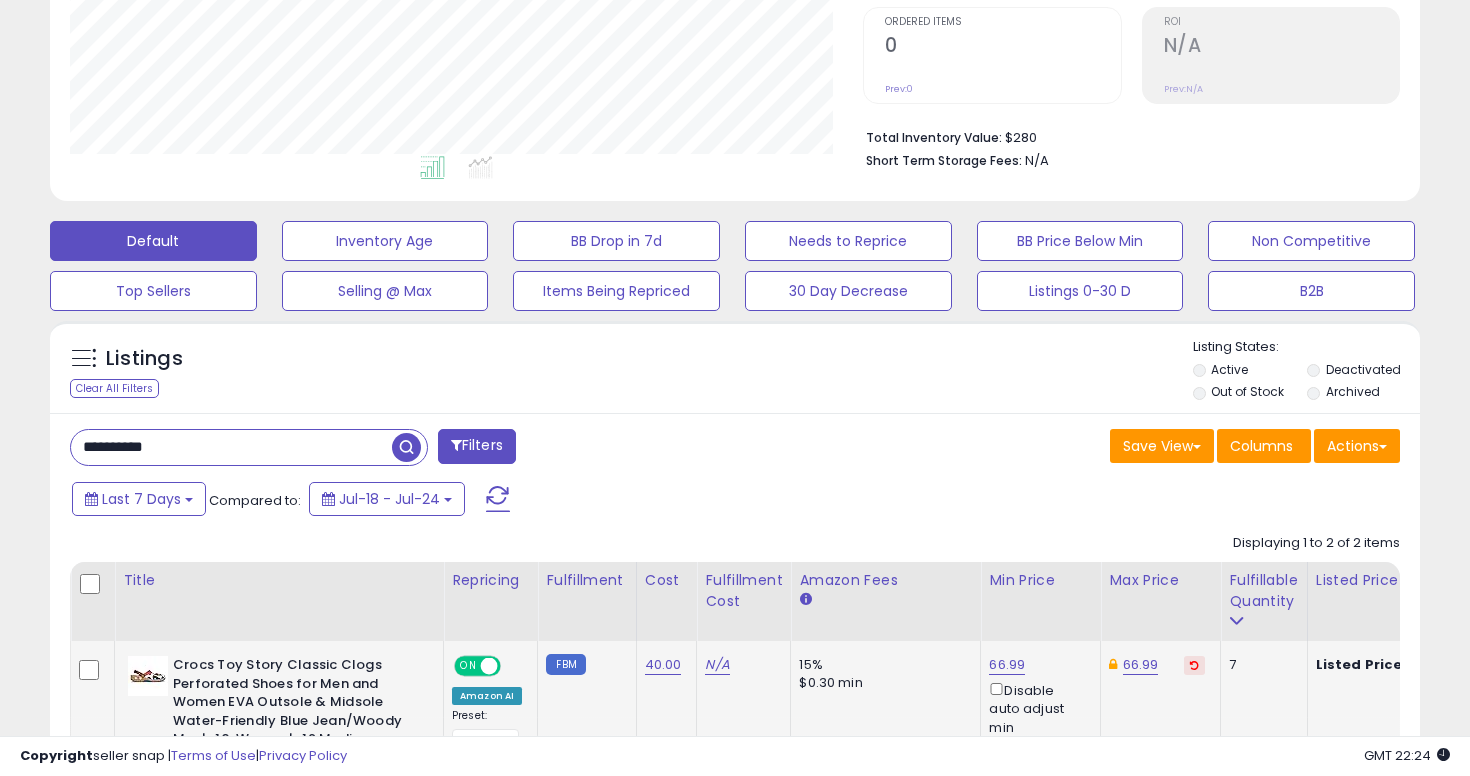 scroll, scrollTop: 314, scrollLeft: 0, axis: vertical 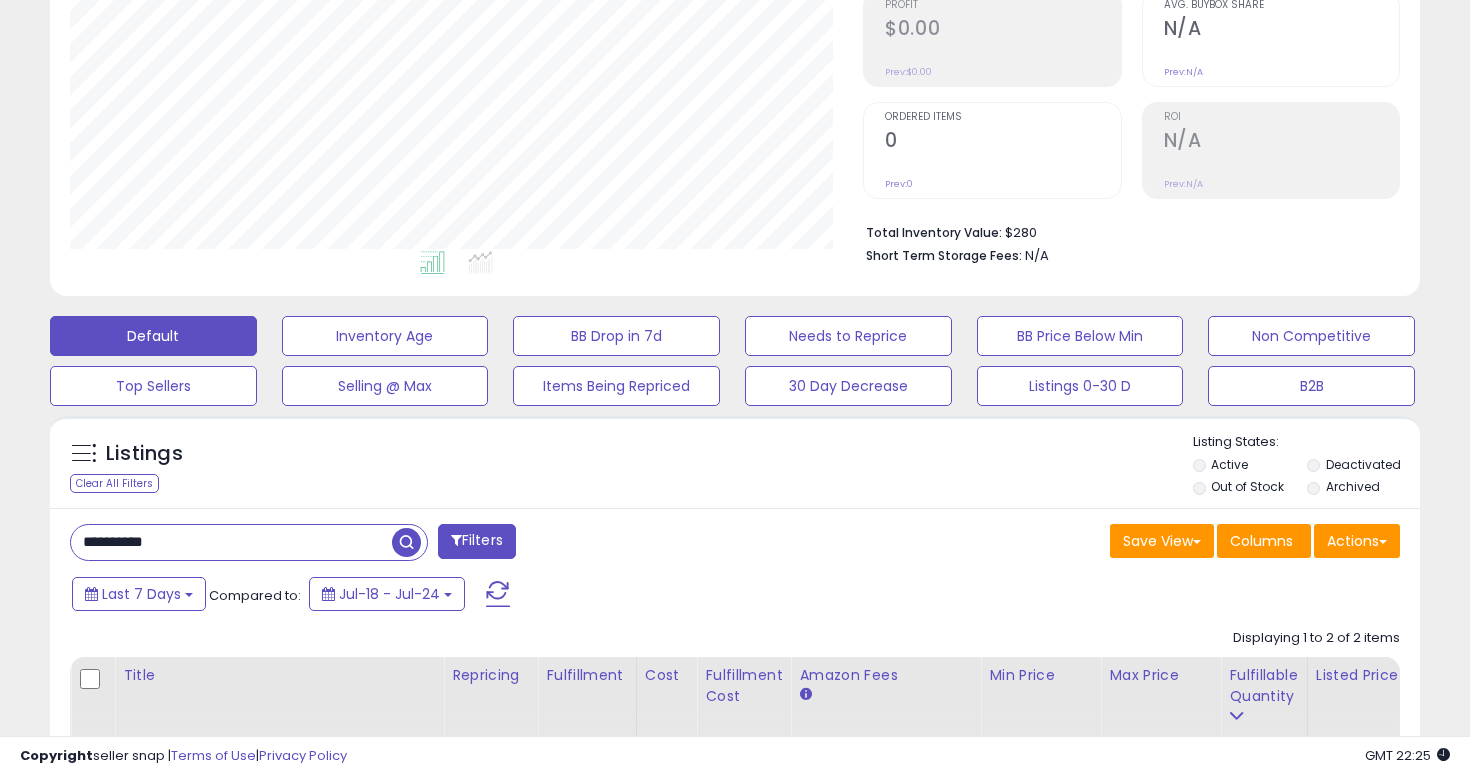 click on "**********" at bounding box center (395, 544) 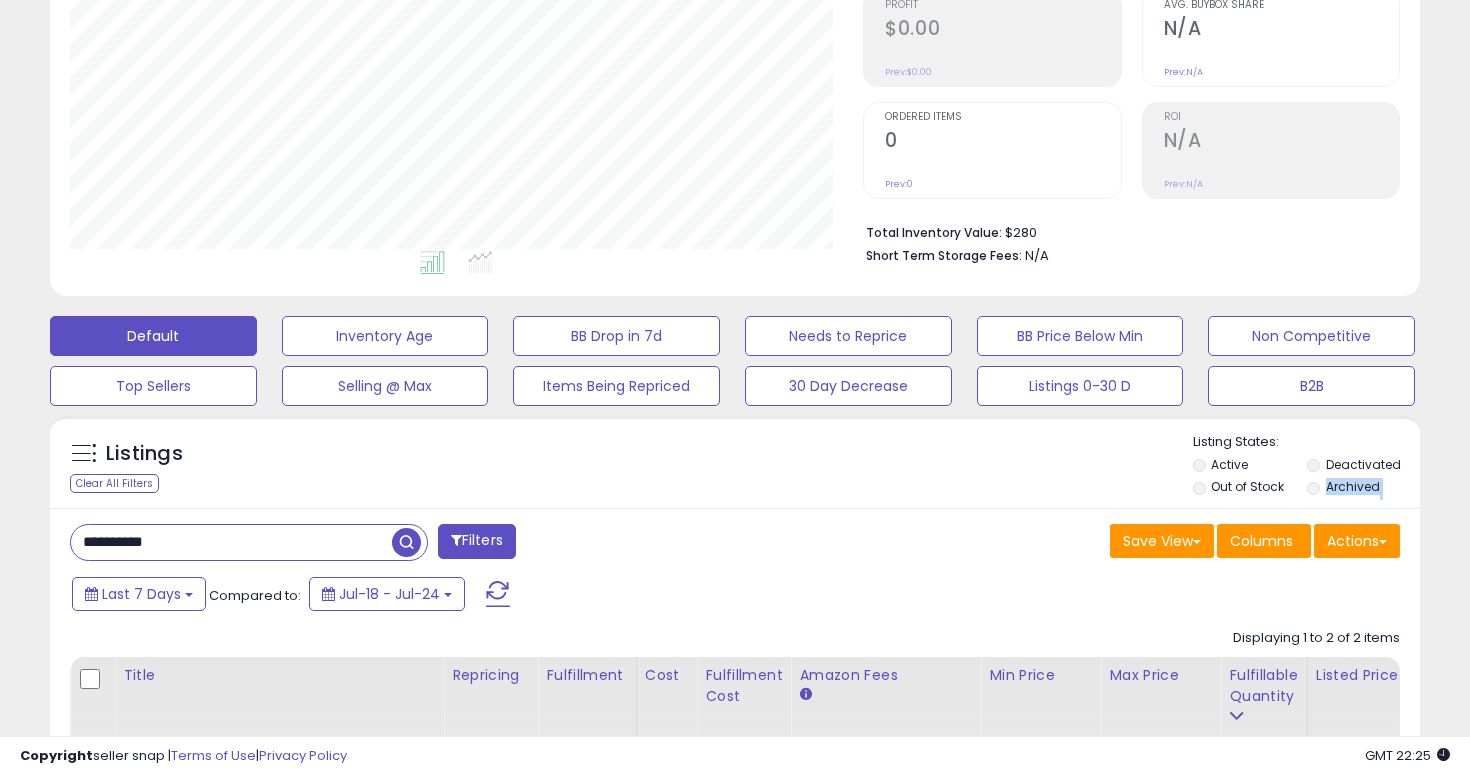 click on "**********" at bounding box center [395, 544] 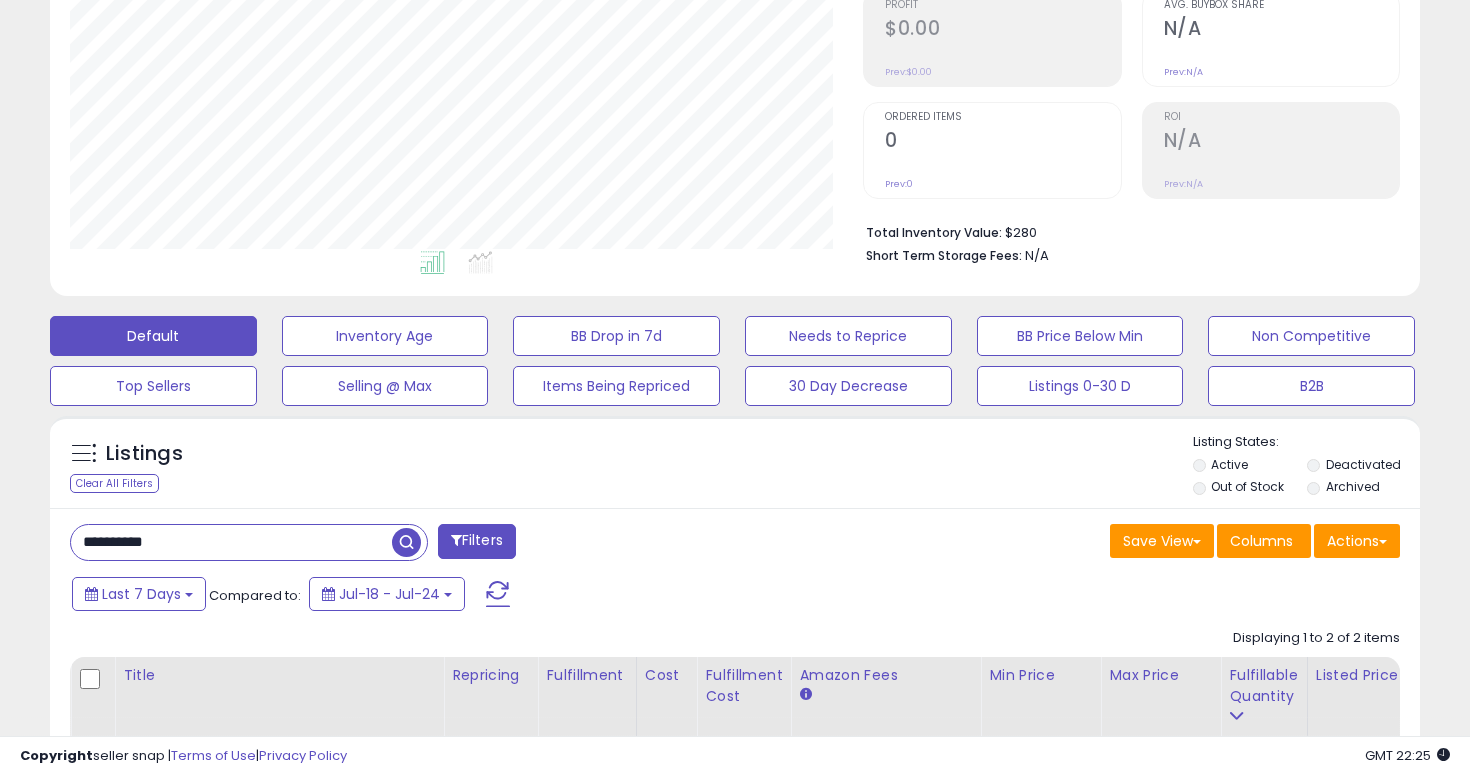 click on "**********" at bounding box center [231, 542] 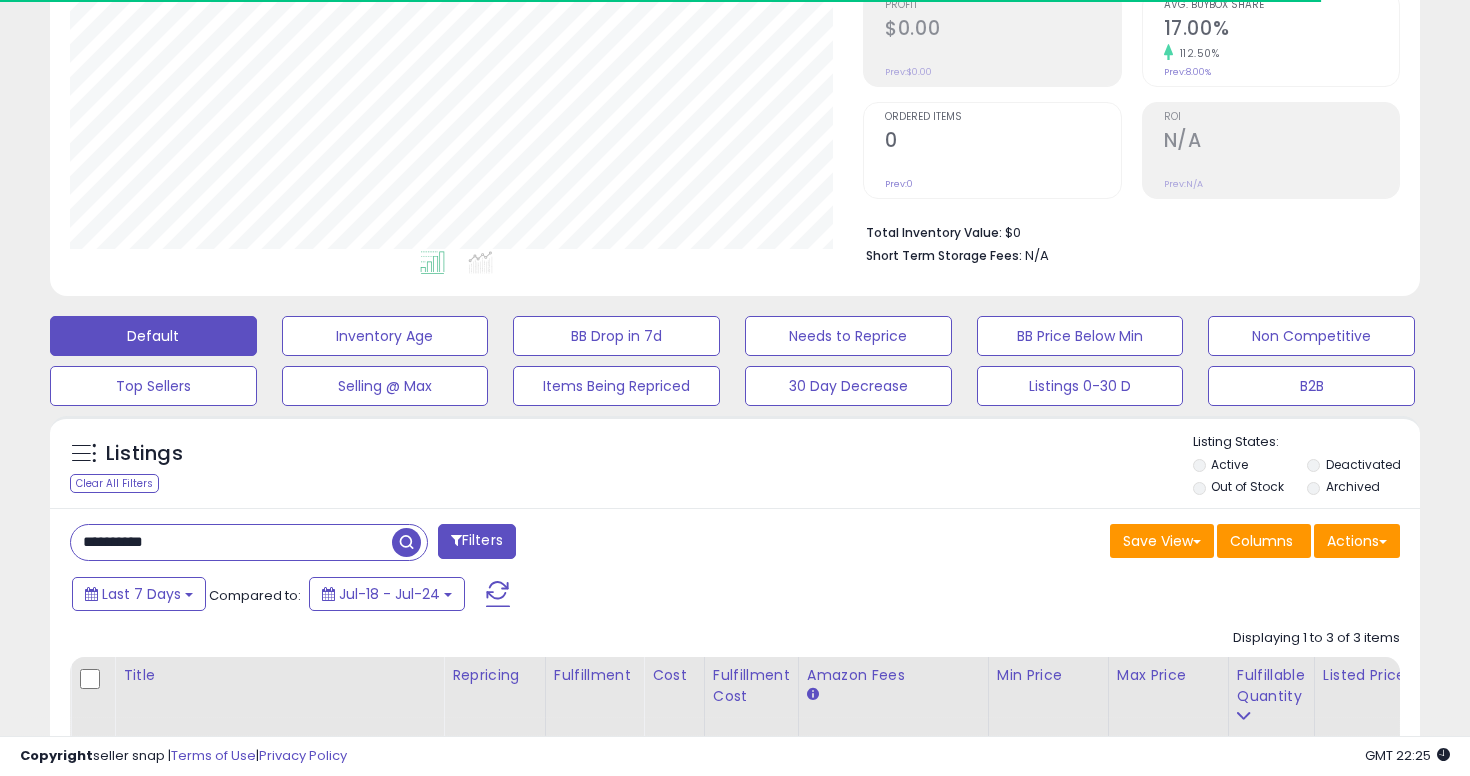 scroll, scrollTop: 999590, scrollLeft: 999206, axis: both 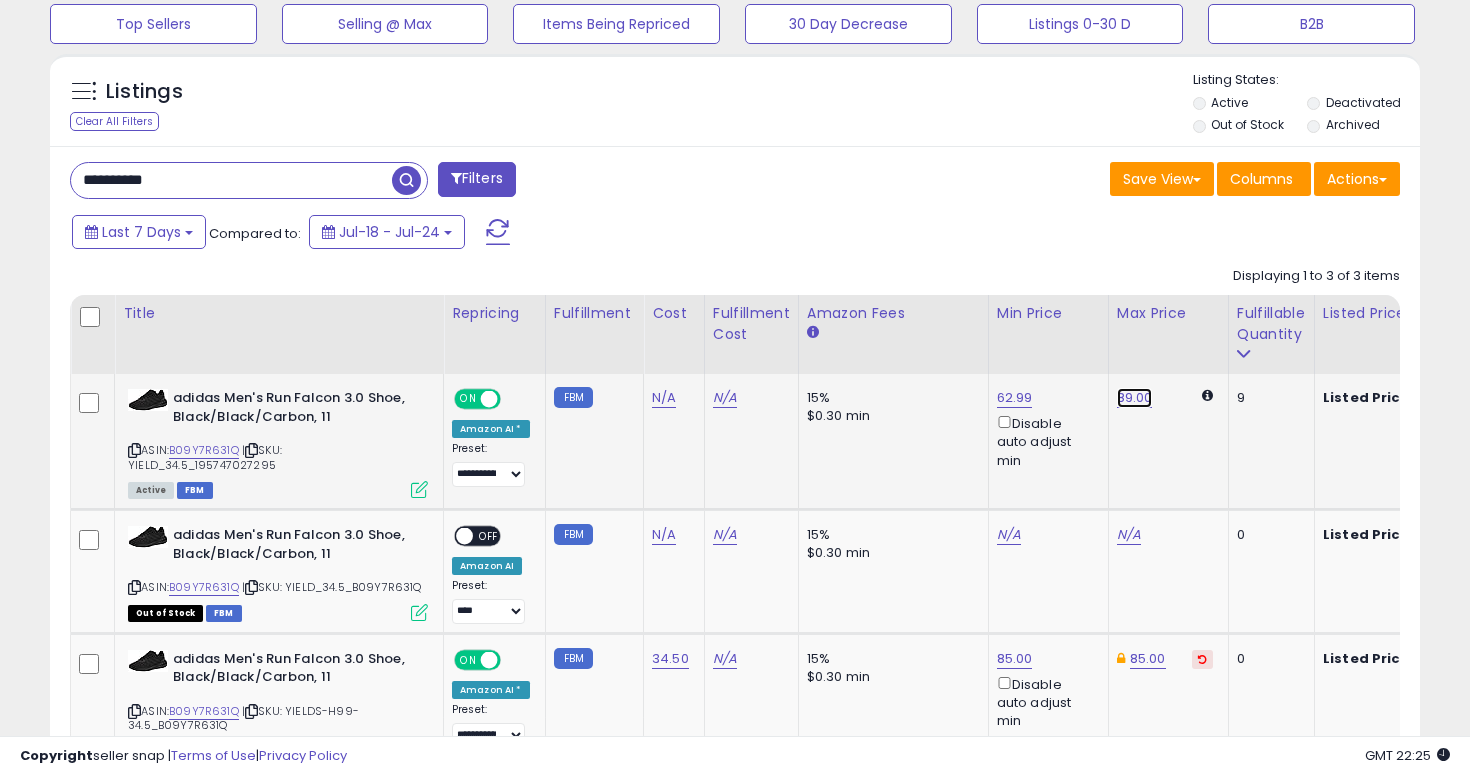 click on "89.00" at bounding box center (1135, 398) 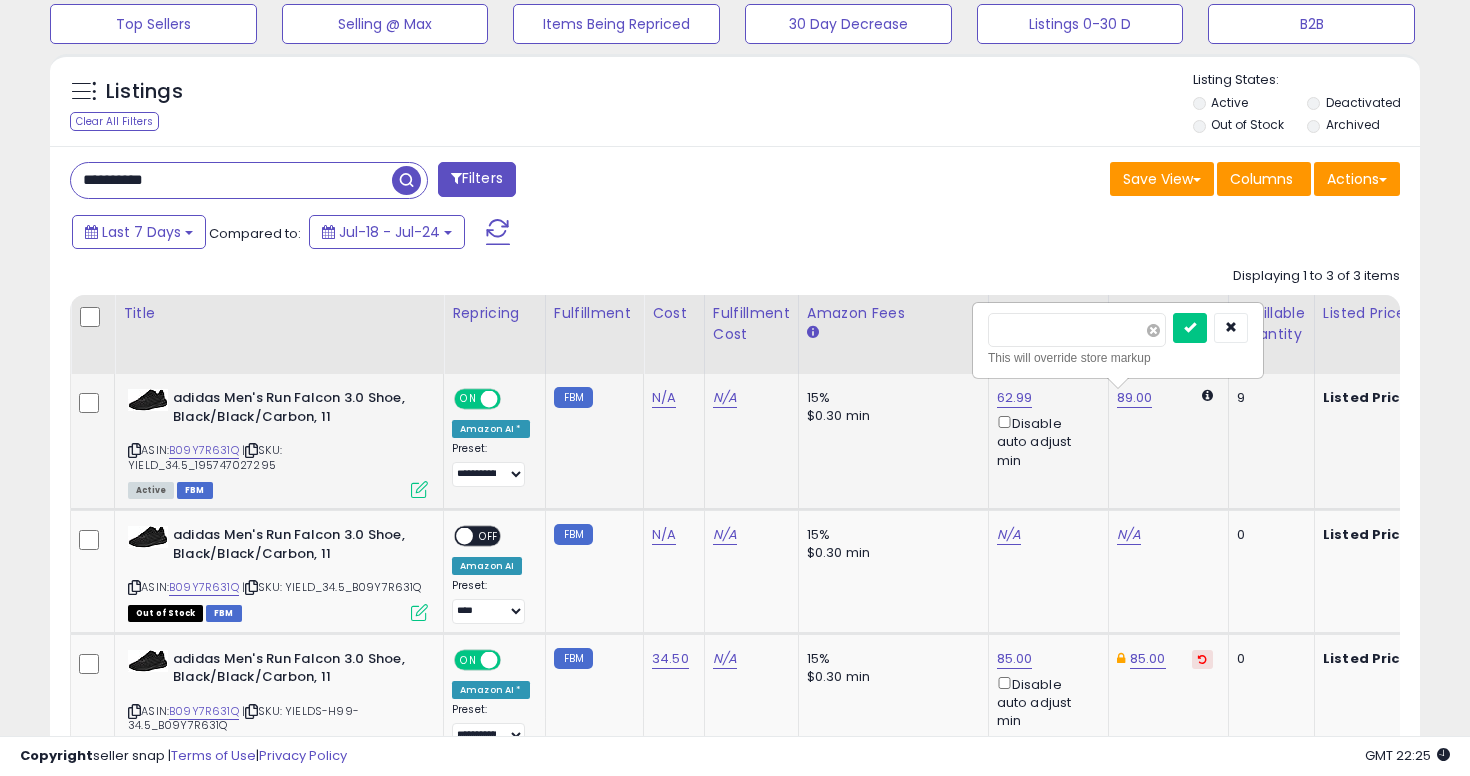 click at bounding box center [1153, 330] 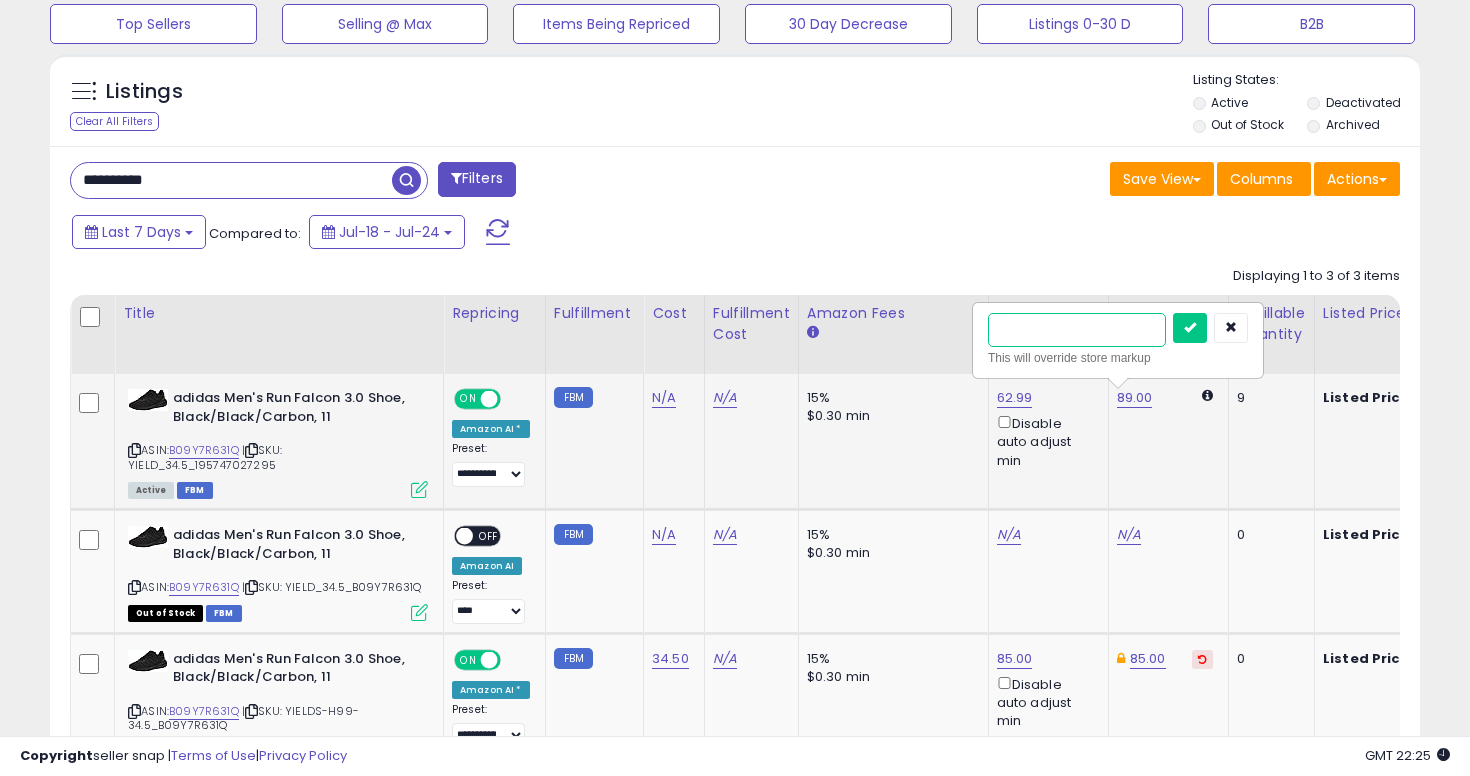 type on "**" 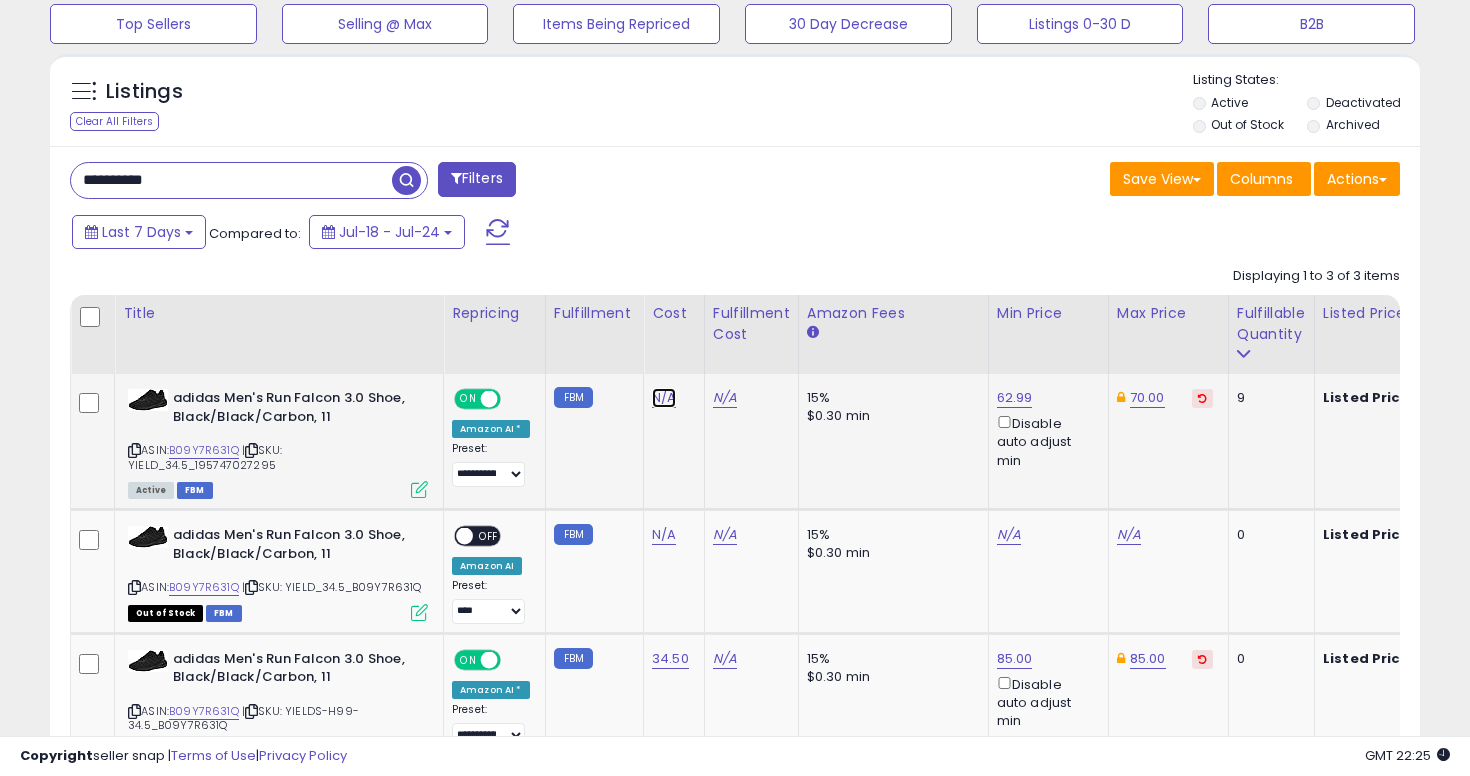 click on "N/A" at bounding box center (664, 398) 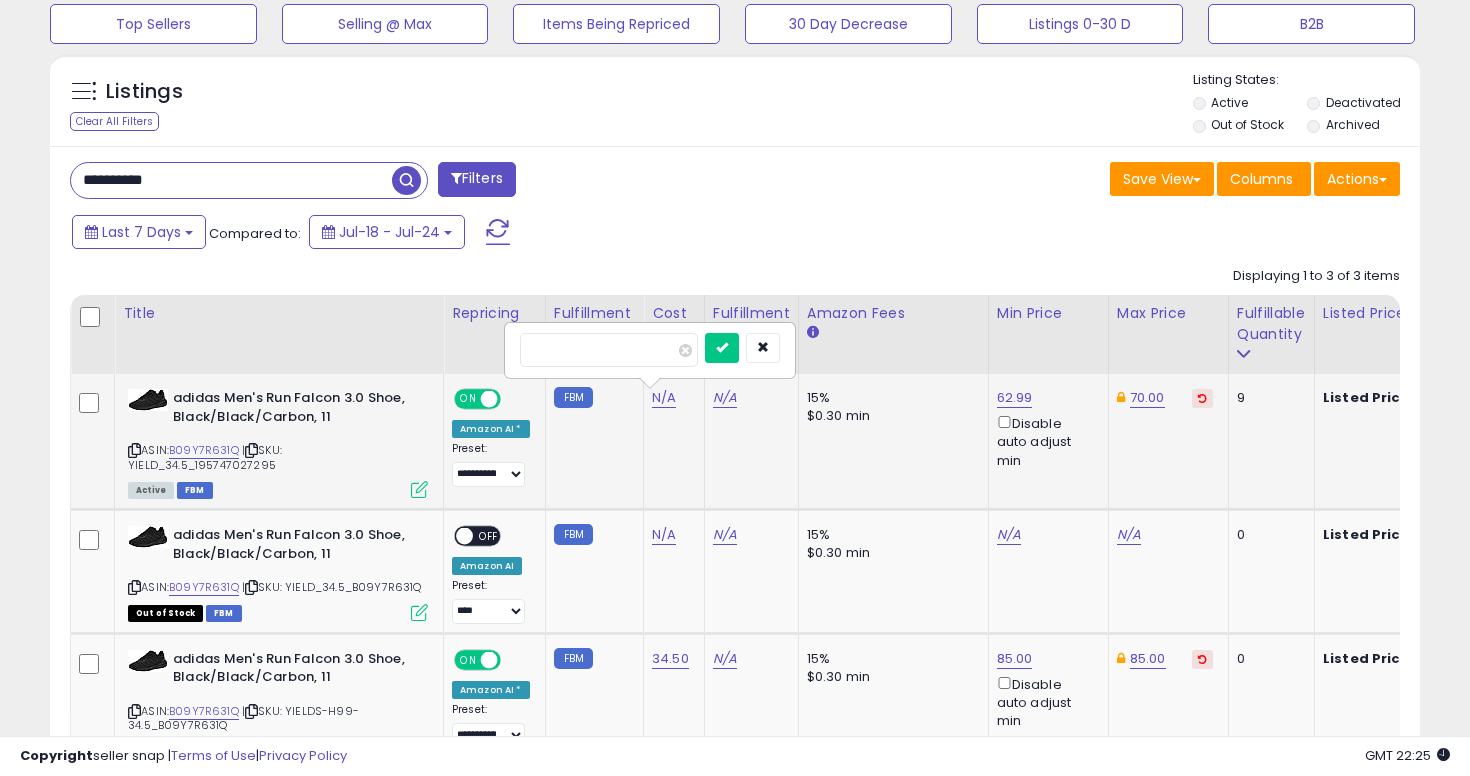 type on "****" 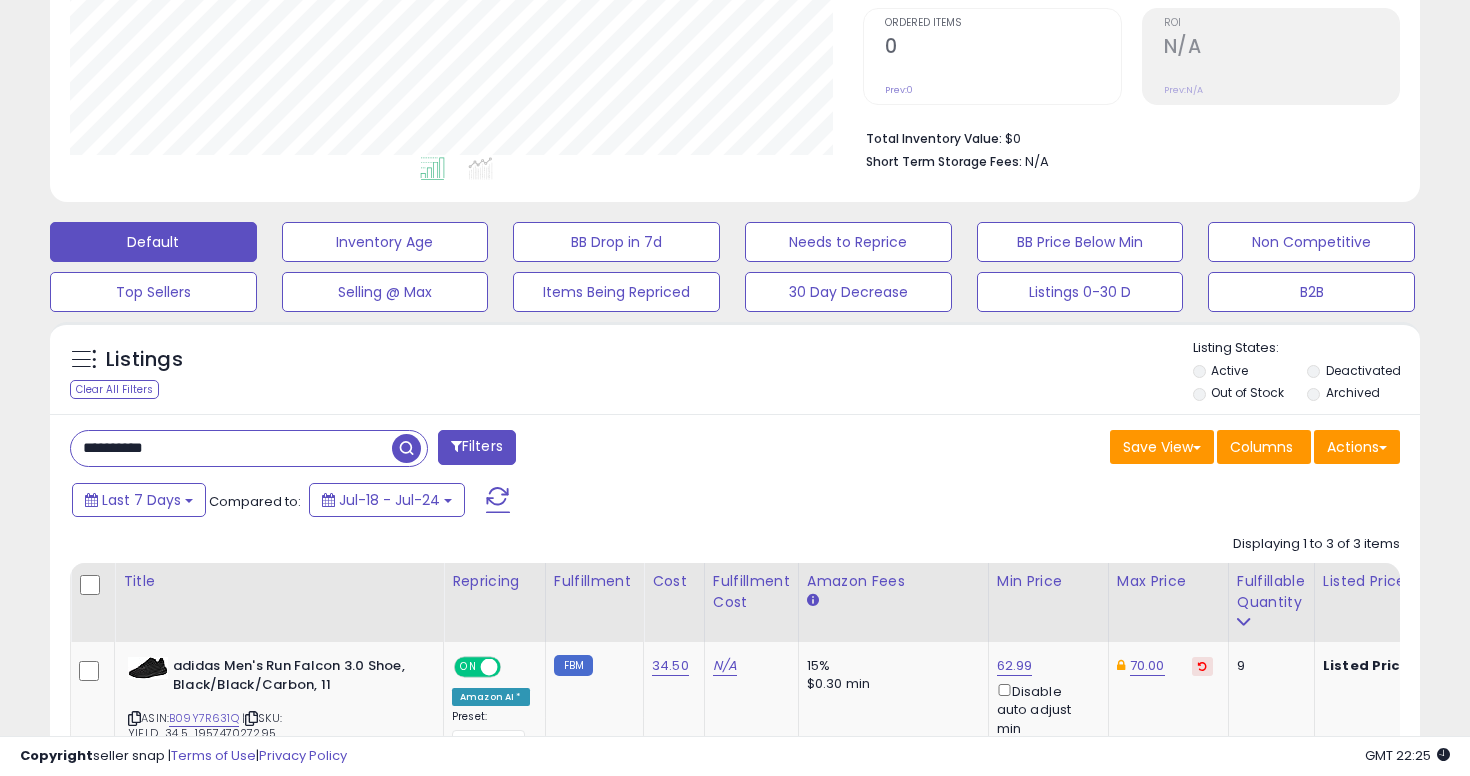 scroll, scrollTop: 427, scrollLeft: 0, axis: vertical 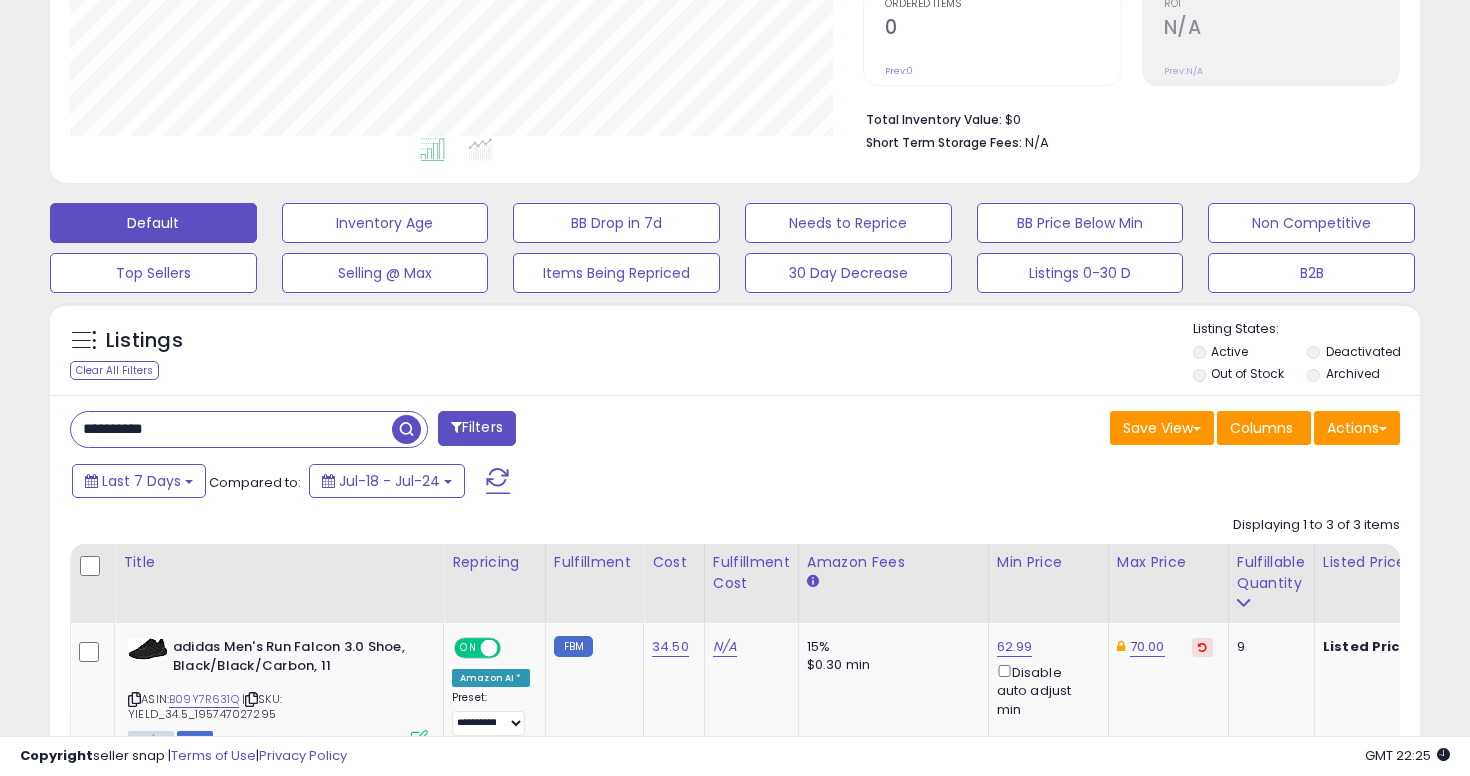 click on "**********" at bounding box center [231, 429] 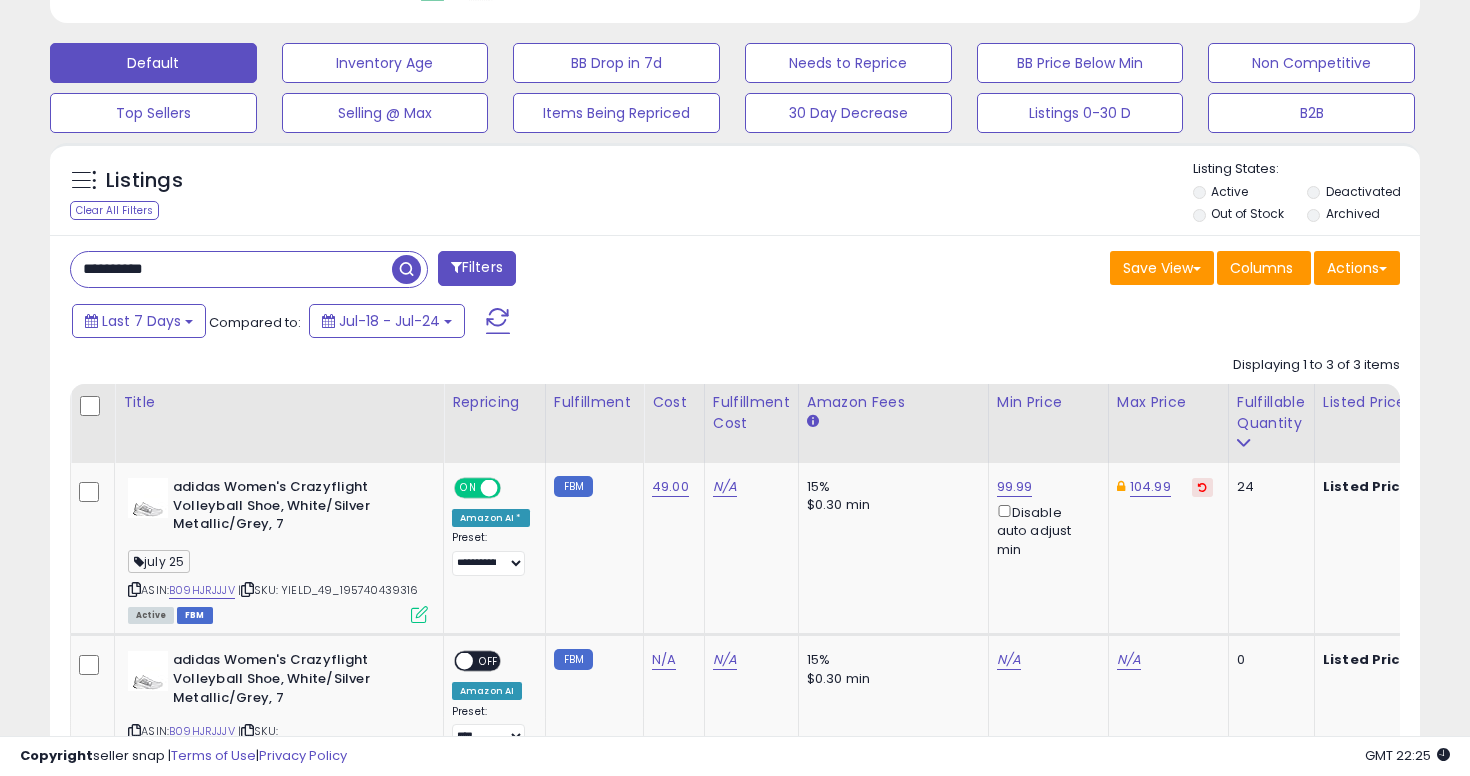 scroll, scrollTop: 588, scrollLeft: 0, axis: vertical 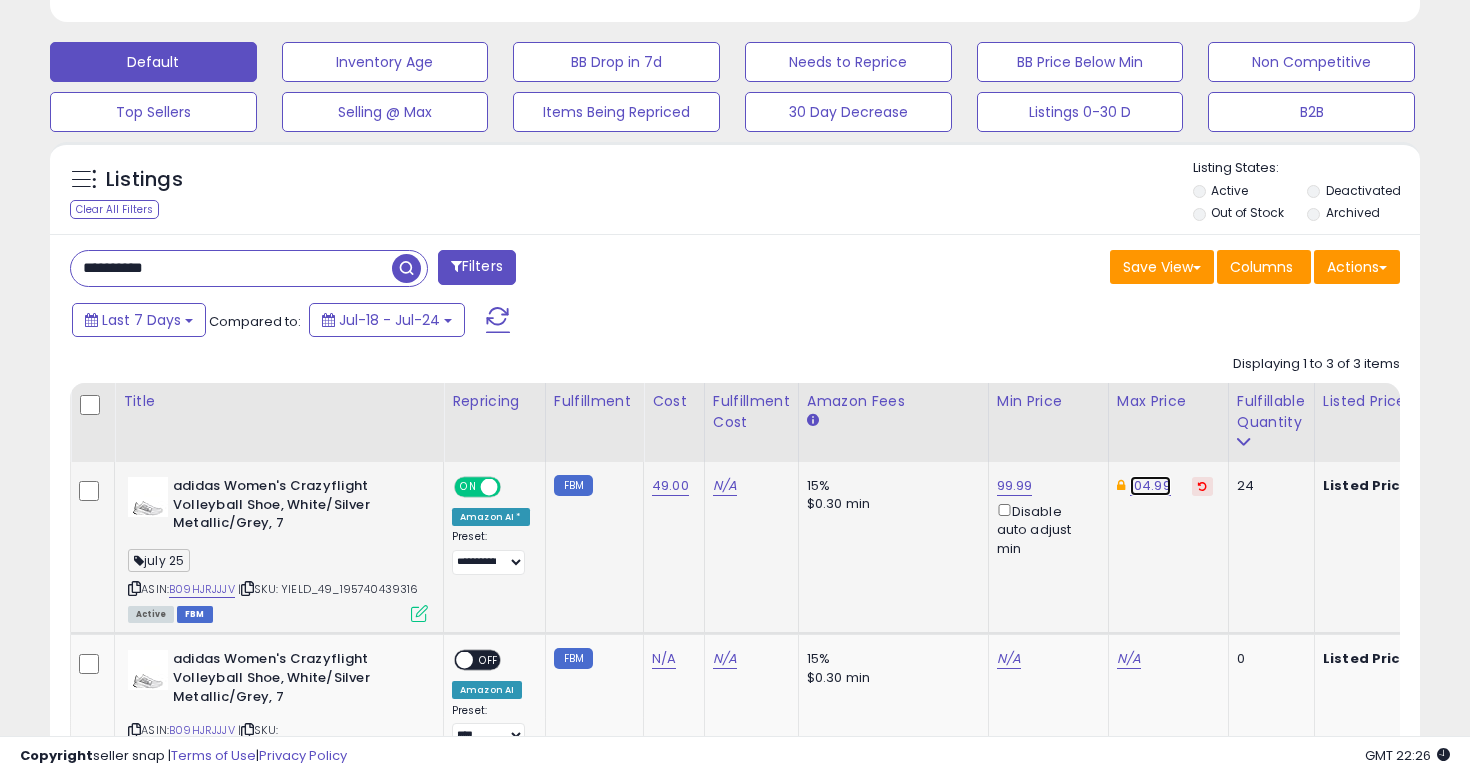 click on "104.99" at bounding box center (1150, 486) 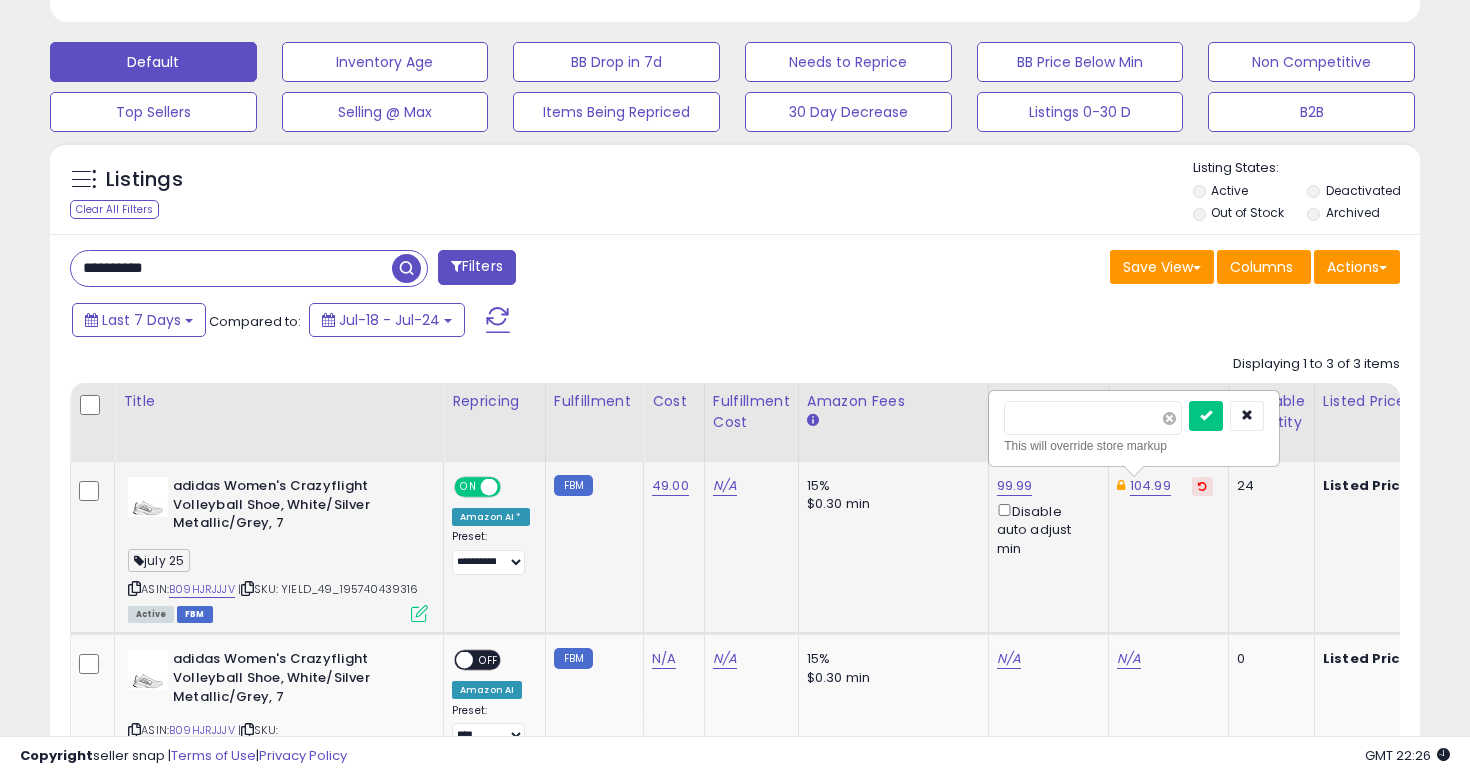 click at bounding box center (1169, 418) 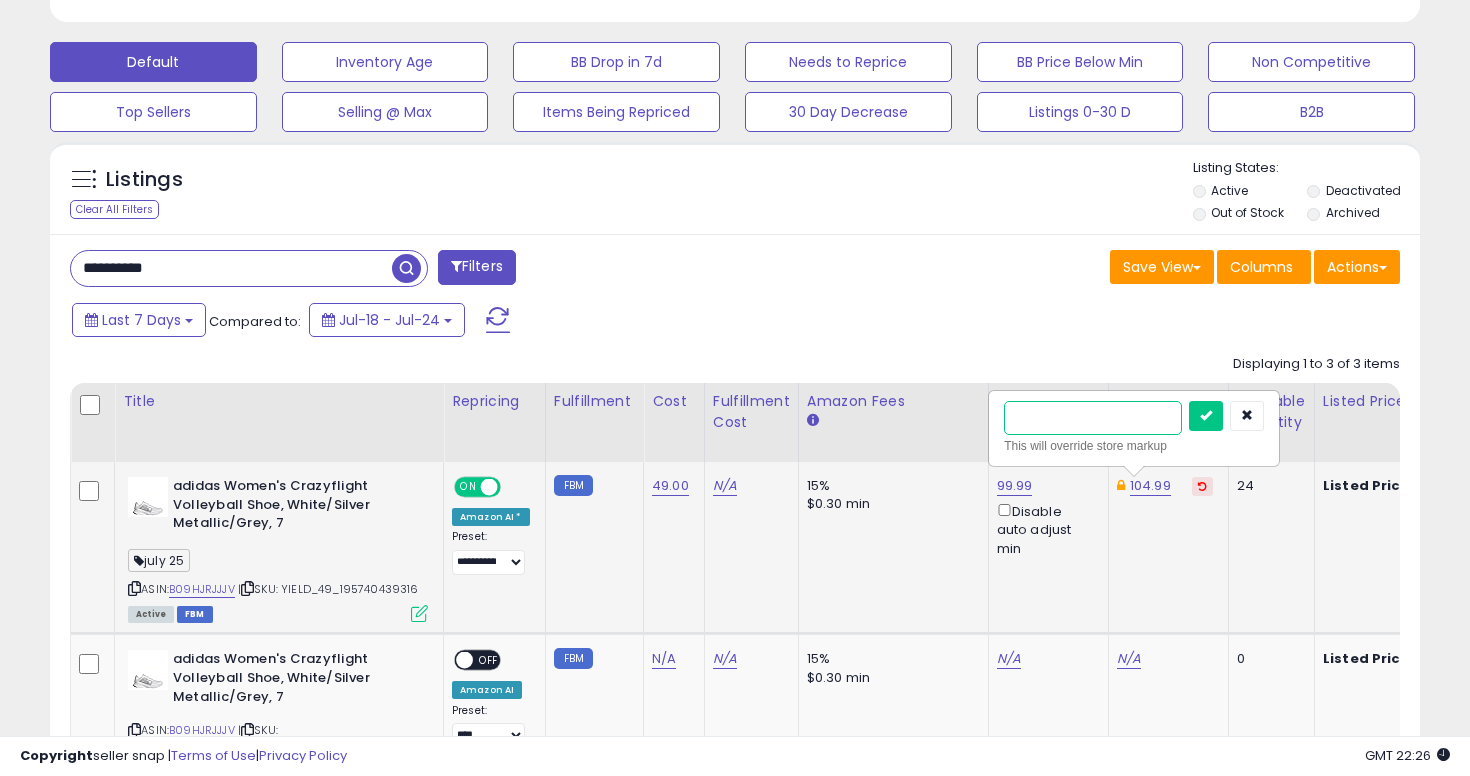 paste on "*****" 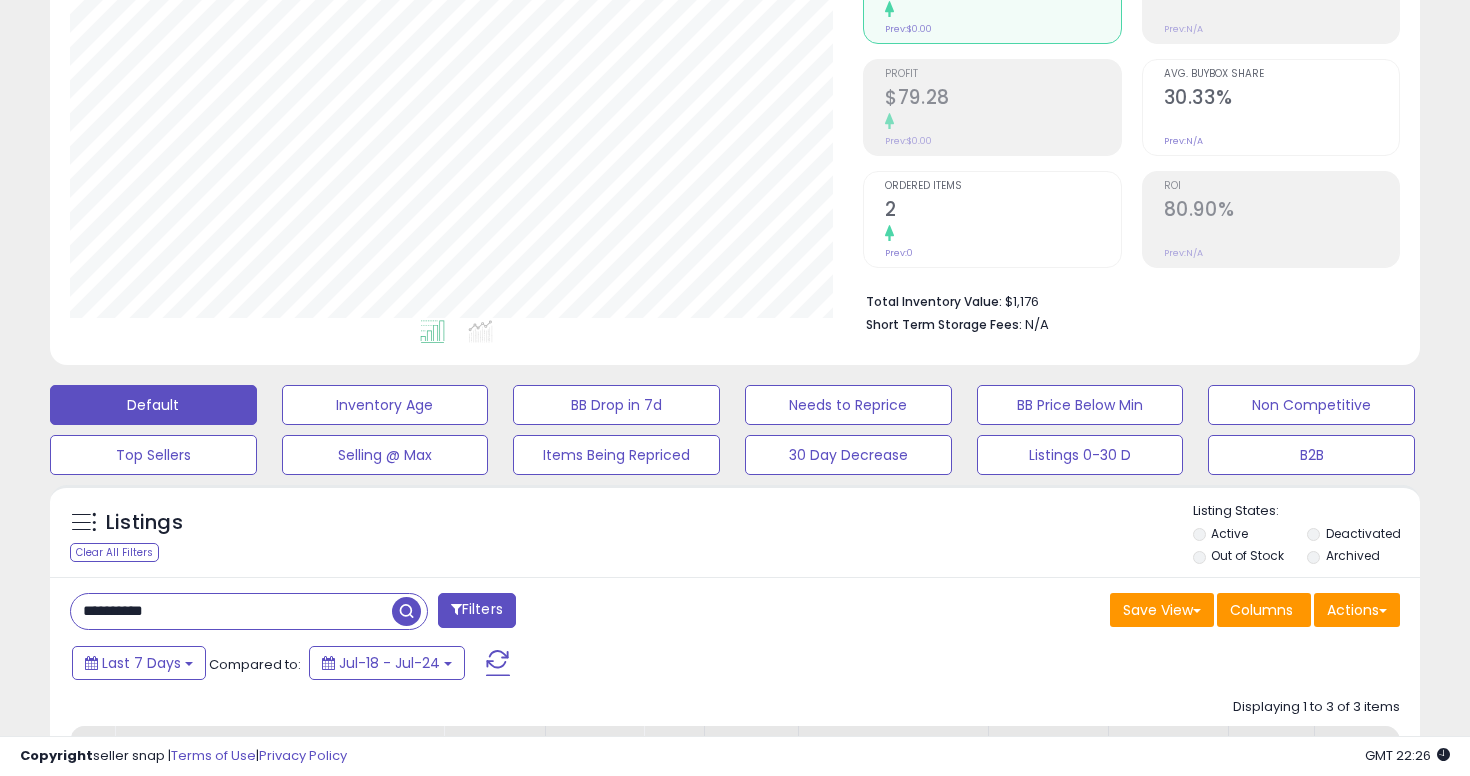 scroll, scrollTop: 480, scrollLeft: 0, axis: vertical 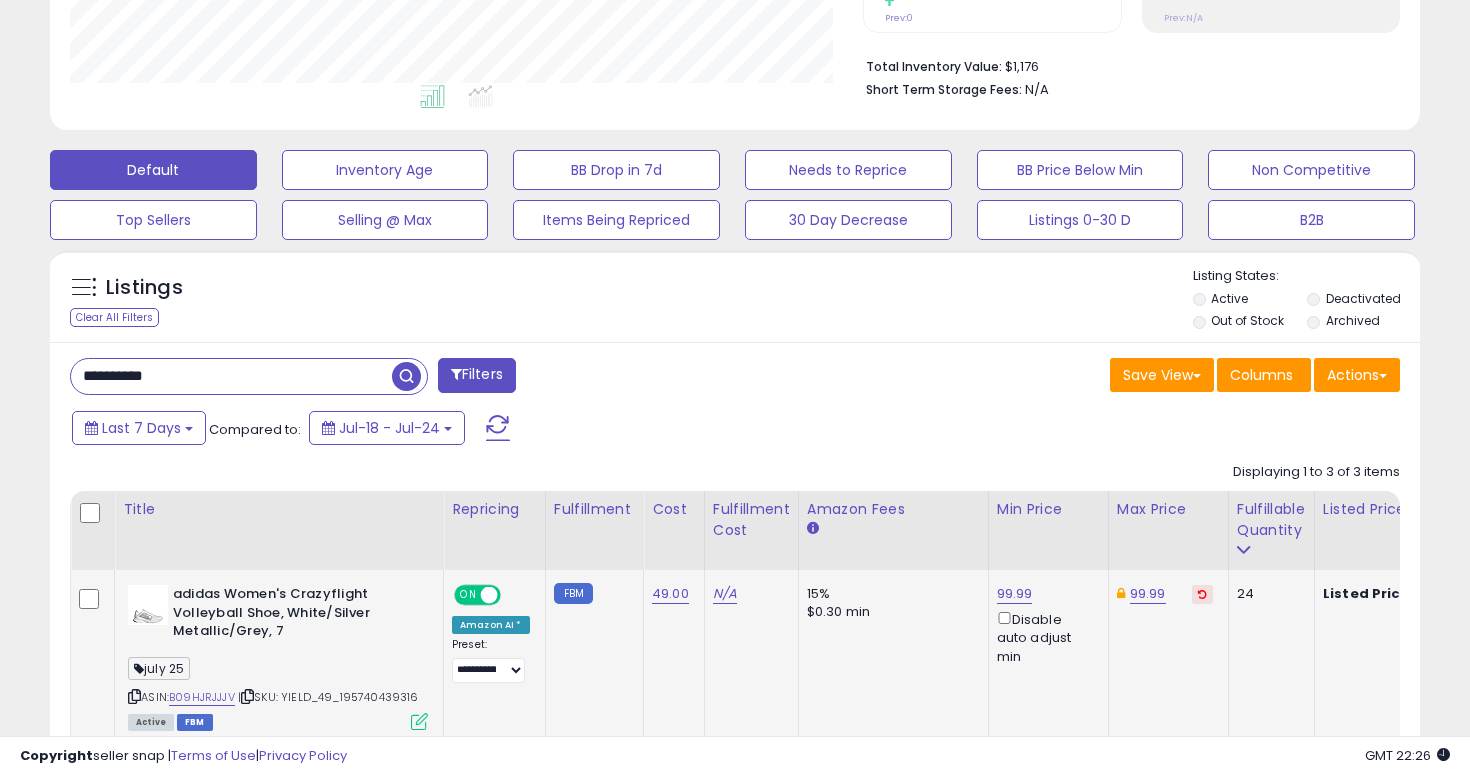click on "**********" at bounding box center (231, 376) 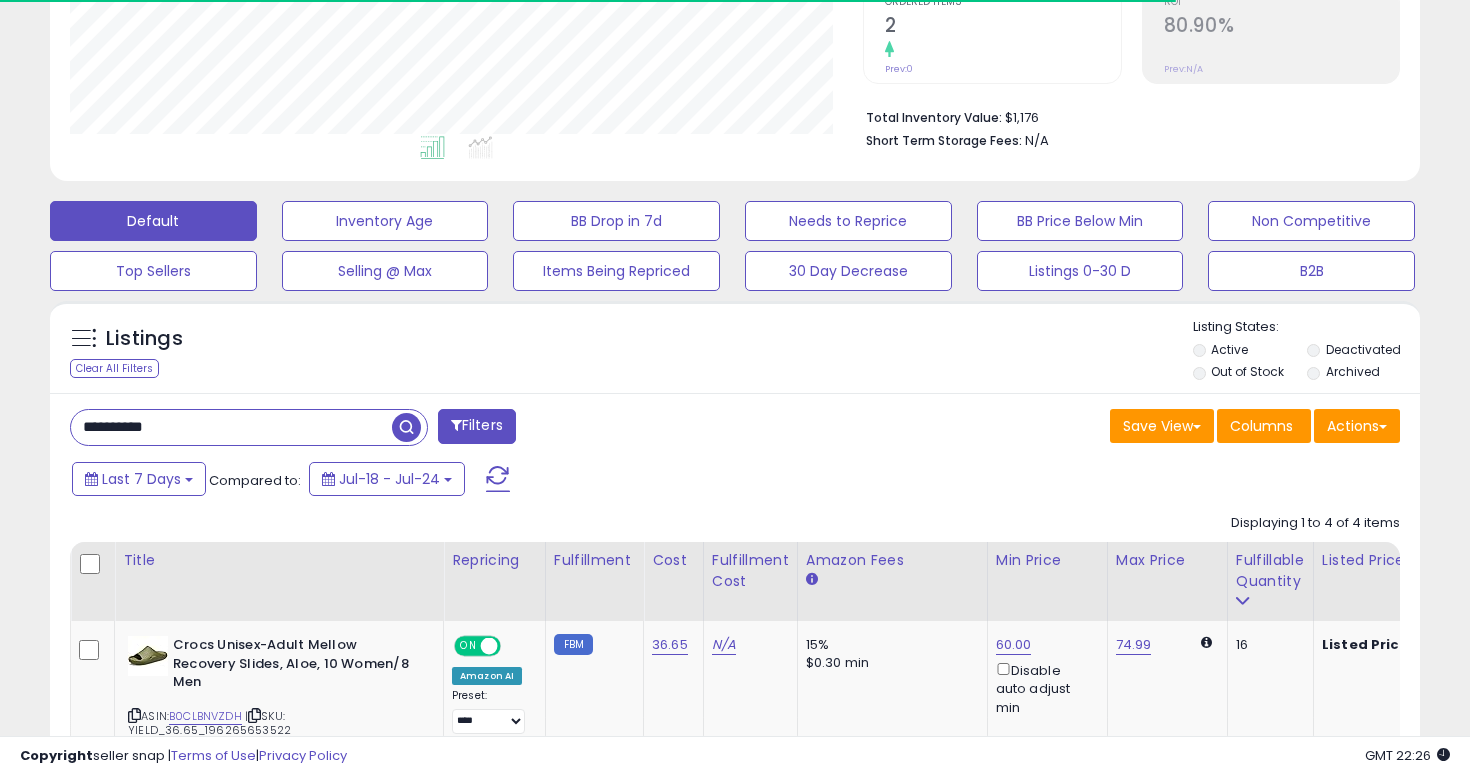 scroll, scrollTop: 480, scrollLeft: 0, axis: vertical 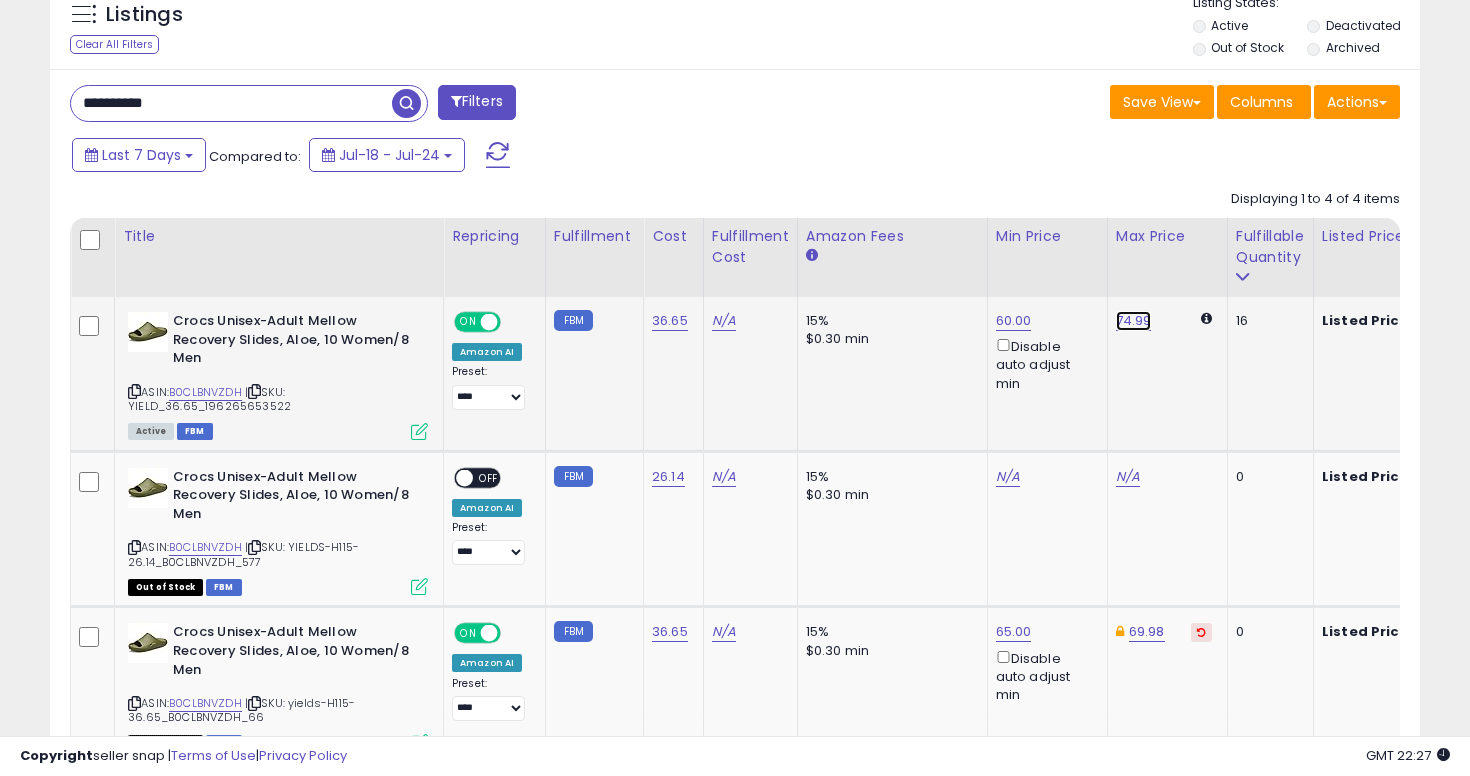 click on "74.99" at bounding box center (1134, 321) 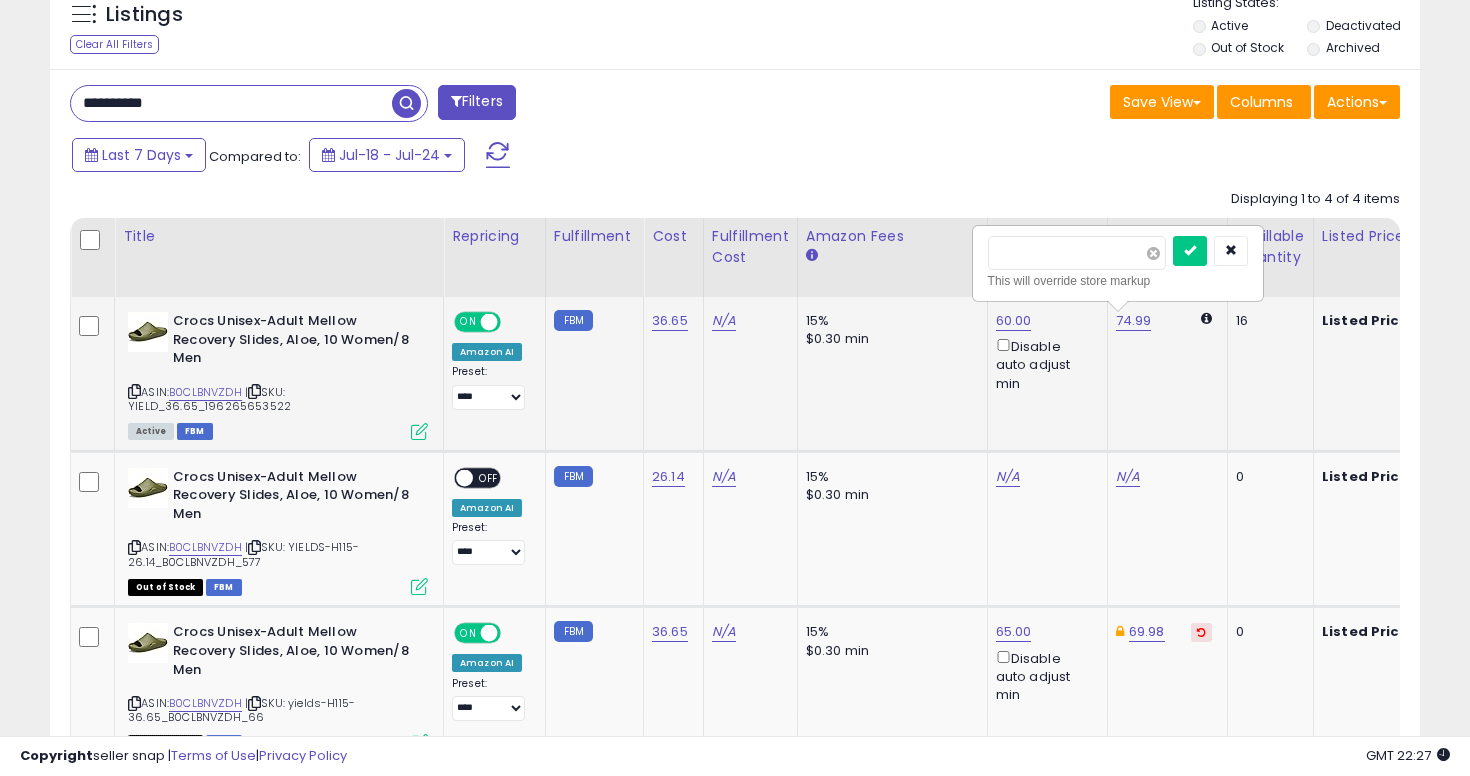 click at bounding box center [1153, 253] 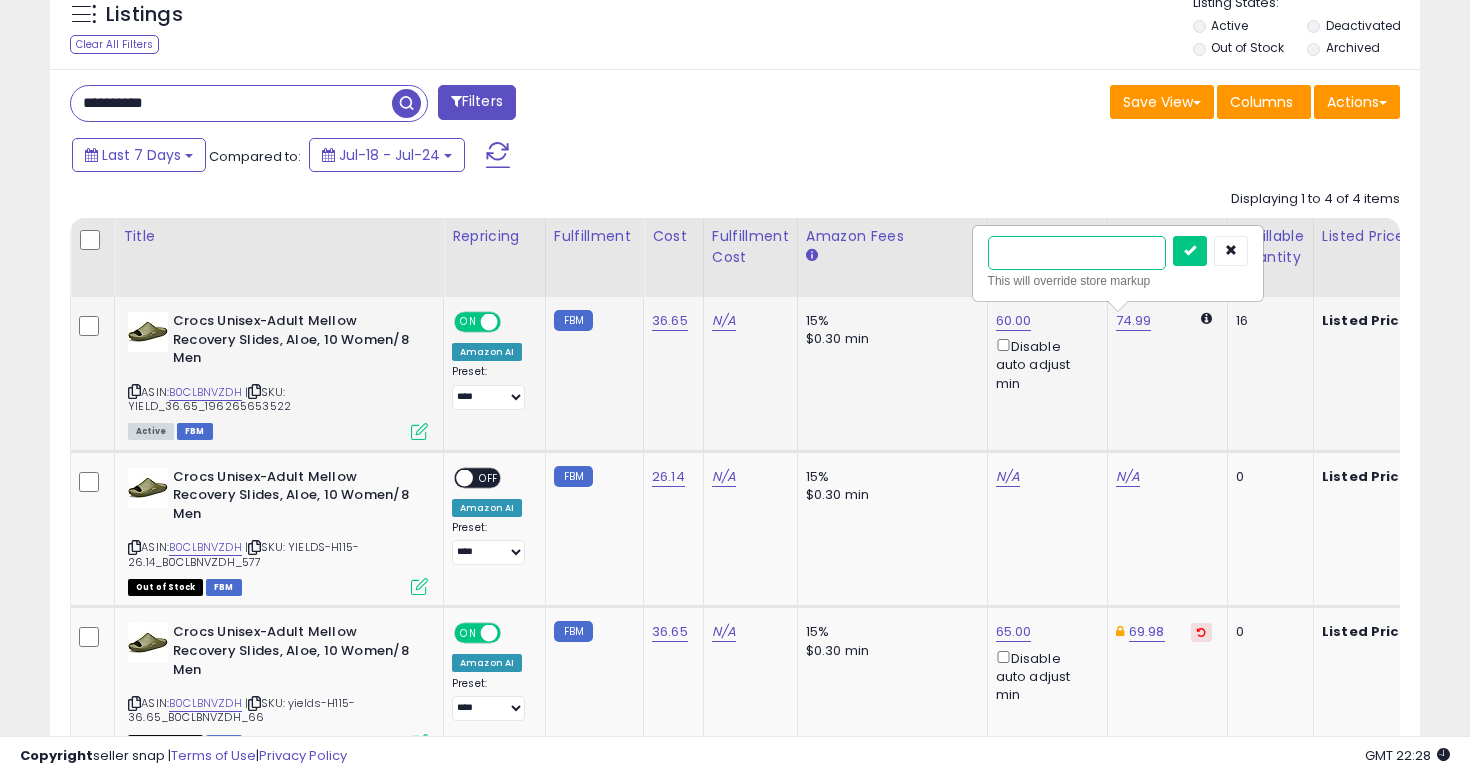 type on "**" 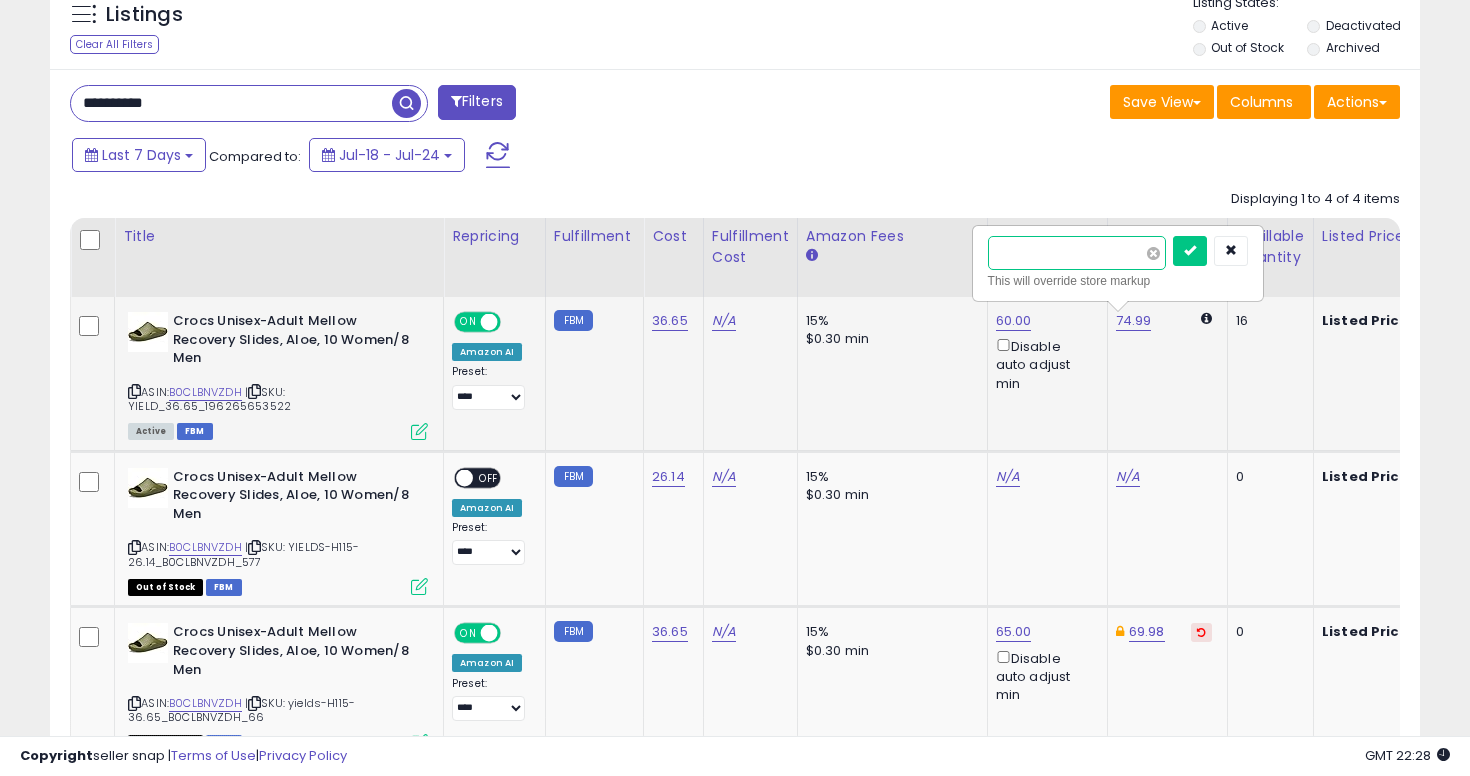 click at bounding box center [1190, 251] 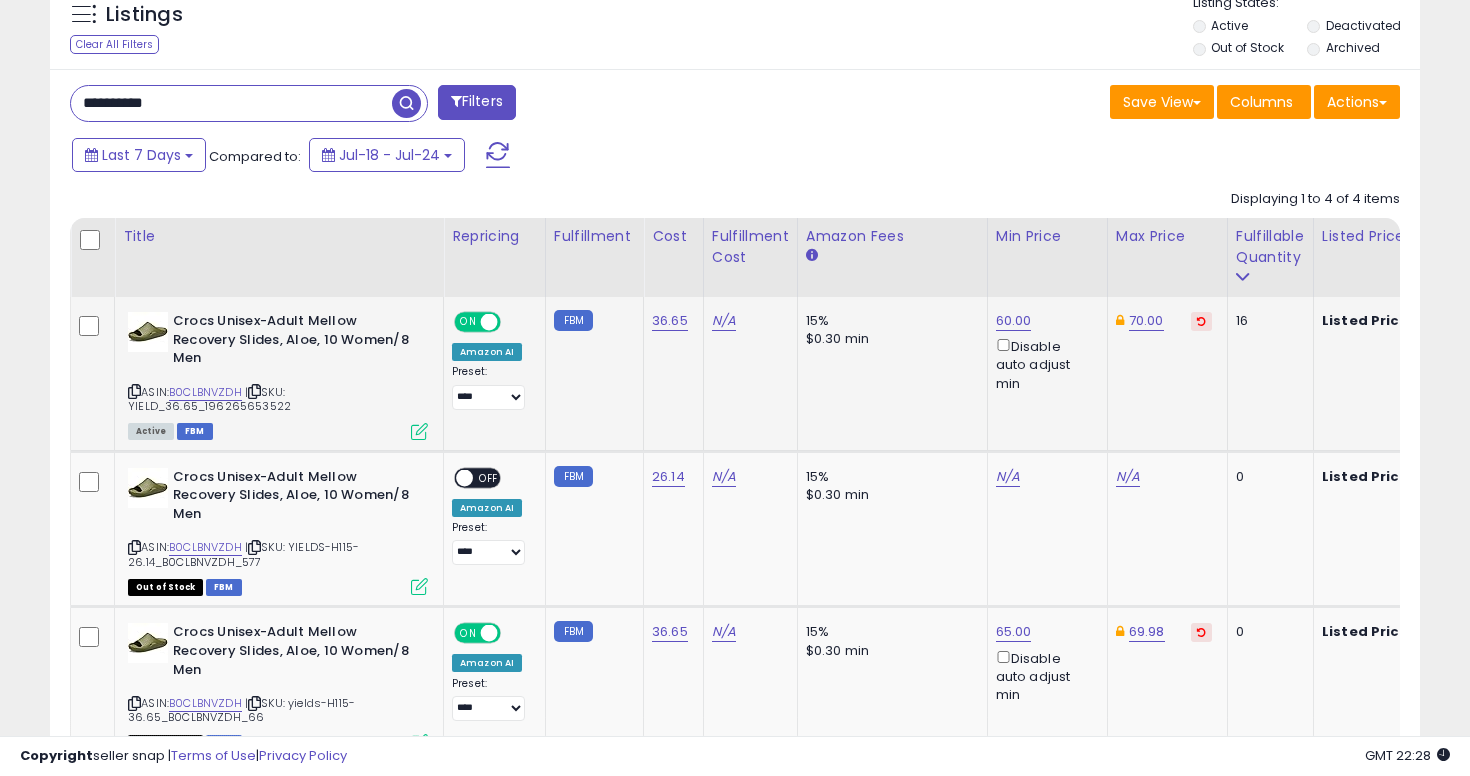 click on "**********" at bounding box center [231, 103] 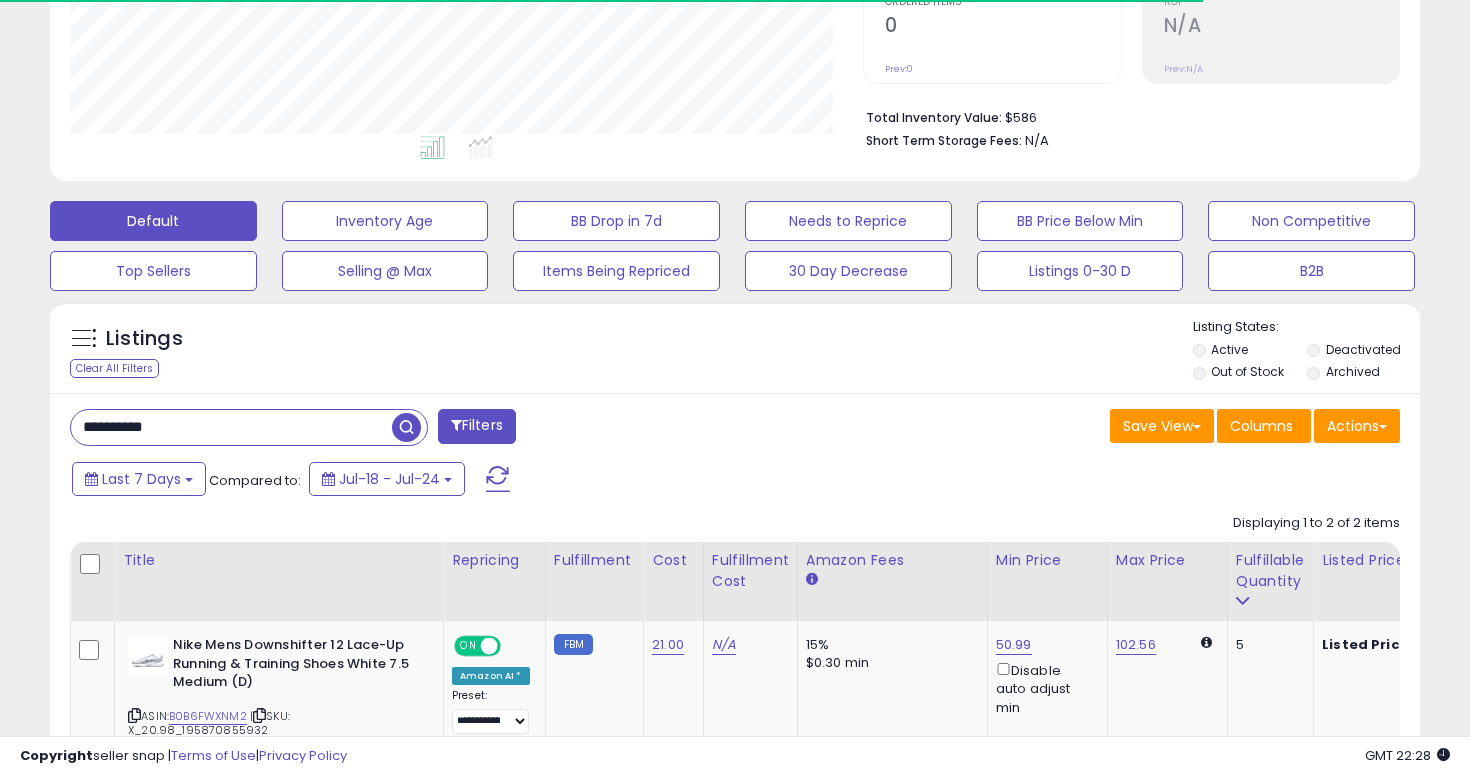 scroll, scrollTop: 753, scrollLeft: 0, axis: vertical 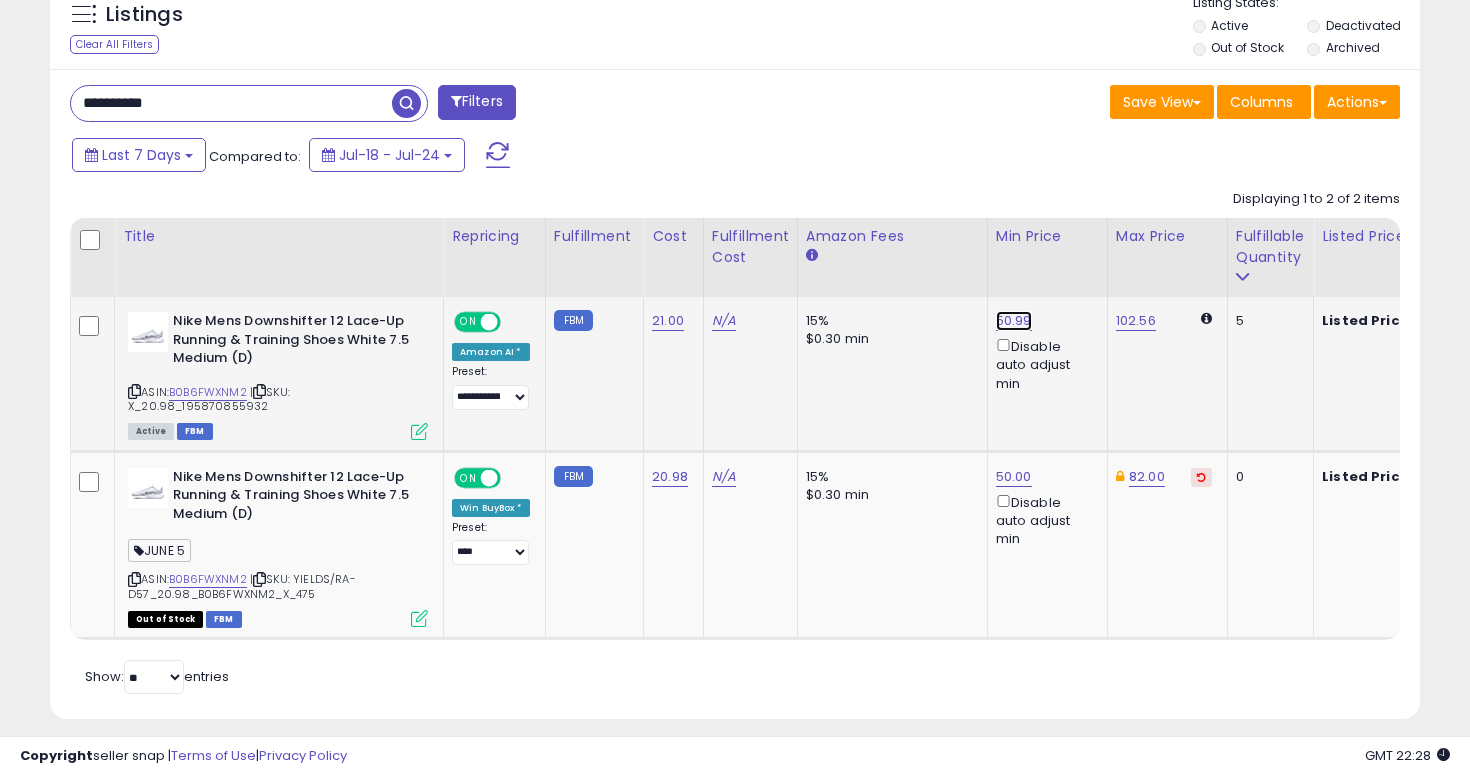 click on "50.99" at bounding box center [1014, 321] 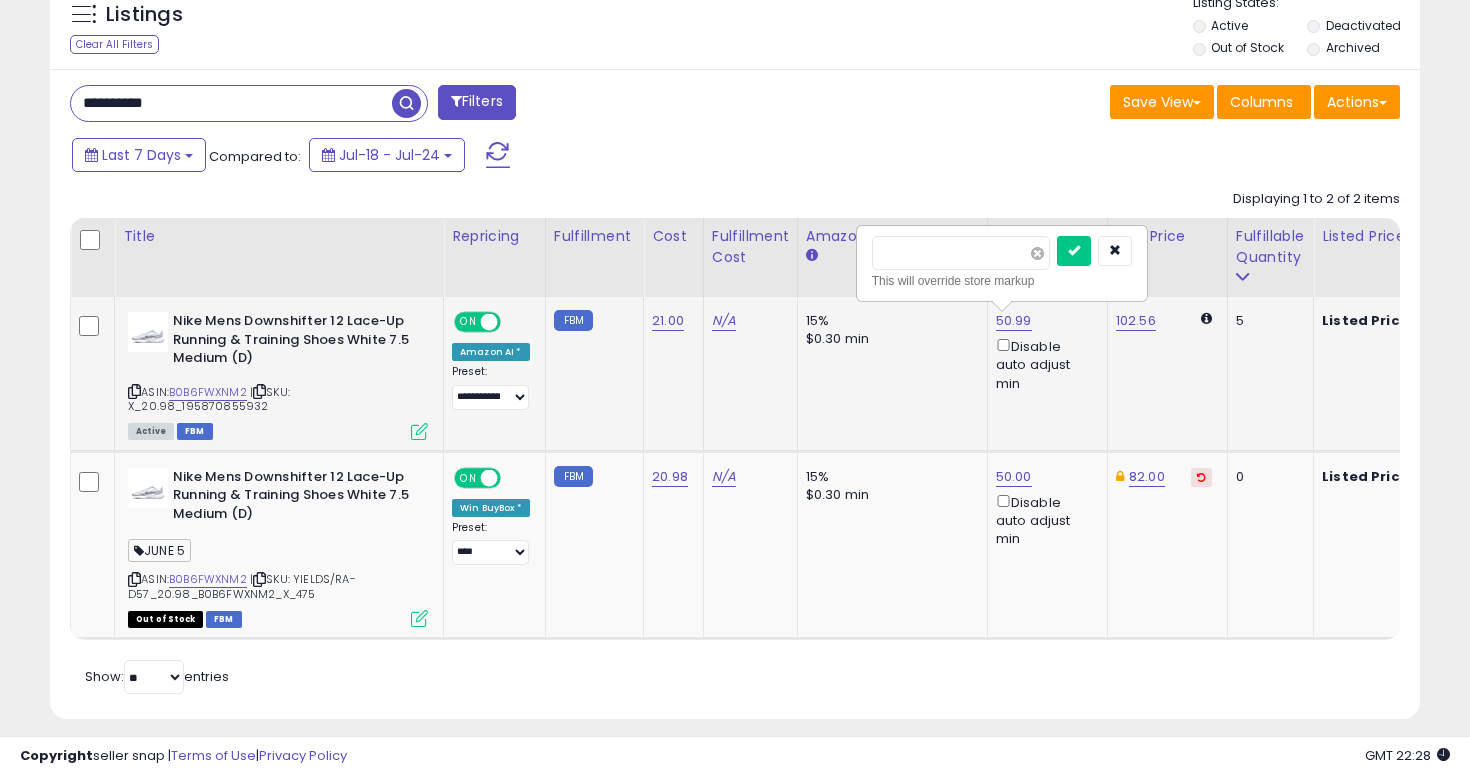 click at bounding box center (1037, 253) 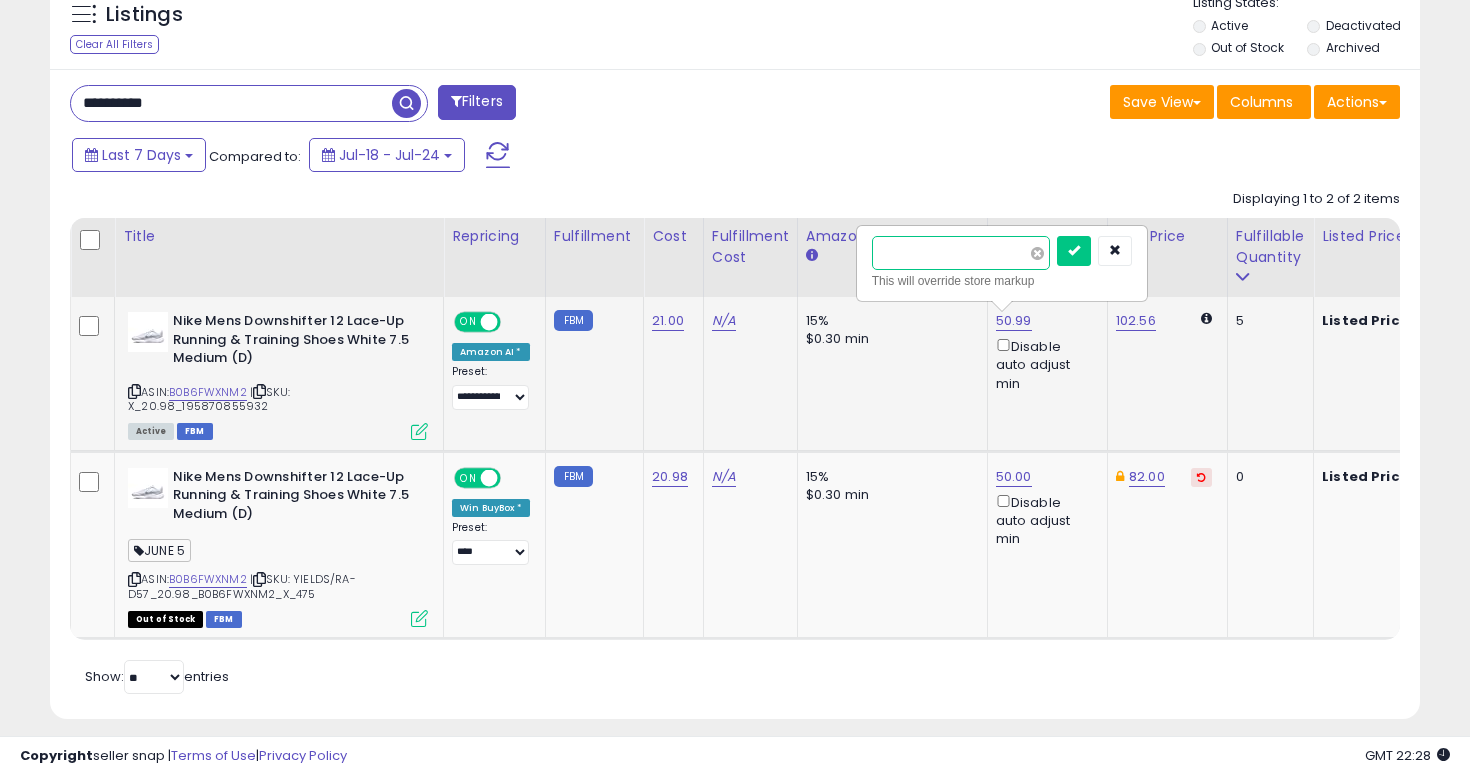 type on "*****" 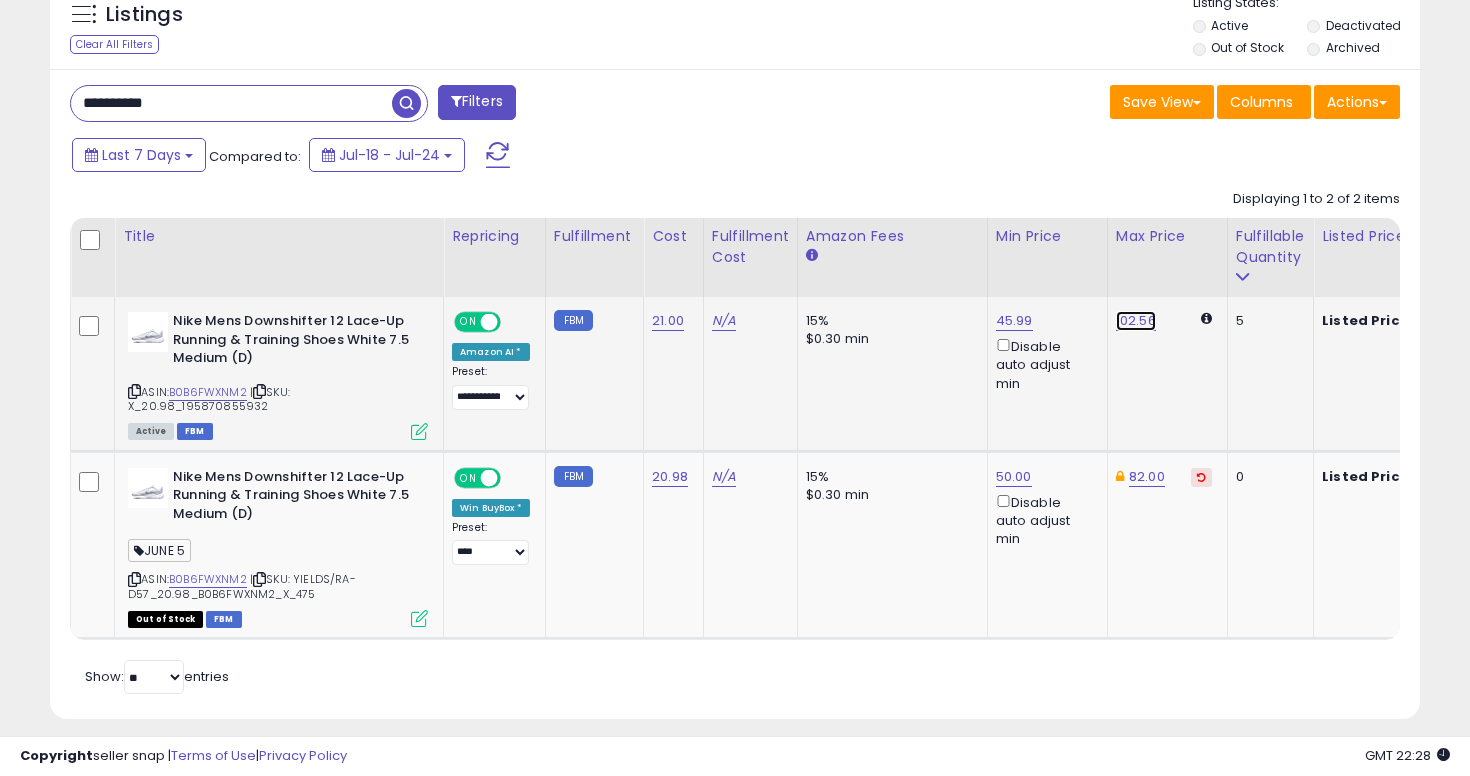 click on "102.56" at bounding box center [1136, 321] 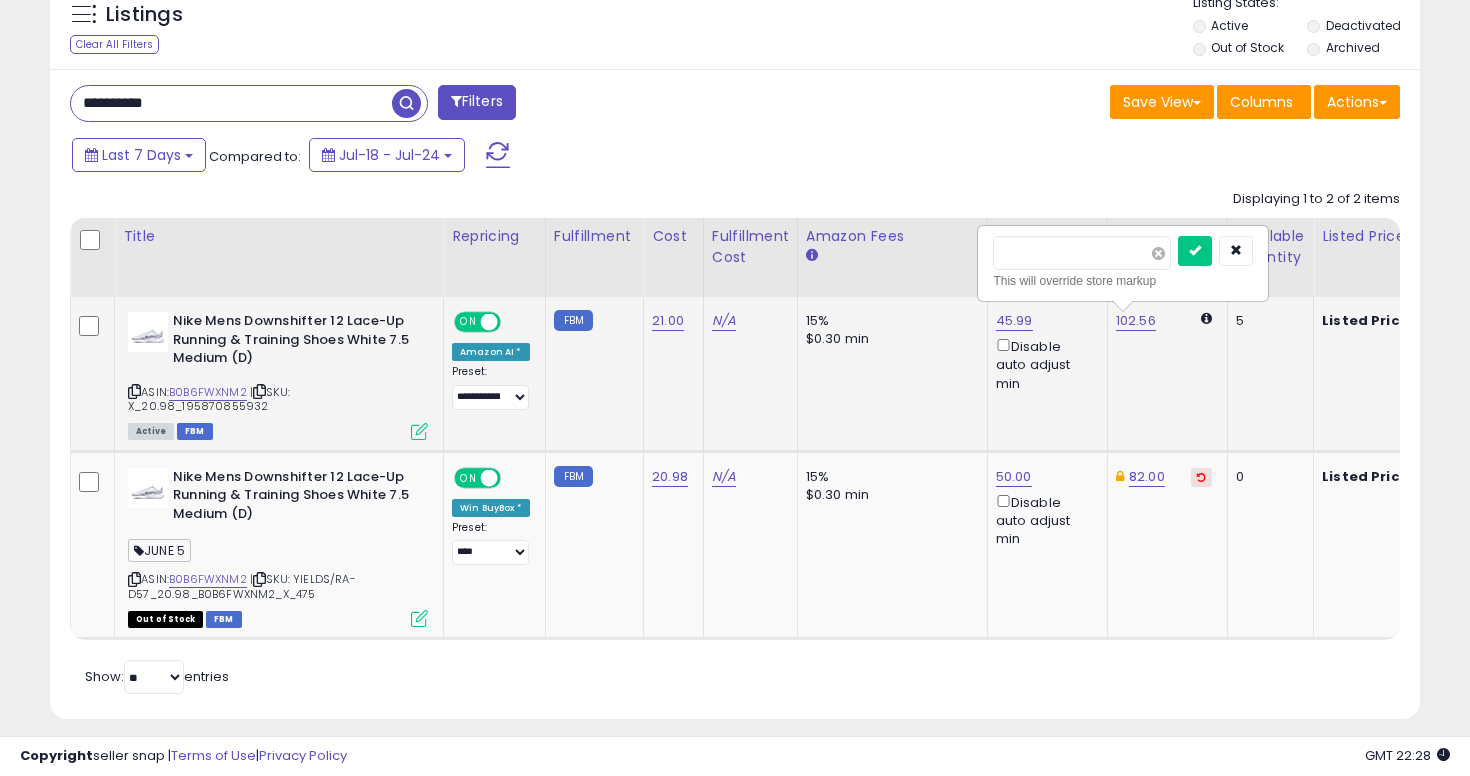 click at bounding box center [1158, 253] 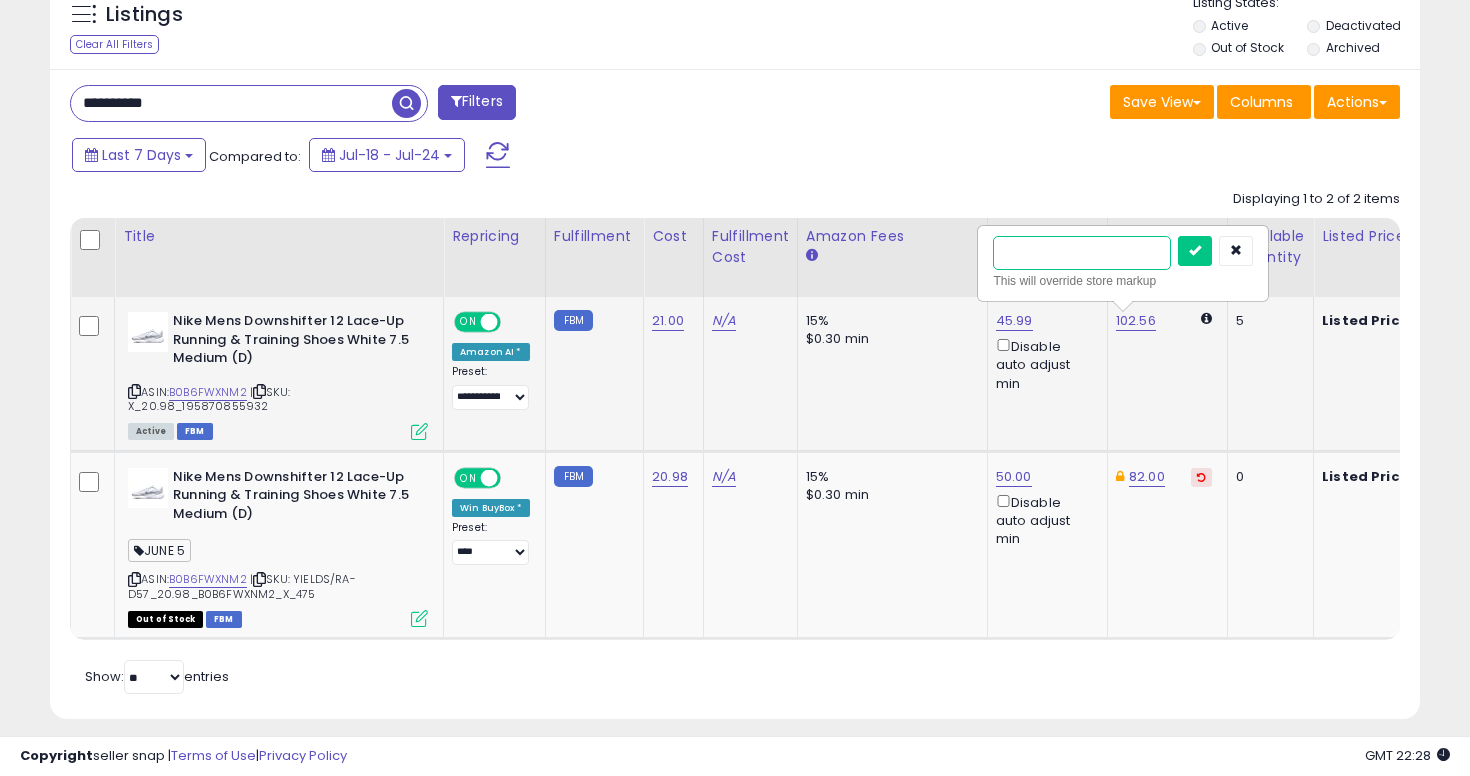 type on "**" 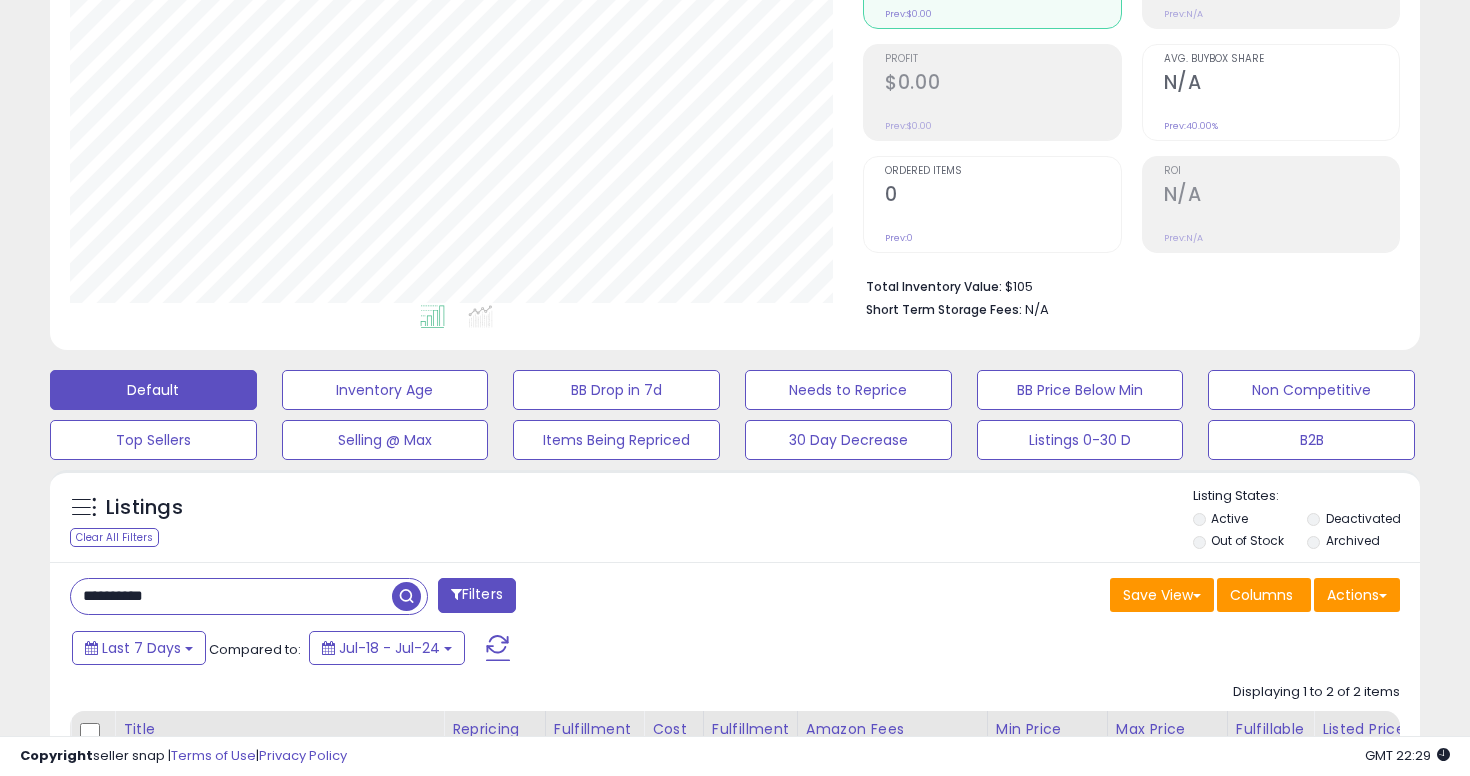 scroll, scrollTop: 515, scrollLeft: 0, axis: vertical 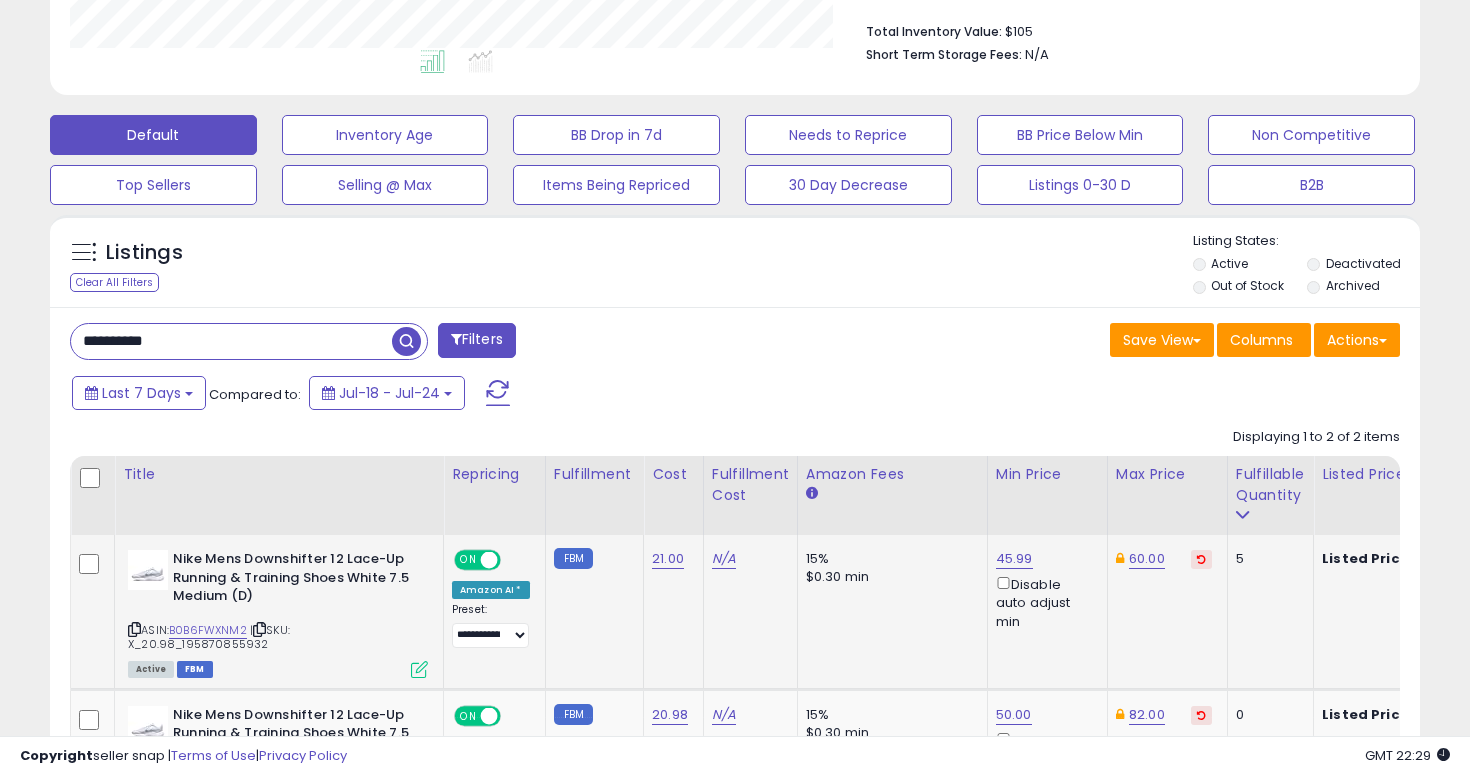 click on "**********" at bounding box center (231, 341) 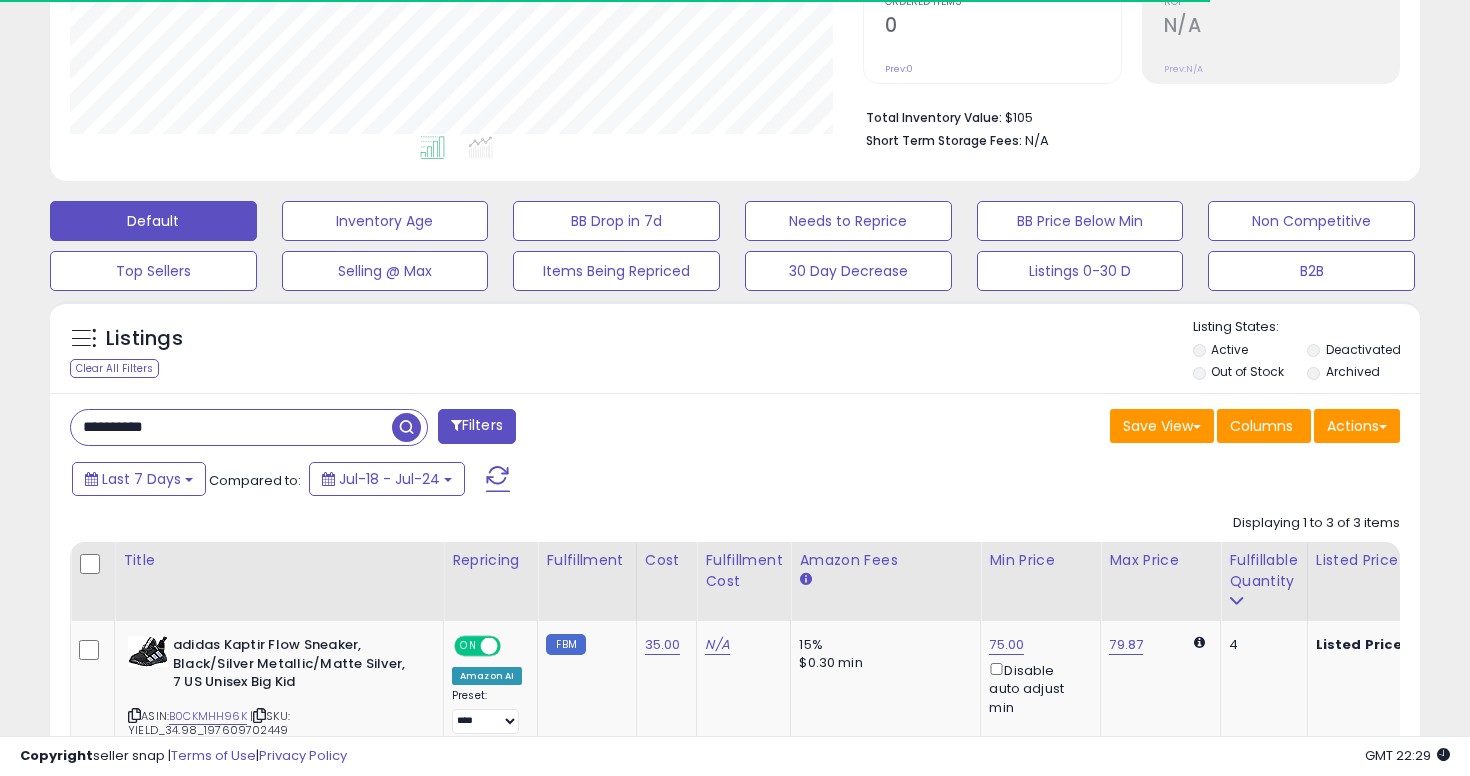 scroll, scrollTop: 515, scrollLeft: 0, axis: vertical 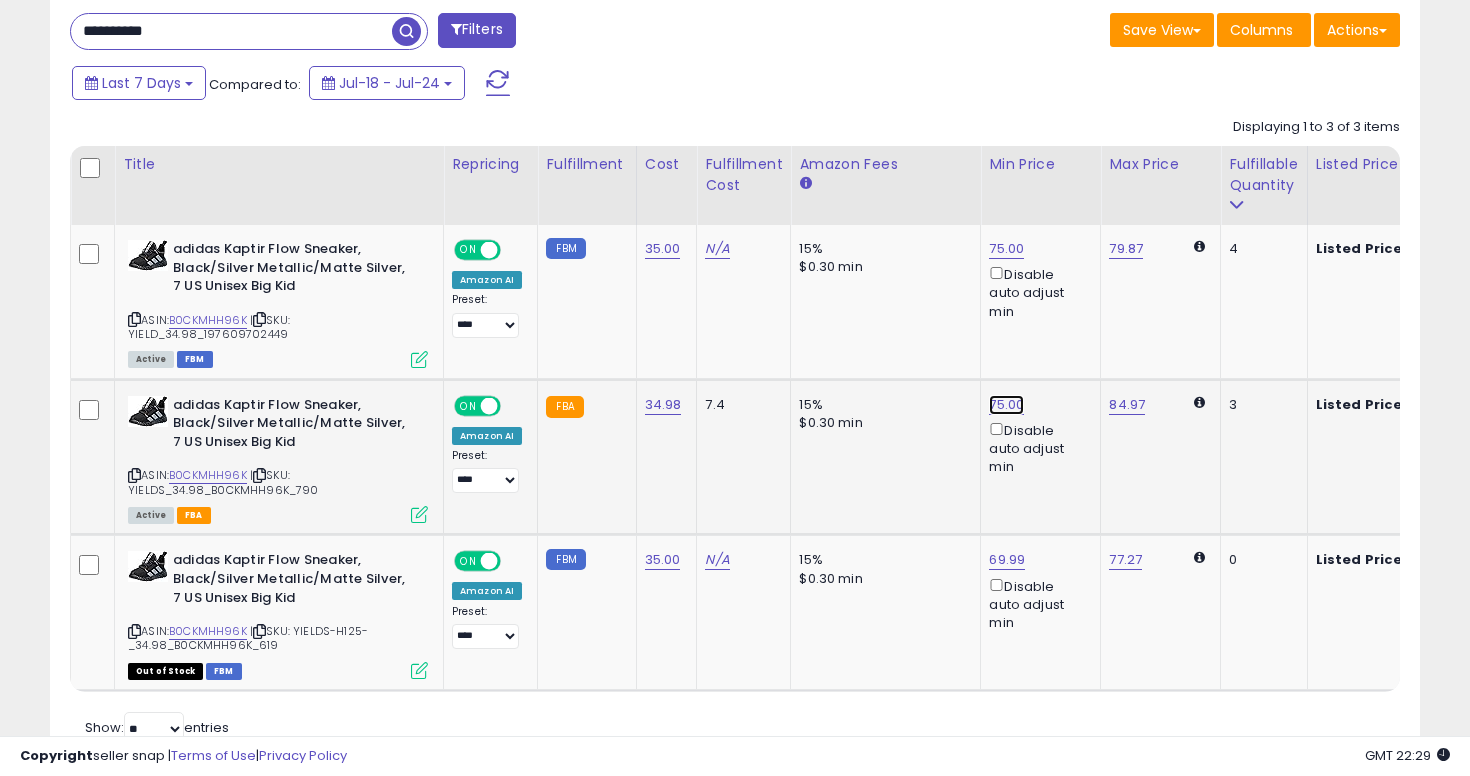 click on "75.00" at bounding box center (1006, 249) 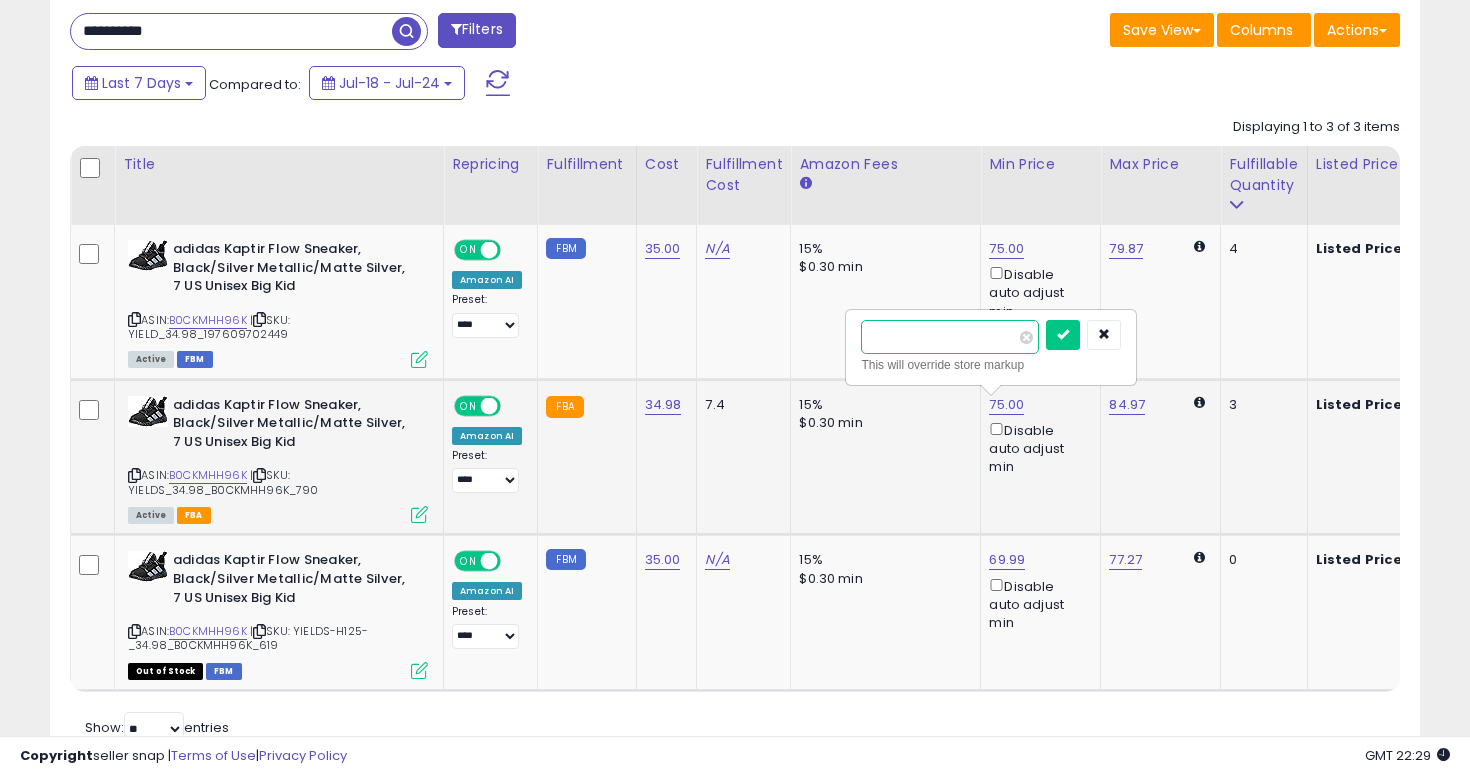 click on "*****" at bounding box center [950, 337] 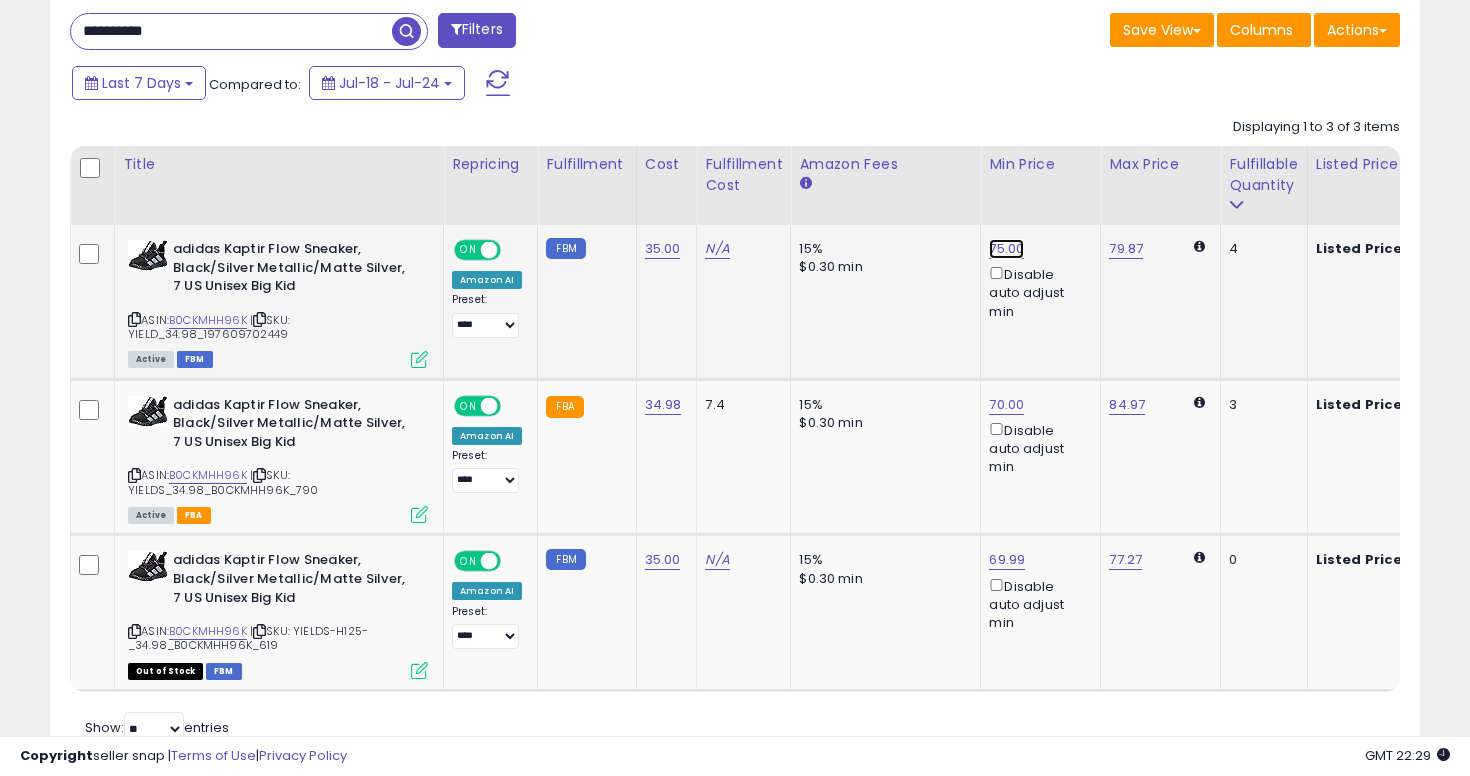 click on "75.00" at bounding box center [1006, 249] 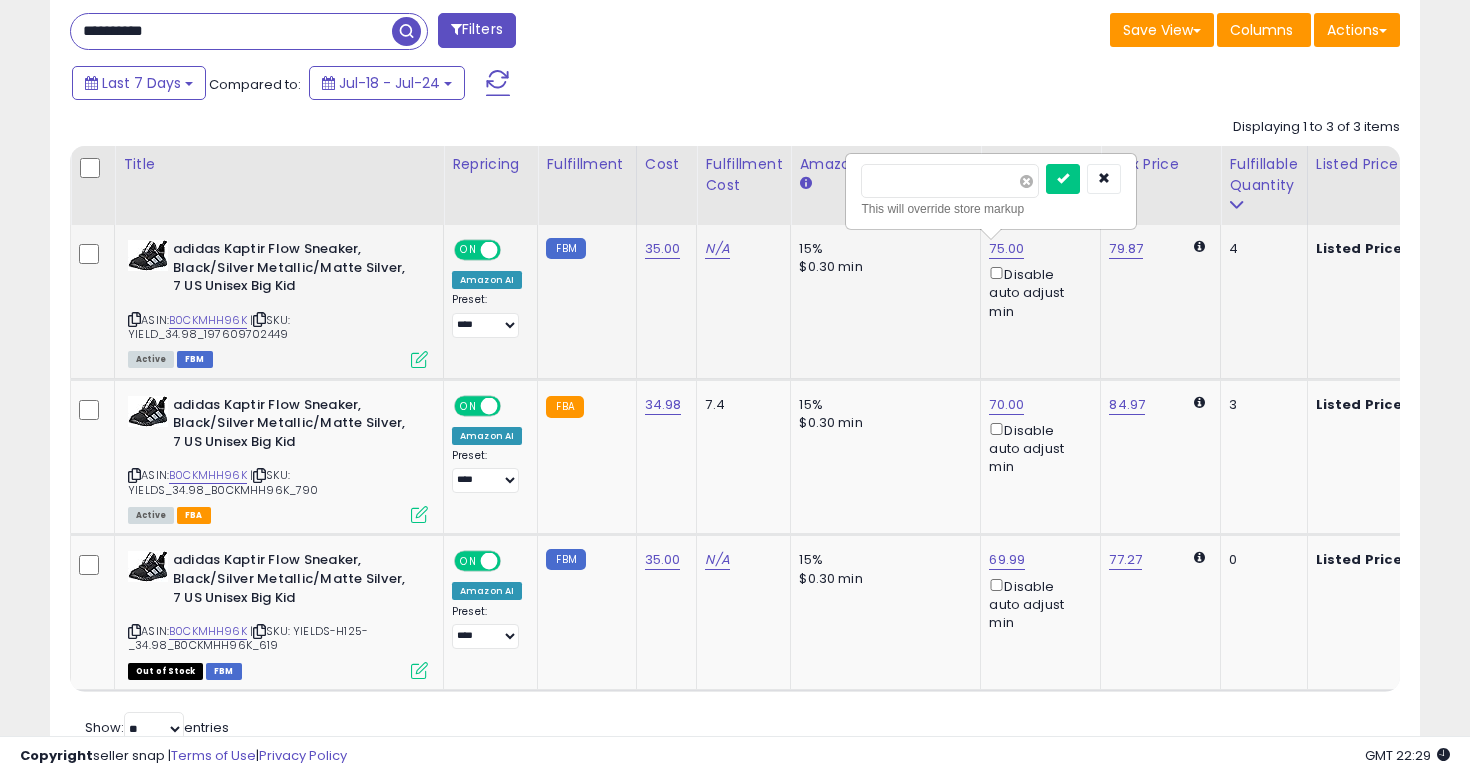 click at bounding box center (1026, 181) 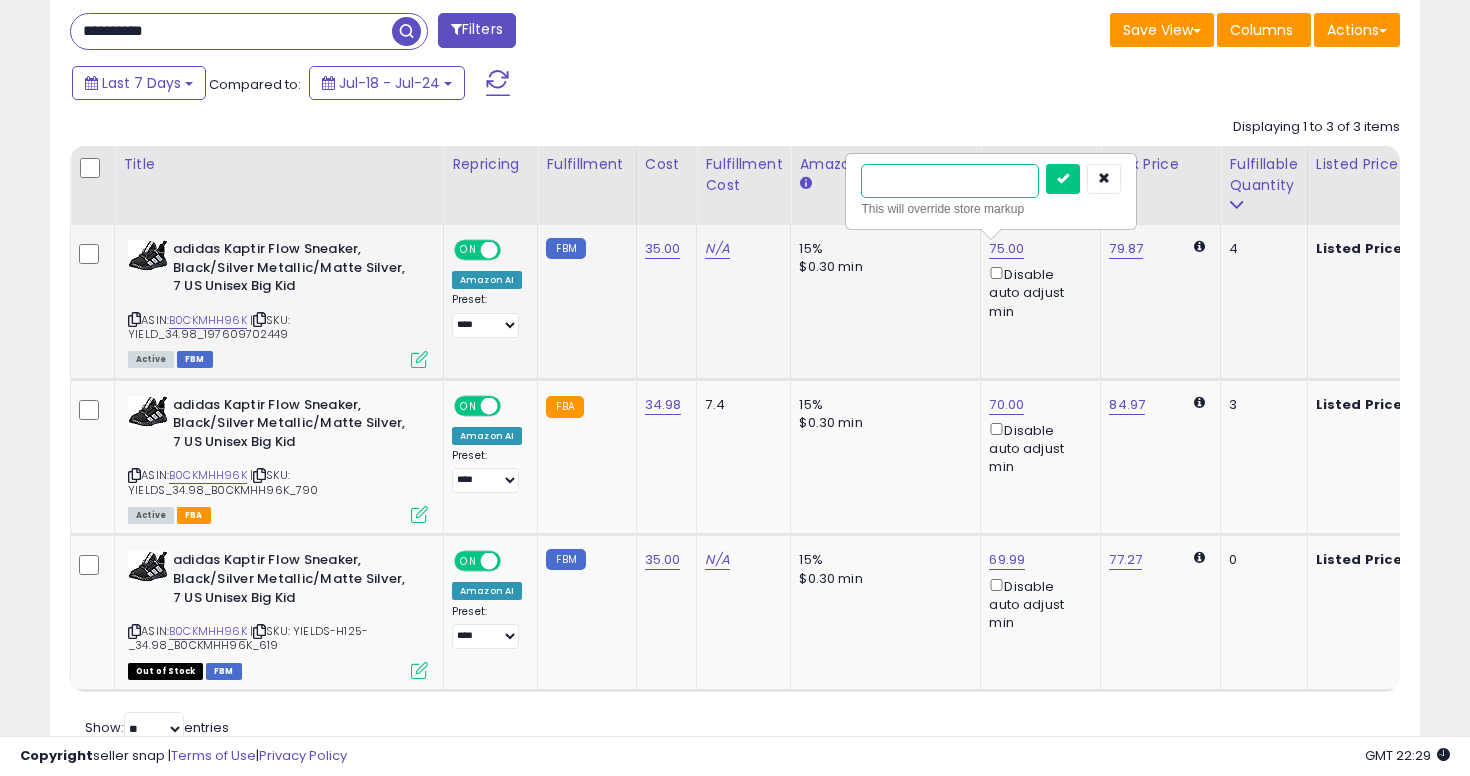 type on "*" 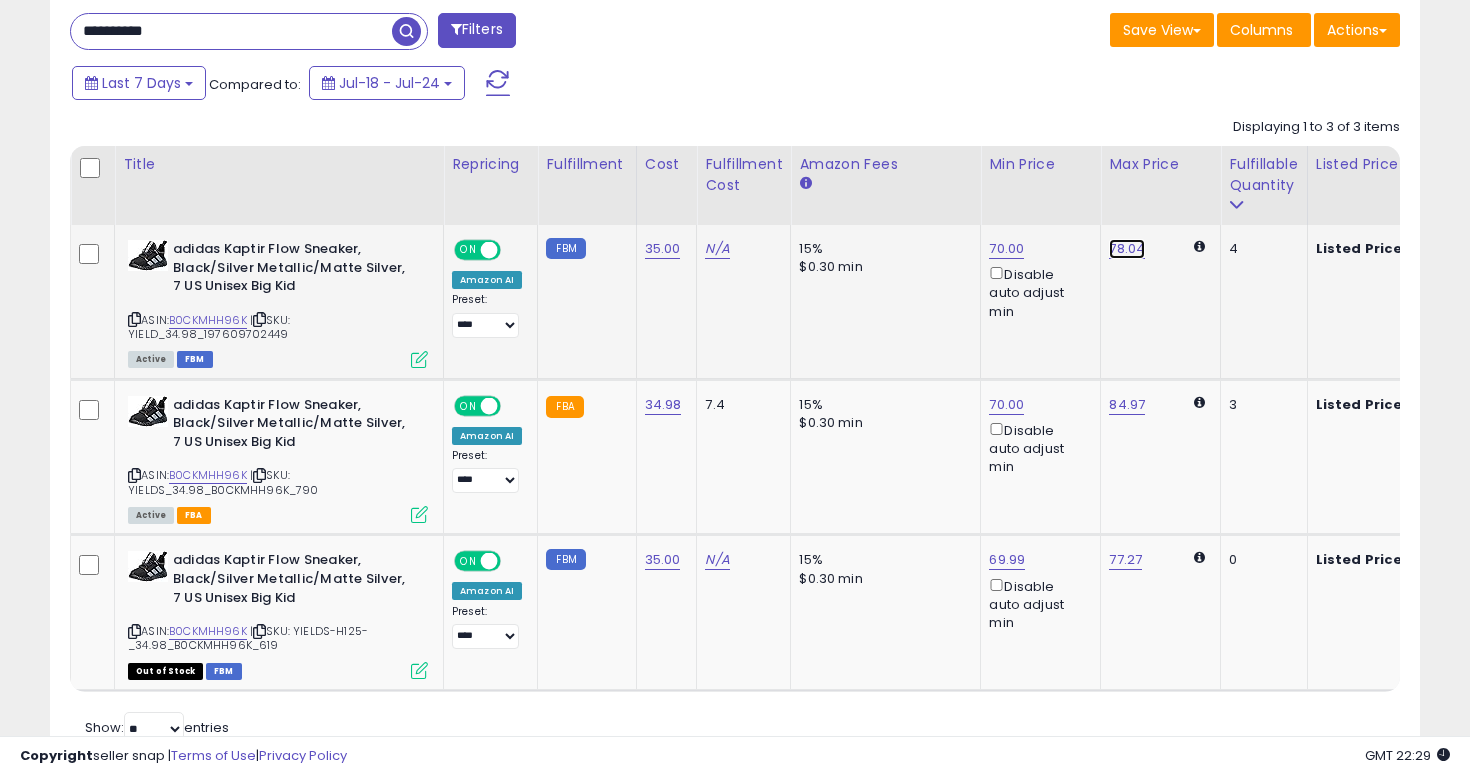 click on "78.04" at bounding box center (1127, 249) 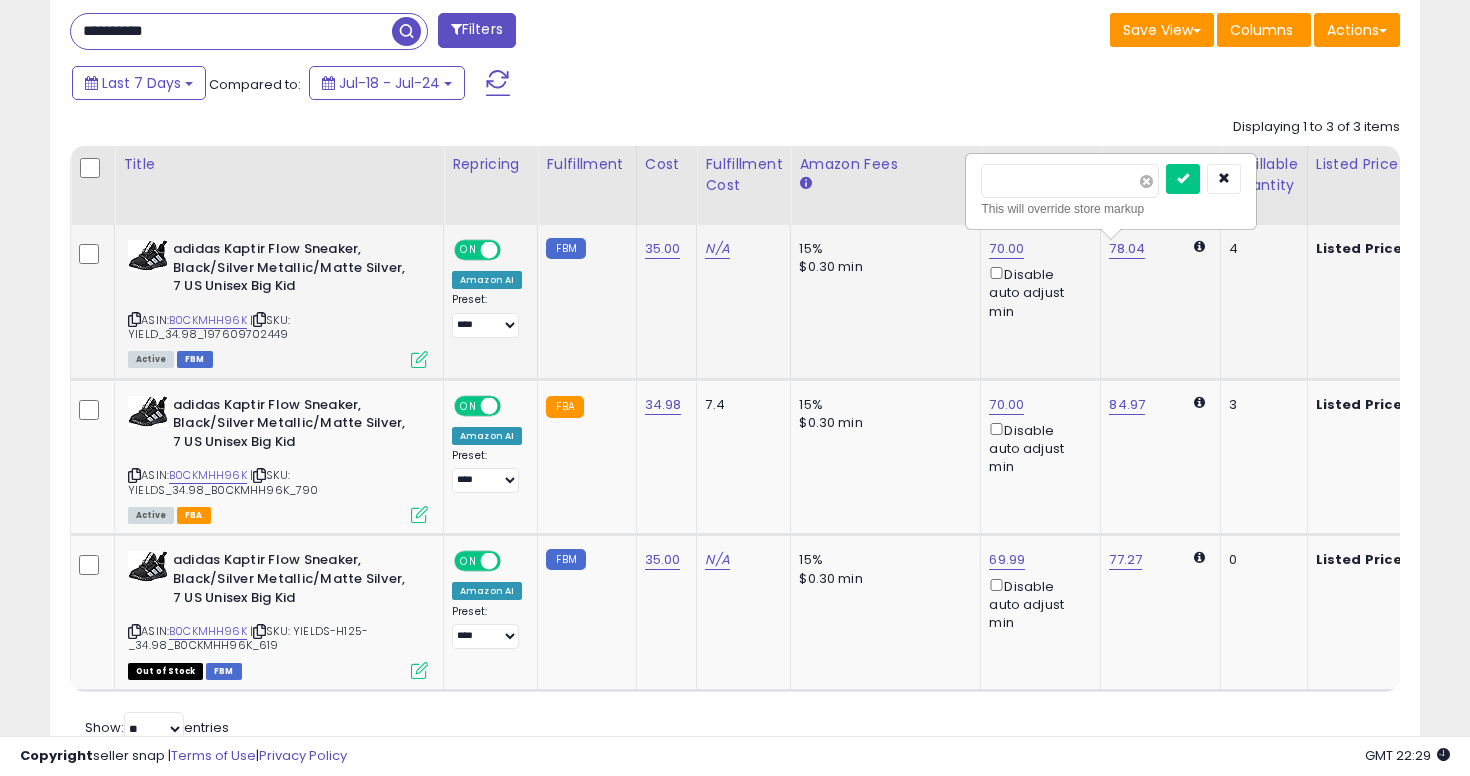 click at bounding box center (1146, 181) 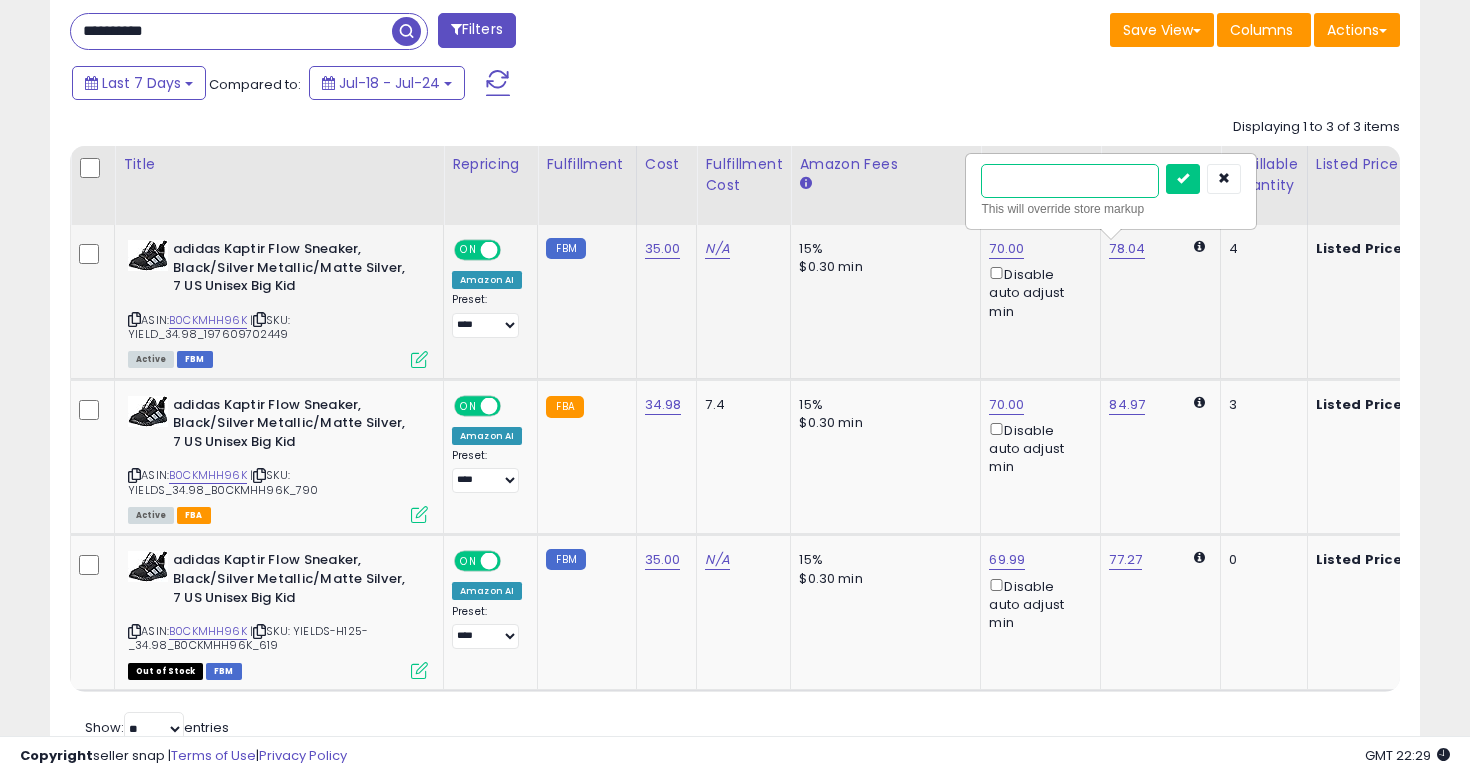 type on "**" 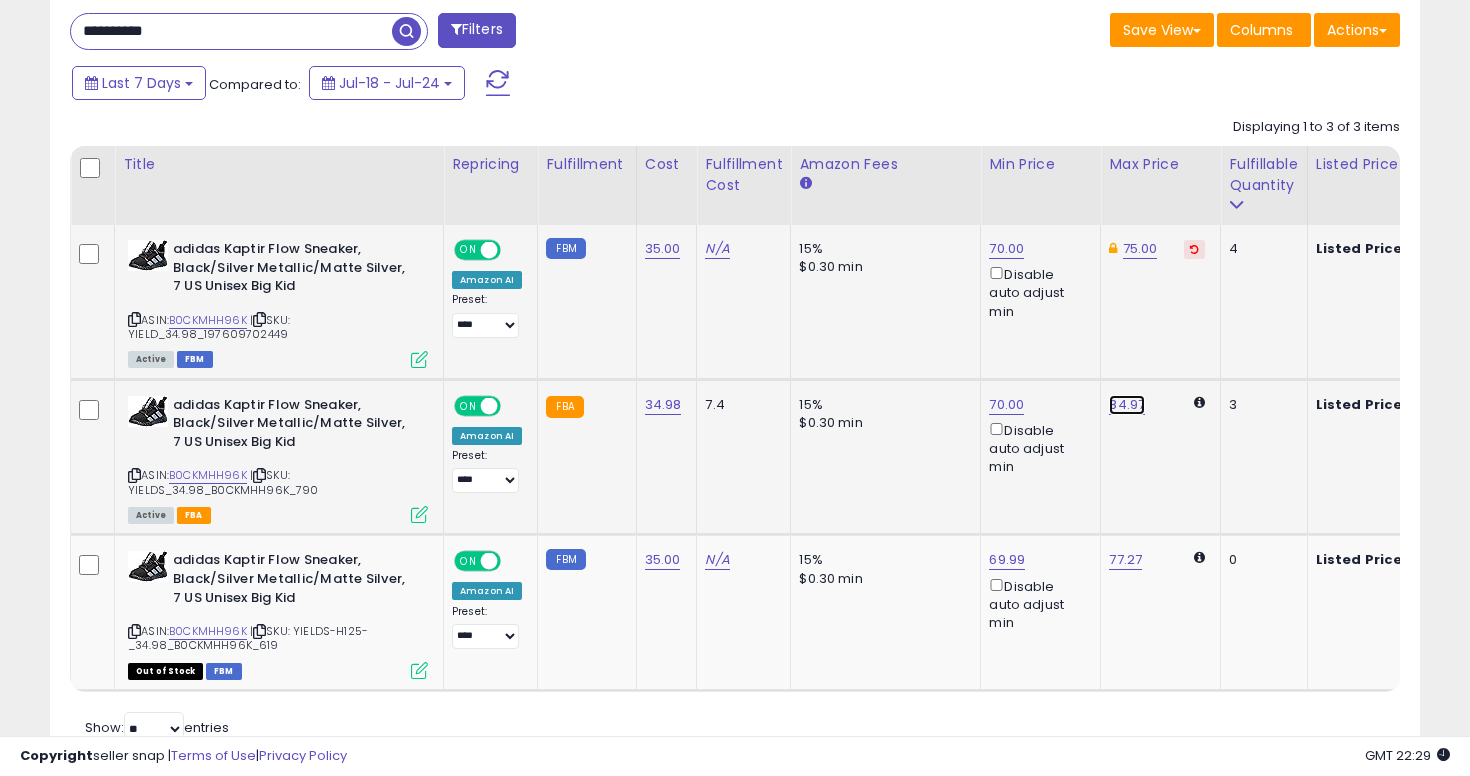 click on "84.97" at bounding box center (1127, 405) 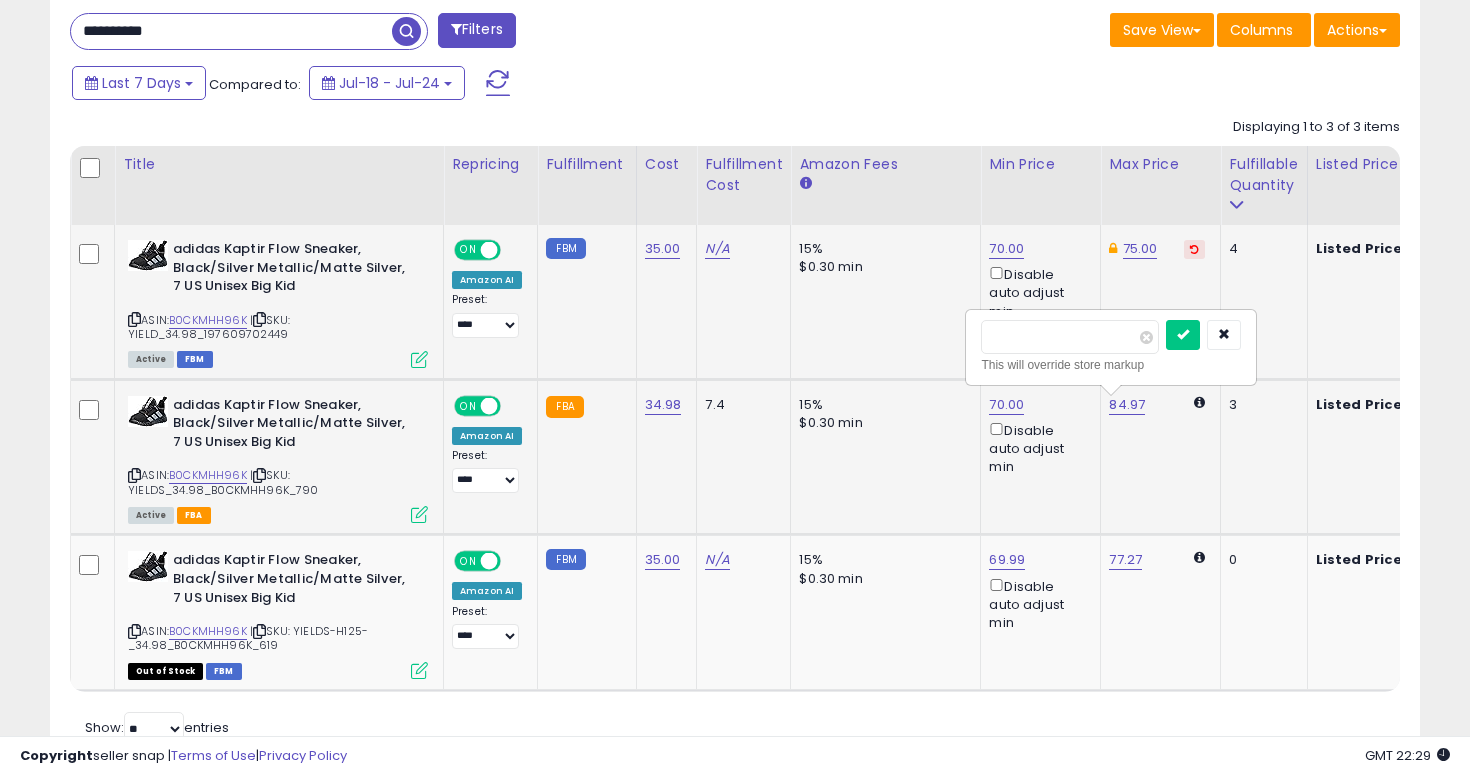 click on "*****" at bounding box center [1070, 337] 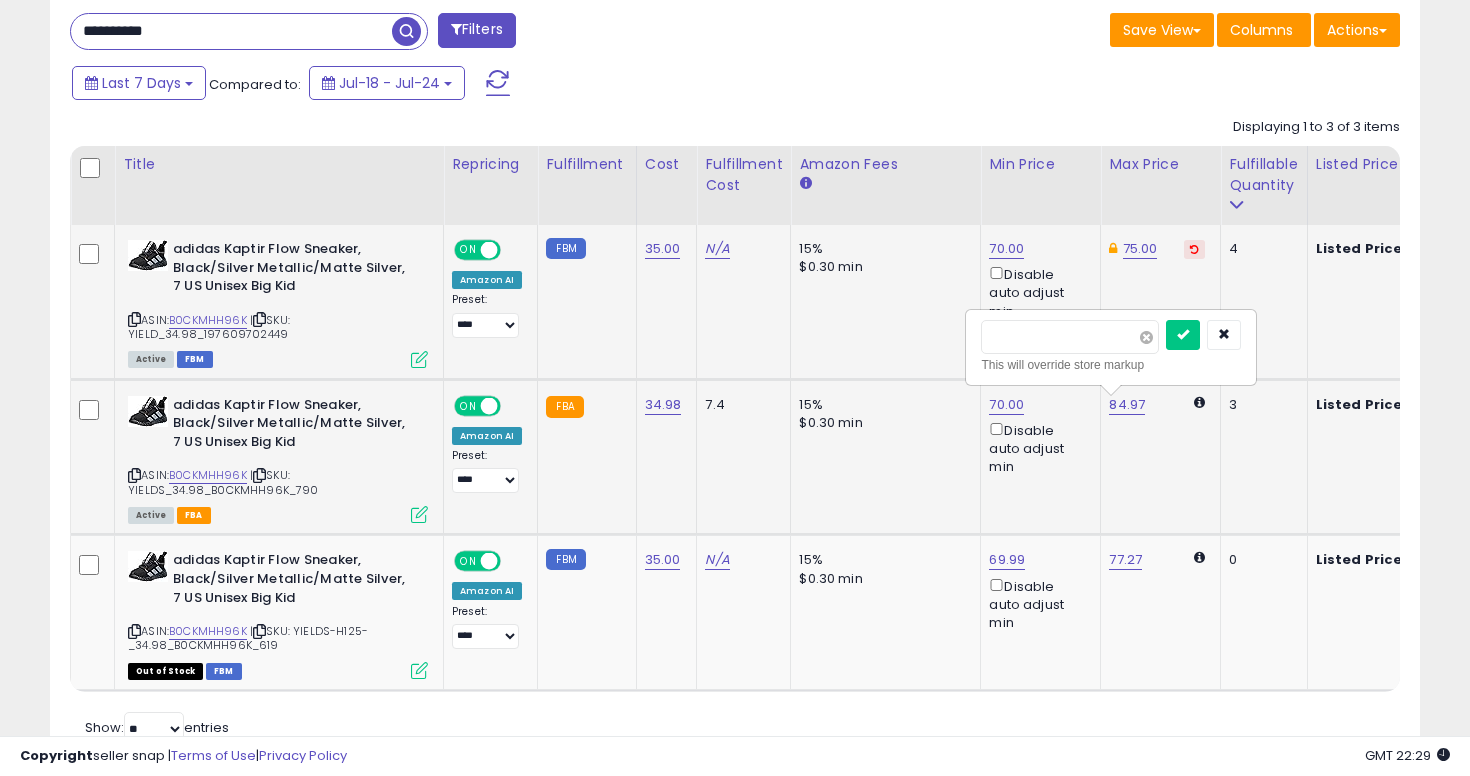 type on "**********" 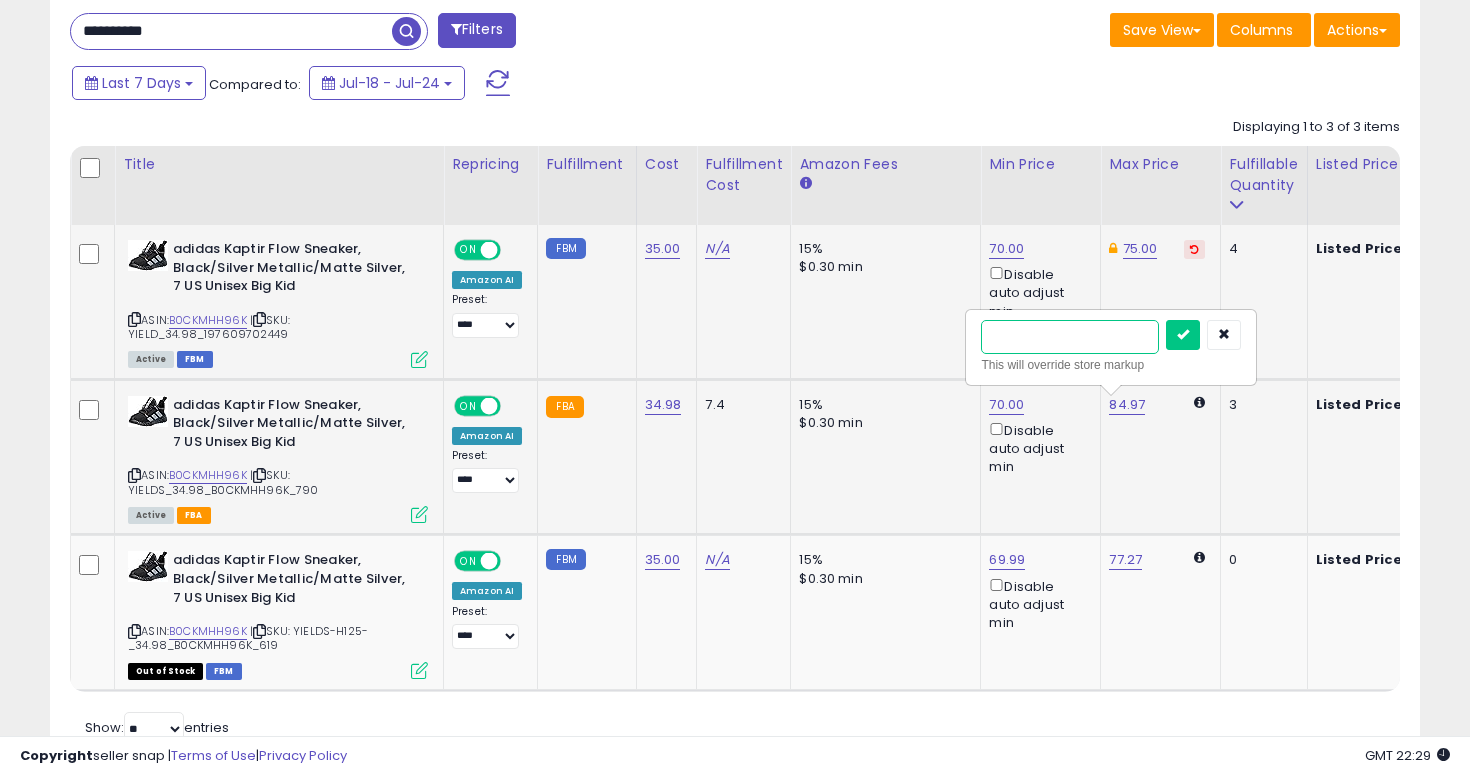 type on "**" 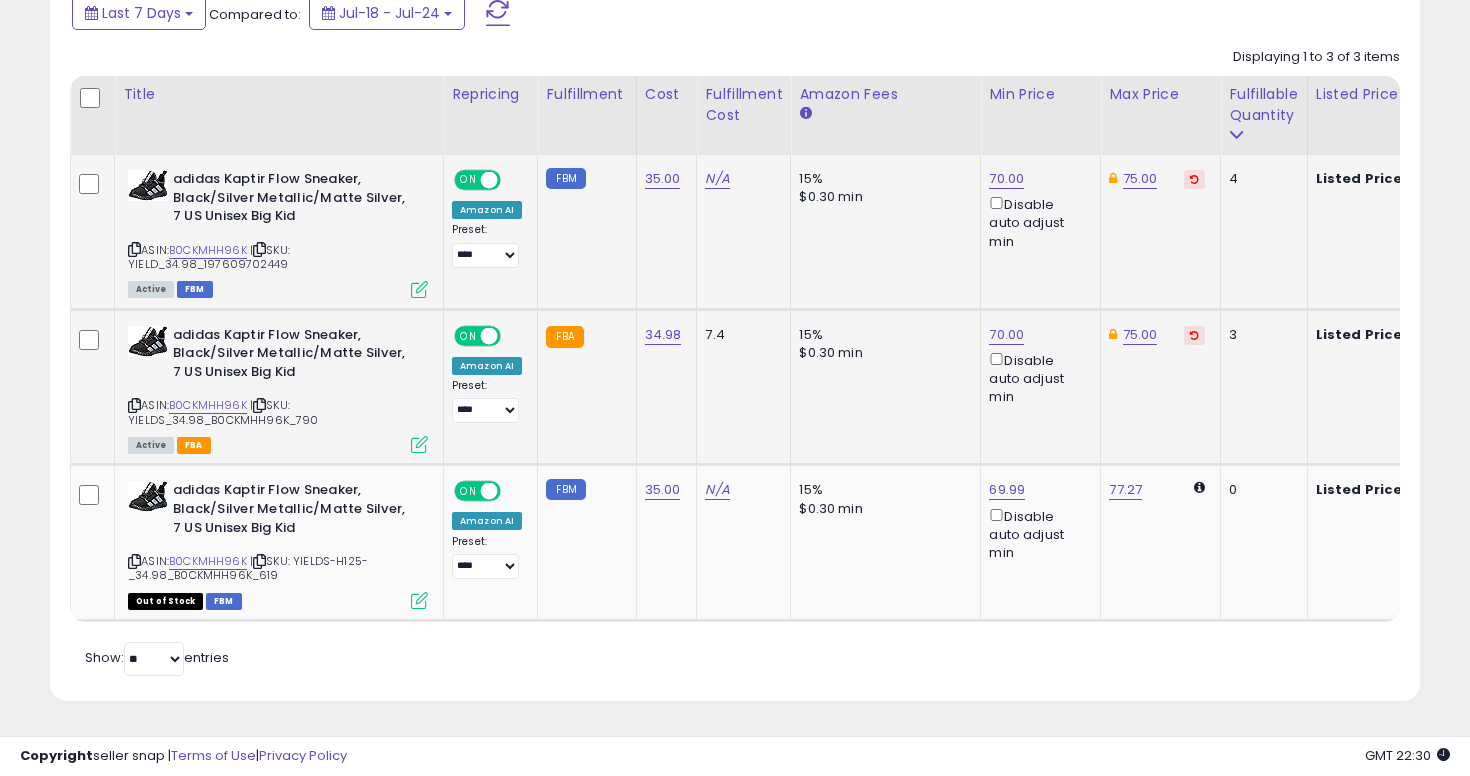 scroll, scrollTop: 665, scrollLeft: 0, axis: vertical 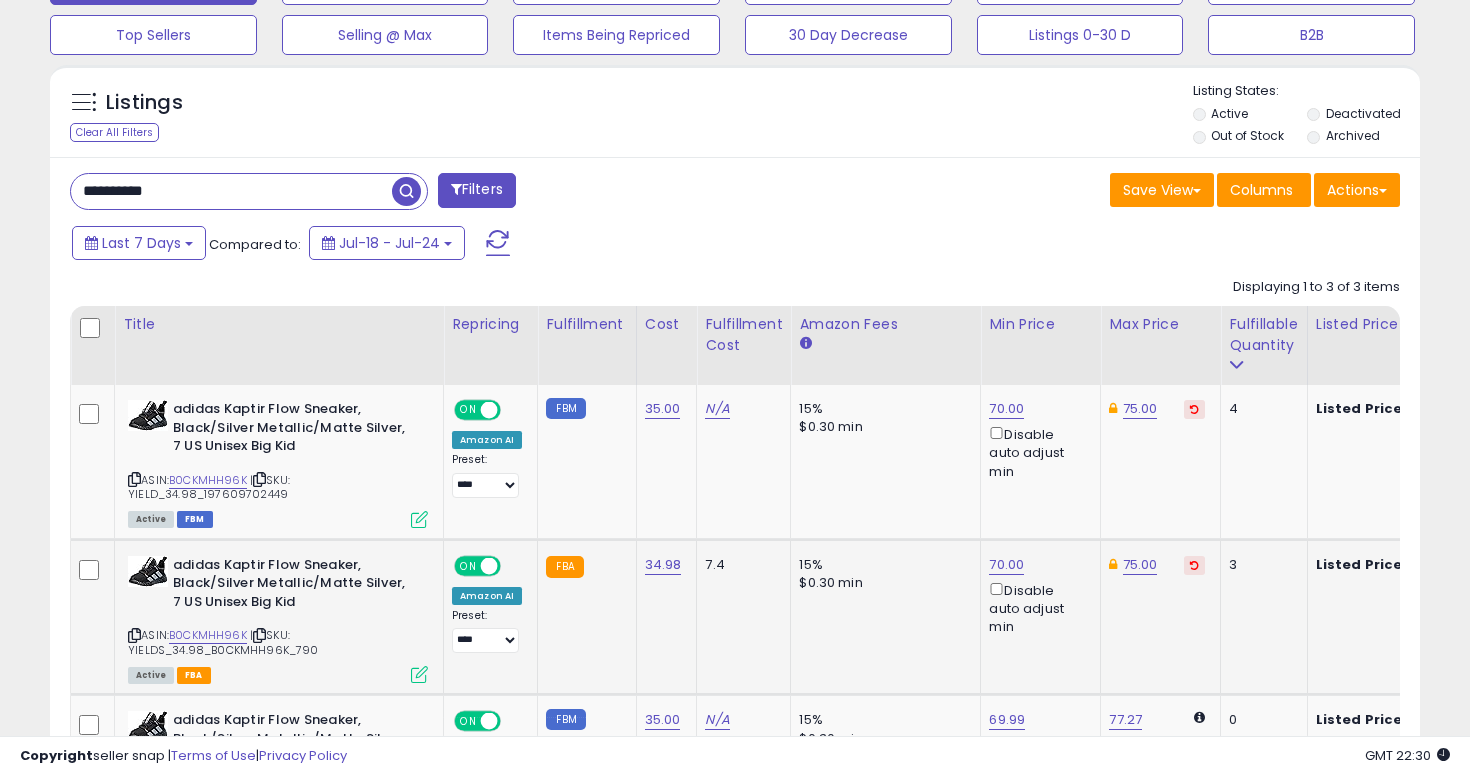click on "**********" at bounding box center (735, 544) 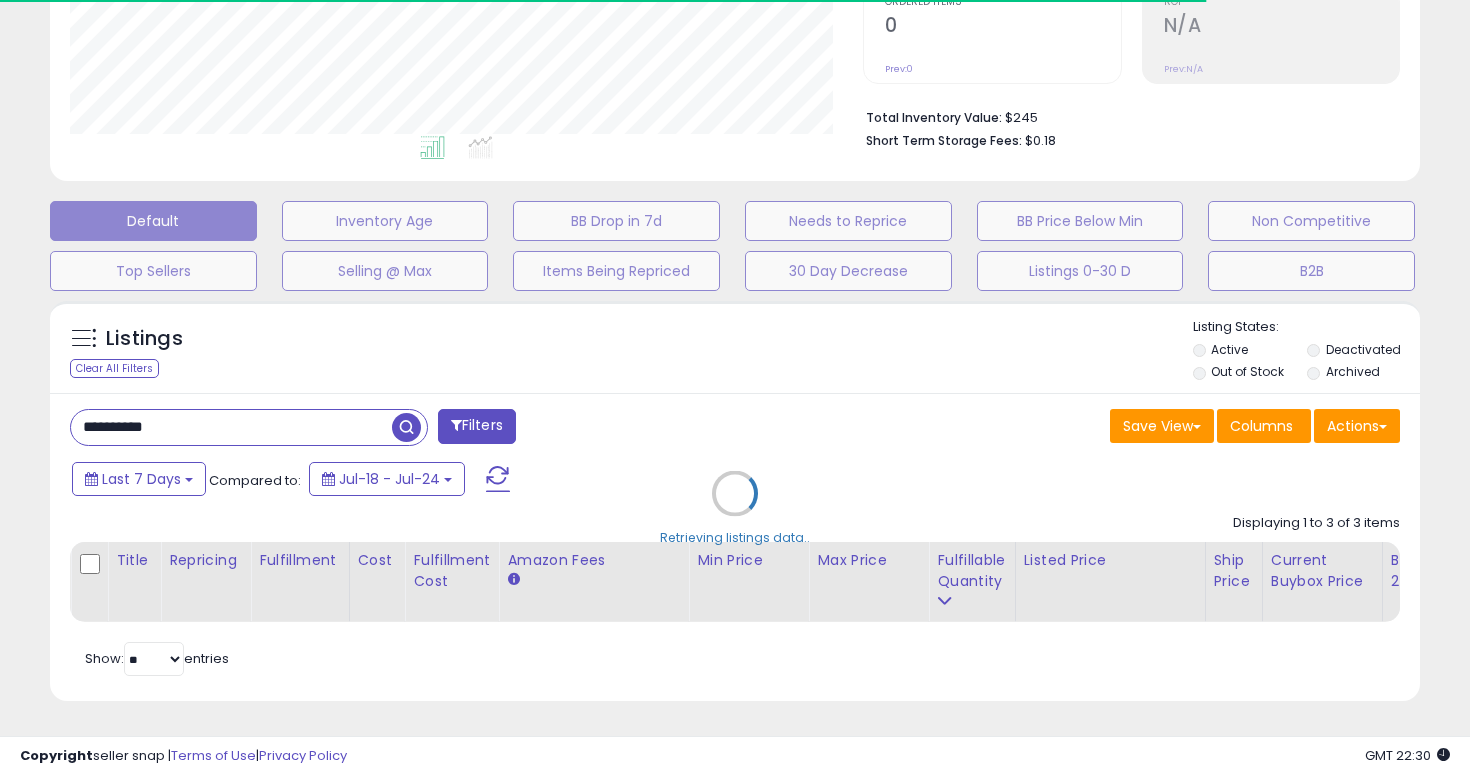scroll, scrollTop: 665, scrollLeft: 0, axis: vertical 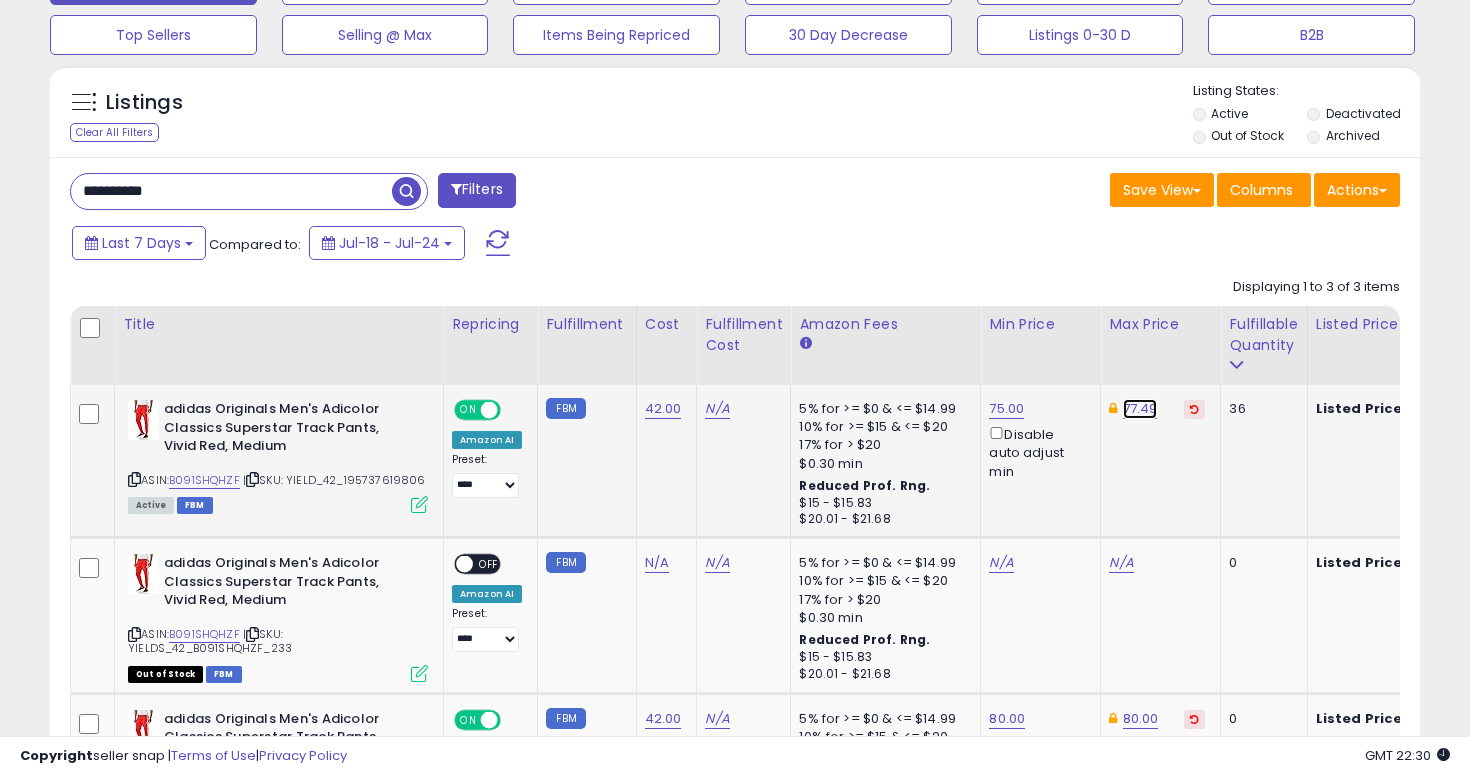 click on "77.49" at bounding box center (1140, 409) 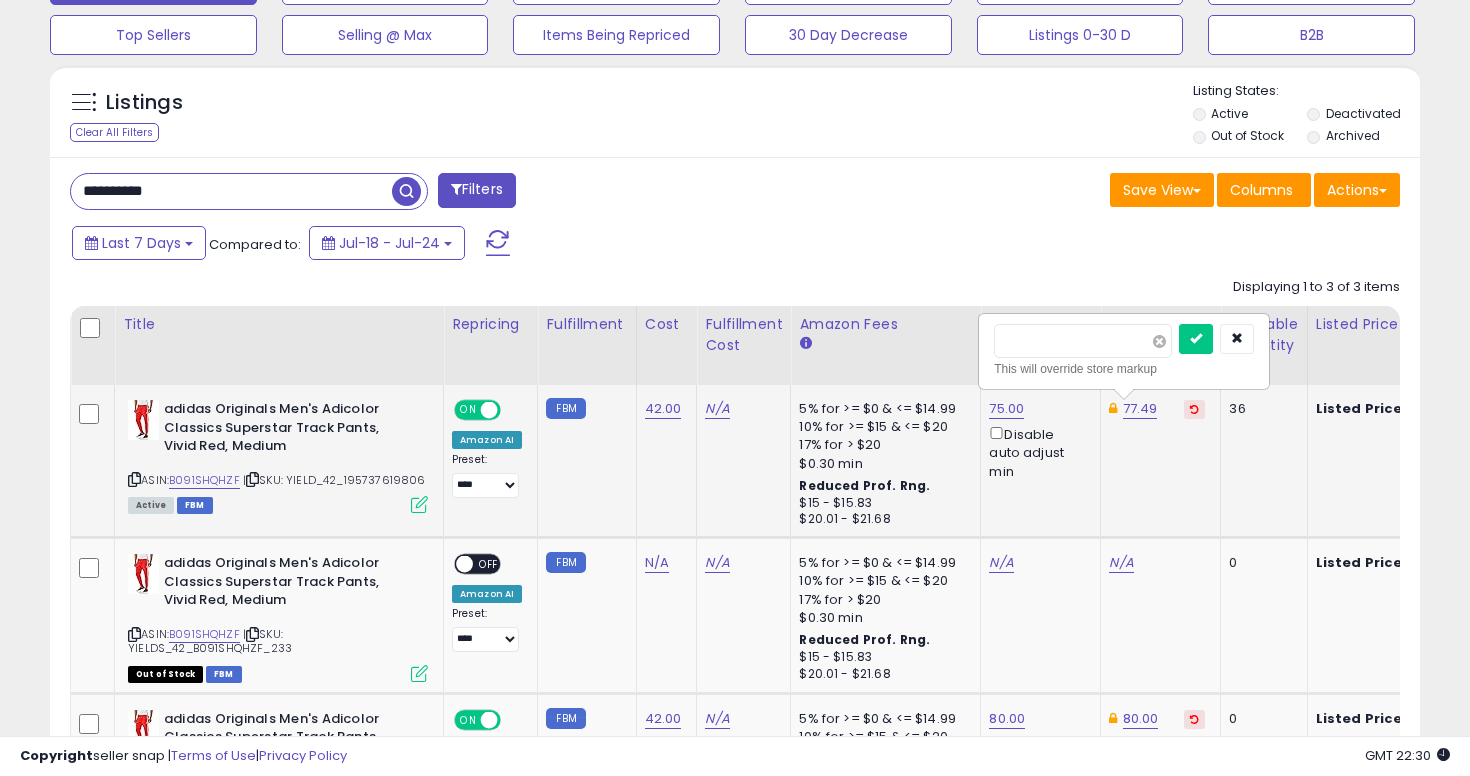 click at bounding box center [1159, 341] 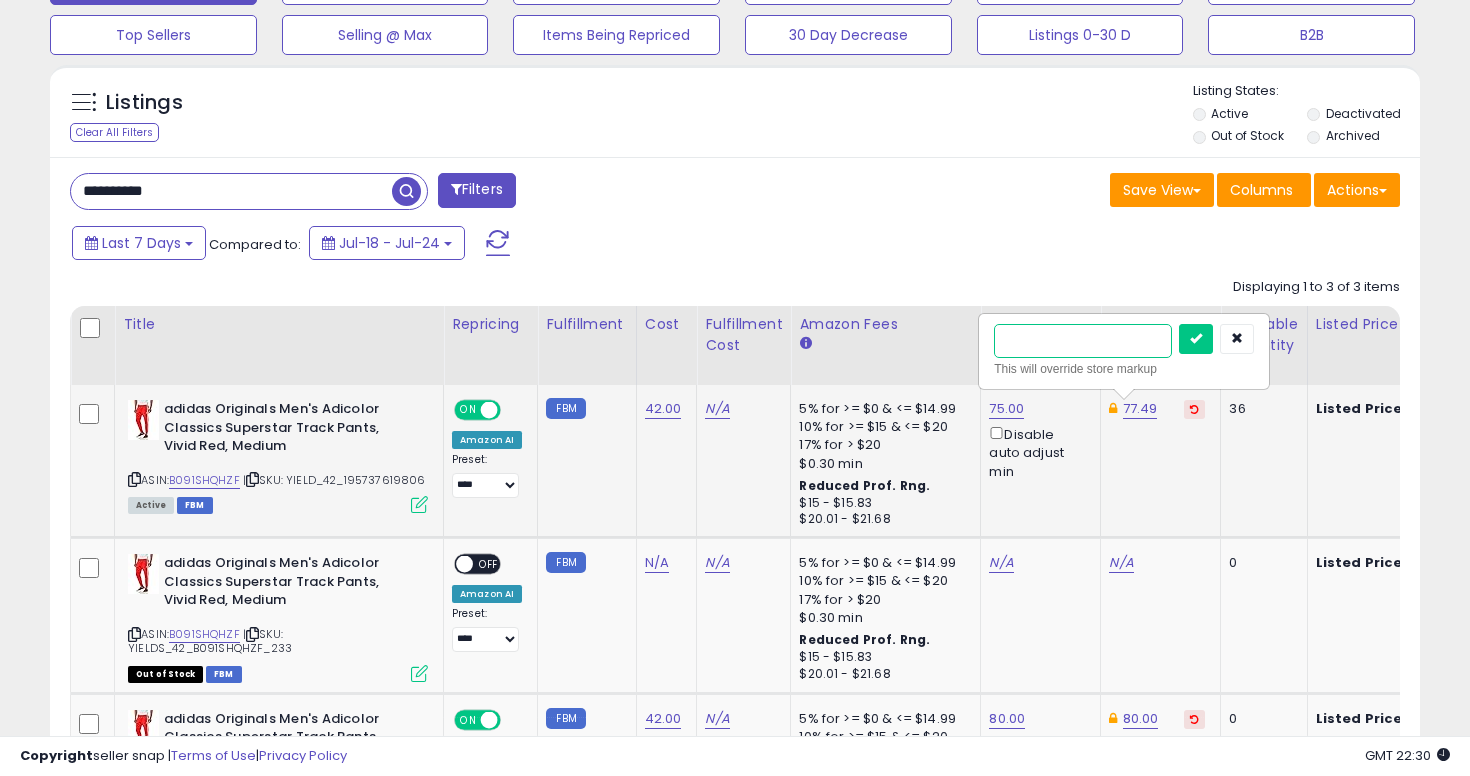 type on "**" 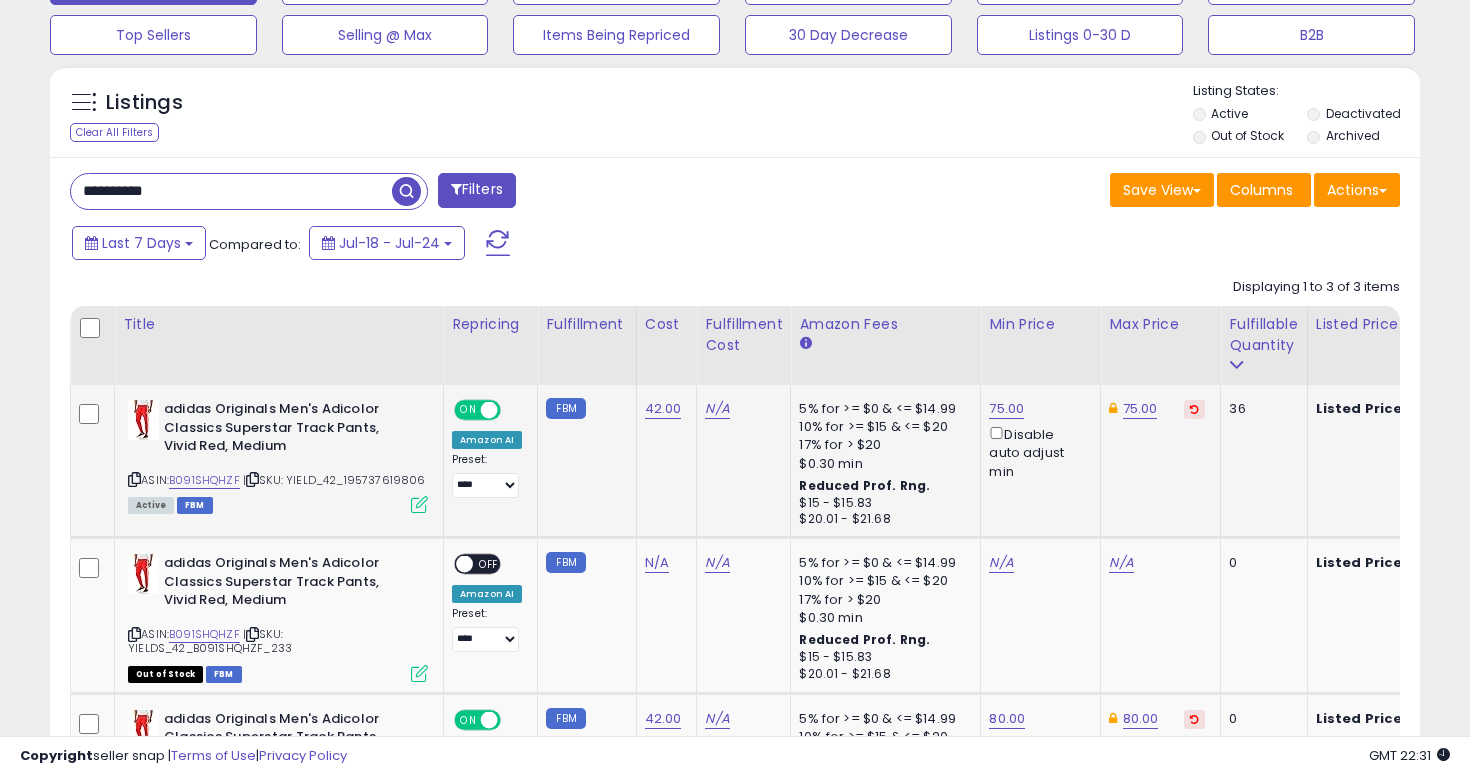 click on "**********" at bounding box center [231, 191] 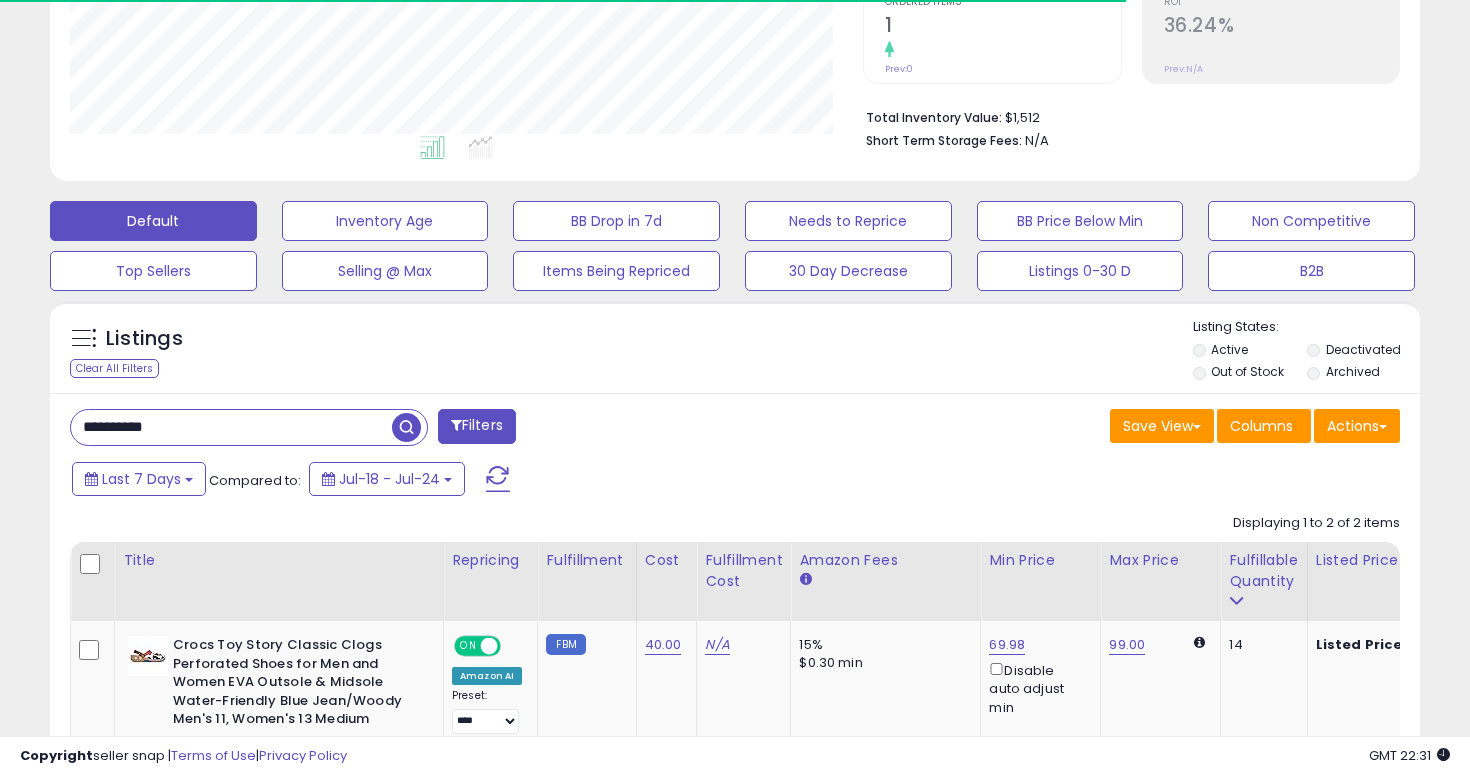 scroll, scrollTop: 665, scrollLeft: 0, axis: vertical 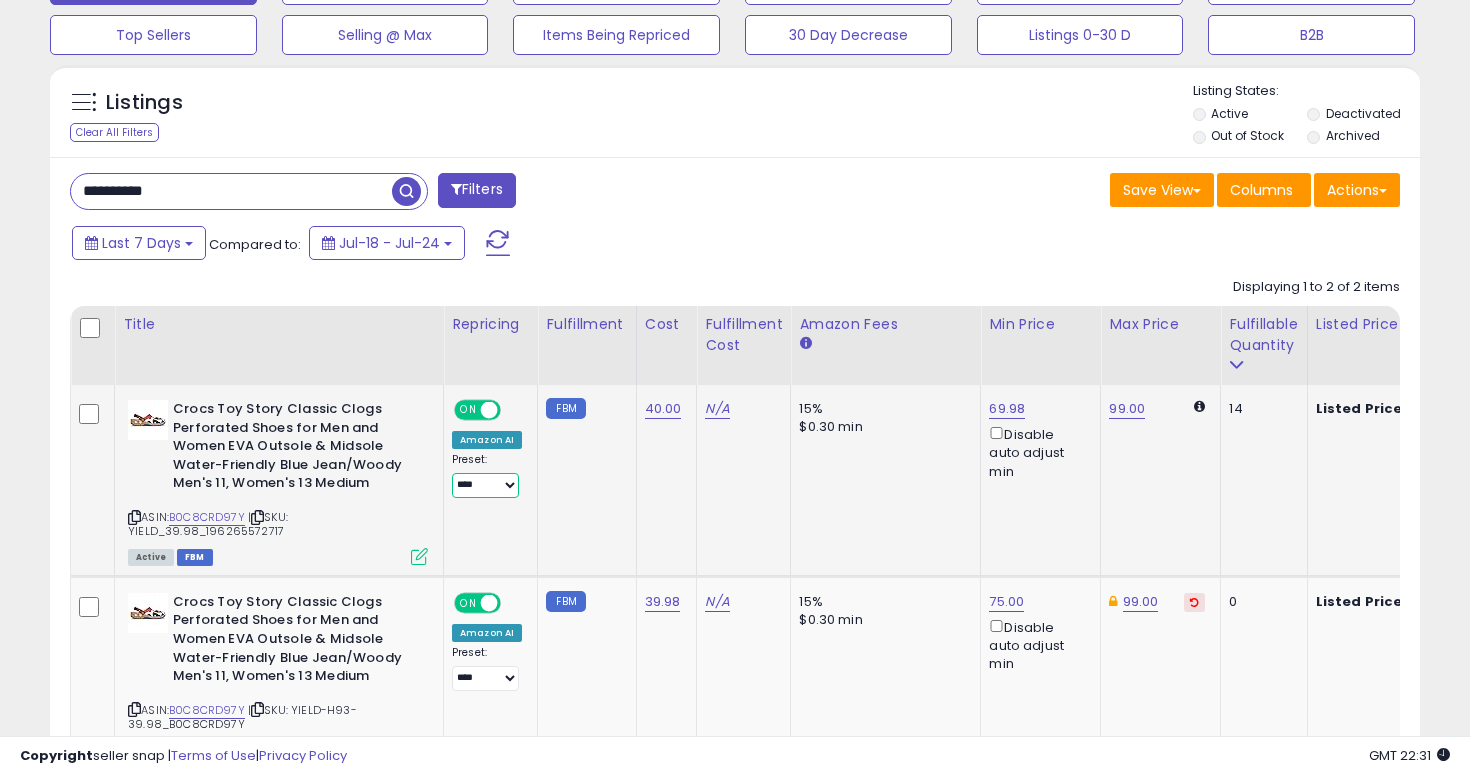 click on "**********" at bounding box center [485, 485] 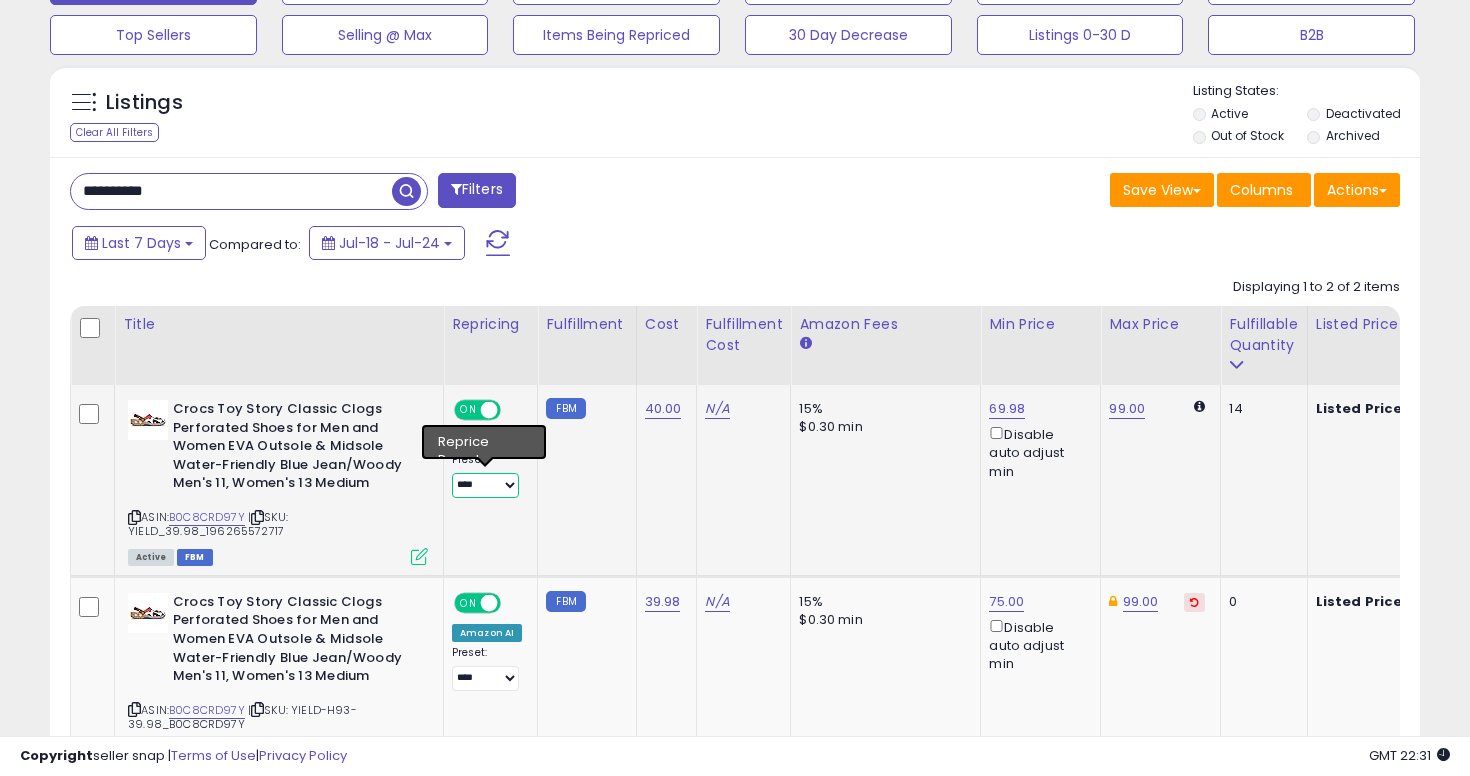 select on "**********" 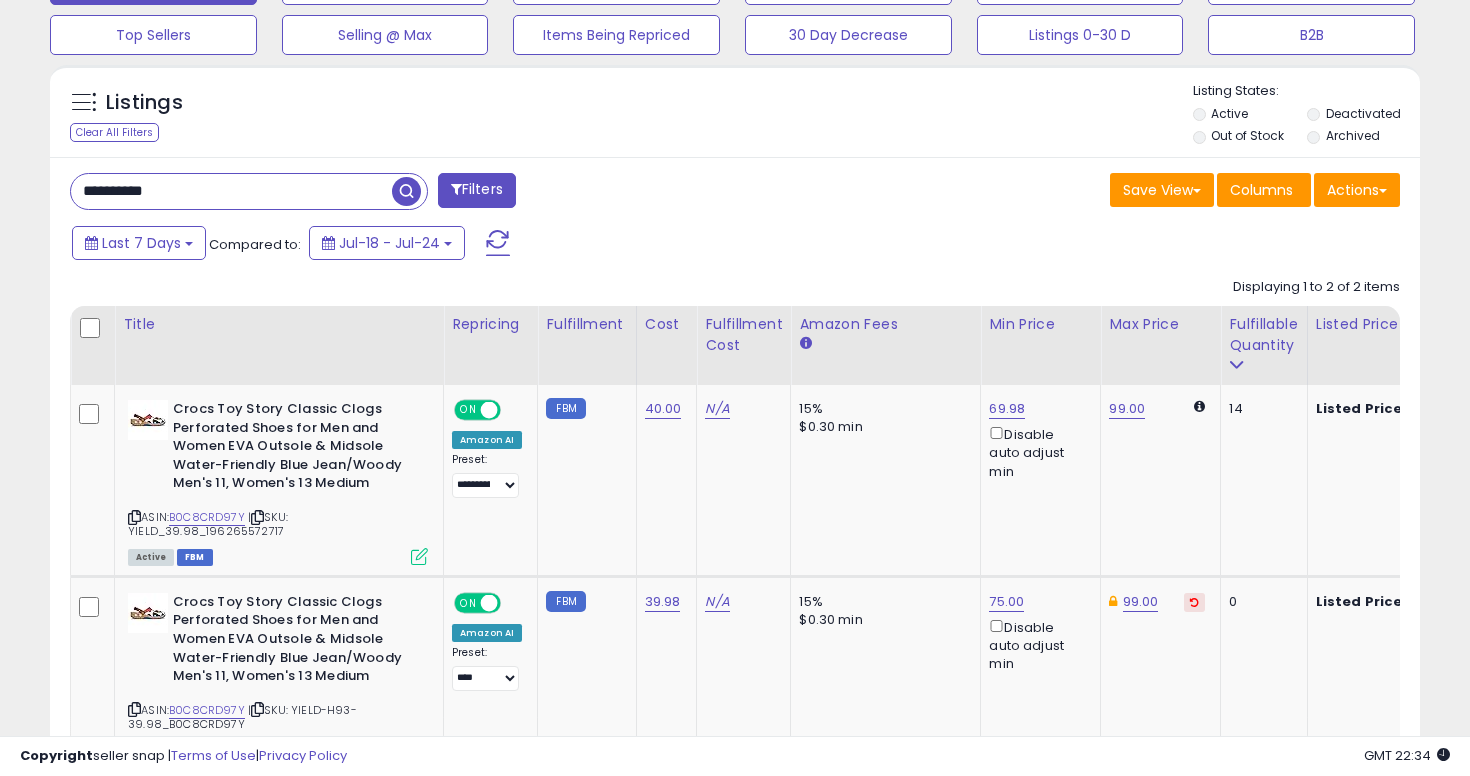 click on "**********" at bounding box center [231, 191] 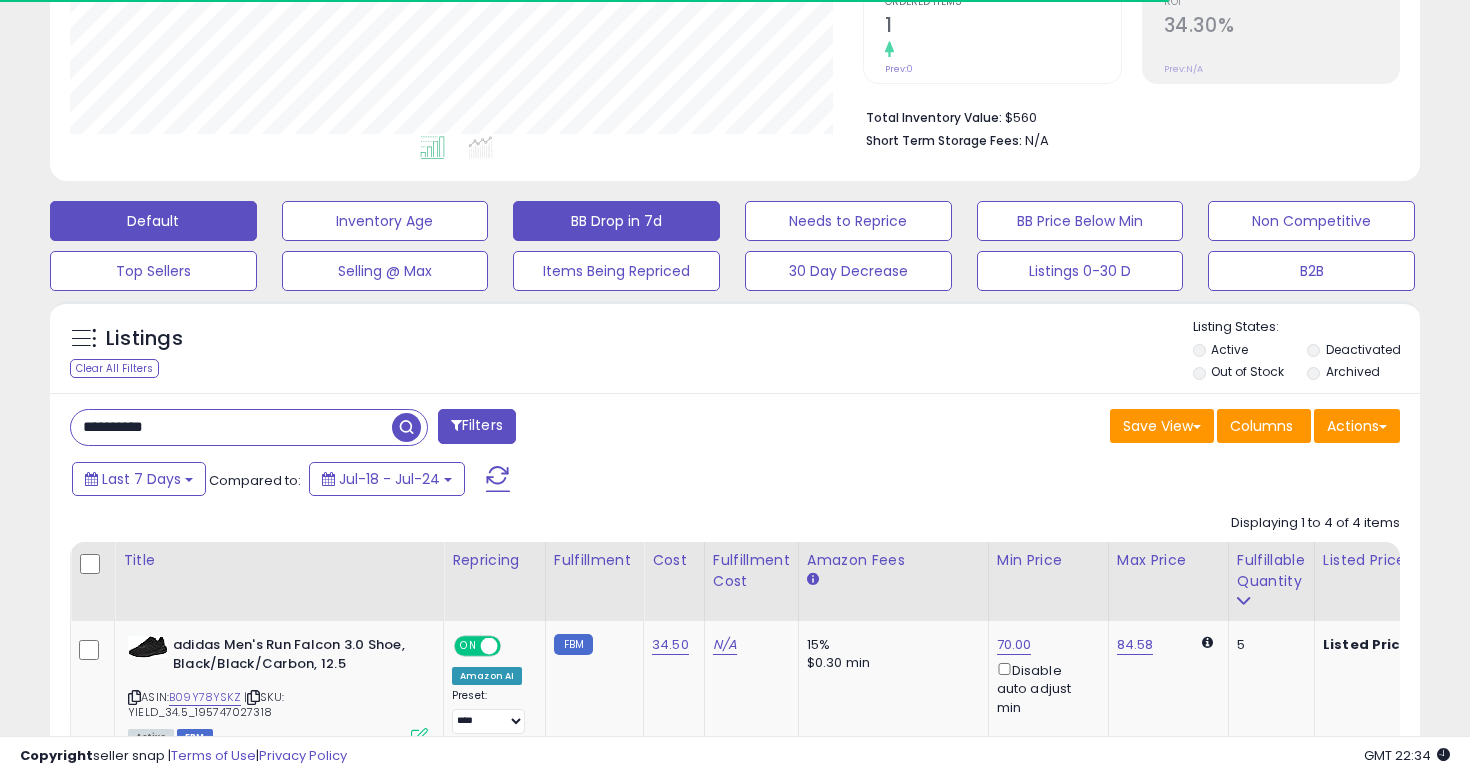 scroll, scrollTop: 665, scrollLeft: 0, axis: vertical 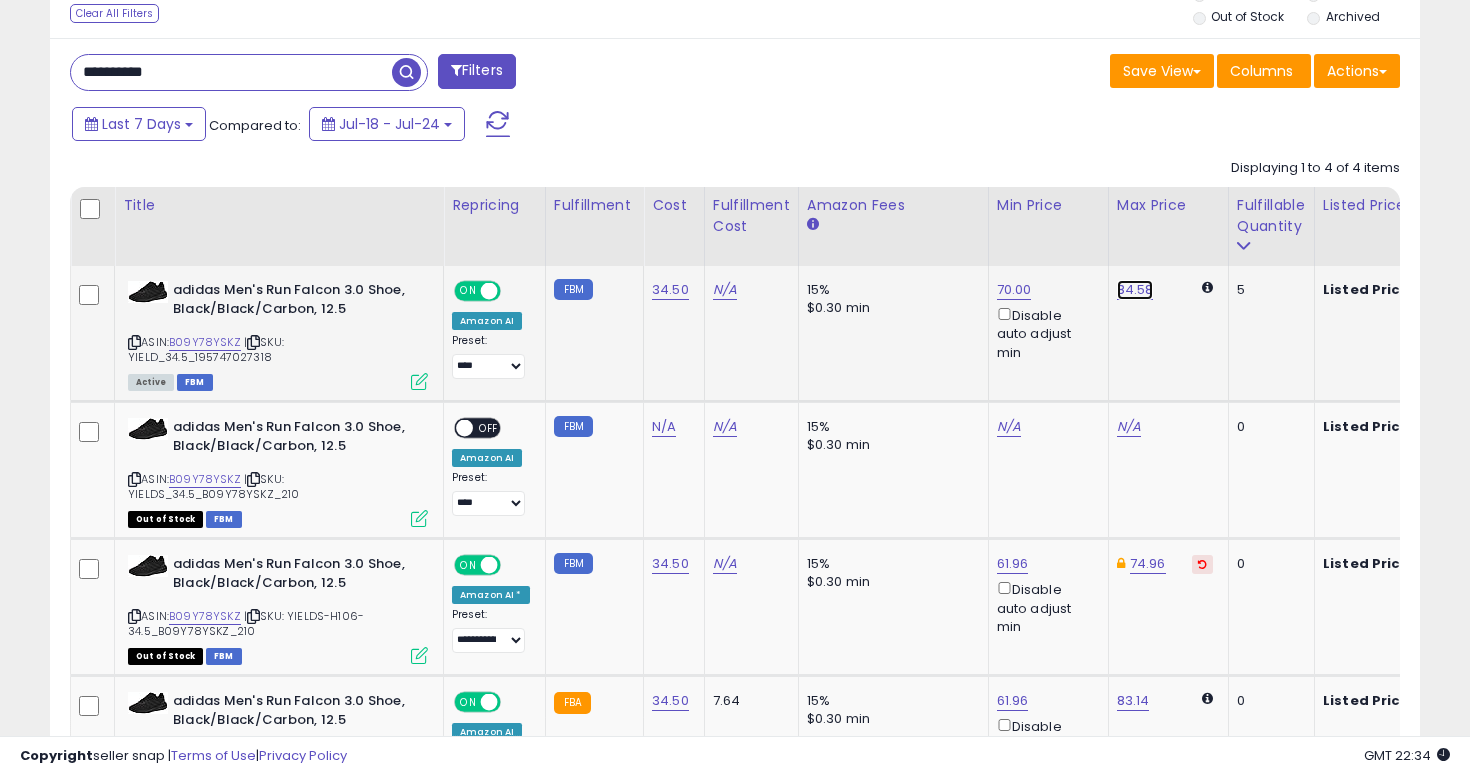 click on "84.58" at bounding box center (1135, 290) 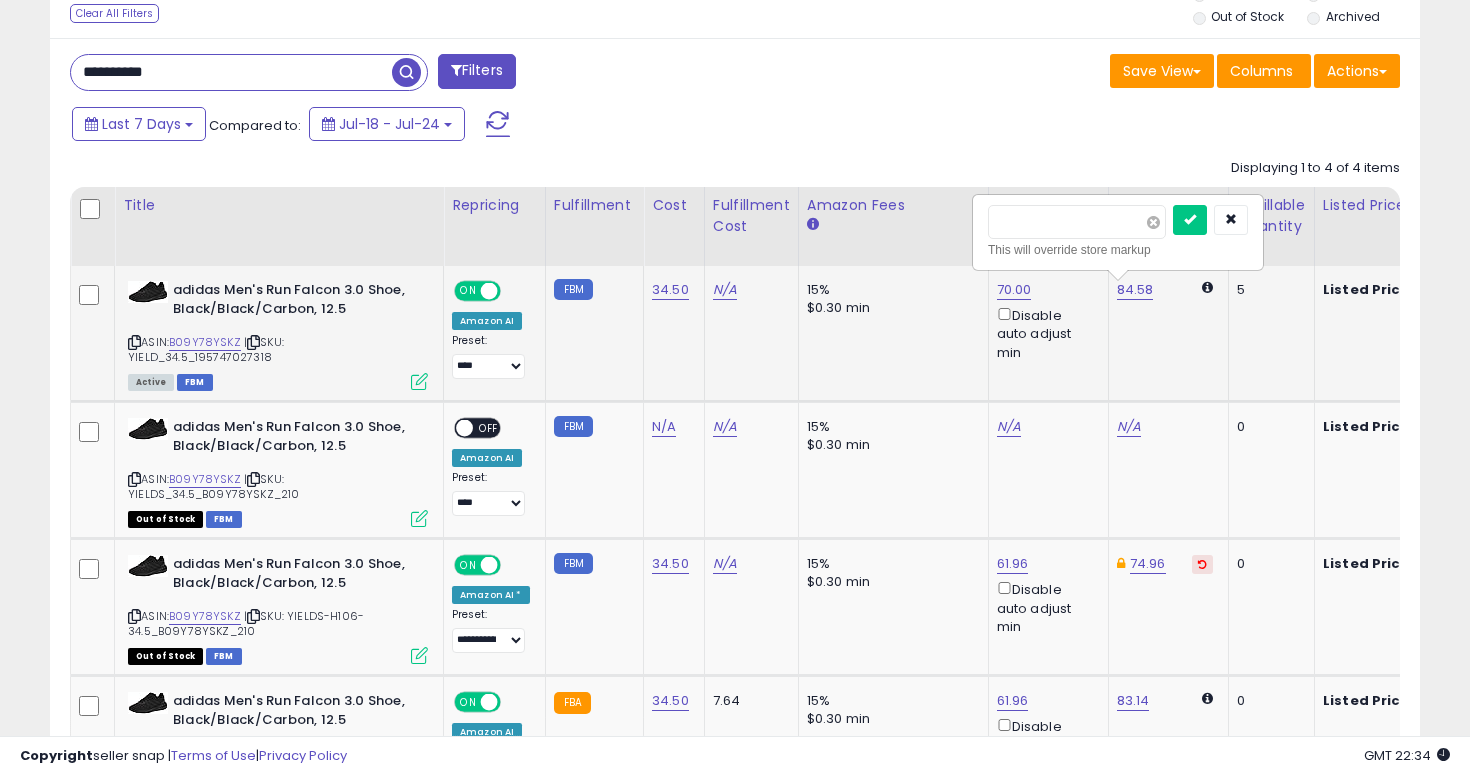 click at bounding box center [1153, 222] 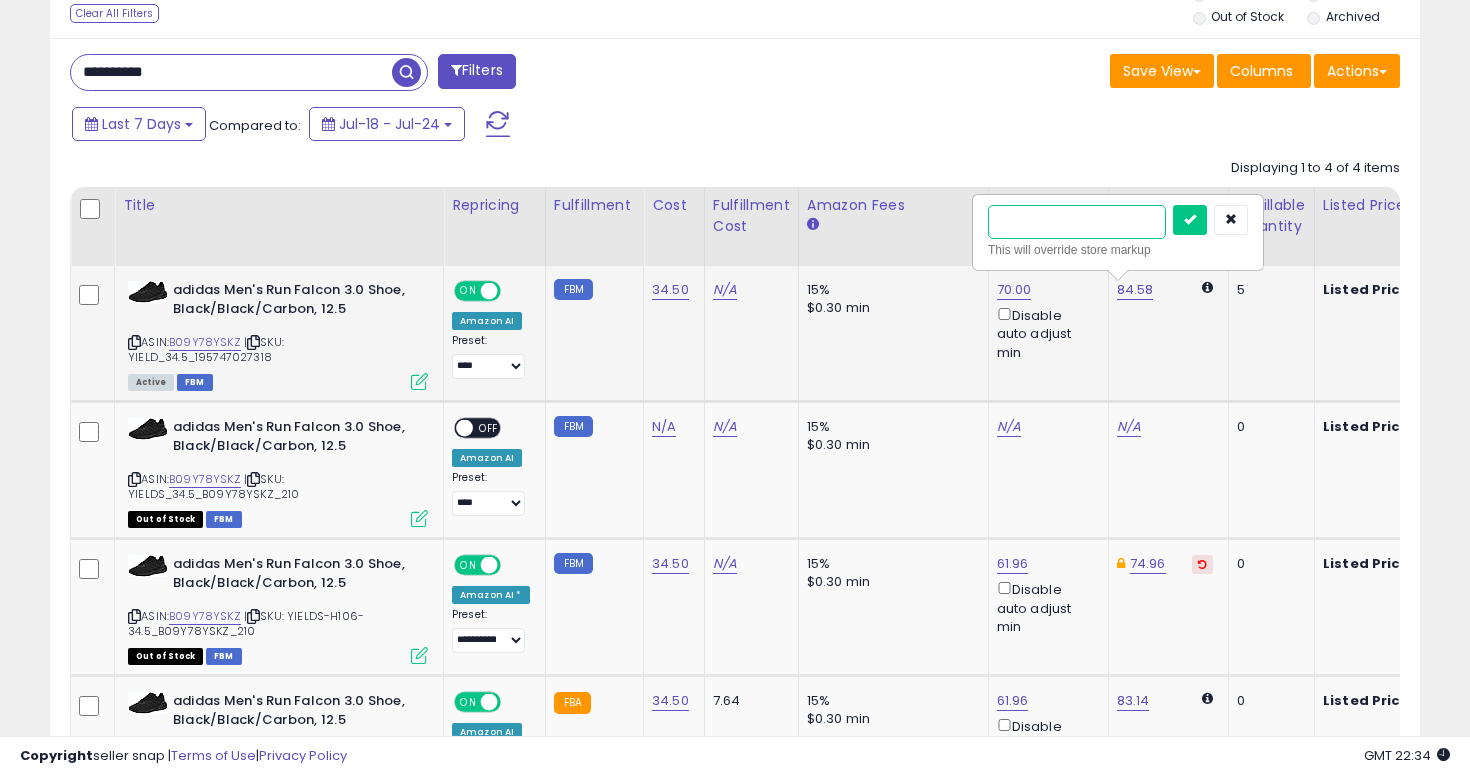 type on "**" 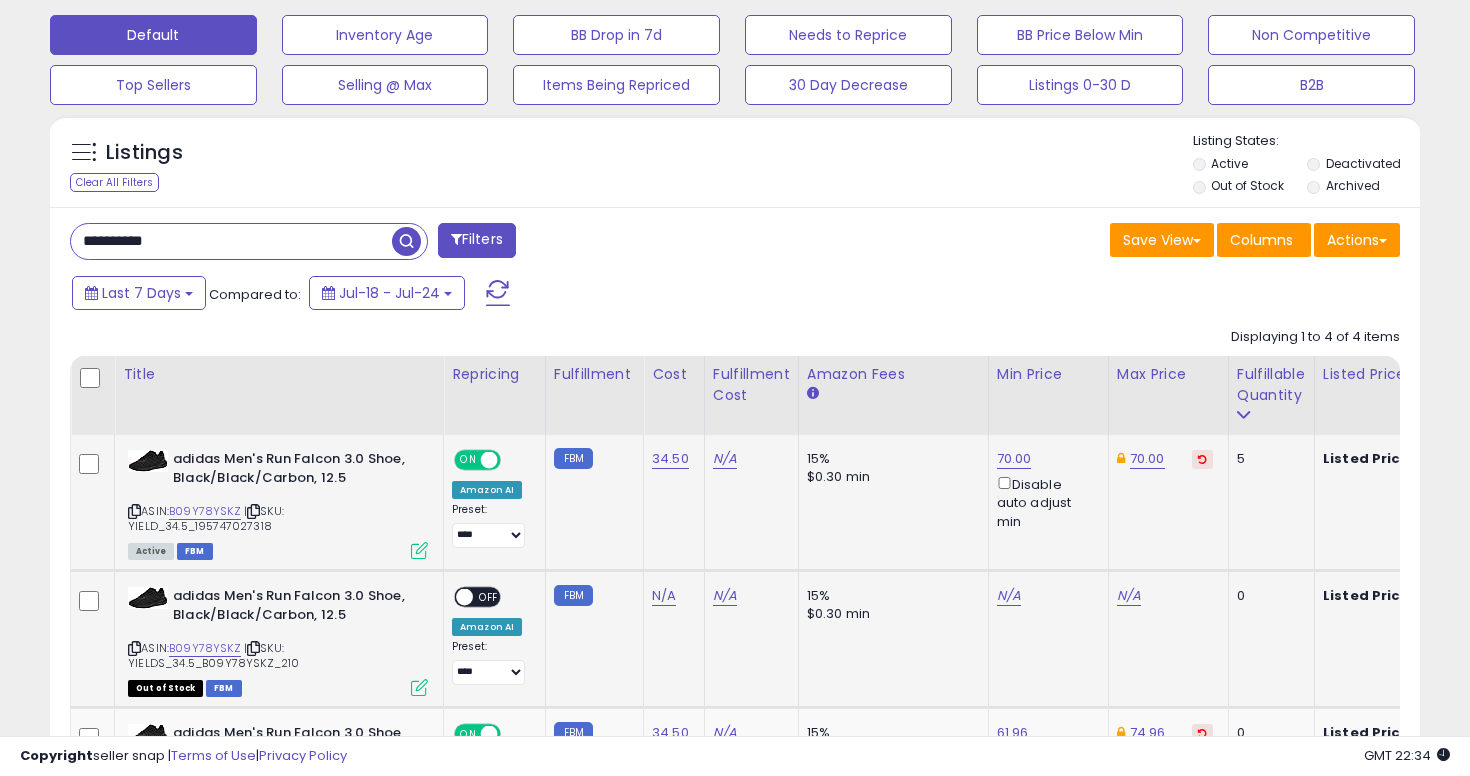 scroll, scrollTop: 376, scrollLeft: 0, axis: vertical 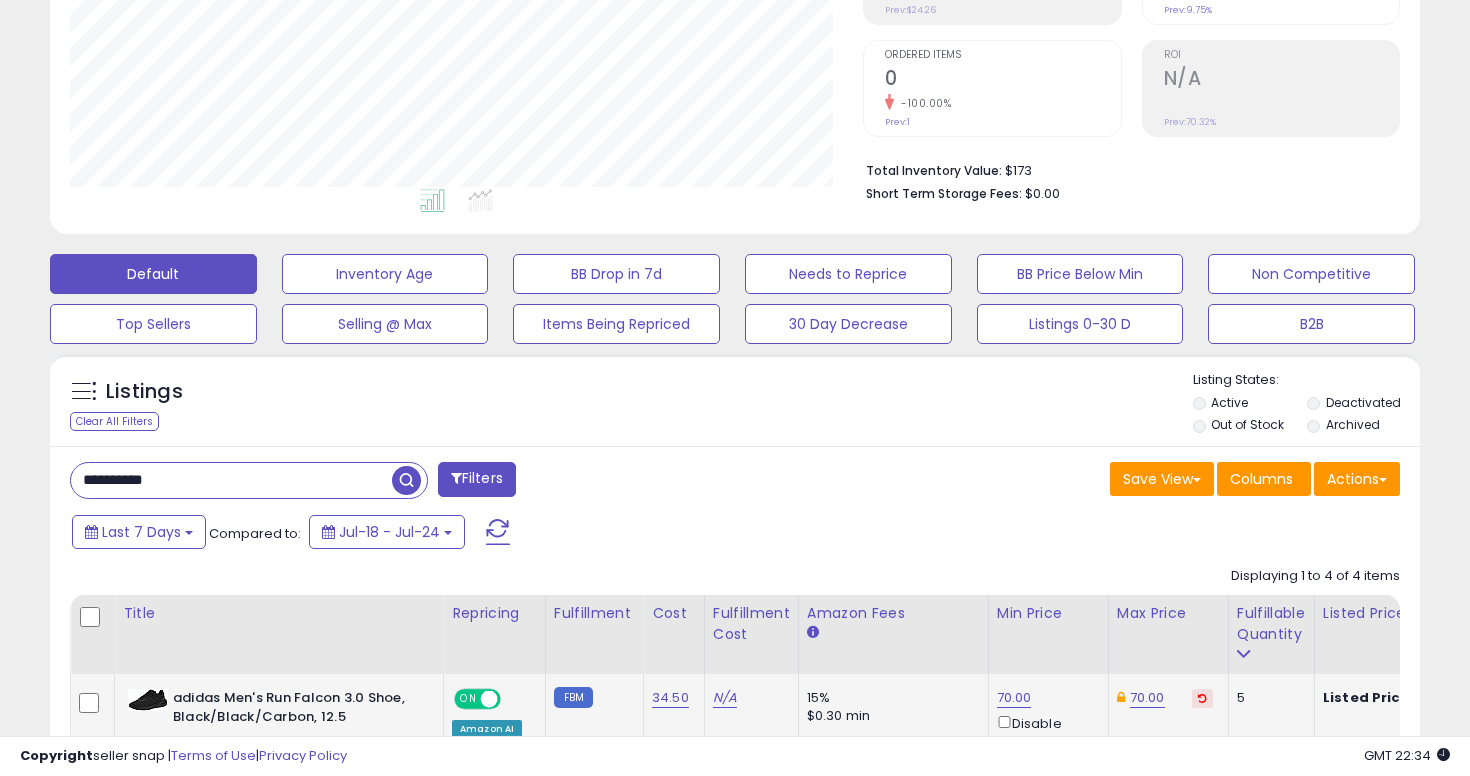click on "**********" at bounding box center [231, 480] 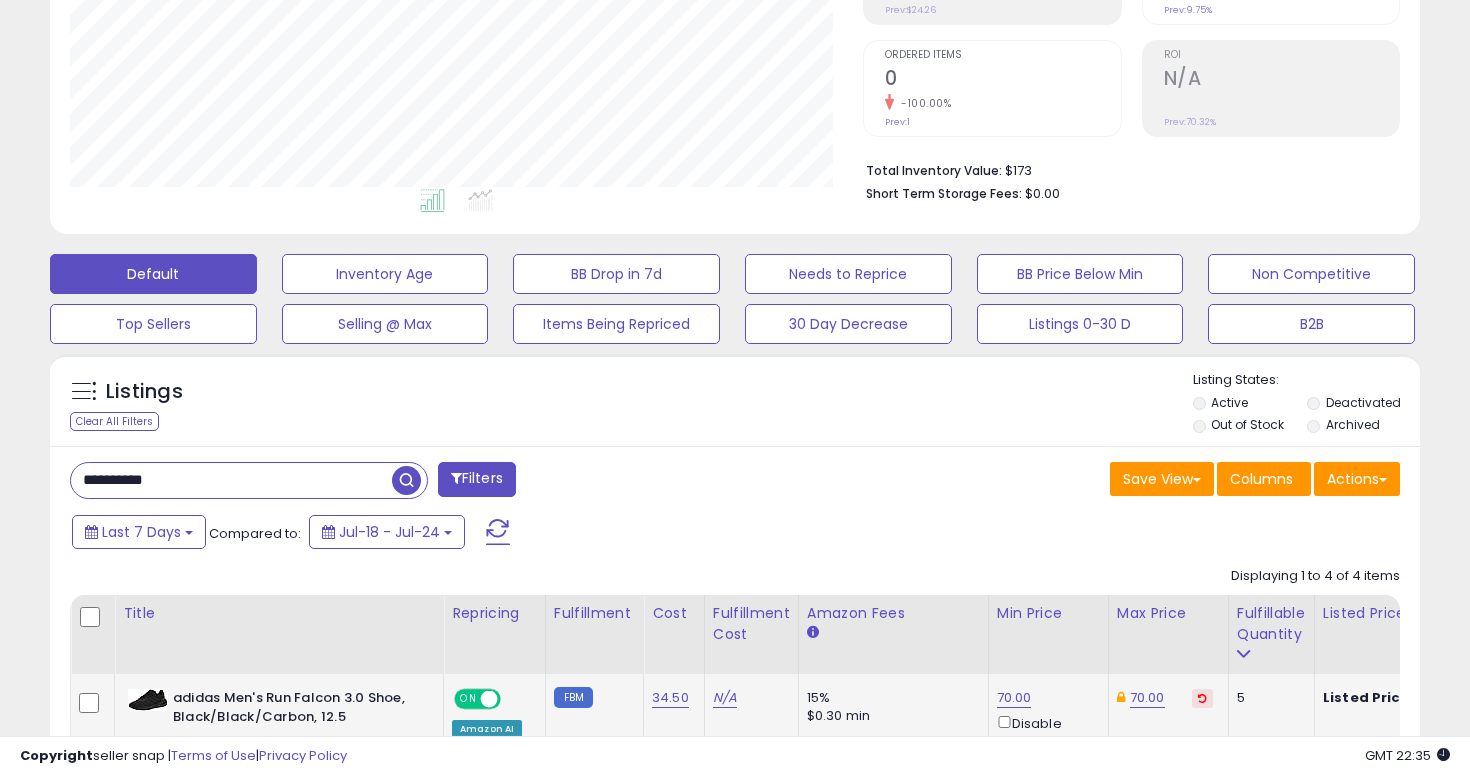 type on "**********" 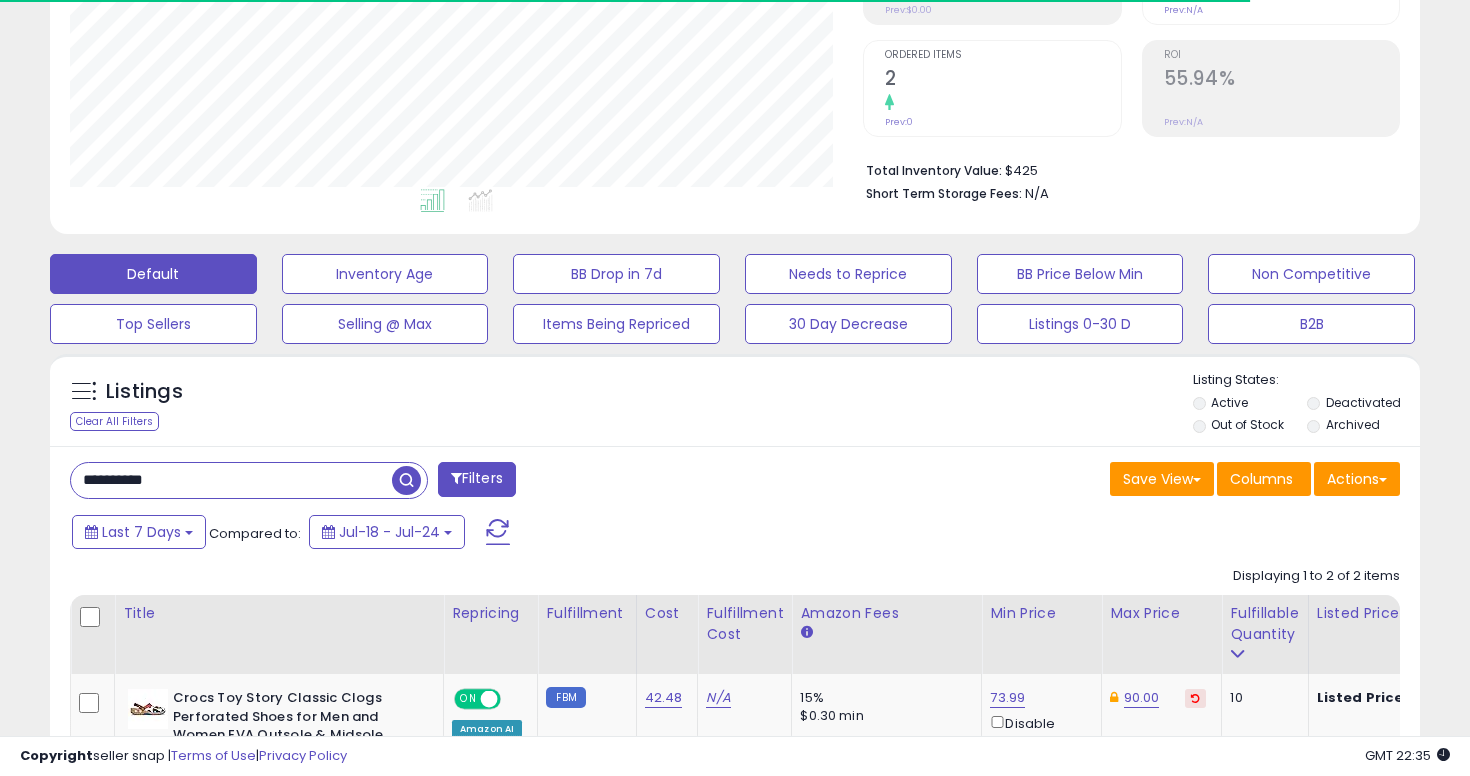 scroll, scrollTop: 618, scrollLeft: 0, axis: vertical 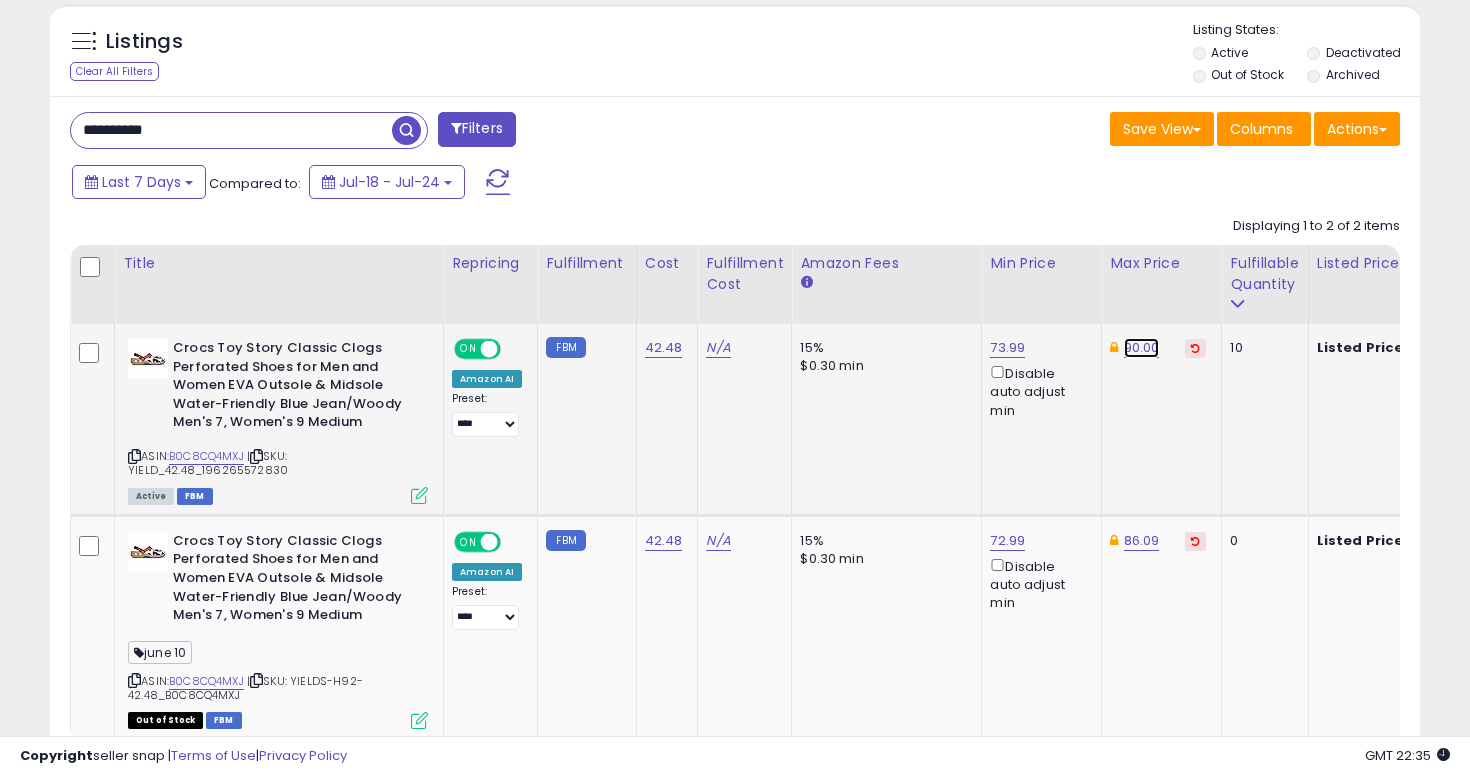 click on "90.00" at bounding box center [1142, 348] 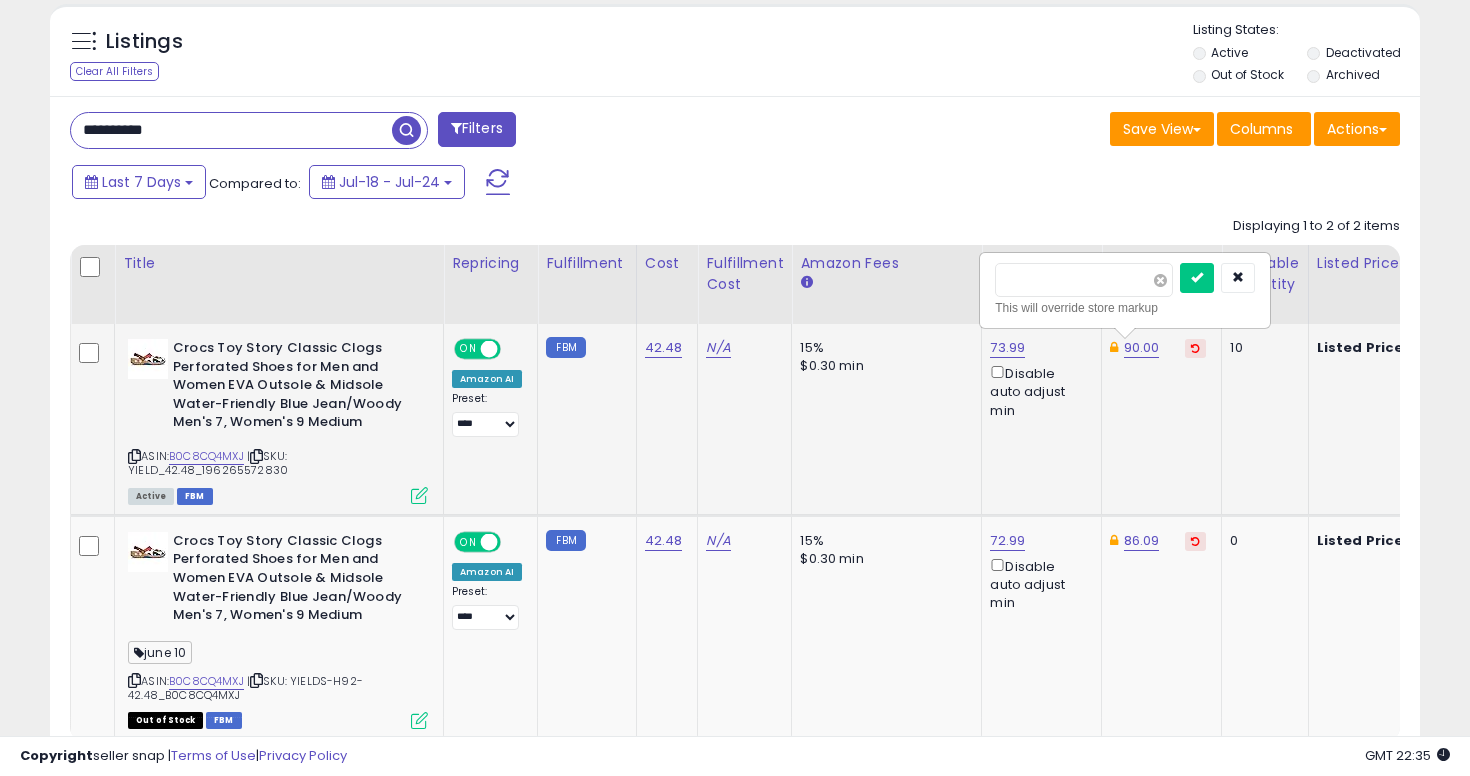 click at bounding box center [1160, 280] 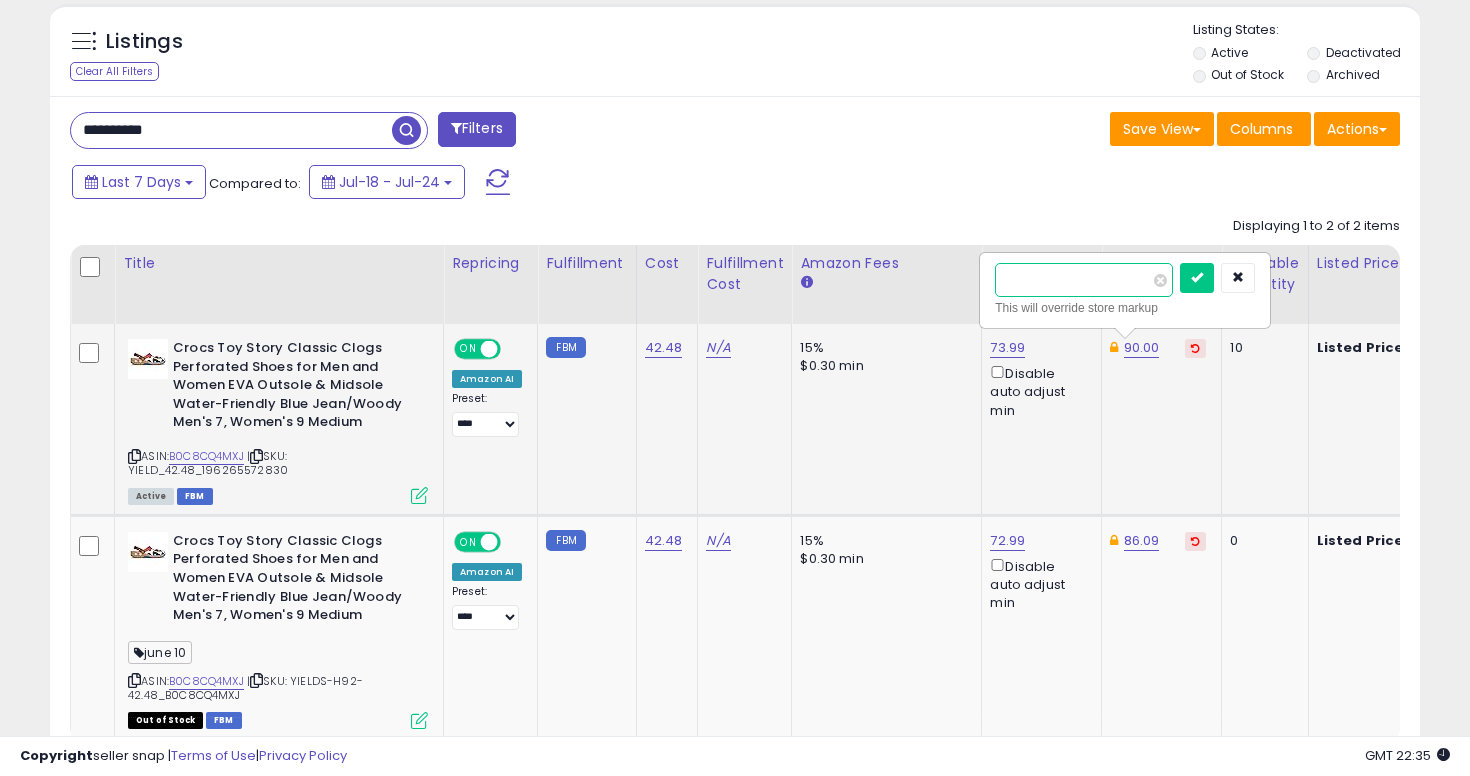type on "****" 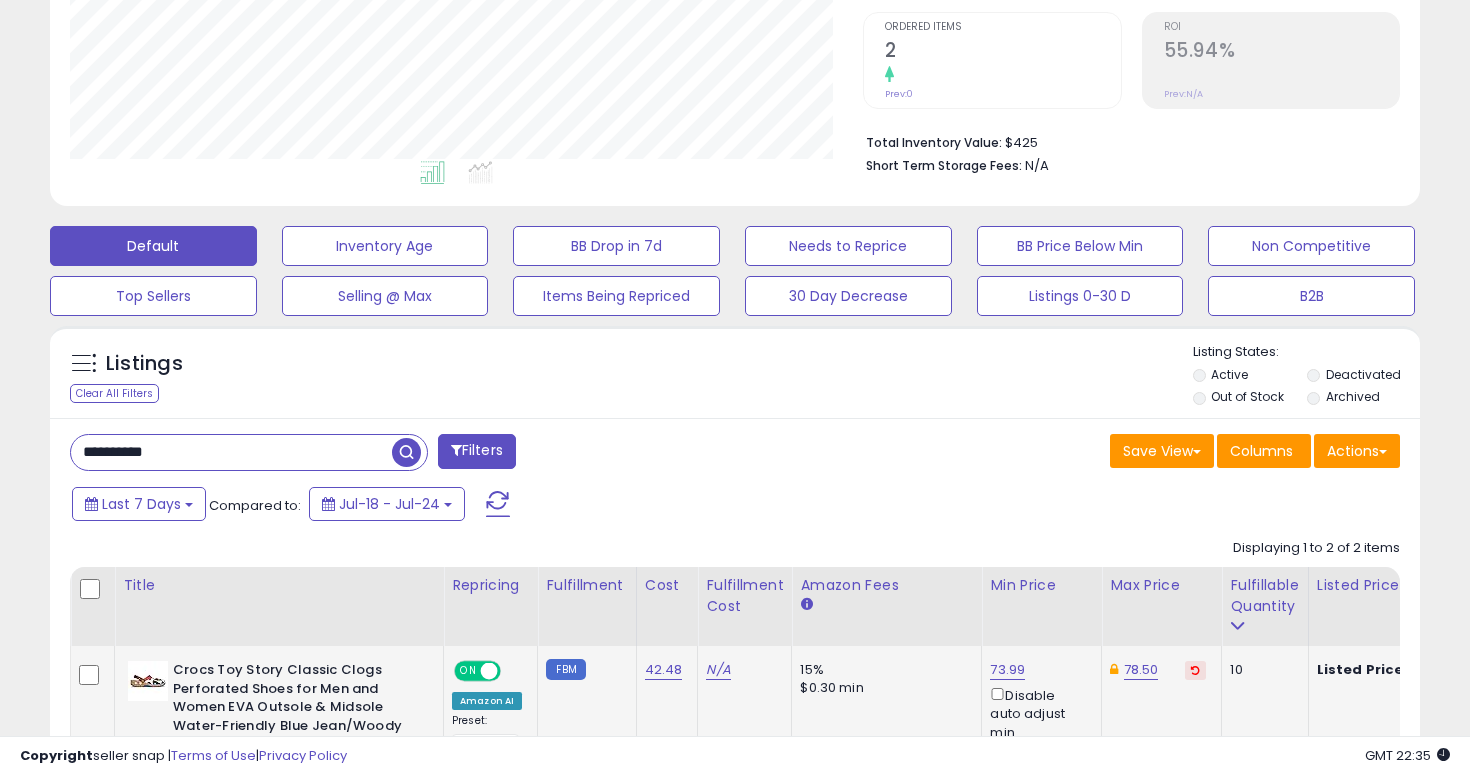 scroll, scrollTop: 674, scrollLeft: 0, axis: vertical 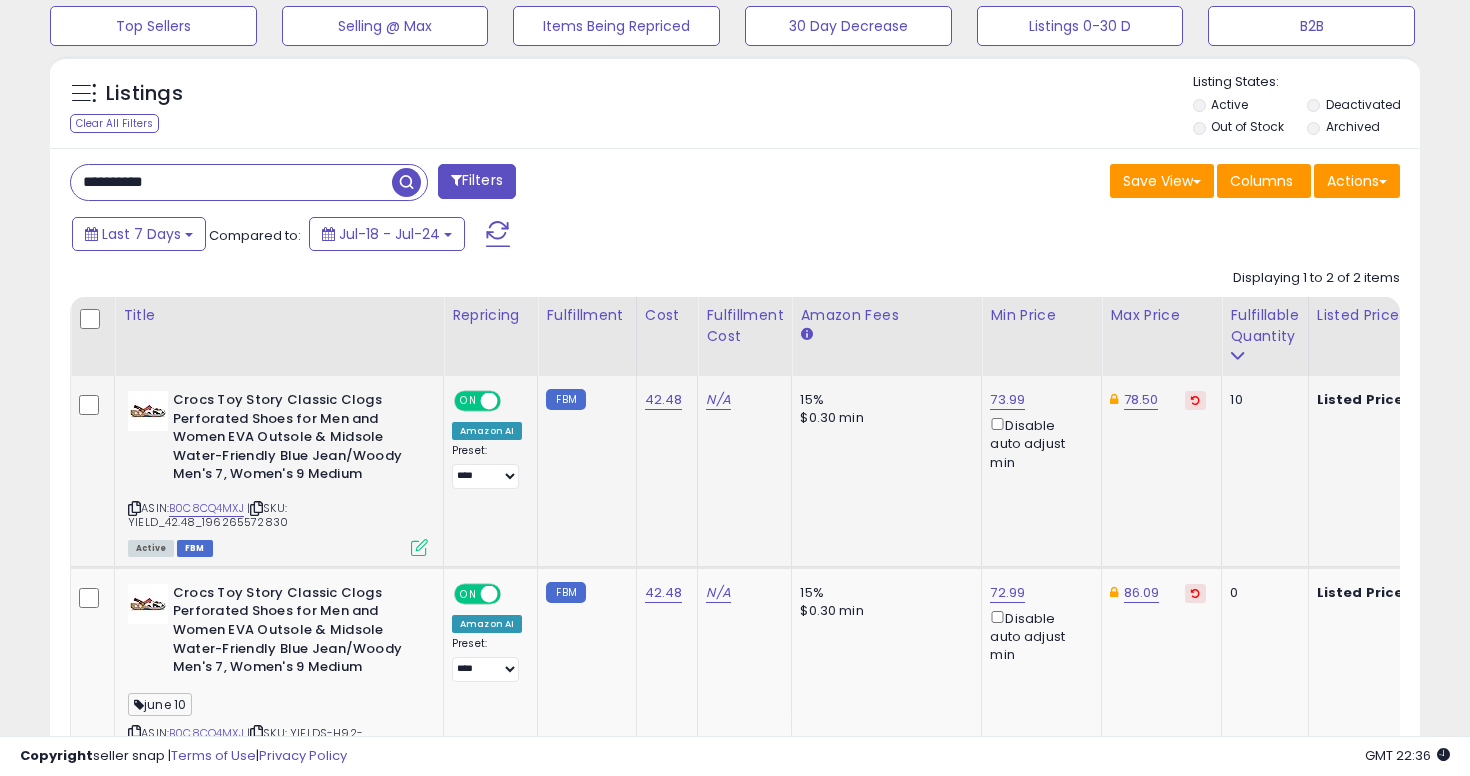 click on "**********" at bounding box center [231, 182] 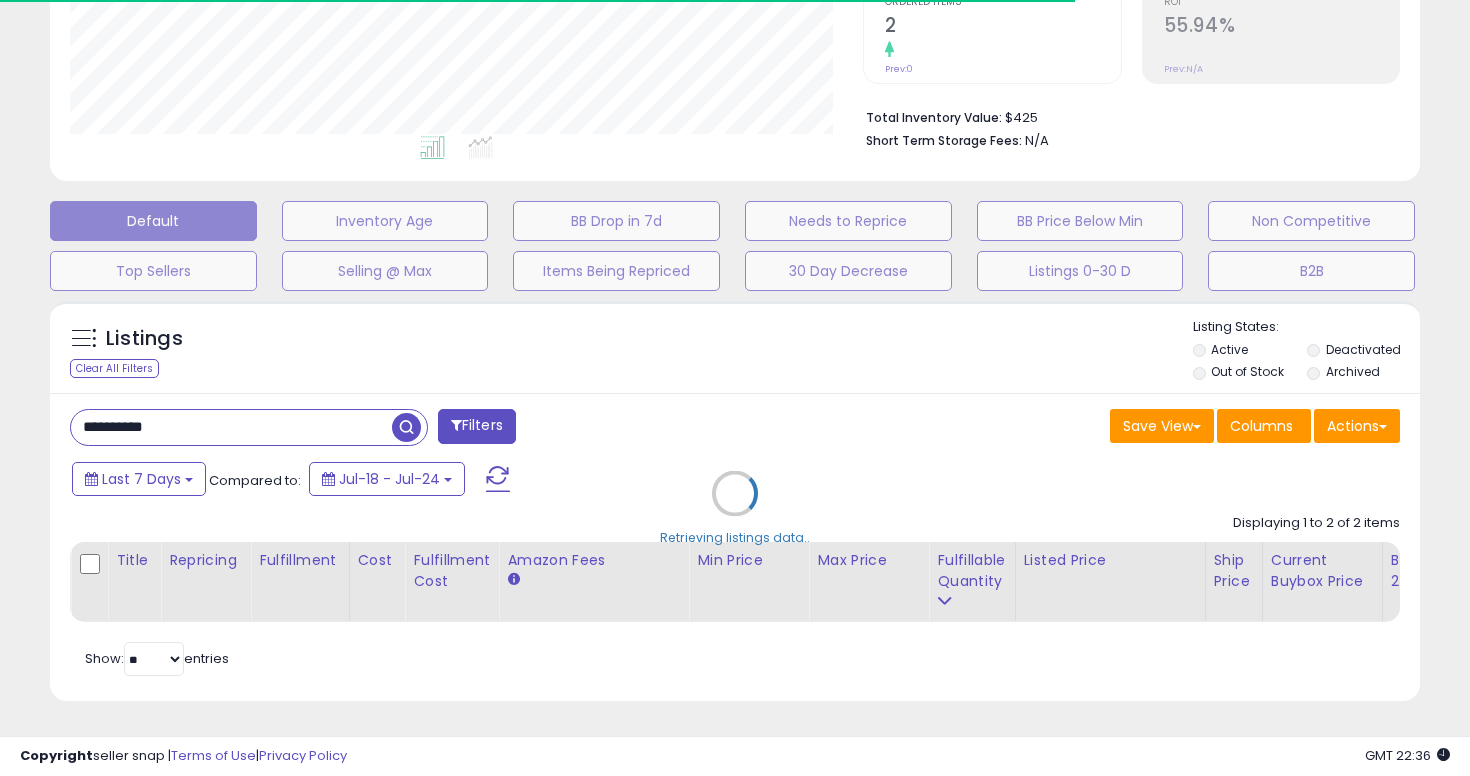 scroll, scrollTop: 597, scrollLeft: 0, axis: vertical 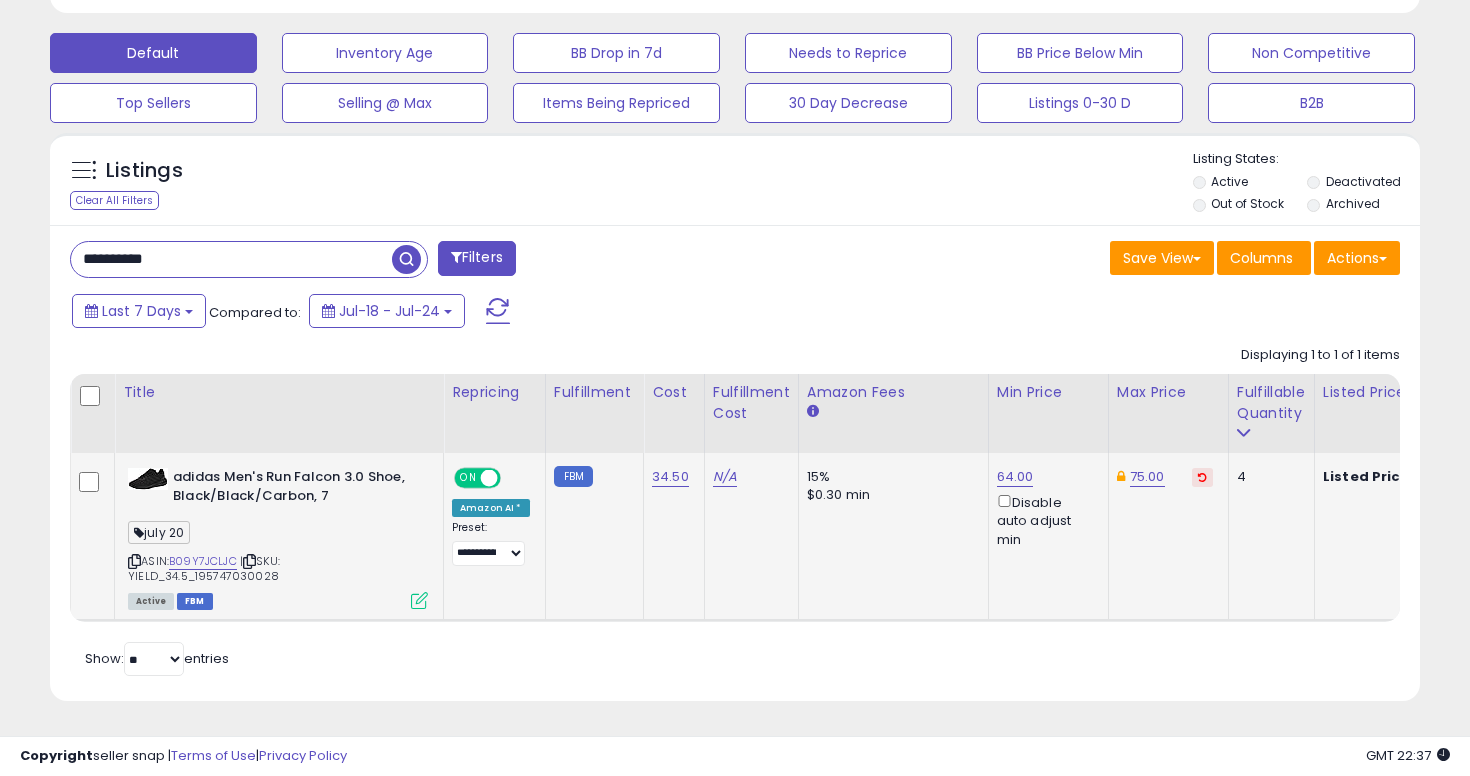click on "64.00  Disable auto adjust min" 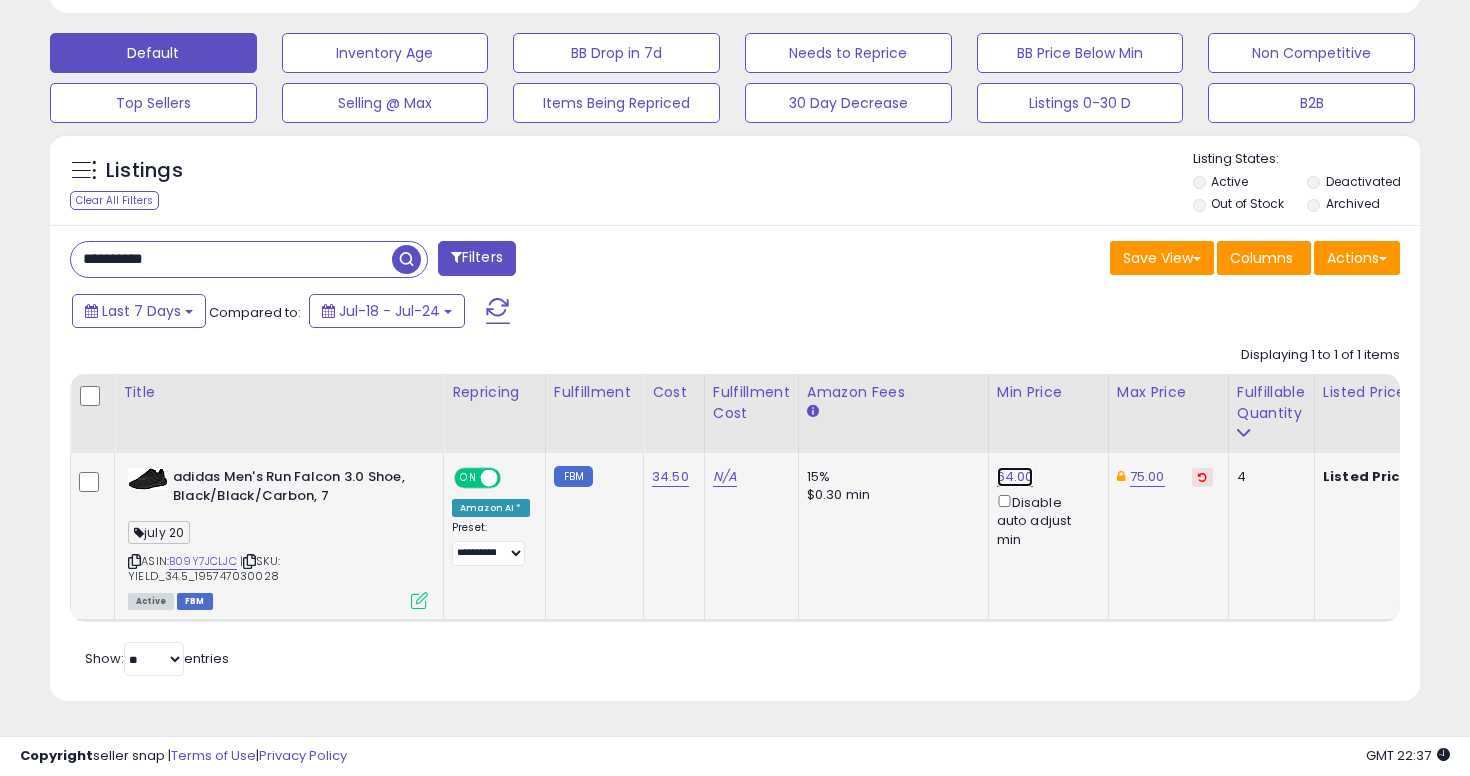 click on "64.00" at bounding box center [1015, 477] 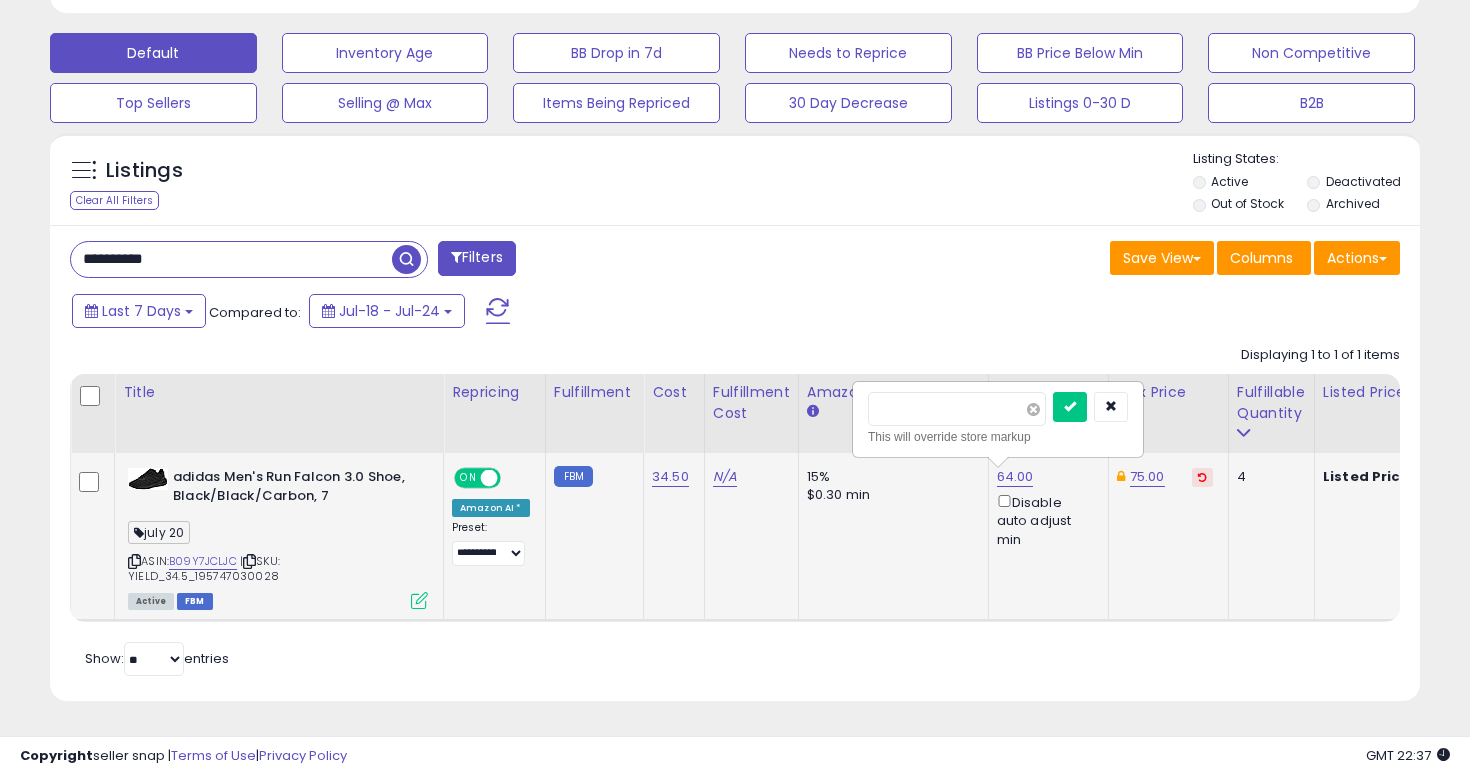 click at bounding box center (1033, 409) 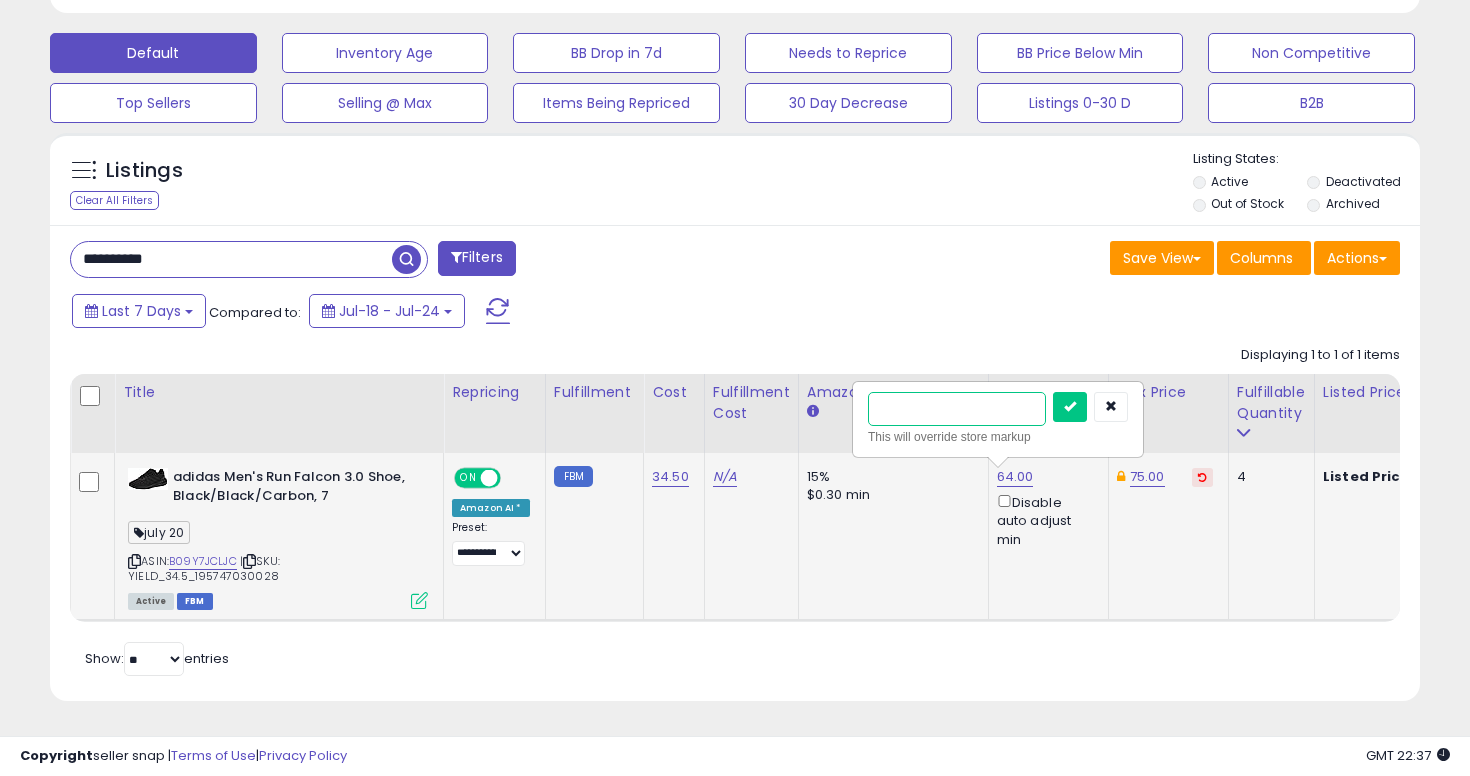 type on "**" 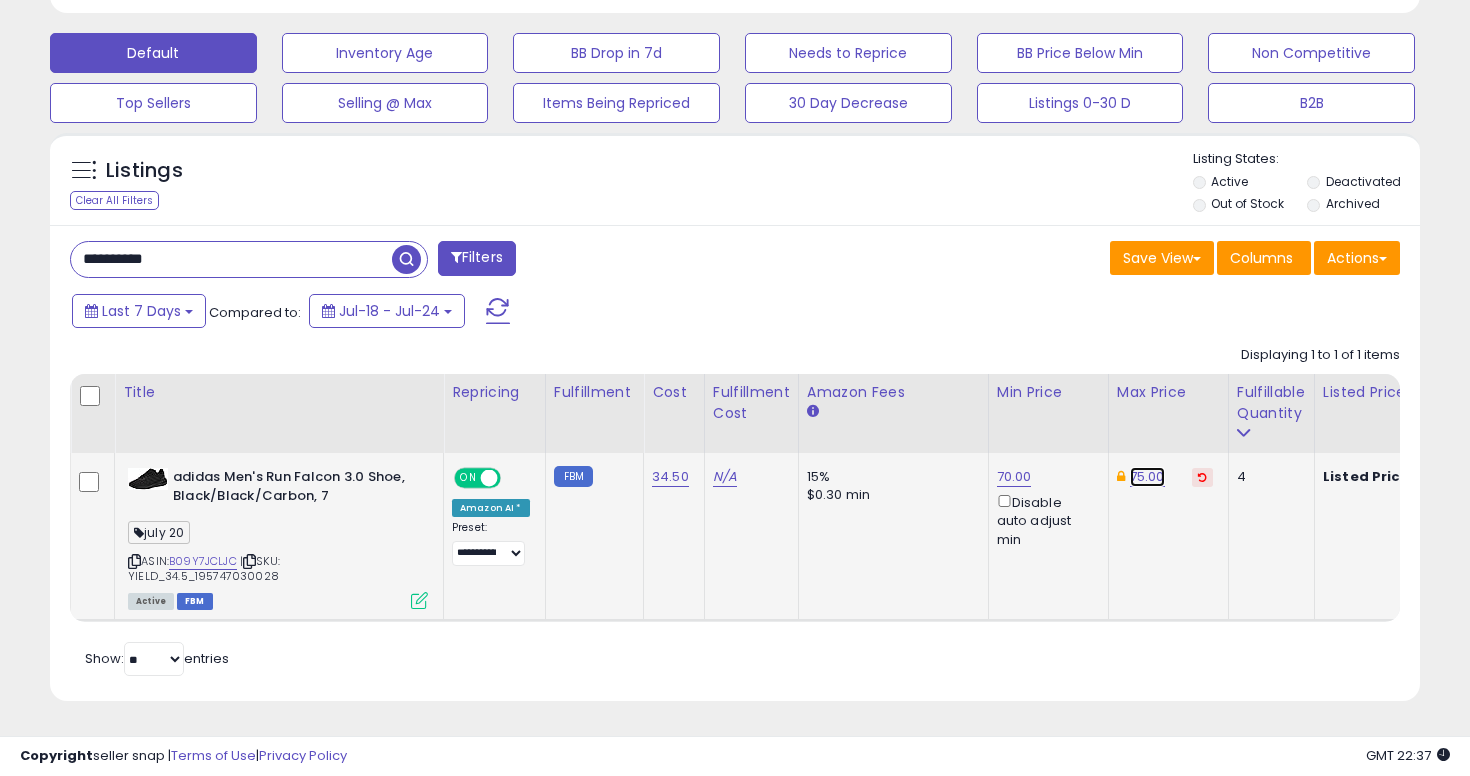 click on "75.00" at bounding box center (1147, 477) 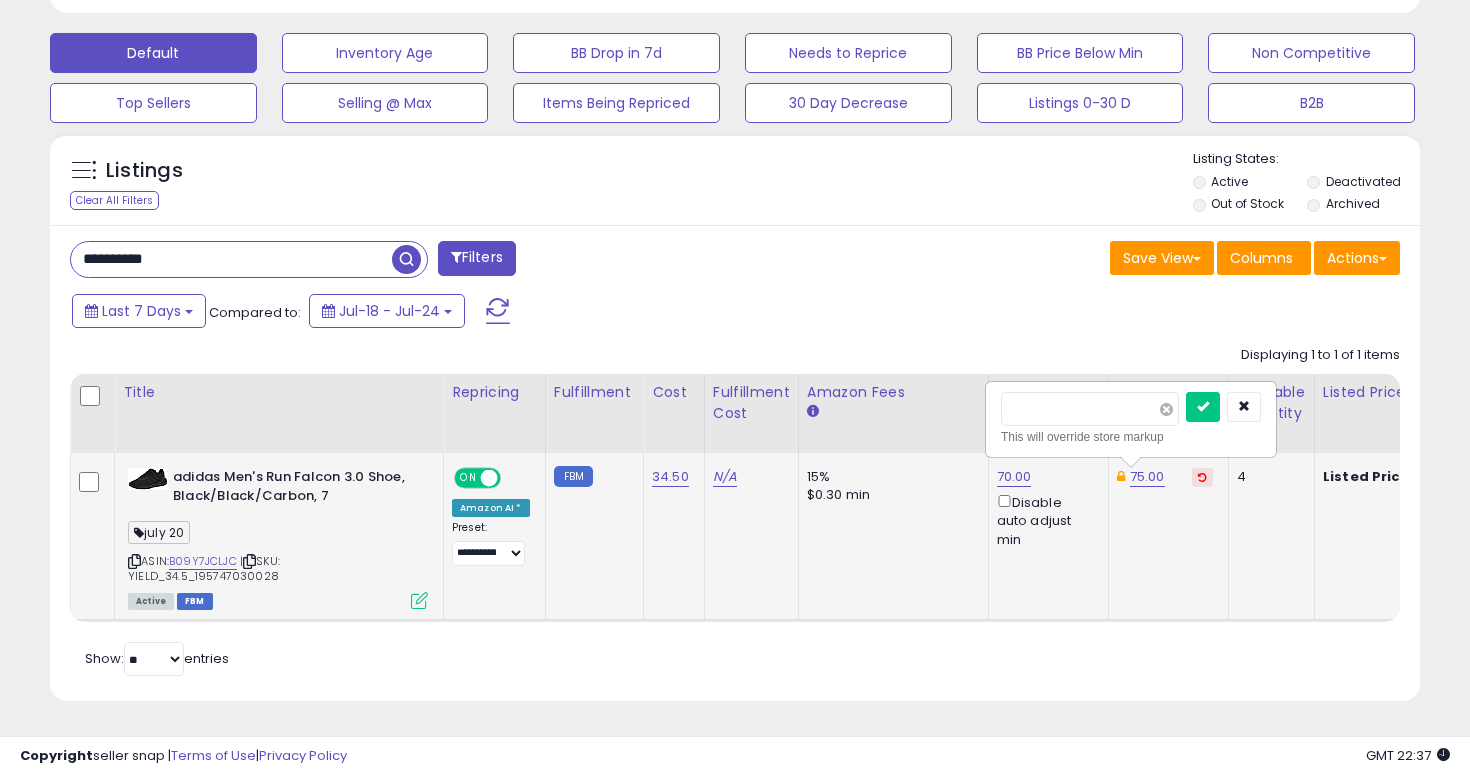 click at bounding box center [1166, 409] 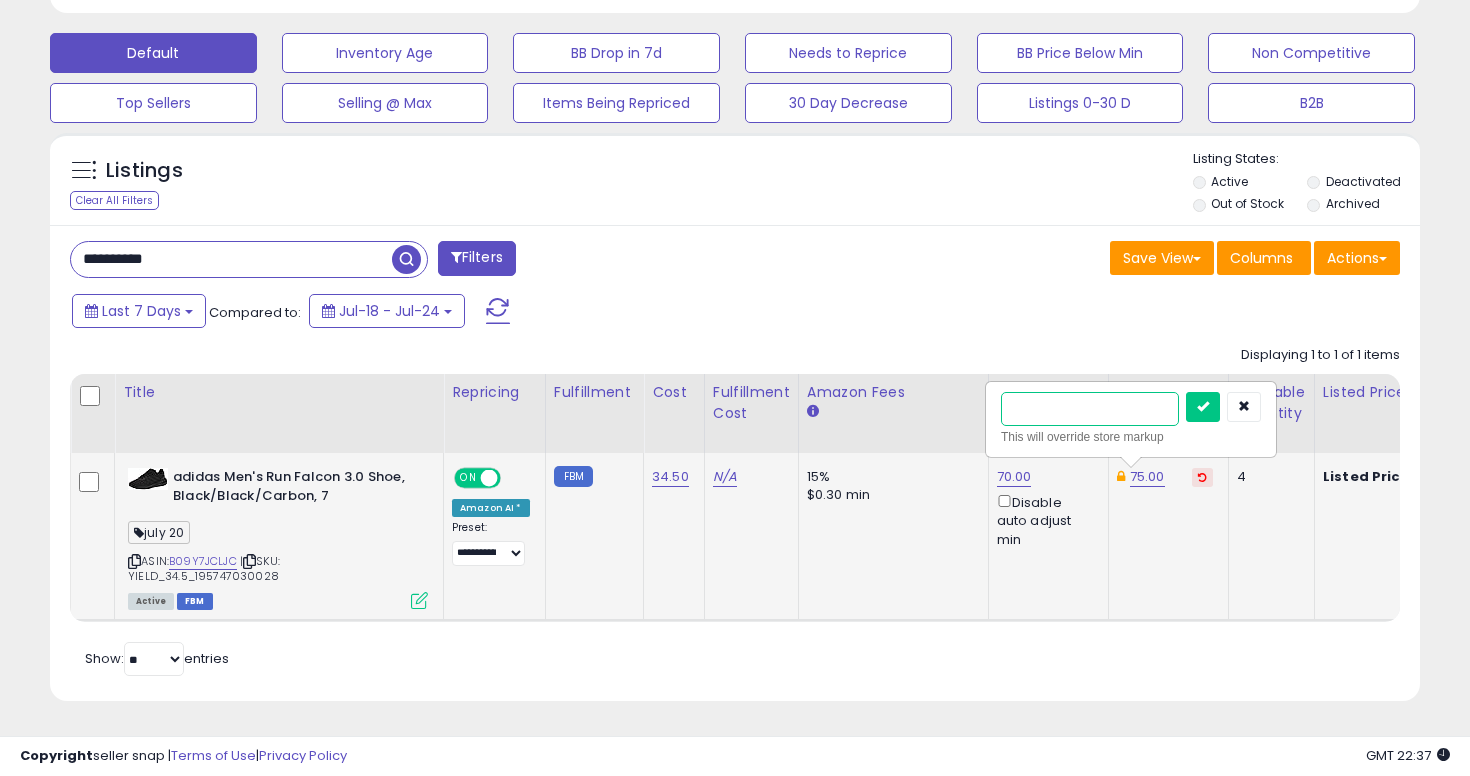type on "**" 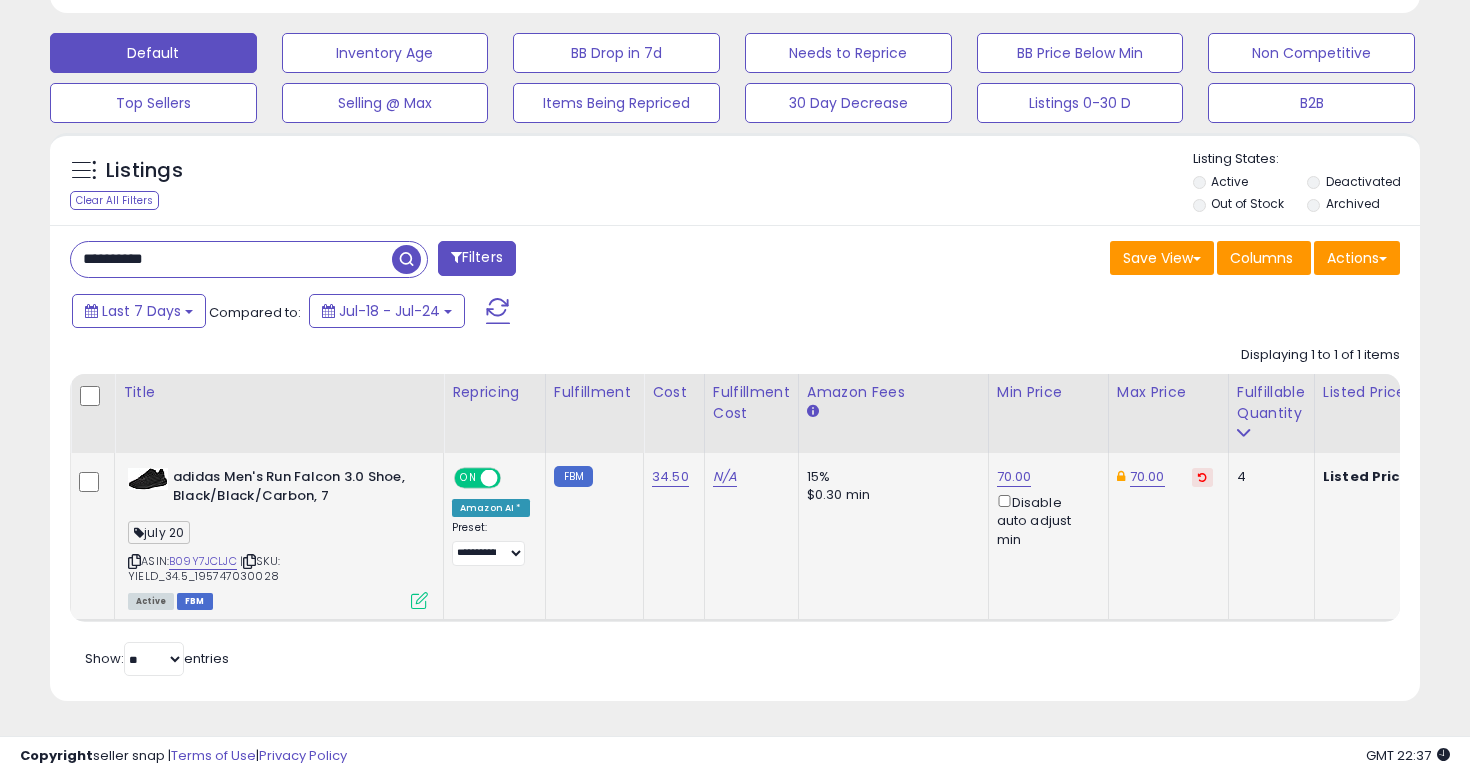 click on "**********" at bounding box center [231, 259] 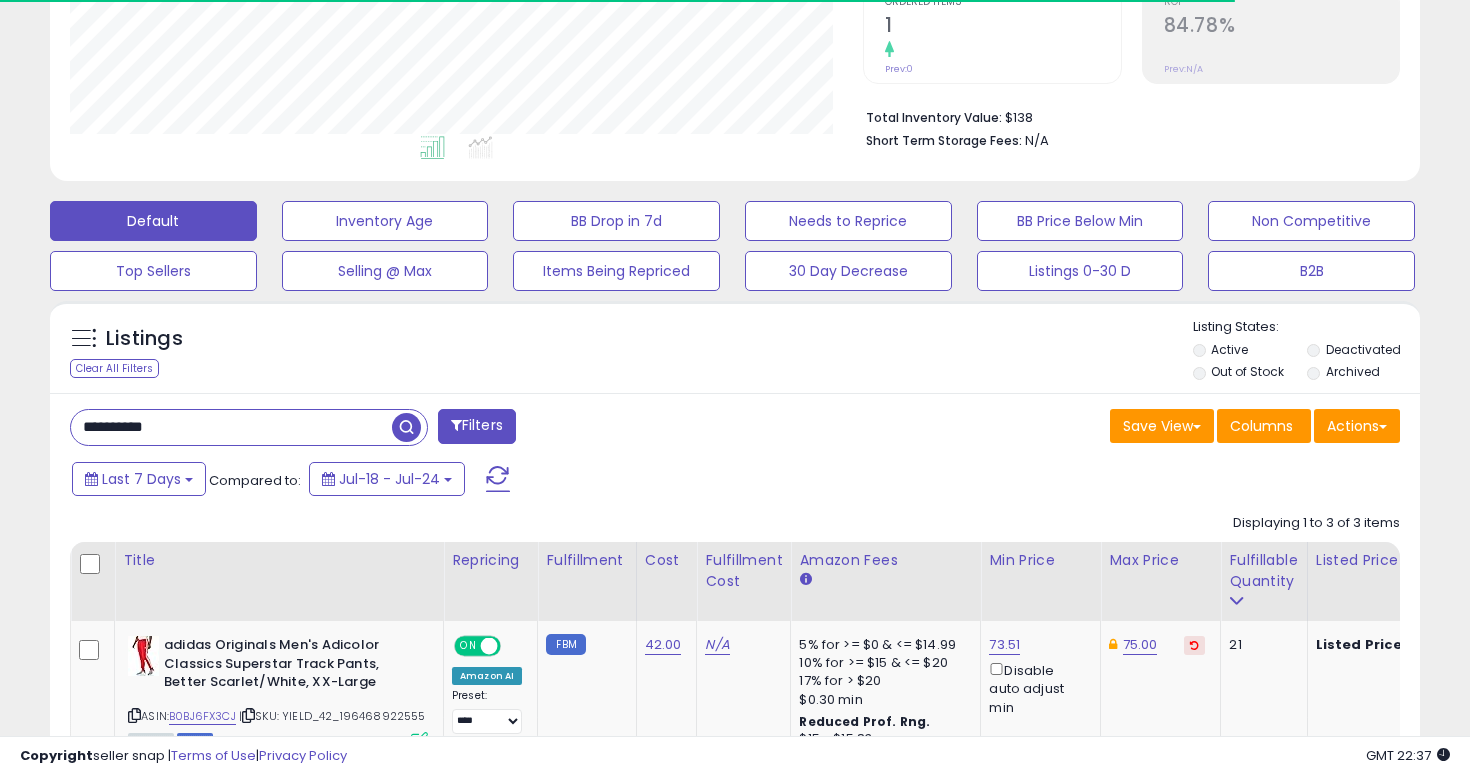 scroll, scrollTop: 597, scrollLeft: 0, axis: vertical 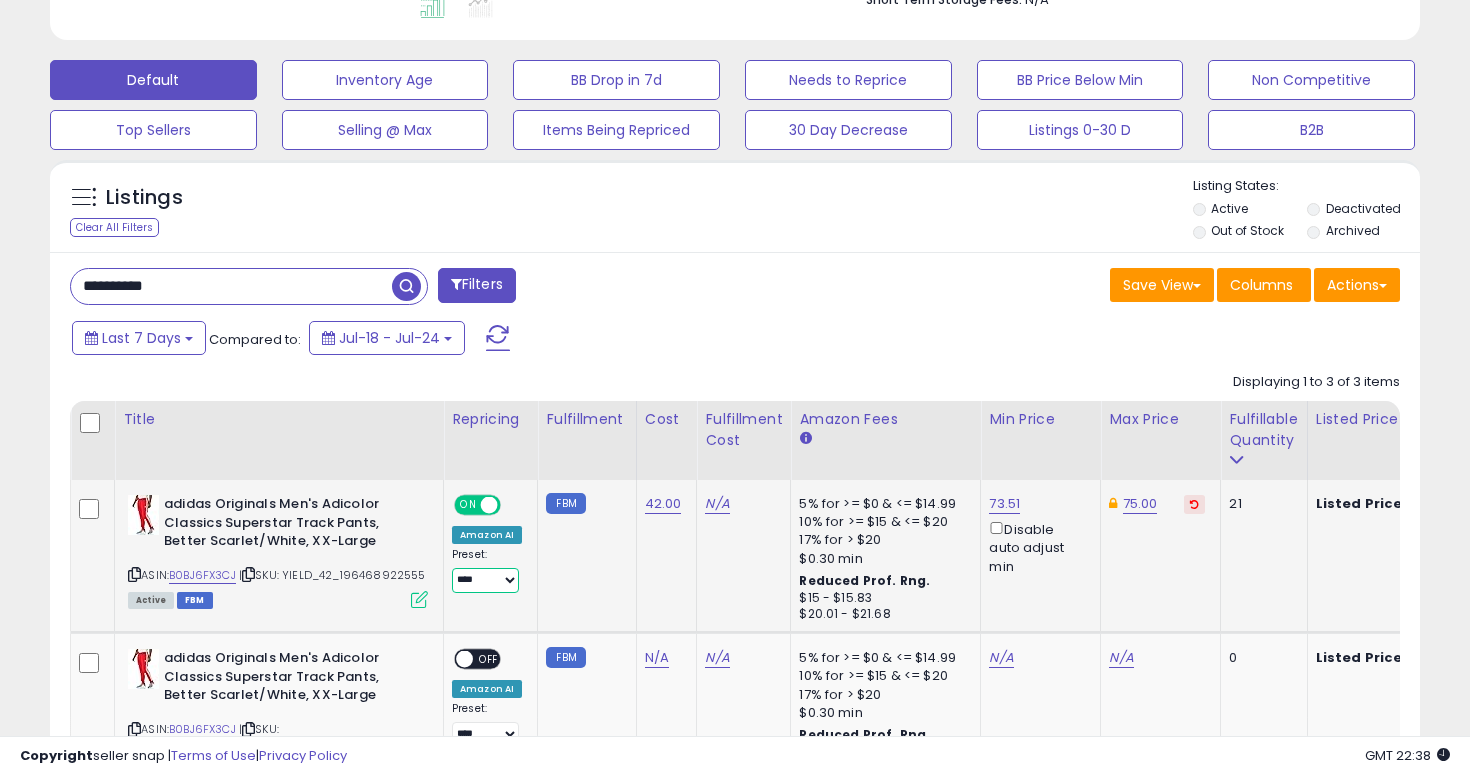 click on "**********" at bounding box center (485, 580) 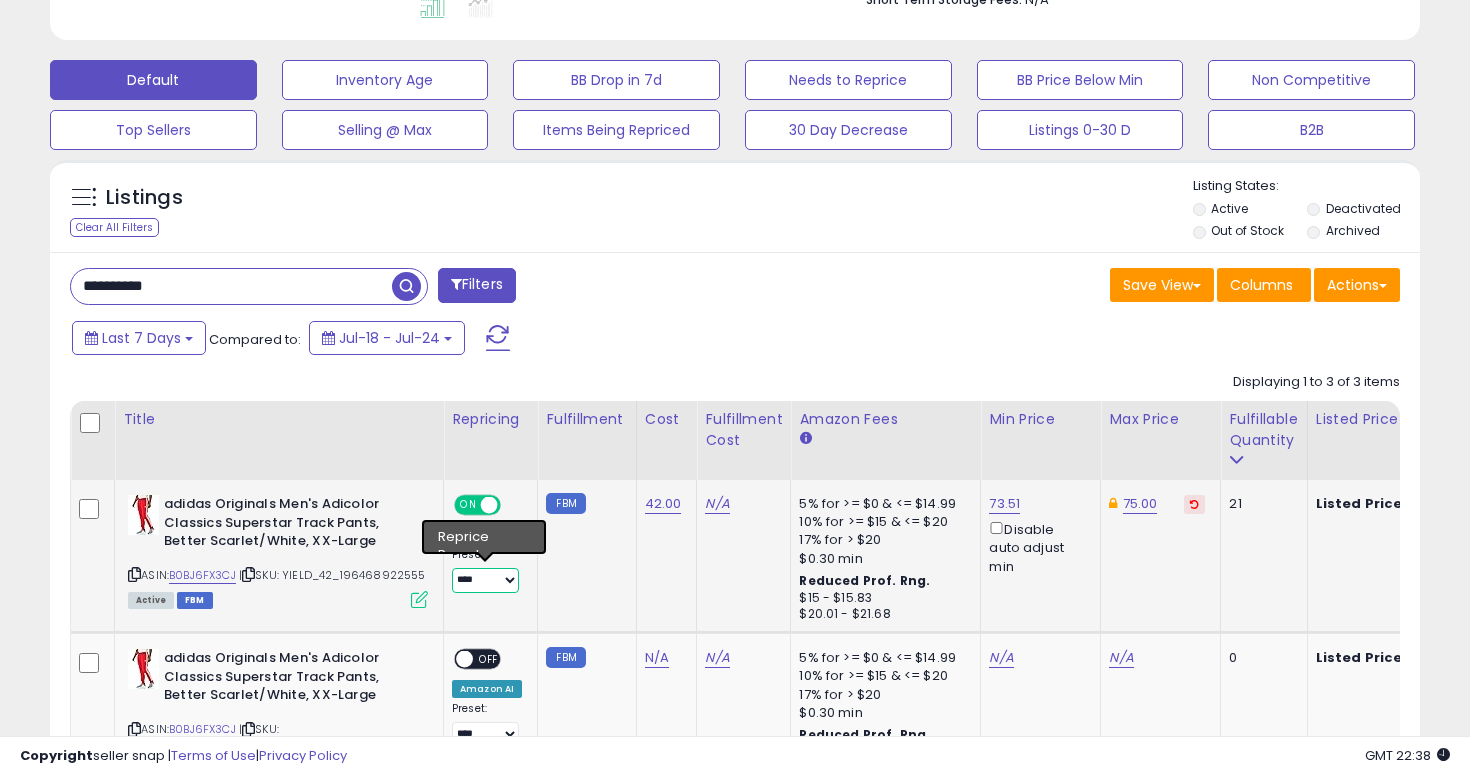 click on "**********" at bounding box center (485, 580) 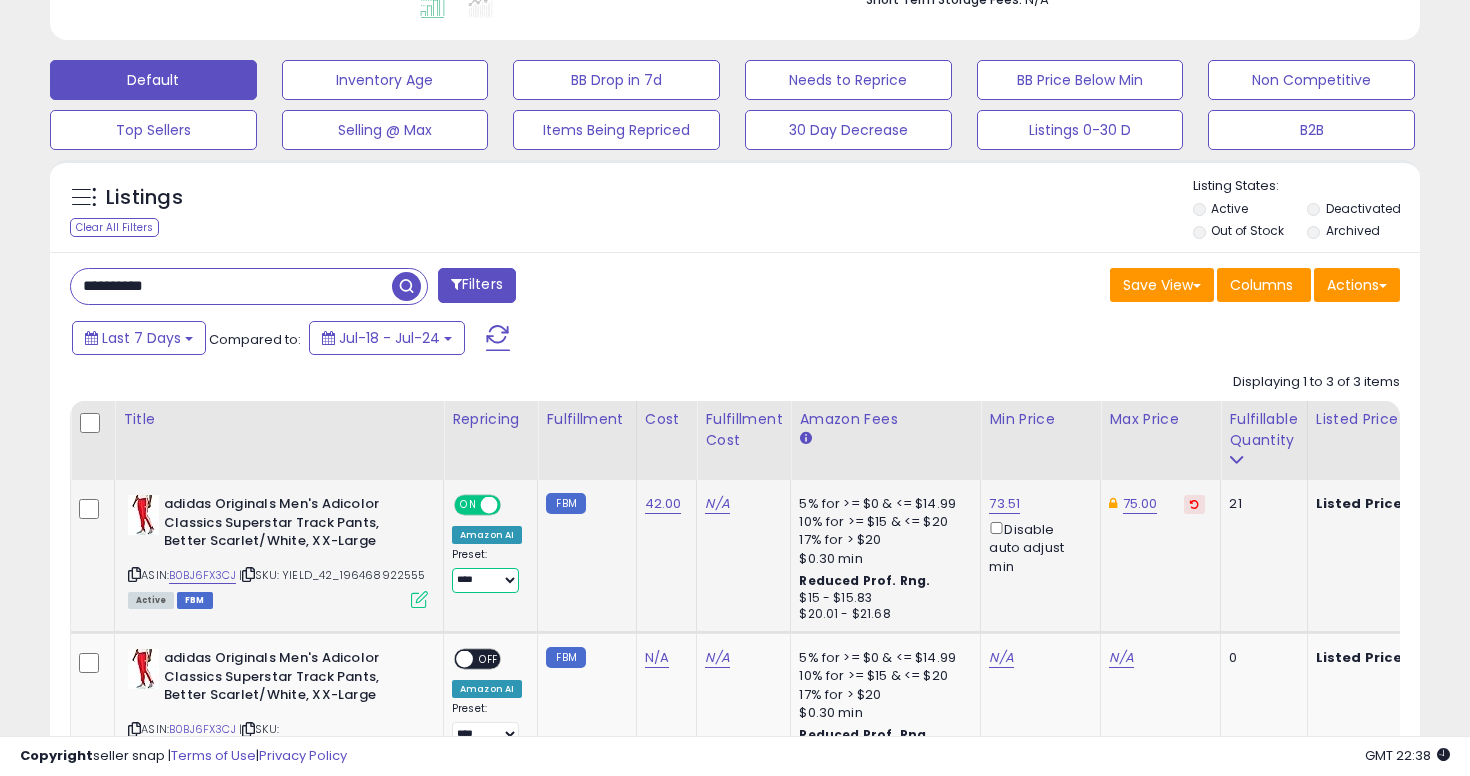 select on "**********" 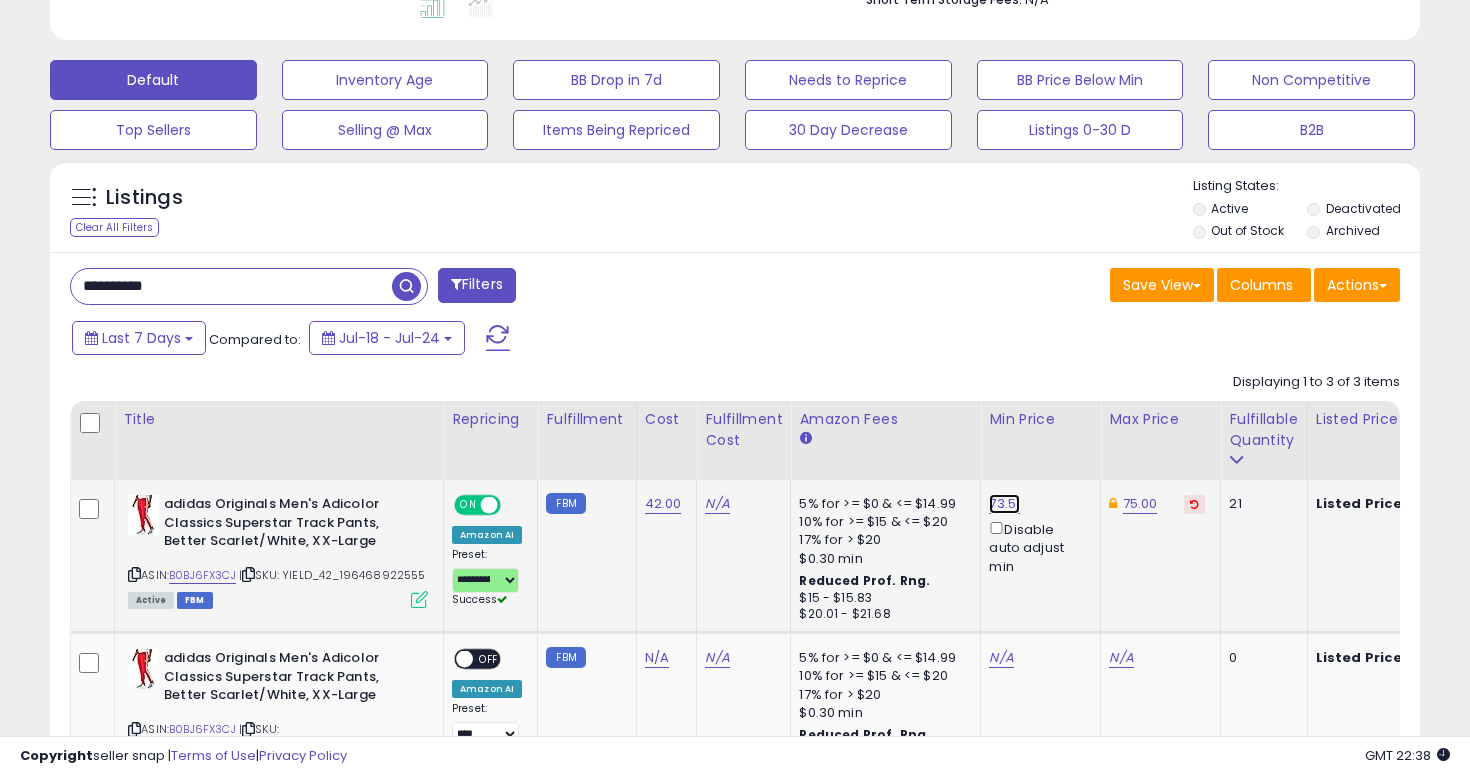 click on "73.51" at bounding box center [1004, 504] 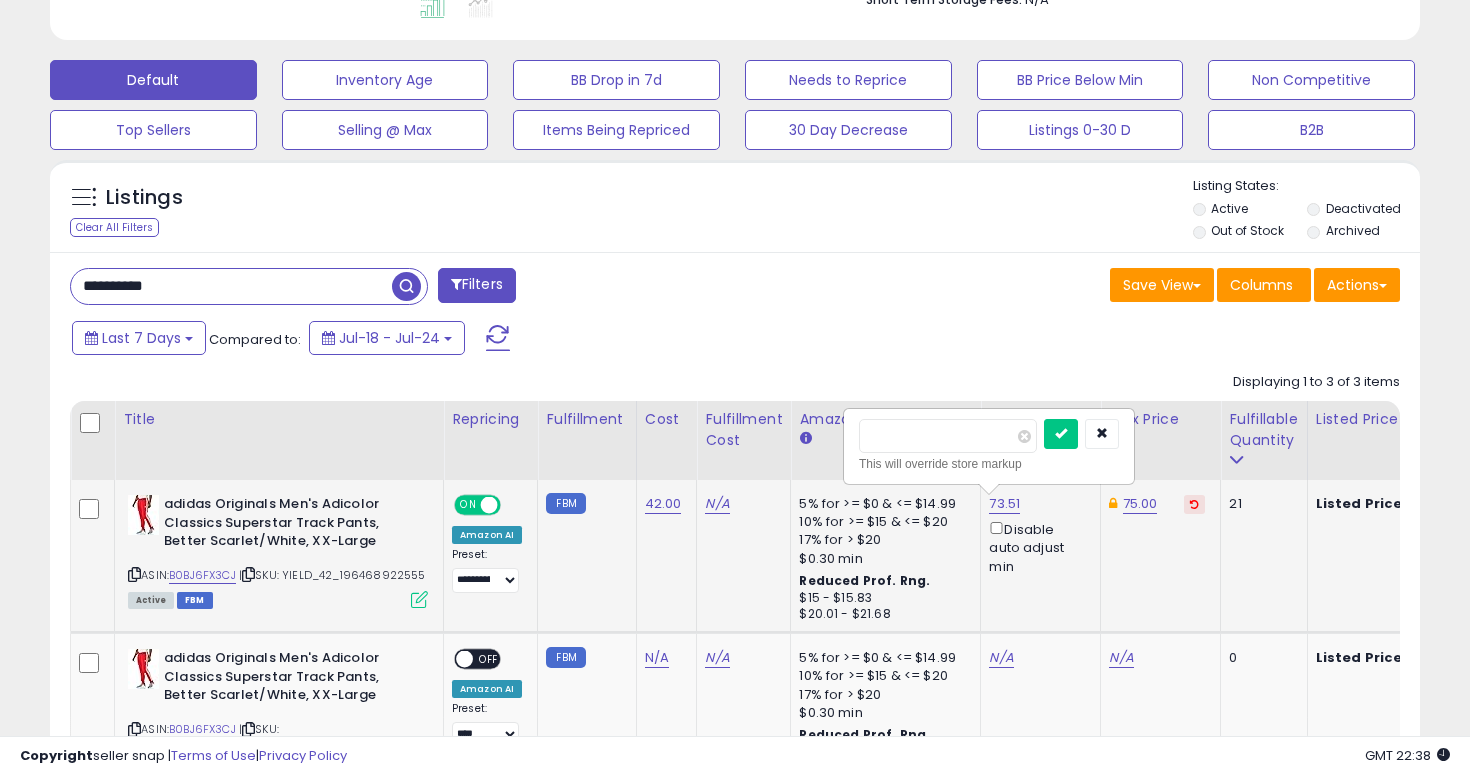 type on "****" 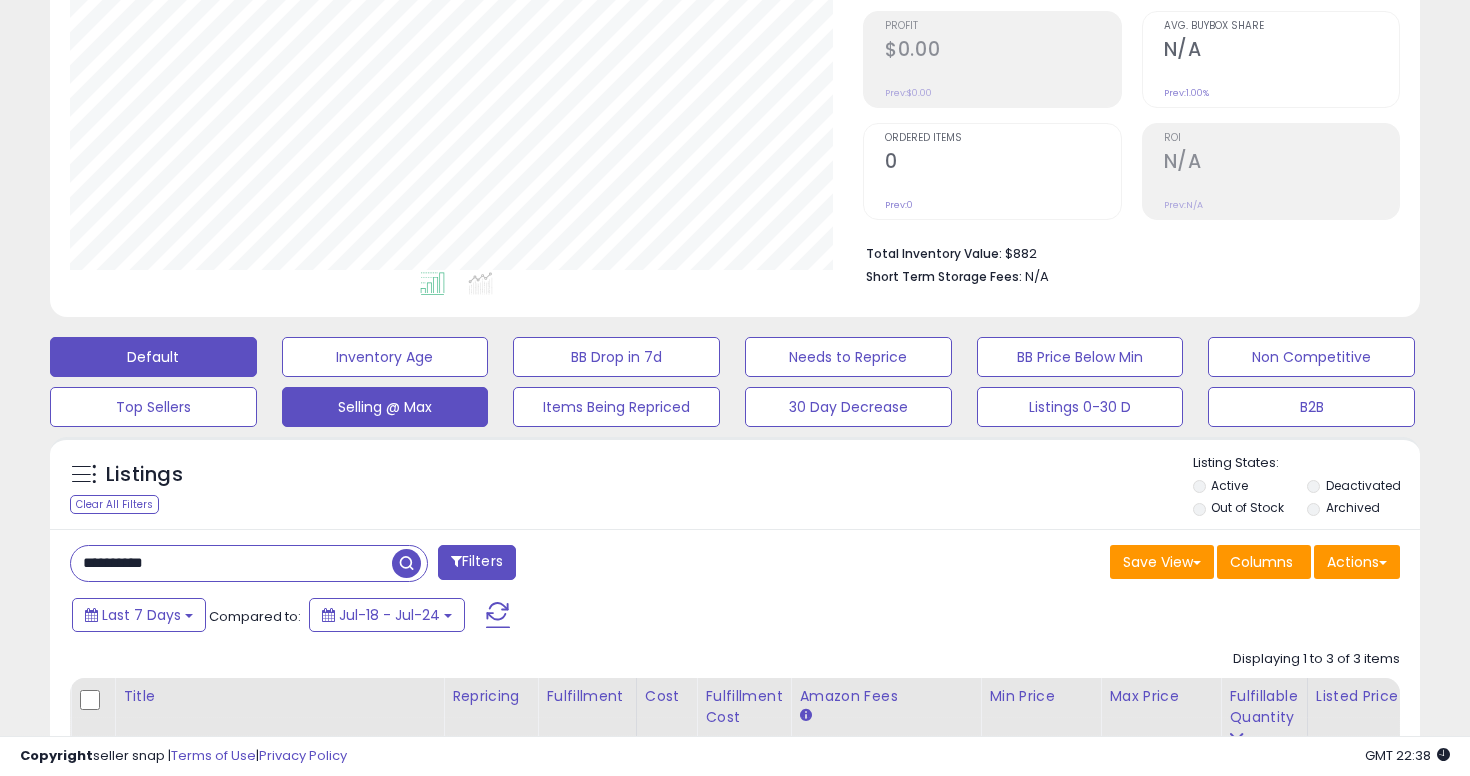 scroll, scrollTop: 340, scrollLeft: 0, axis: vertical 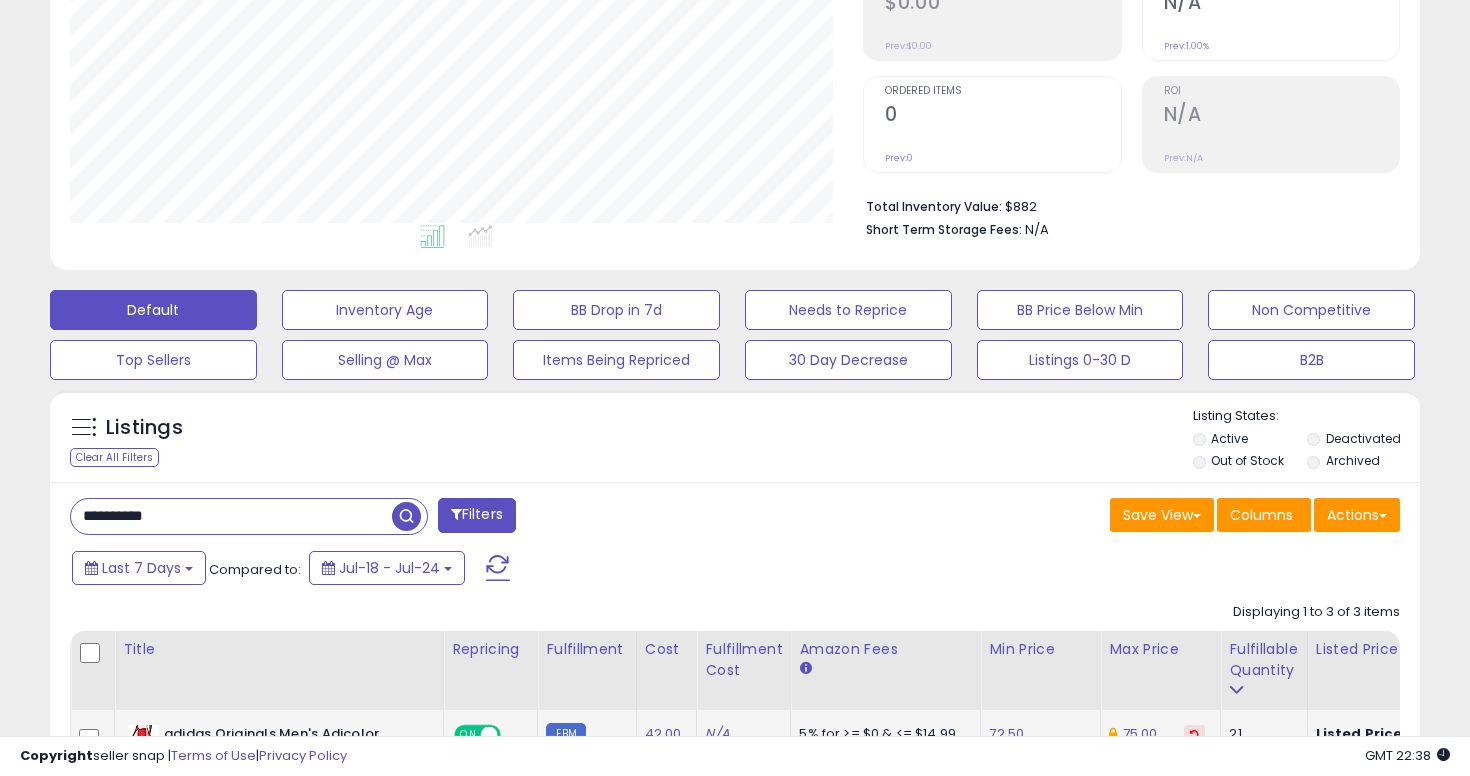 click on "**********" at bounding box center (231, 516) 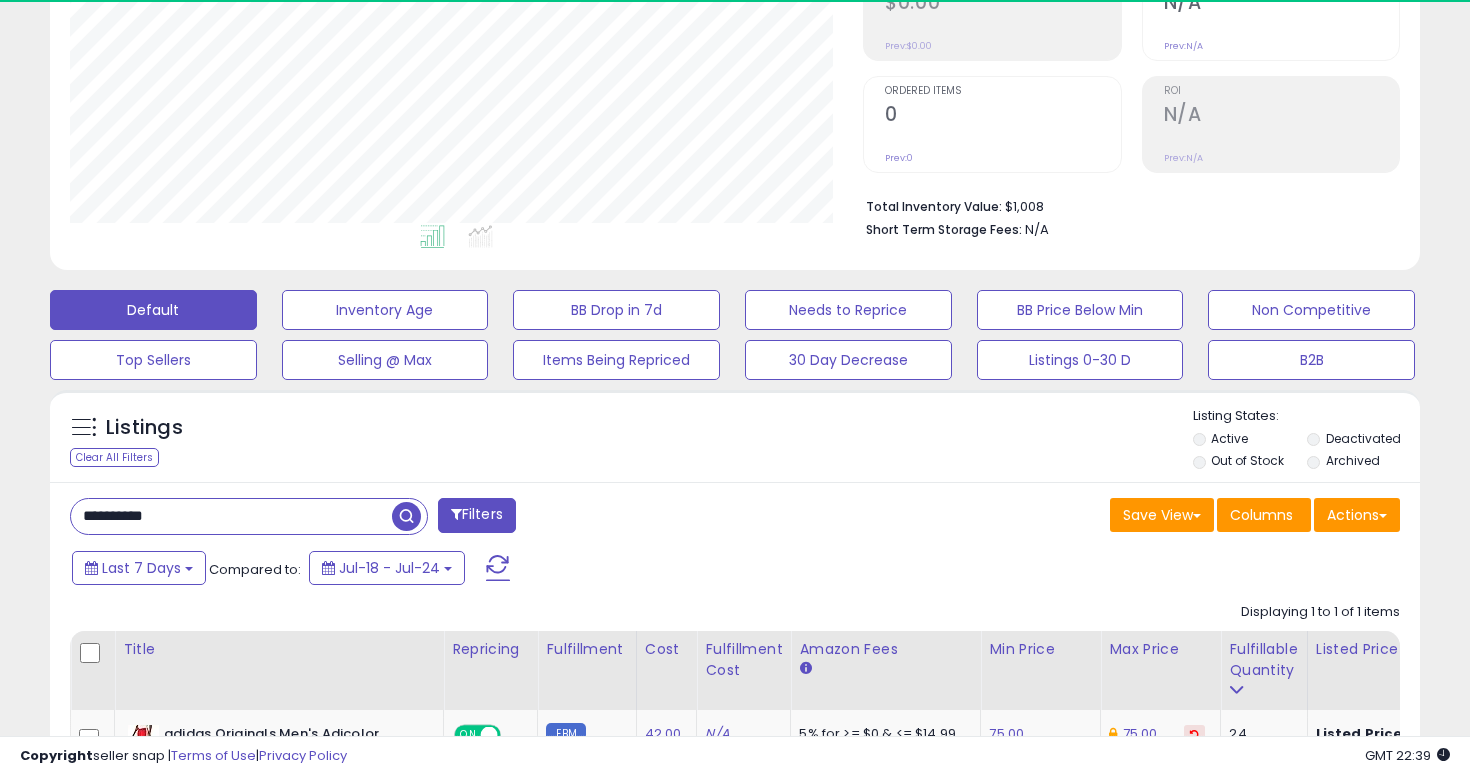 scroll, scrollTop: 999590, scrollLeft: 999206, axis: both 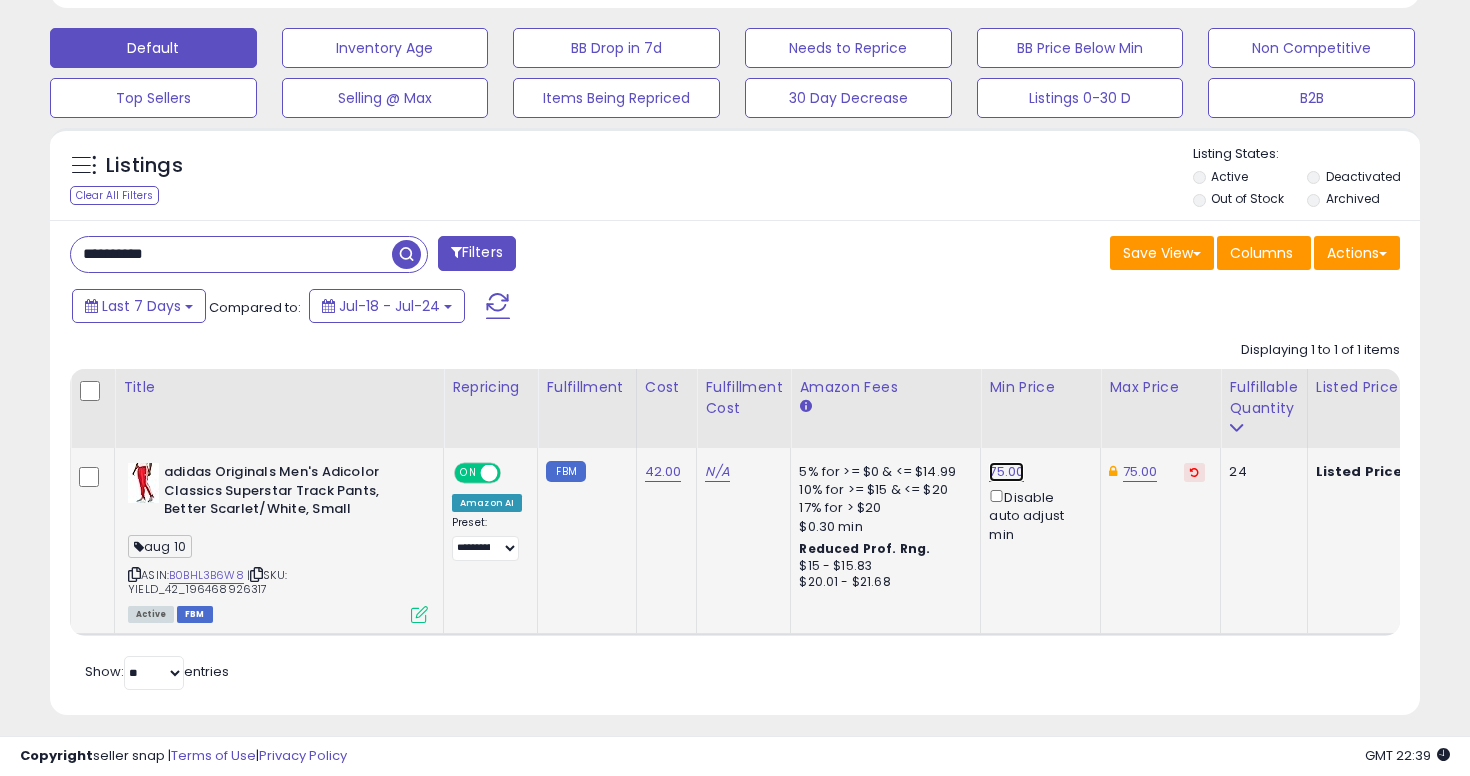 click on "75.00" at bounding box center (1006, 472) 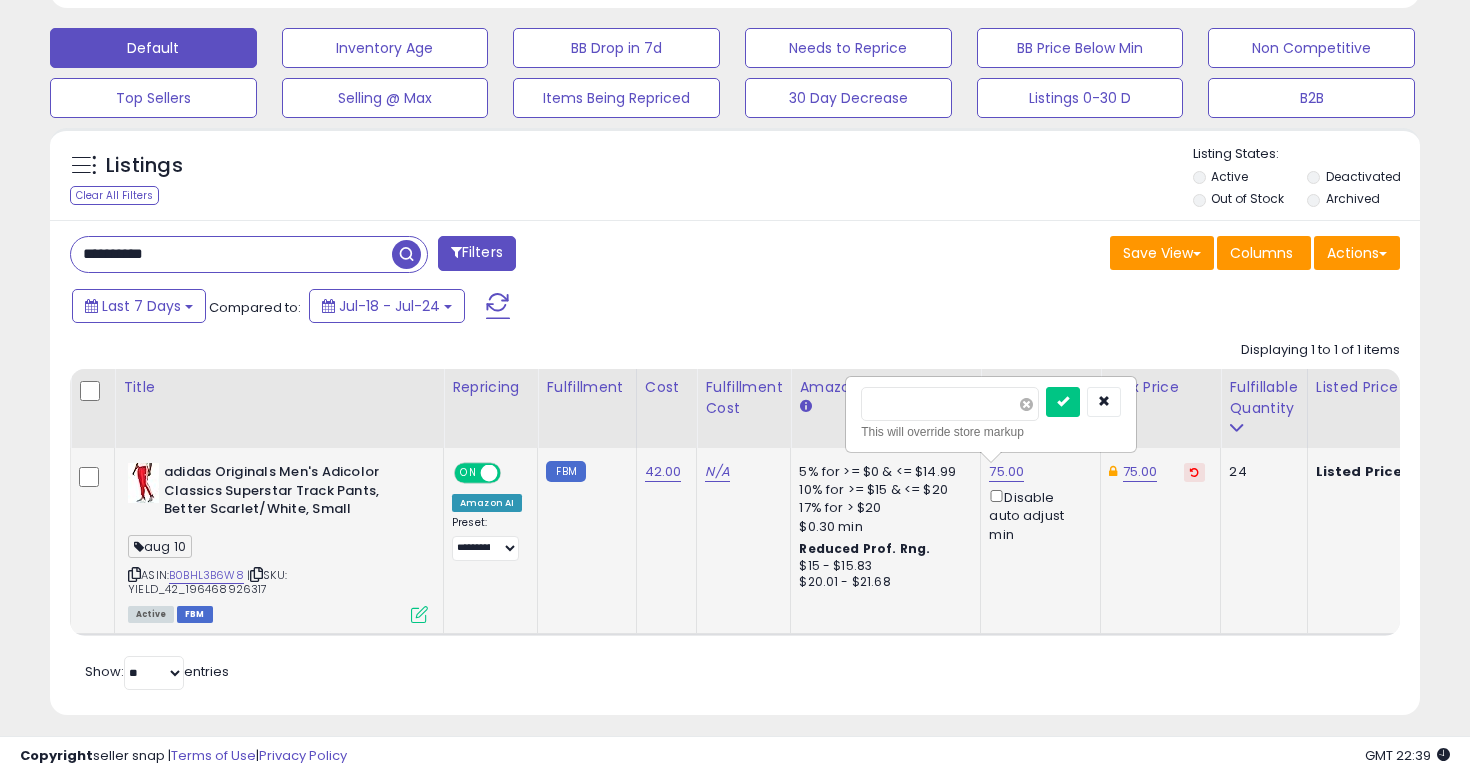 click at bounding box center (1026, 404) 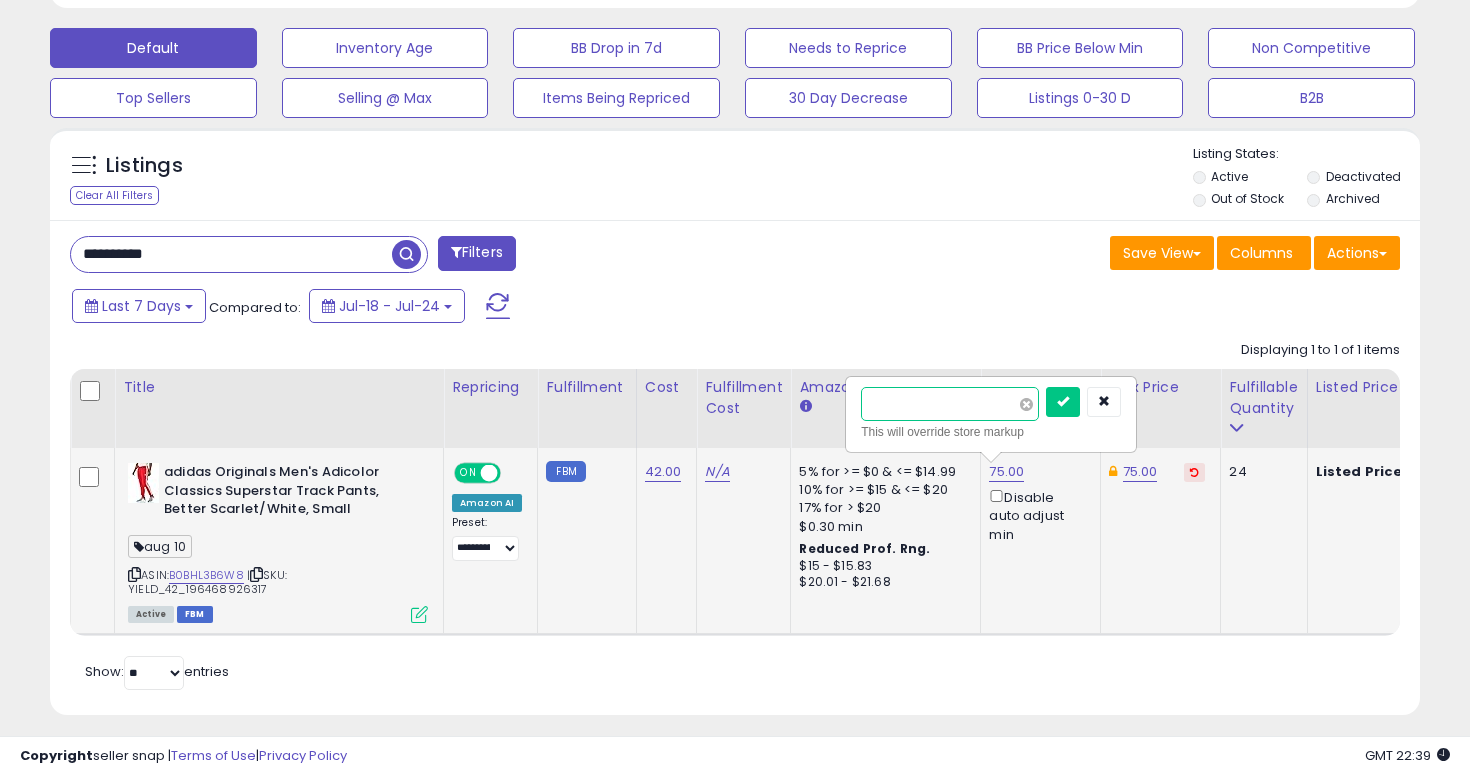 type on "**" 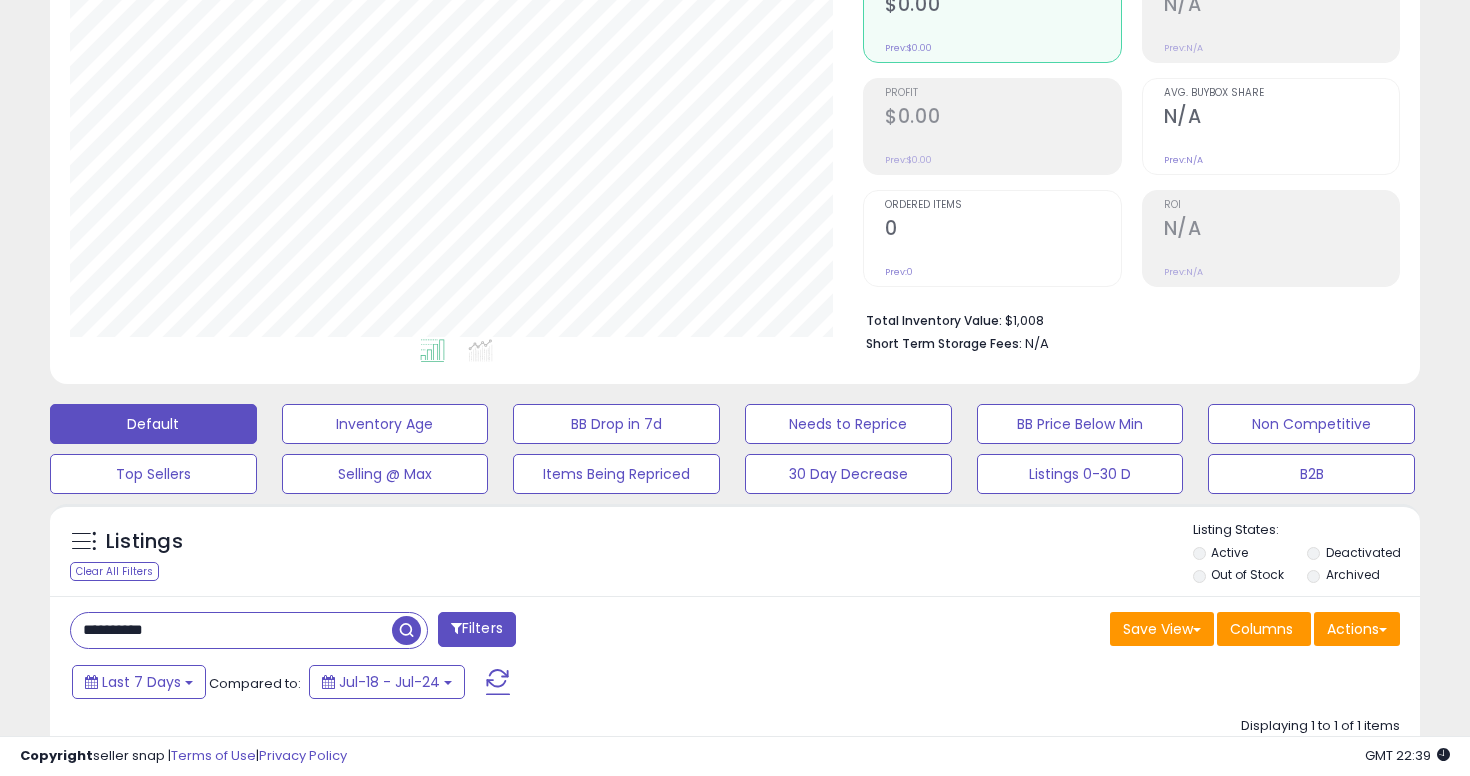 scroll, scrollTop: 499, scrollLeft: 0, axis: vertical 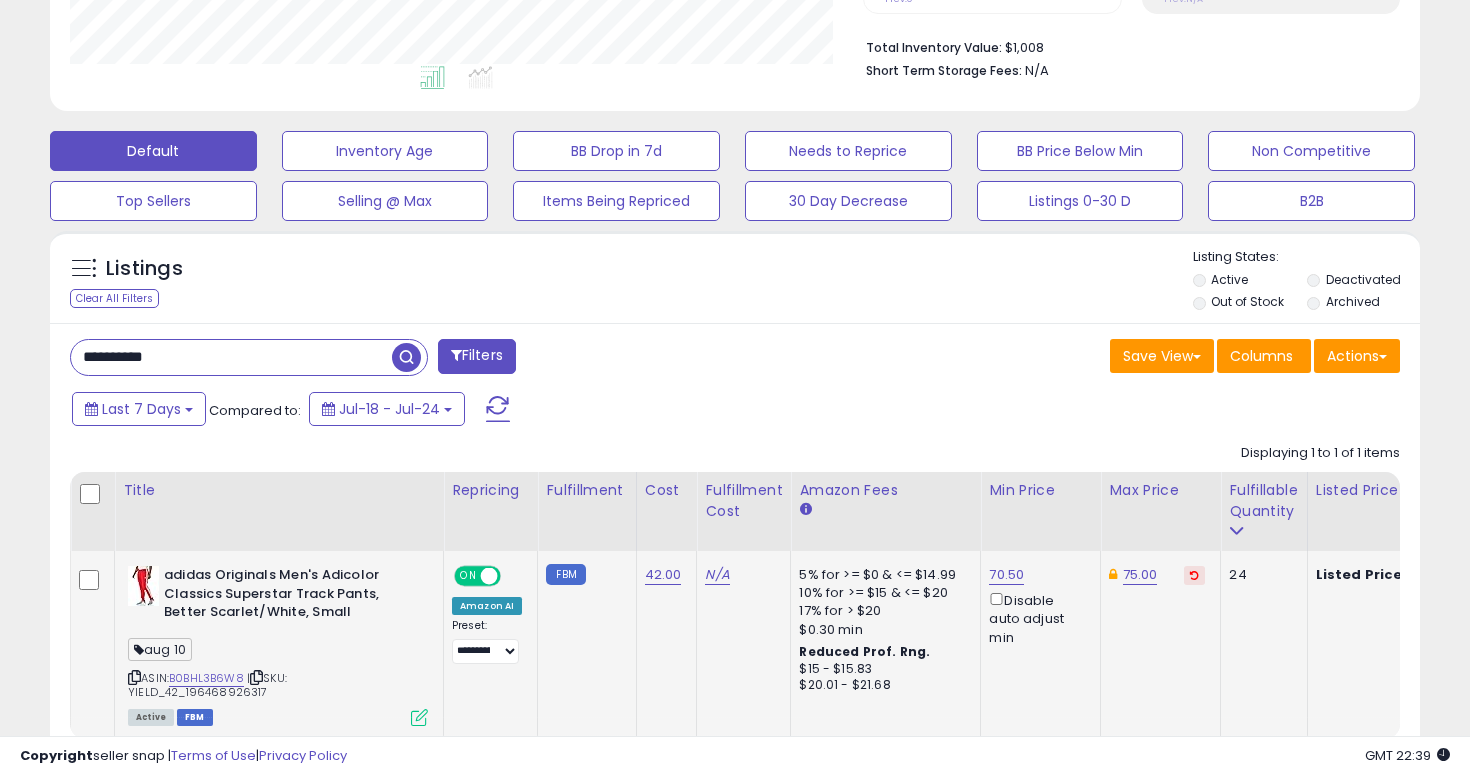 click on "**********" at bounding box center (231, 357) 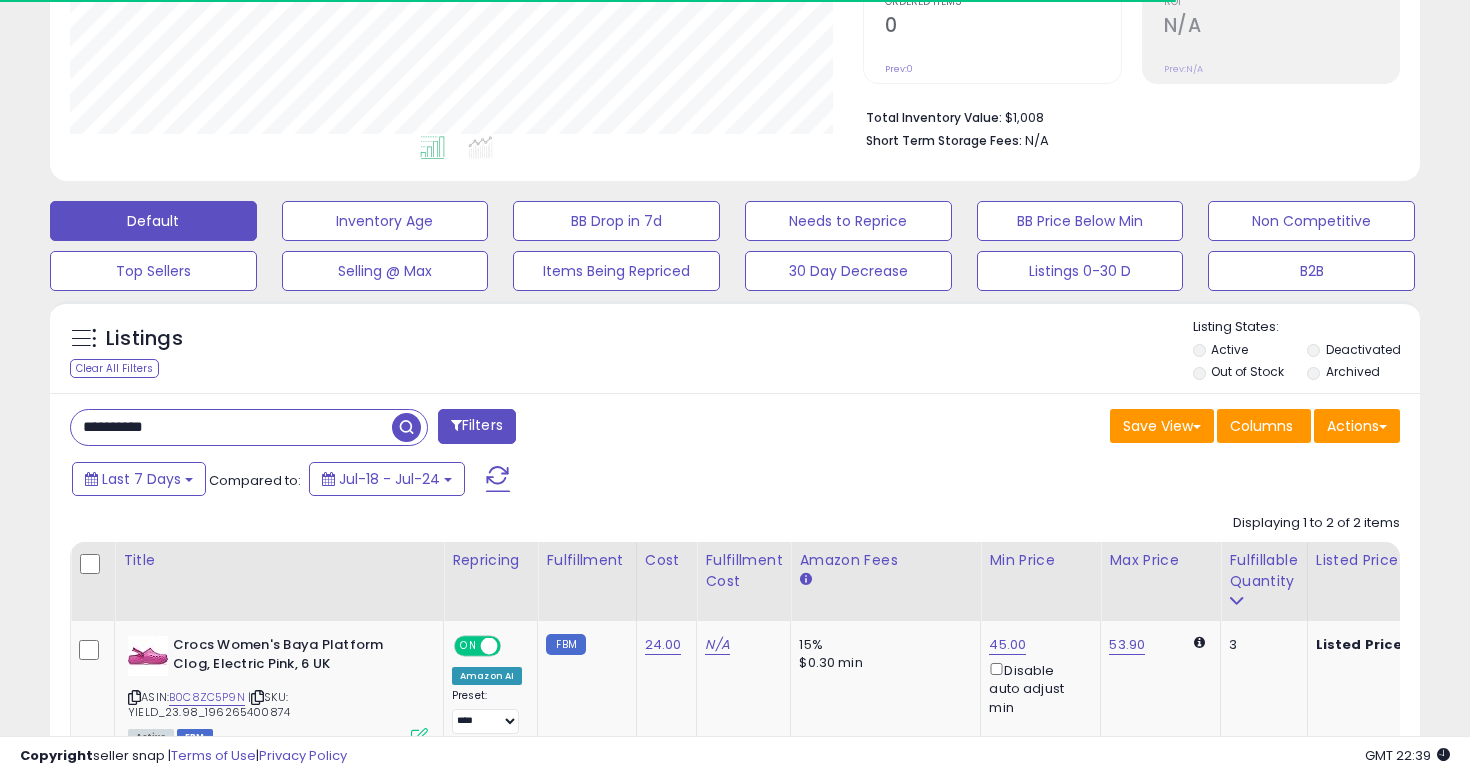 scroll, scrollTop: 499, scrollLeft: 0, axis: vertical 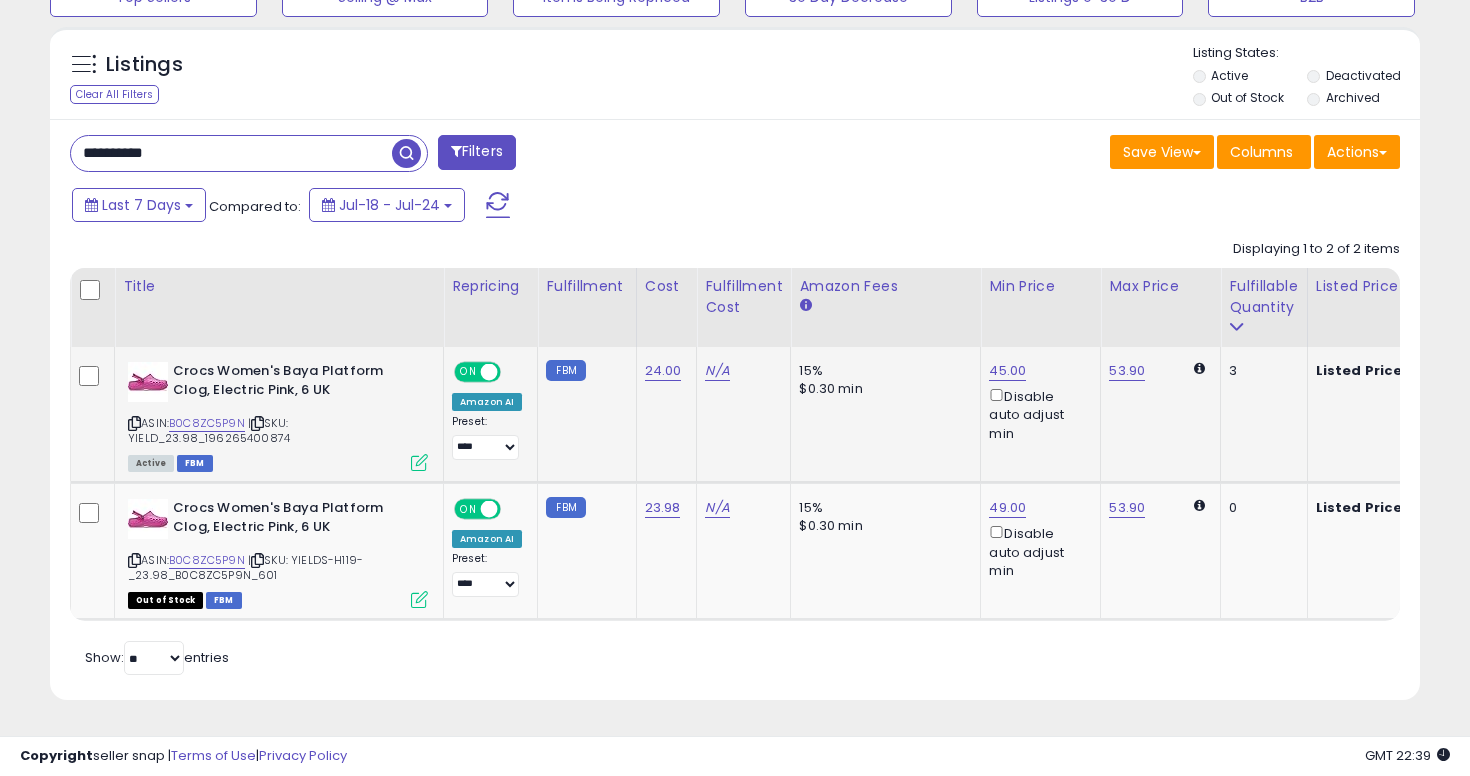 click on "**********" 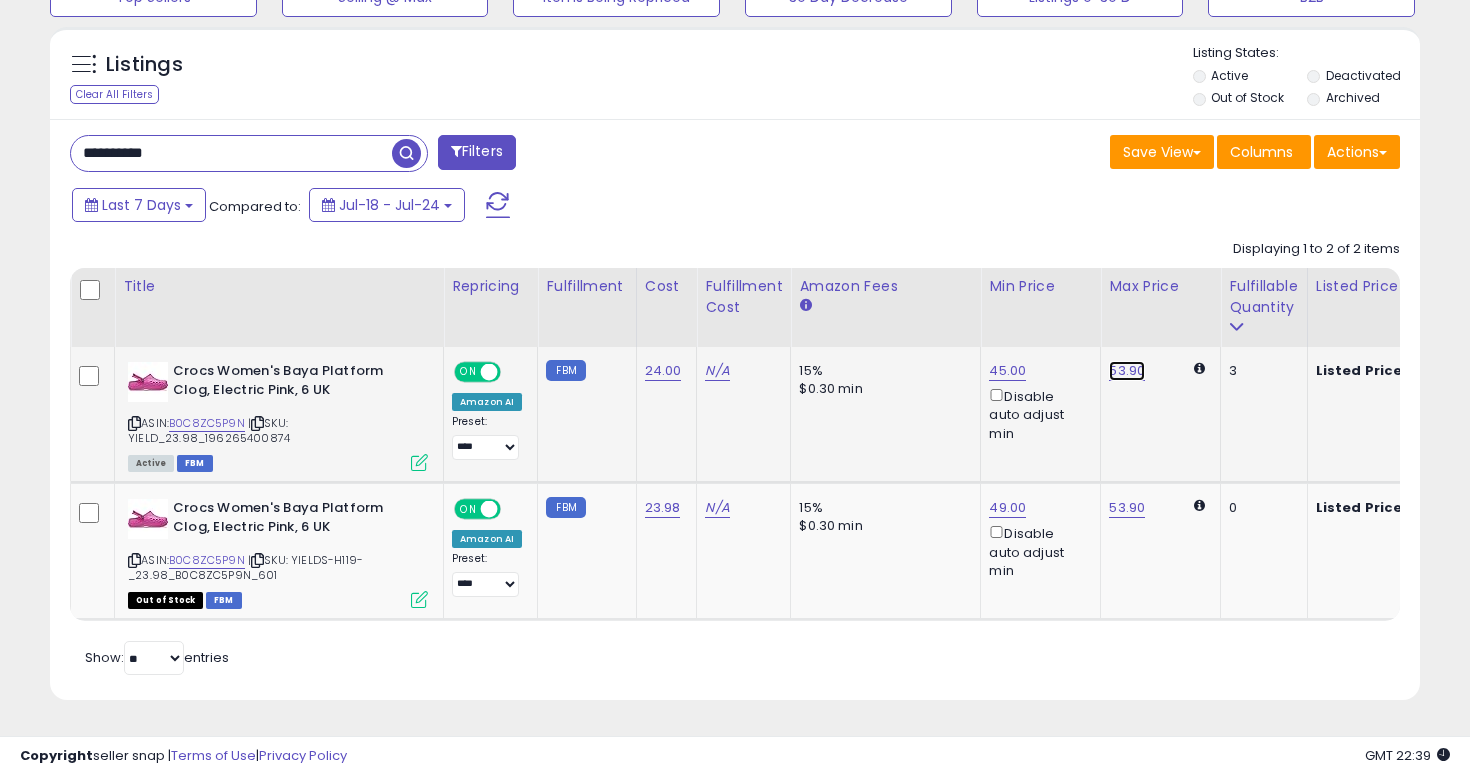 click on "53.90" at bounding box center [1127, 371] 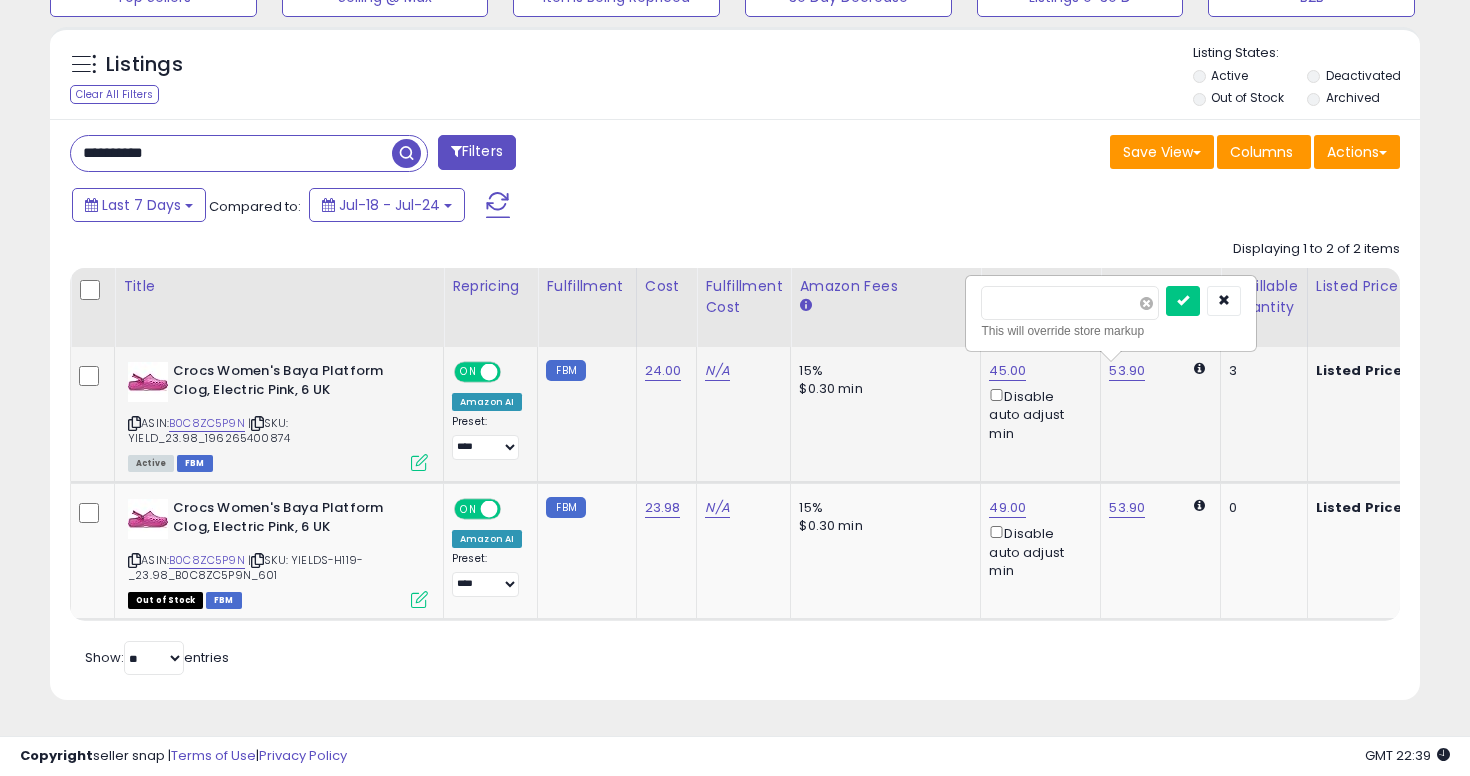 click at bounding box center (1146, 303) 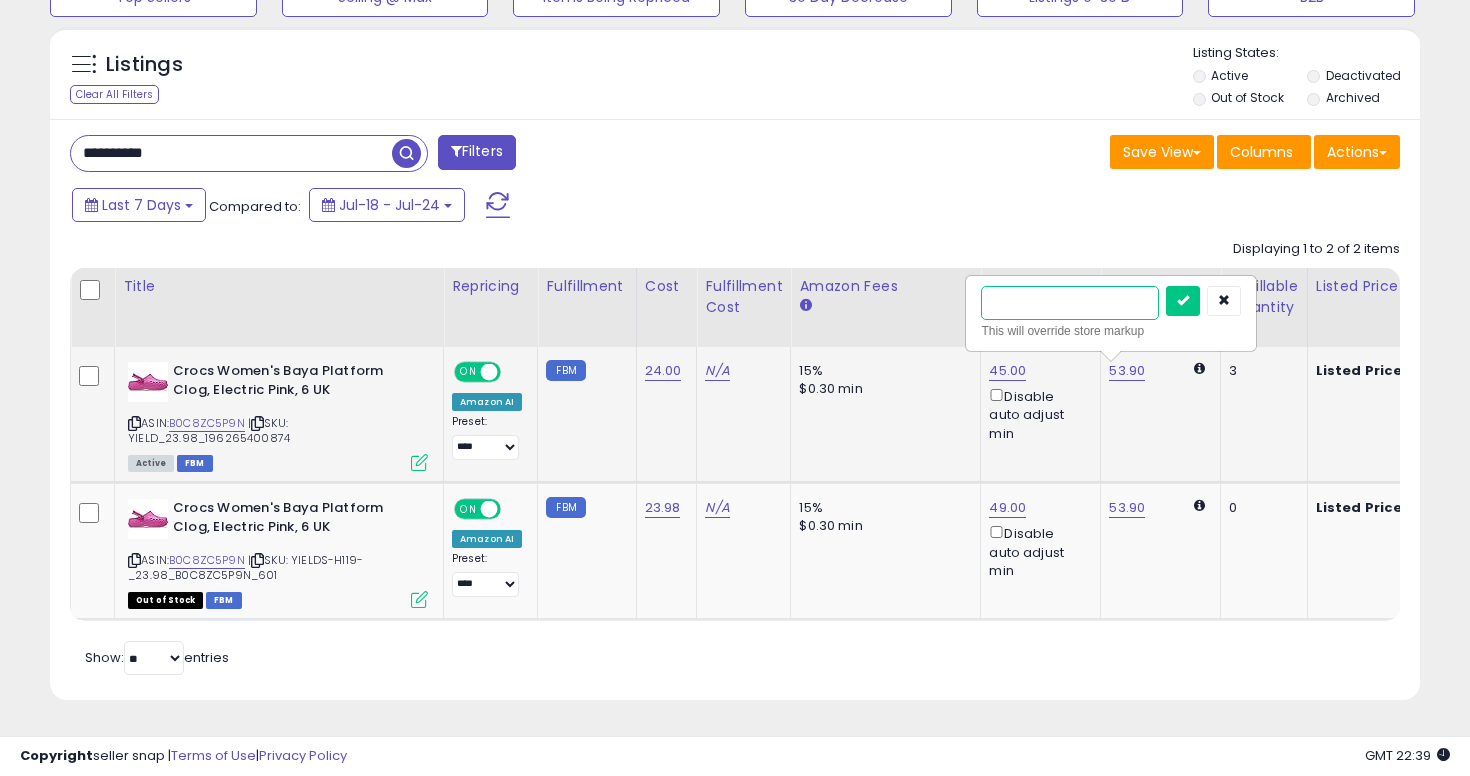 type on "**" 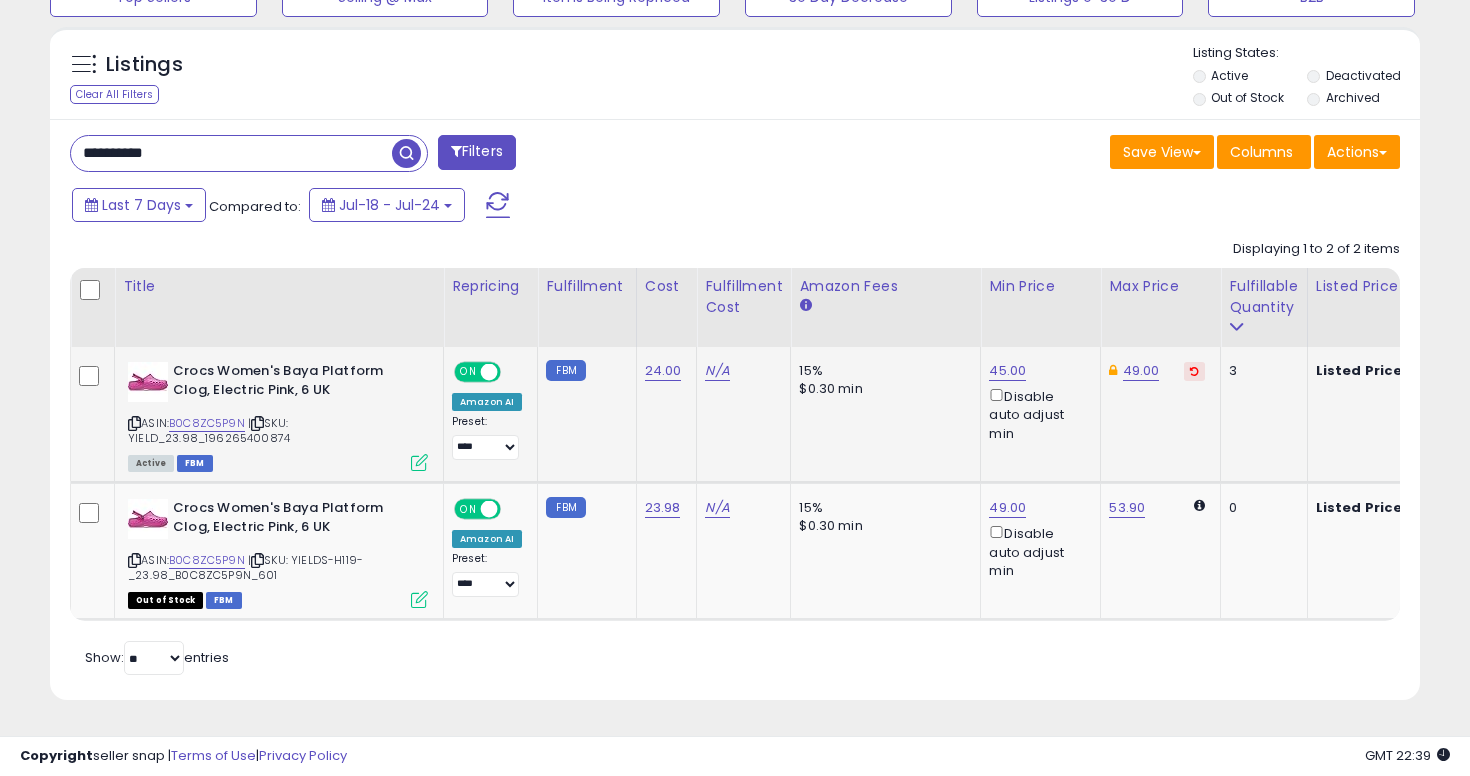 click on "**********" at bounding box center [231, 153] 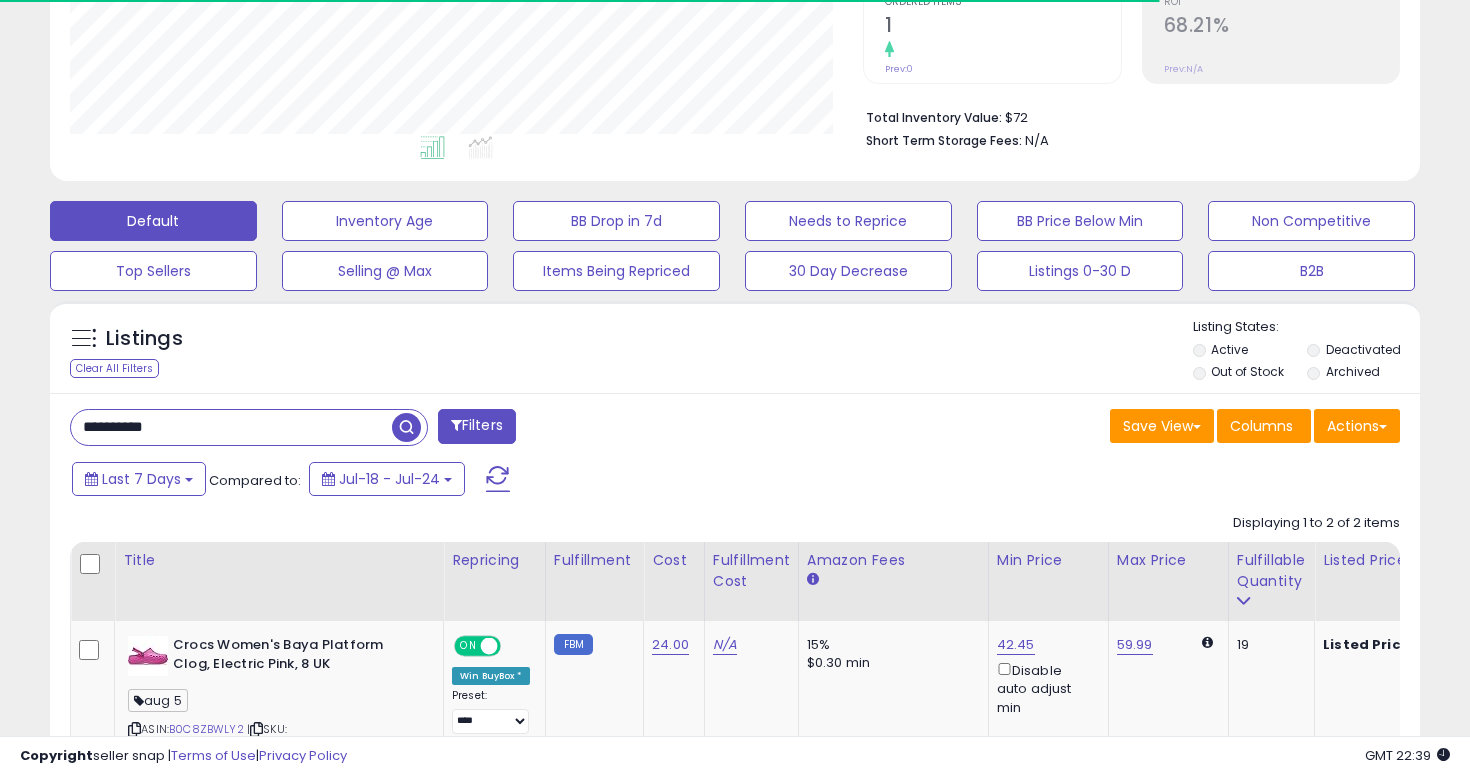scroll, scrollTop: 703, scrollLeft: 0, axis: vertical 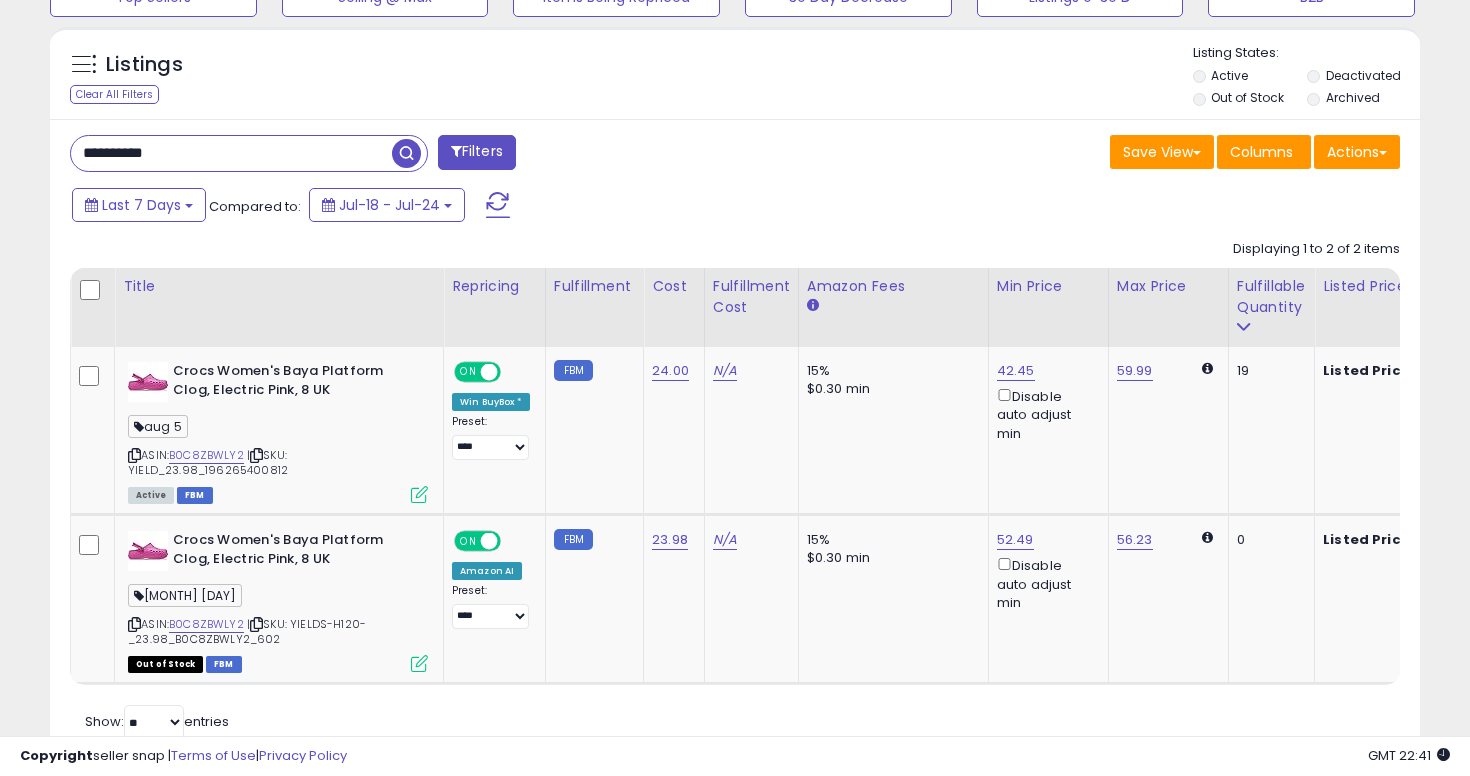 click on "**********" at bounding box center (231, 153) 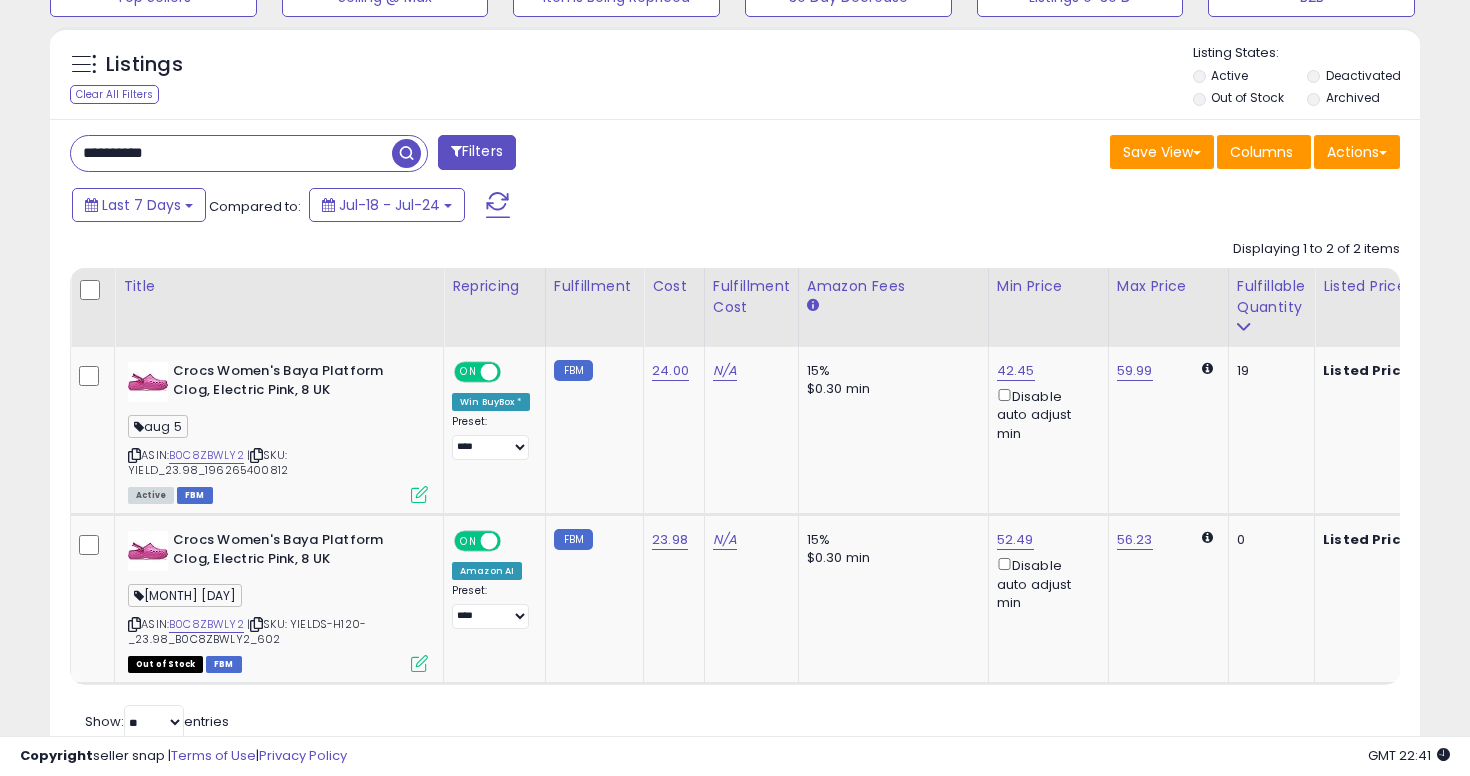 paste 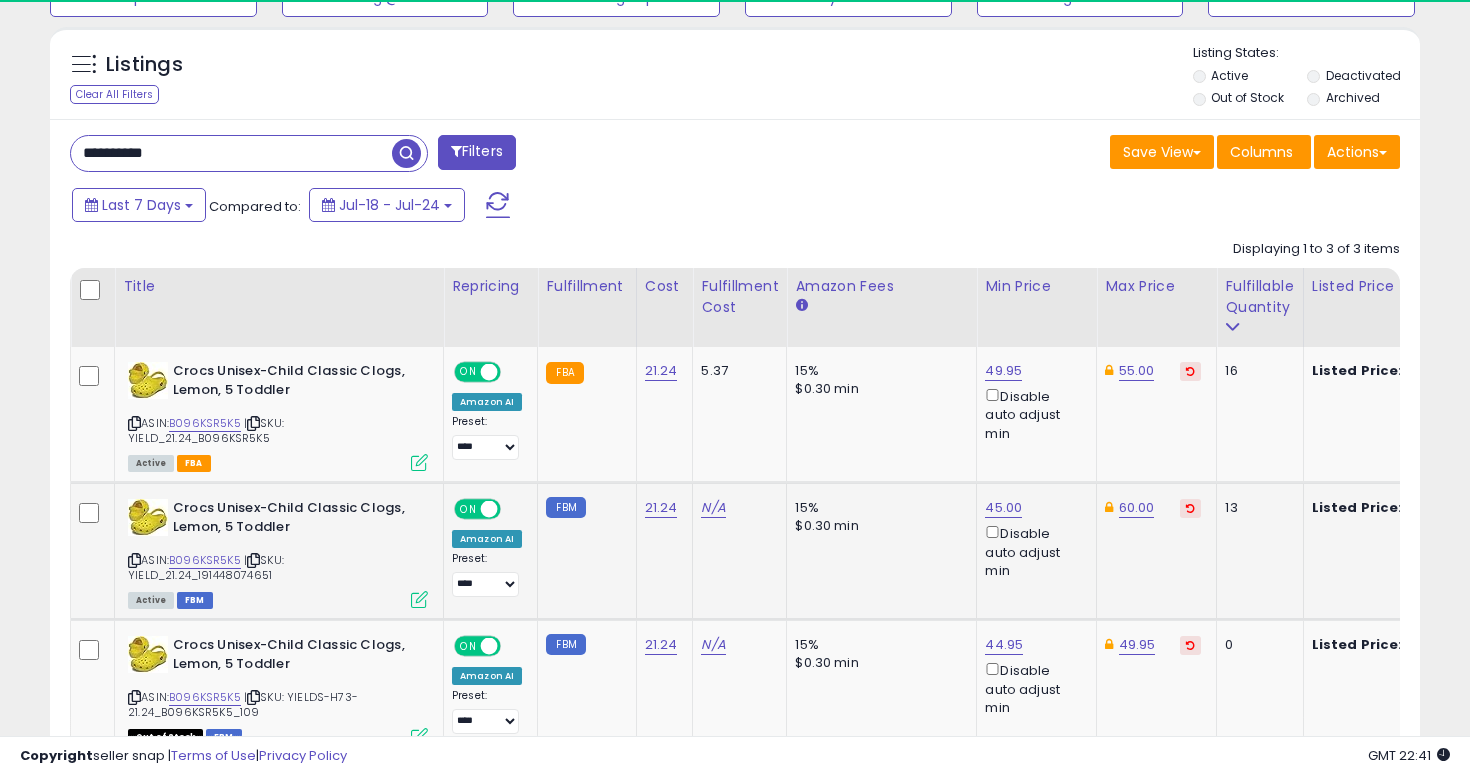 scroll, scrollTop: 806, scrollLeft: 0, axis: vertical 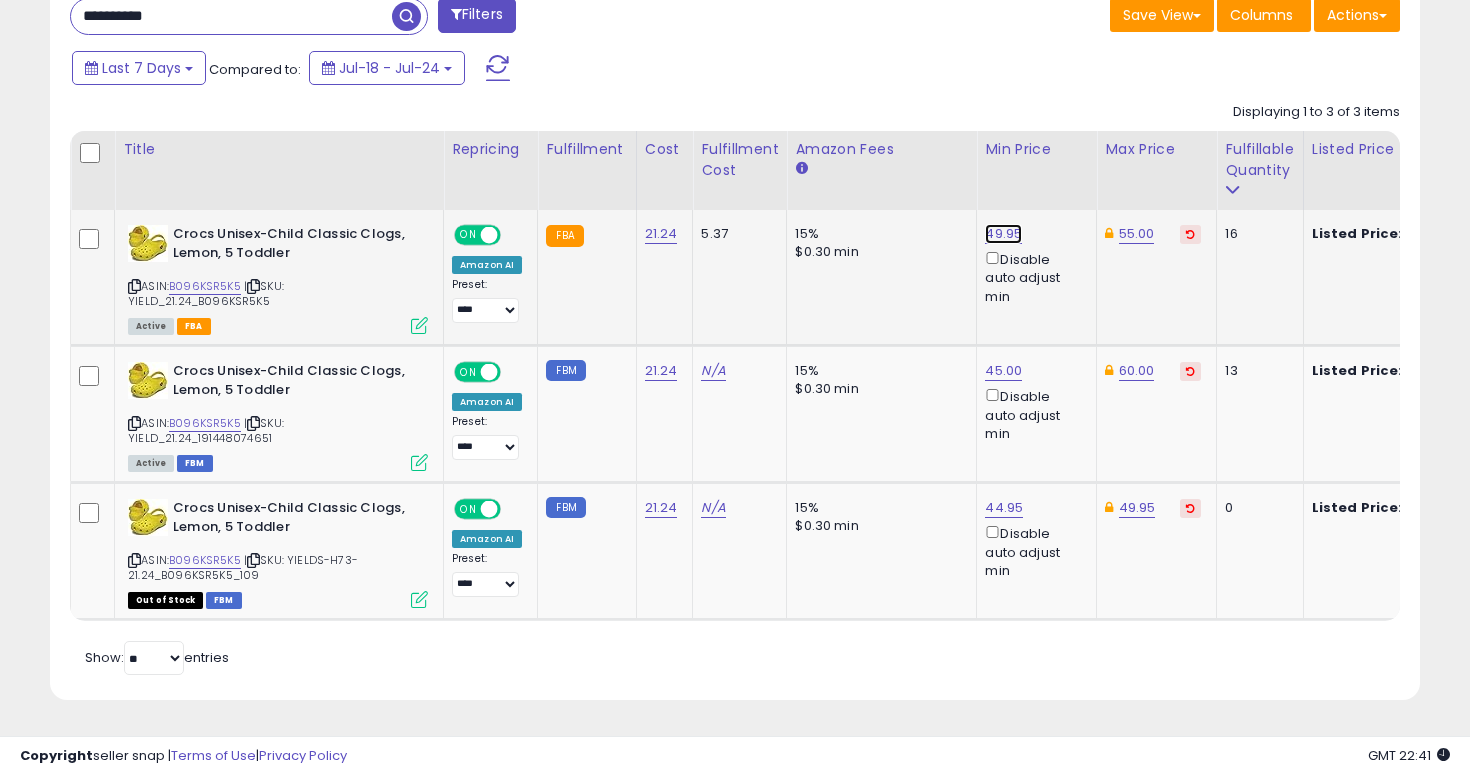 click on "49.95" at bounding box center (1003, 234) 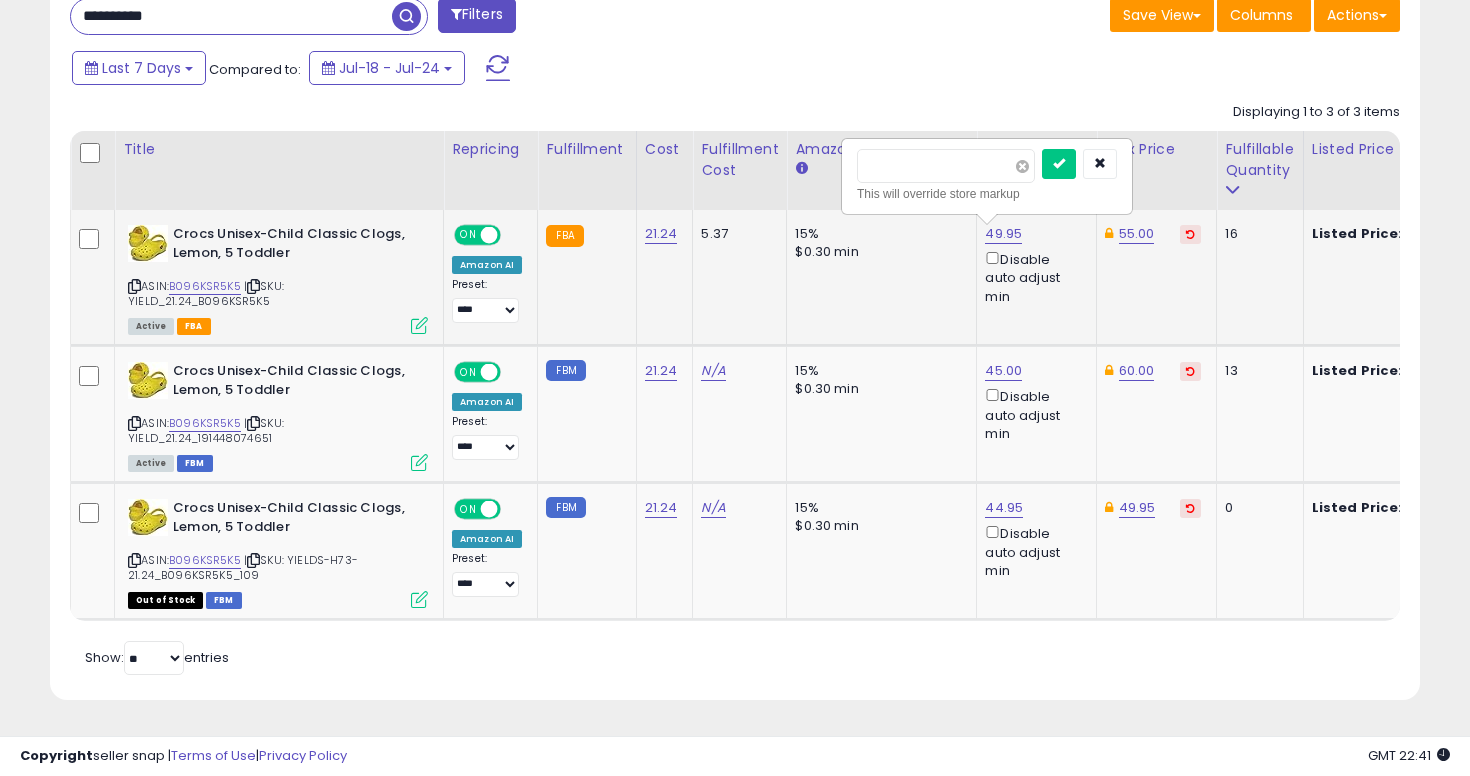click at bounding box center [1022, 166] 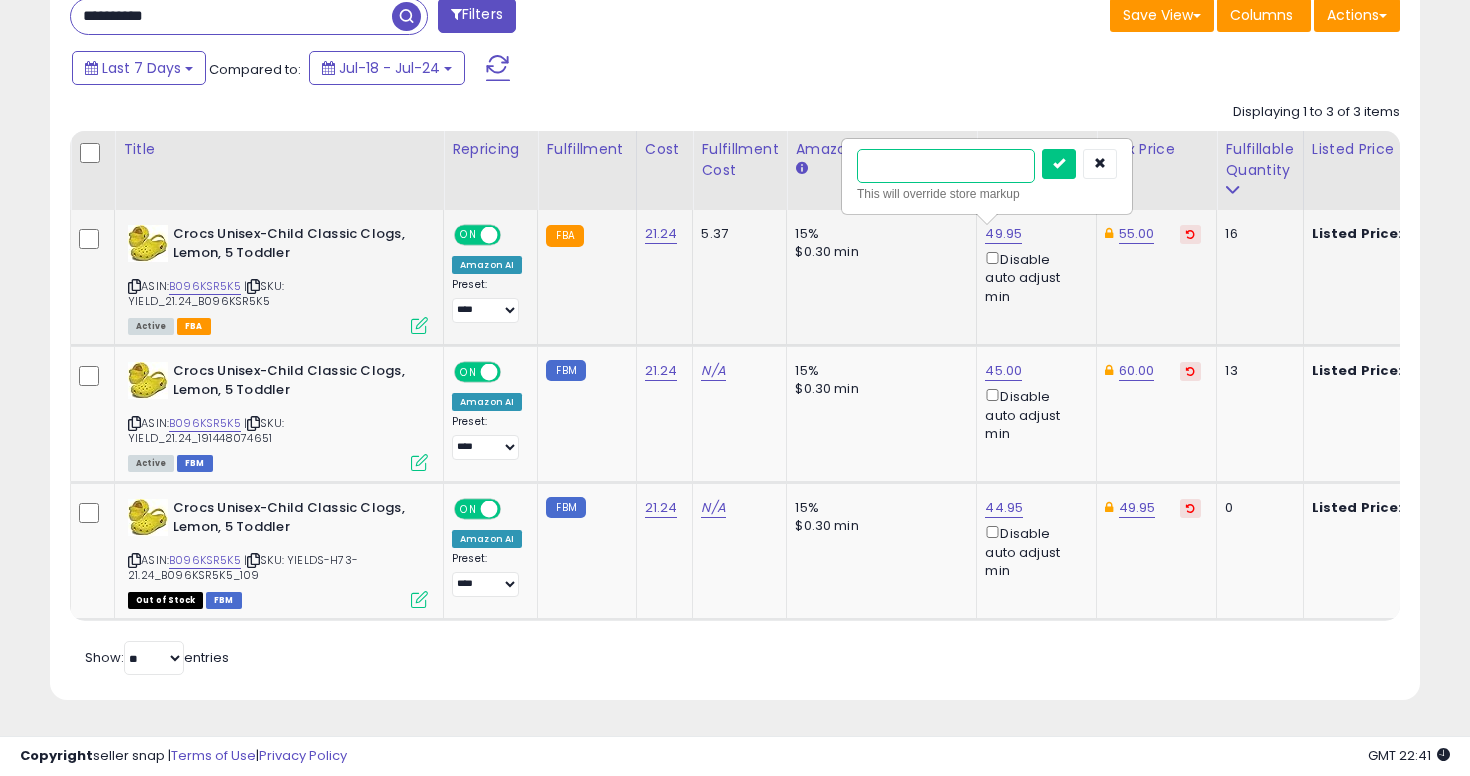 type on "*" 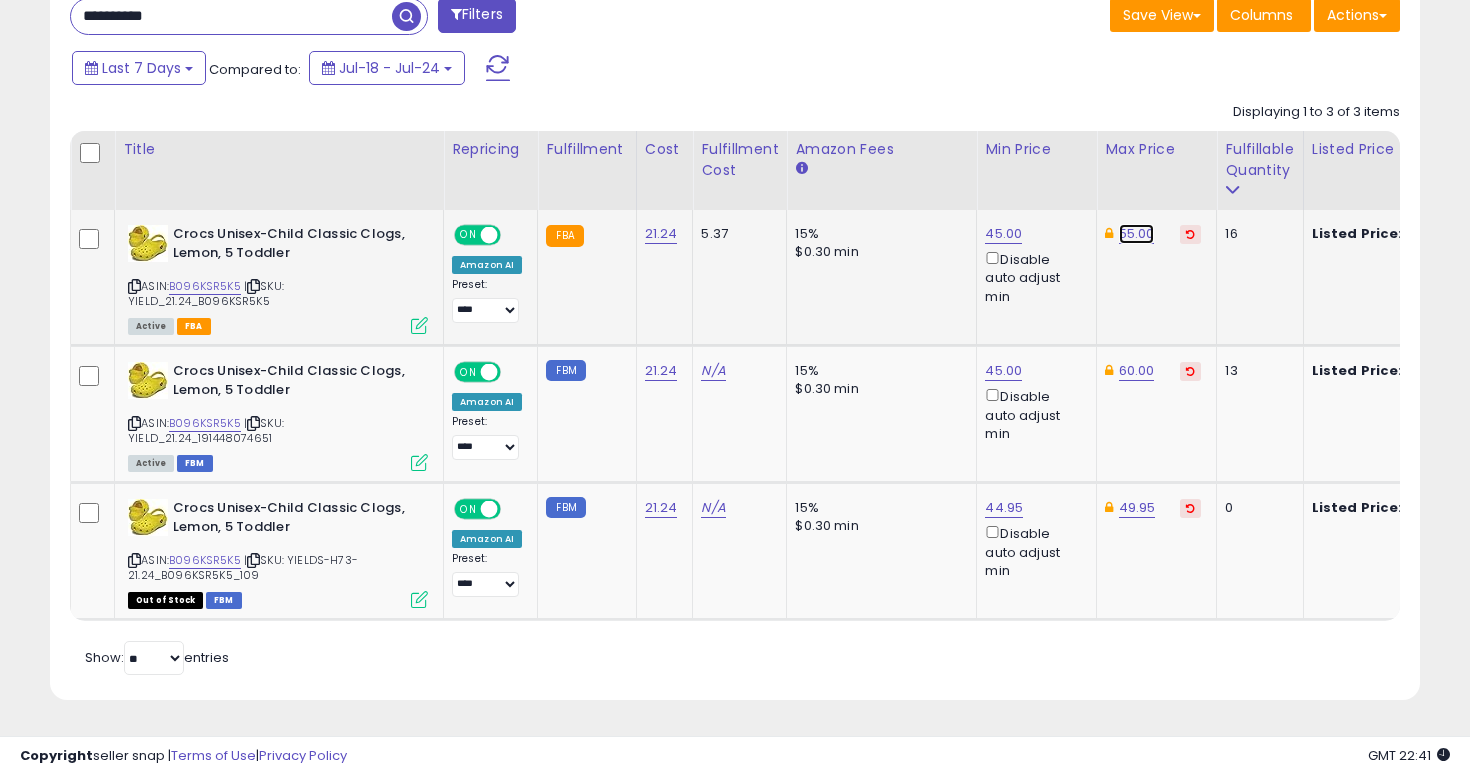 click on "55.00" at bounding box center (1137, 234) 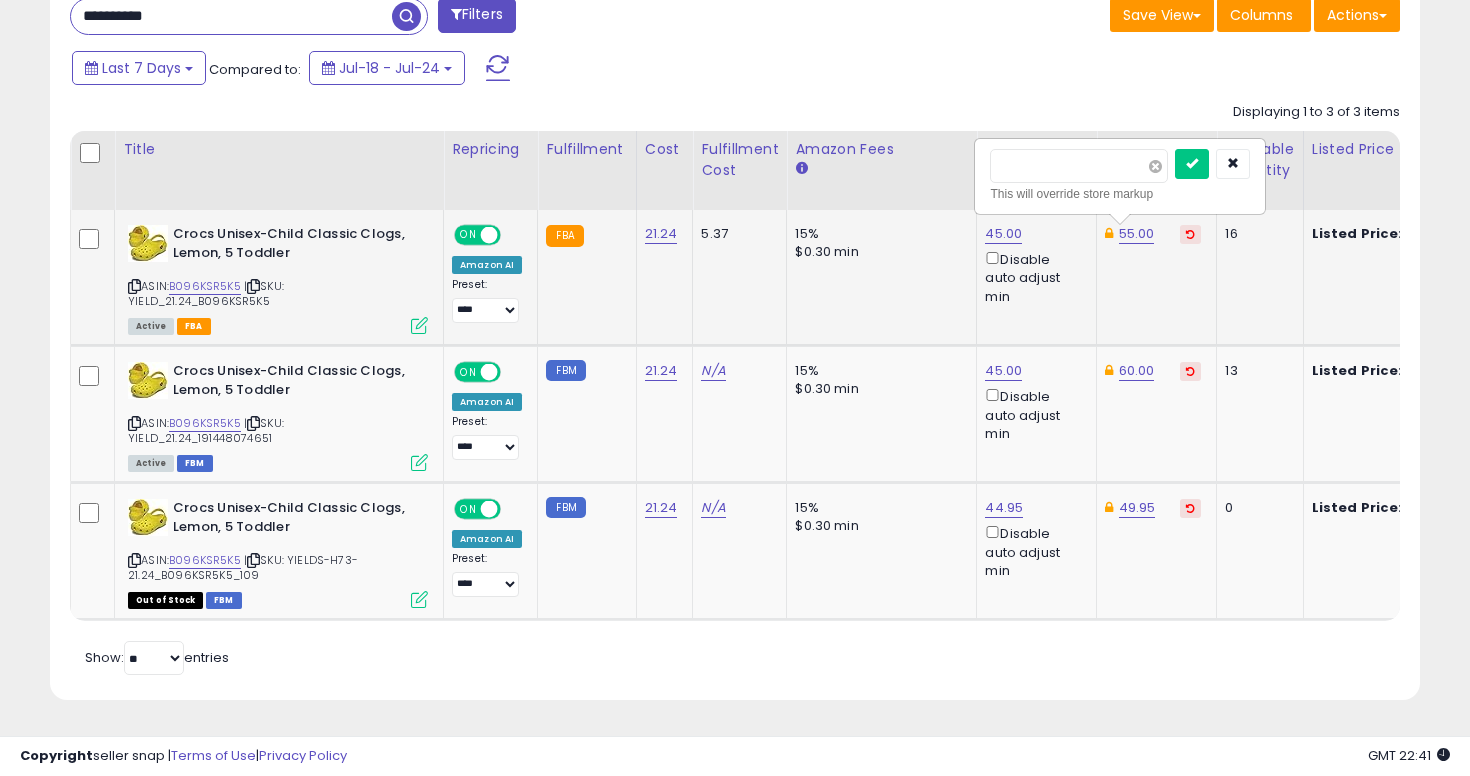 click at bounding box center [1155, 166] 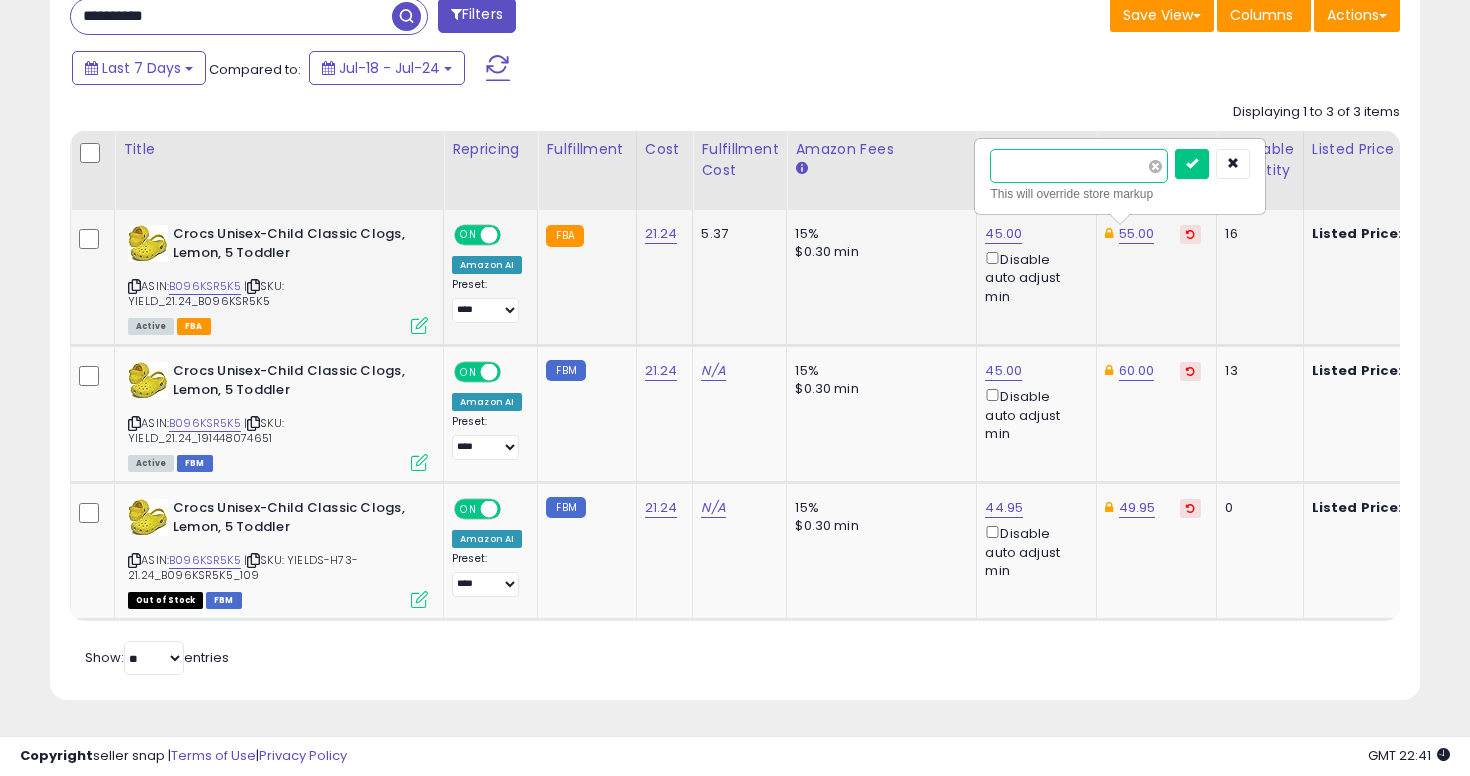 type on "****" 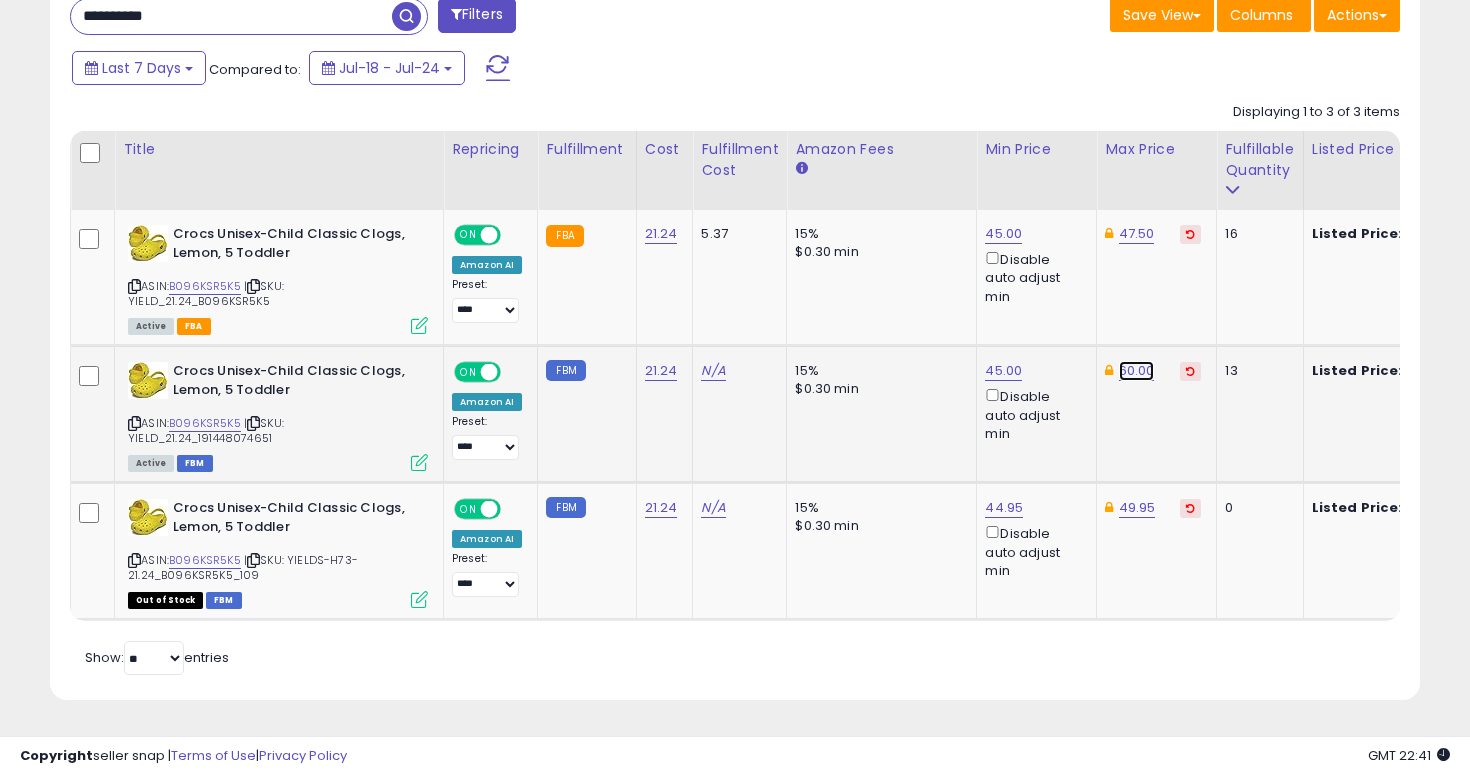 click on "60.00" at bounding box center (1137, 371) 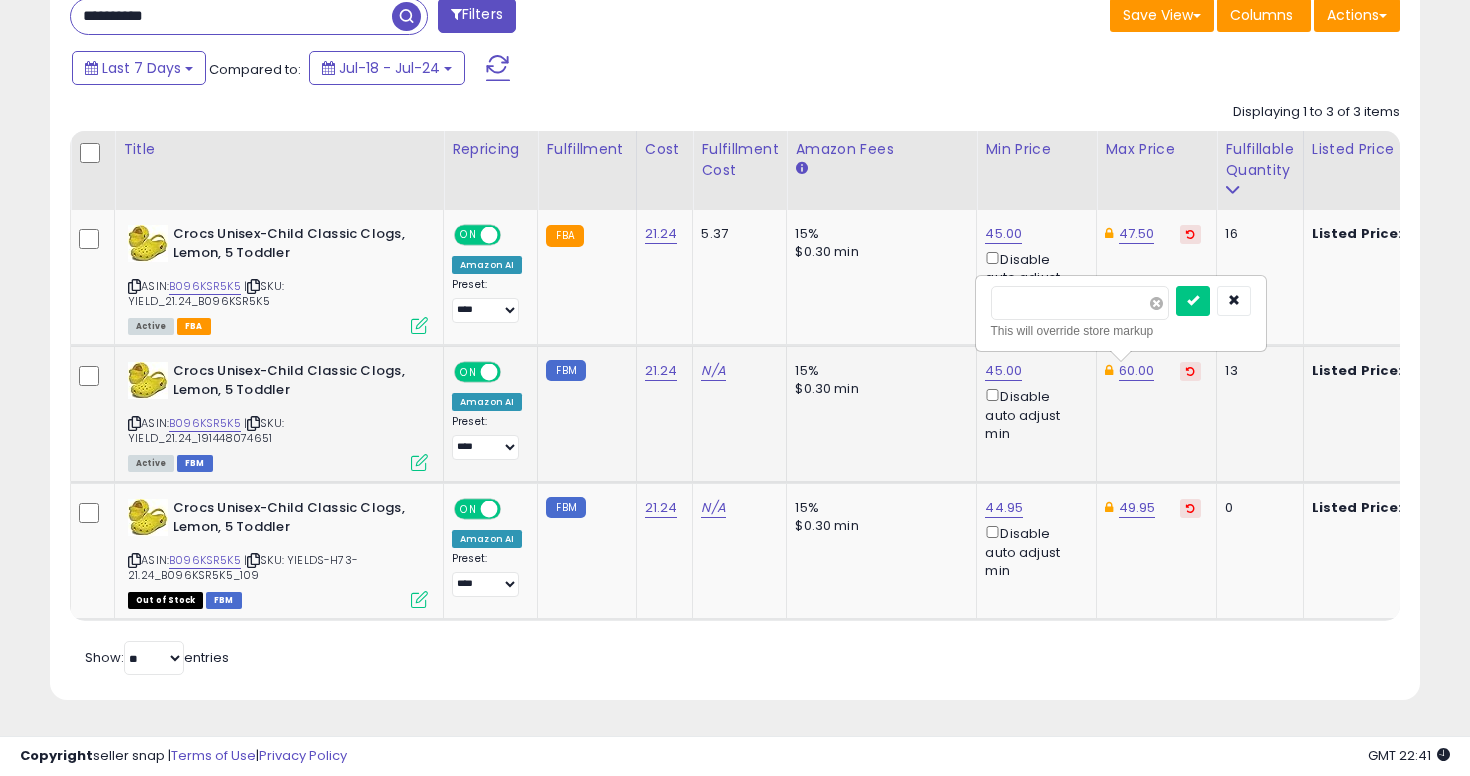 click at bounding box center (1156, 303) 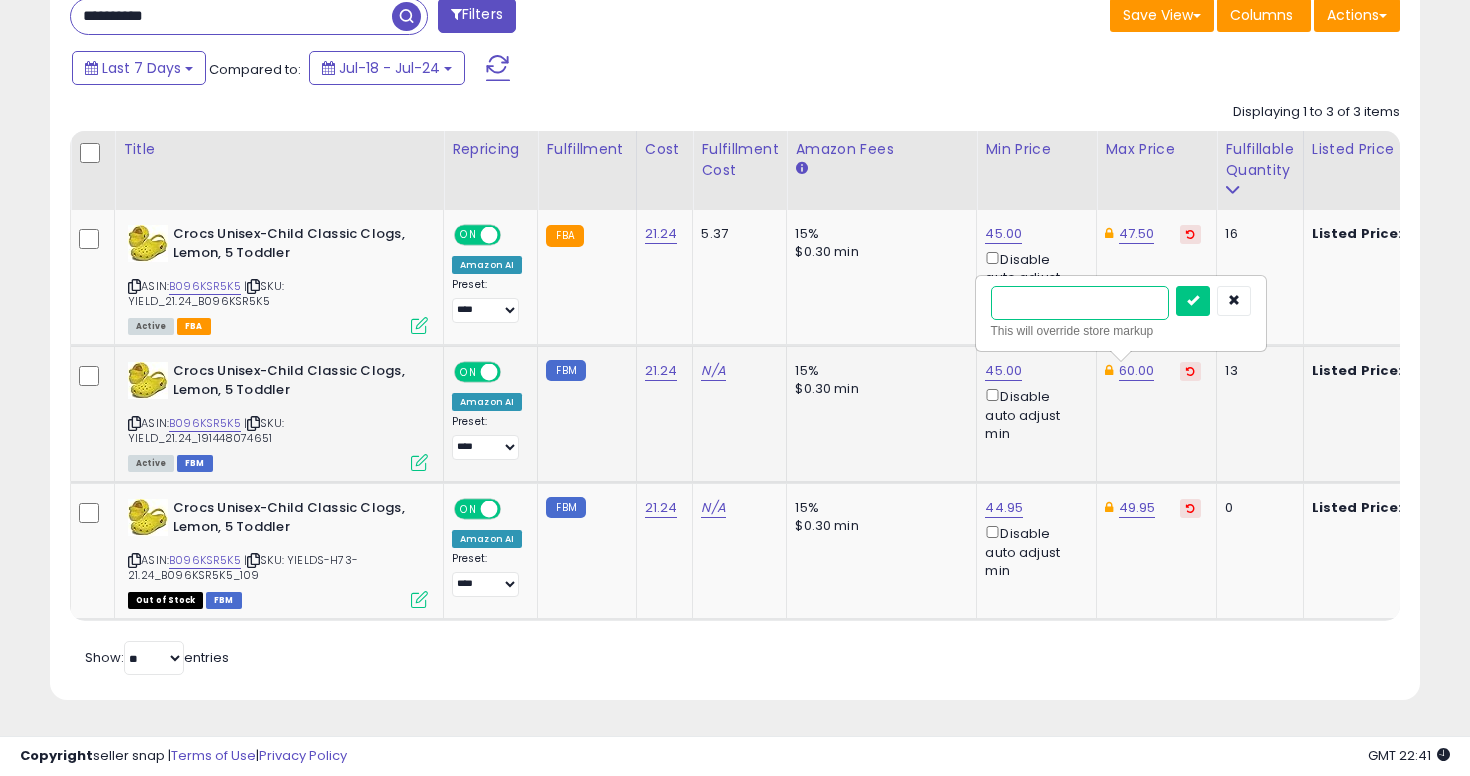 type on "**" 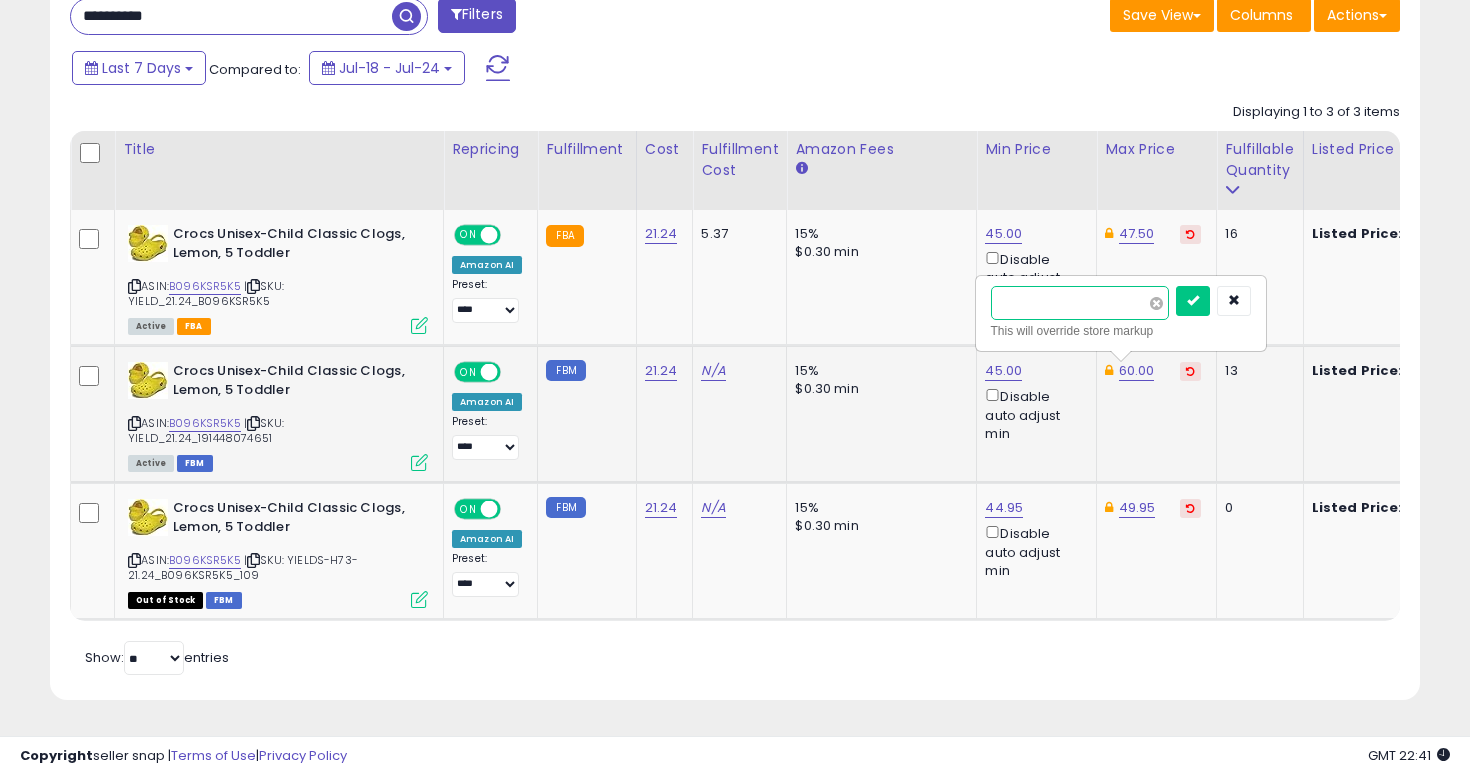 click at bounding box center (1193, 301) 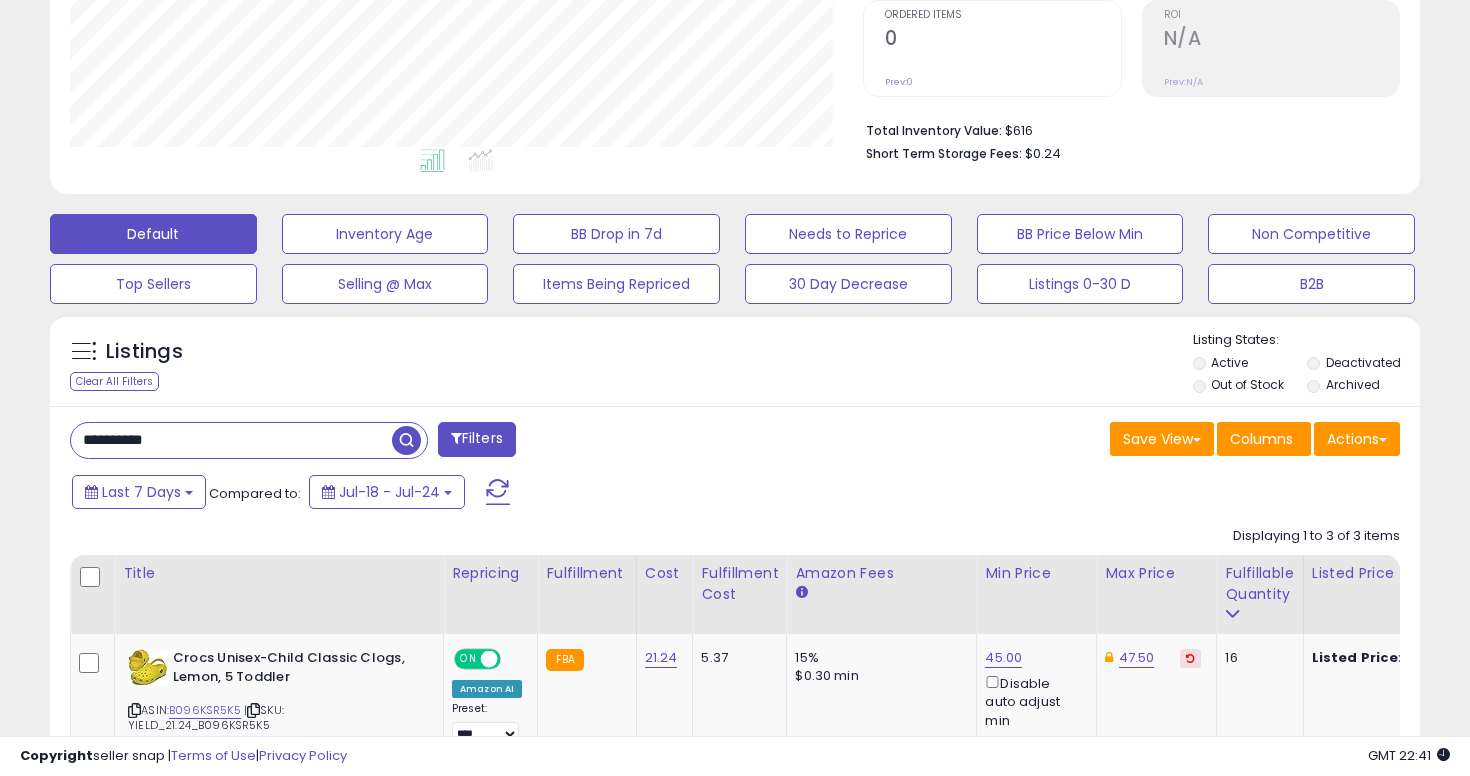 scroll, scrollTop: 301, scrollLeft: 0, axis: vertical 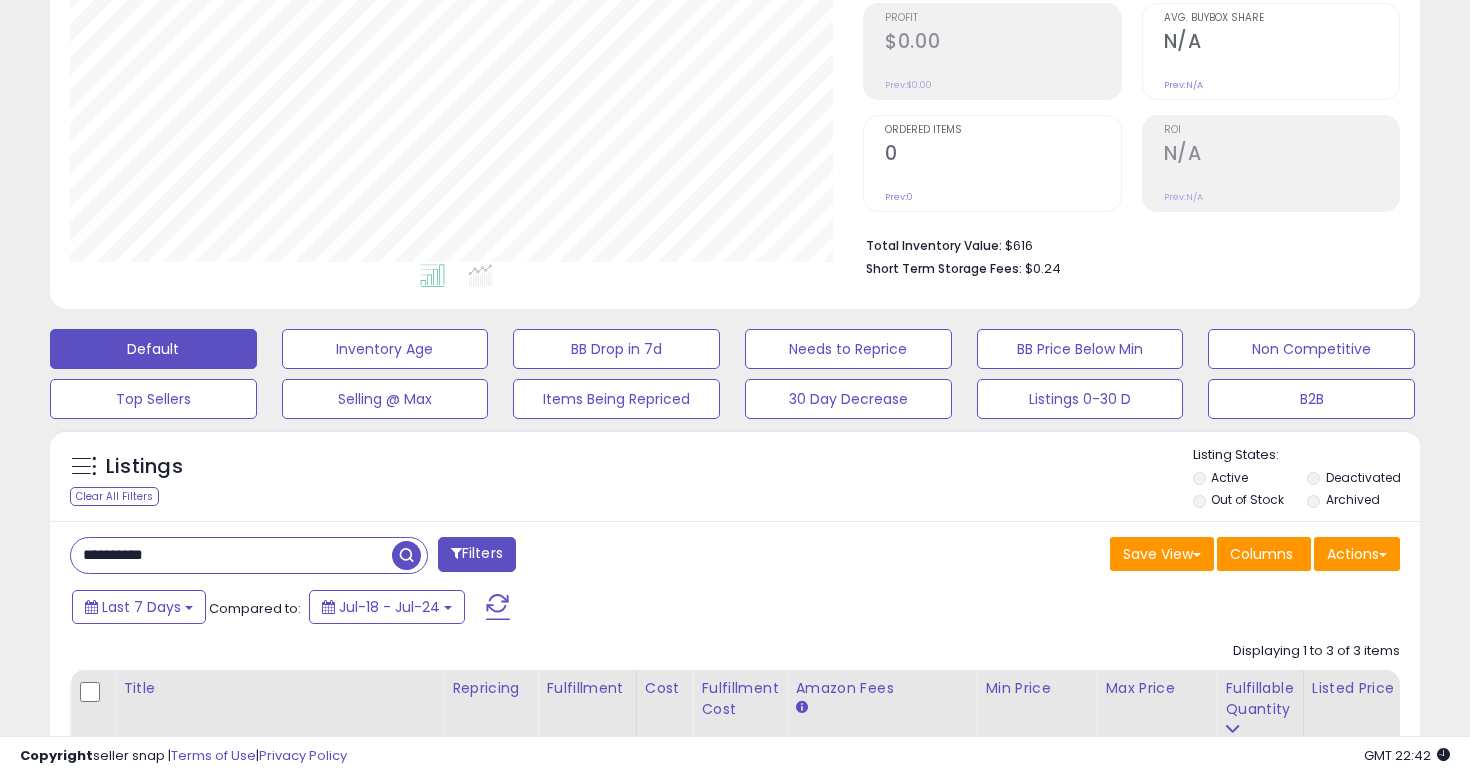 click on "**********" at bounding box center (231, 555) 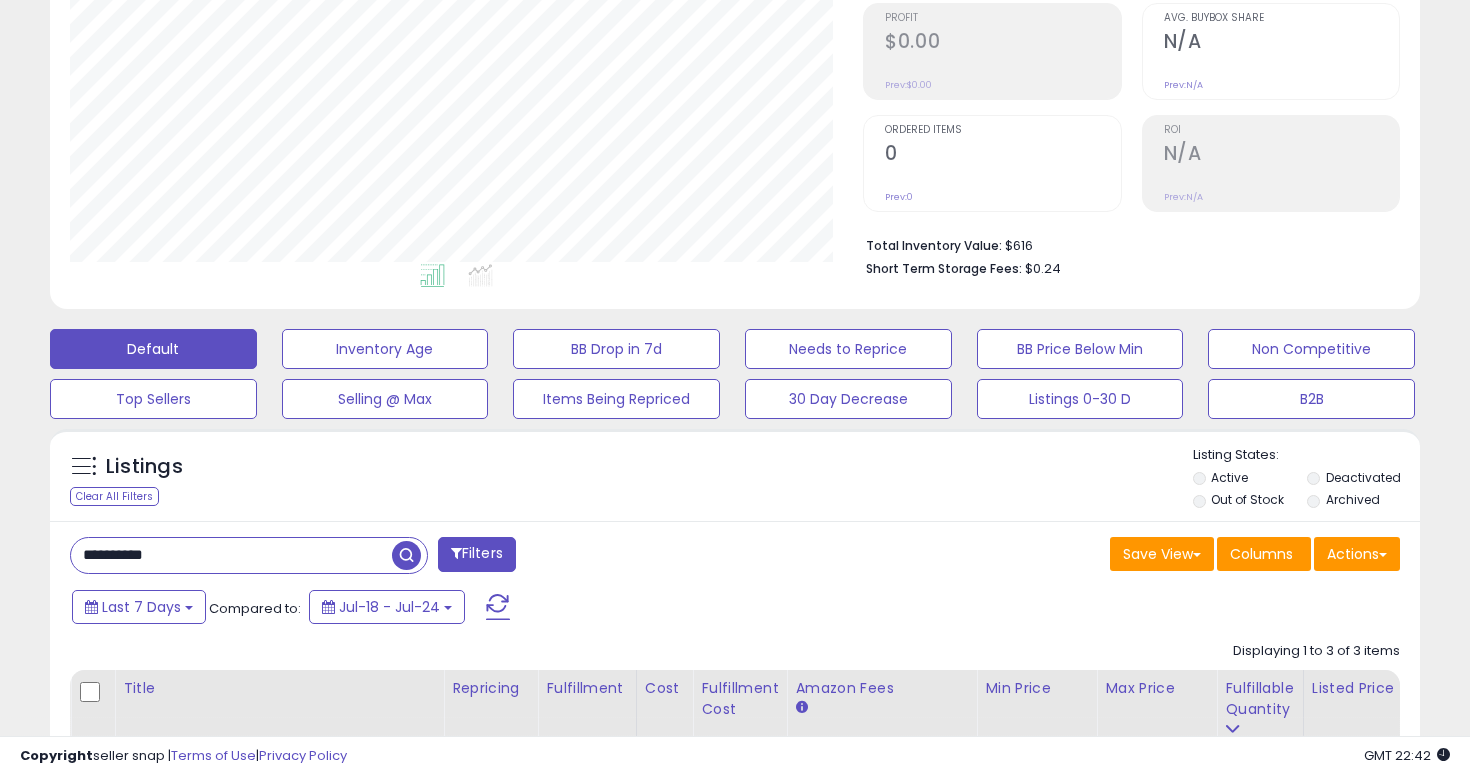 type on "**********" 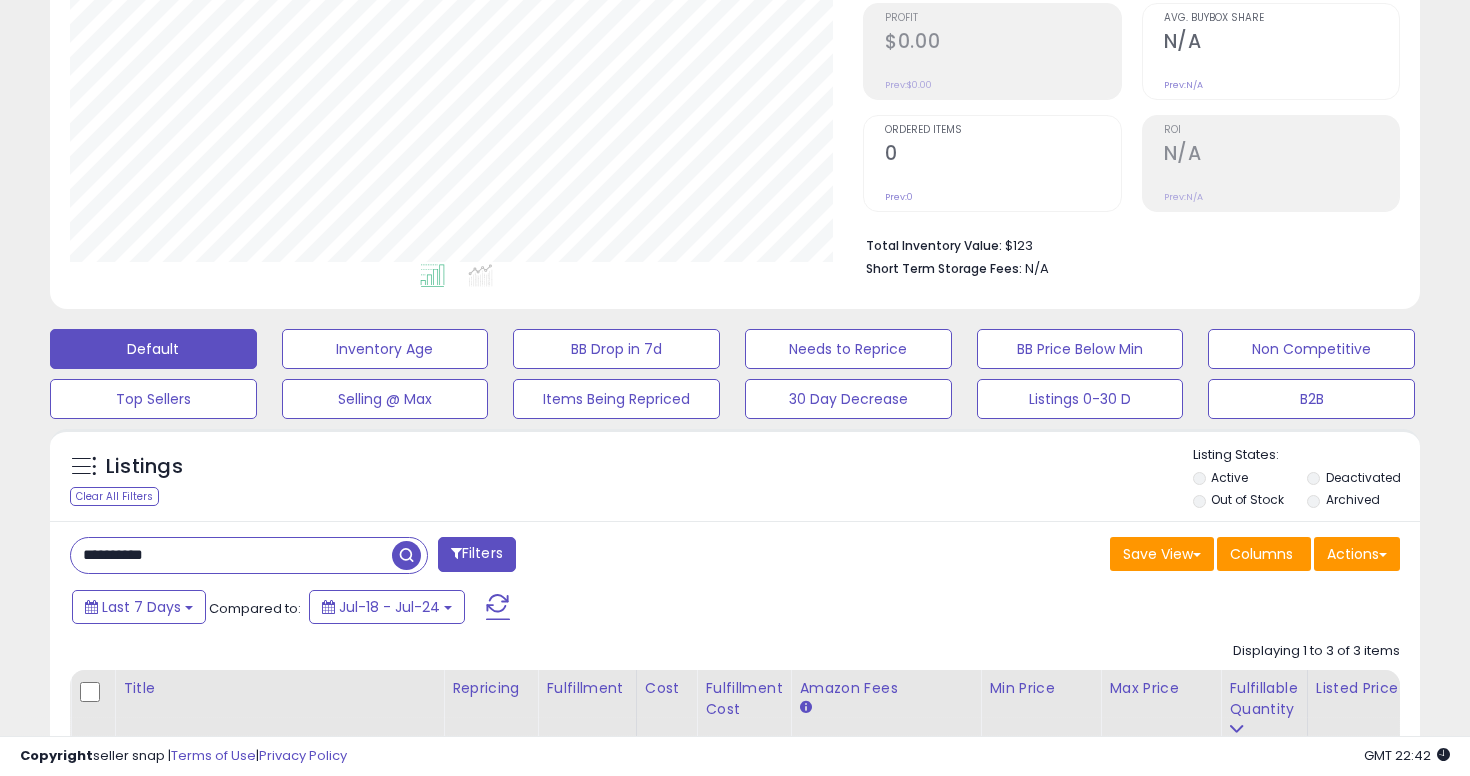 scroll, scrollTop: 999590, scrollLeft: 999206, axis: both 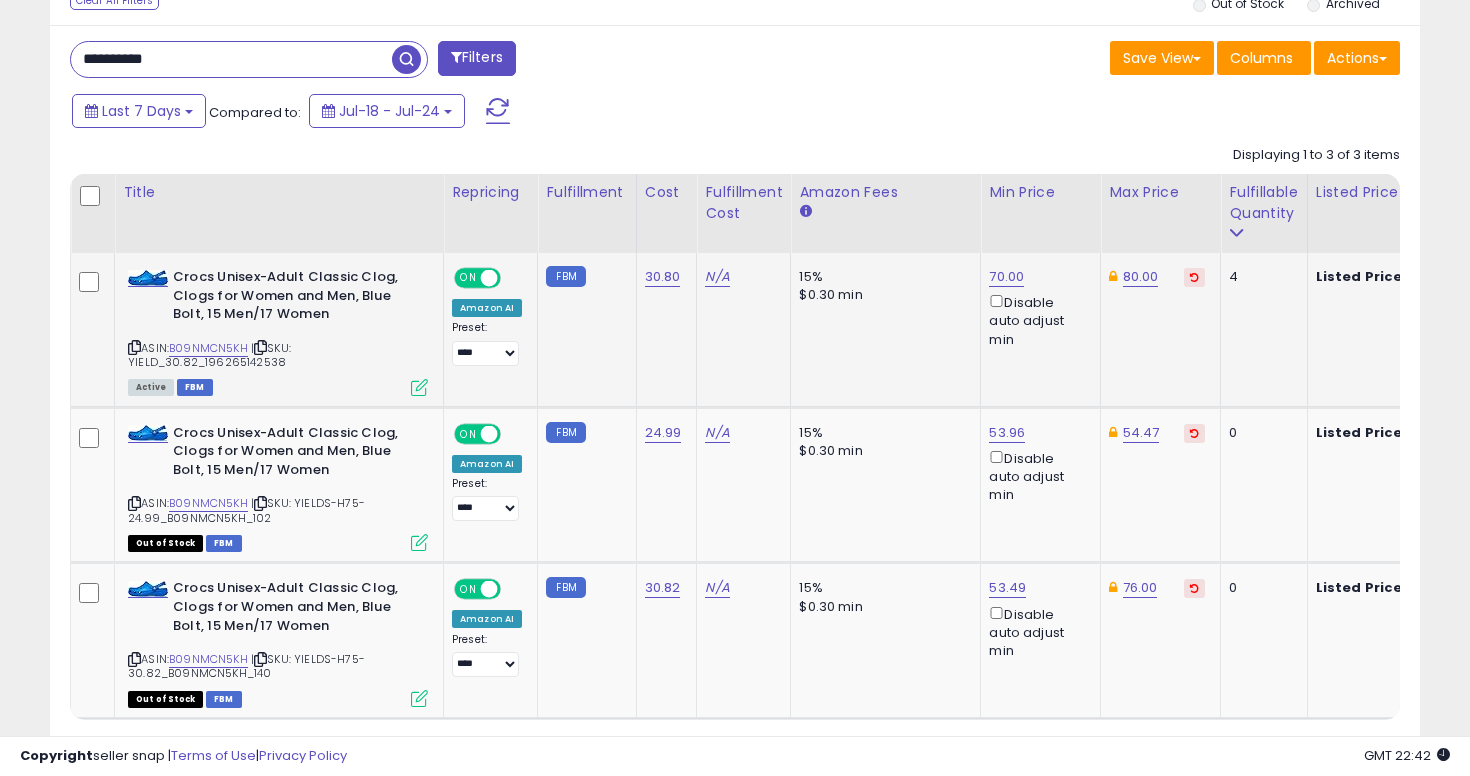 click on "80.00" 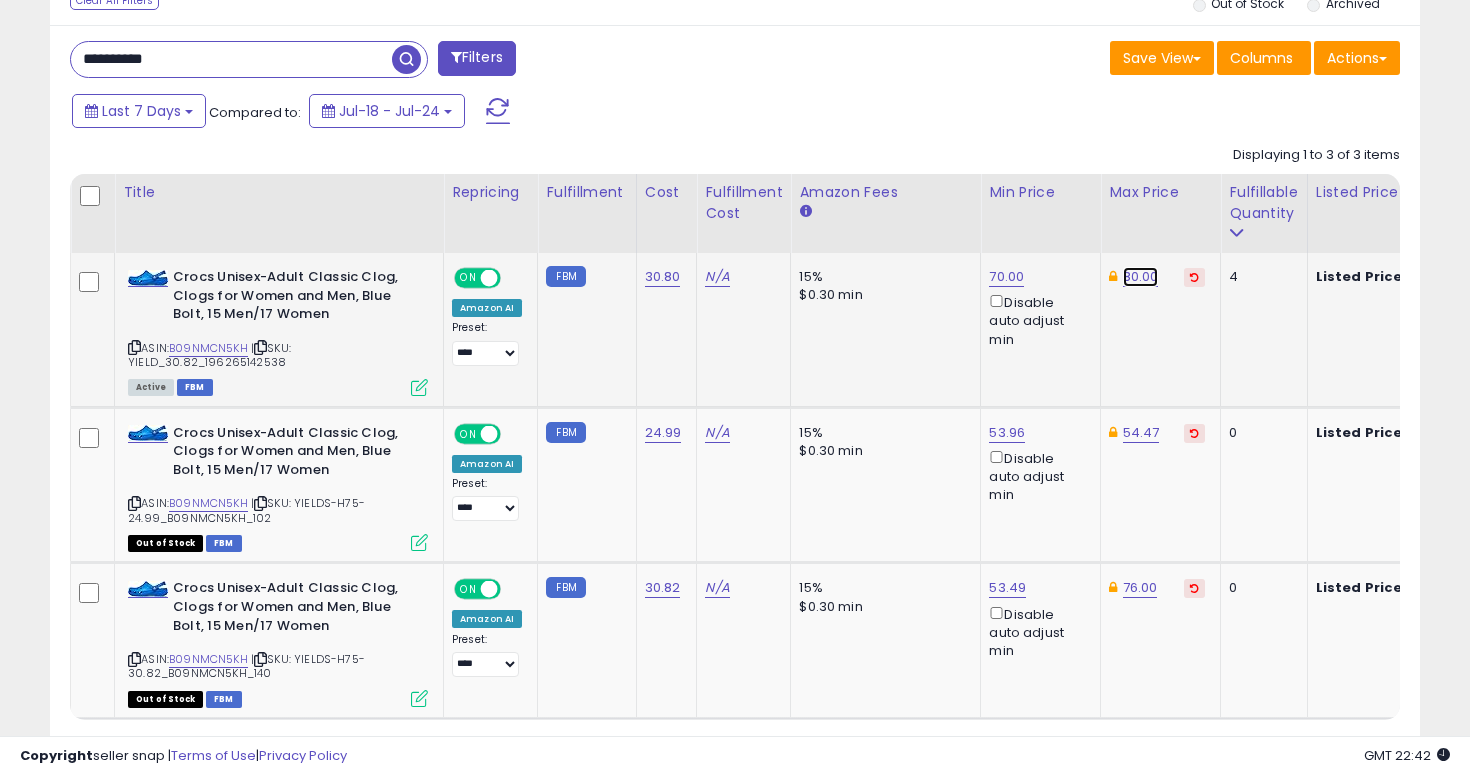 click on "80.00" at bounding box center (1141, 277) 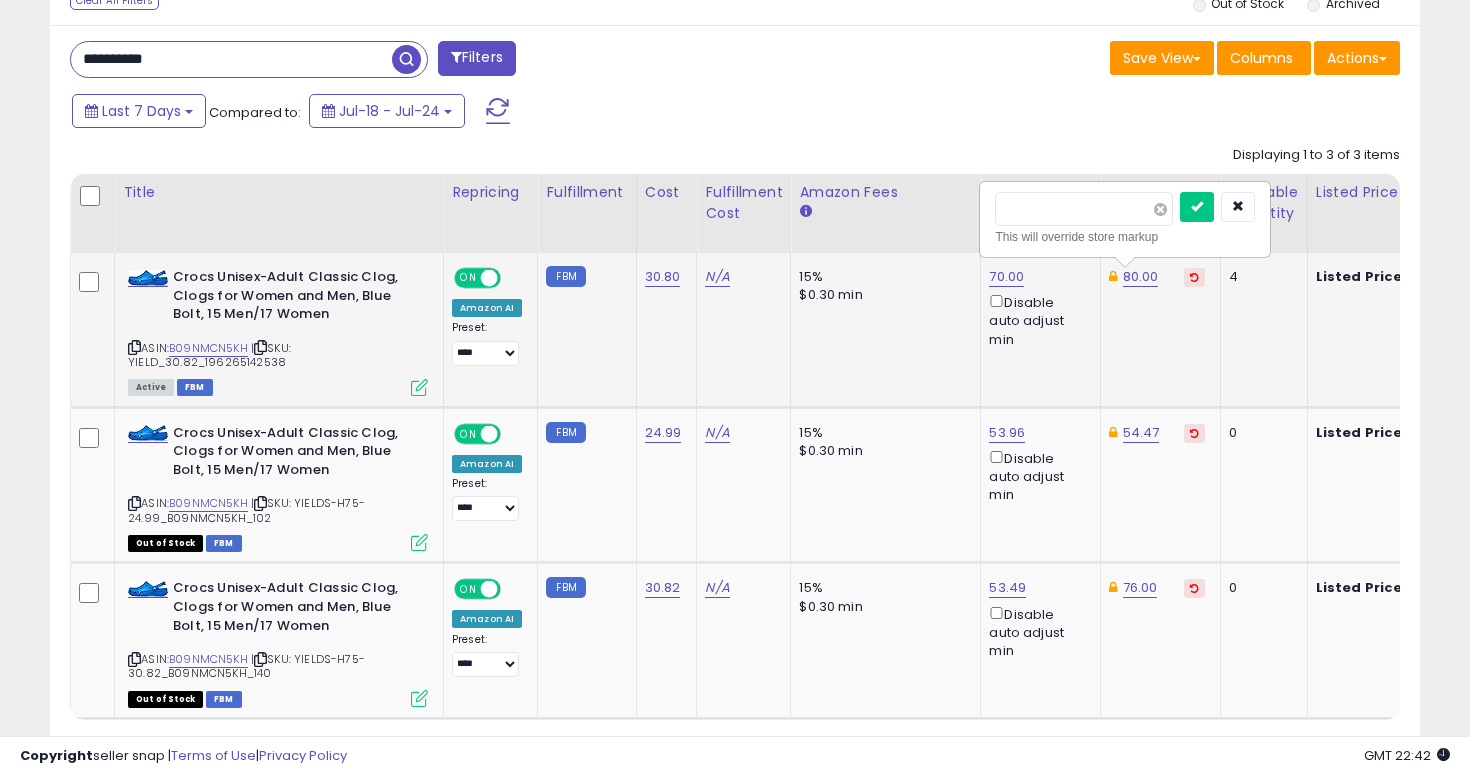 click at bounding box center (1160, 209) 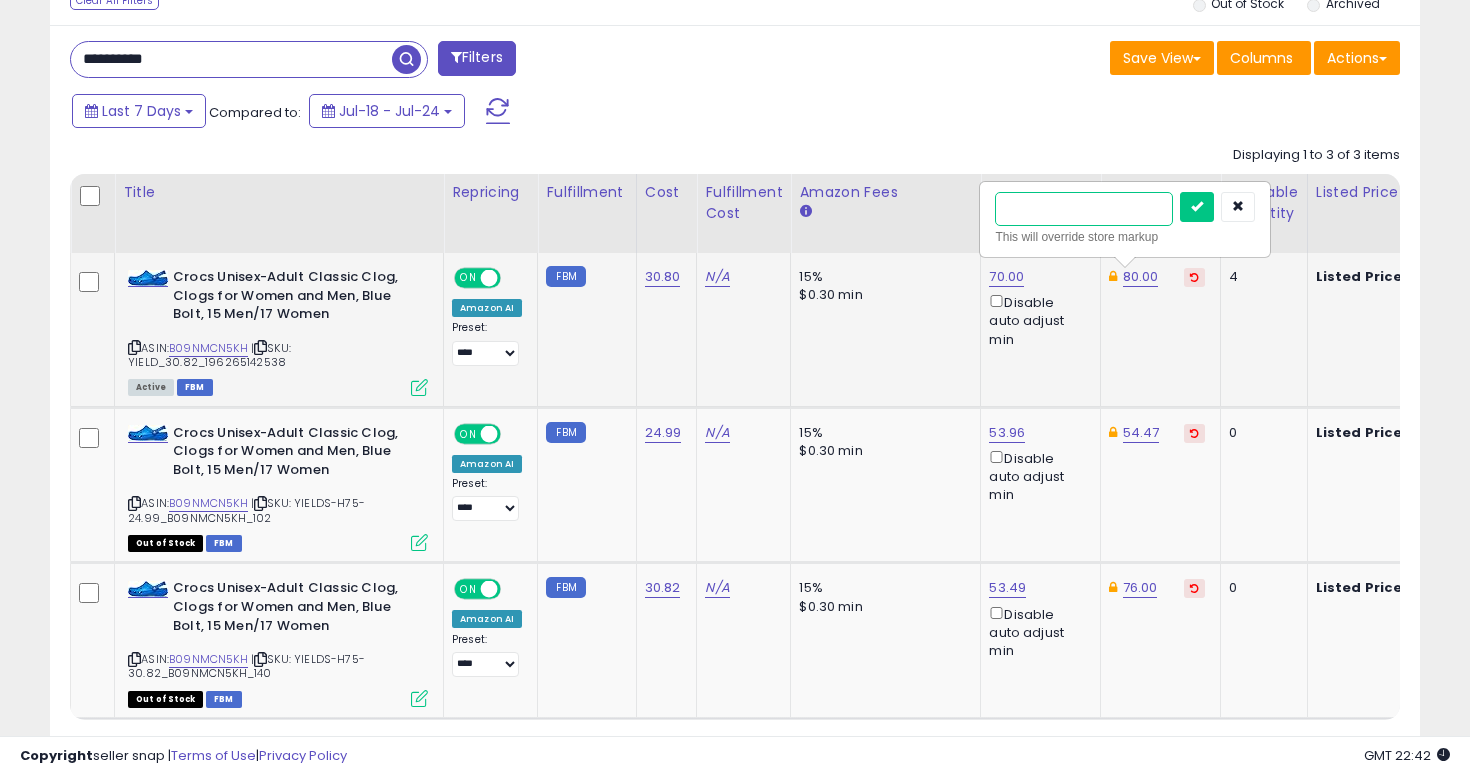 type on "**" 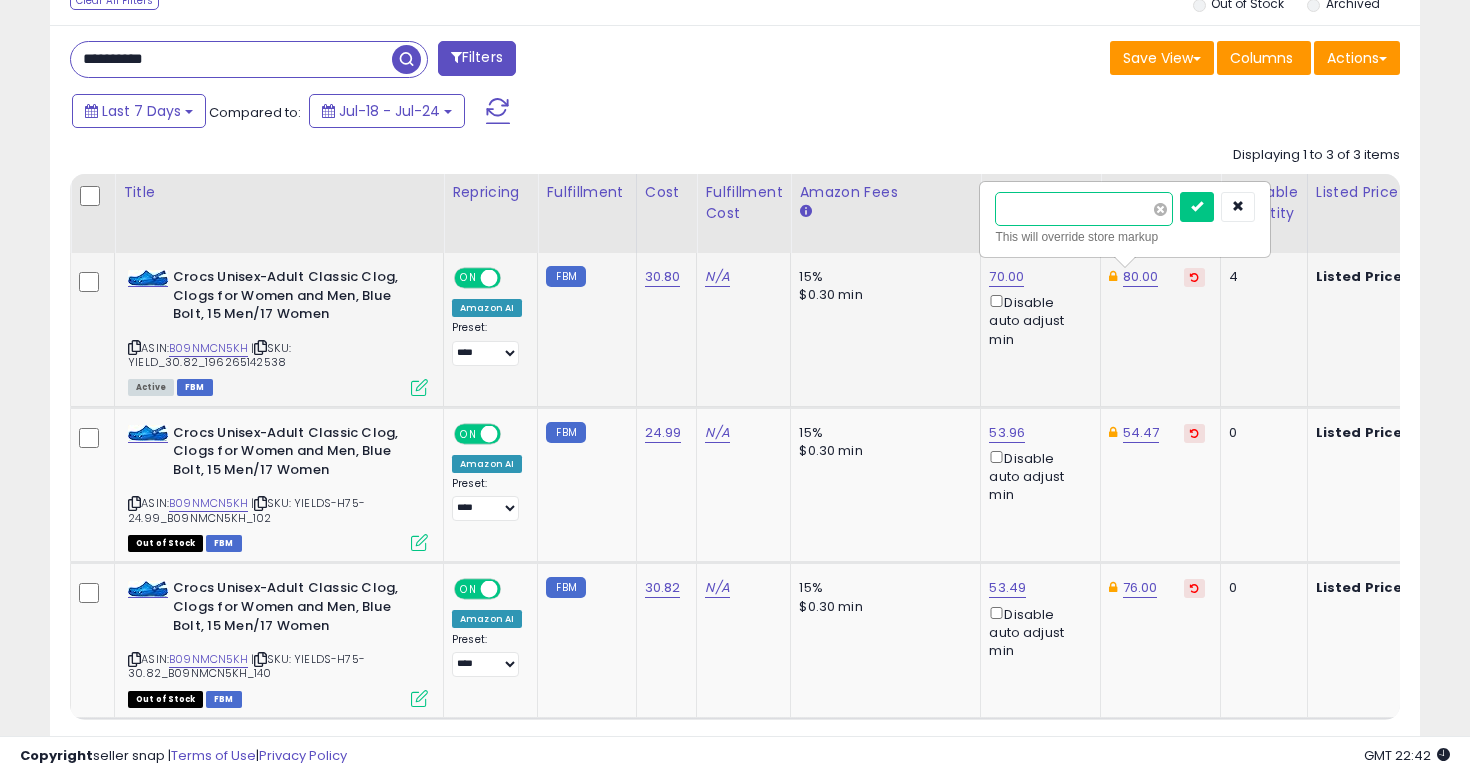 click at bounding box center [1197, 207] 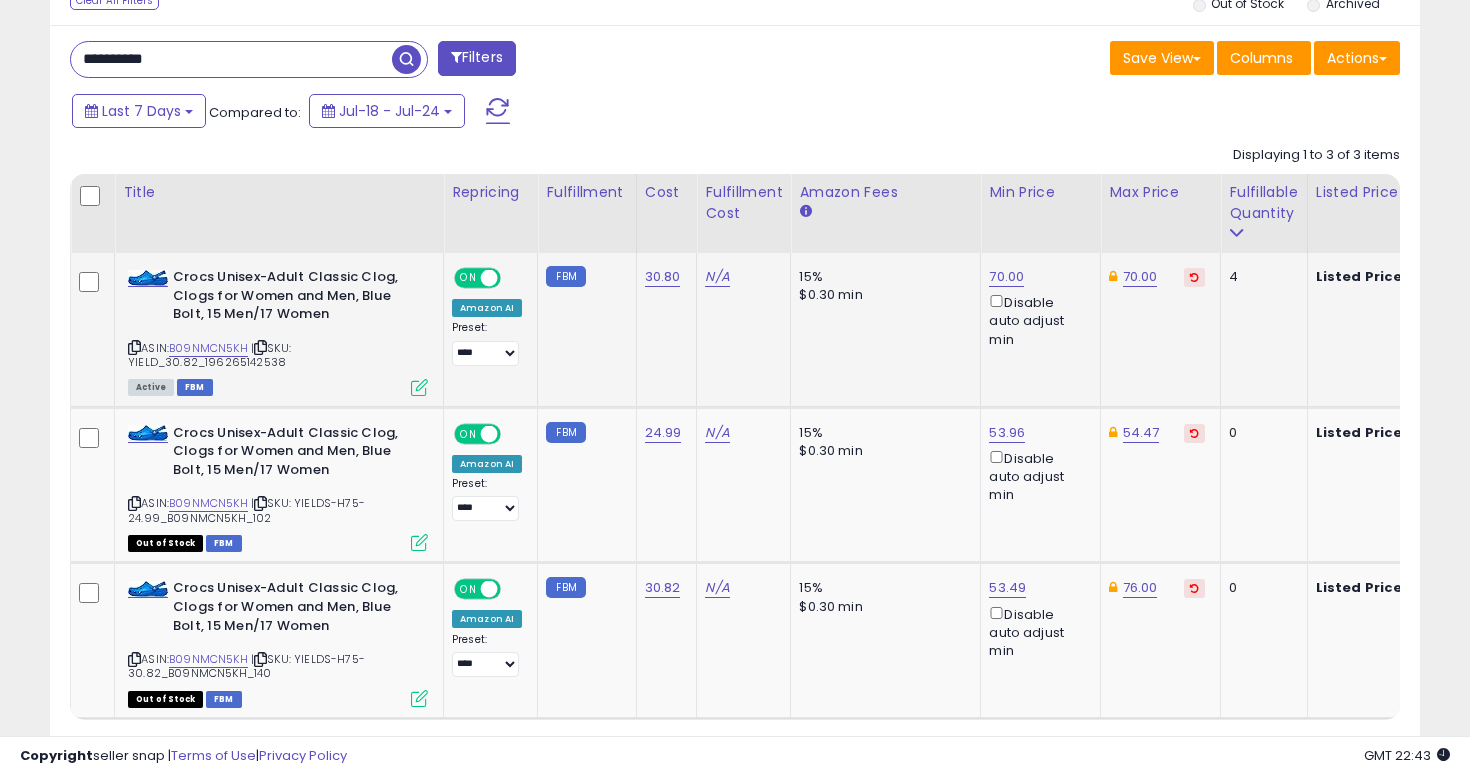 click on "**********" at bounding box center [231, 59] 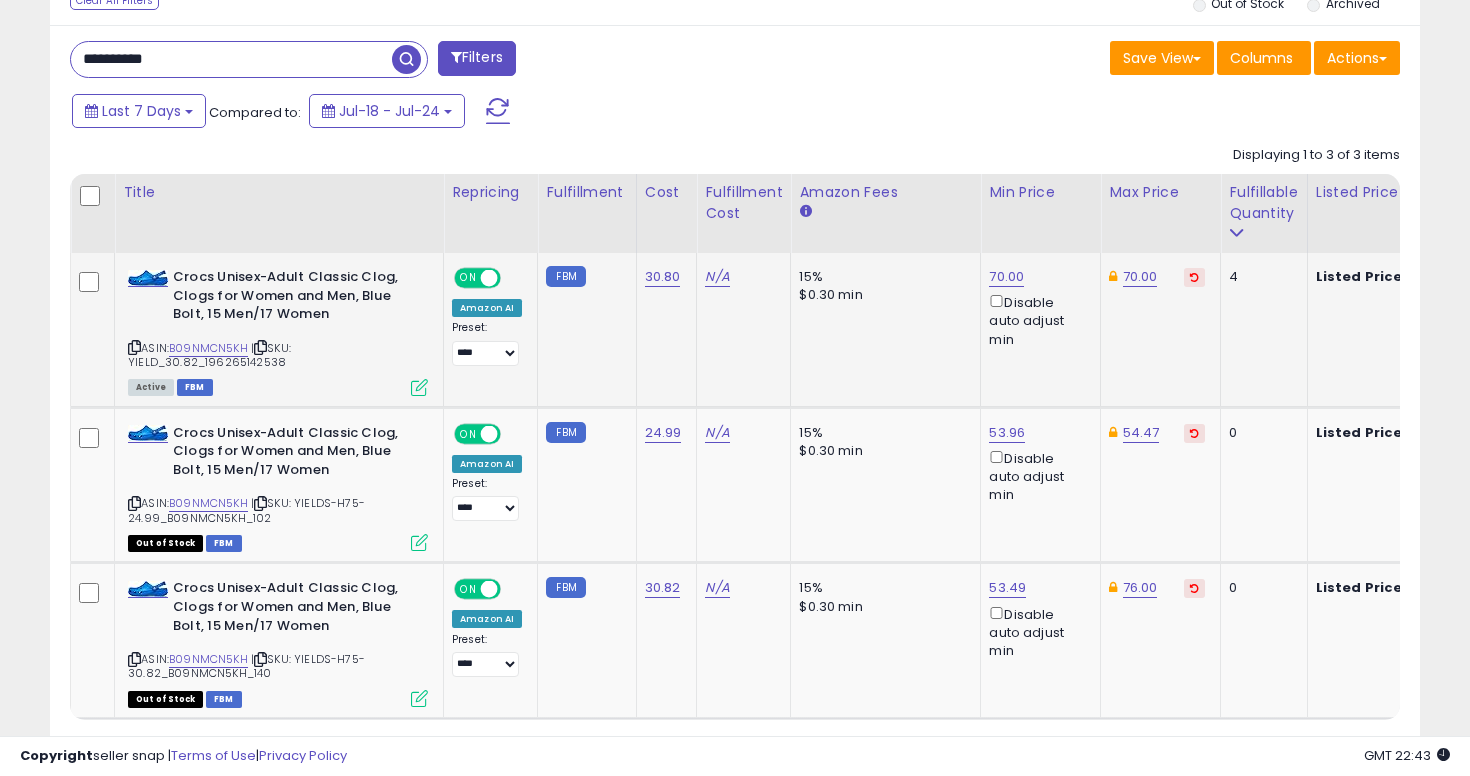 click on "**********" at bounding box center [231, 59] 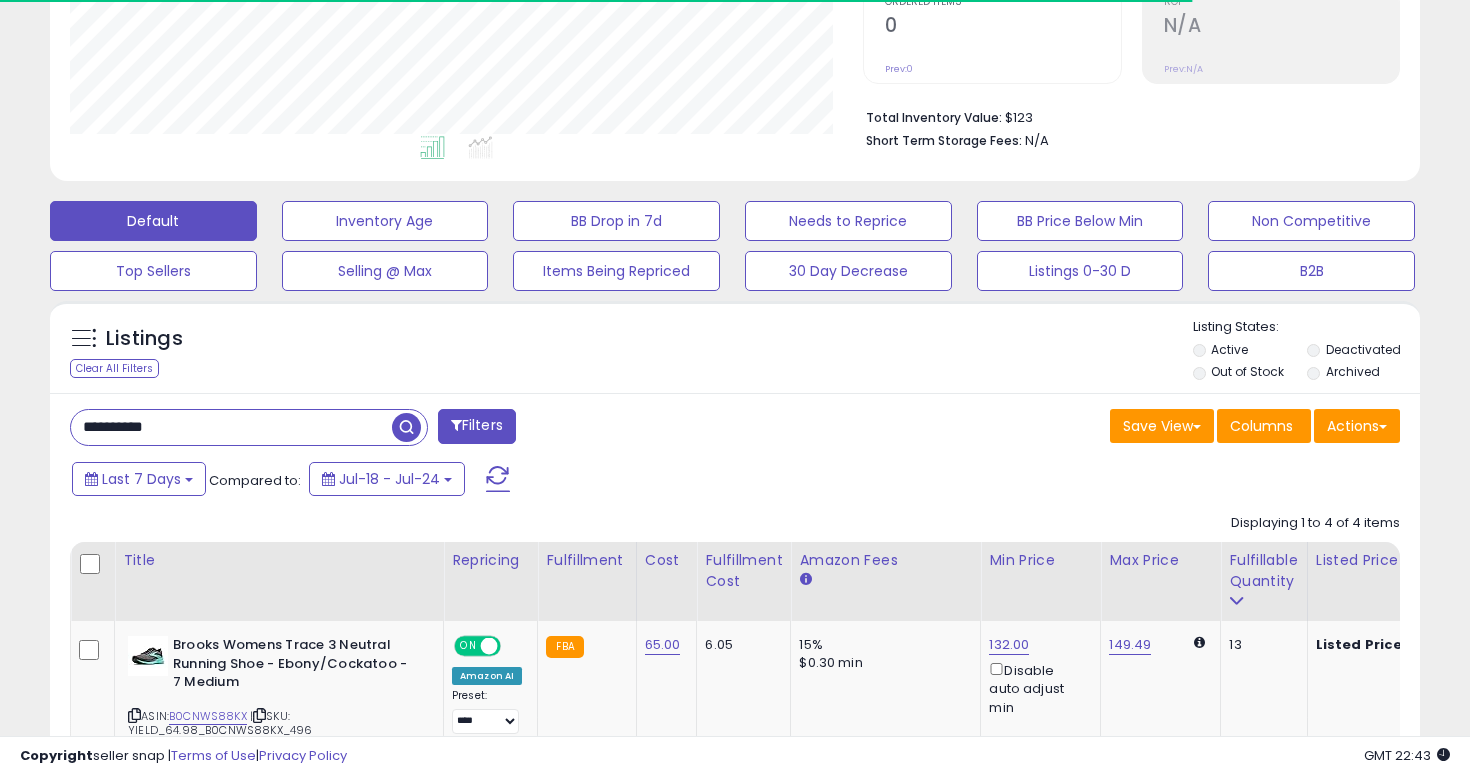 scroll, scrollTop: 797, scrollLeft: 0, axis: vertical 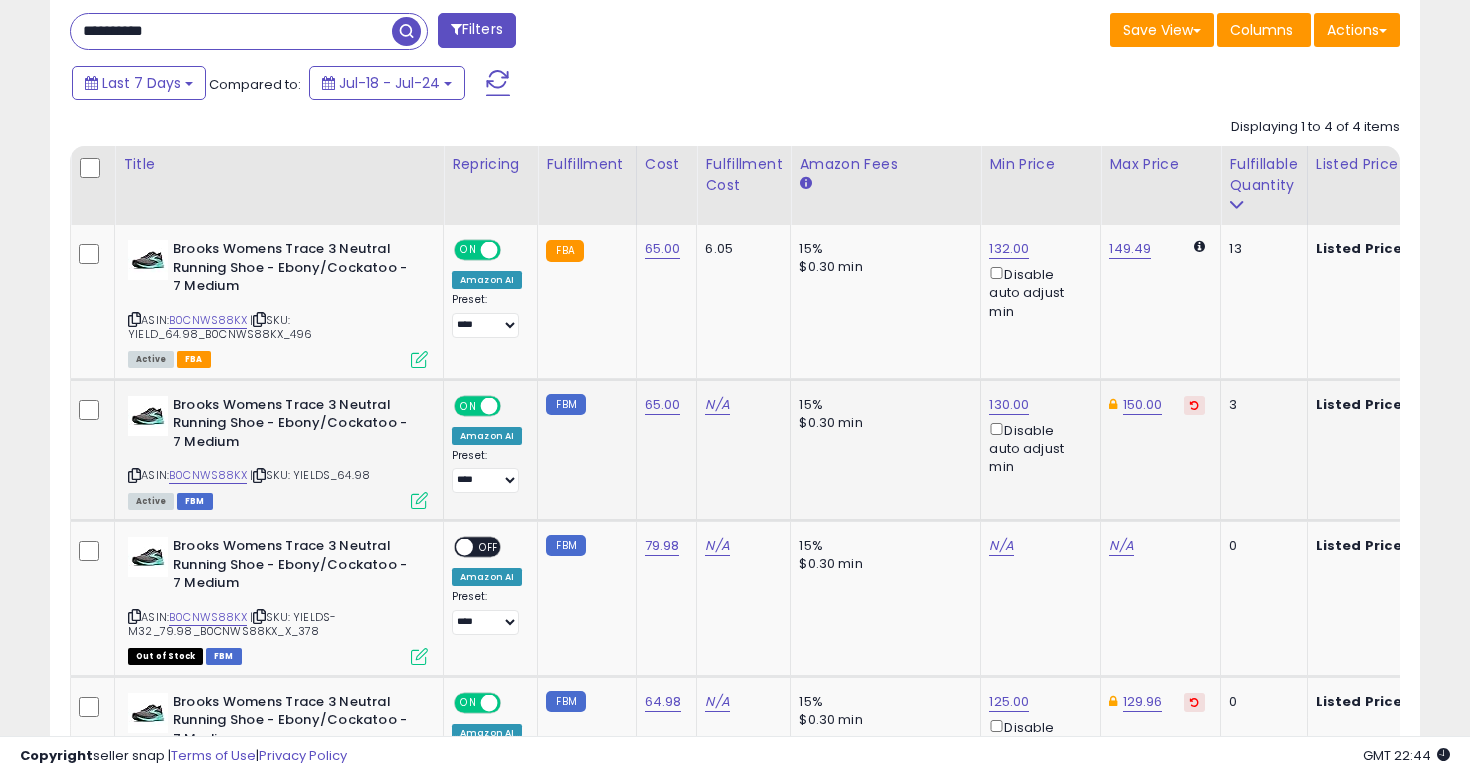 click on "15% $0.30 min" 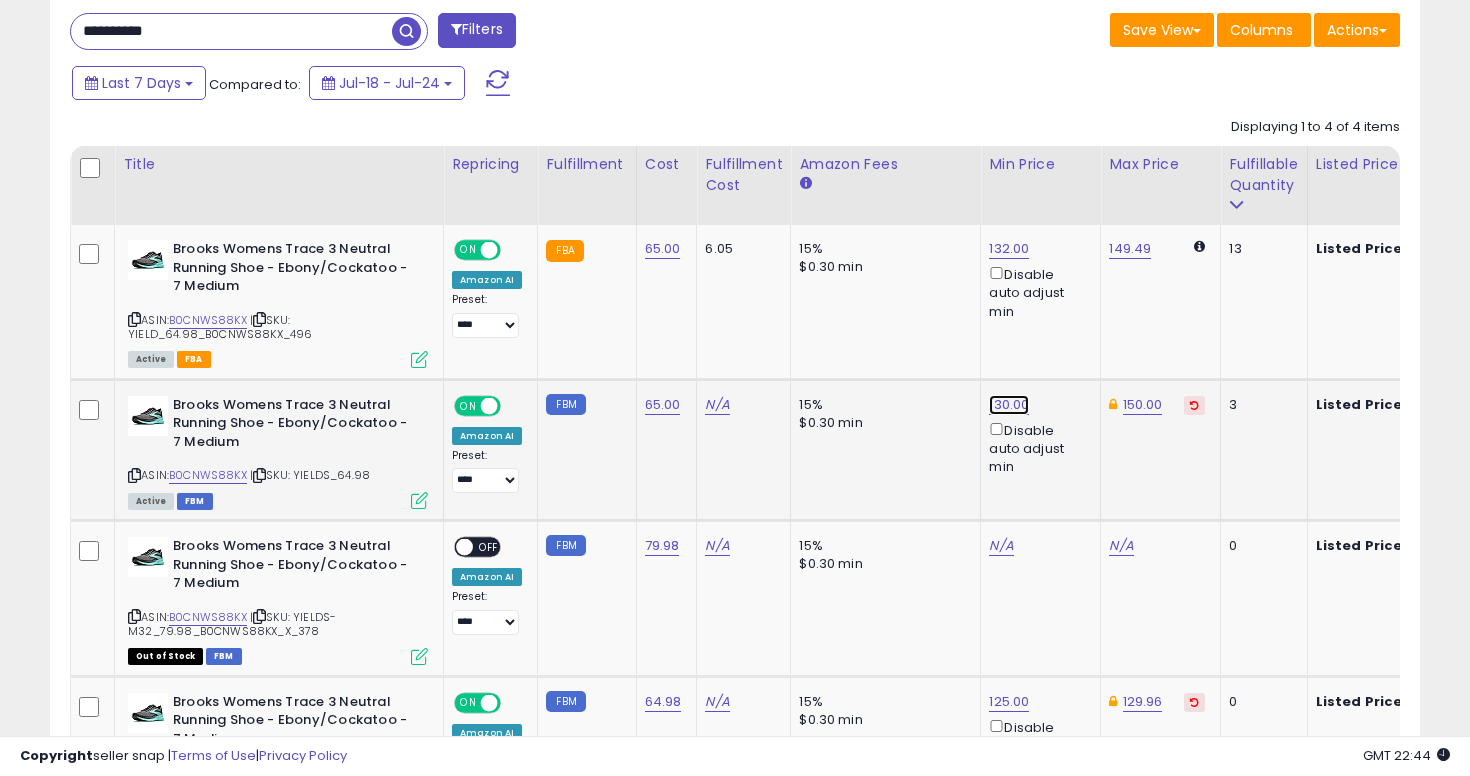 click on "130.00" at bounding box center (1009, 249) 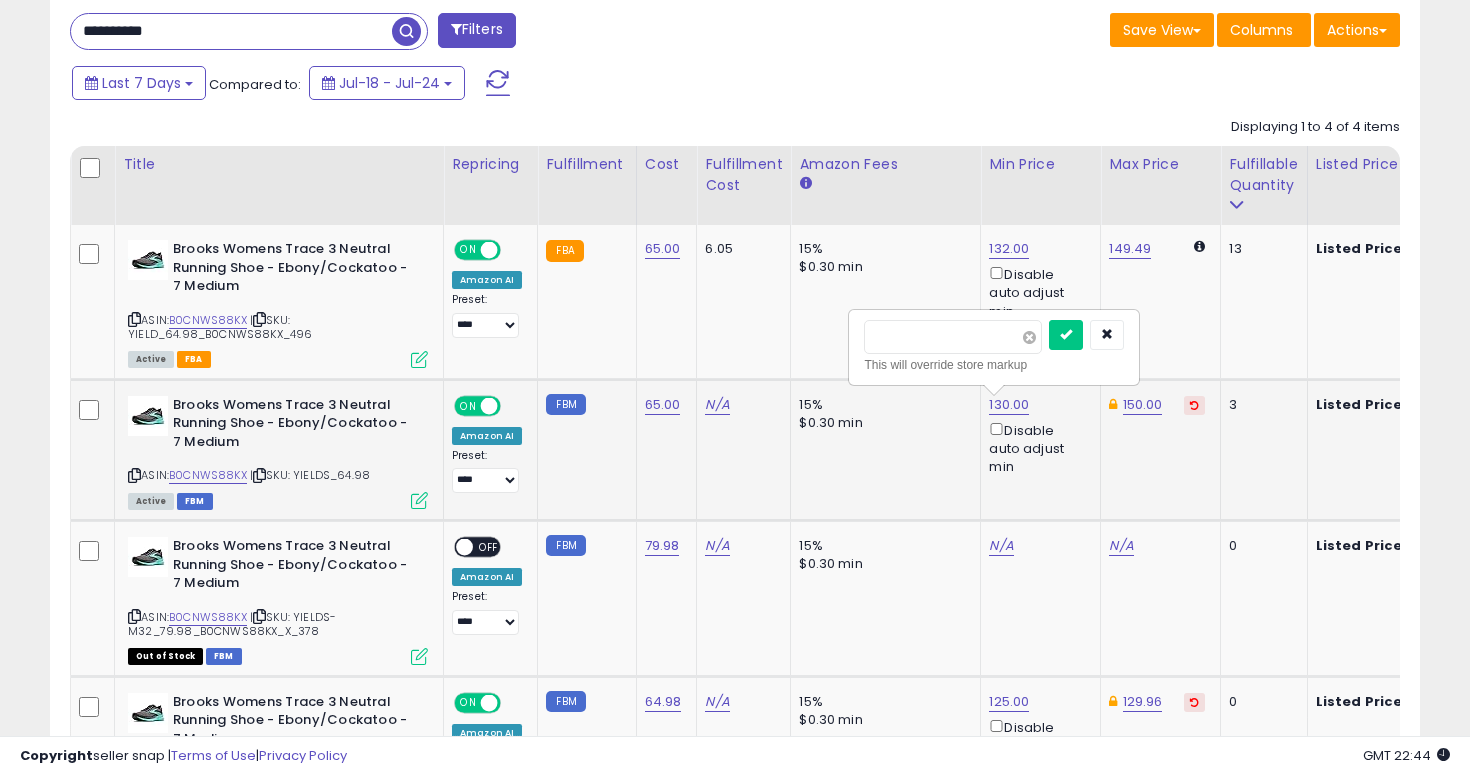 click at bounding box center [1029, 337] 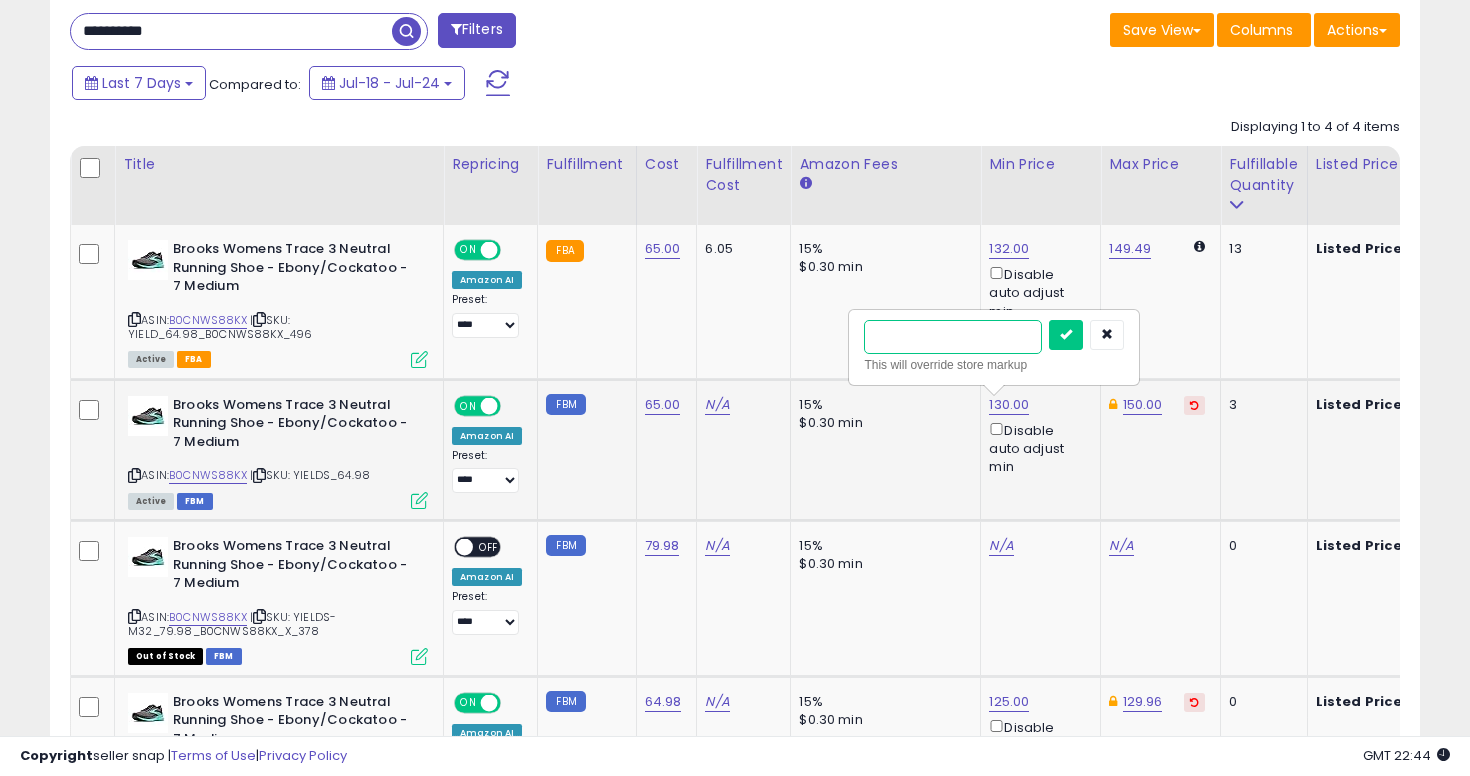 type on "**" 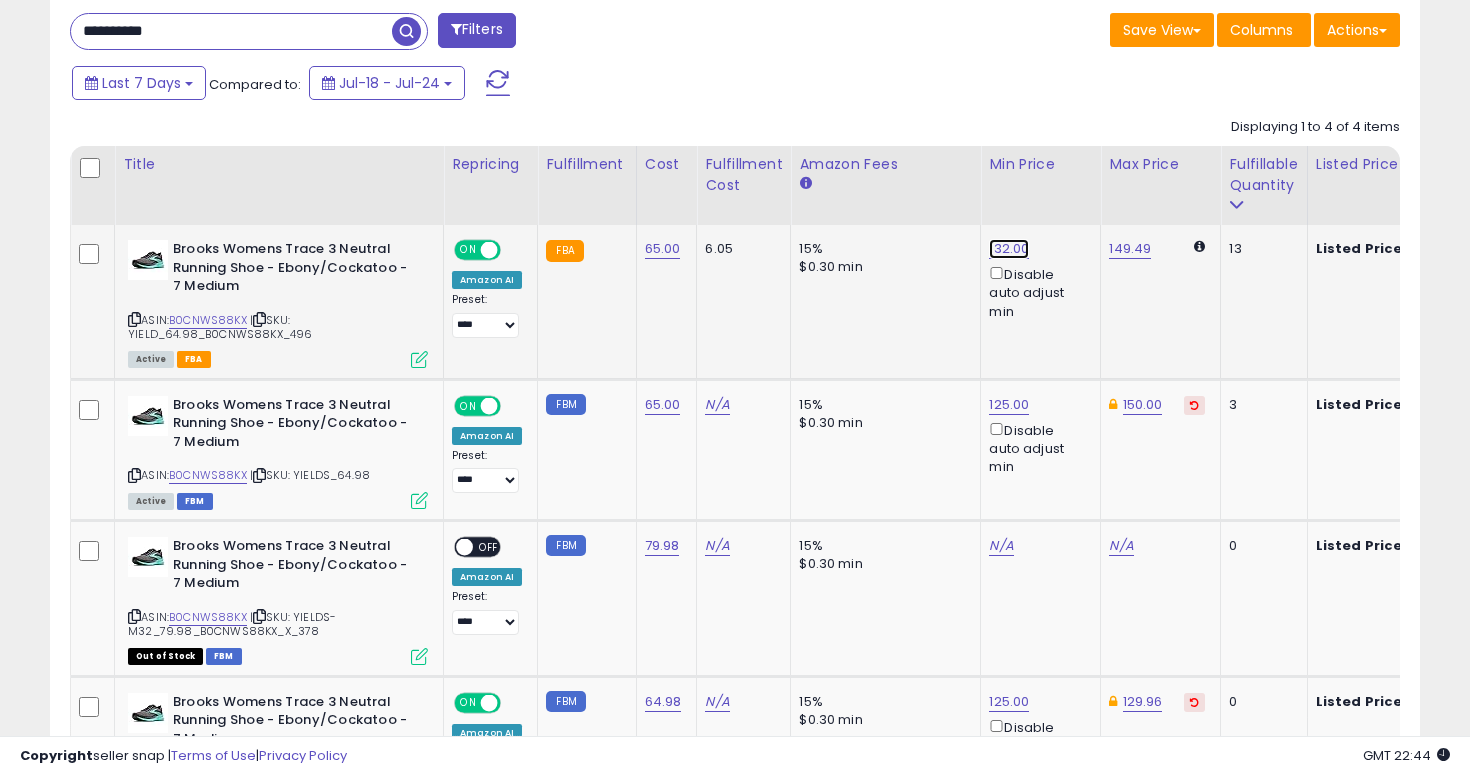 click on "132.00" at bounding box center (1009, 249) 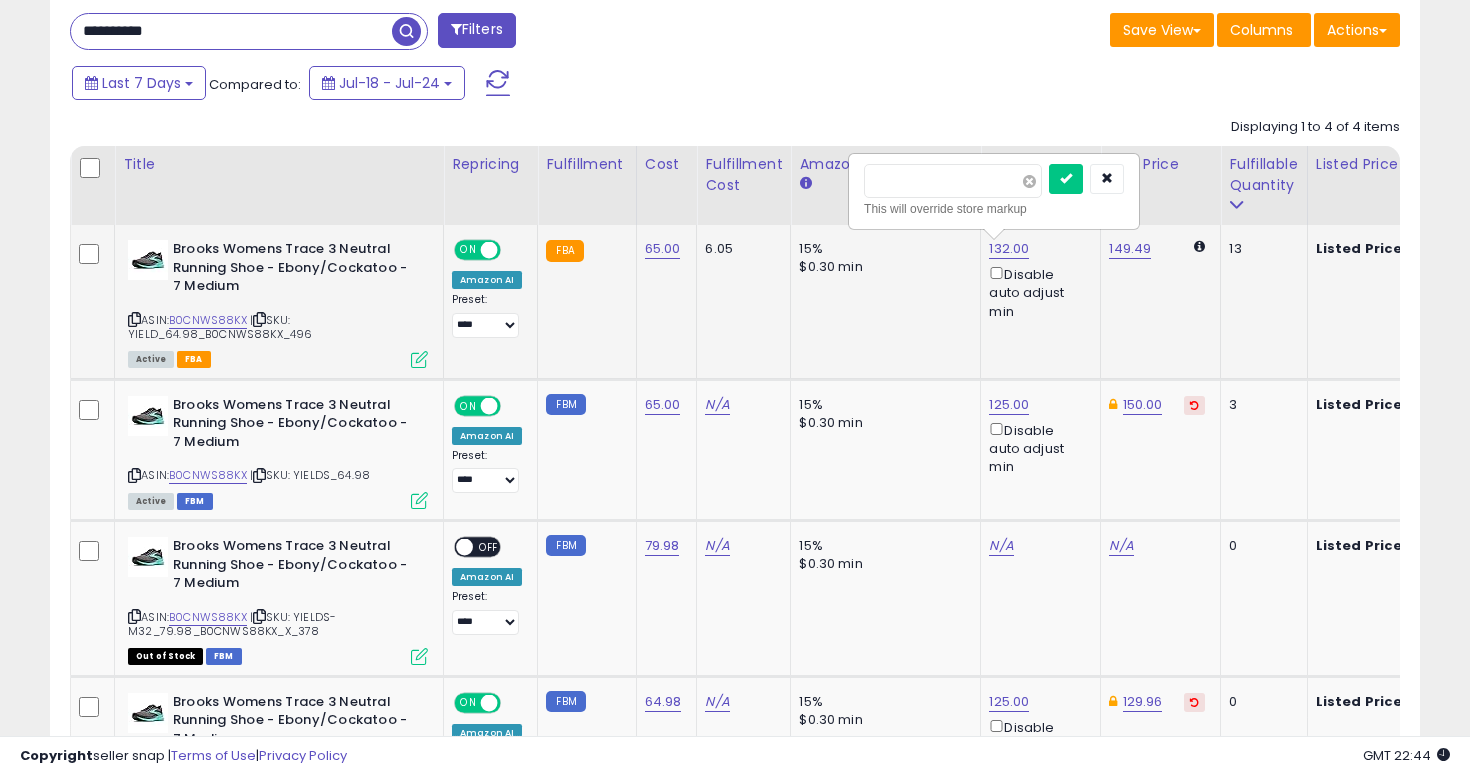 click at bounding box center [1029, 181] 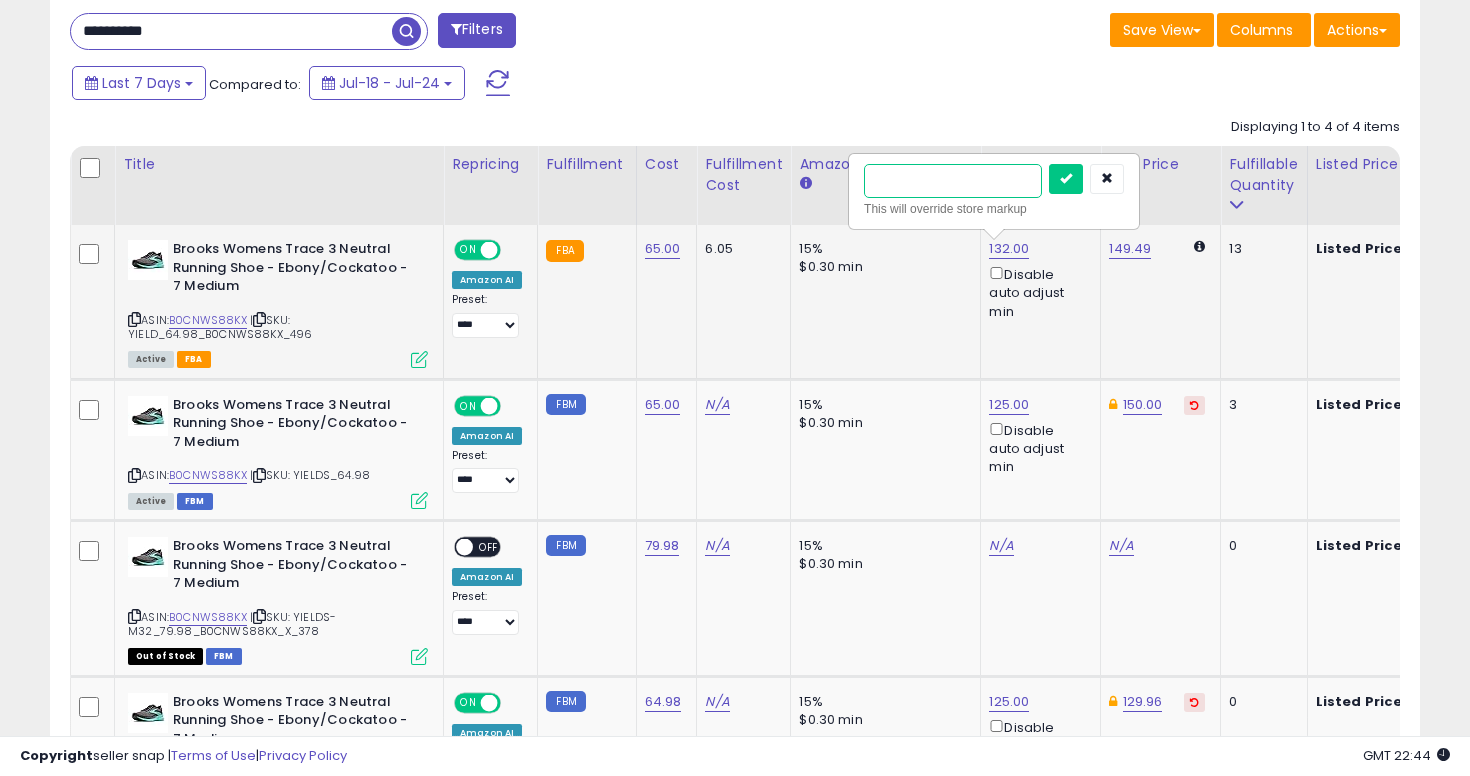 type on "***" 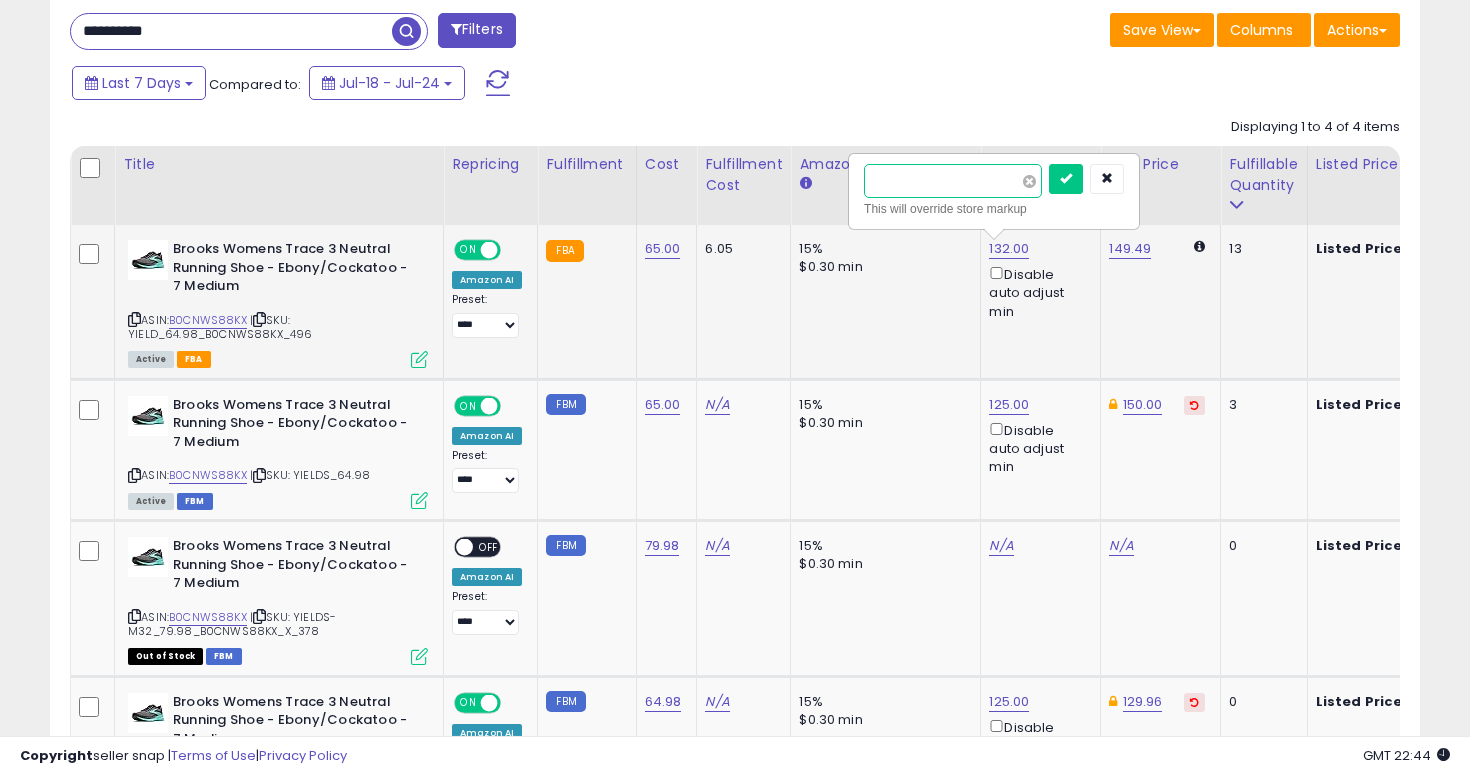 click at bounding box center [1066, 179] 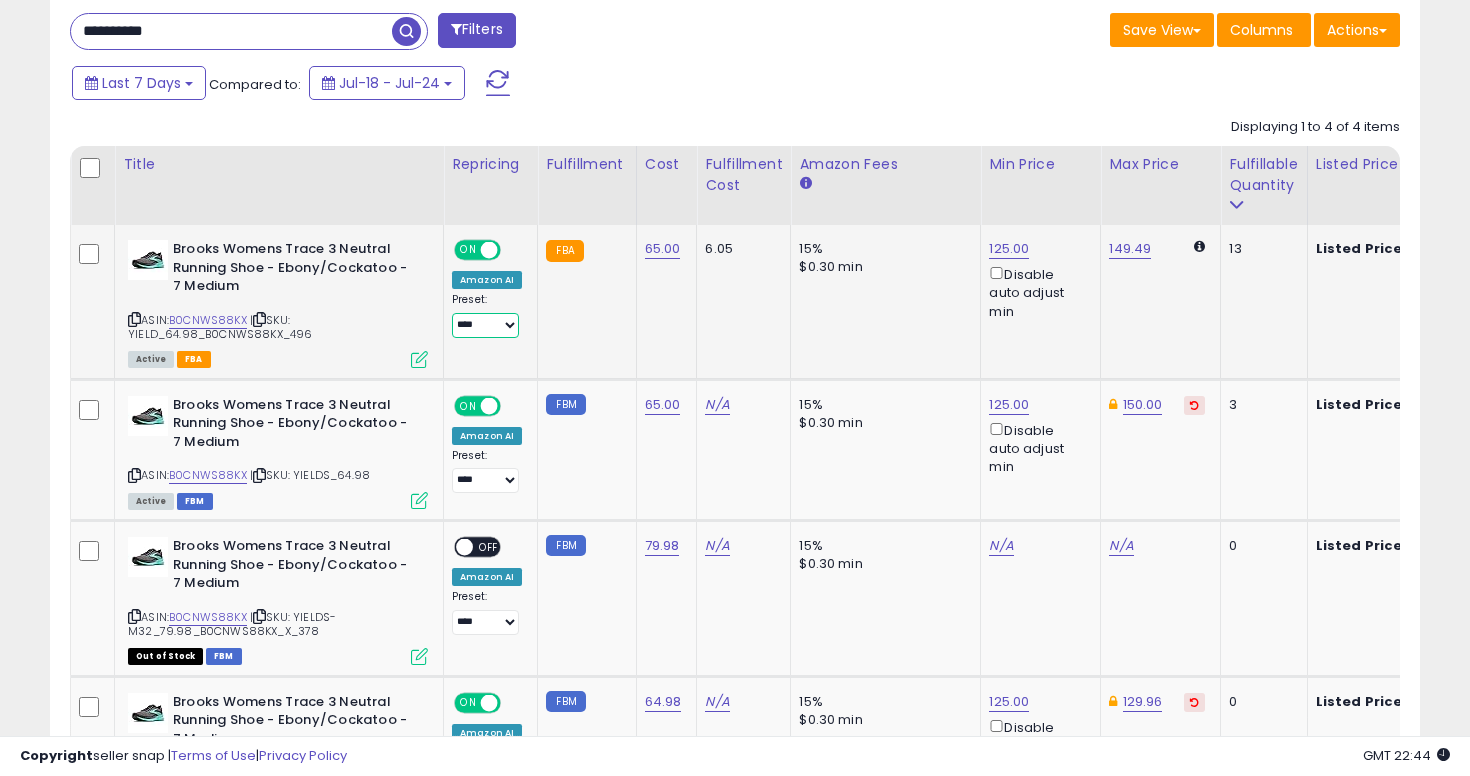 click on "**********" at bounding box center [485, 325] 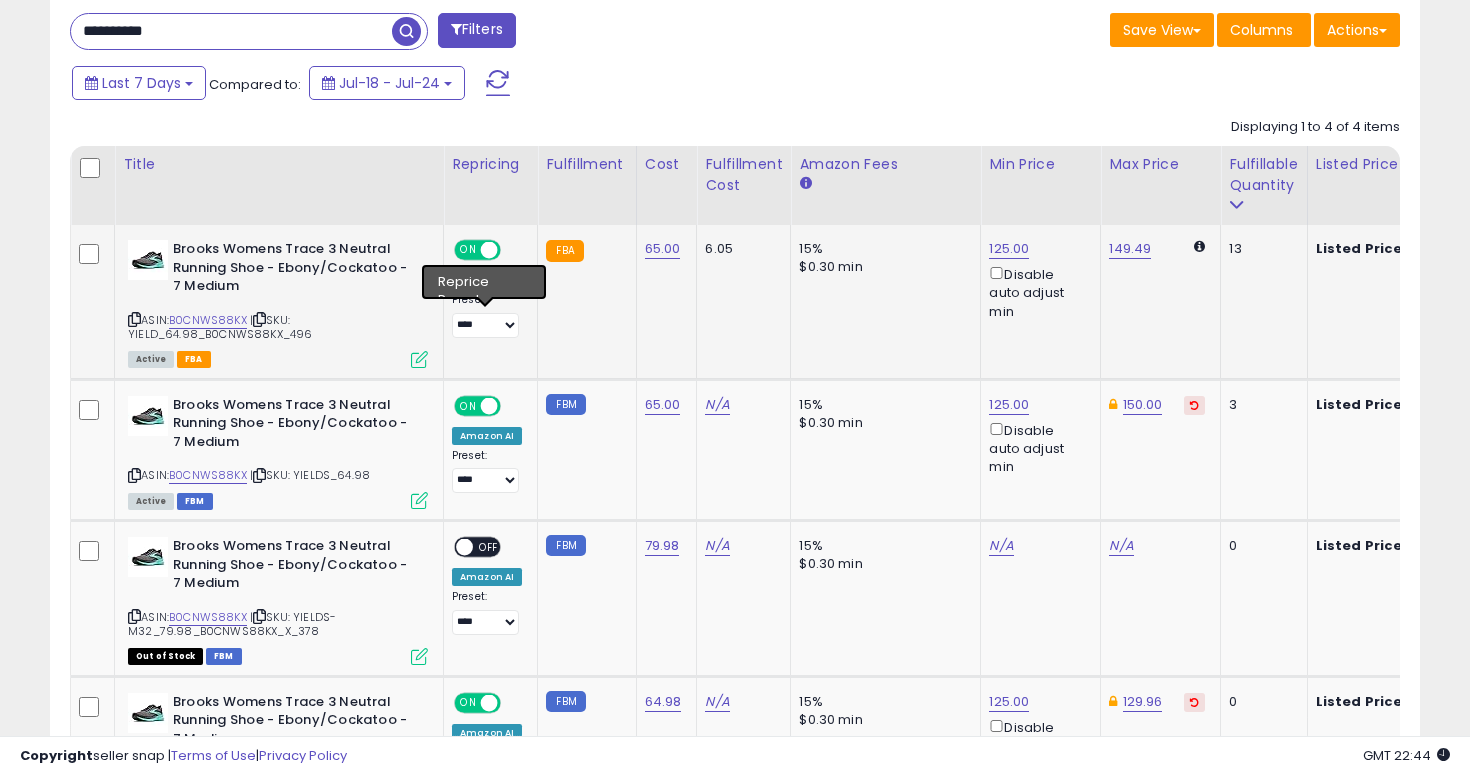 click on "**********" 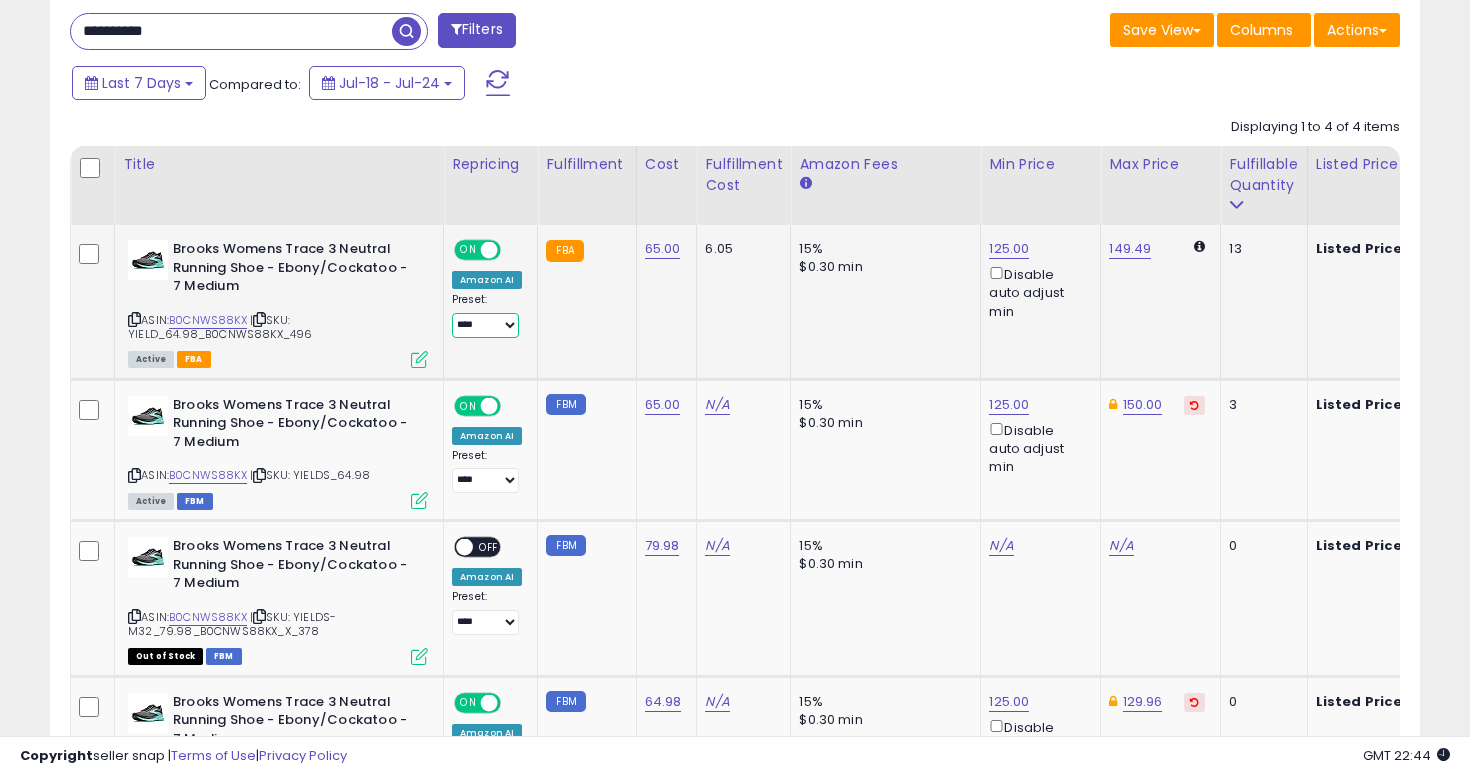 click on "**********" at bounding box center [485, 325] 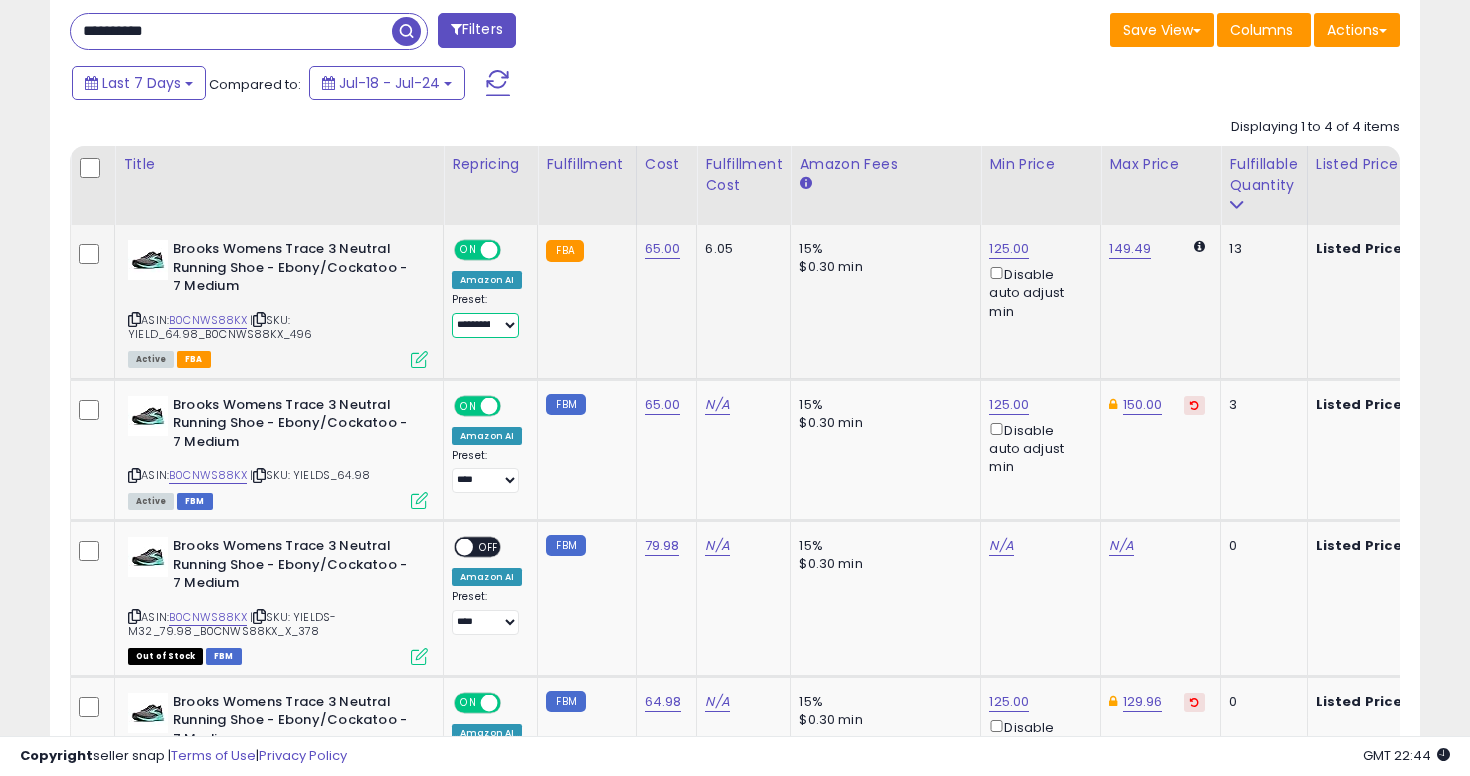 scroll, scrollTop: 0, scrollLeft: 0, axis: both 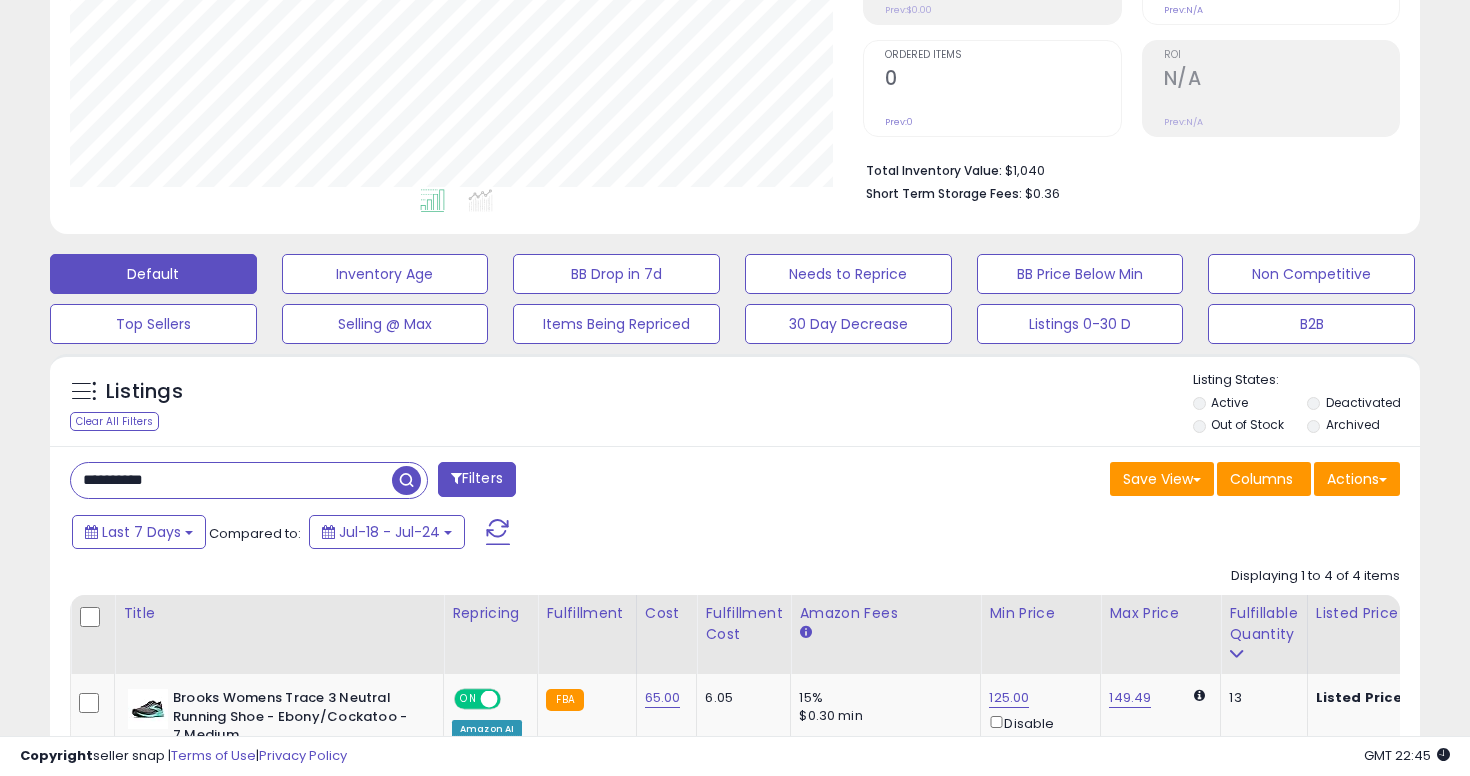 click on "**********" at bounding box center (231, 480) 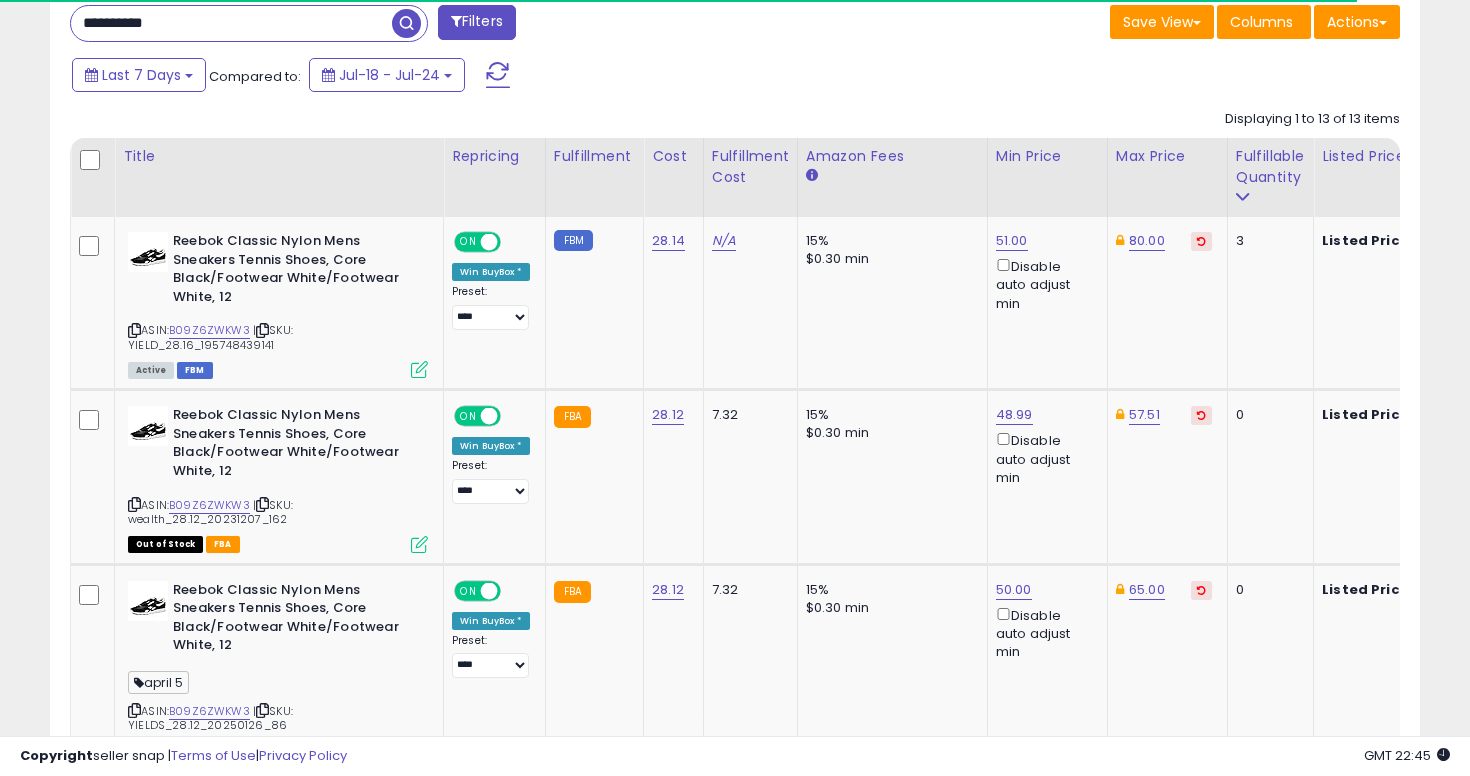 scroll, scrollTop: 837, scrollLeft: 0, axis: vertical 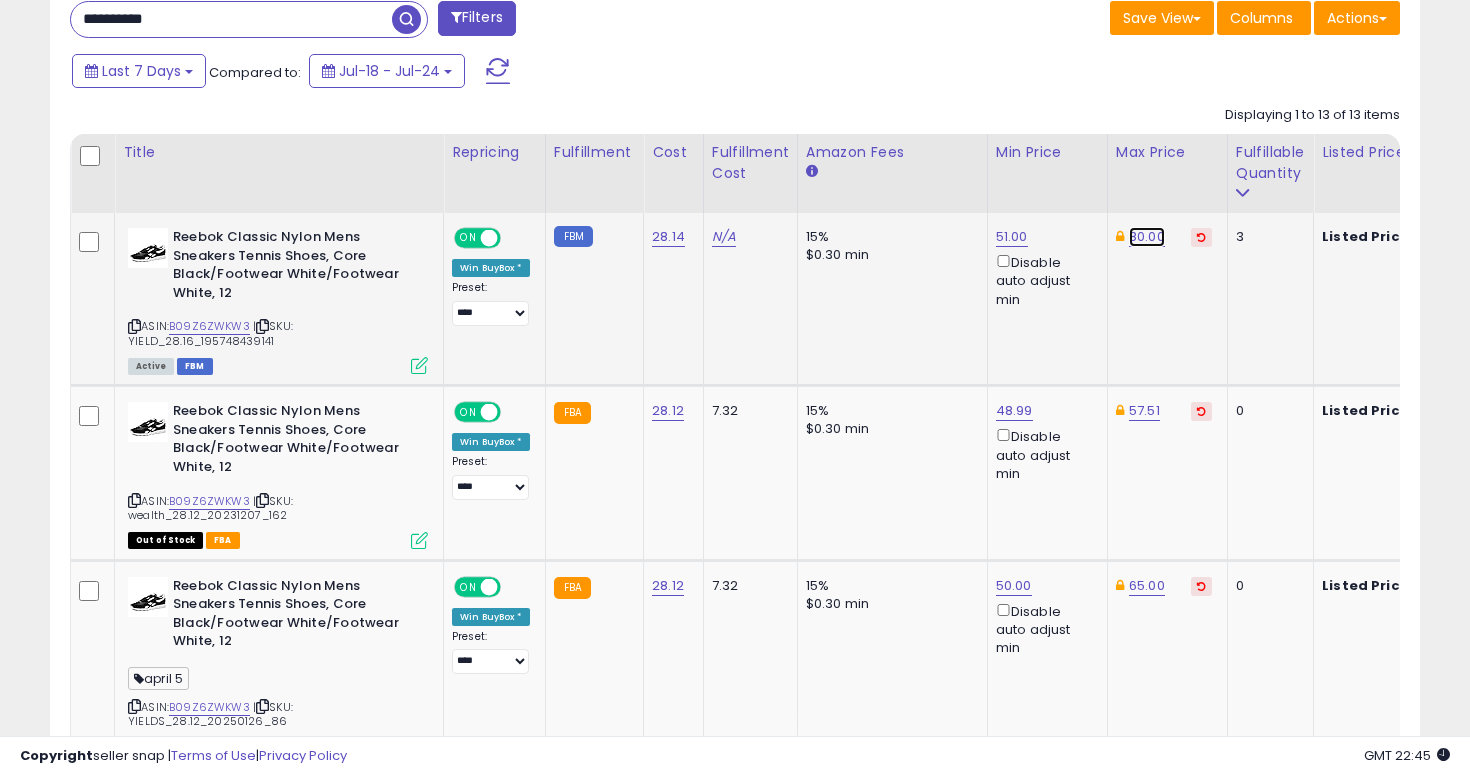 click on "80.00" at bounding box center (1147, 237) 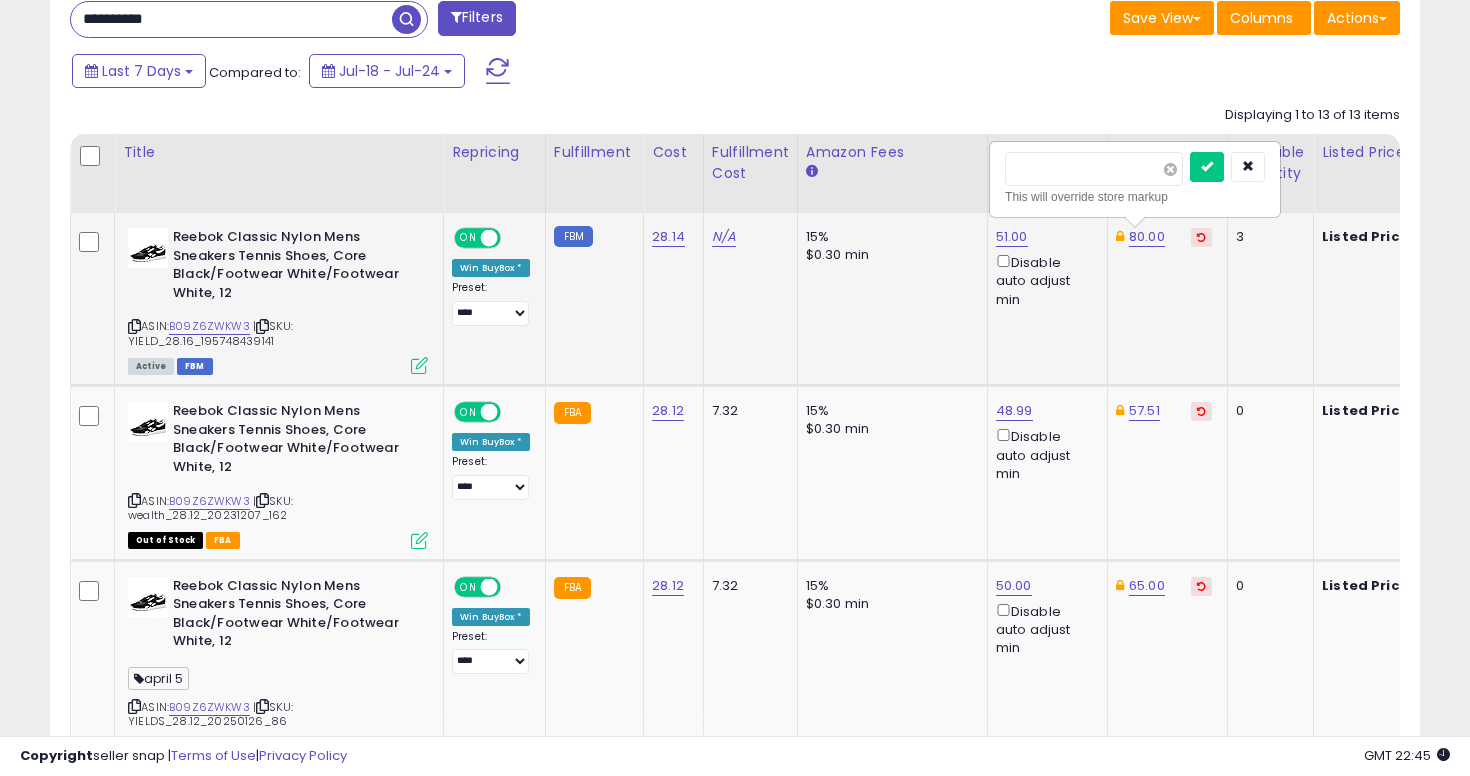 click at bounding box center (1170, 169) 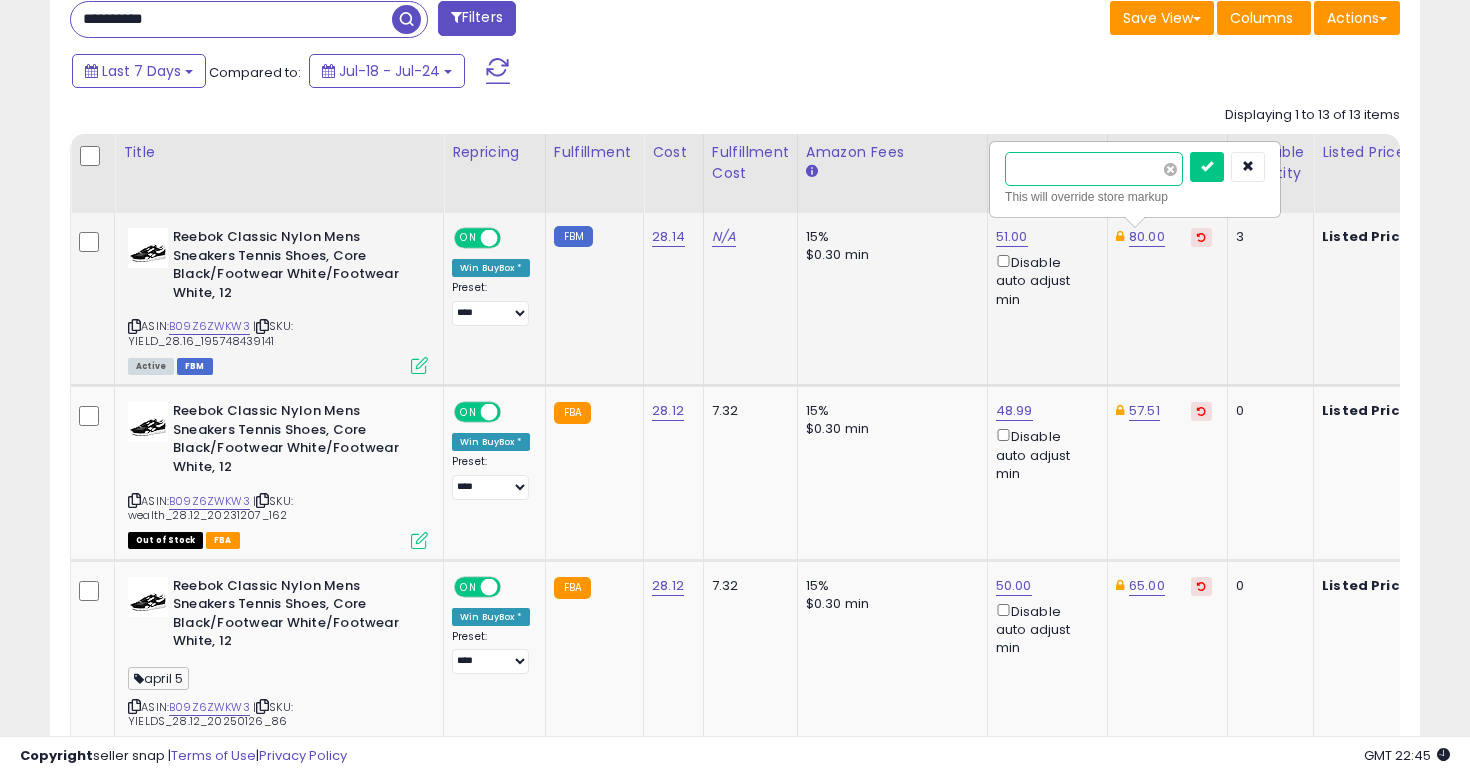 type on "**" 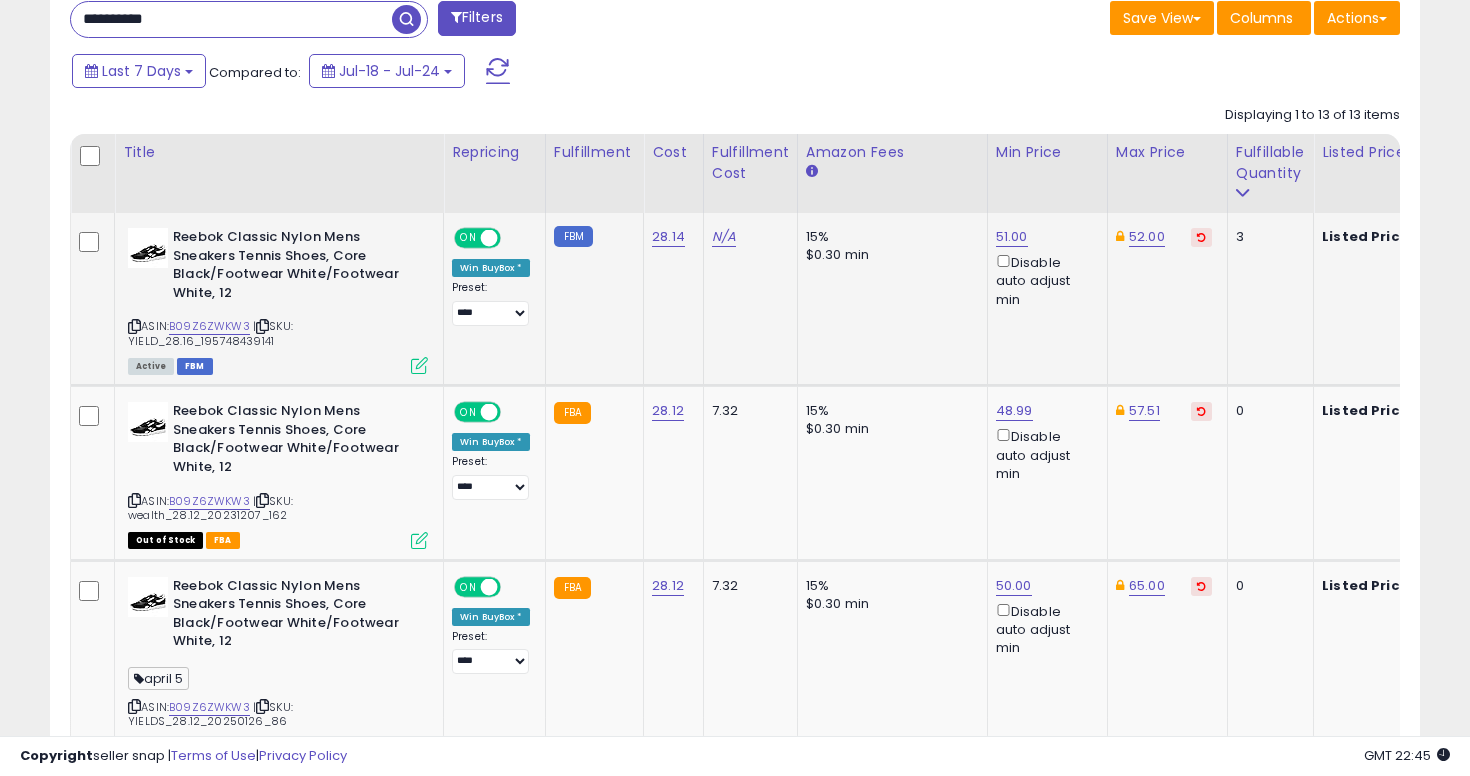 click on "**********" at bounding box center (231, 19) 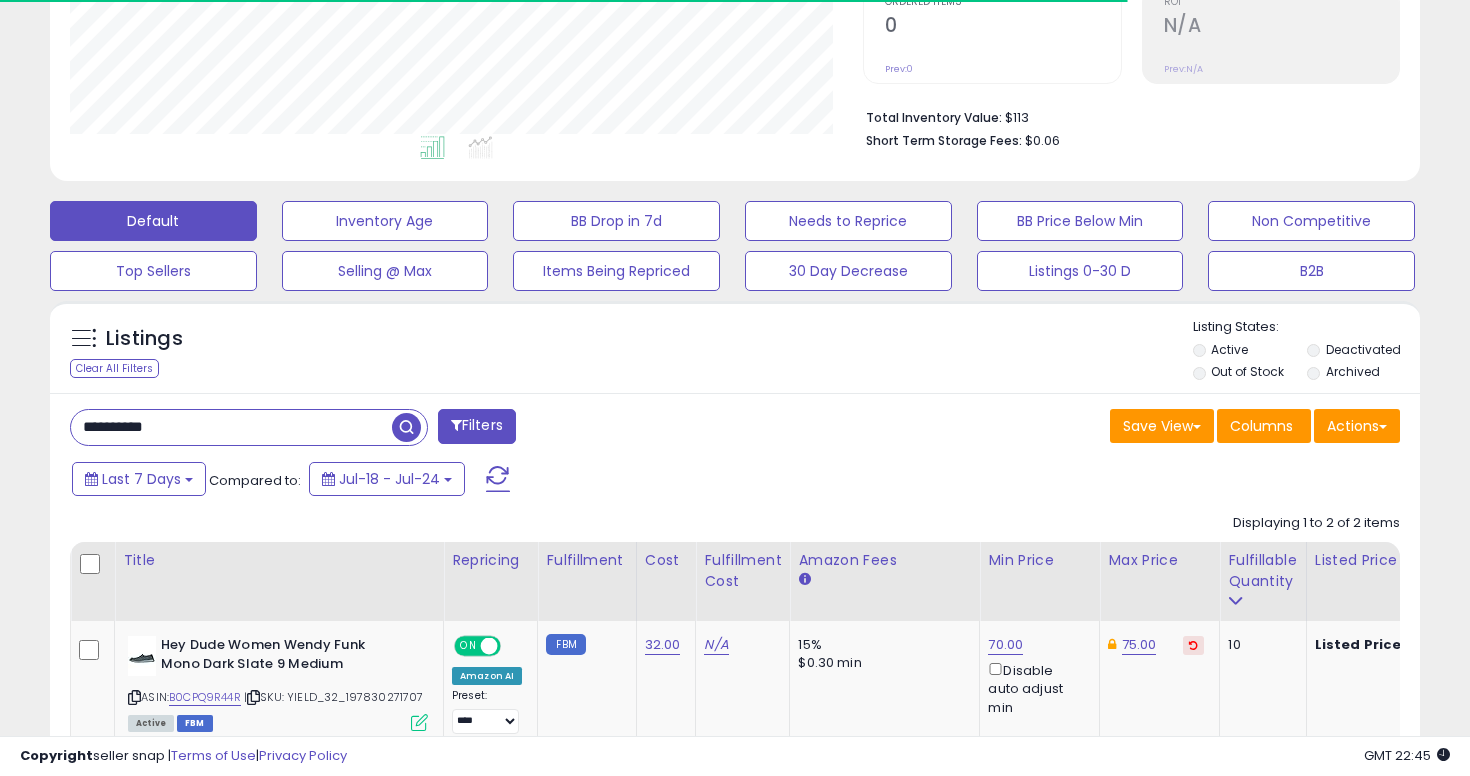 scroll, scrollTop: 689, scrollLeft: 0, axis: vertical 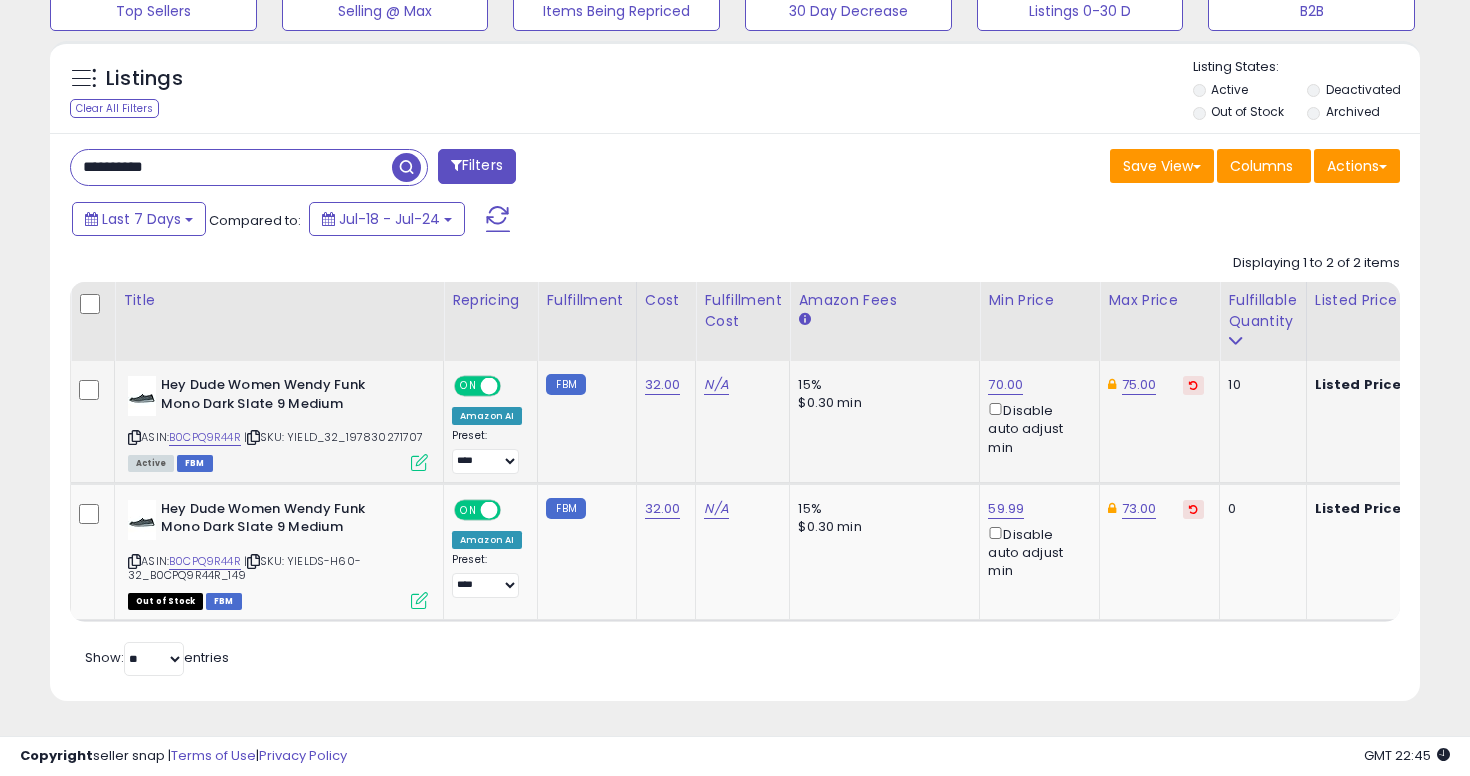 click on "75.00" at bounding box center (1156, 385) 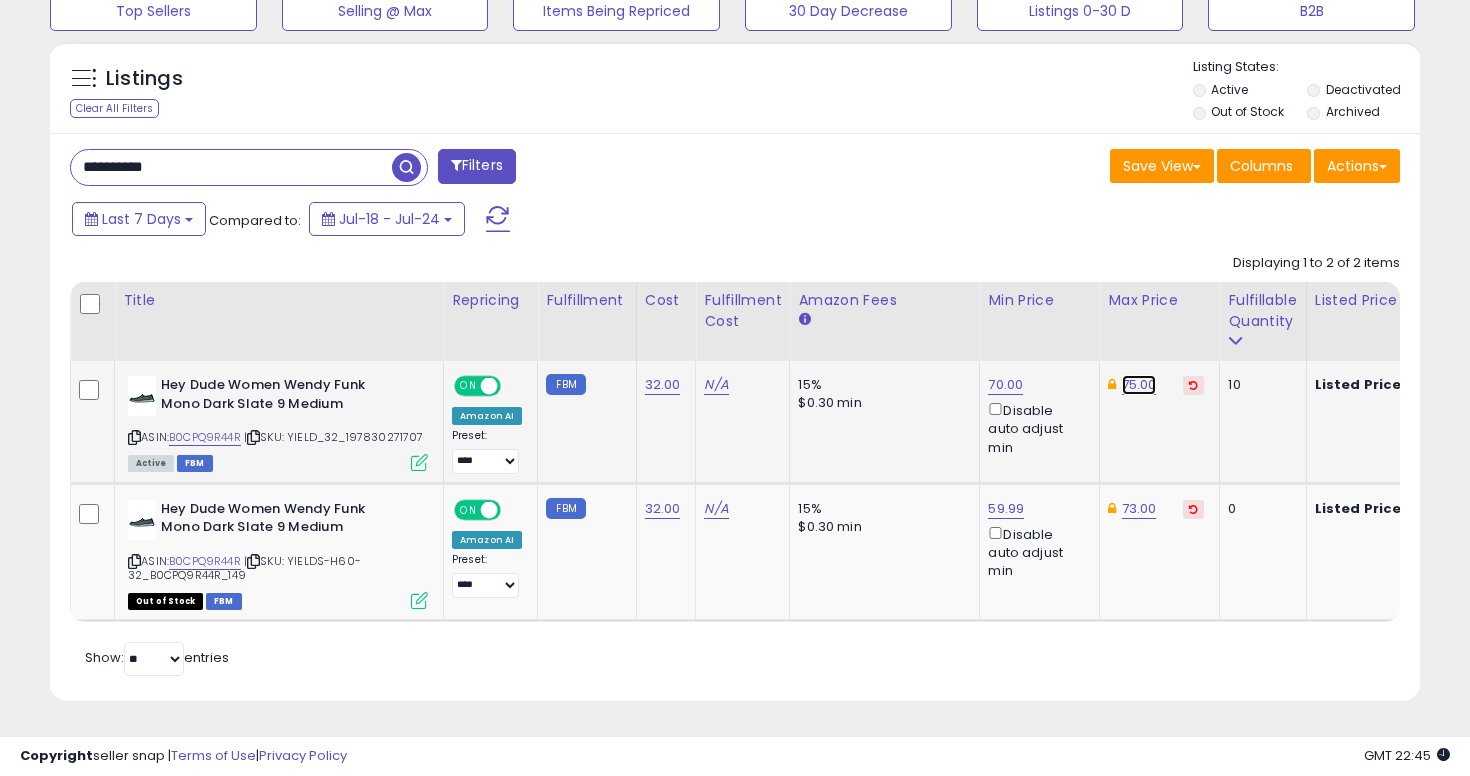 click on "75.00" at bounding box center (1139, 385) 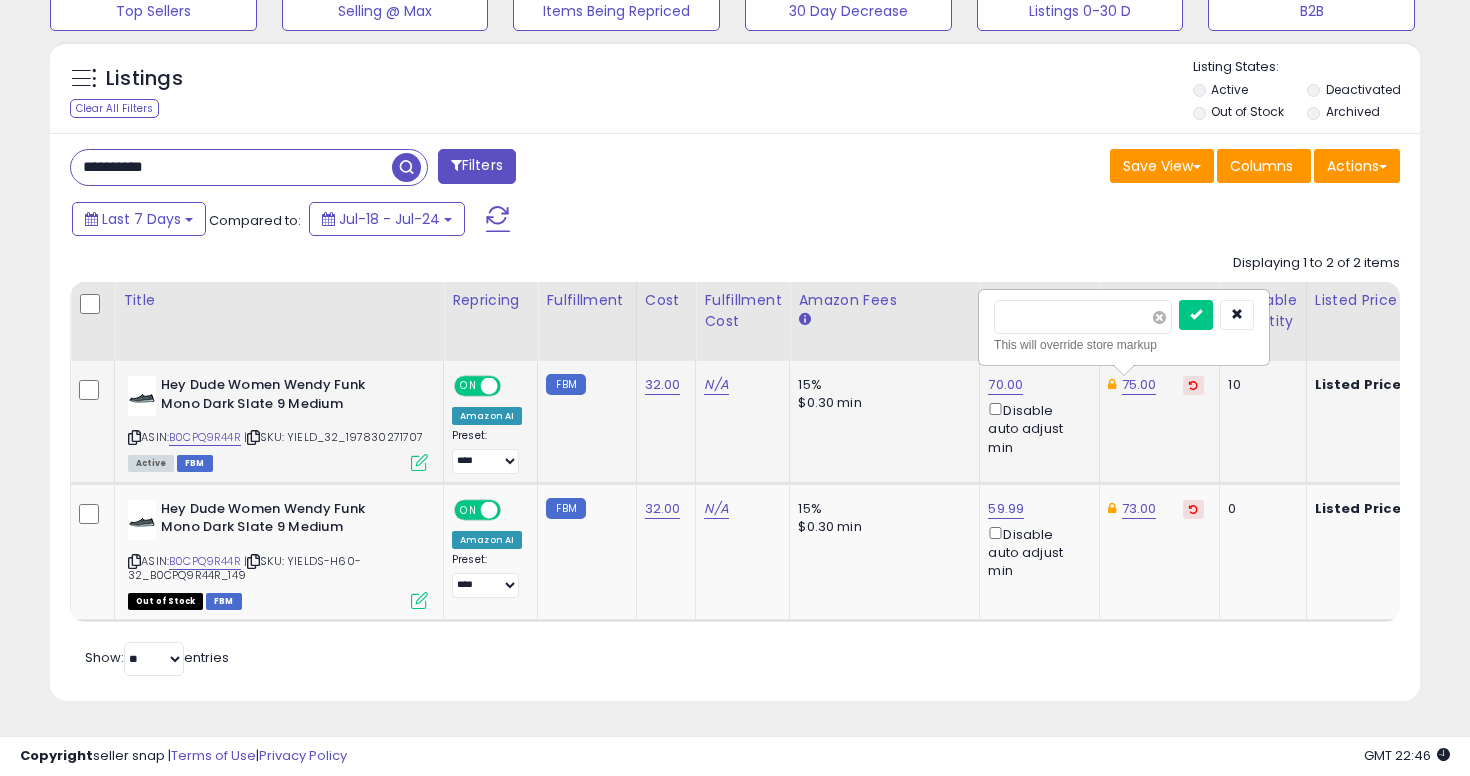 click at bounding box center [1159, 317] 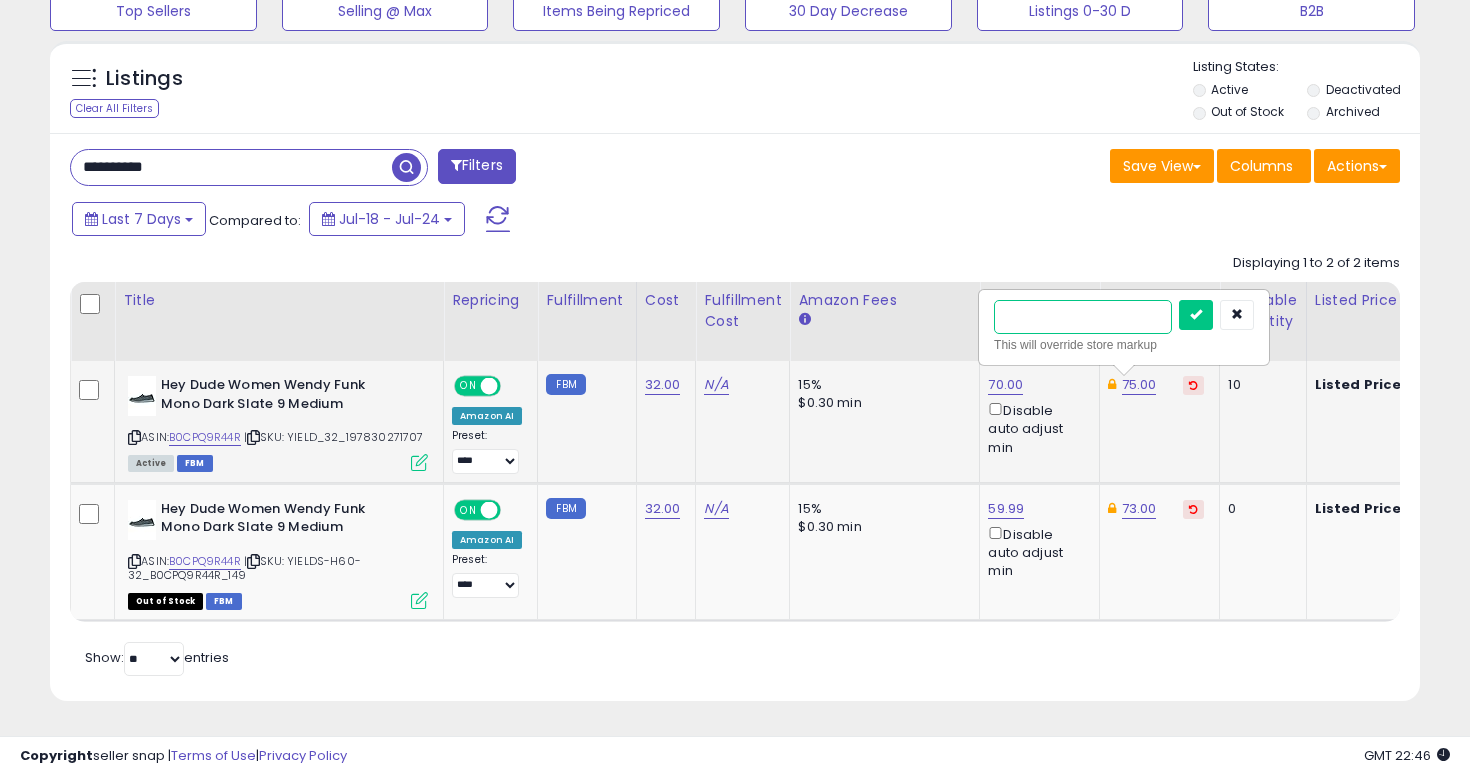 type on "**" 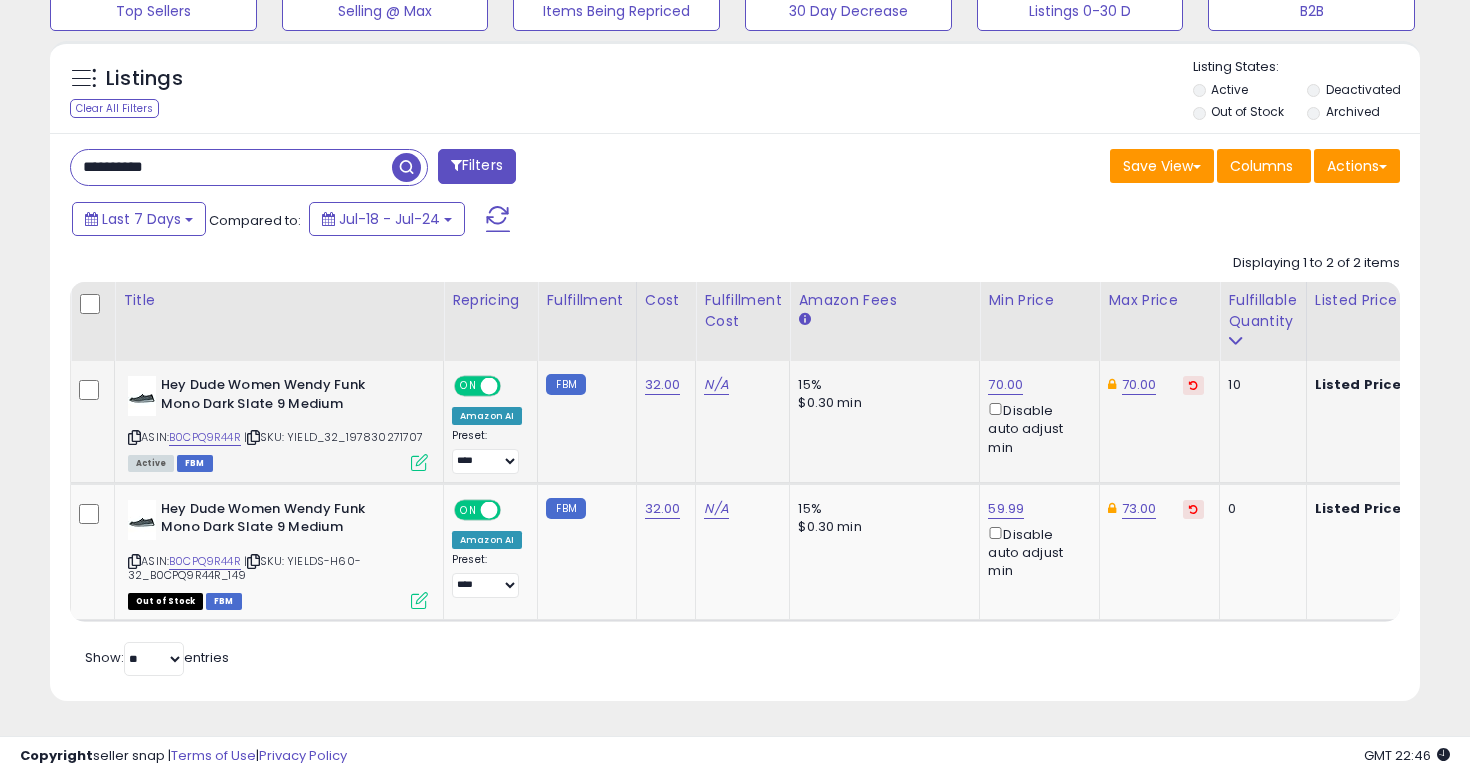 click on "70.00  Disable auto adjust min" at bounding box center (1036, 416) 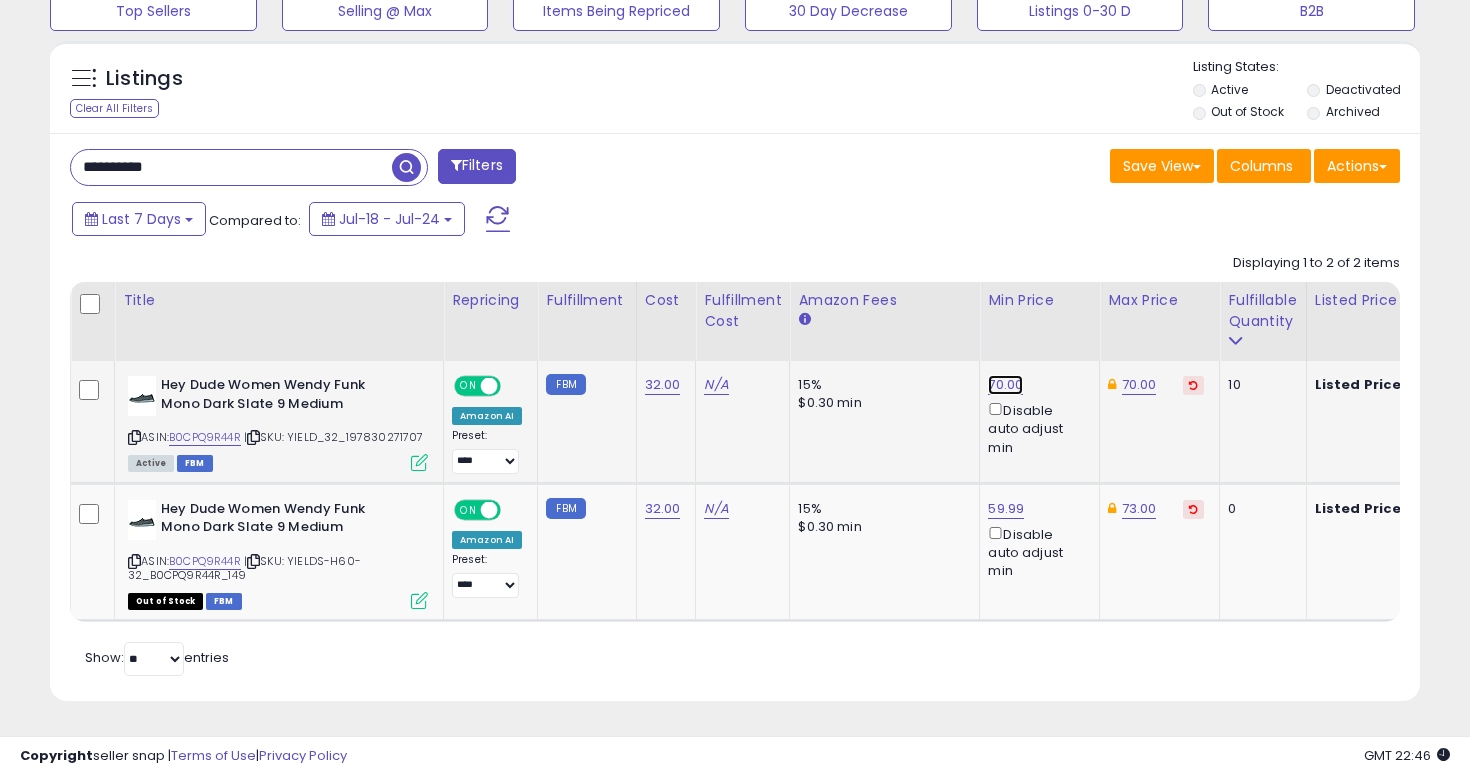 click on "70.00" at bounding box center [1005, 385] 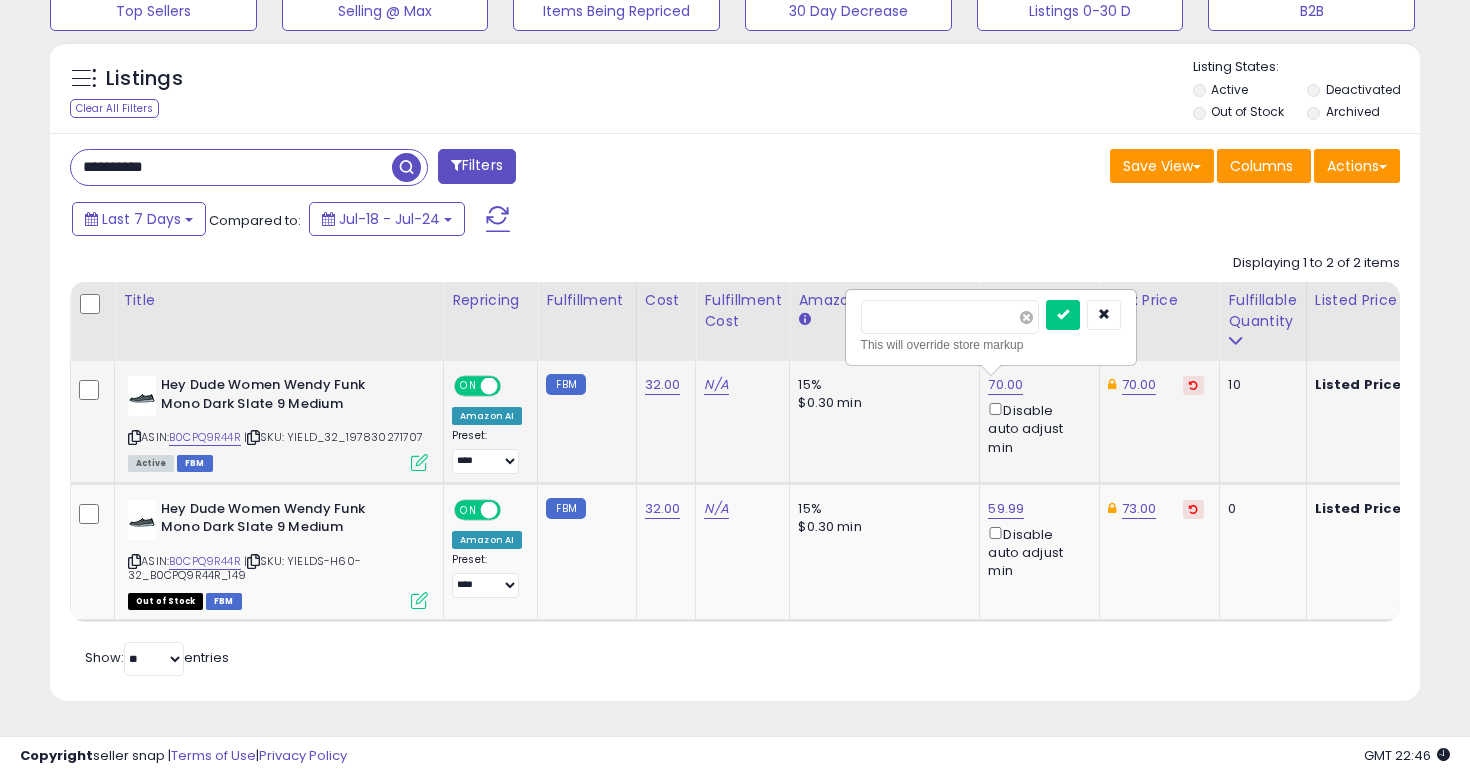 click at bounding box center (1026, 317) 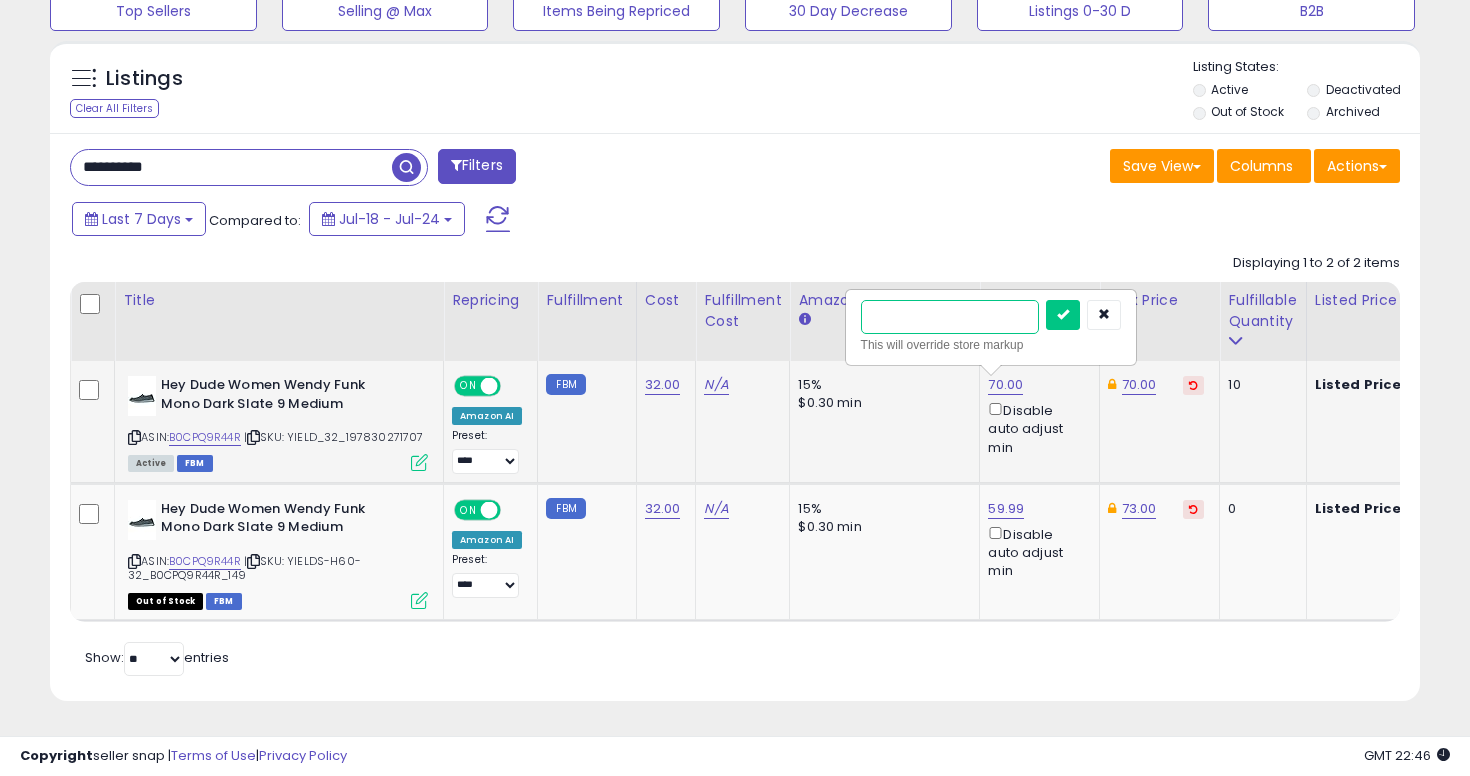 type on "**" 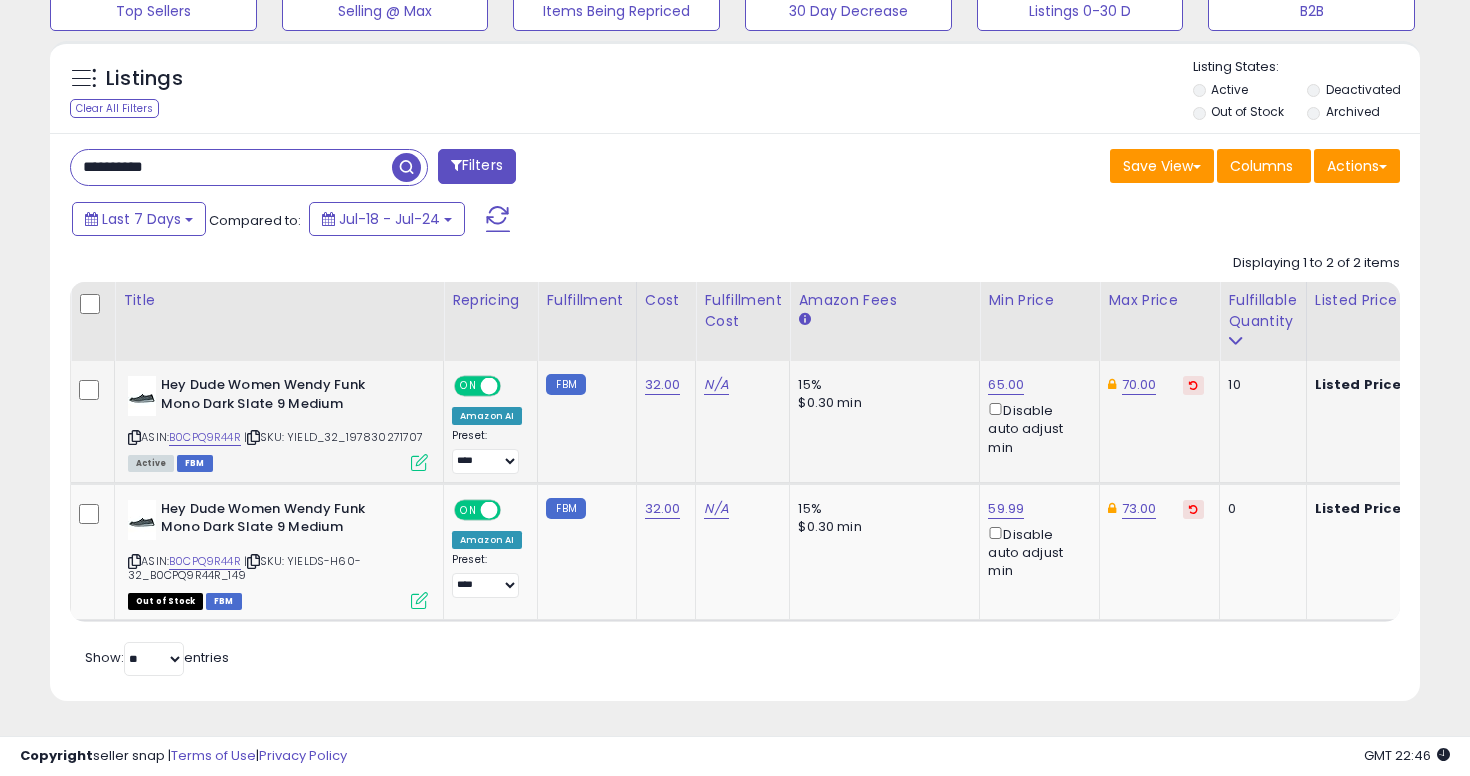click on "**********" at bounding box center (231, 167) 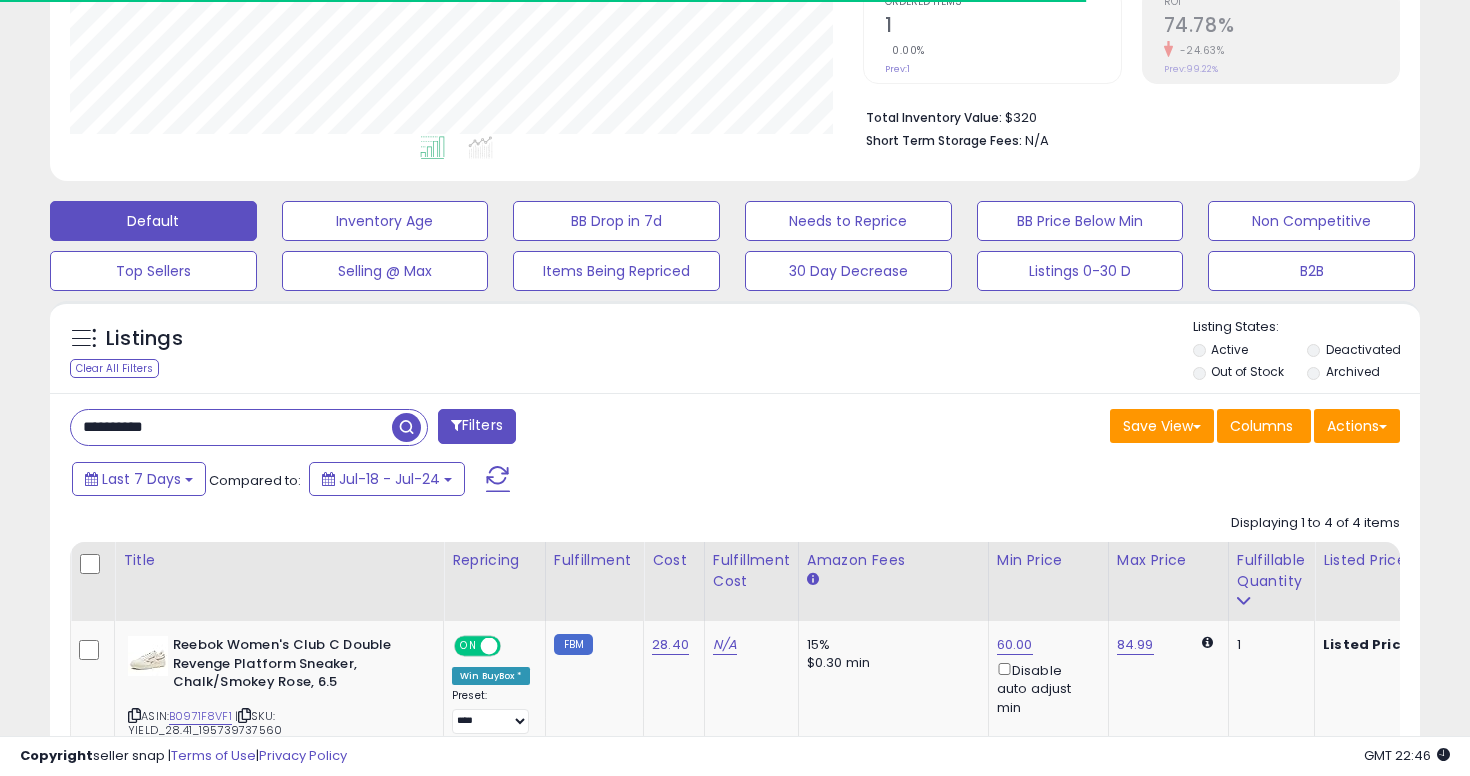 scroll, scrollTop: 689, scrollLeft: 0, axis: vertical 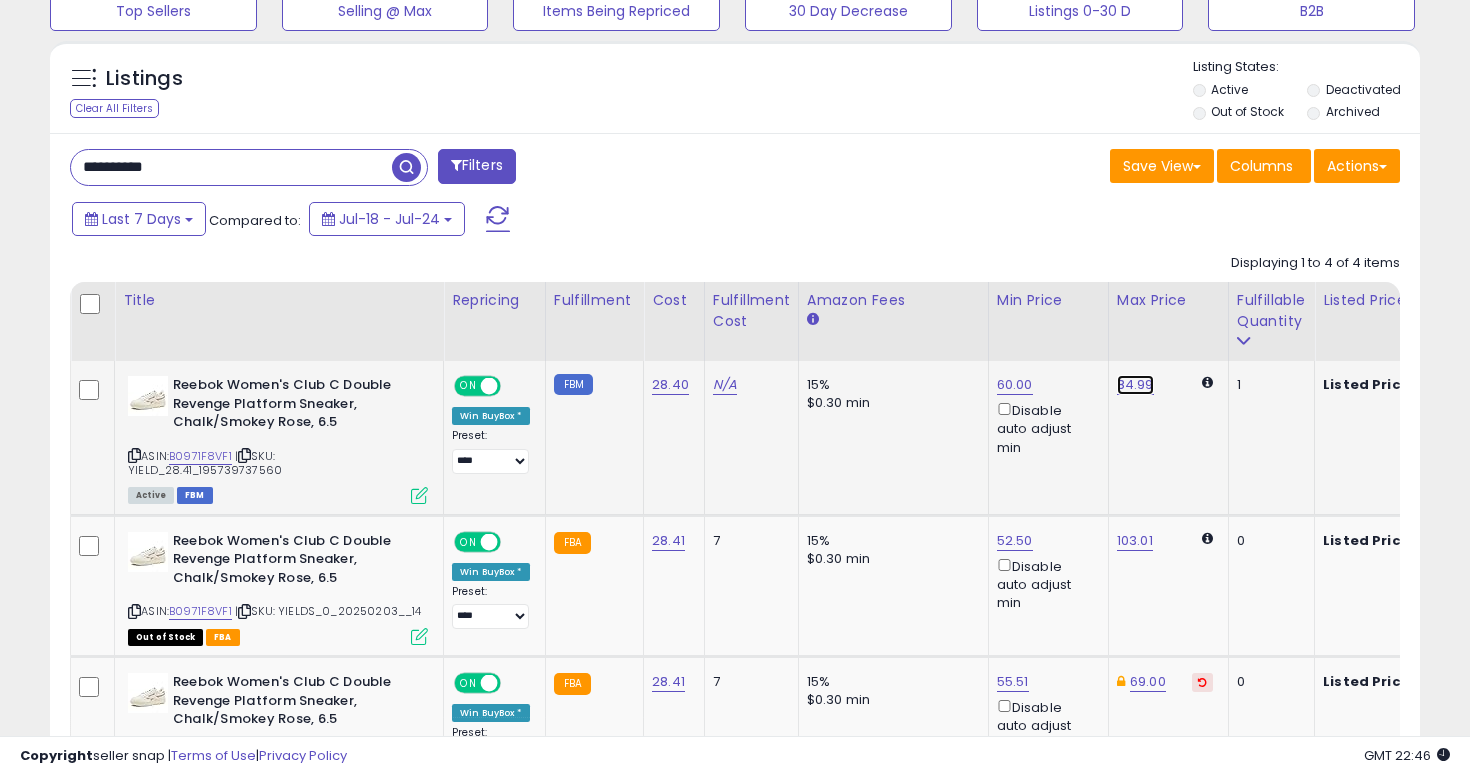 click on "84.99" at bounding box center [1135, 385] 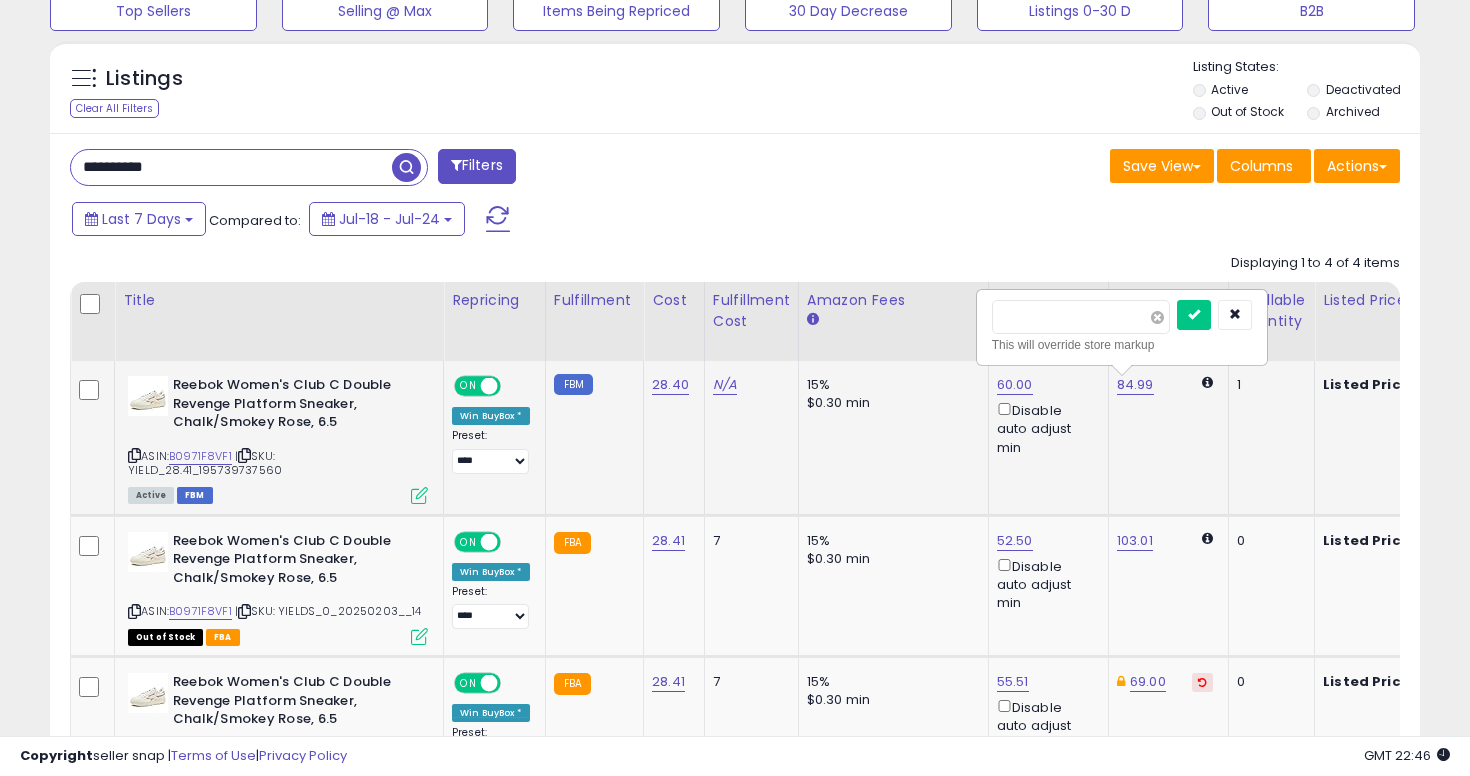 click at bounding box center [1157, 317] 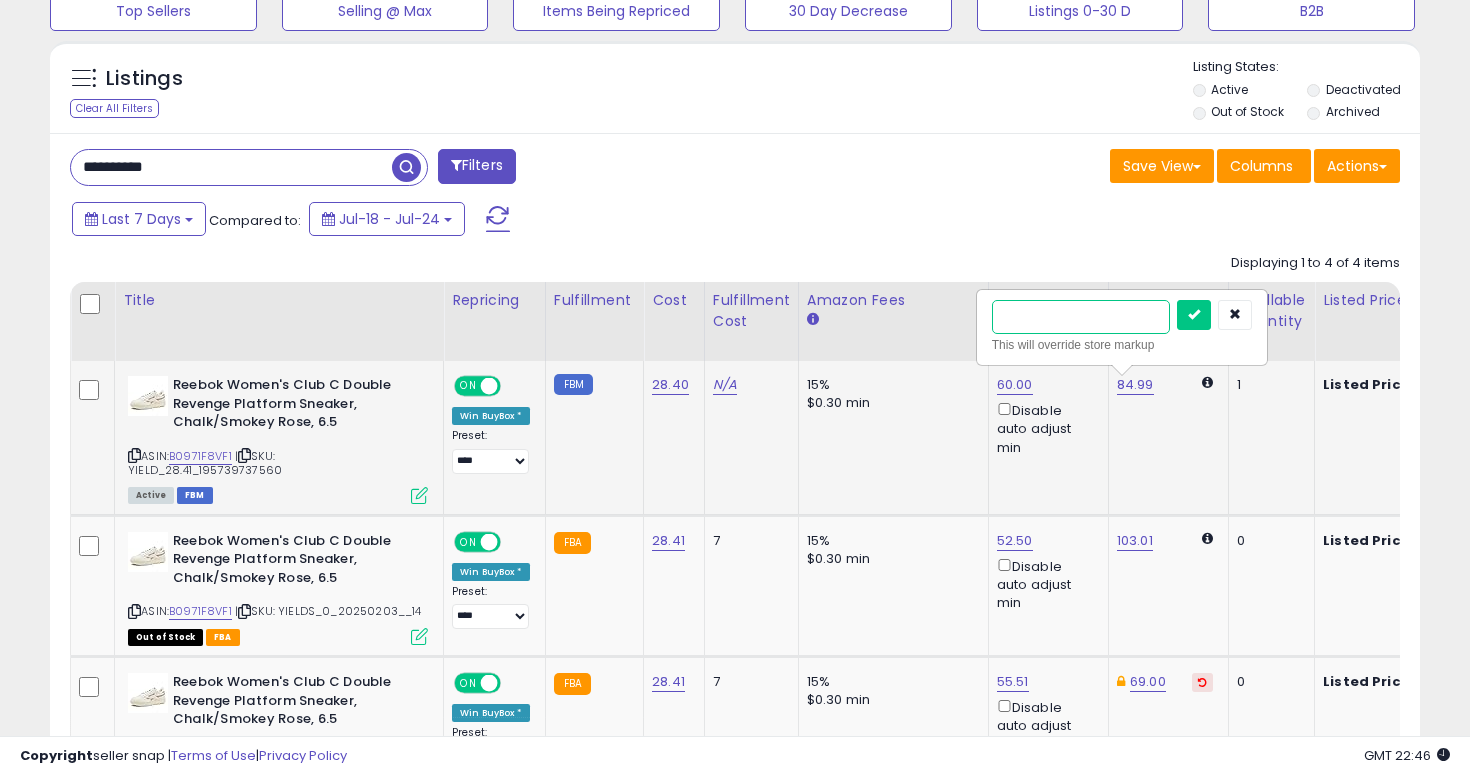 type on "**" 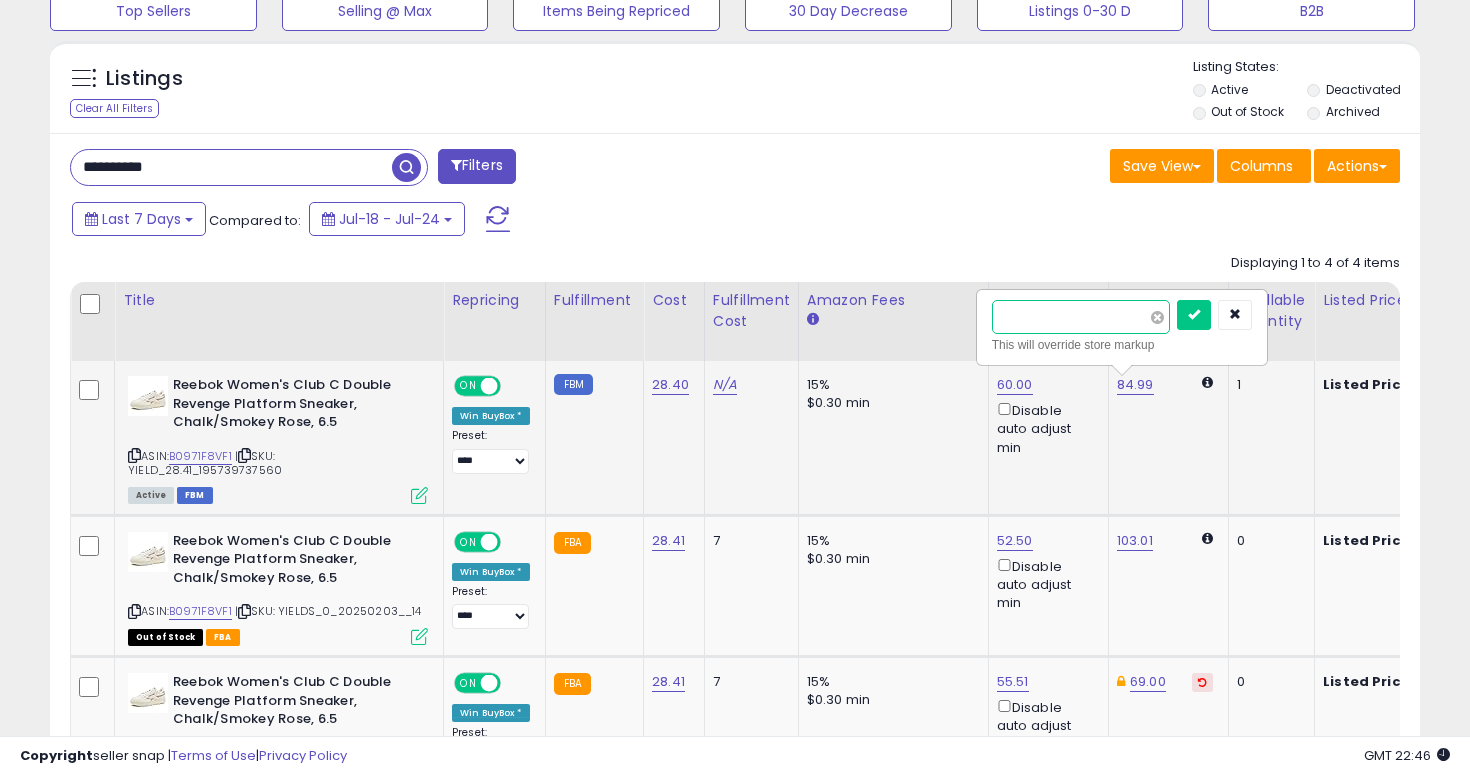 click at bounding box center (1194, 315) 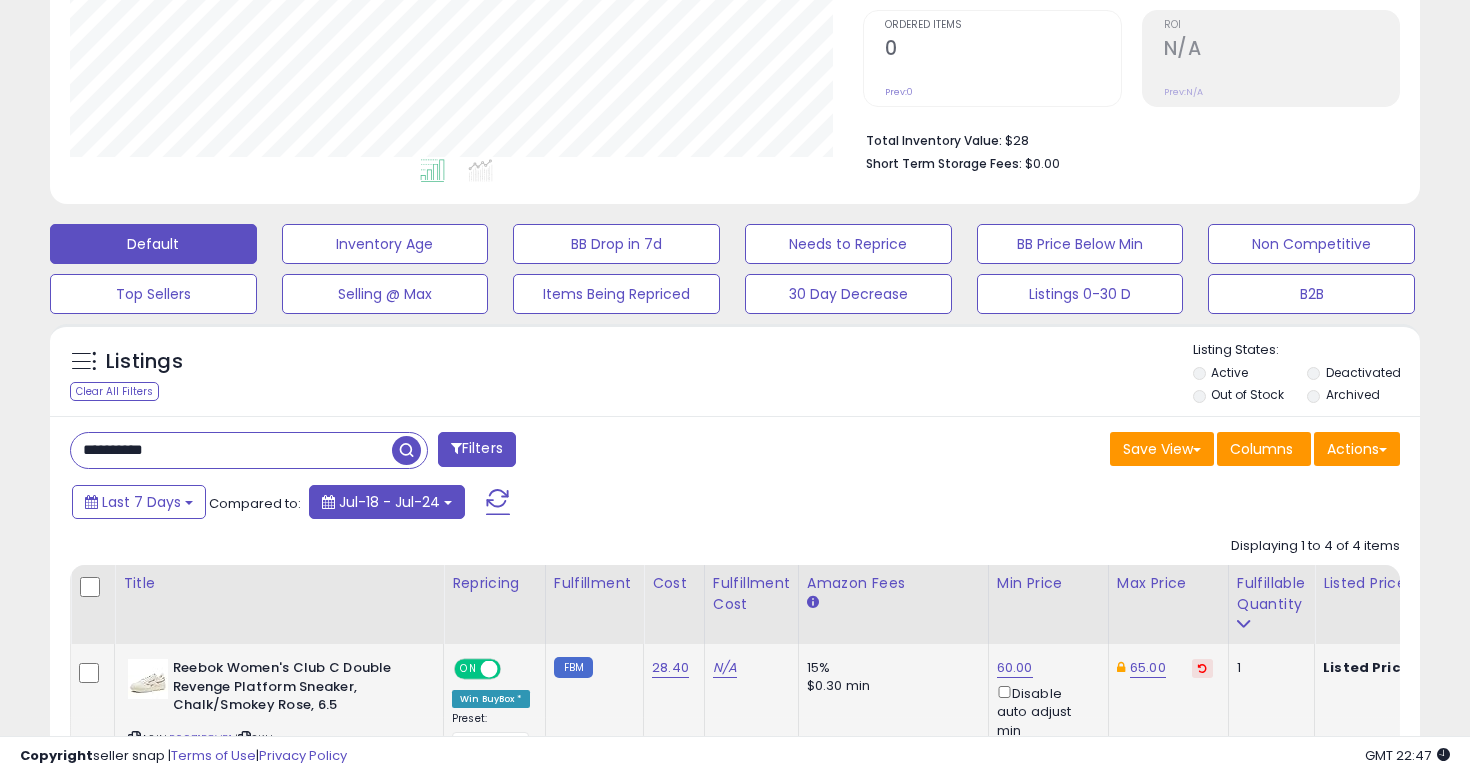 scroll, scrollTop: 421, scrollLeft: 0, axis: vertical 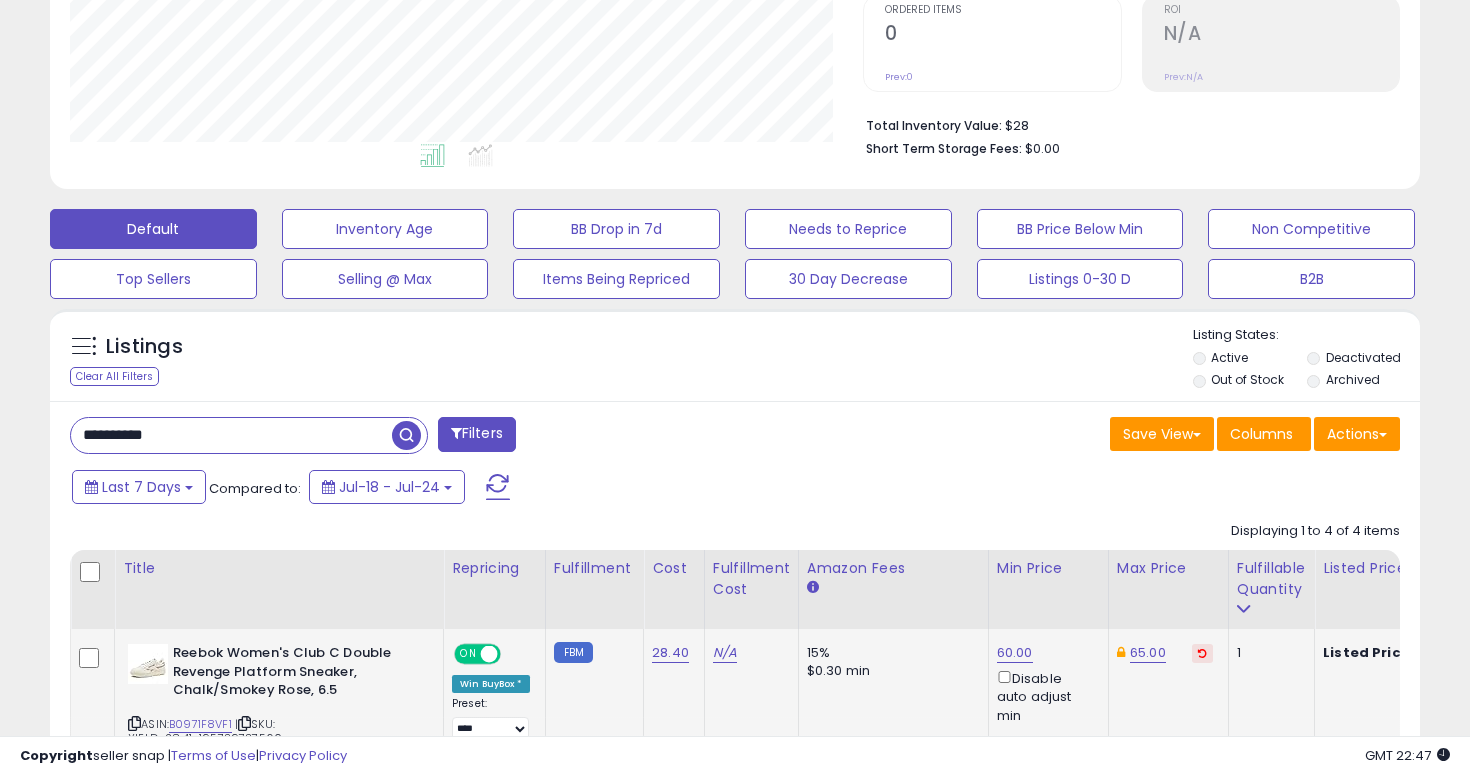 click on "**********" at bounding box center (231, 435) 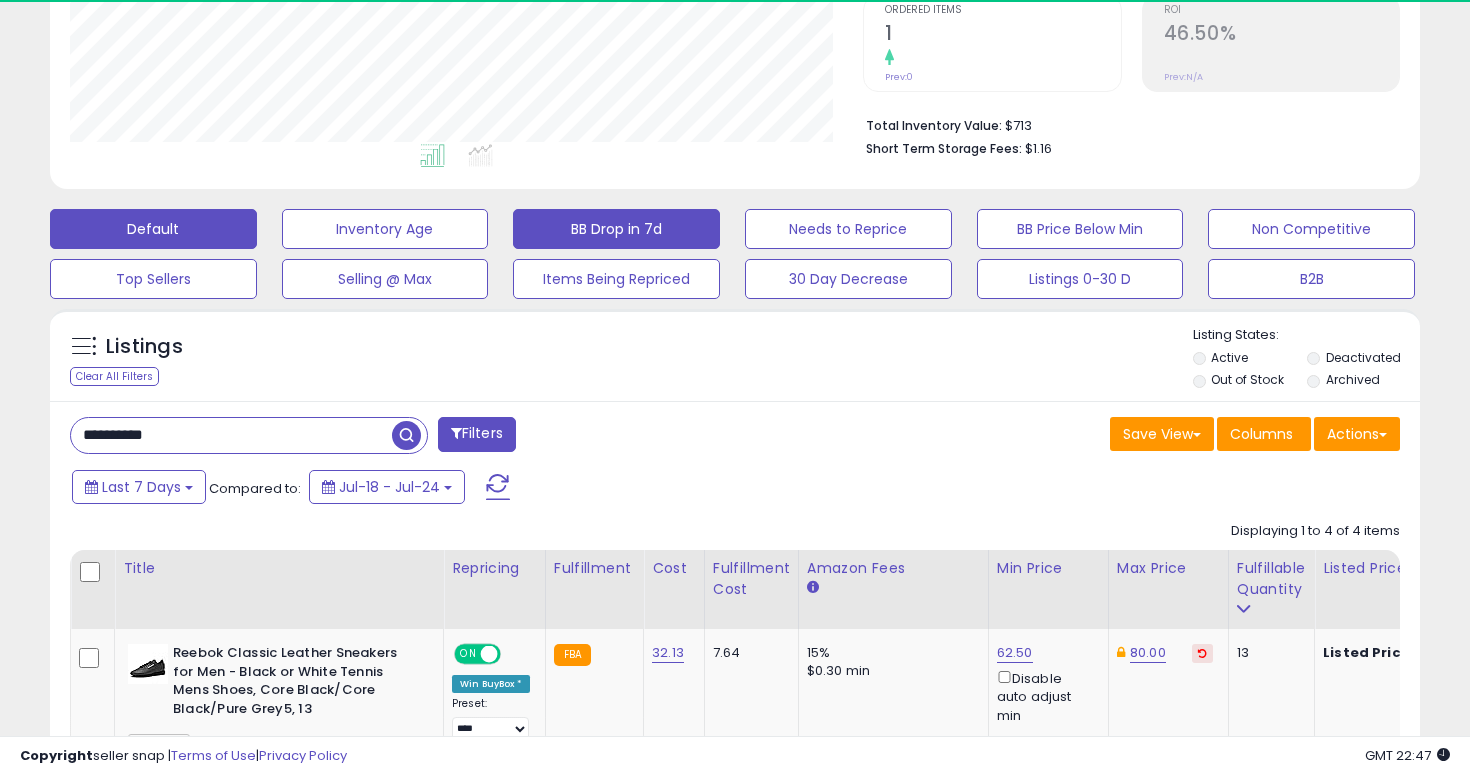 scroll, scrollTop: 999590, scrollLeft: 999206, axis: both 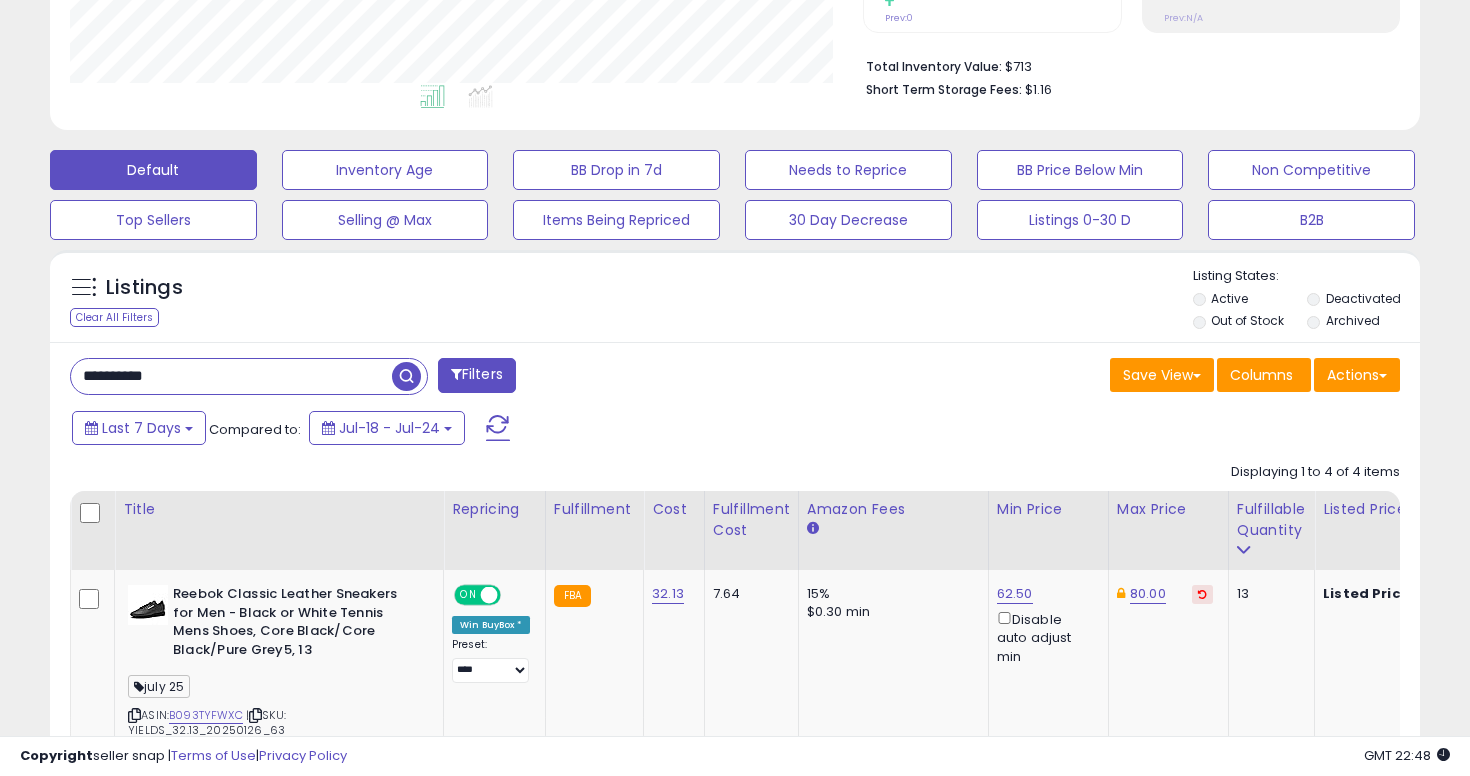 click on "**********" at bounding box center [231, 376] 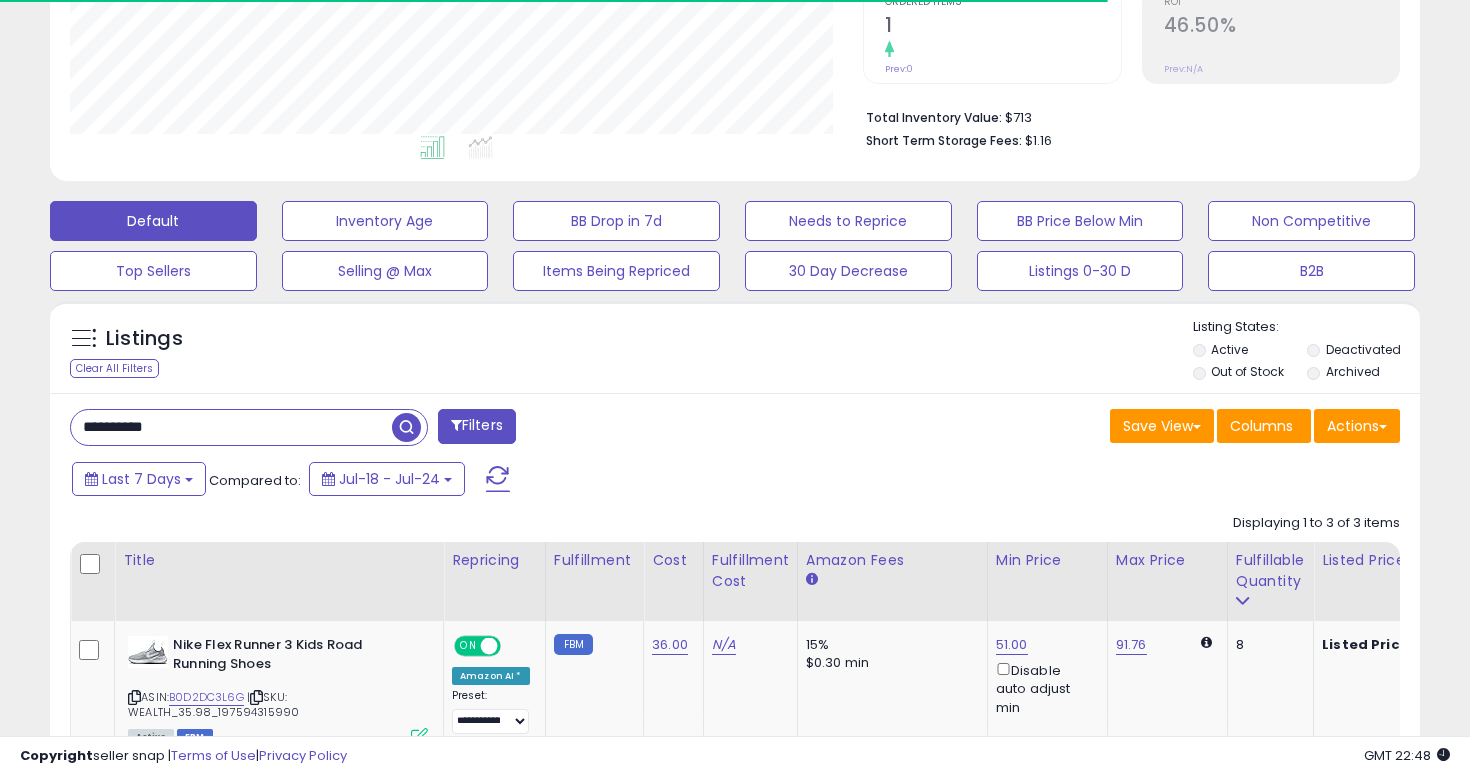 scroll, scrollTop: 480, scrollLeft: 0, axis: vertical 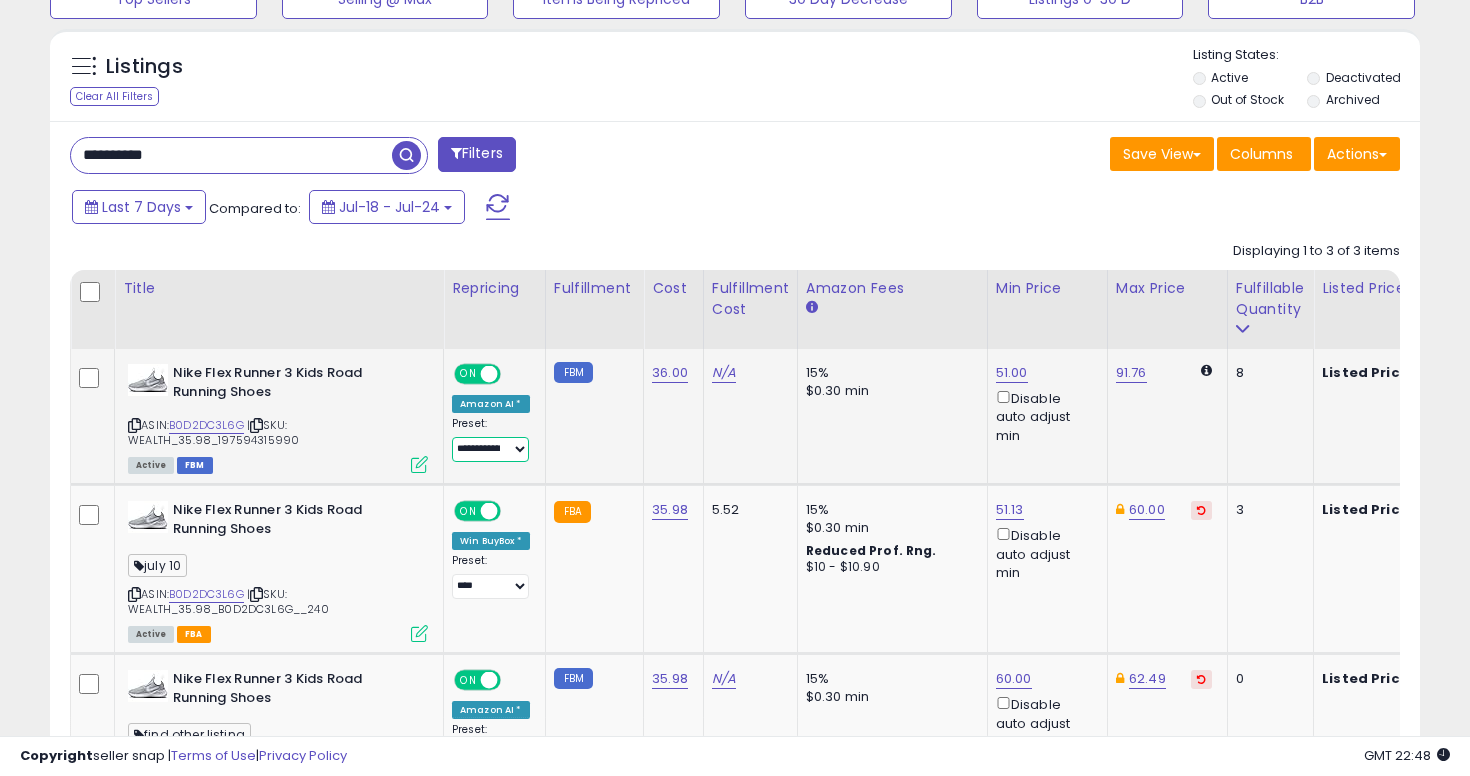 click on "**********" at bounding box center [490, 449] 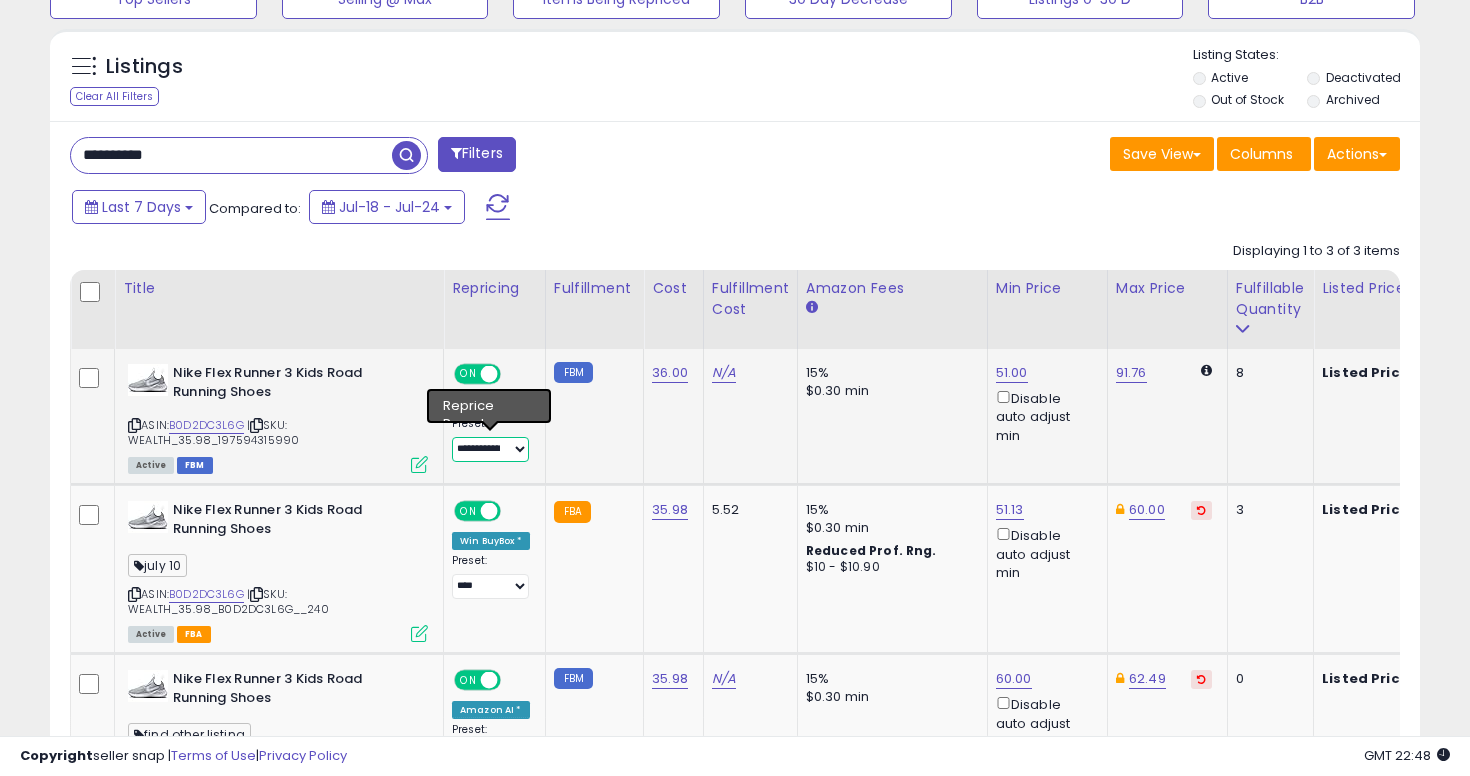 select on "****" 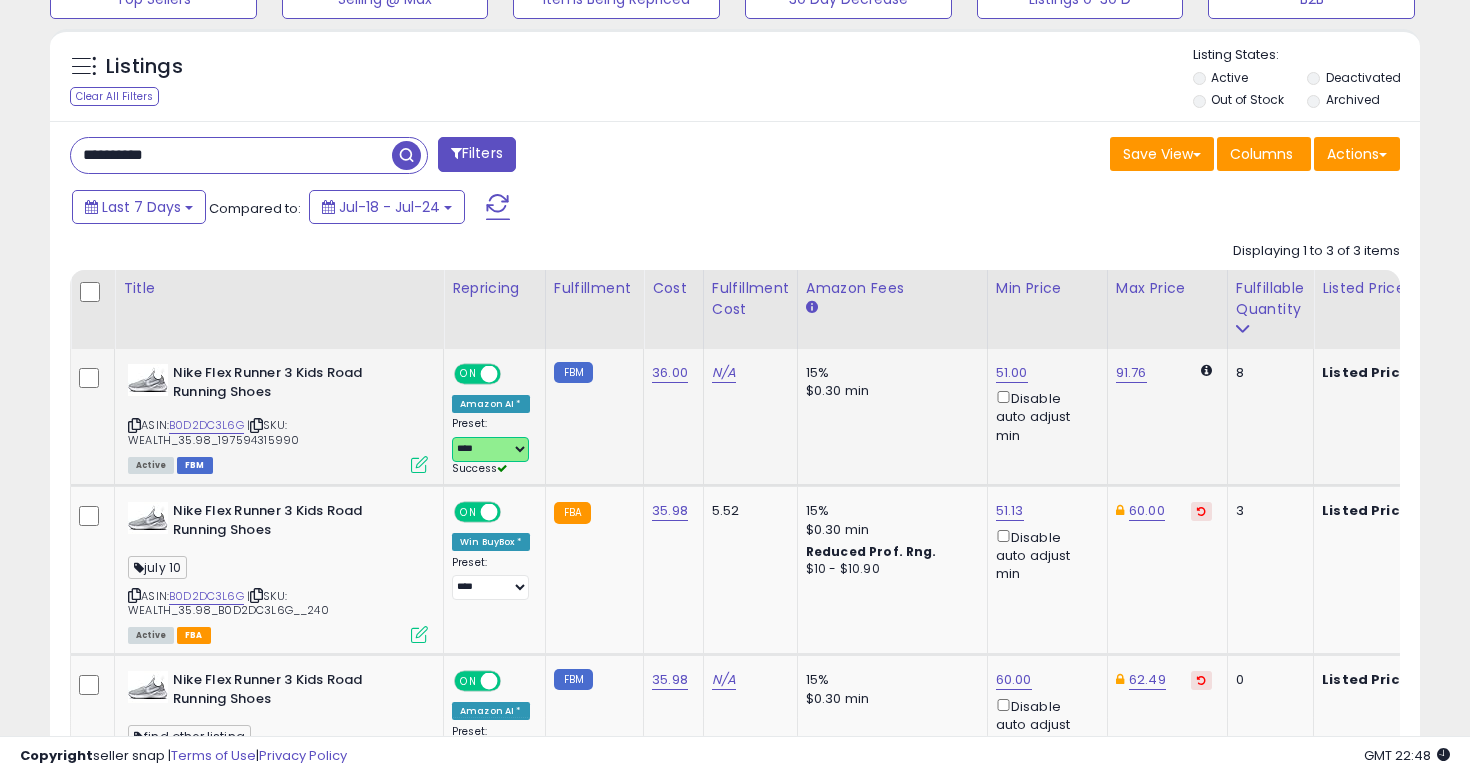 scroll, scrollTop: 758, scrollLeft: 0, axis: vertical 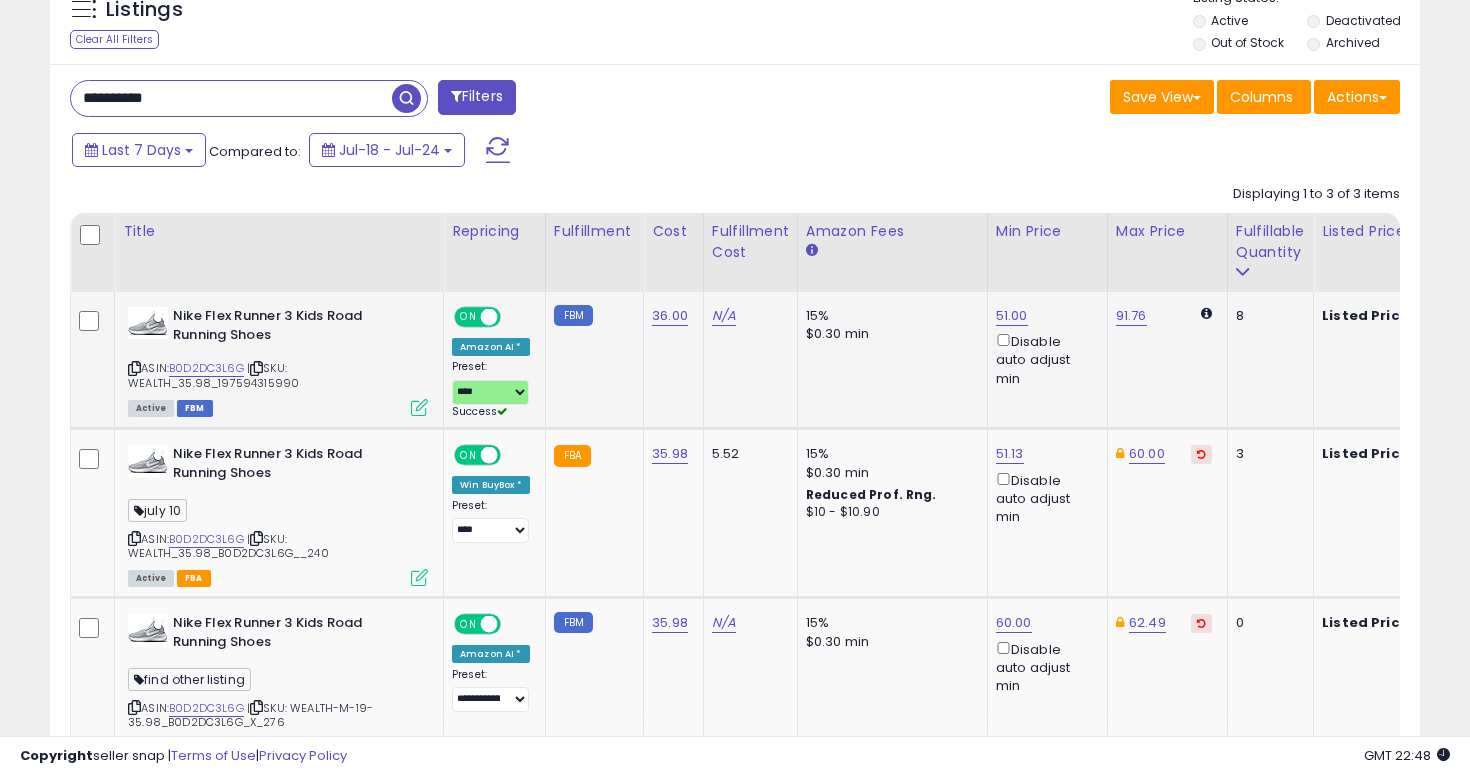 click on "51.00  Disable auto adjust min" at bounding box center [1044, 347] 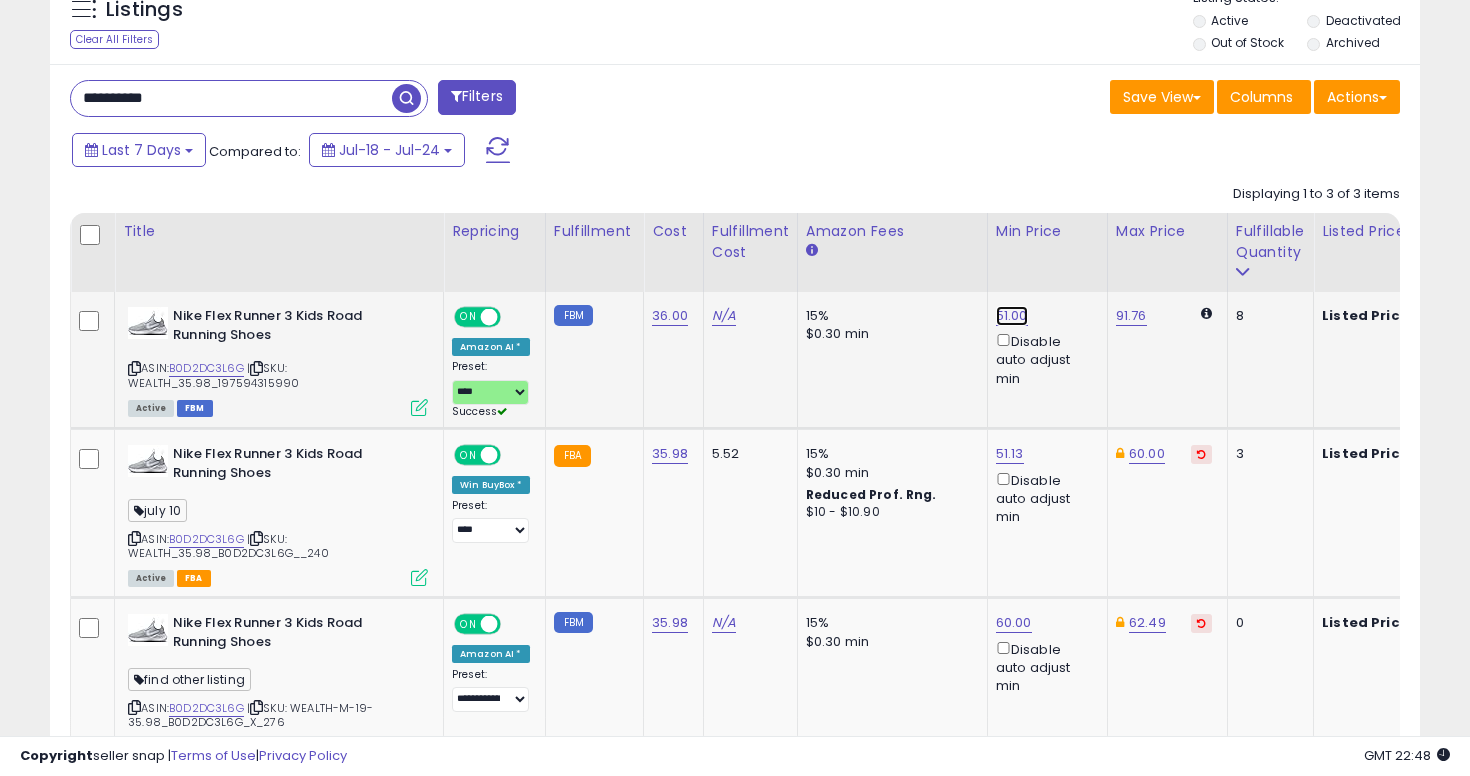 click on "51.00" at bounding box center (1012, 316) 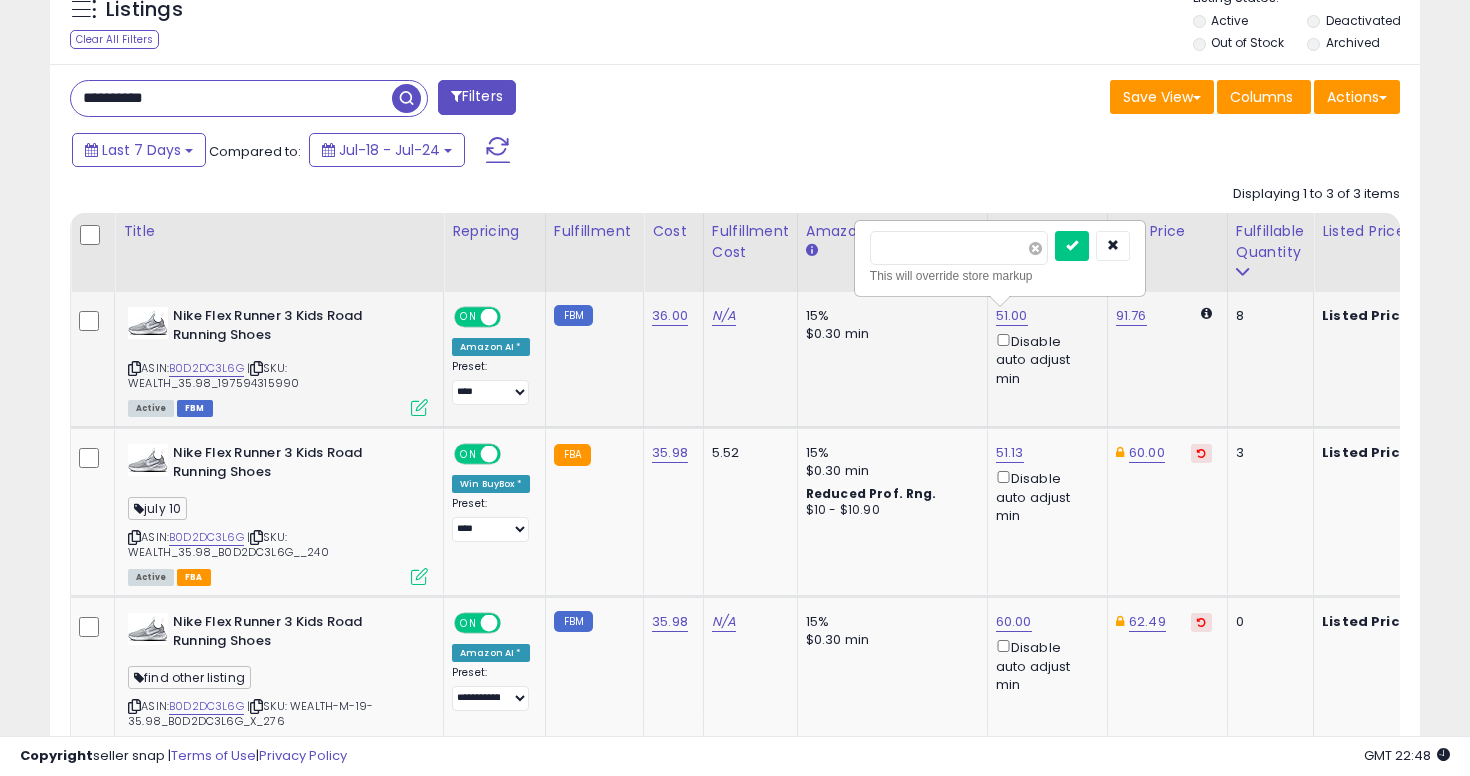 click at bounding box center [1035, 248] 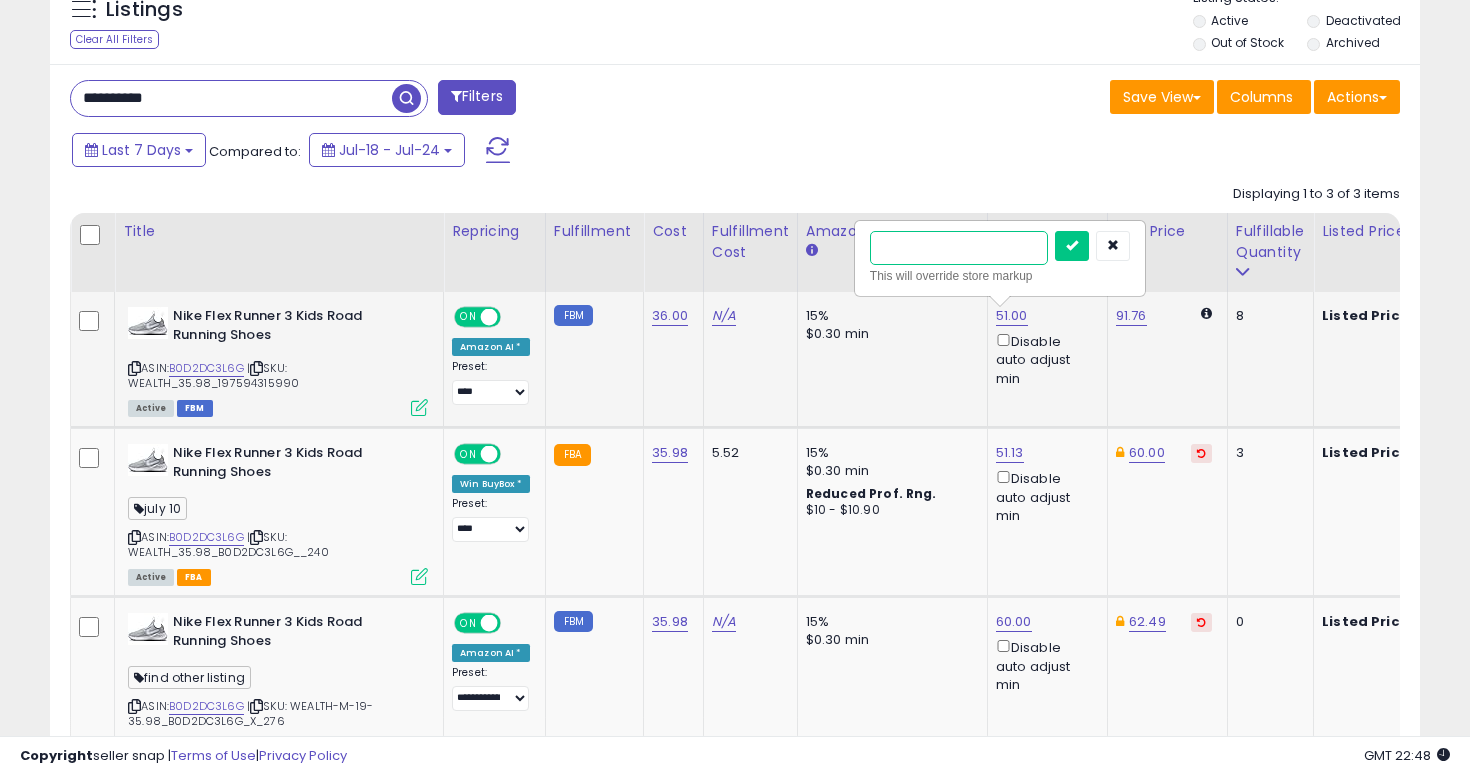 type on "**" 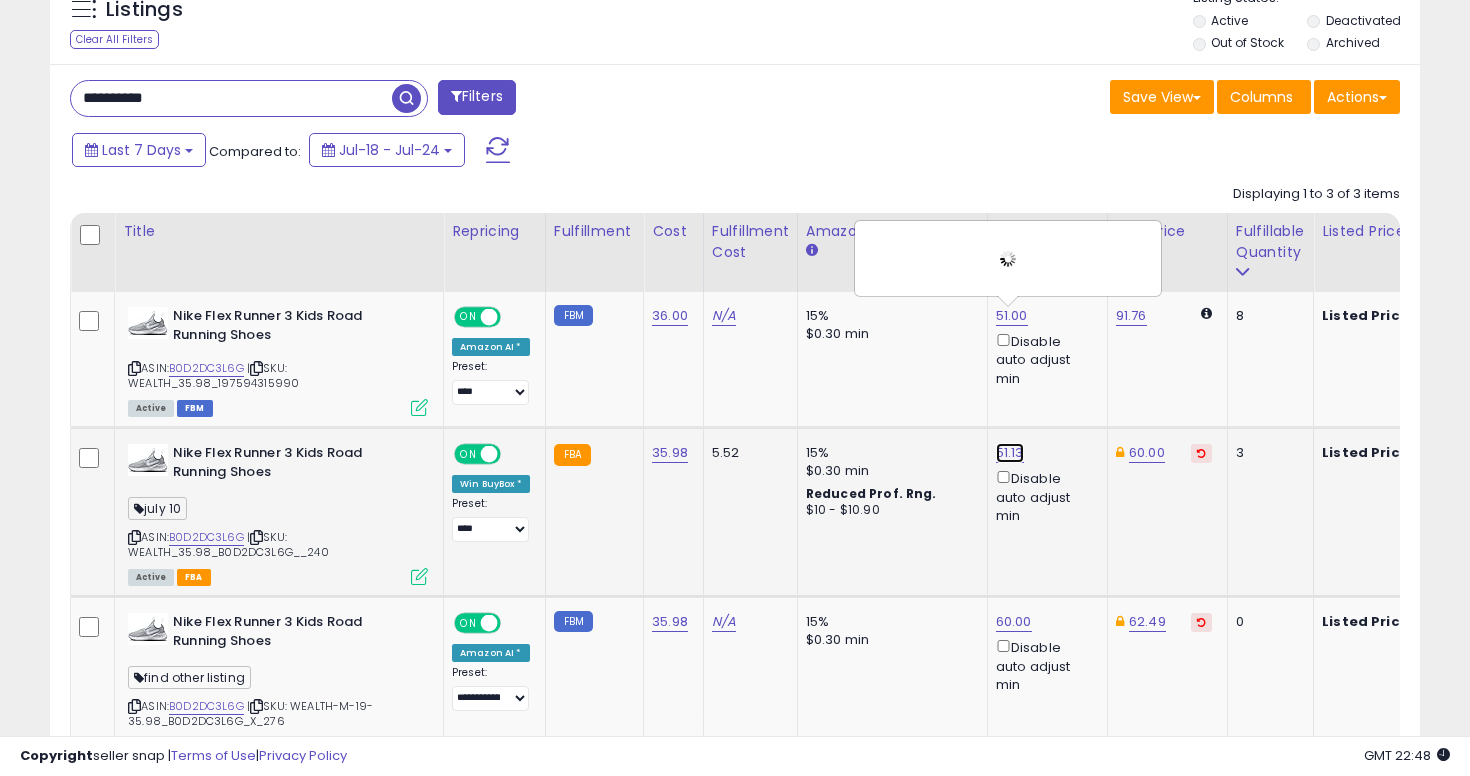 click on "51.13" at bounding box center (1012, 316) 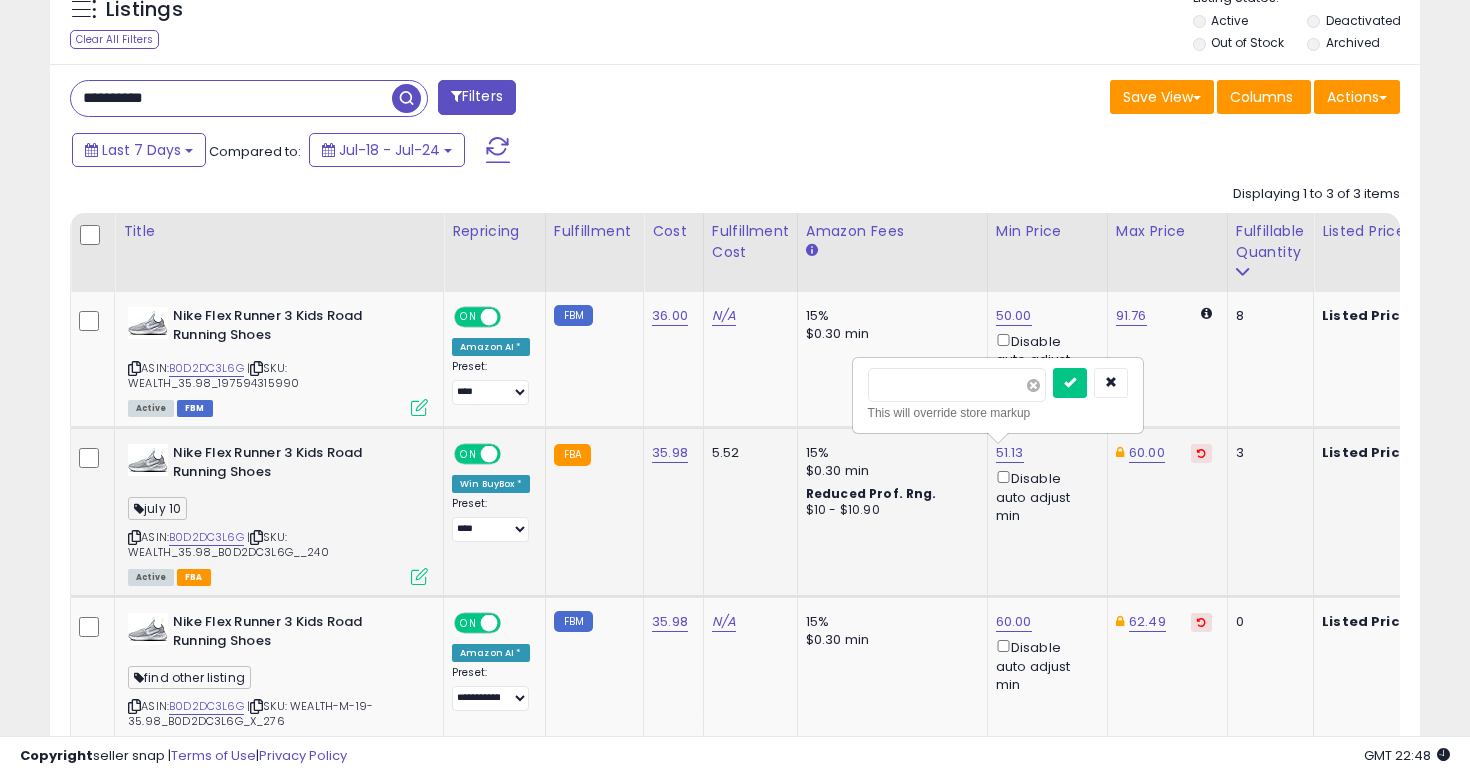click at bounding box center [1033, 385] 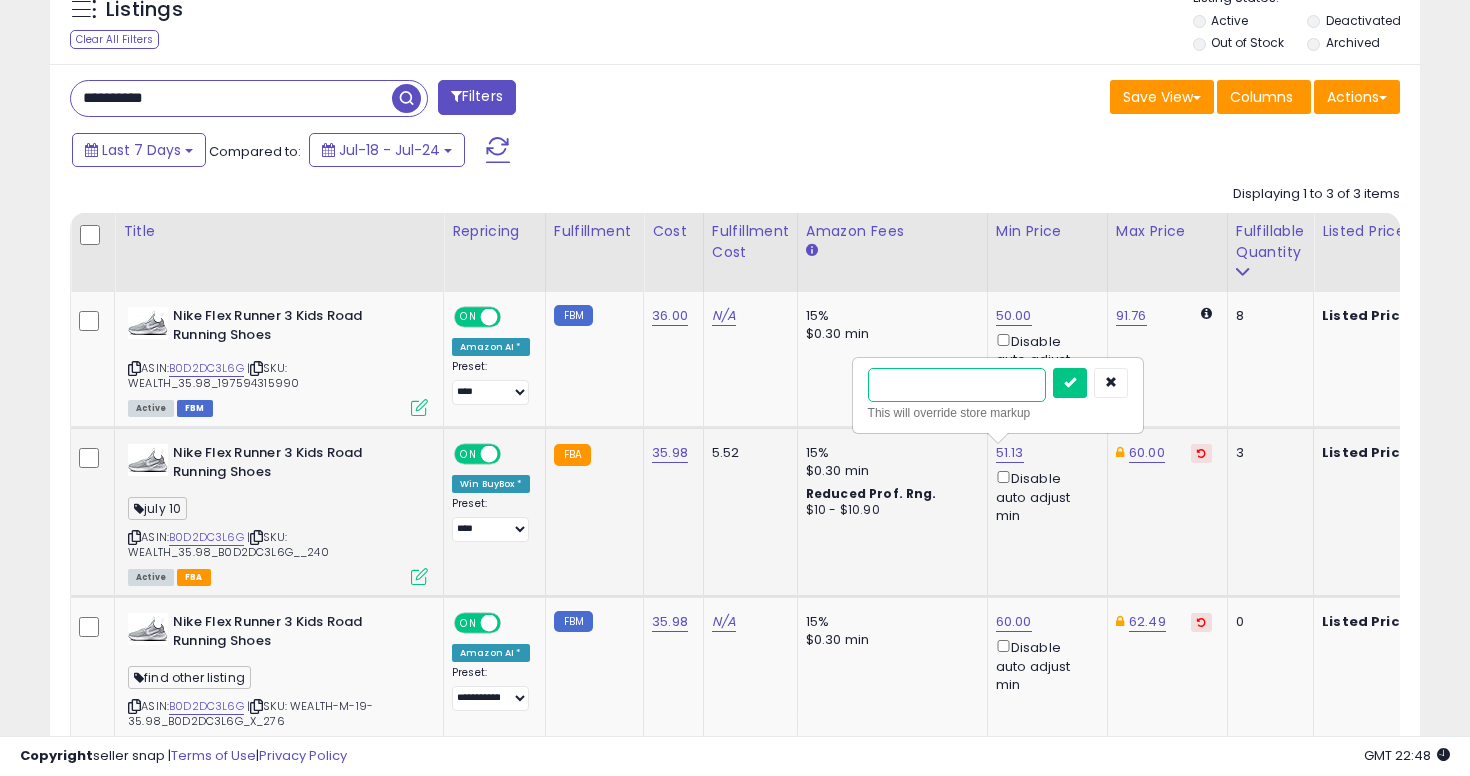 type on "**" 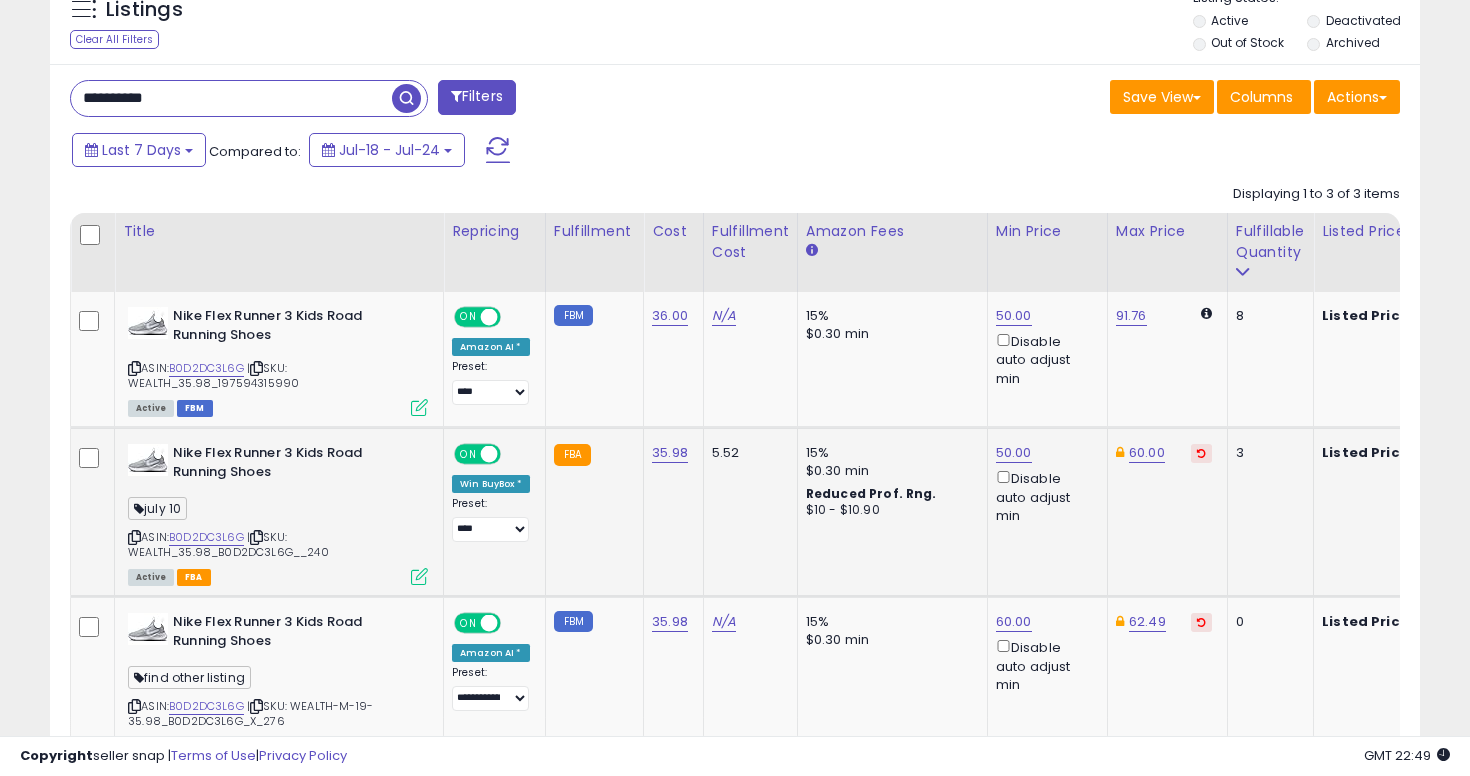 click on "**********" at bounding box center (231, 98) 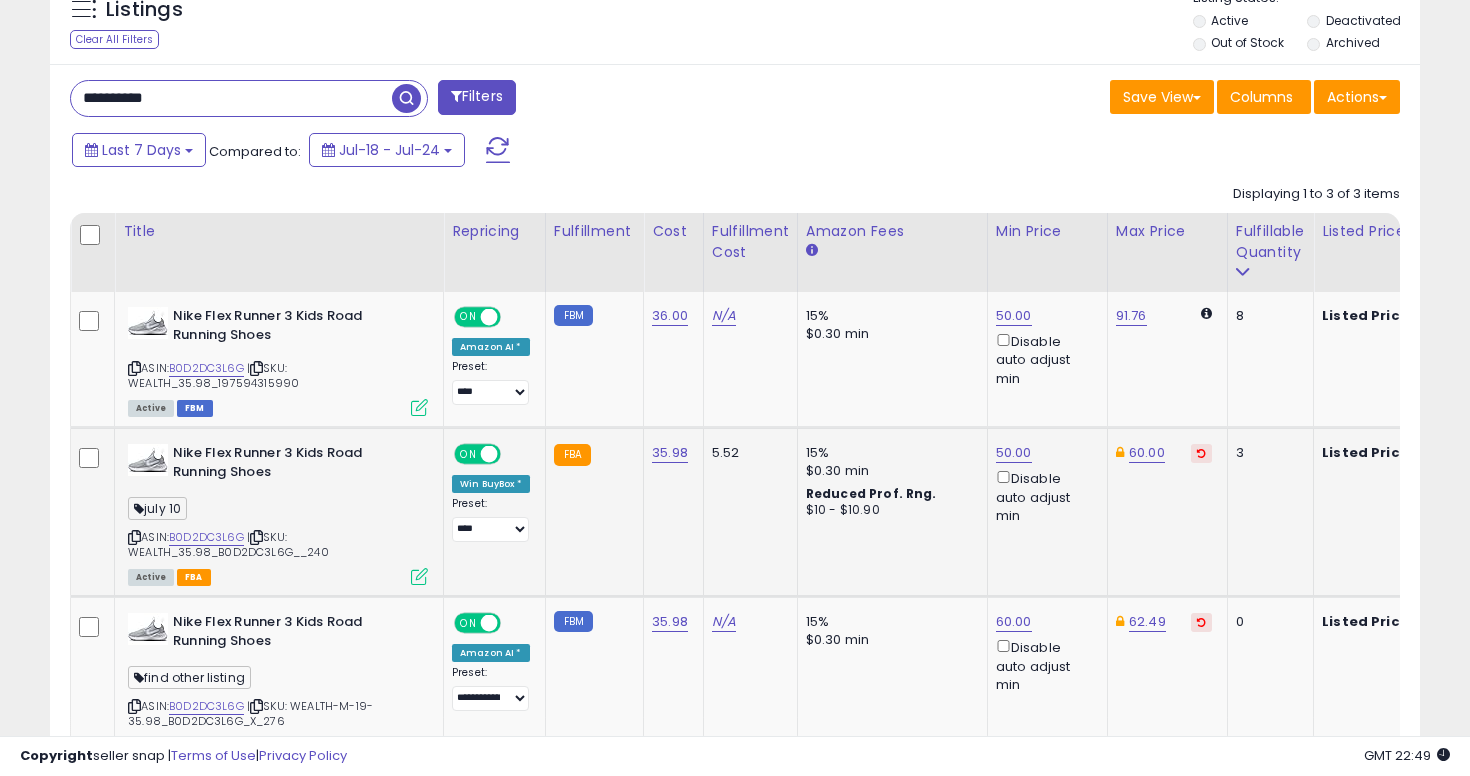 type on "**********" 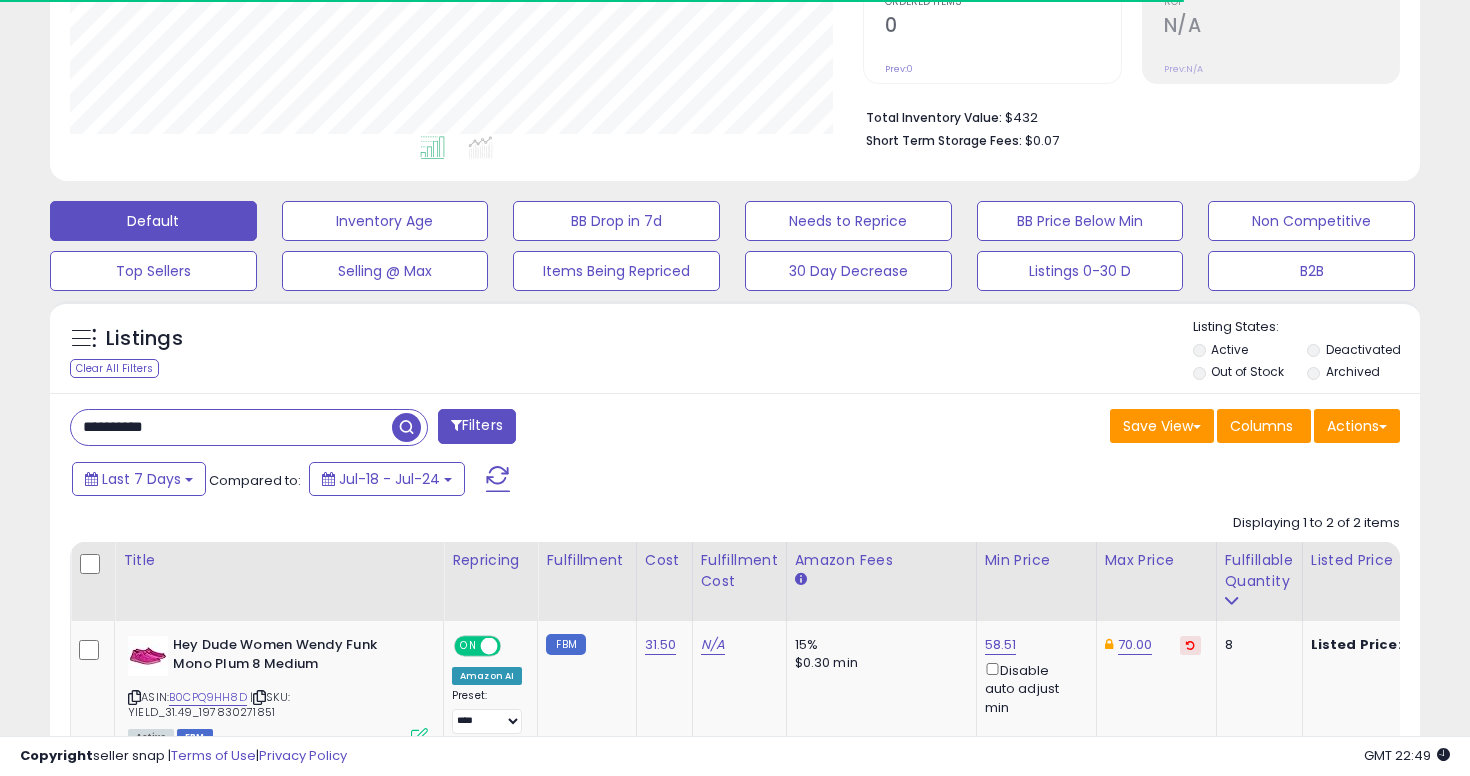 scroll, scrollTop: 703, scrollLeft: 0, axis: vertical 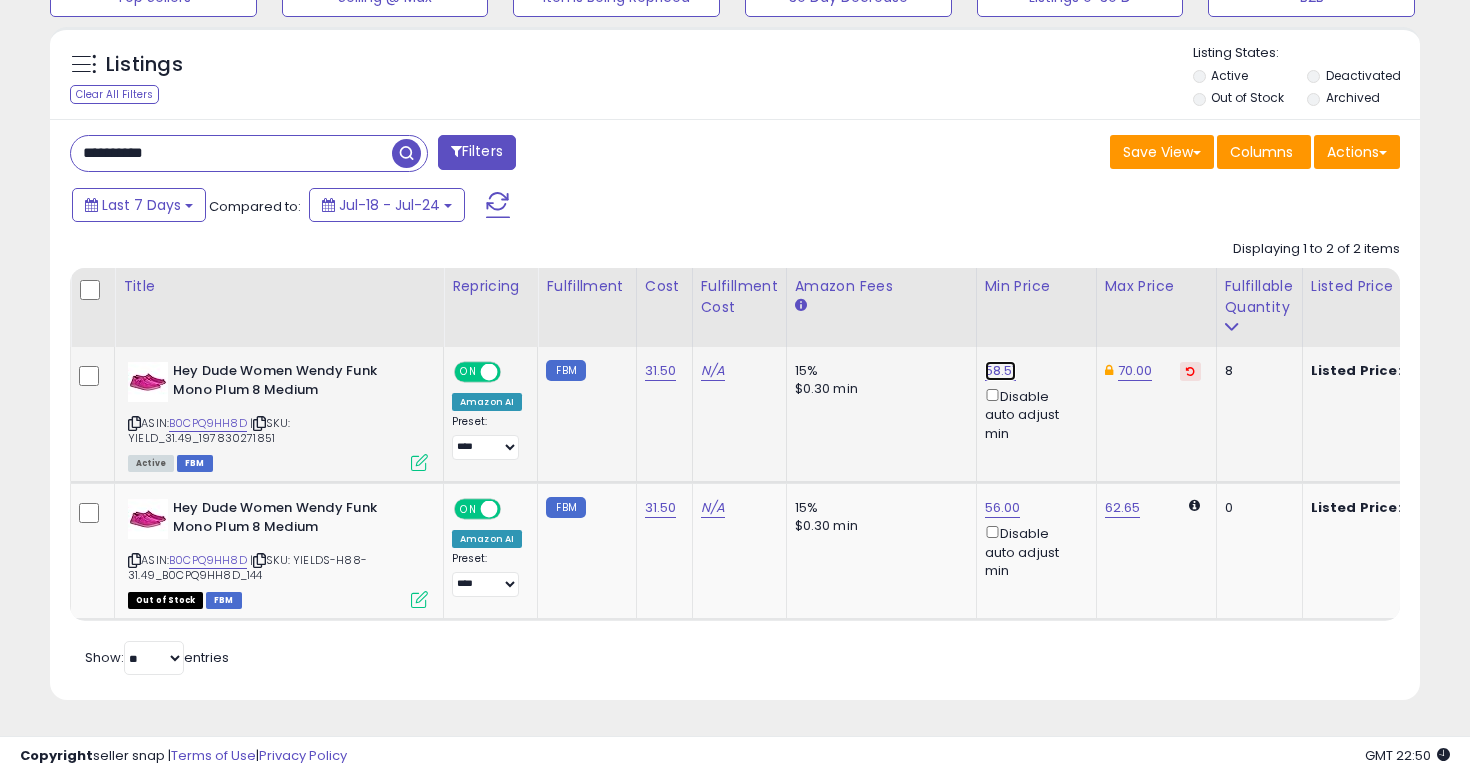 click on "58.51" at bounding box center (1001, 371) 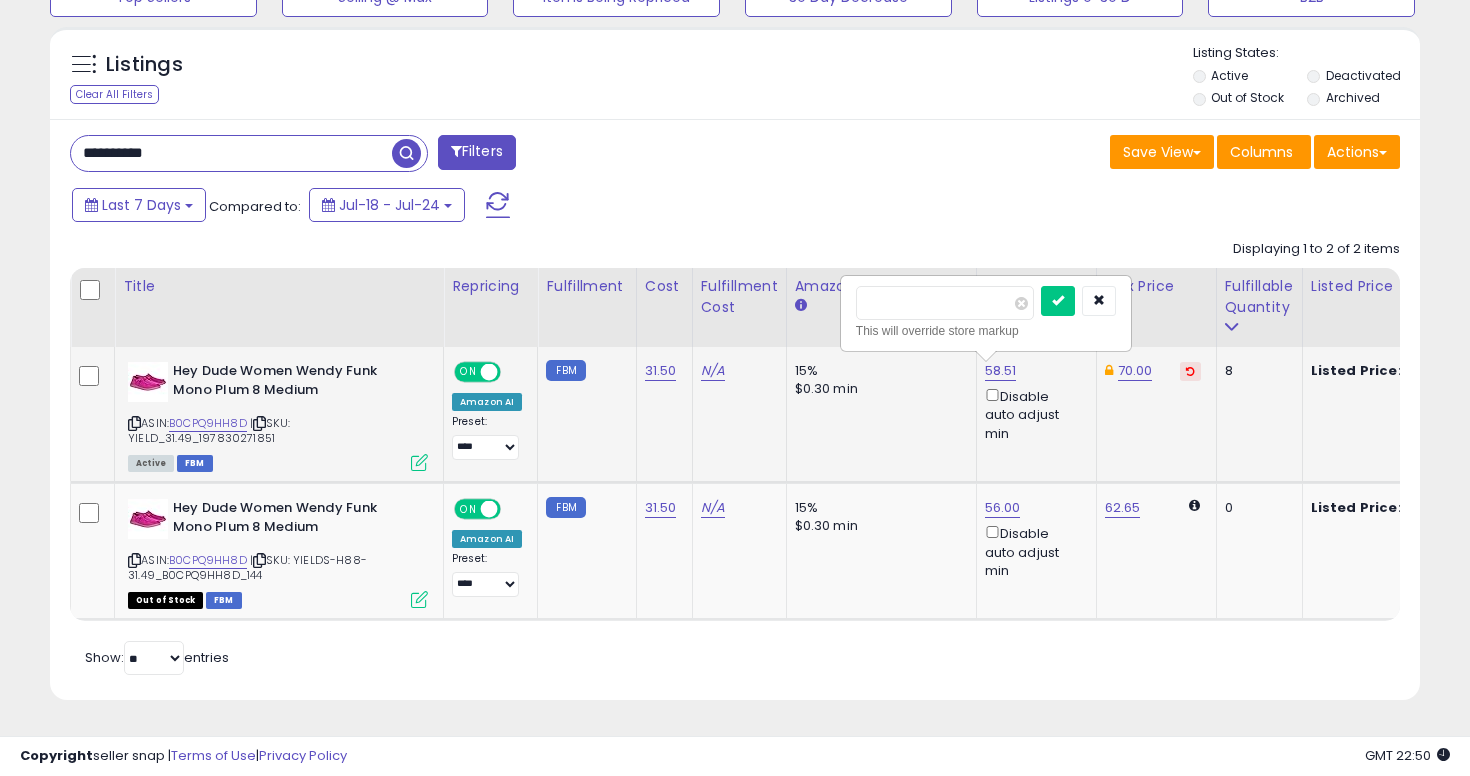 type on "**" 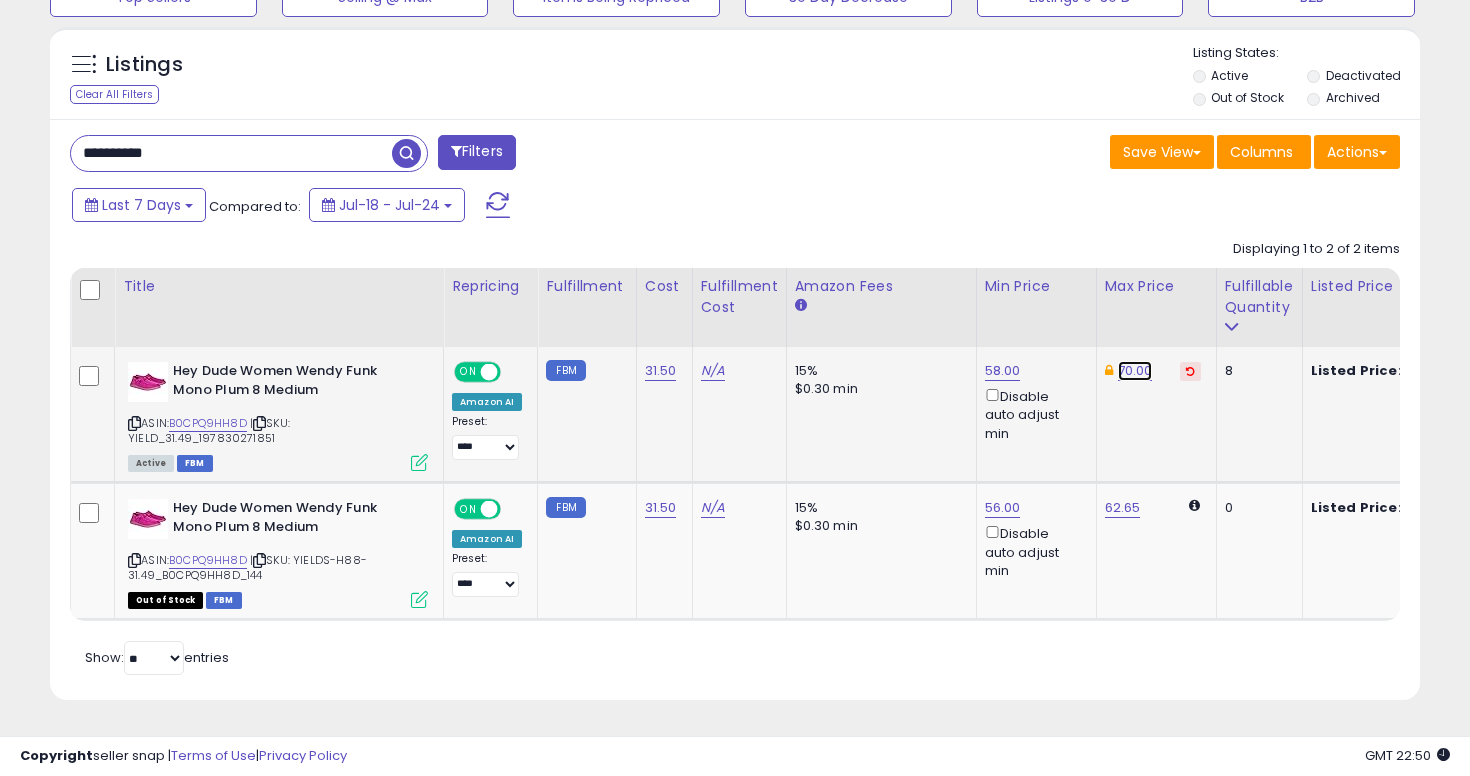 click on "70.00" at bounding box center [1135, 371] 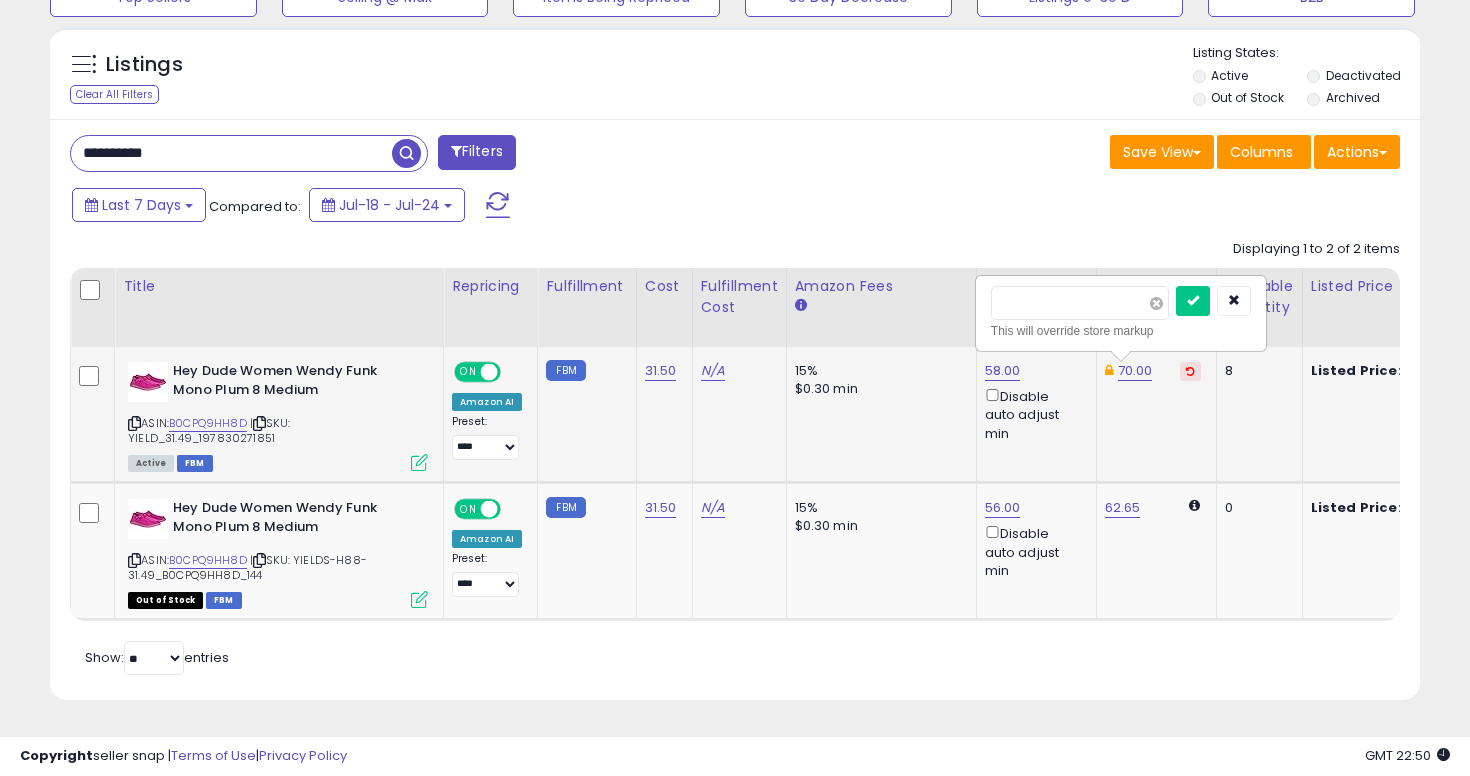 click at bounding box center [1156, 303] 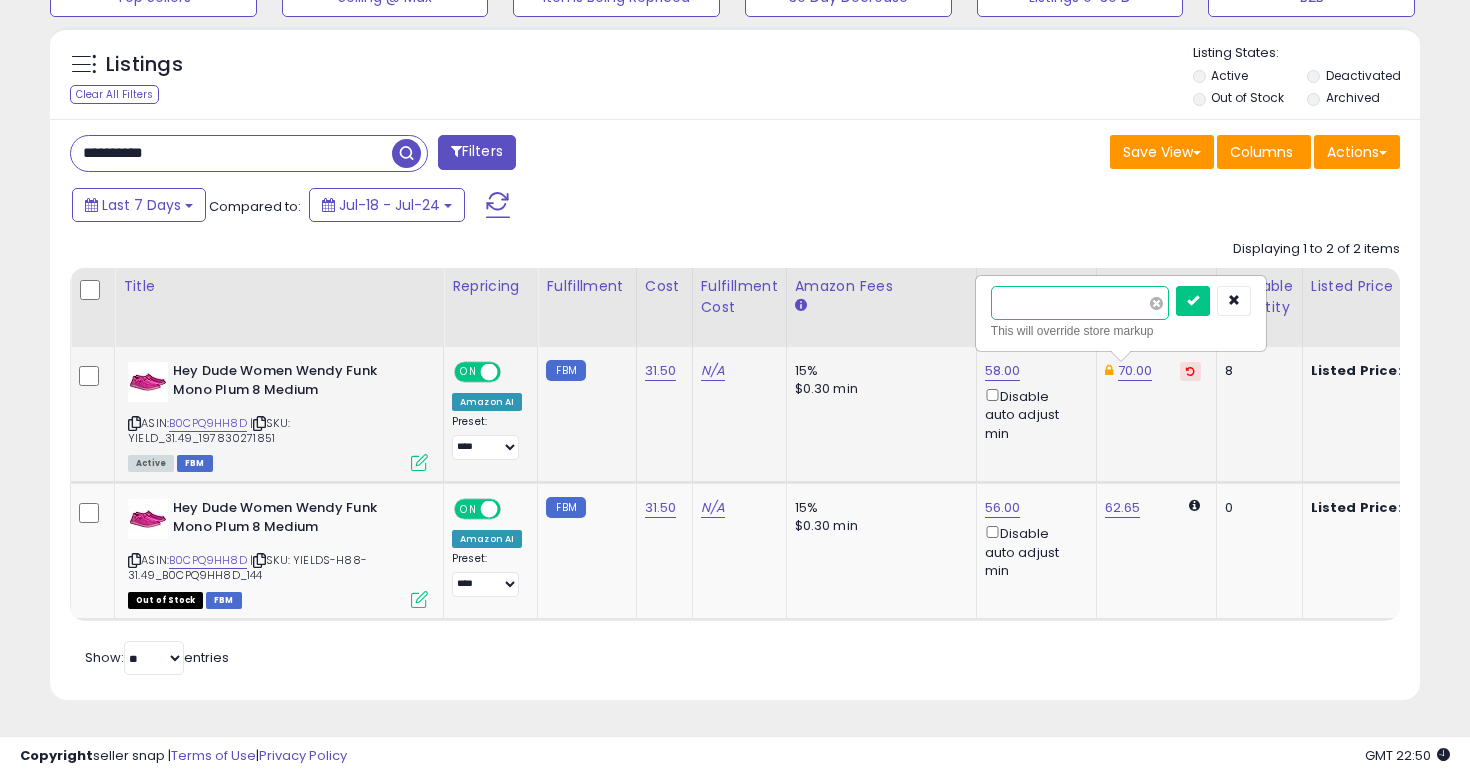 type on "**" 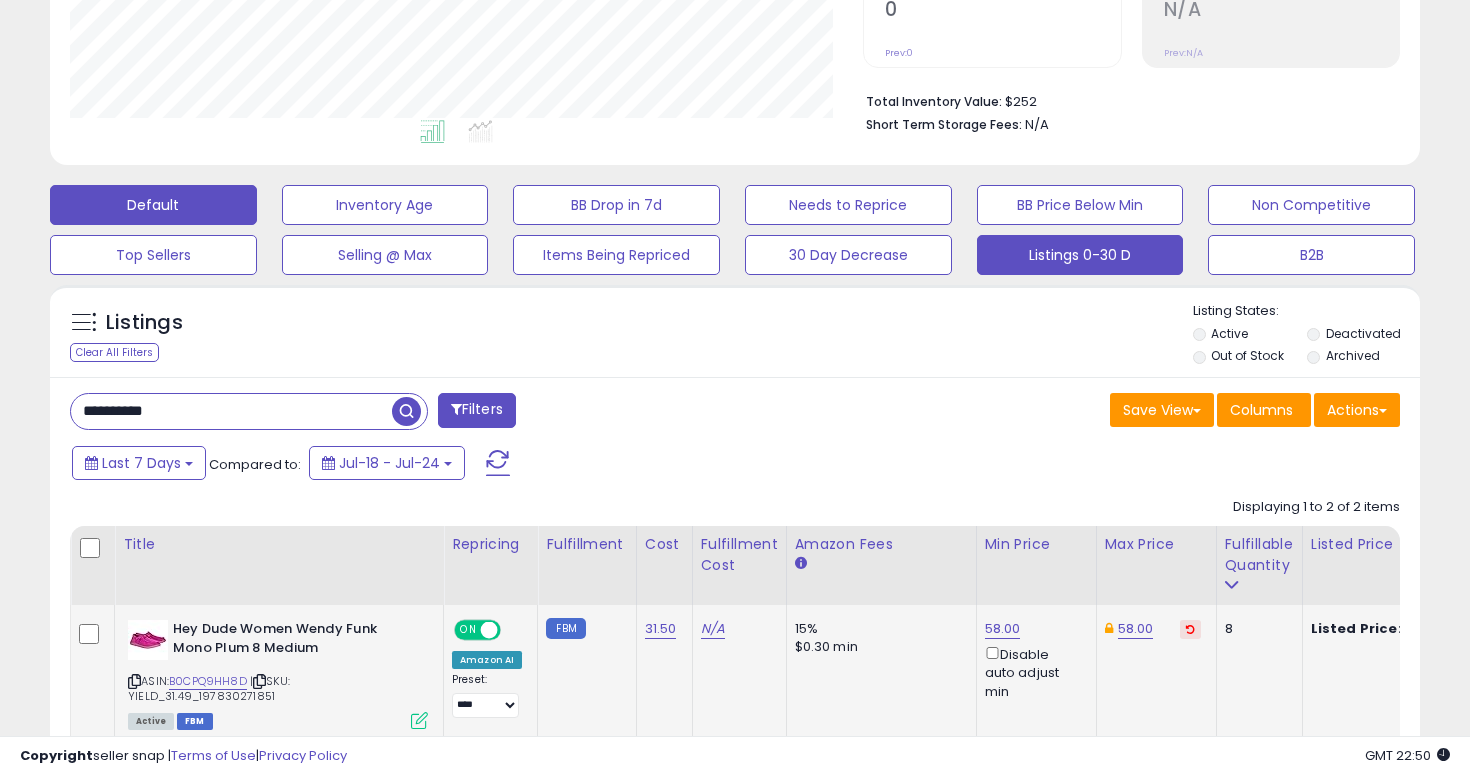 scroll, scrollTop: 530, scrollLeft: 0, axis: vertical 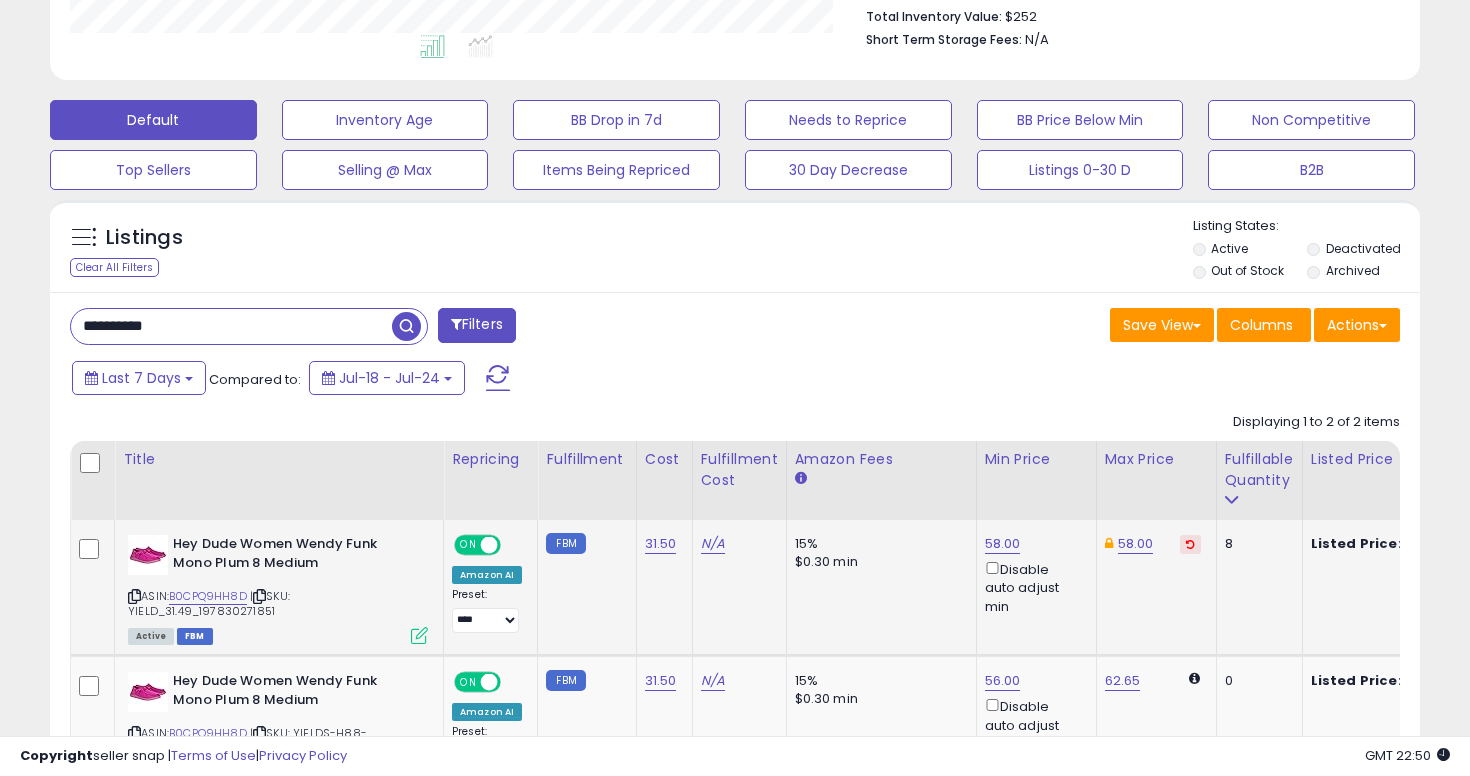click on "Disable auto adjust min" at bounding box center [1033, 587] 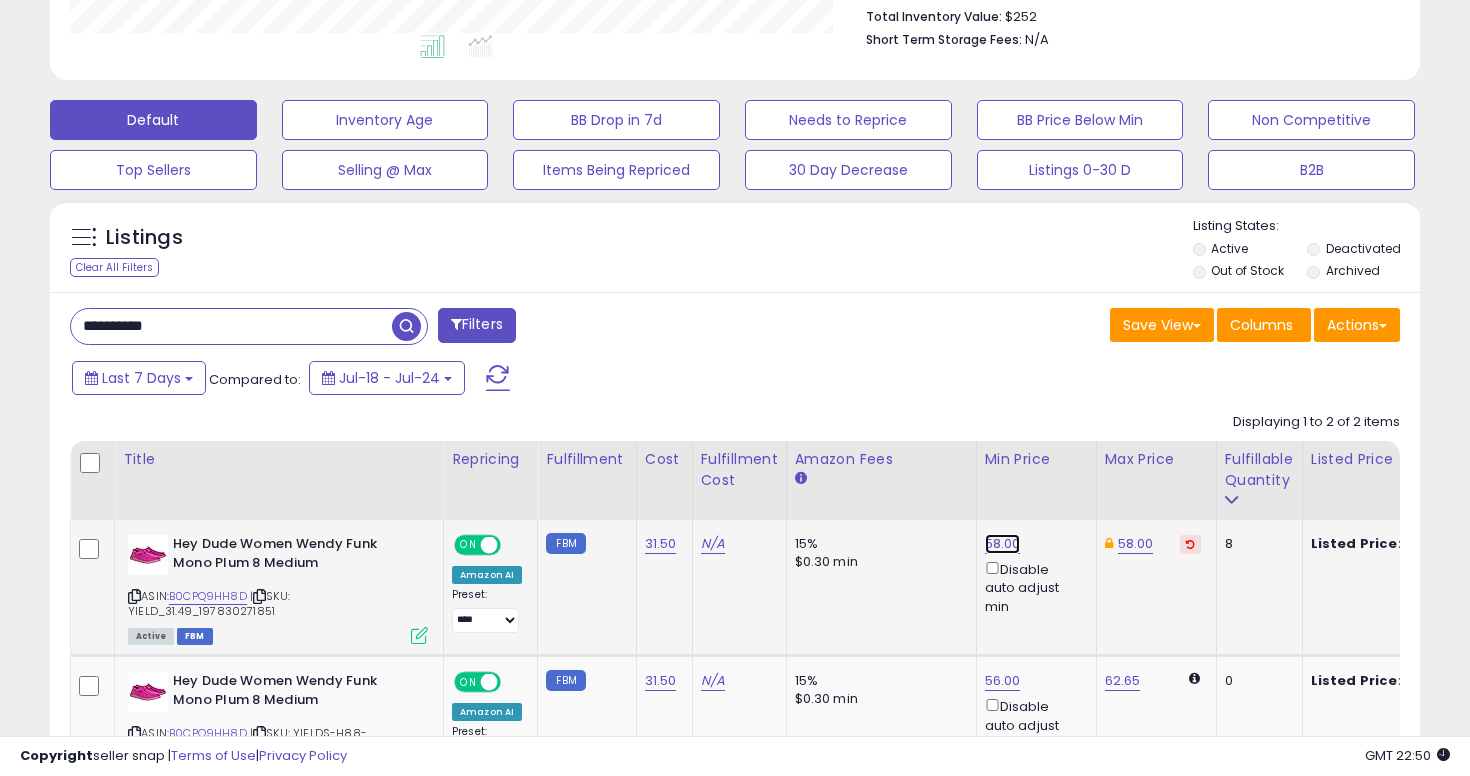 click on "58.00" at bounding box center (1003, 544) 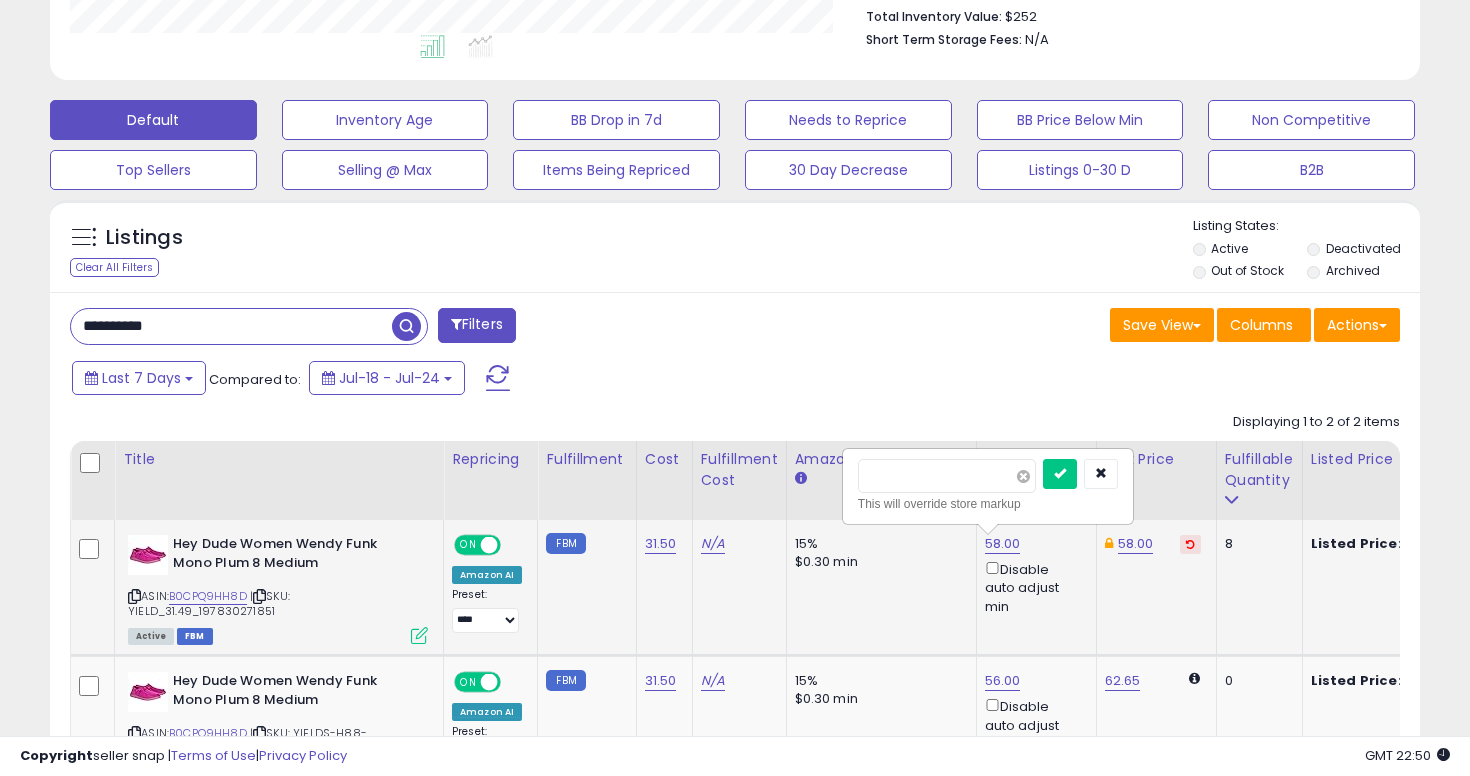 click at bounding box center [1023, 476] 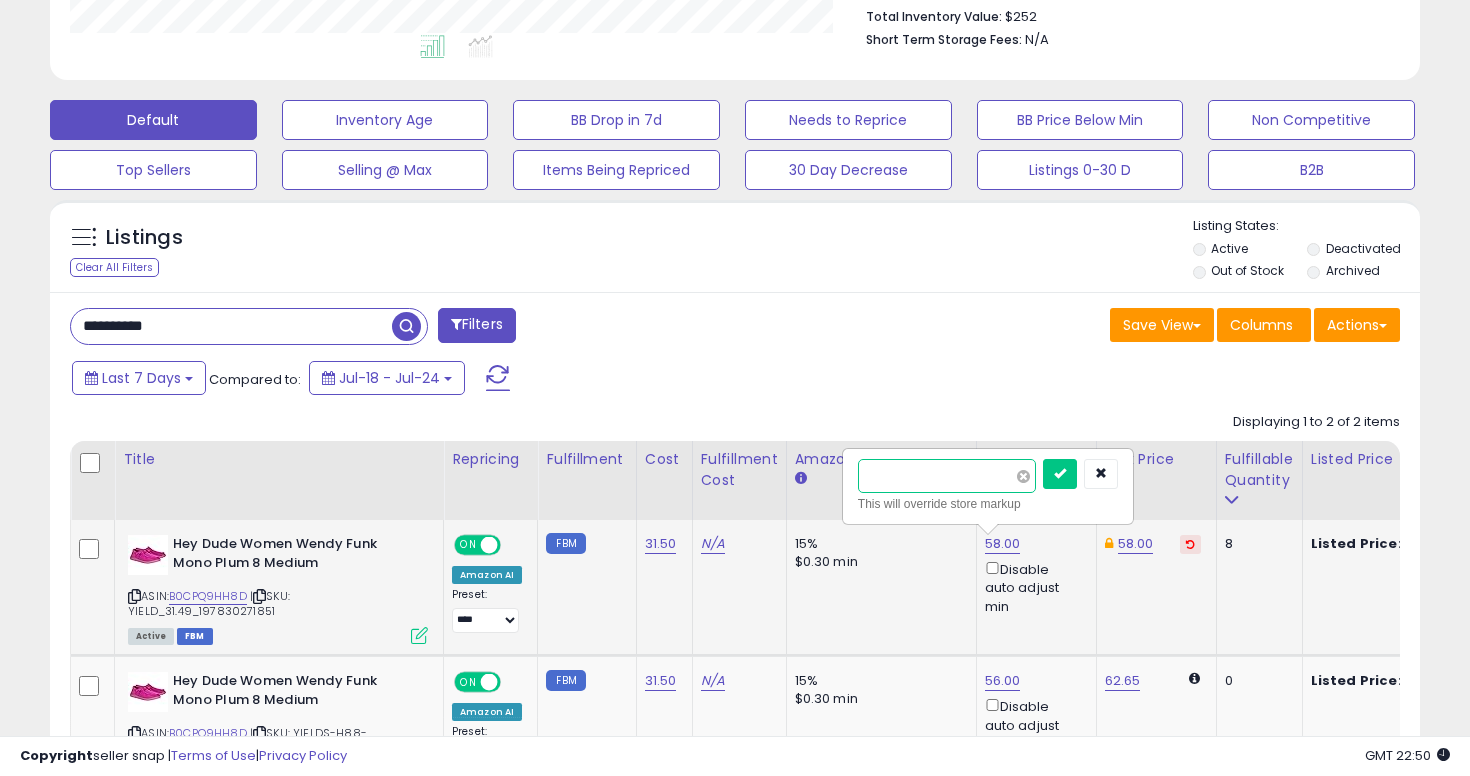 type on "***" 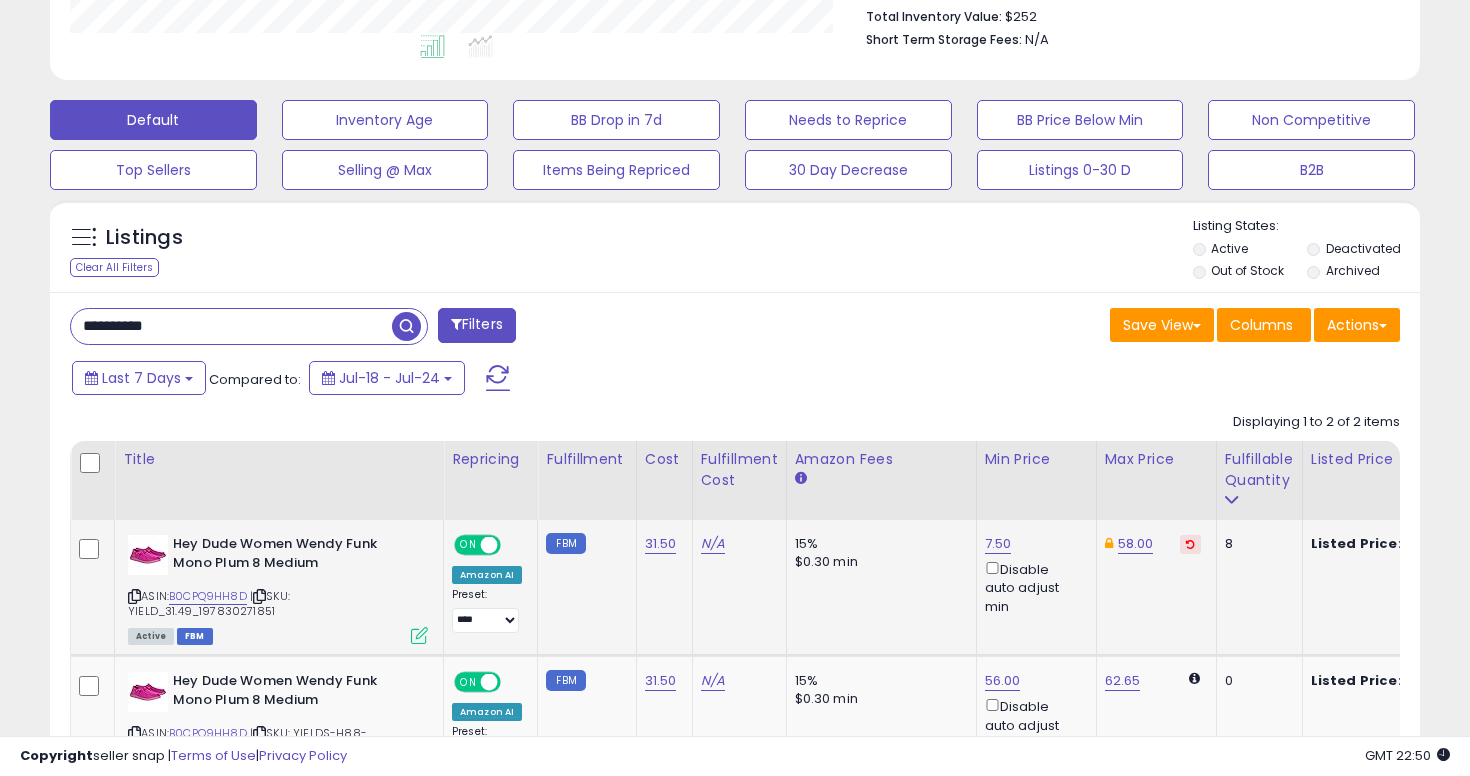 click on "7.50  Disable auto adjust min" 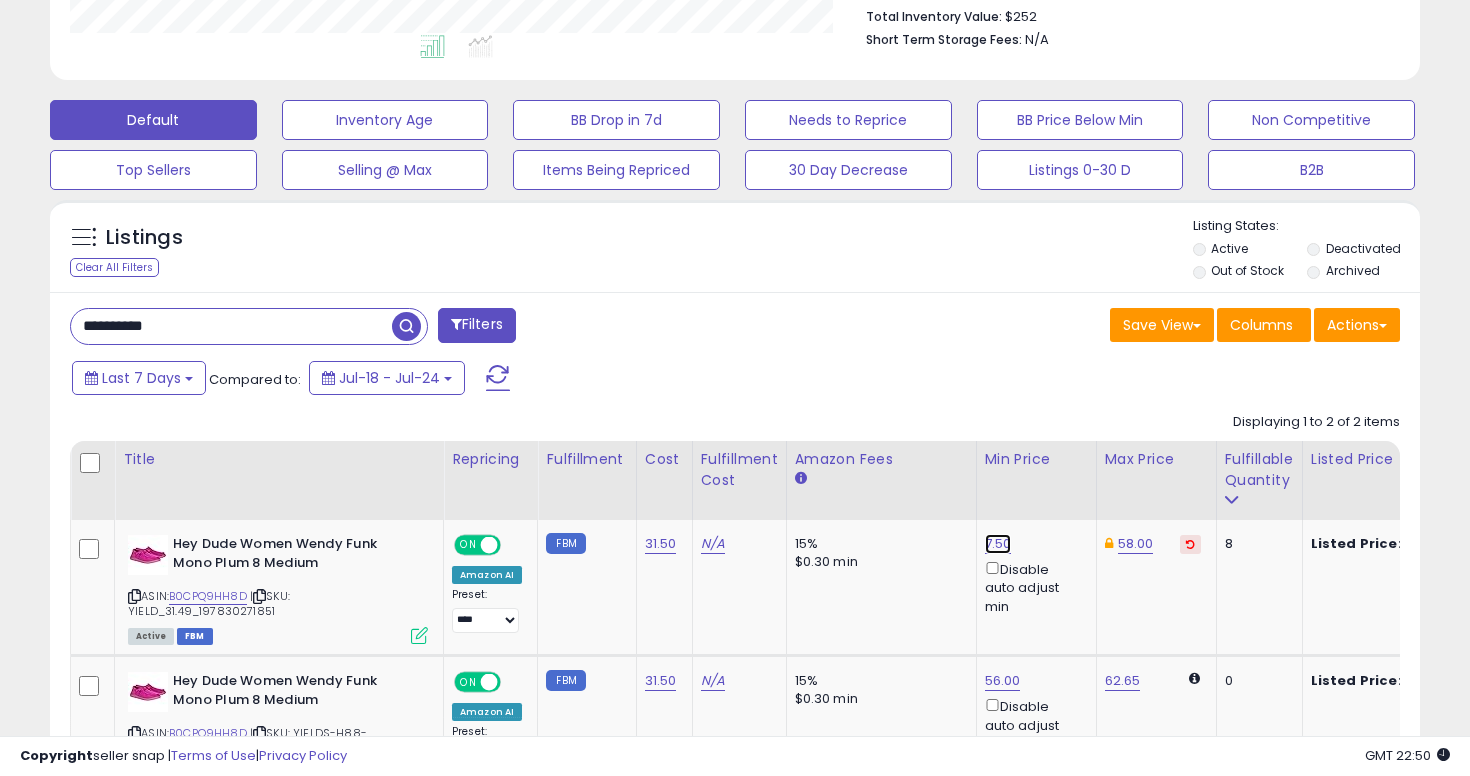 click on "7.50" at bounding box center (998, 544) 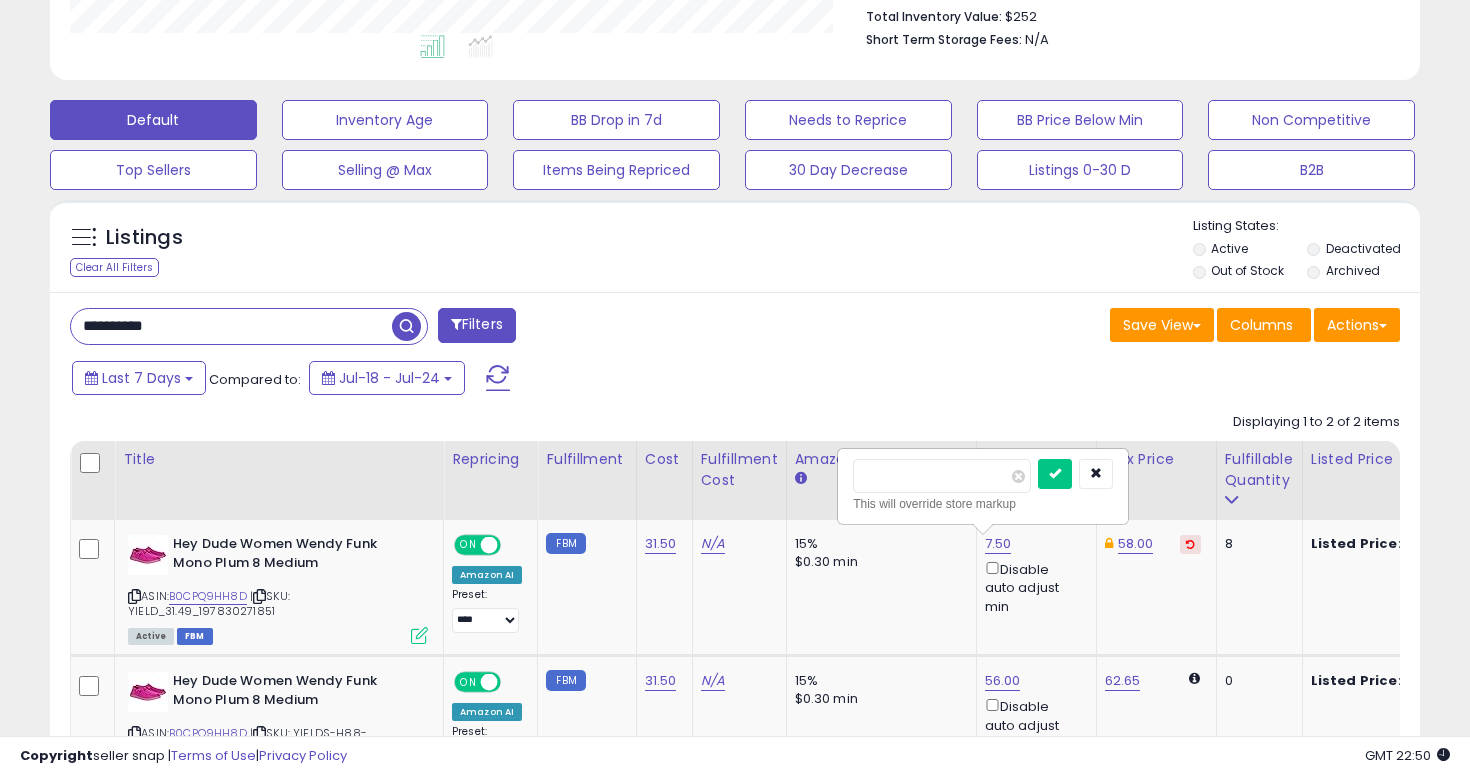 type on "*****" 